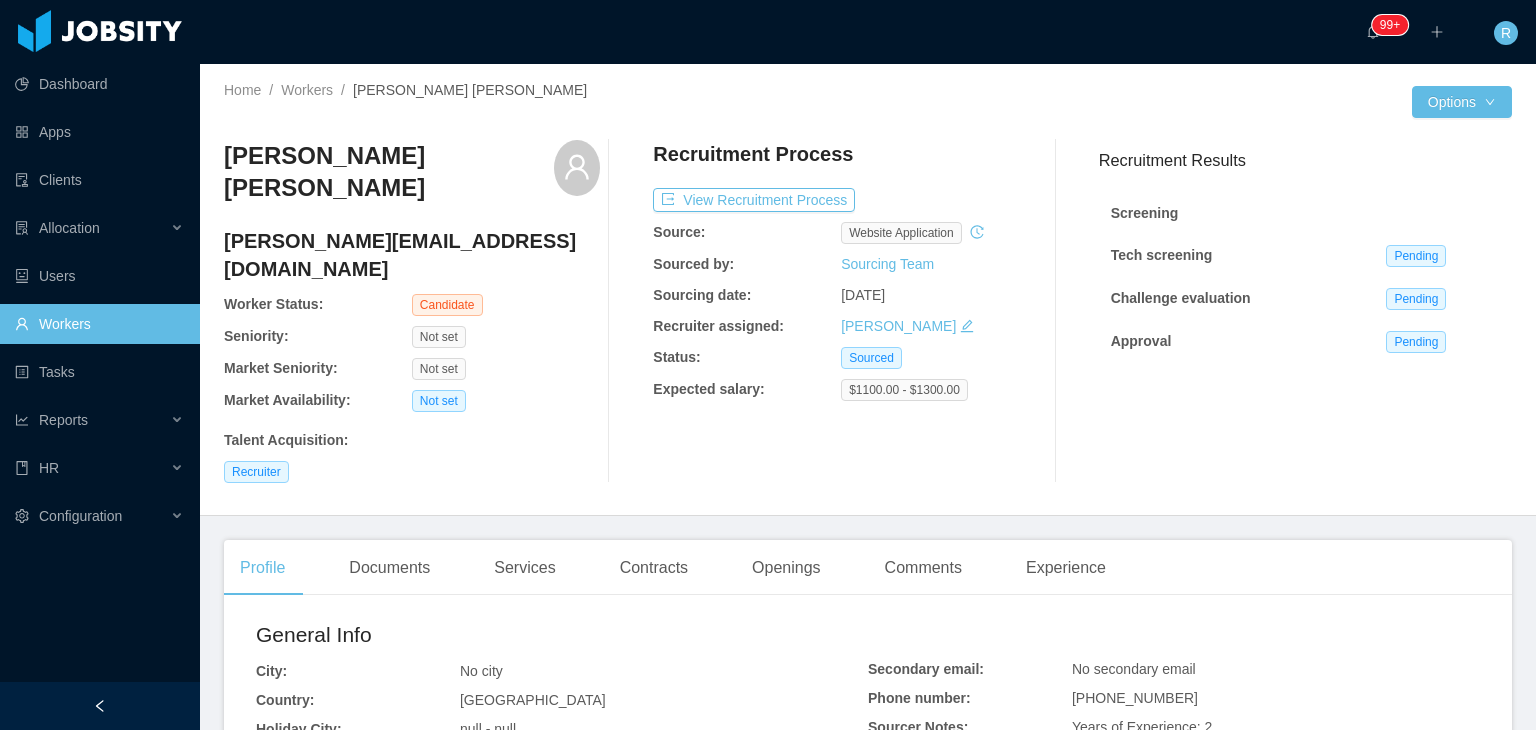 scroll, scrollTop: 0, scrollLeft: 0, axis: both 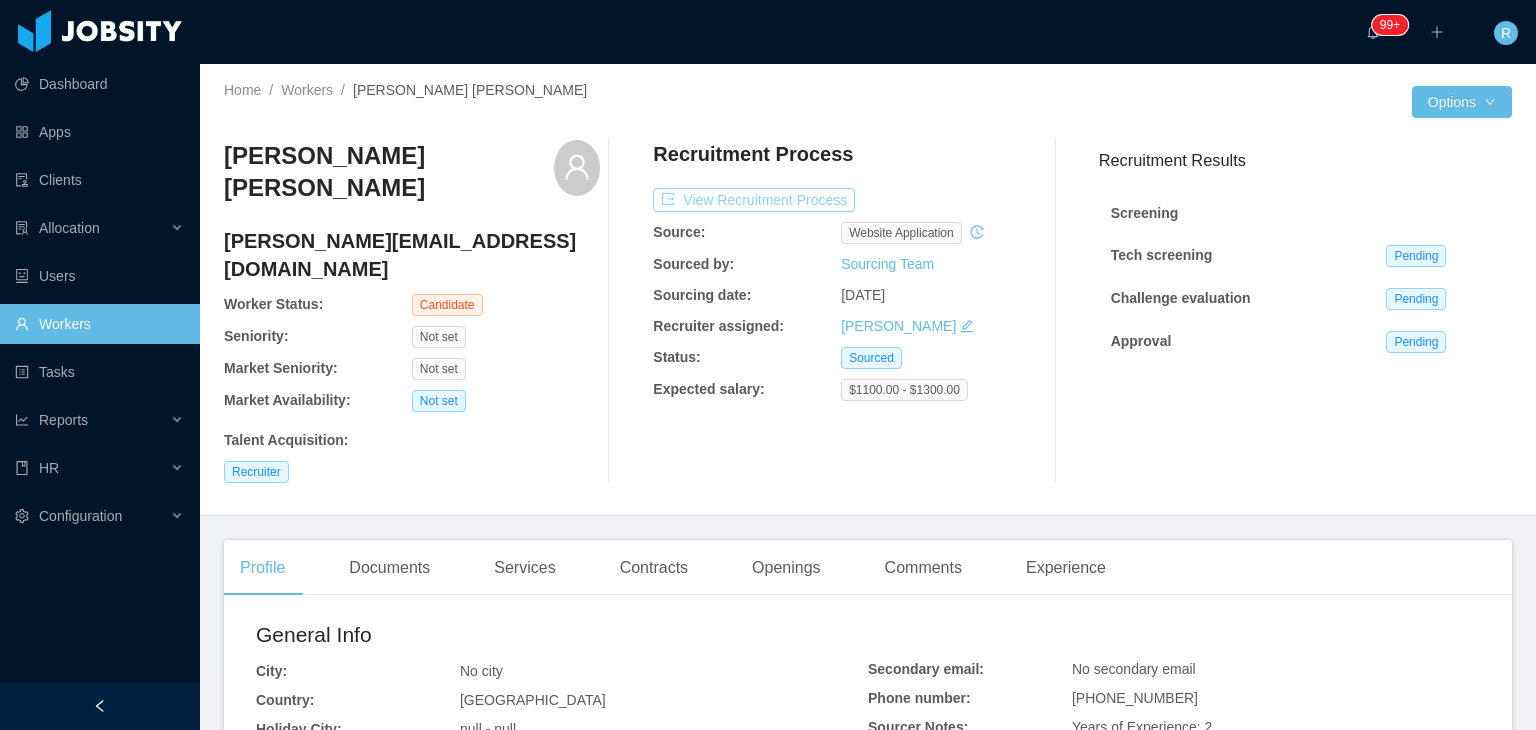 click on "View Recruitment Process" at bounding box center [754, 200] 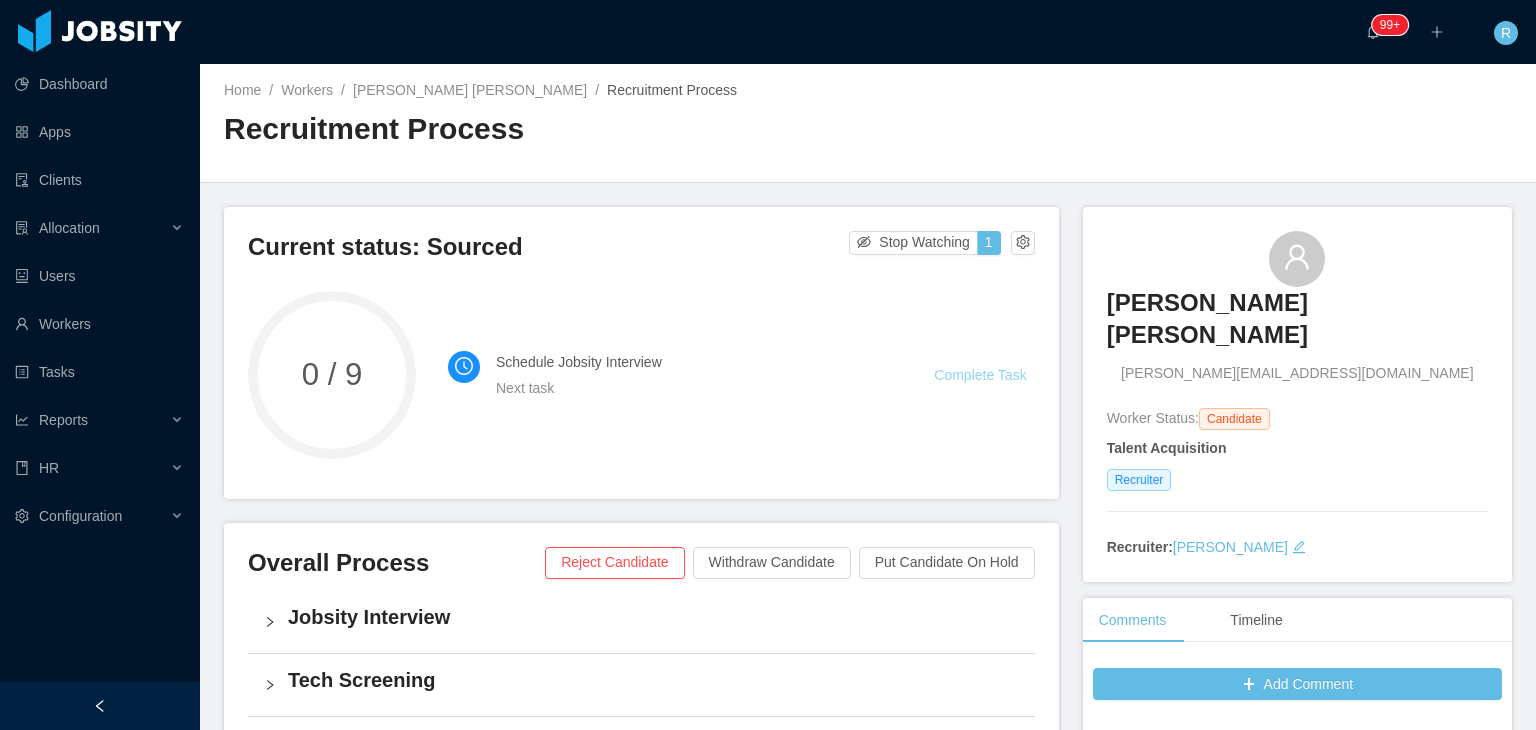 click on "Complete Task" at bounding box center [980, 375] 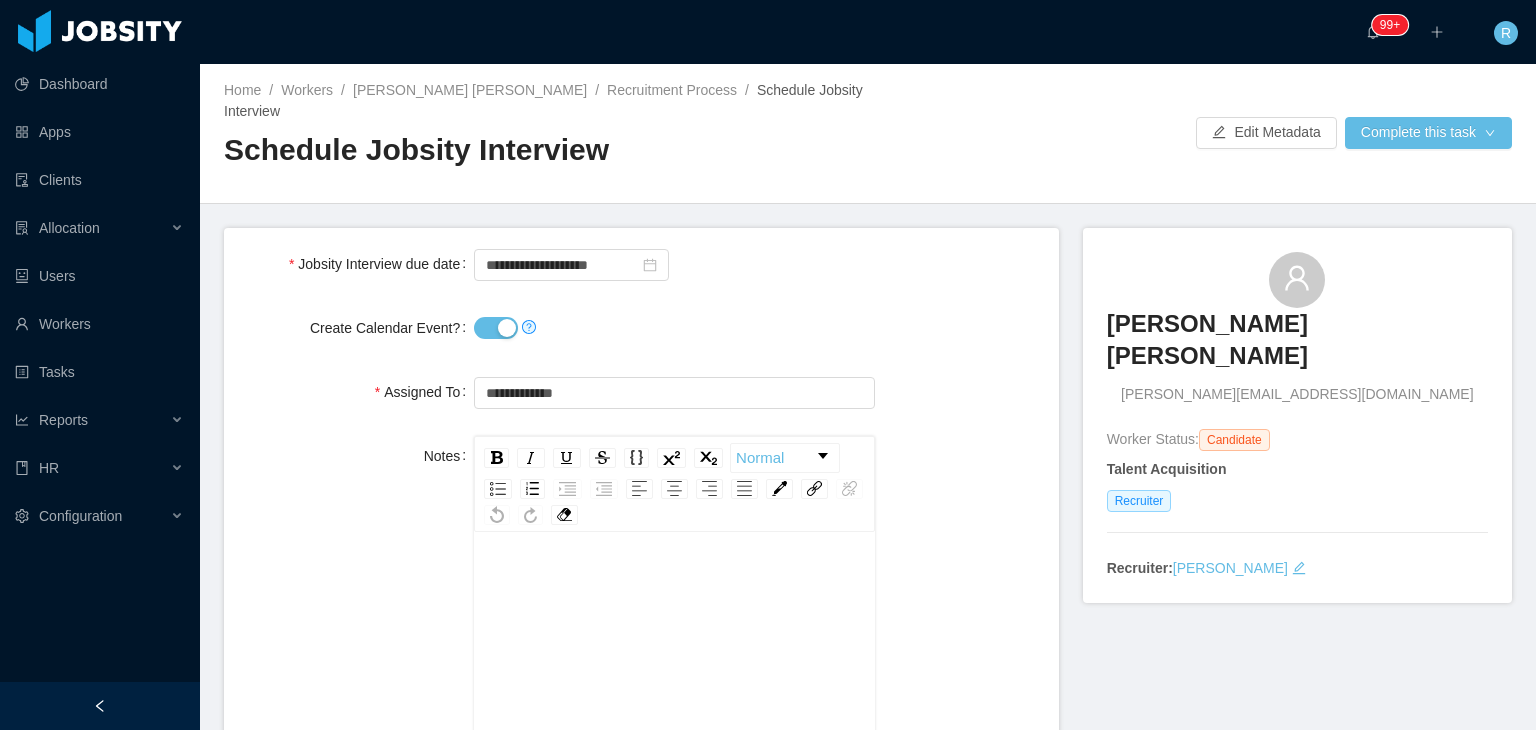 drag, startPoint x: 468, startPoint y: 301, endPoint x: 483, endPoint y: 302, distance: 15.033297 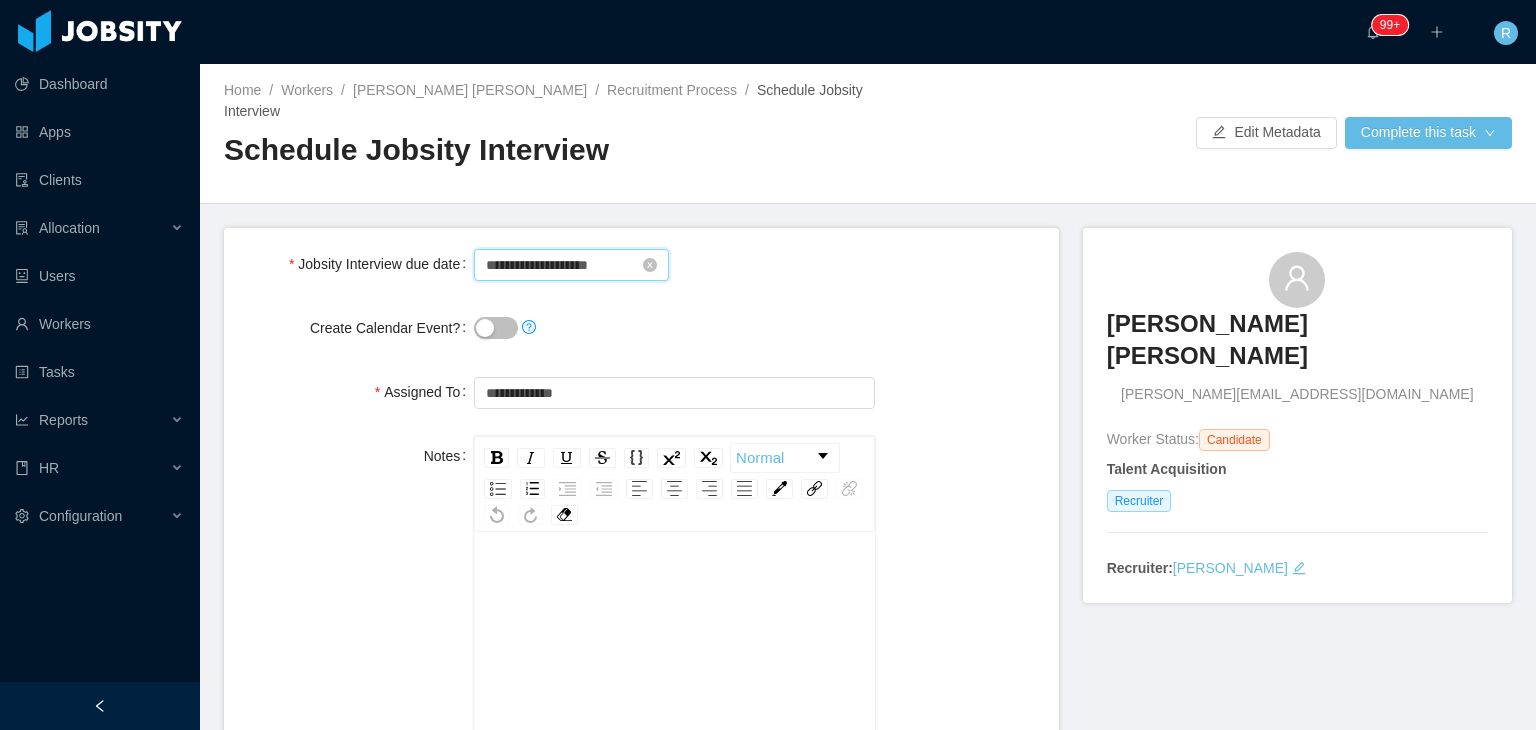 click on "**********" at bounding box center (571, 265) 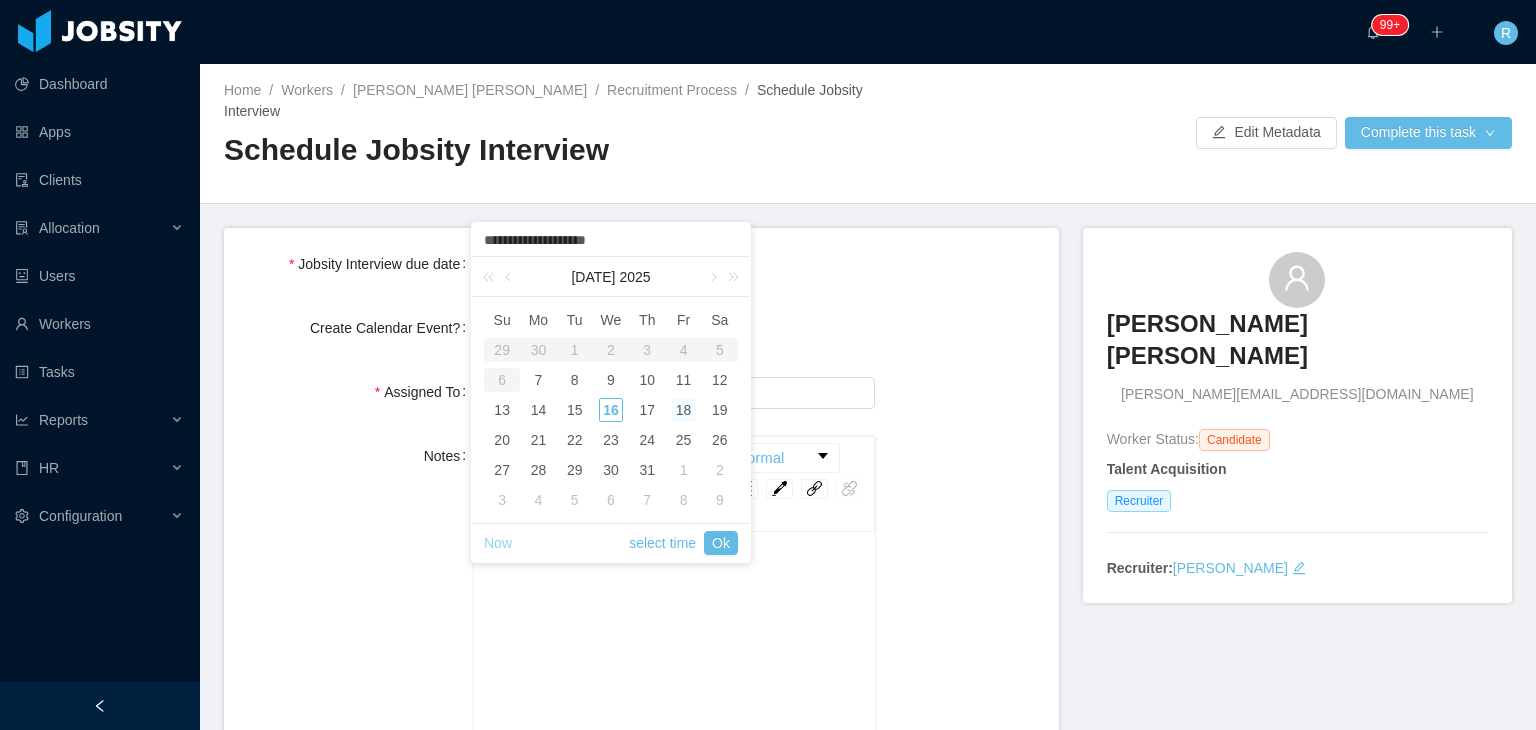 click on "Now" at bounding box center (498, 543) 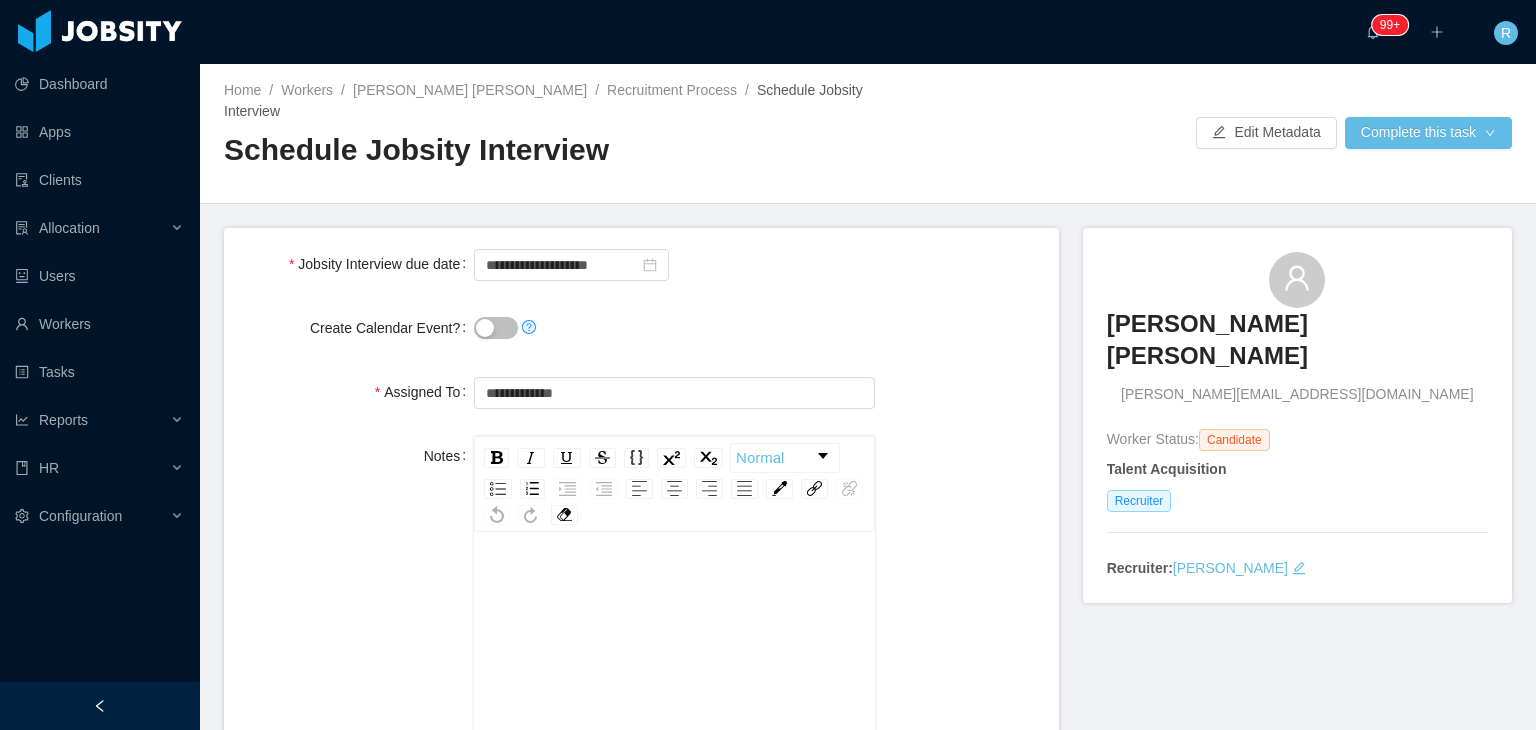 click on "**********" at bounding box center [674, 392] 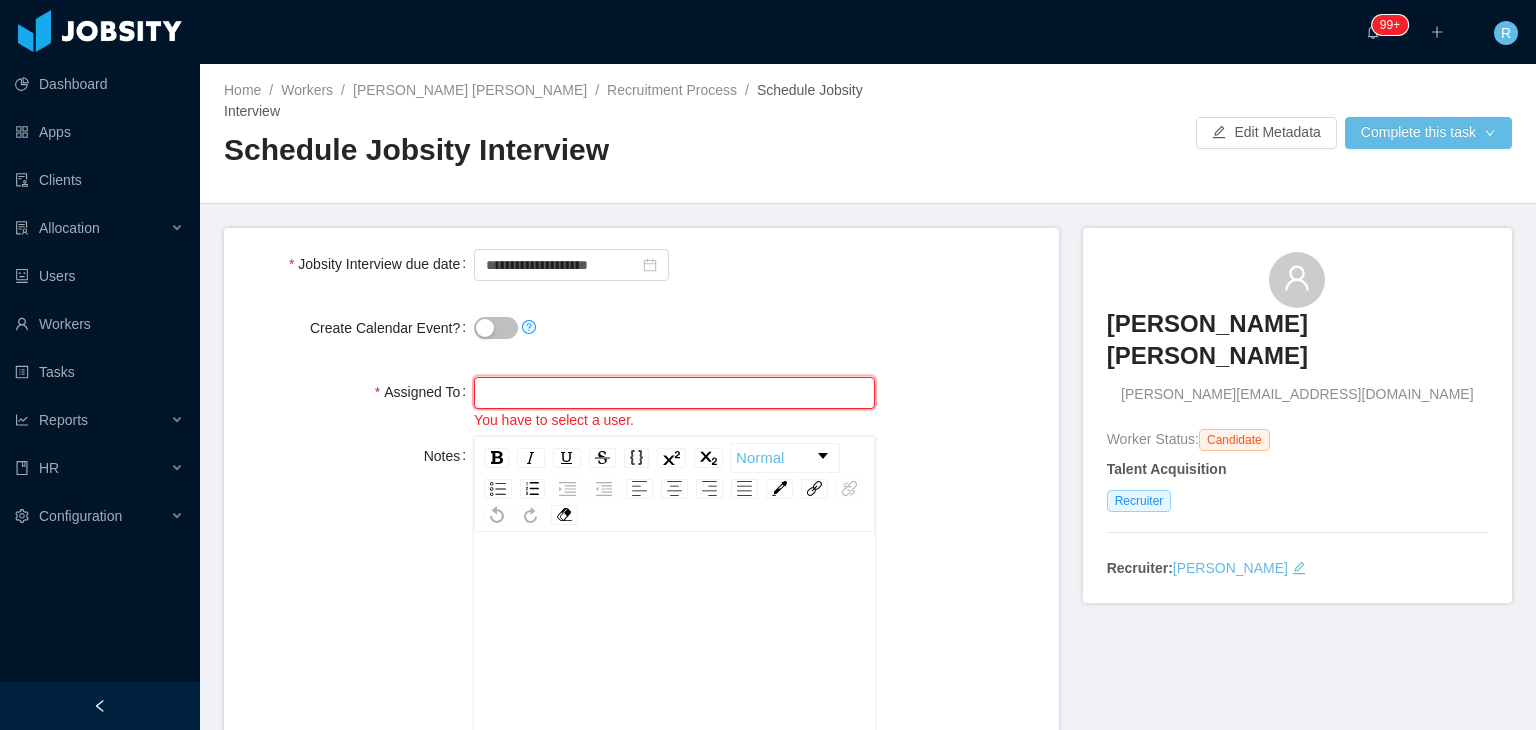 click at bounding box center (674, 393) 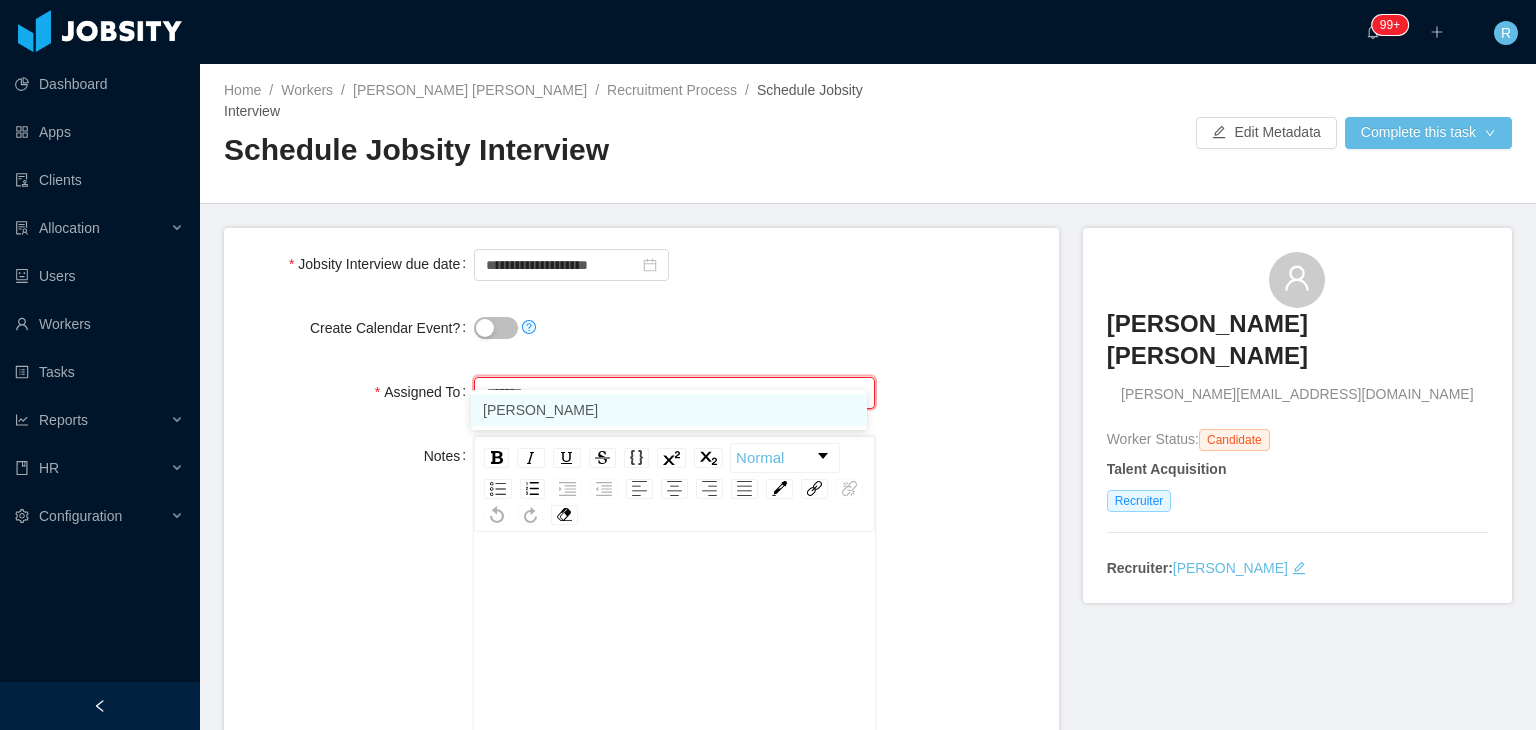 click on "[PERSON_NAME]" at bounding box center (669, 410) 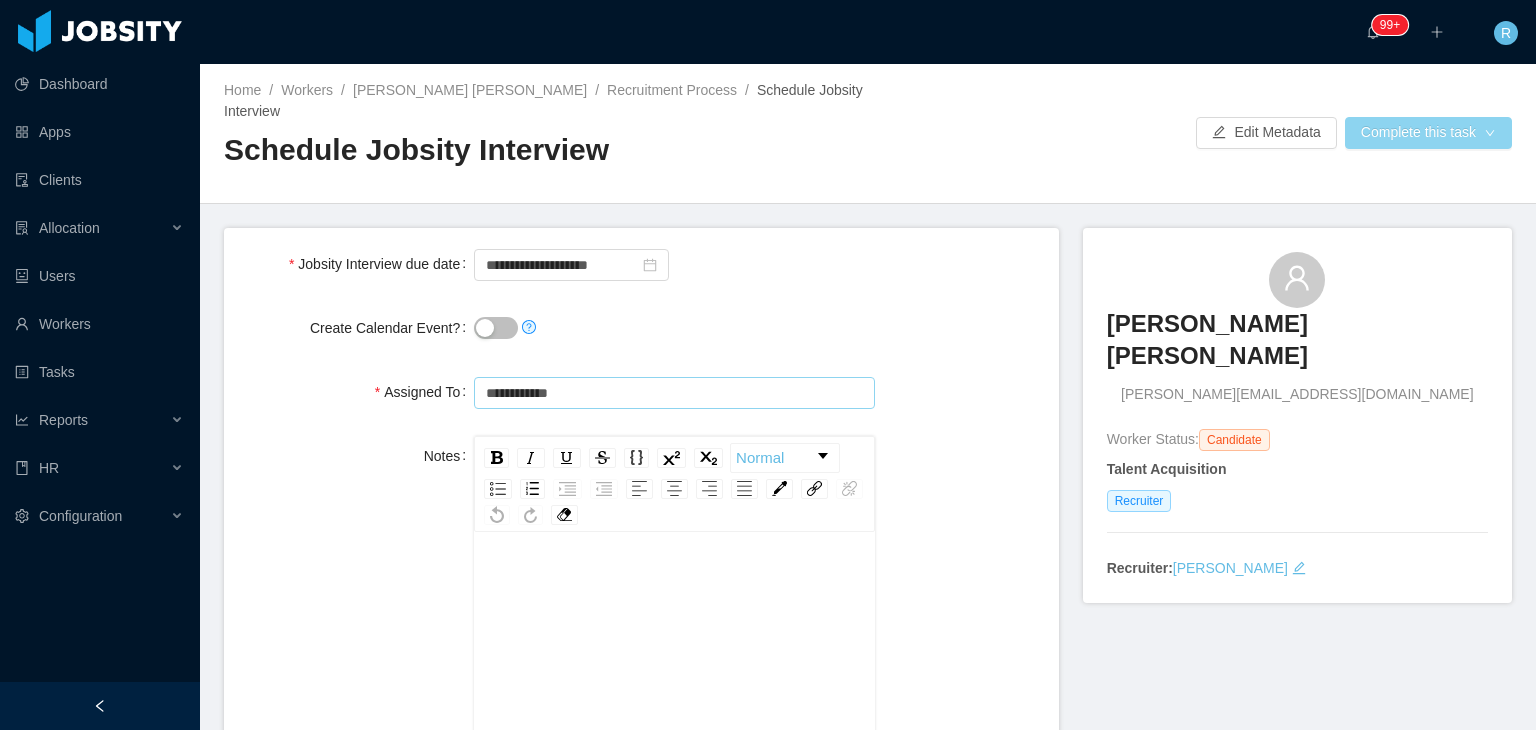 type on "**********" 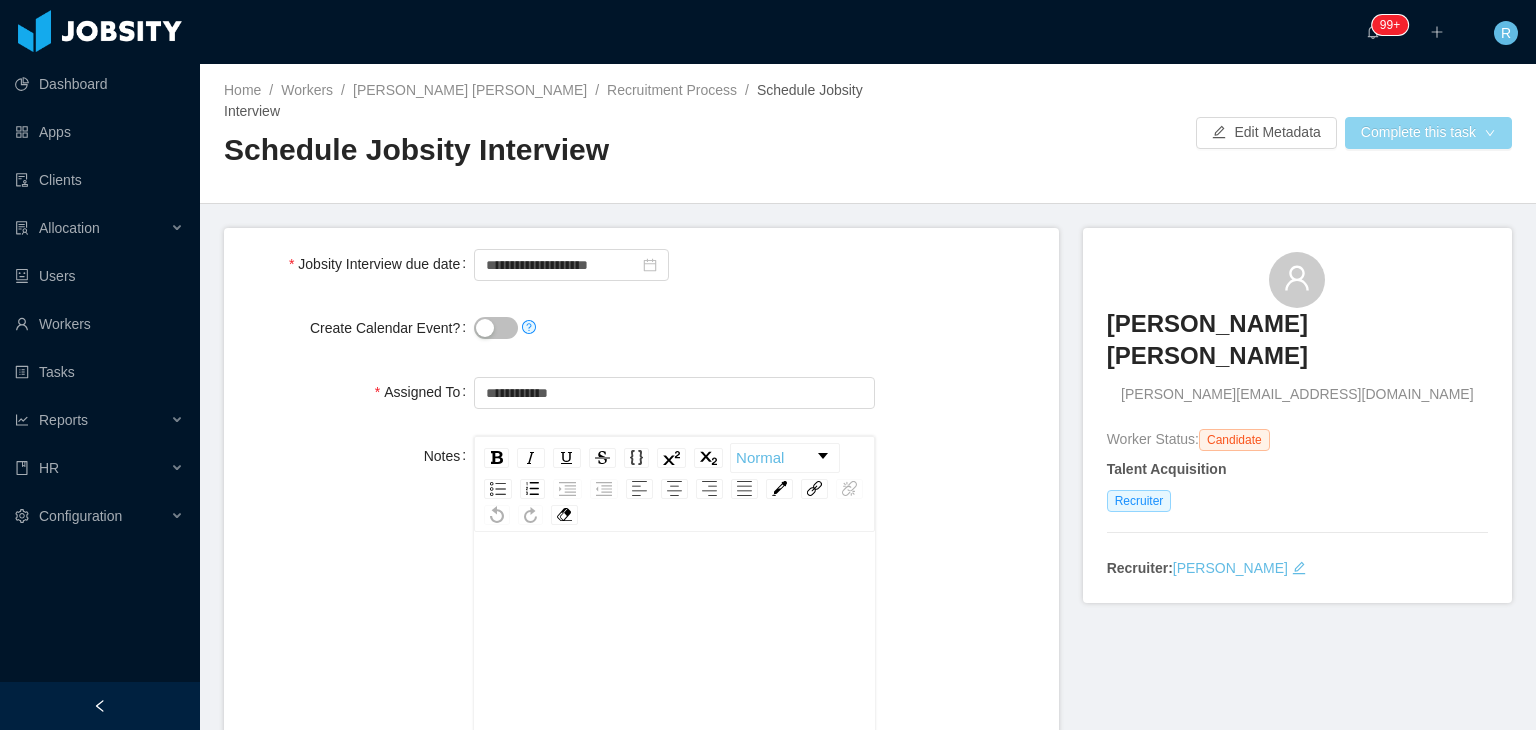 click on "Complete this task" at bounding box center (1428, 133) 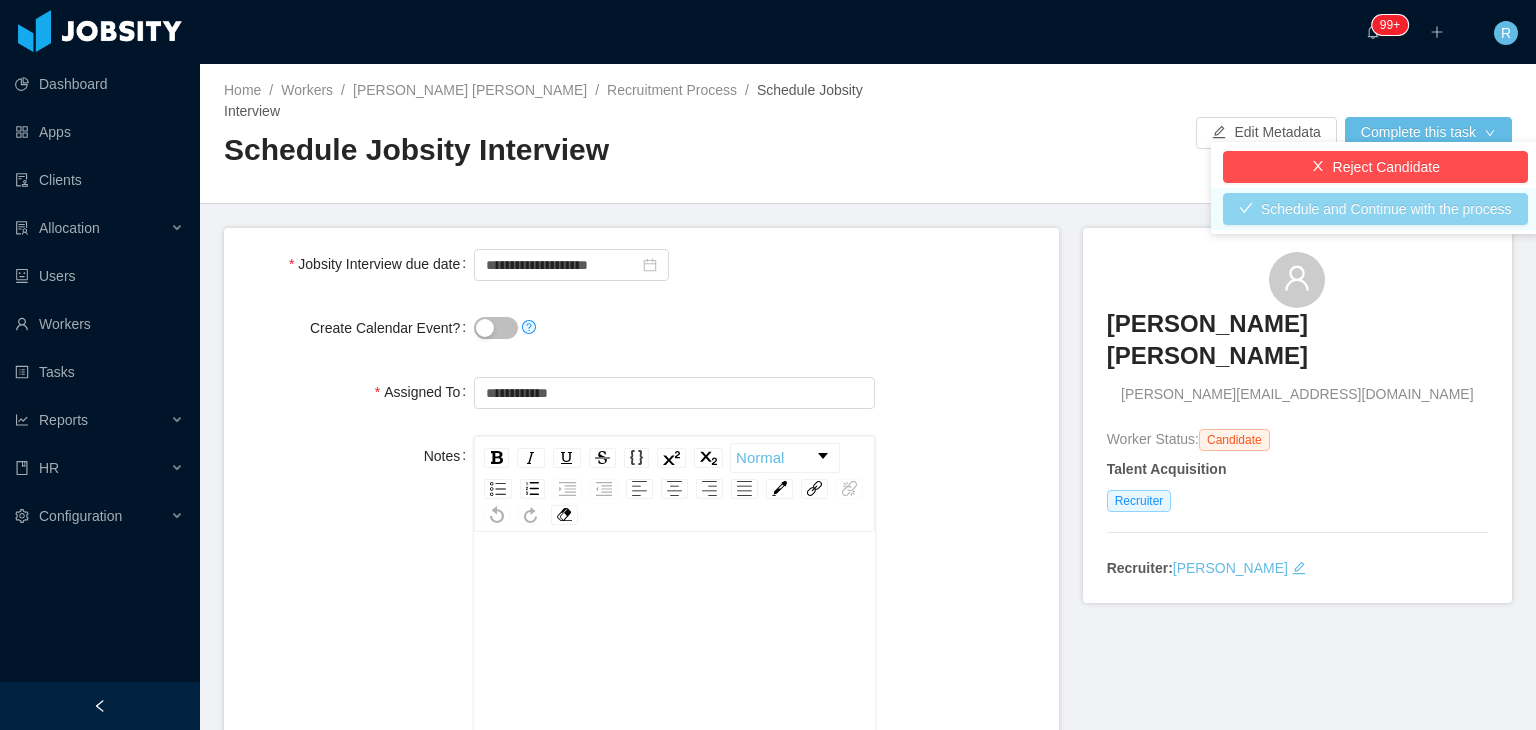 click on "Schedule and Continue with the process" at bounding box center [1375, 209] 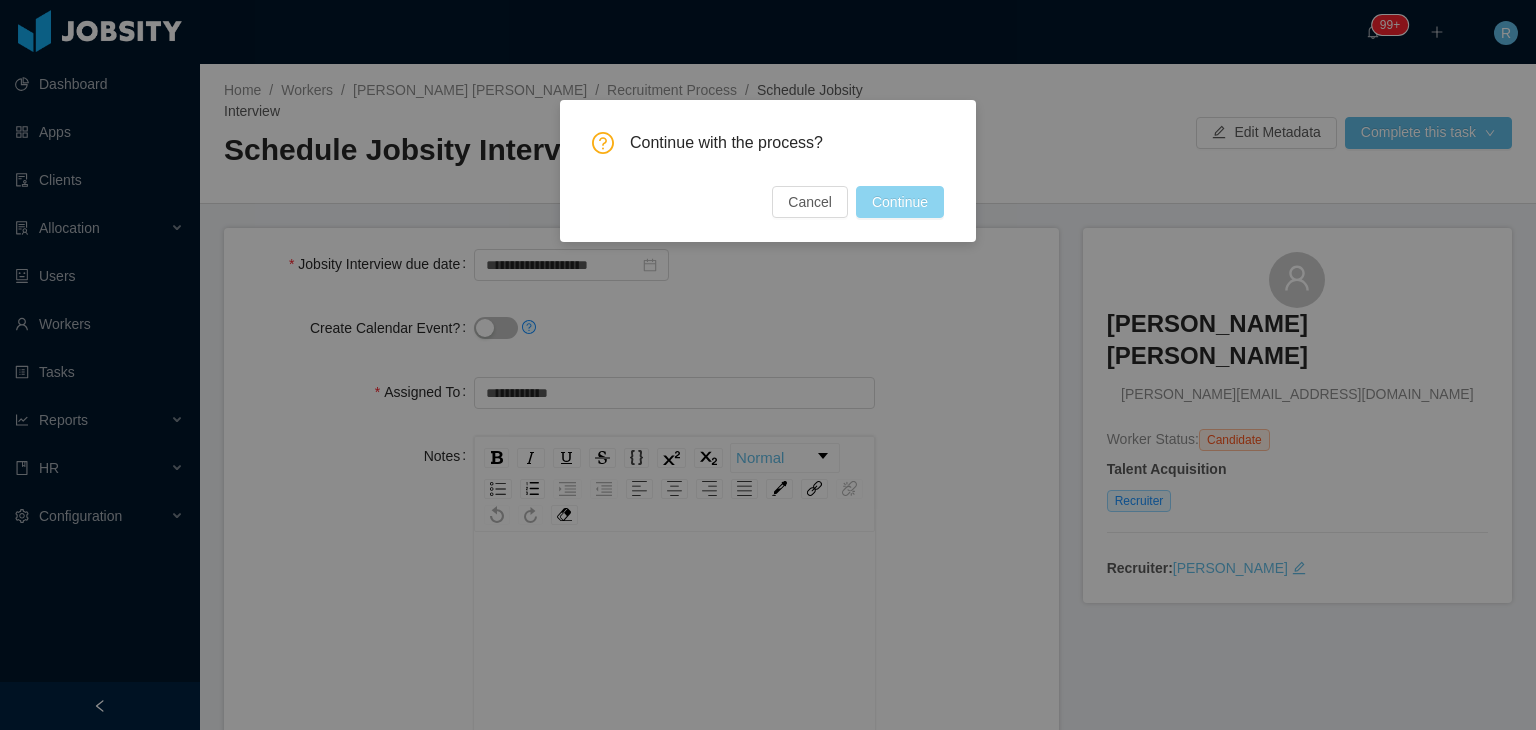 click on "Continue" at bounding box center [900, 202] 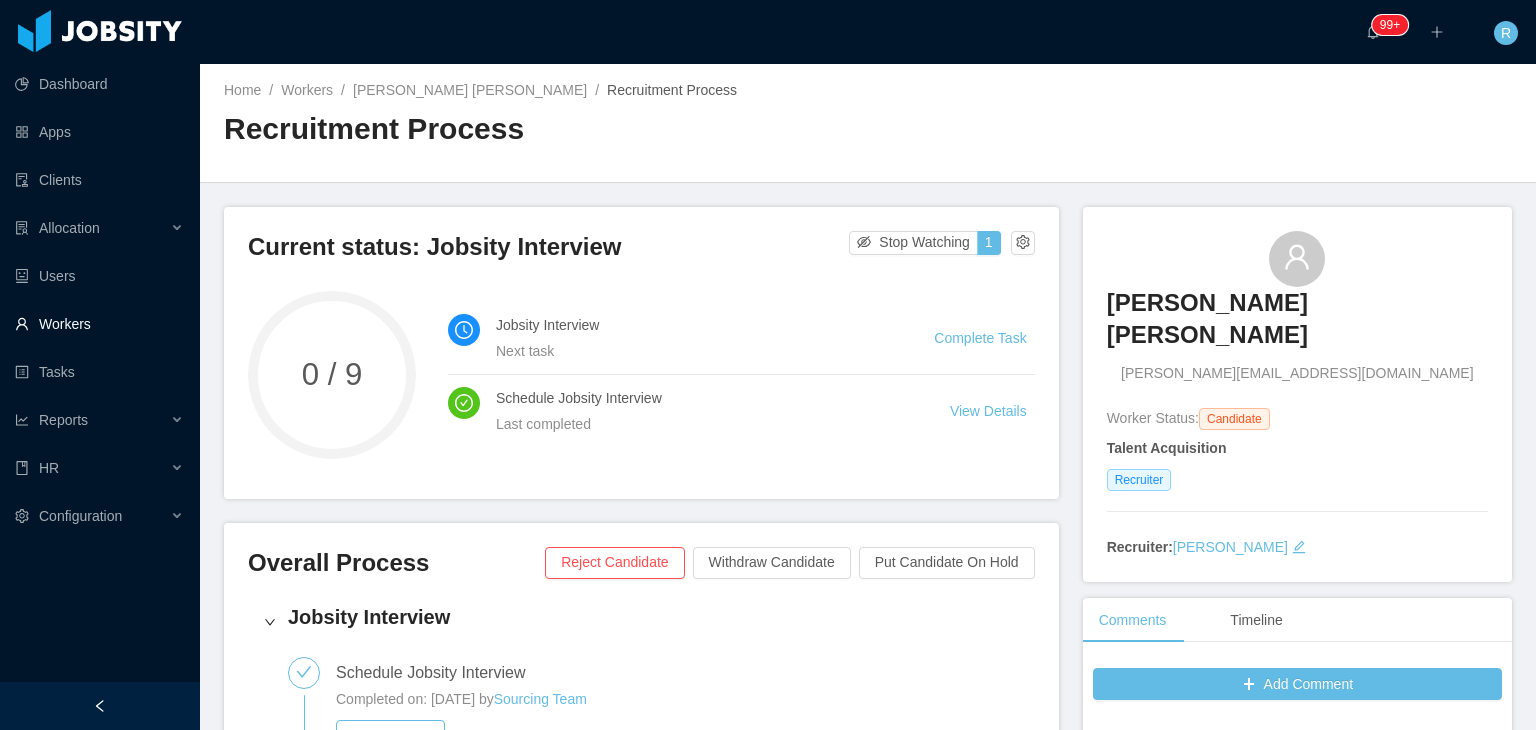 click on "Workers" at bounding box center (99, 324) 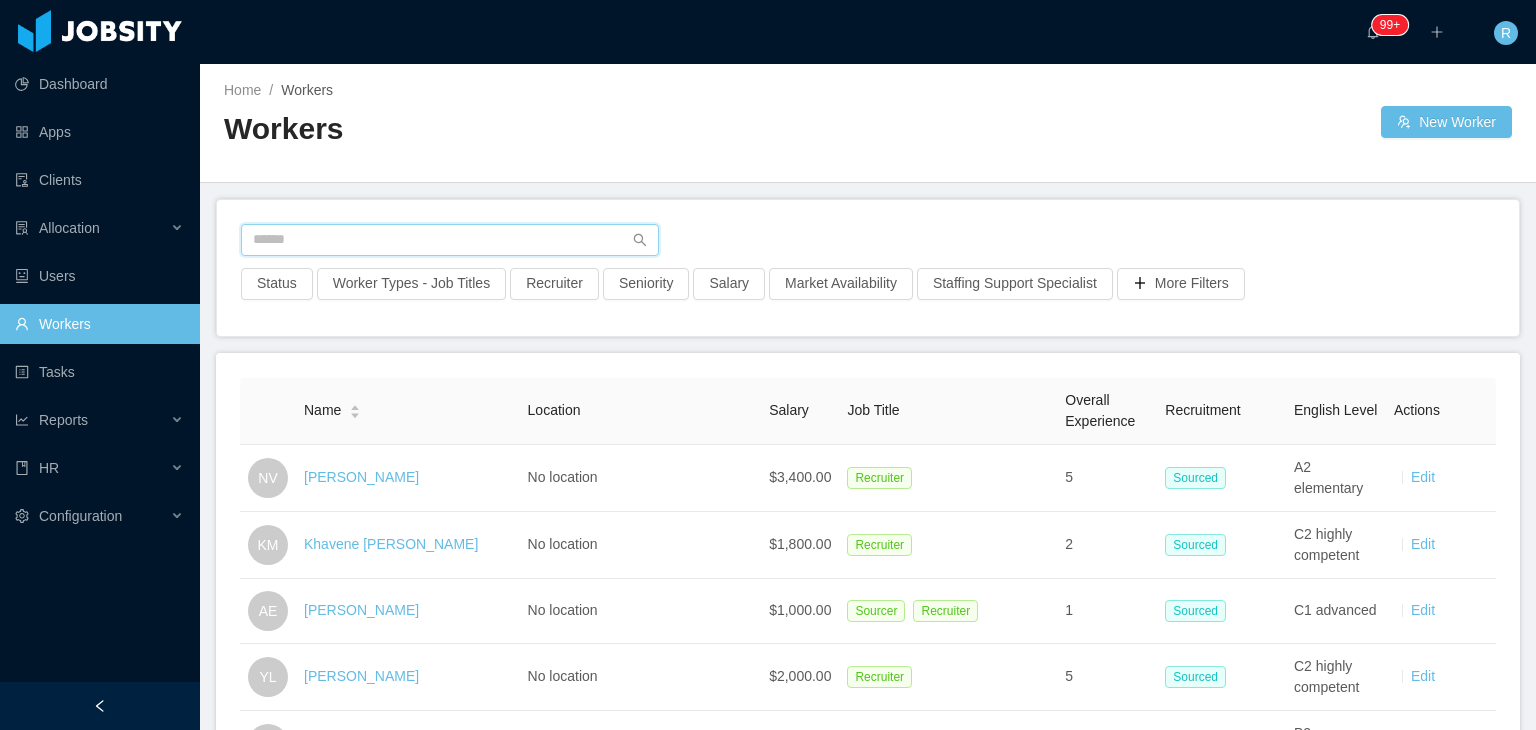 click at bounding box center [450, 240] 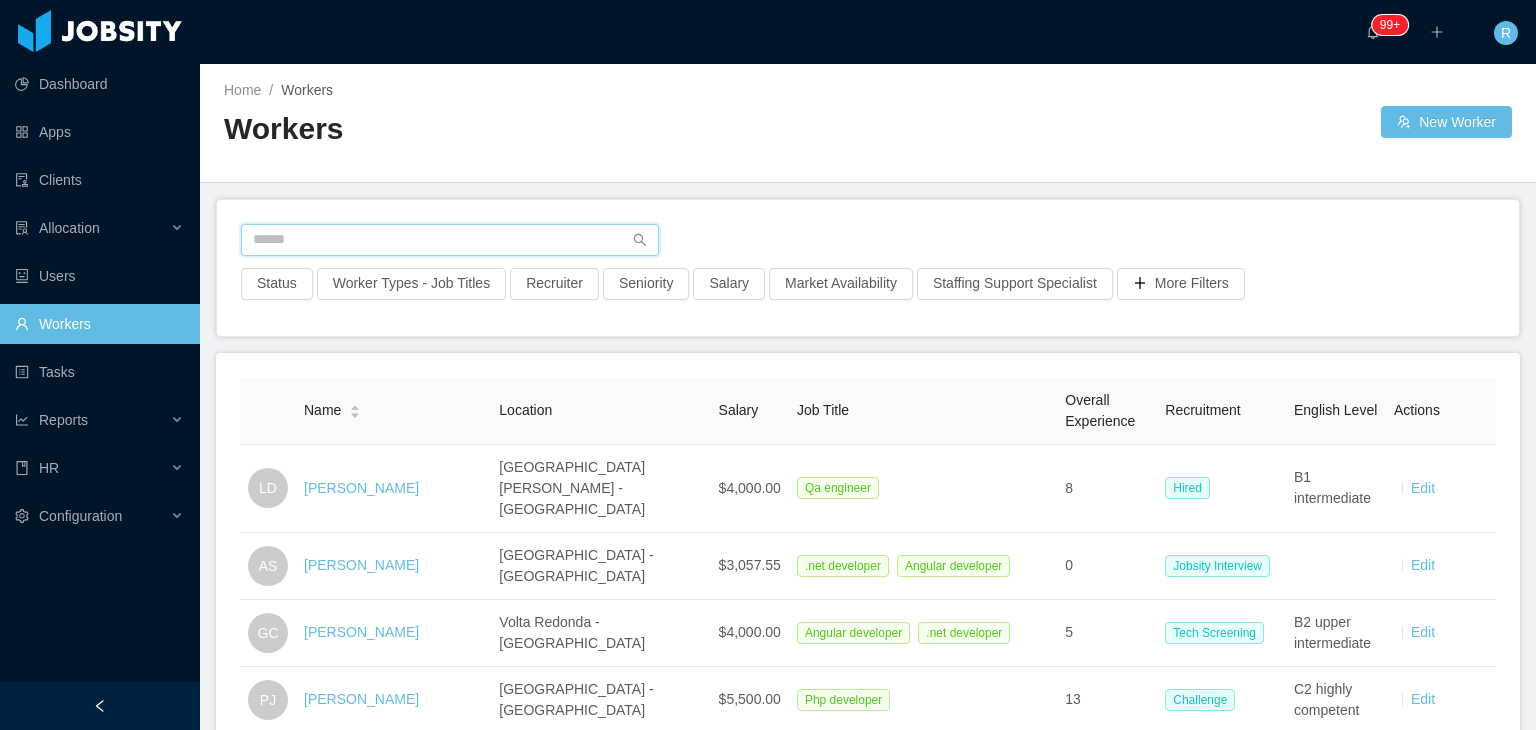click at bounding box center [450, 240] 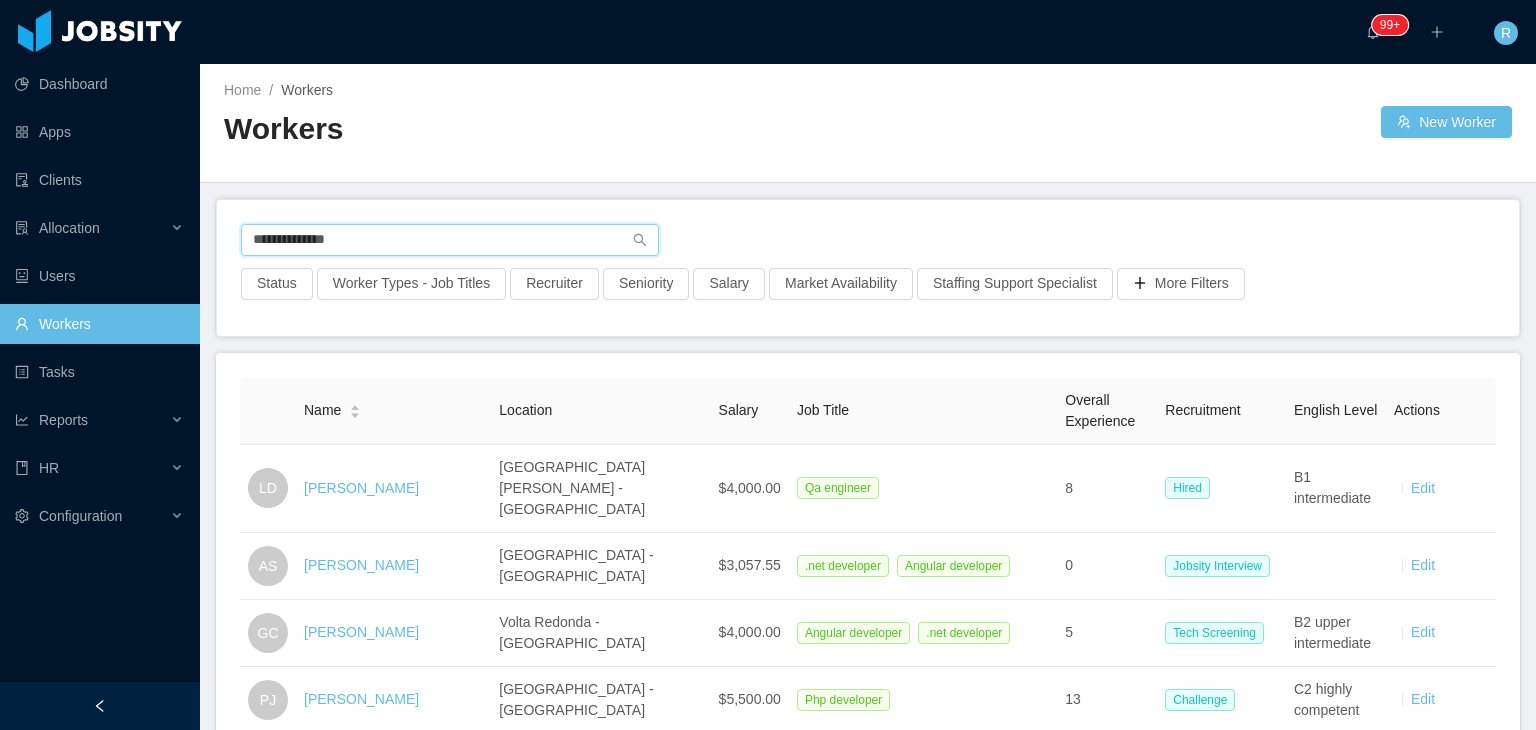 type on "**********" 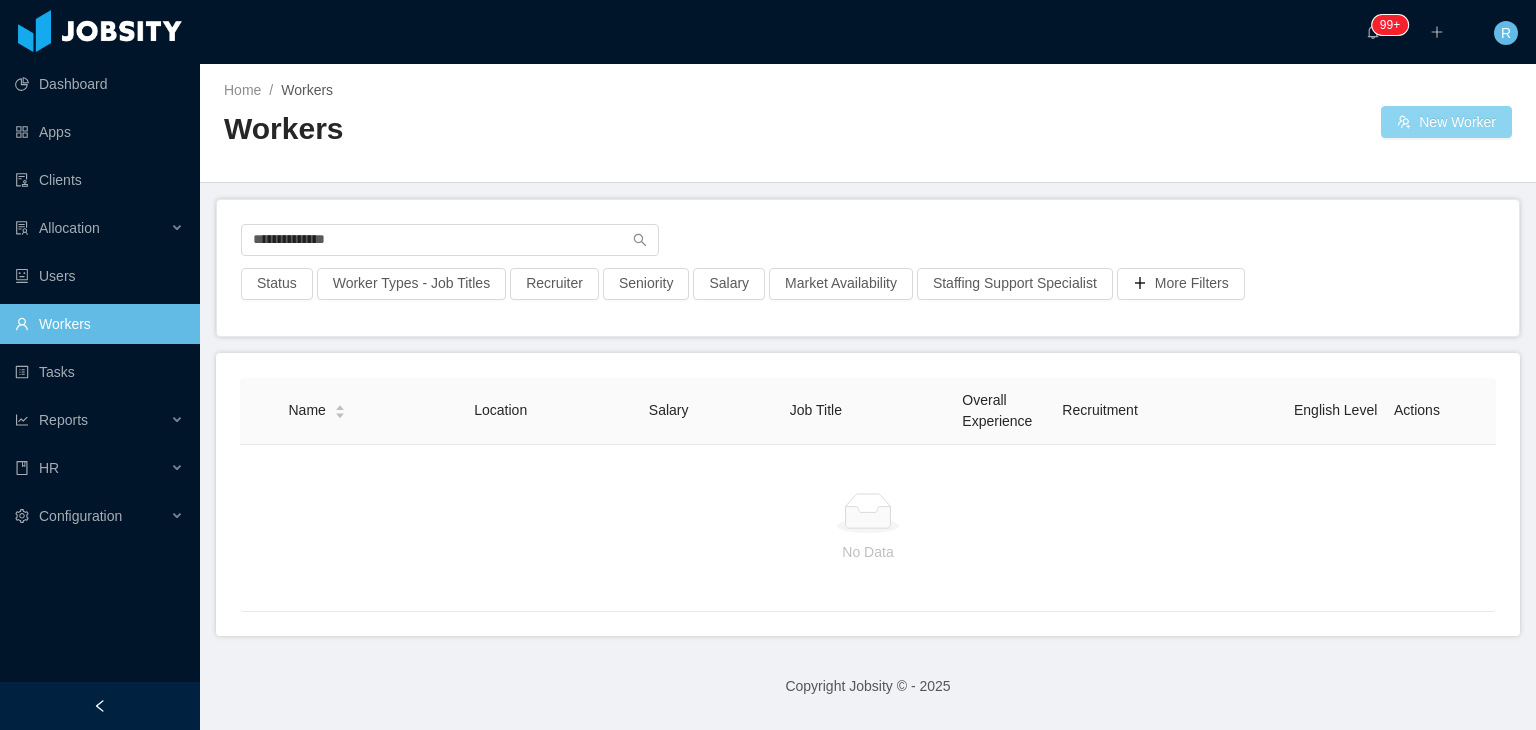 click on "New Worker" at bounding box center [1446, 122] 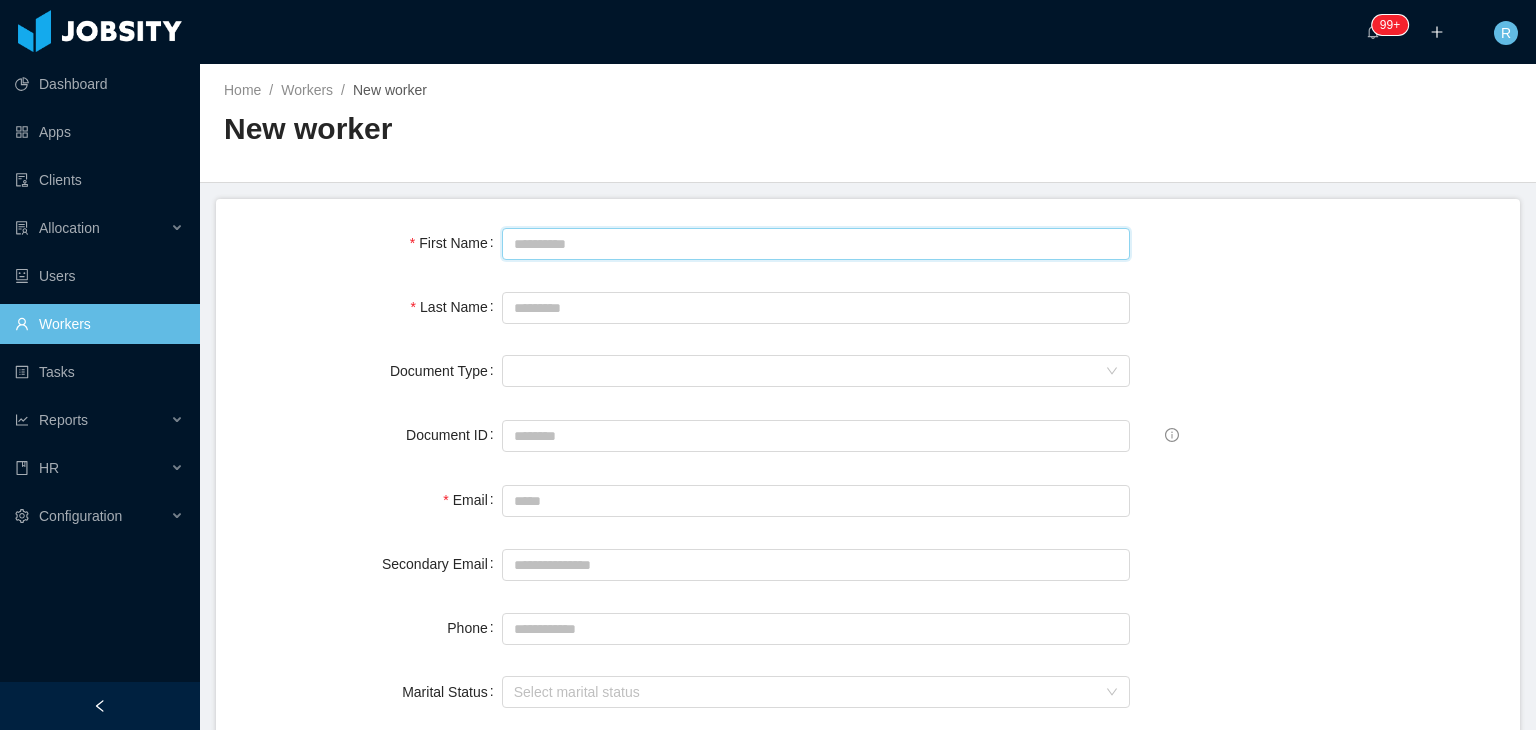 click on "First Name" at bounding box center (816, 244) 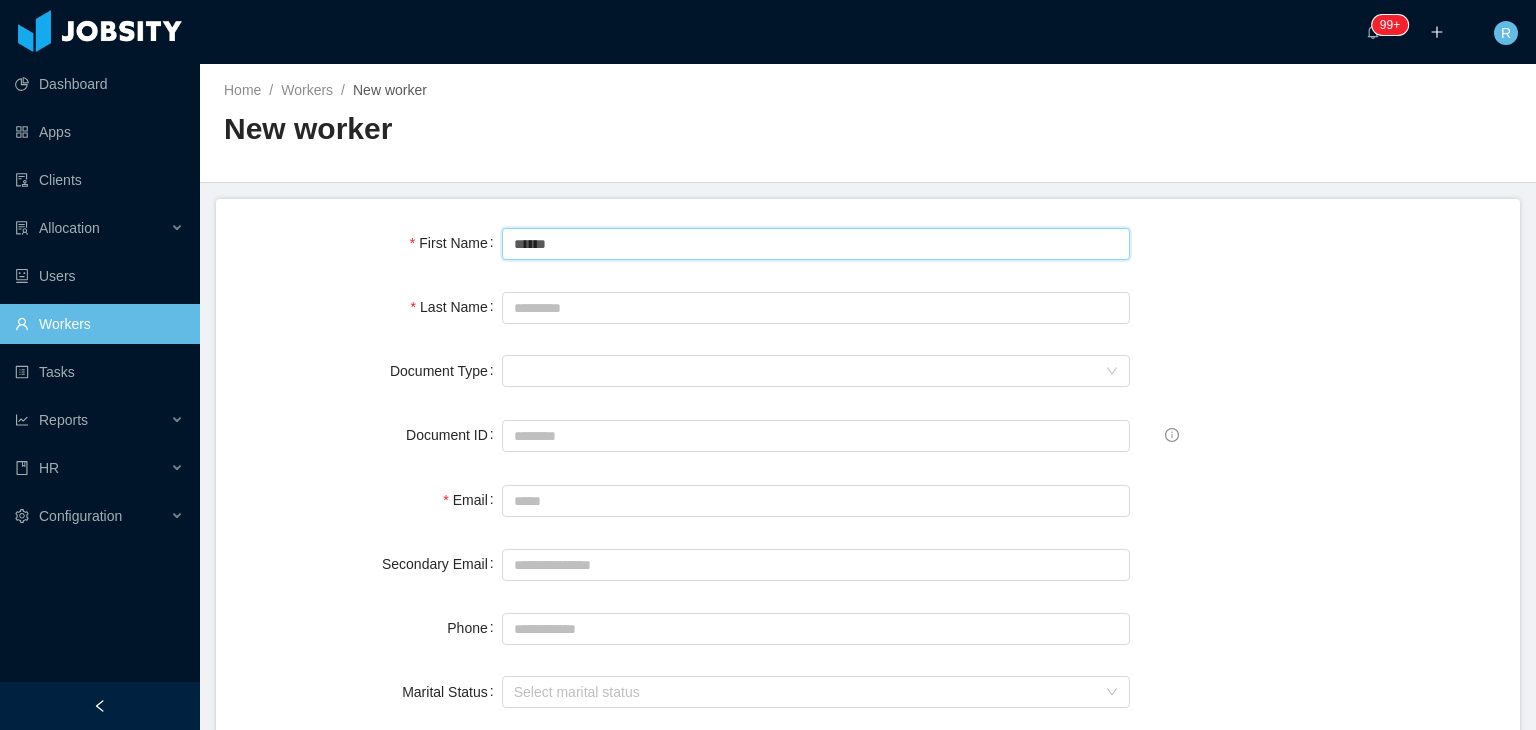 type on "*****" 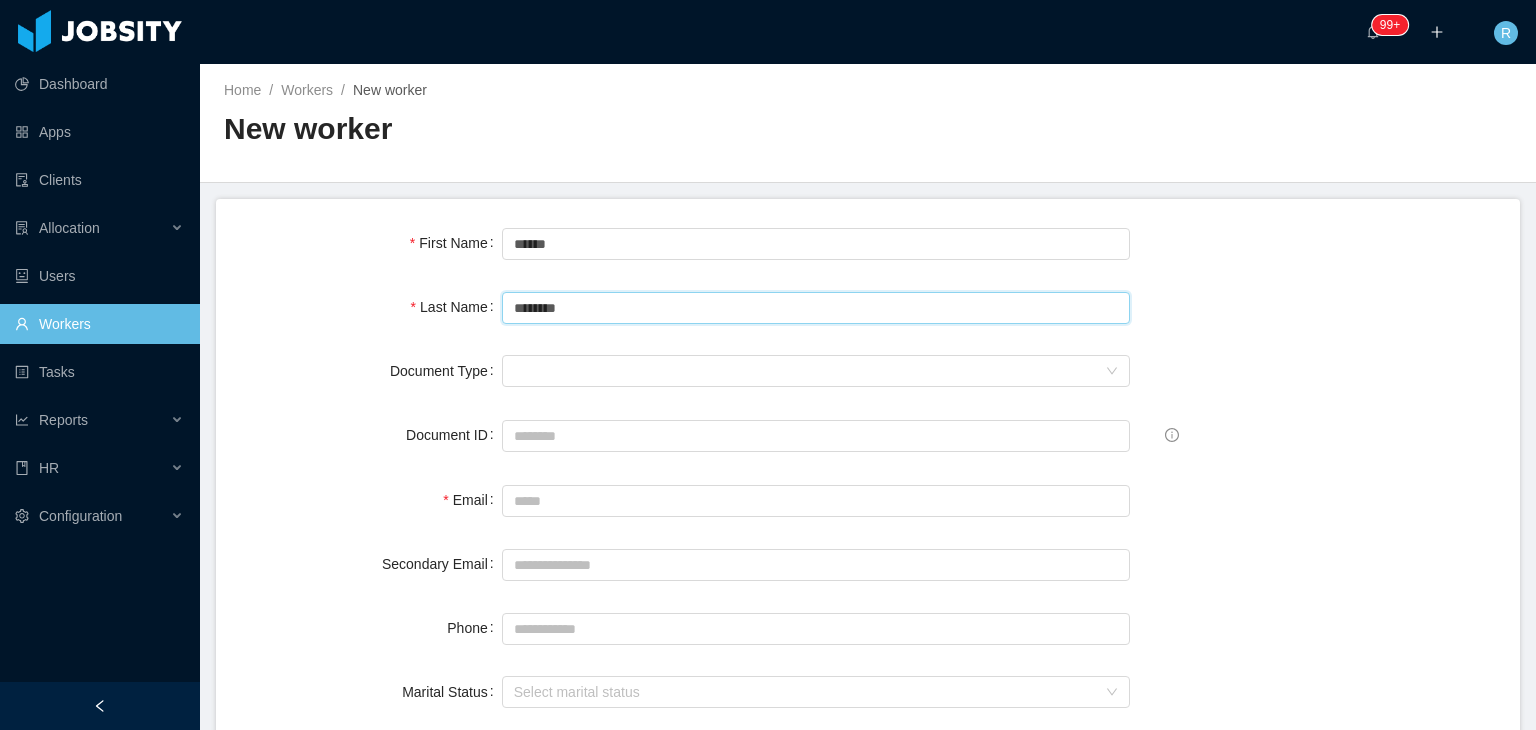 type on "********" 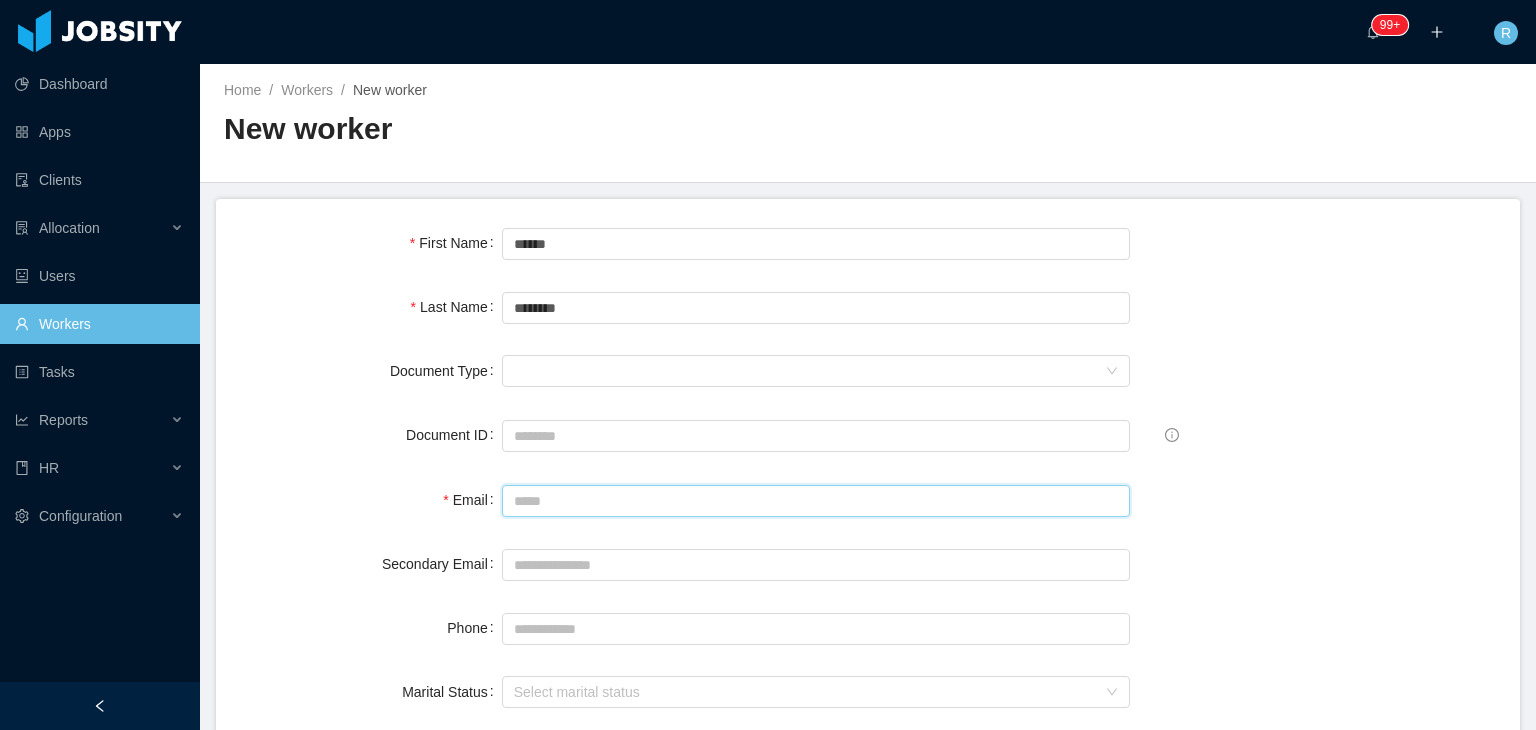 click on "Email" at bounding box center (816, 501) 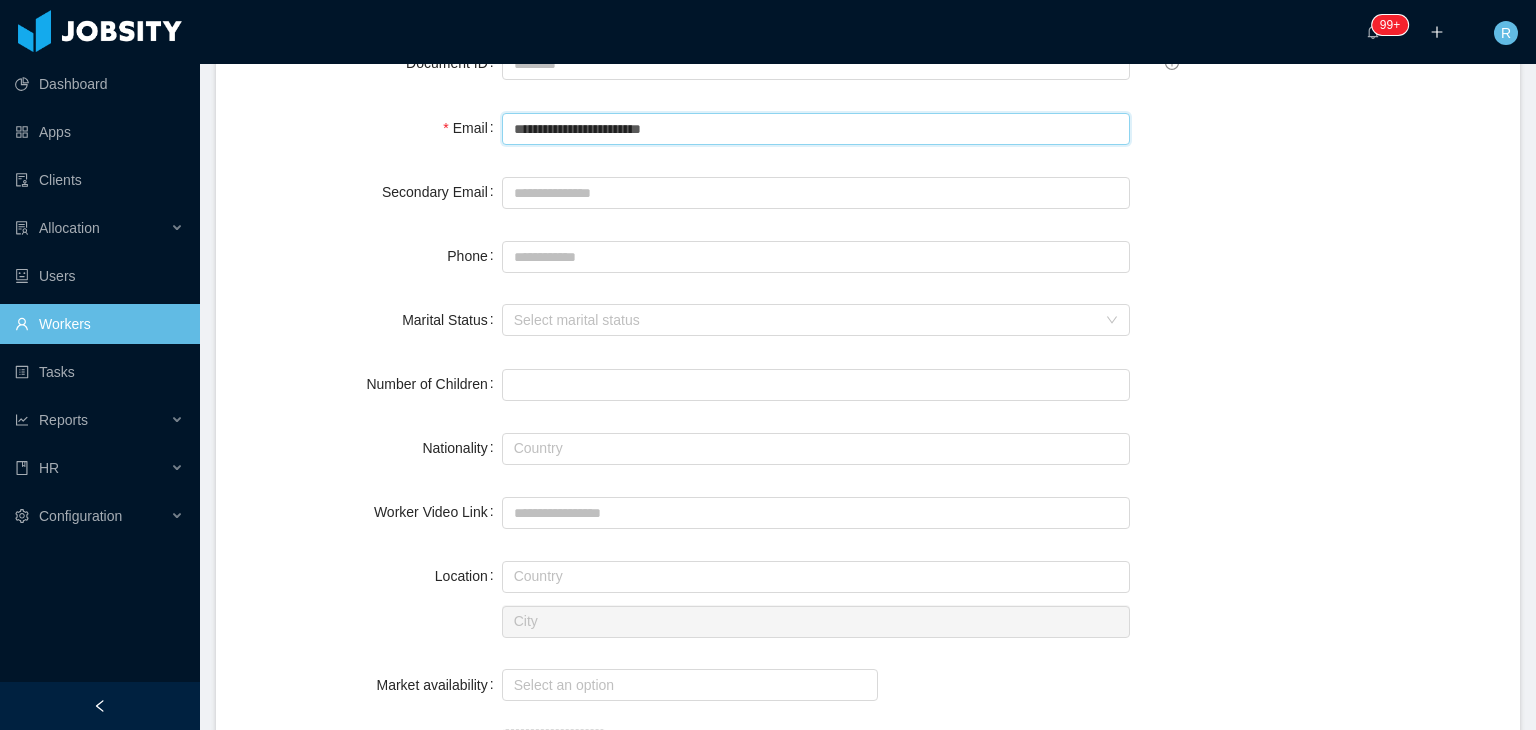 scroll, scrollTop: 375, scrollLeft: 0, axis: vertical 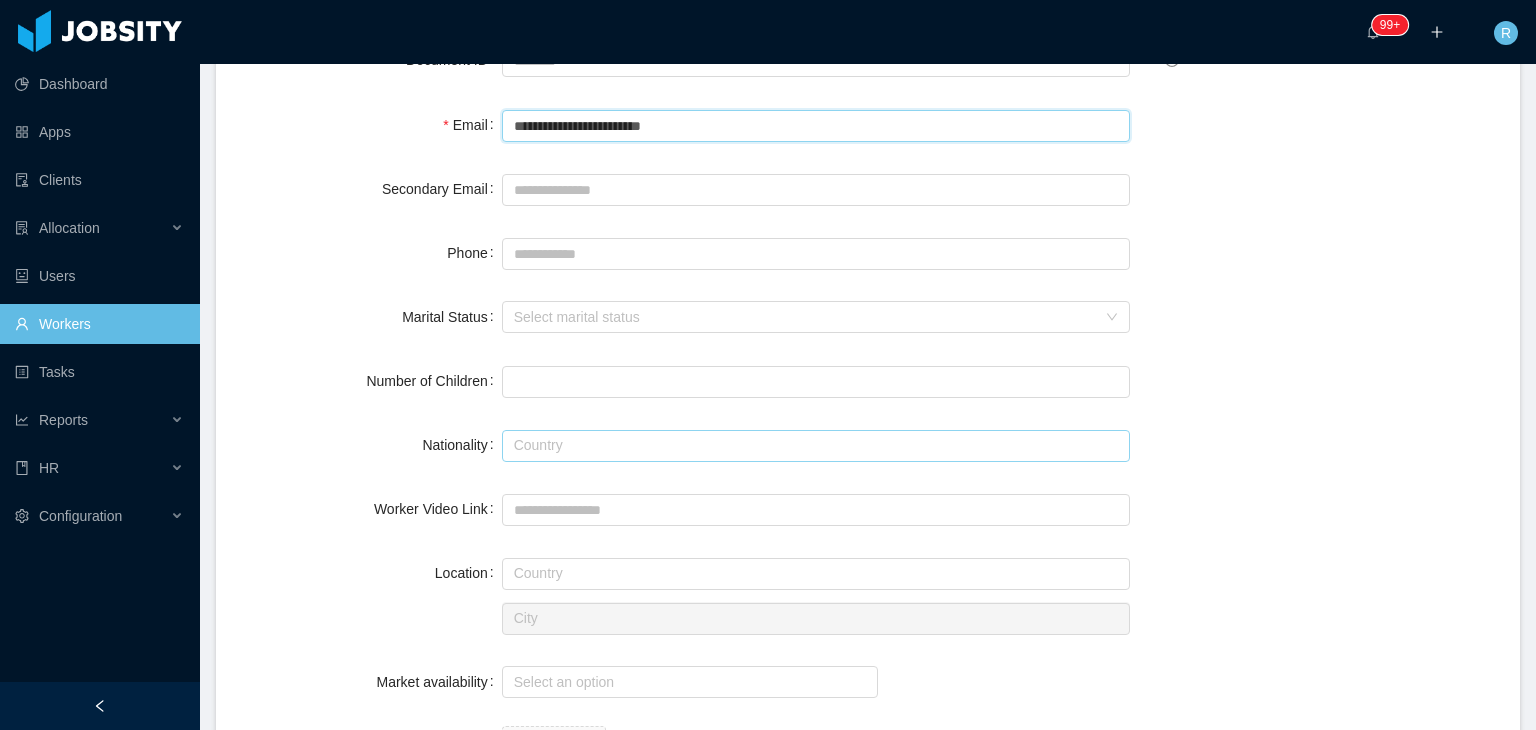 type on "**********" 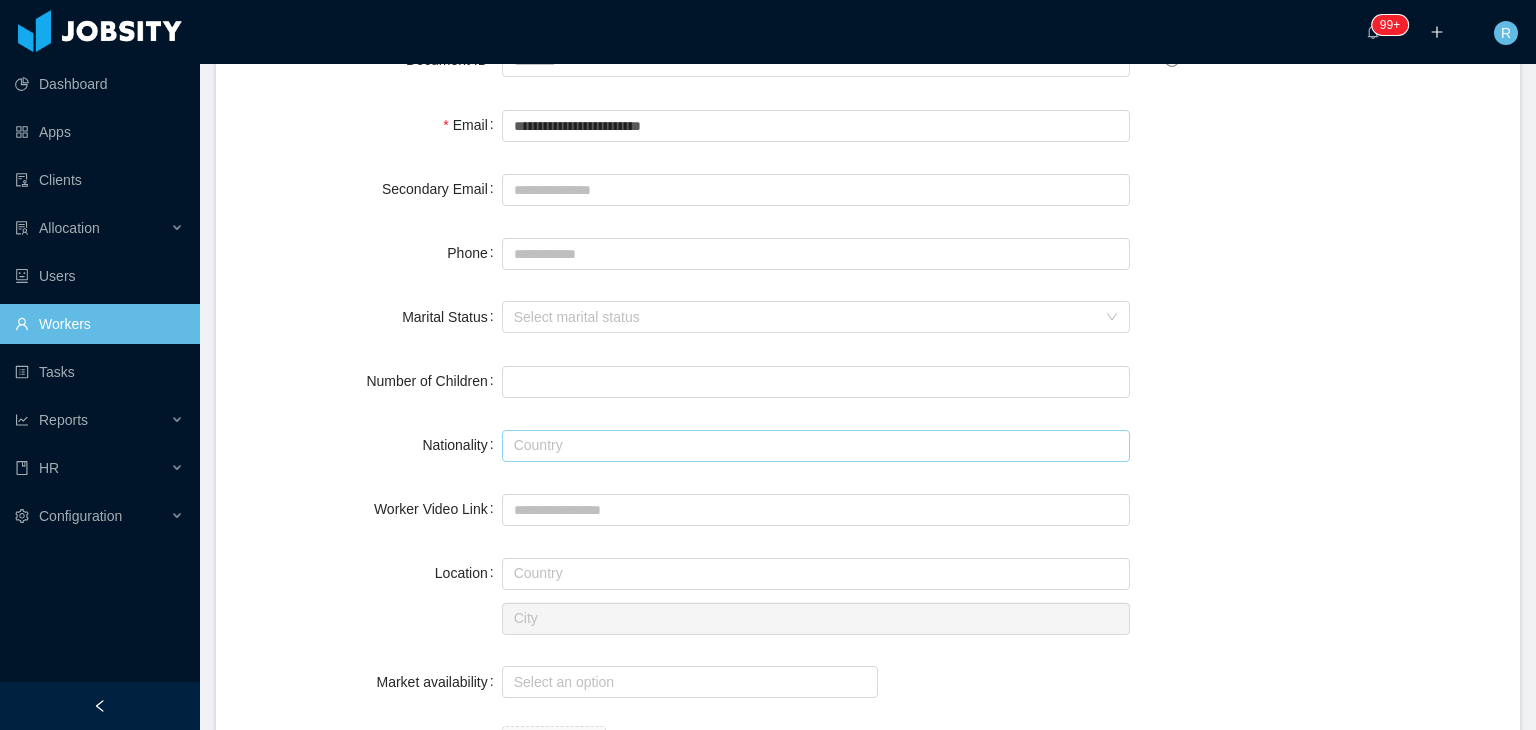 click at bounding box center (816, 446) 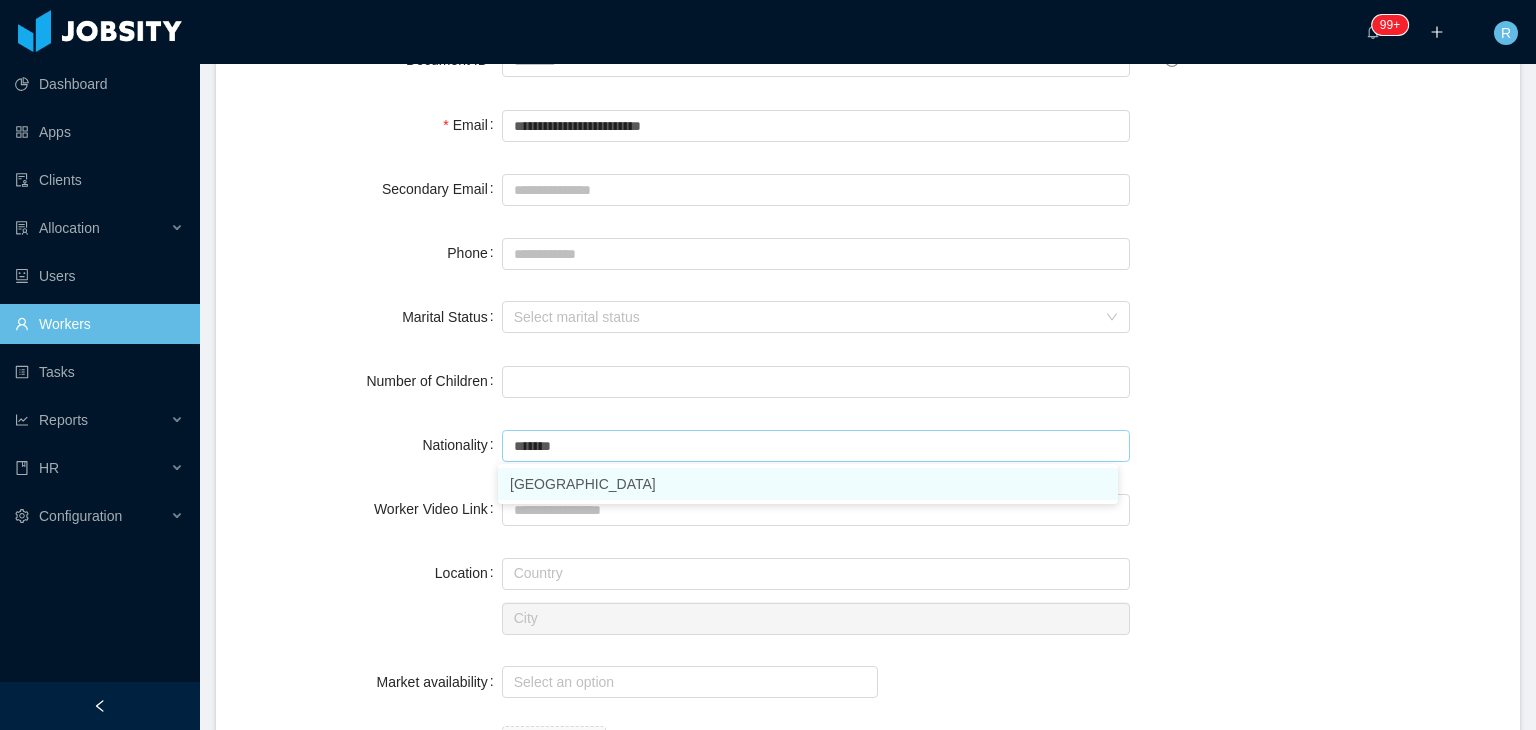 click on "Ecuador" at bounding box center [808, 484] 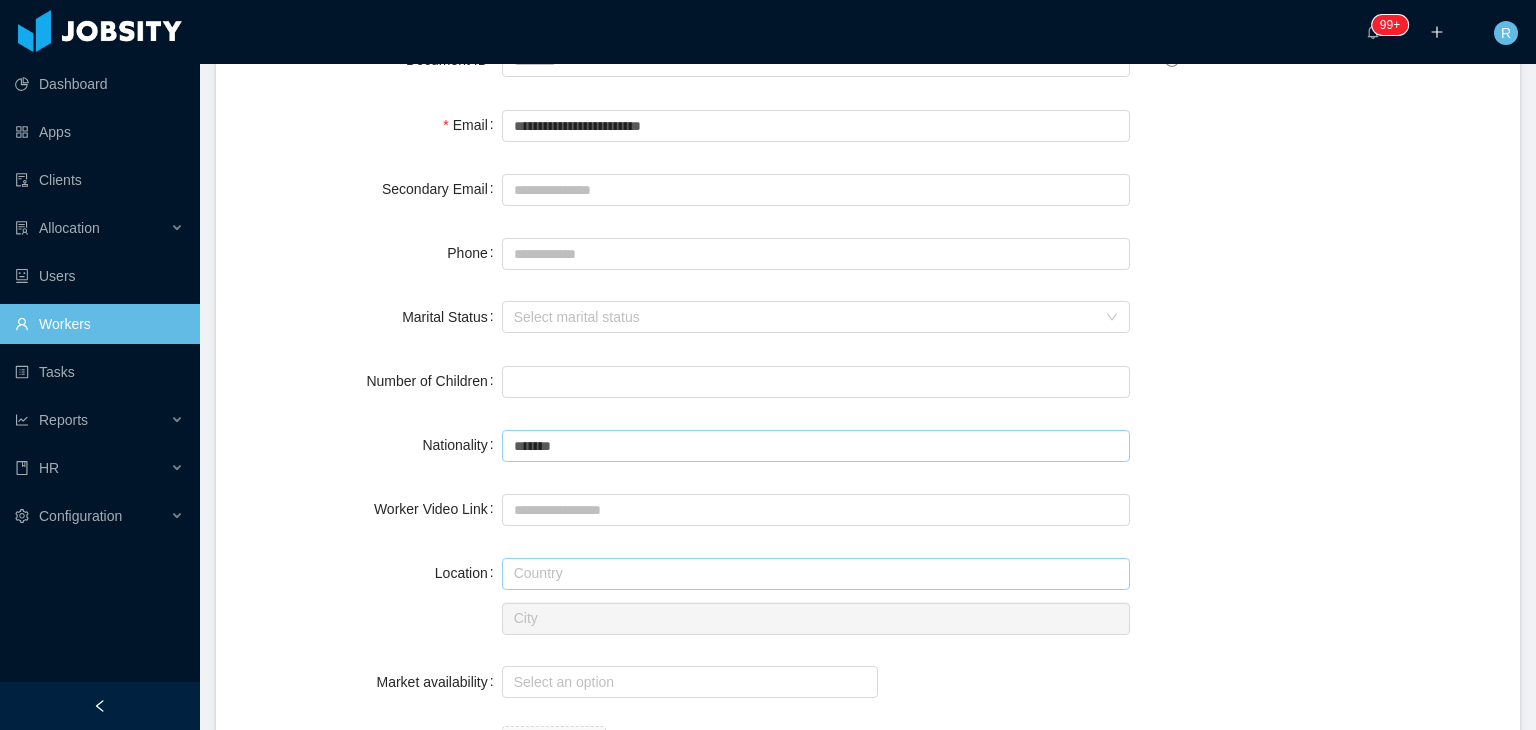type on "*******" 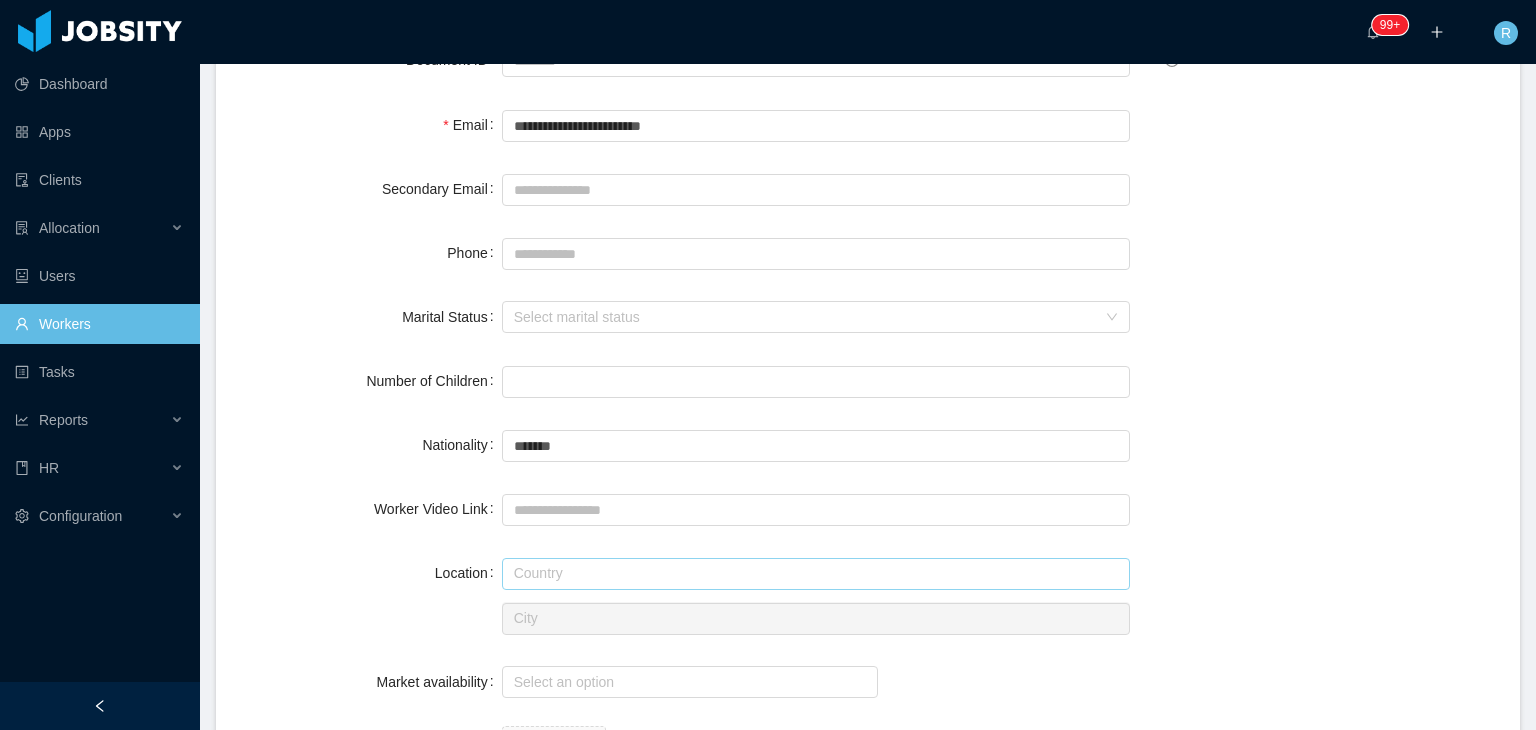 click at bounding box center (816, 574) 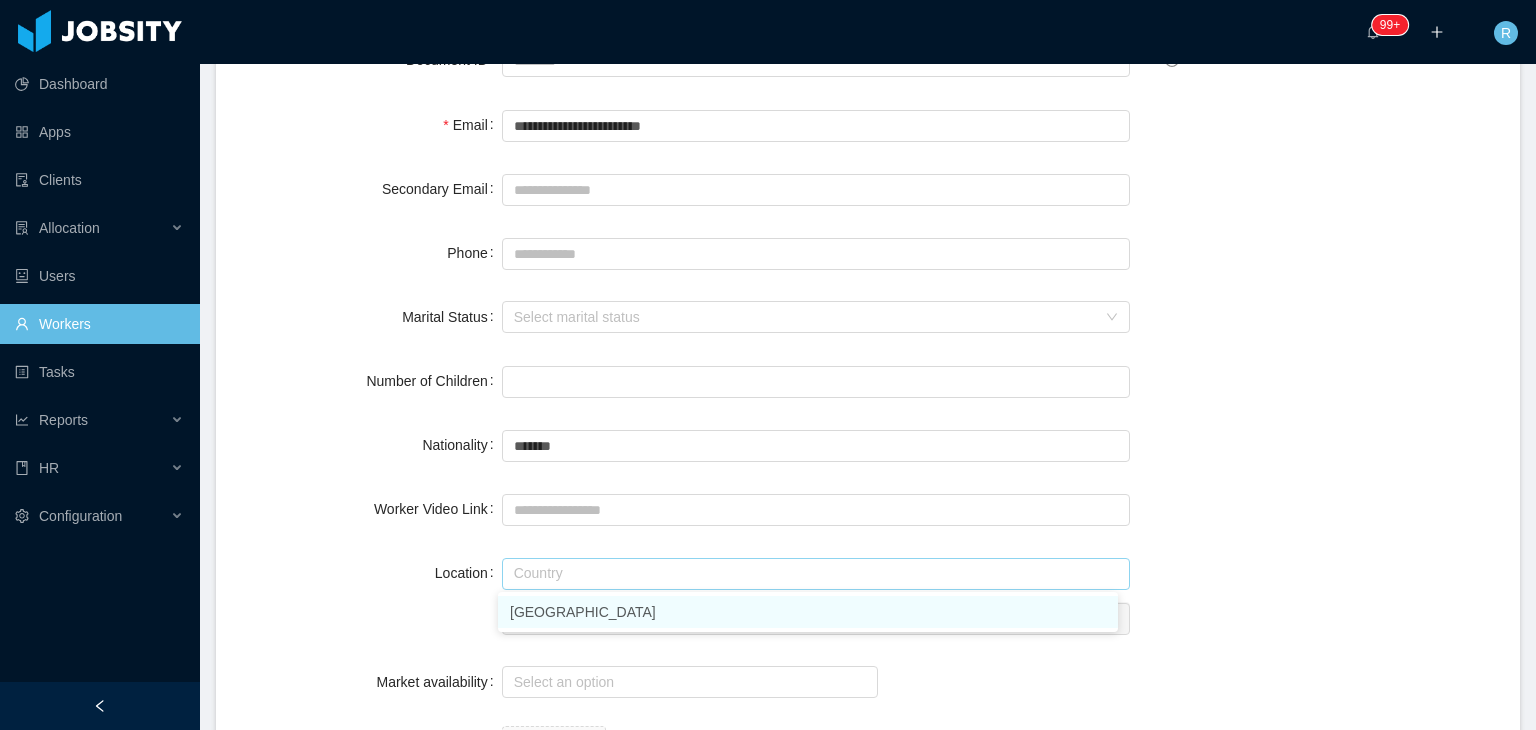 click on "Ecuador" at bounding box center [808, 612] 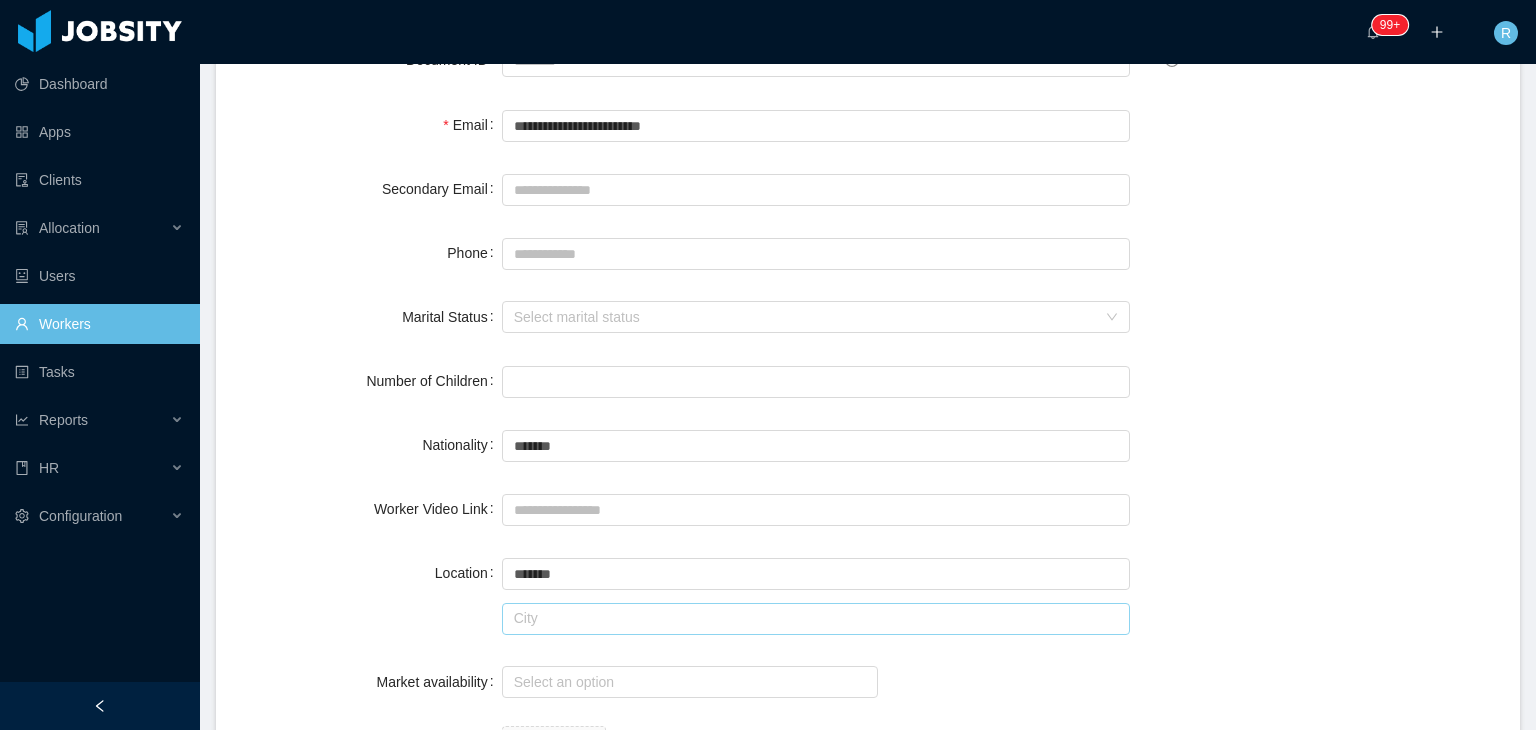 click at bounding box center [816, 619] 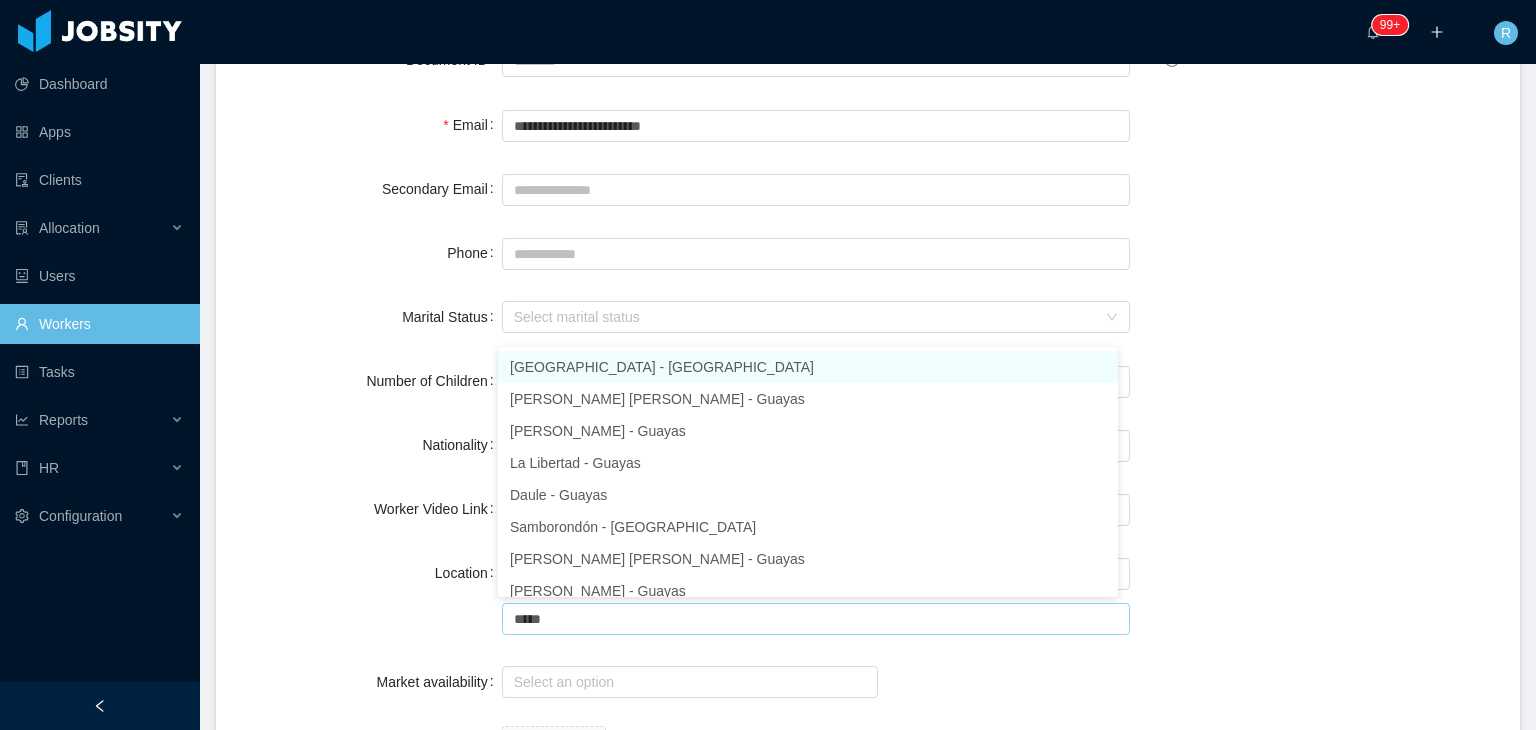 click on "Guayaquil - Guayas" at bounding box center (808, 367) 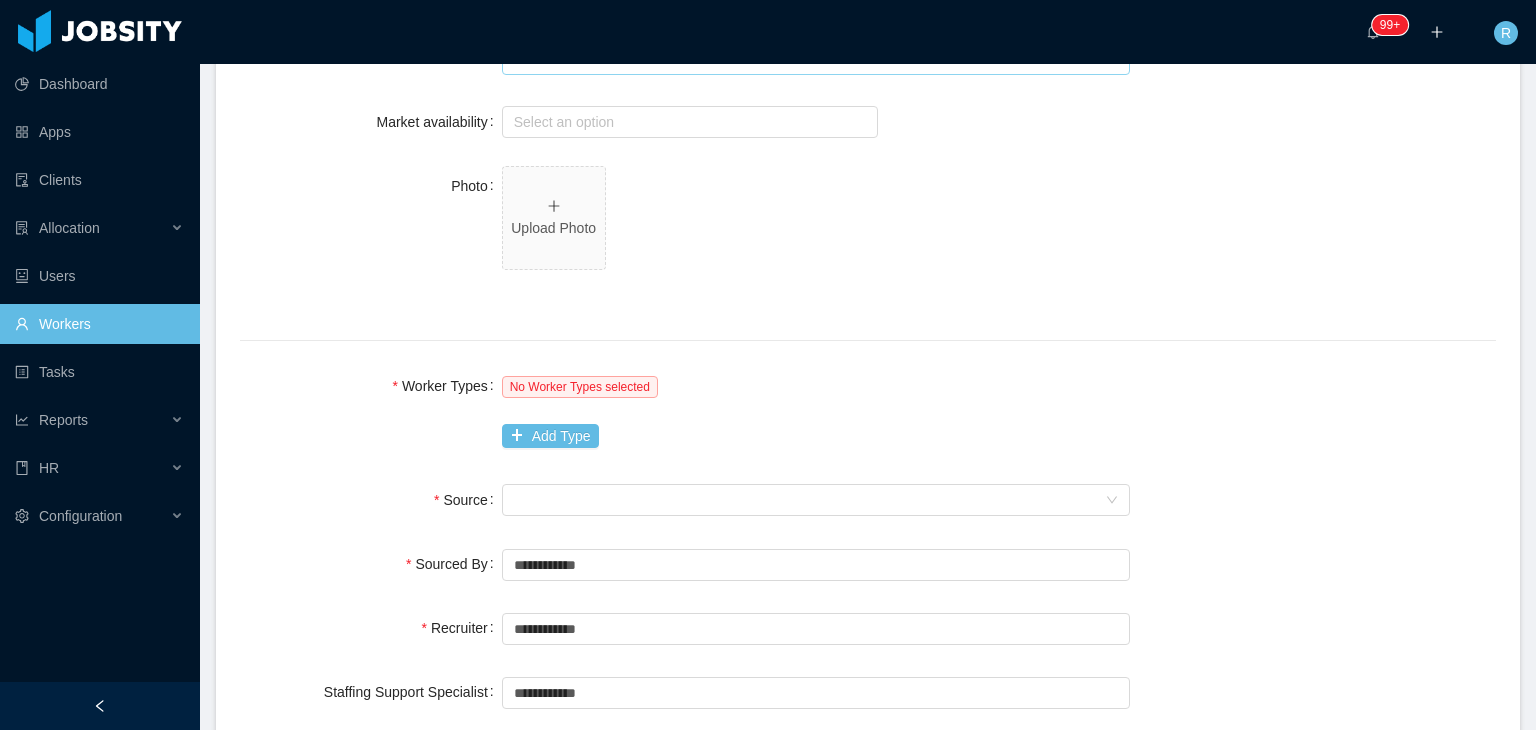 scroll, scrollTop: 947, scrollLeft: 0, axis: vertical 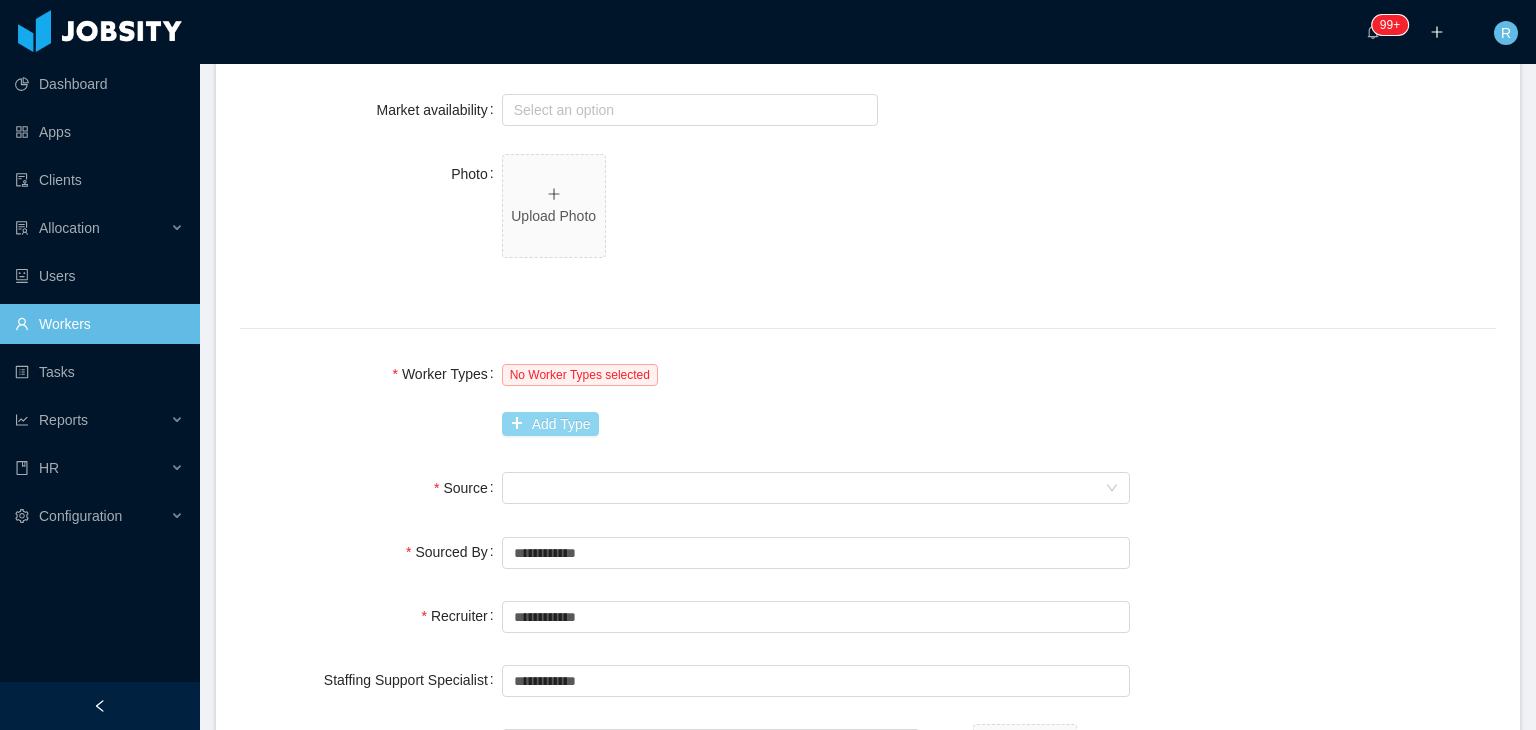 type on "*********" 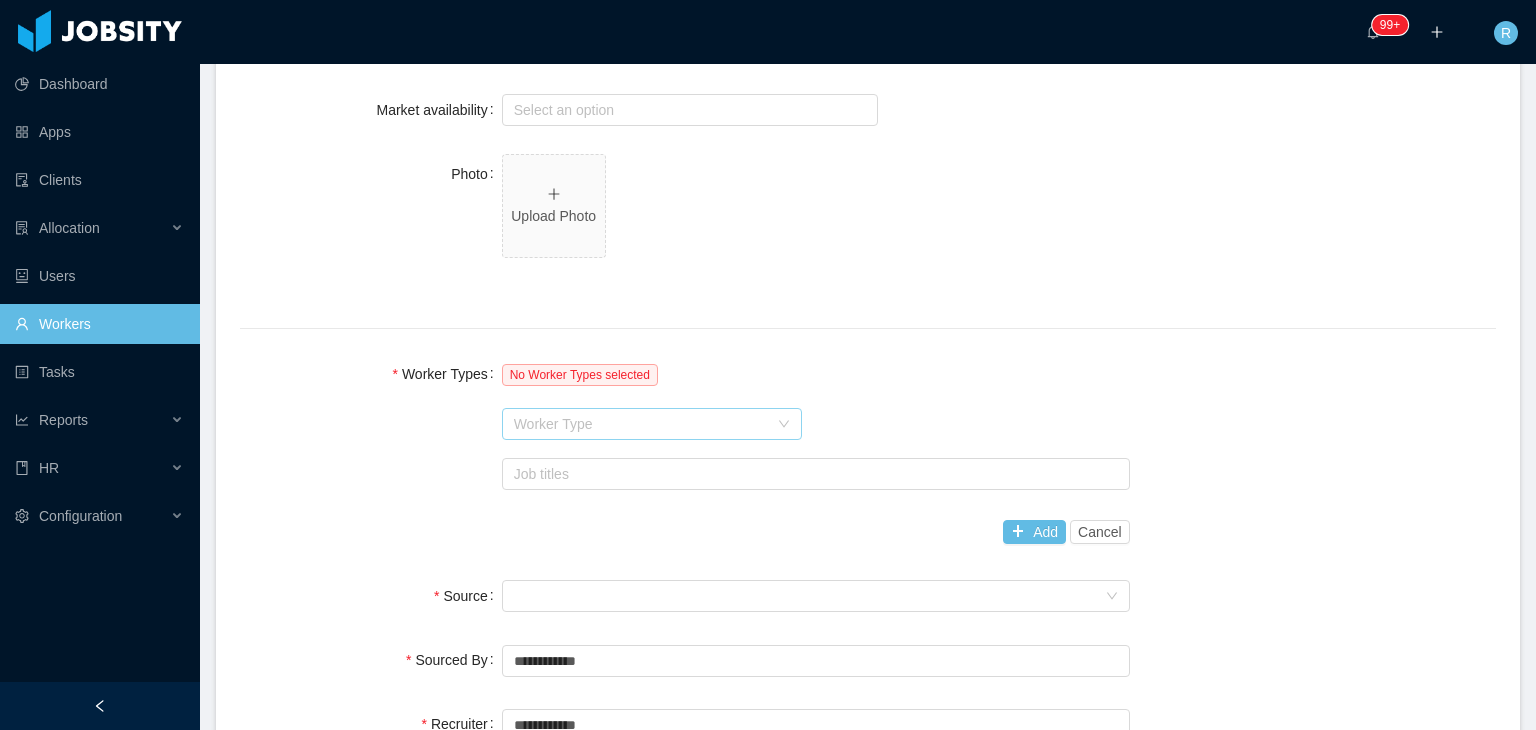 click on "Worker Type" at bounding box center [641, 424] 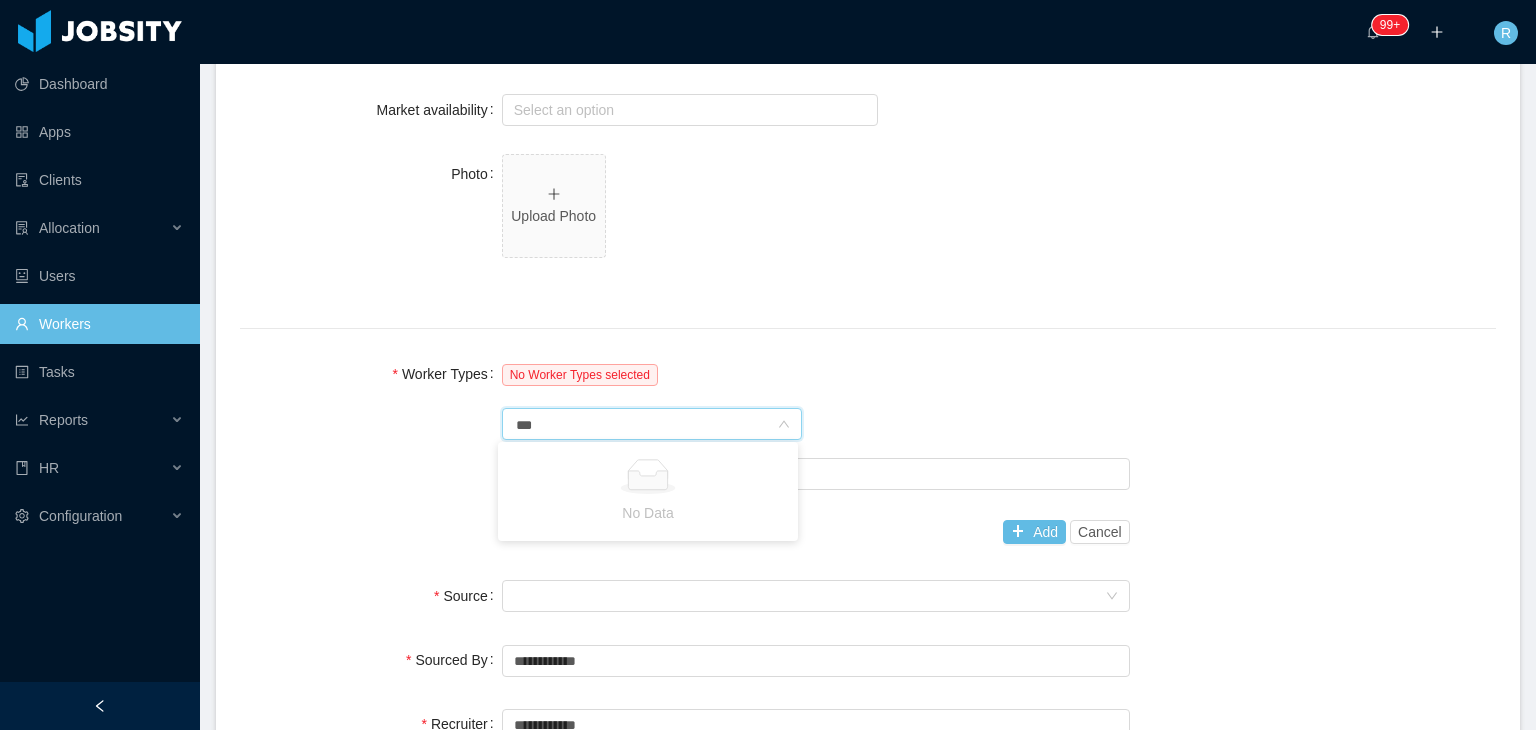 type on "**" 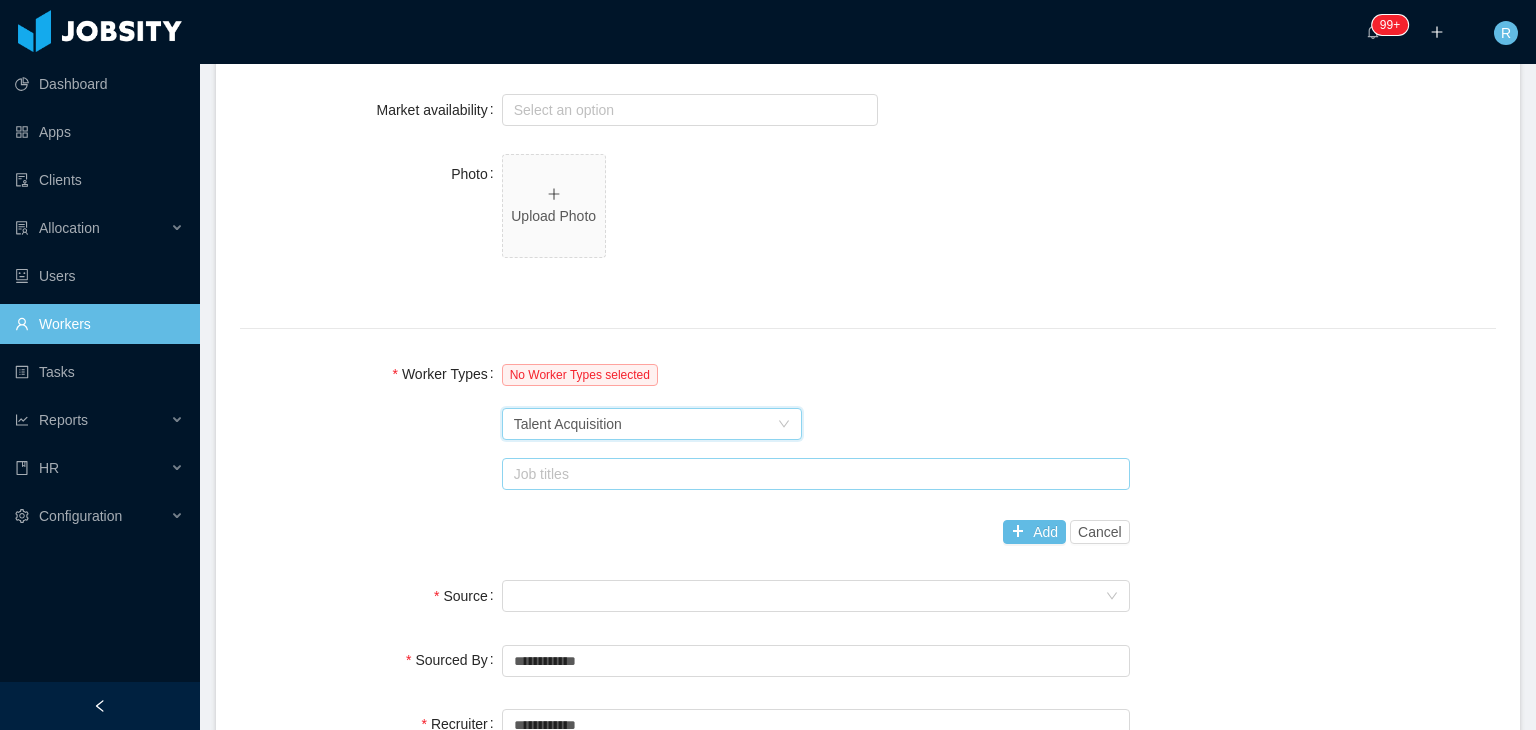click on "Job titles" at bounding box center (811, 474) 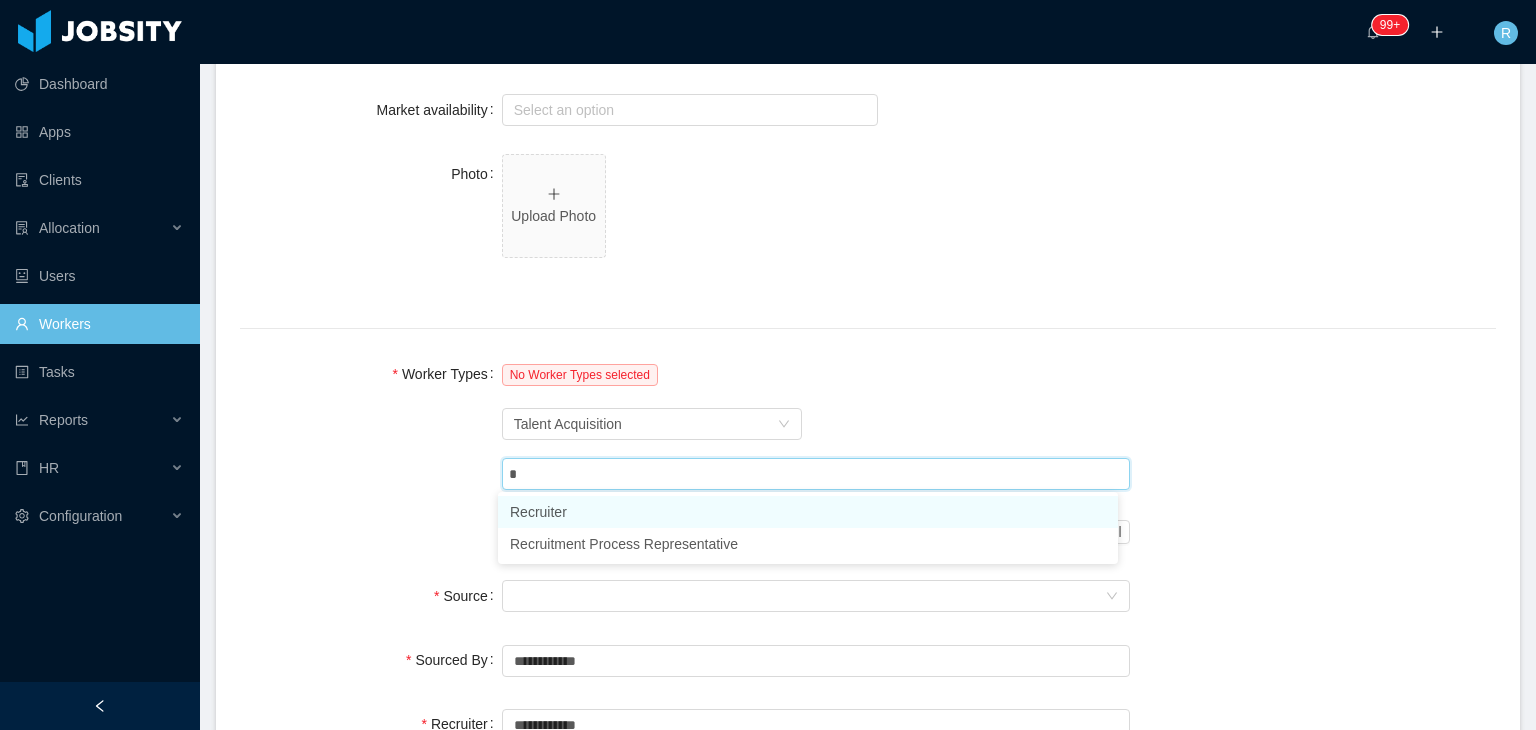 type on "**" 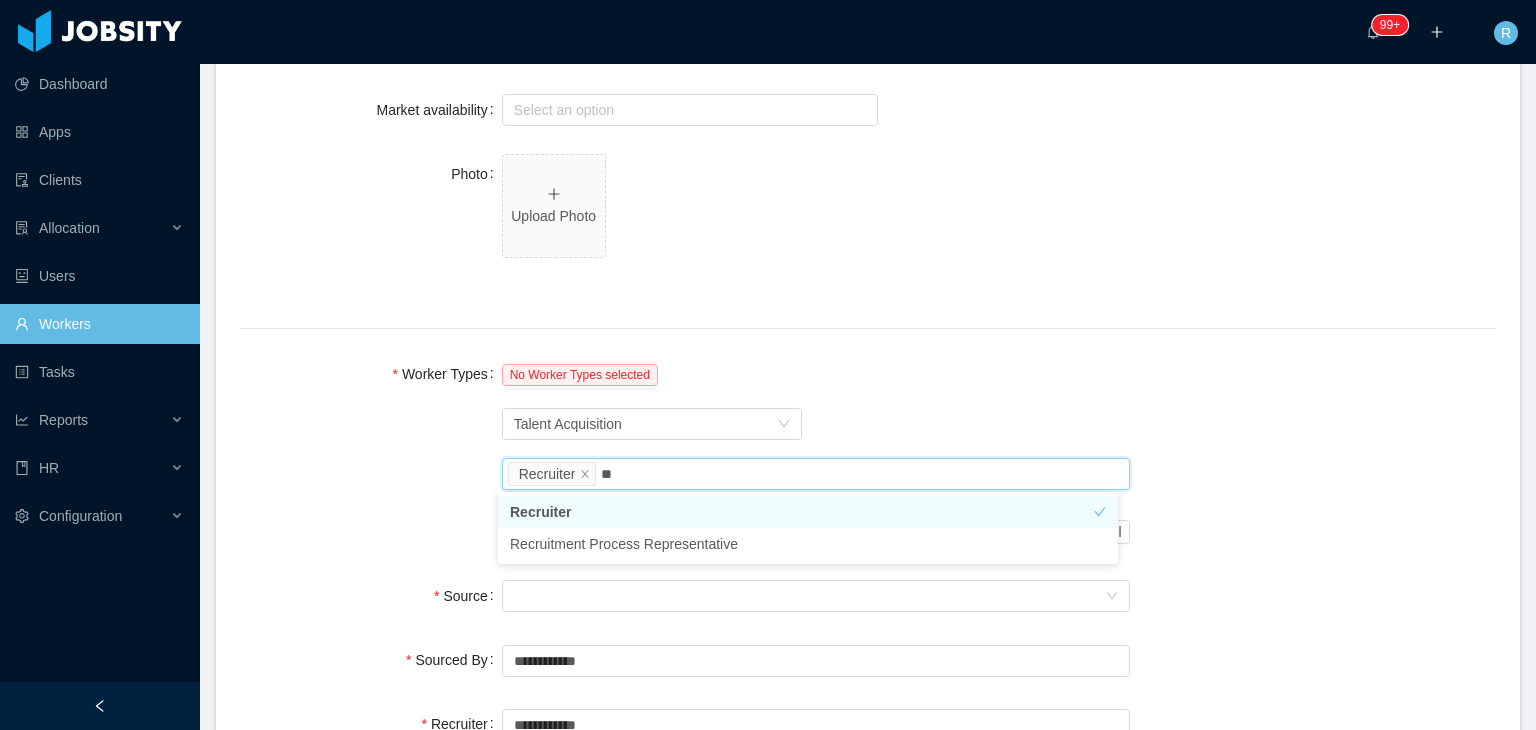 type on "*" 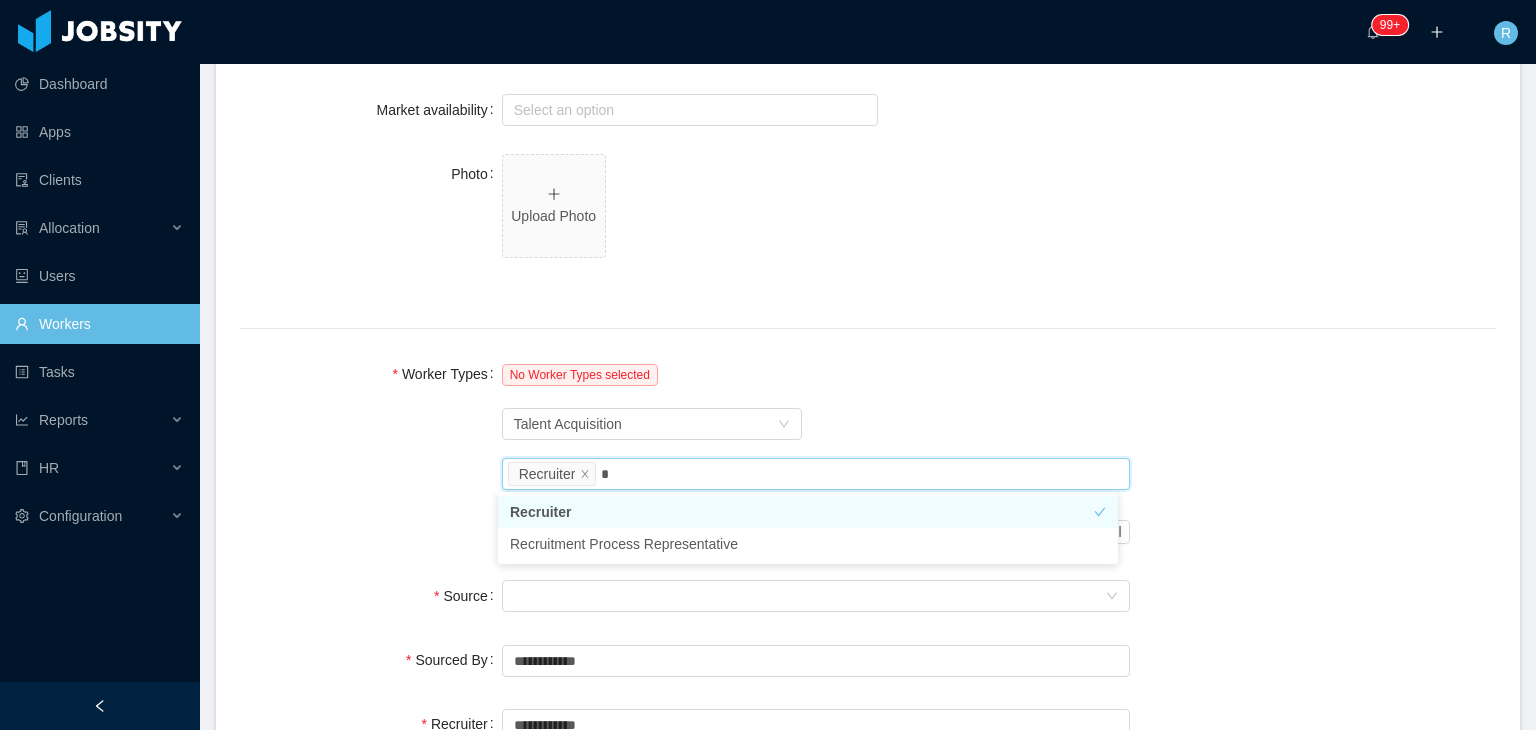type 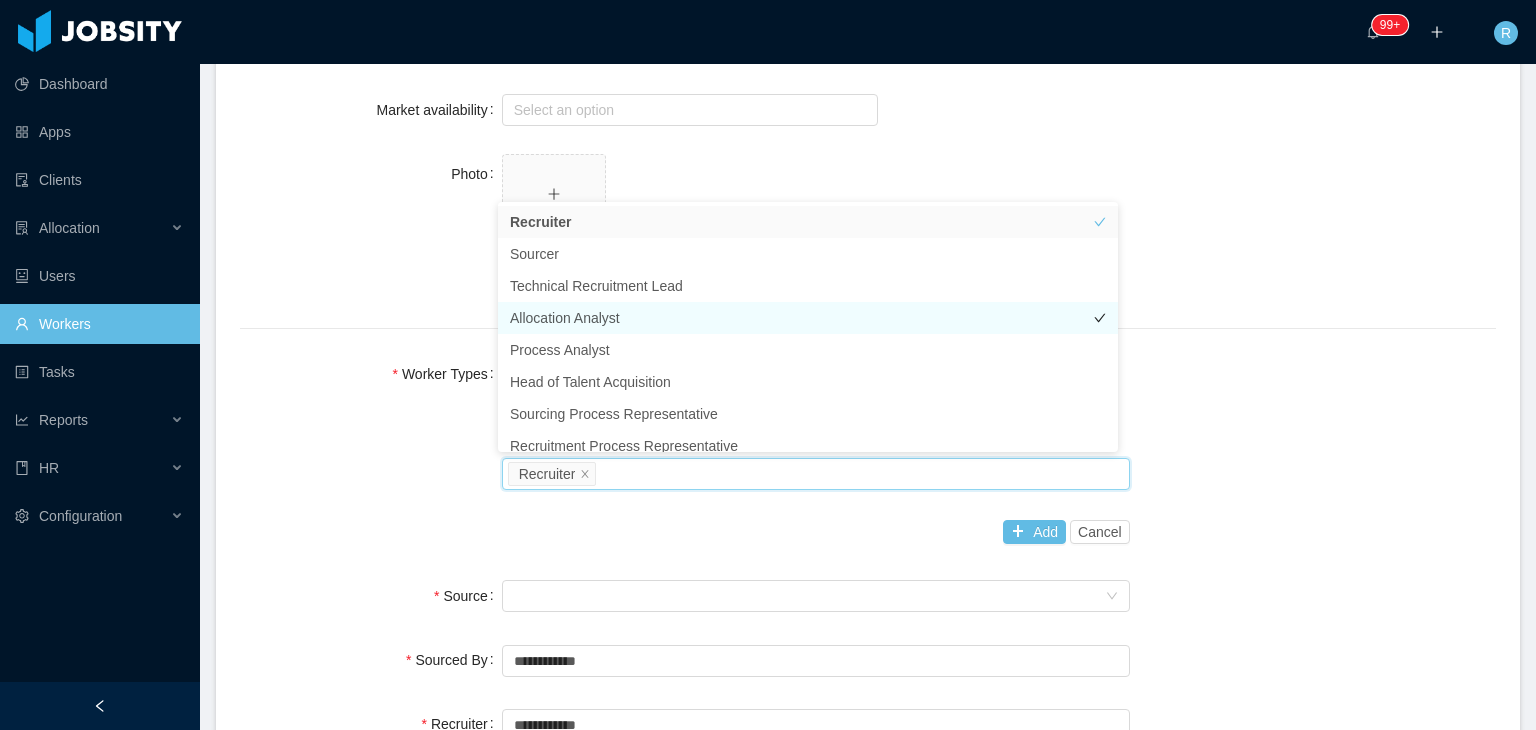 scroll, scrollTop: 173, scrollLeft: 0, axis: vertical 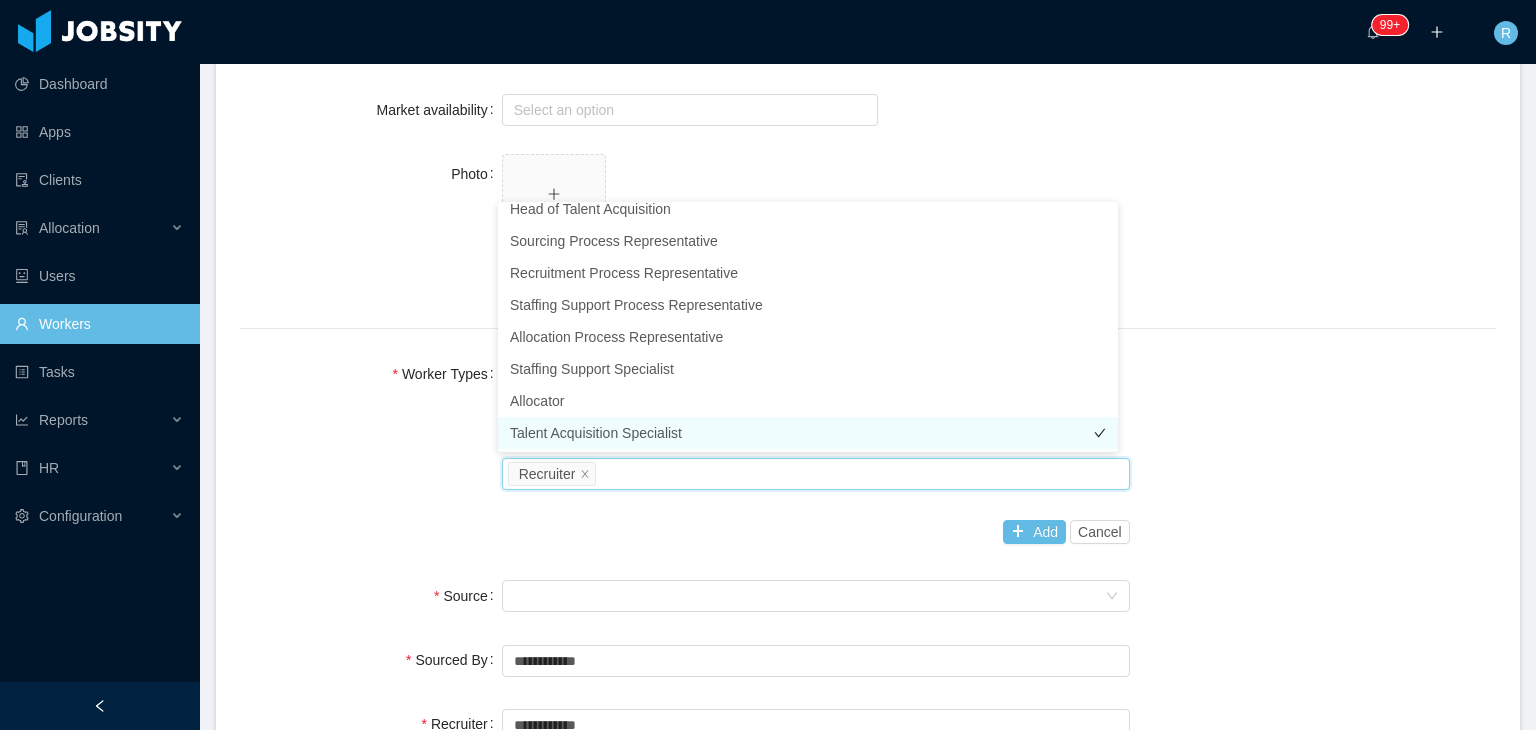 click on "Talent Acquisition Specialist" at bounding box center [808, 433] 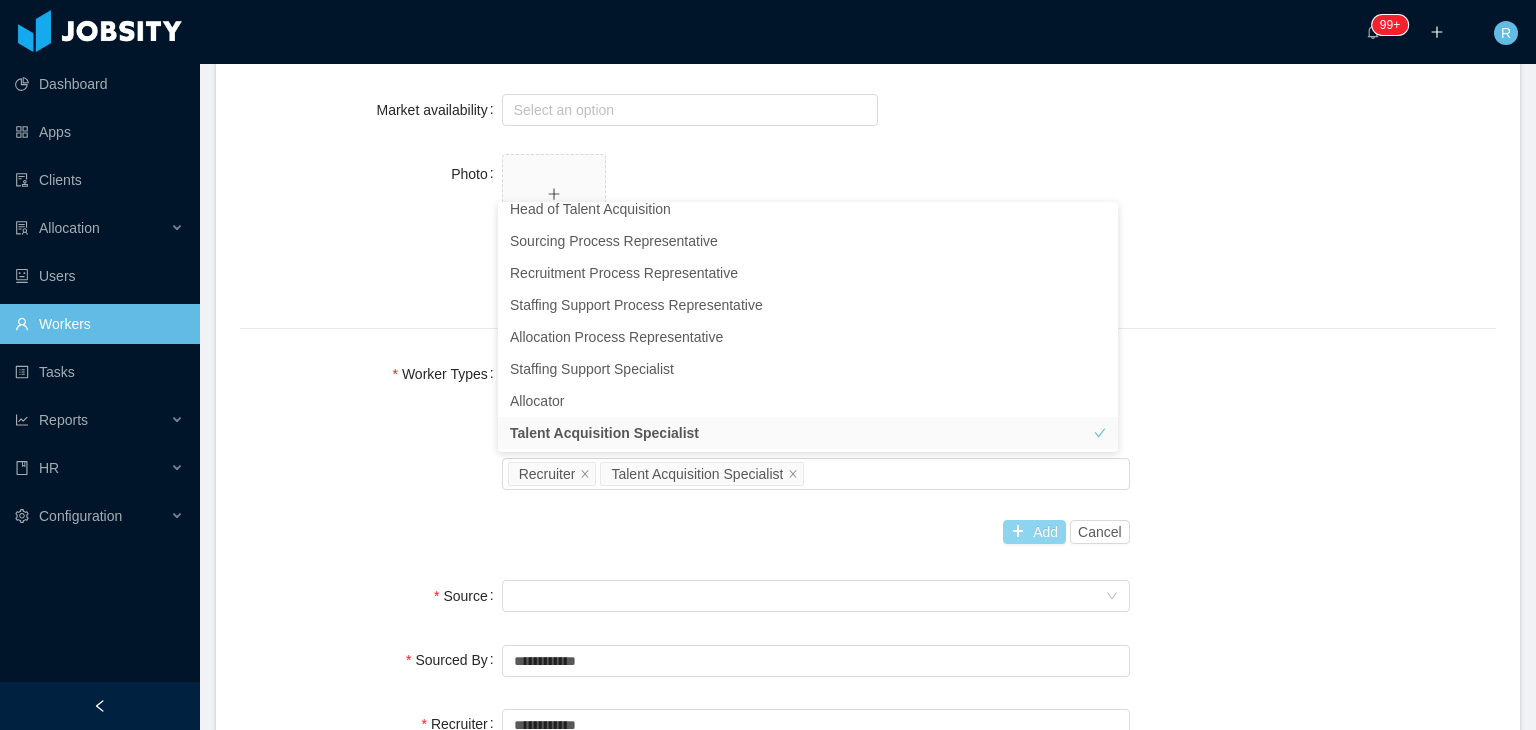 click on "Add" at bounding box center (1034, 532) 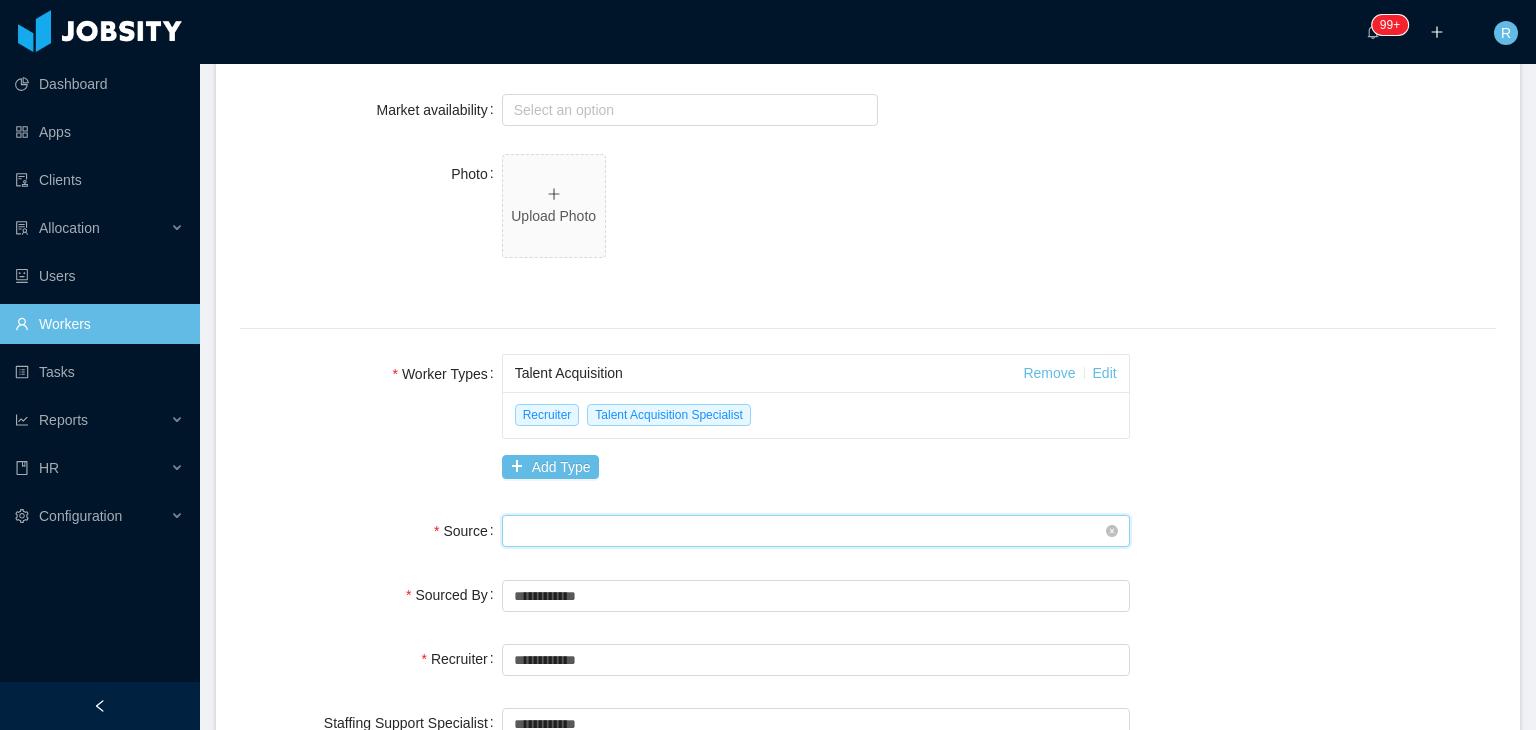 click on "Seniority" at bounding box center (809, 531) 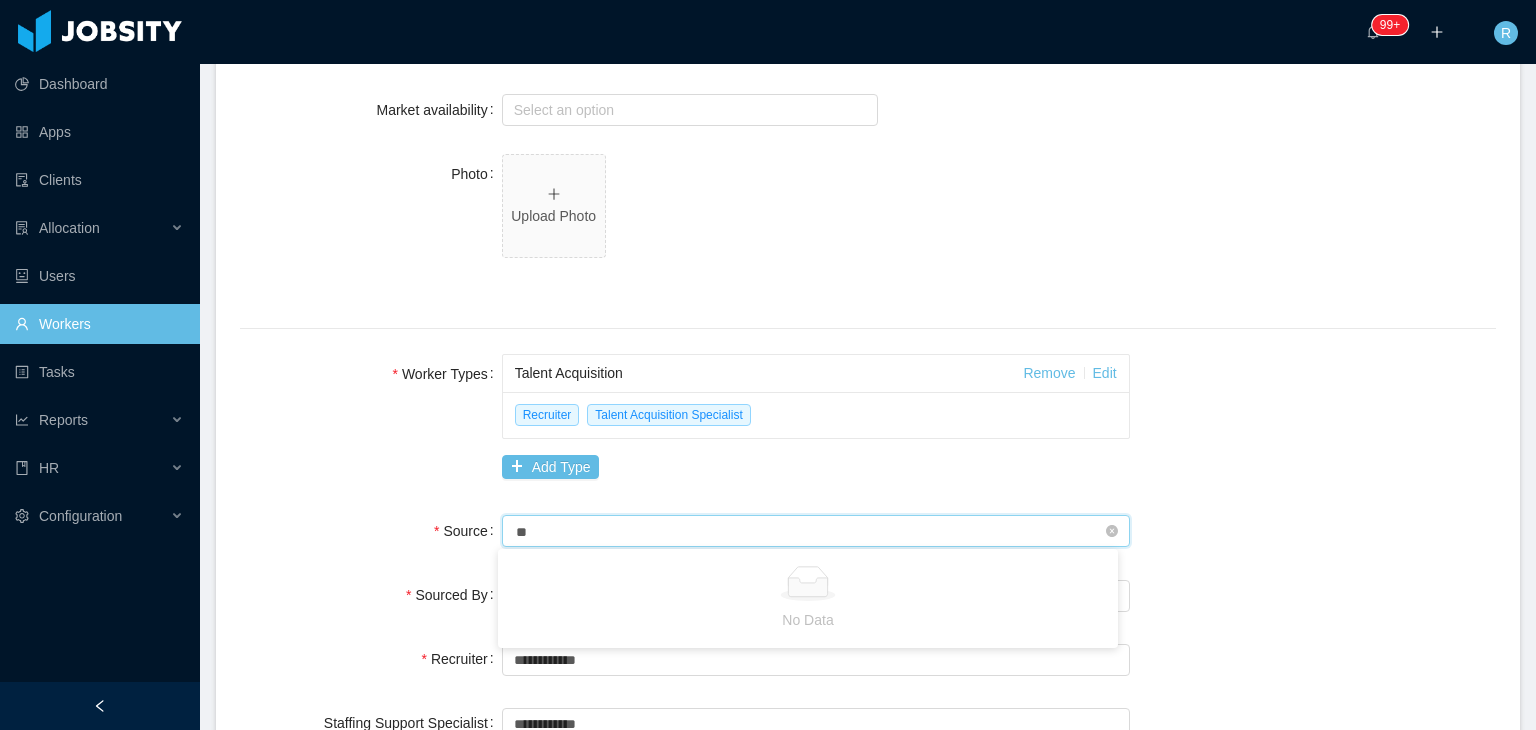 type on "*" 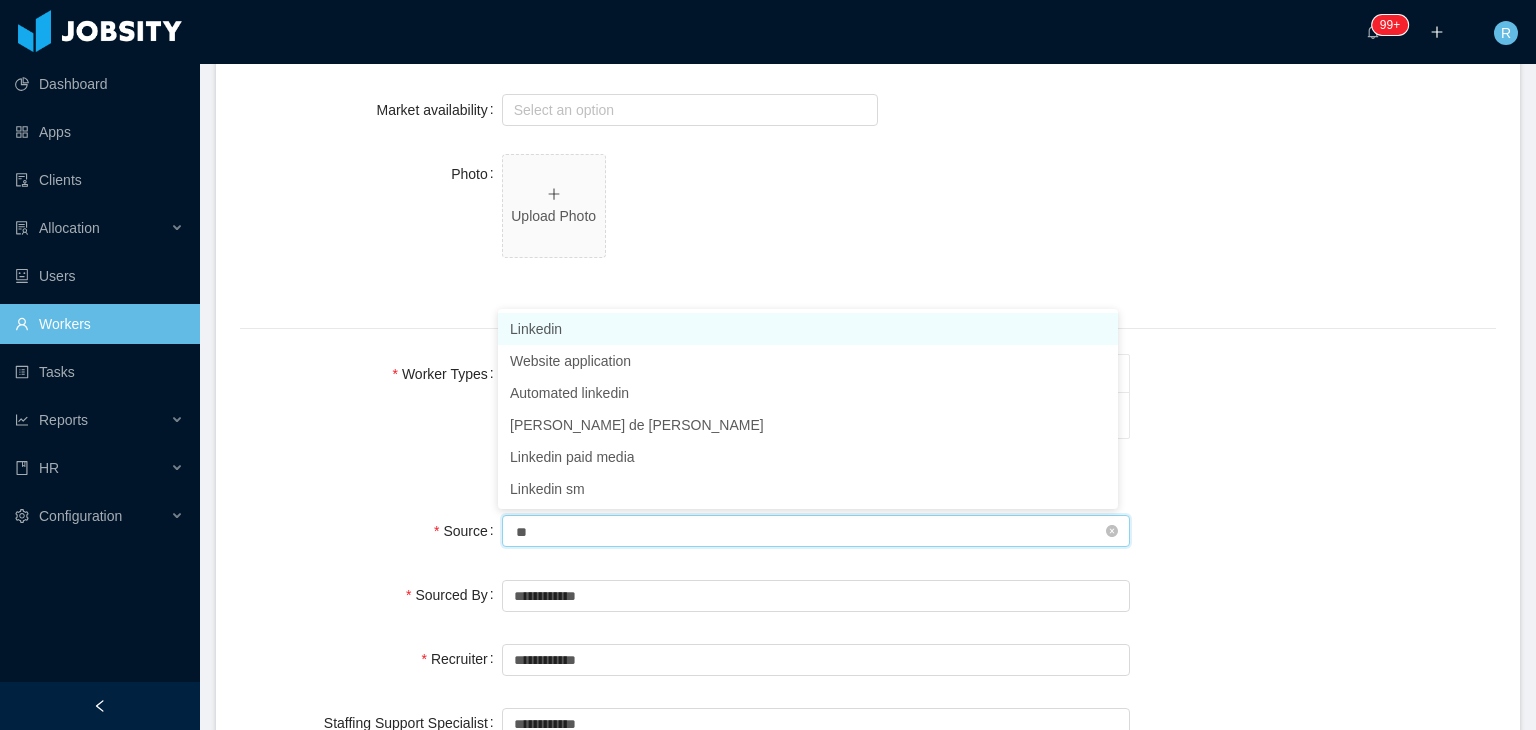 type on "***" 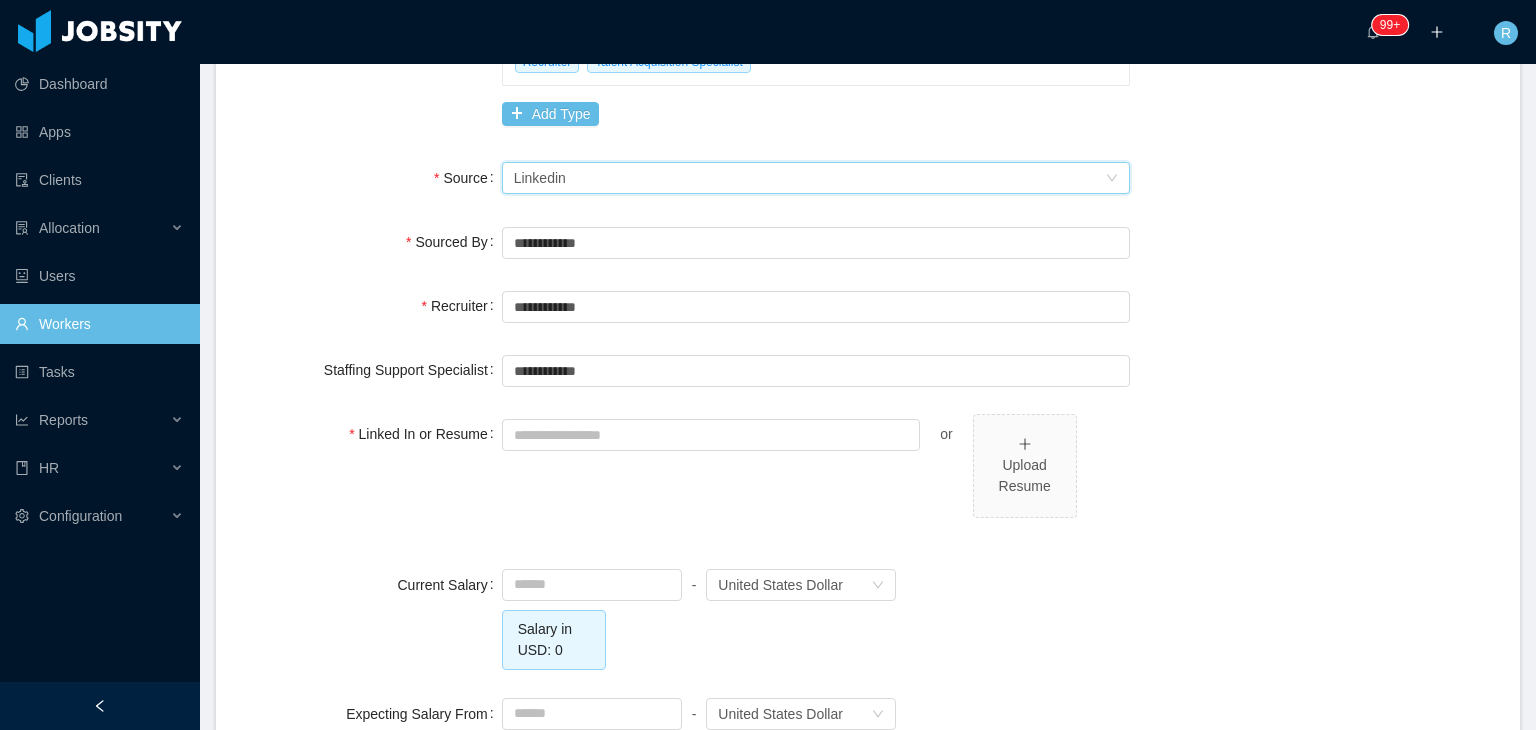 scroll, scrollTop: 1302, scrollLeft: 0, axis: vertical 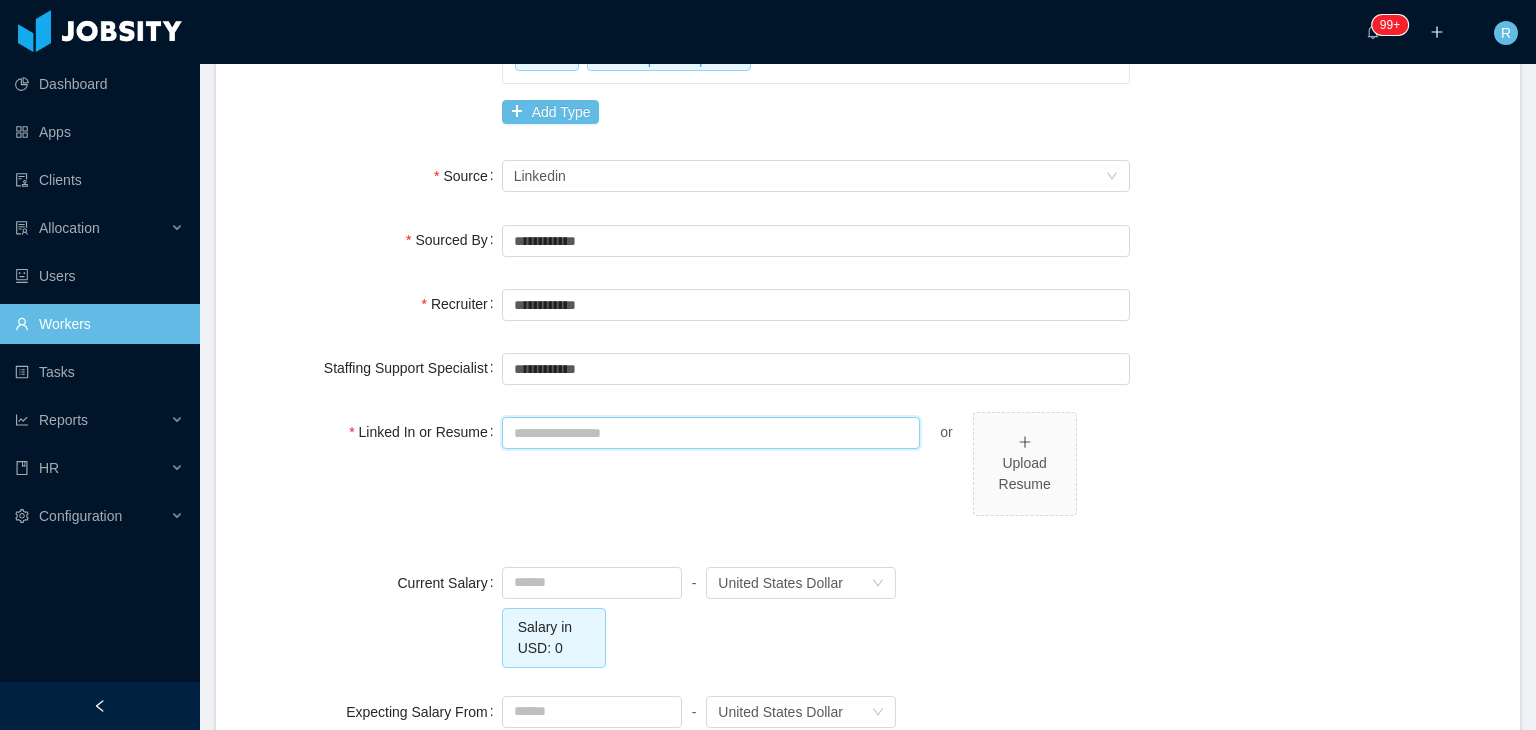click on "Linked In or Resume" at bounding box center (711, 433) 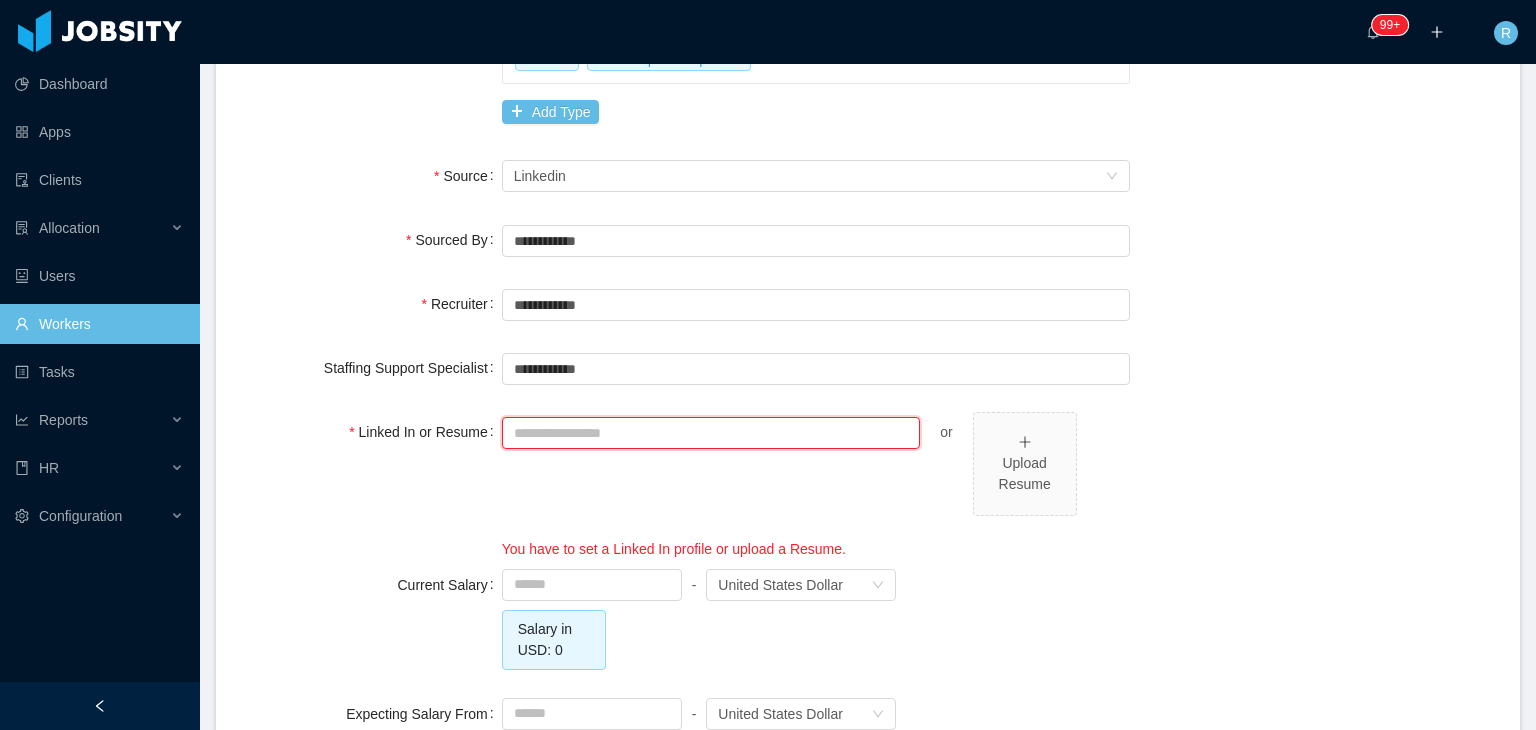 paste on "**********" 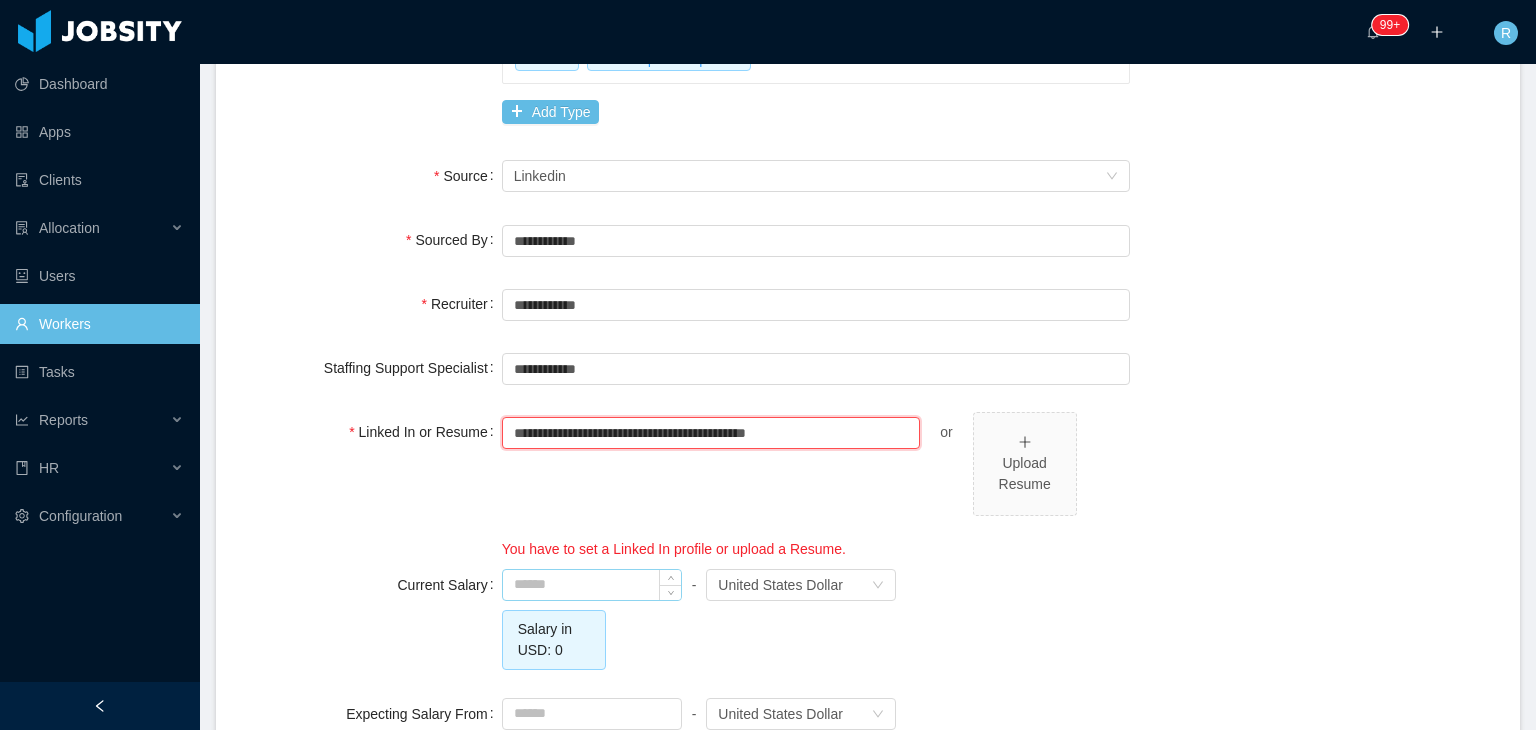 type on "**********" 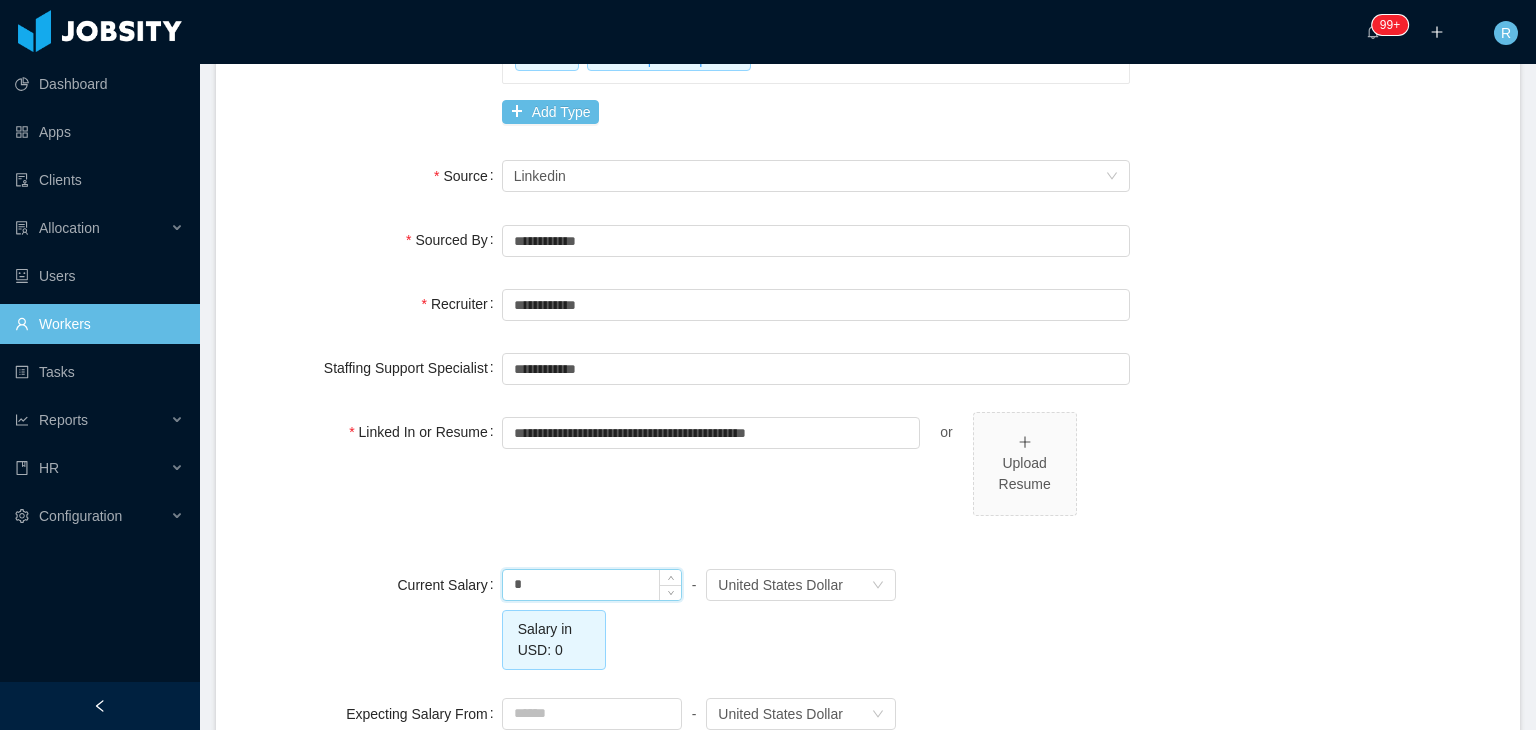 click on "*" at bounding box center (592, 585) 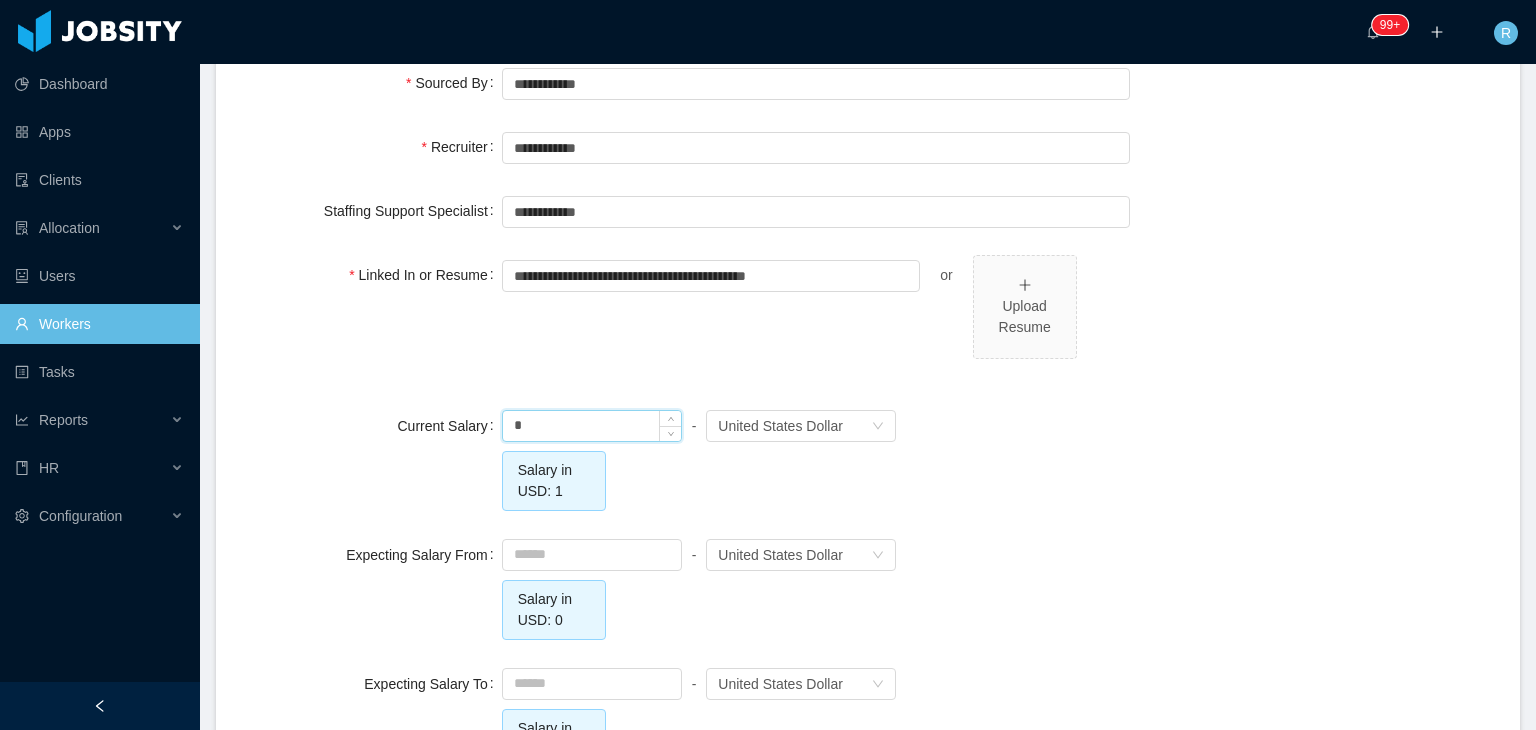 scroll, scrollTop: 1470, scrollLeft: 0, axis: vertical 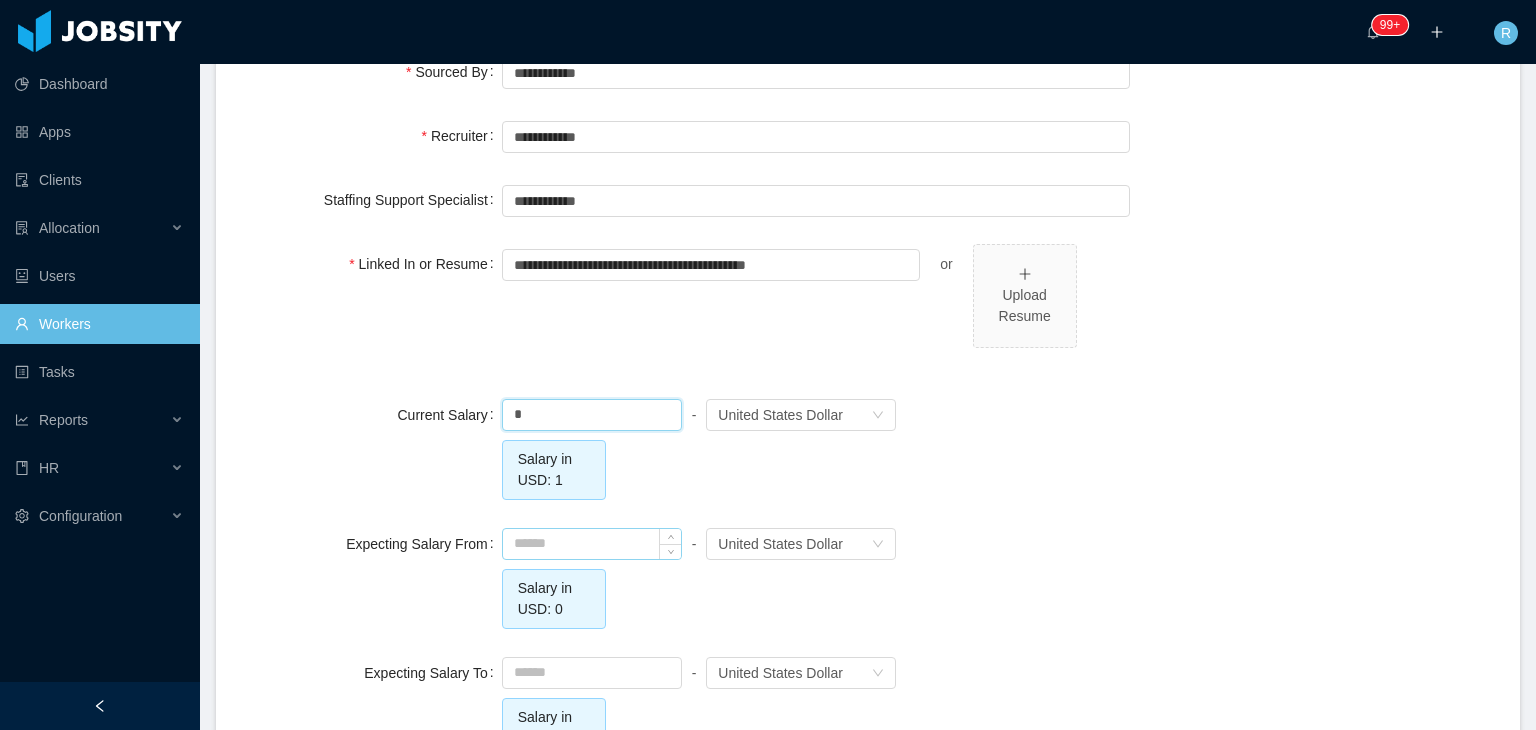 type on "****" 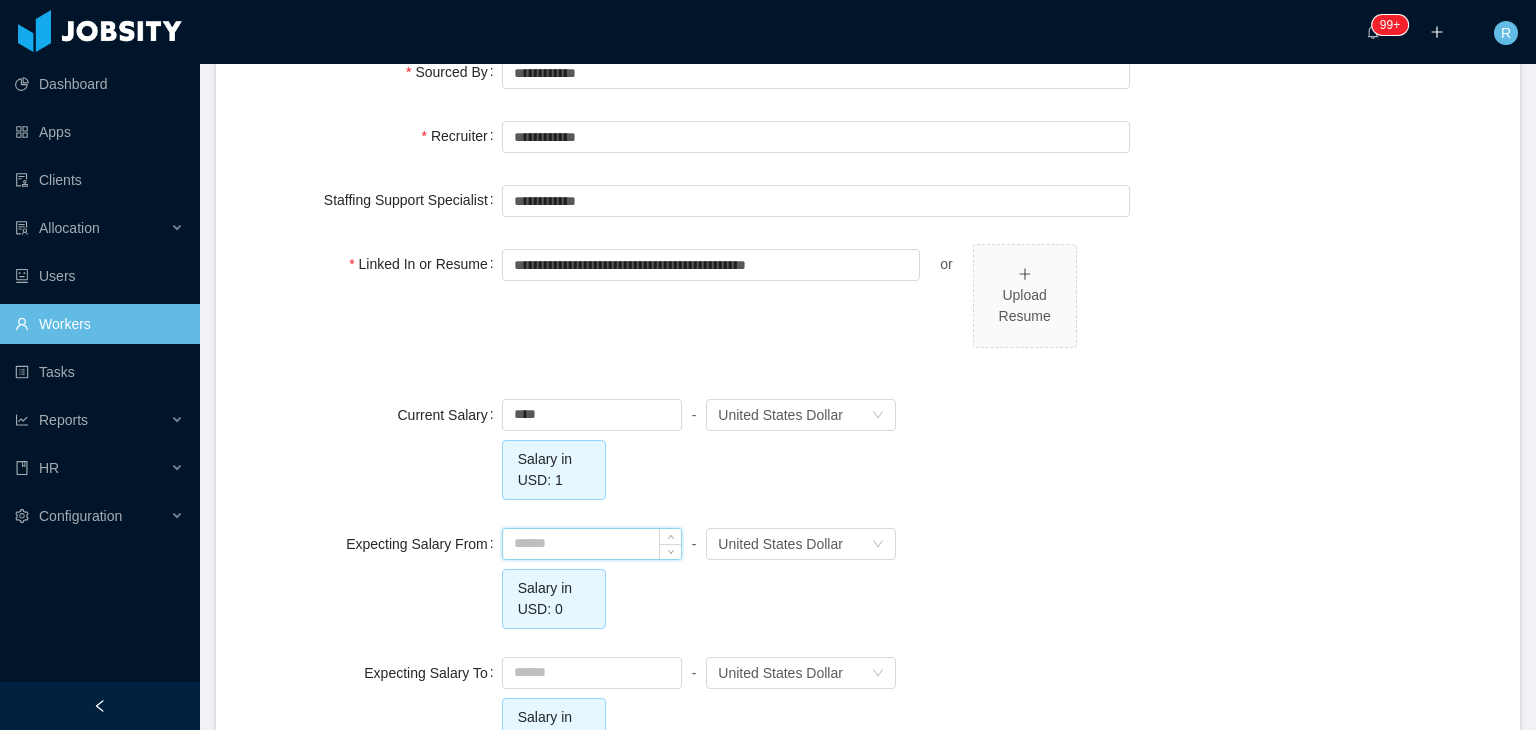 click at bounding box center [592, 544] 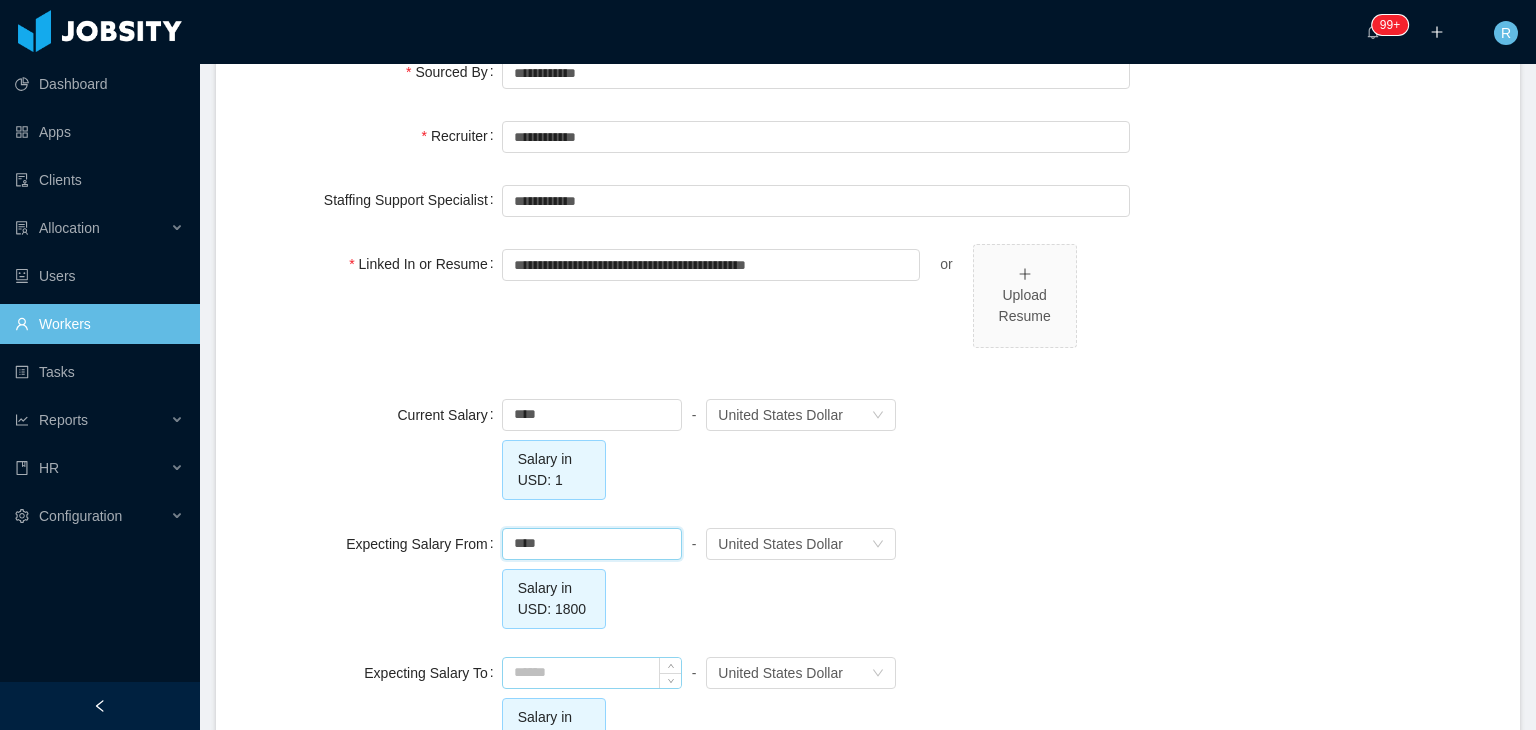type on "*******" 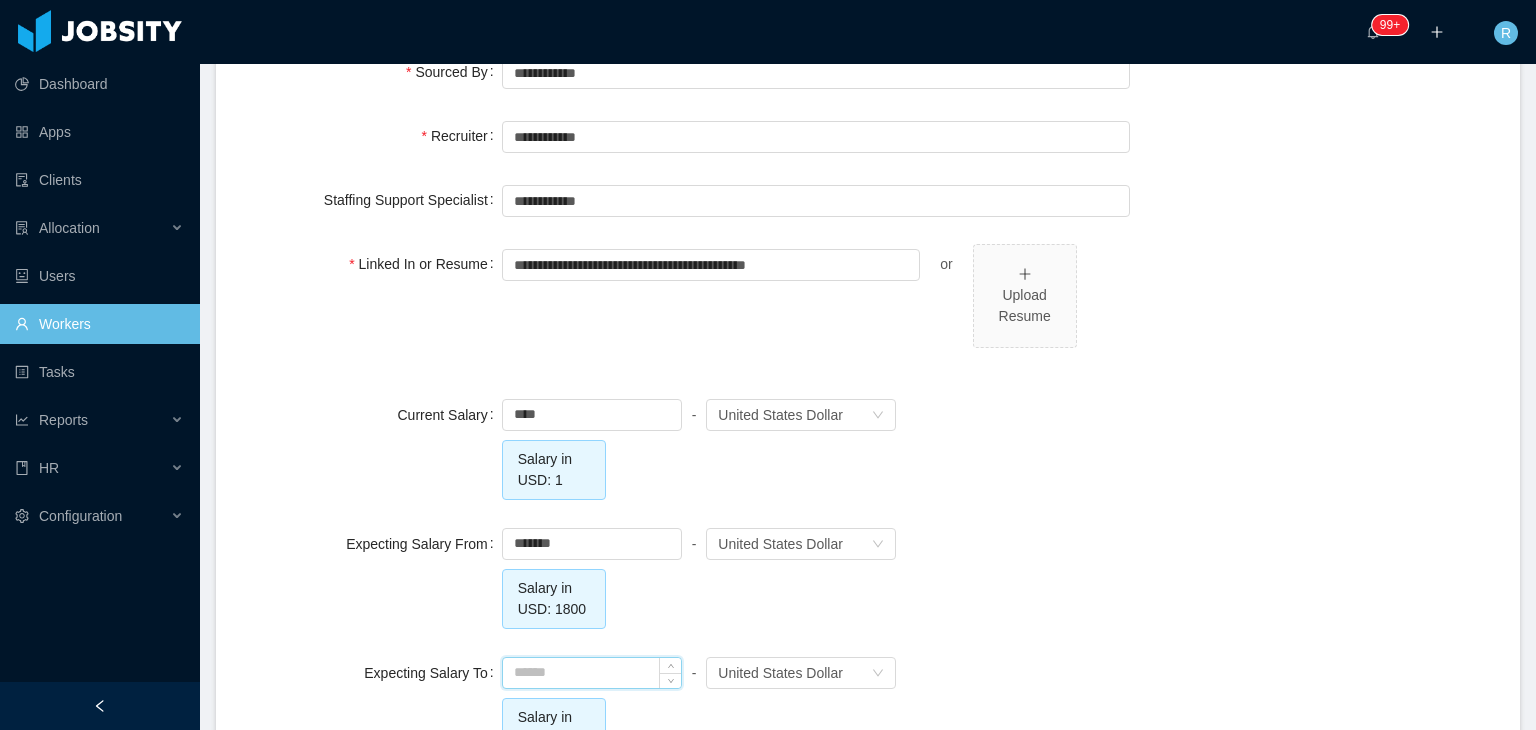 click at bounding box center [592, 673] 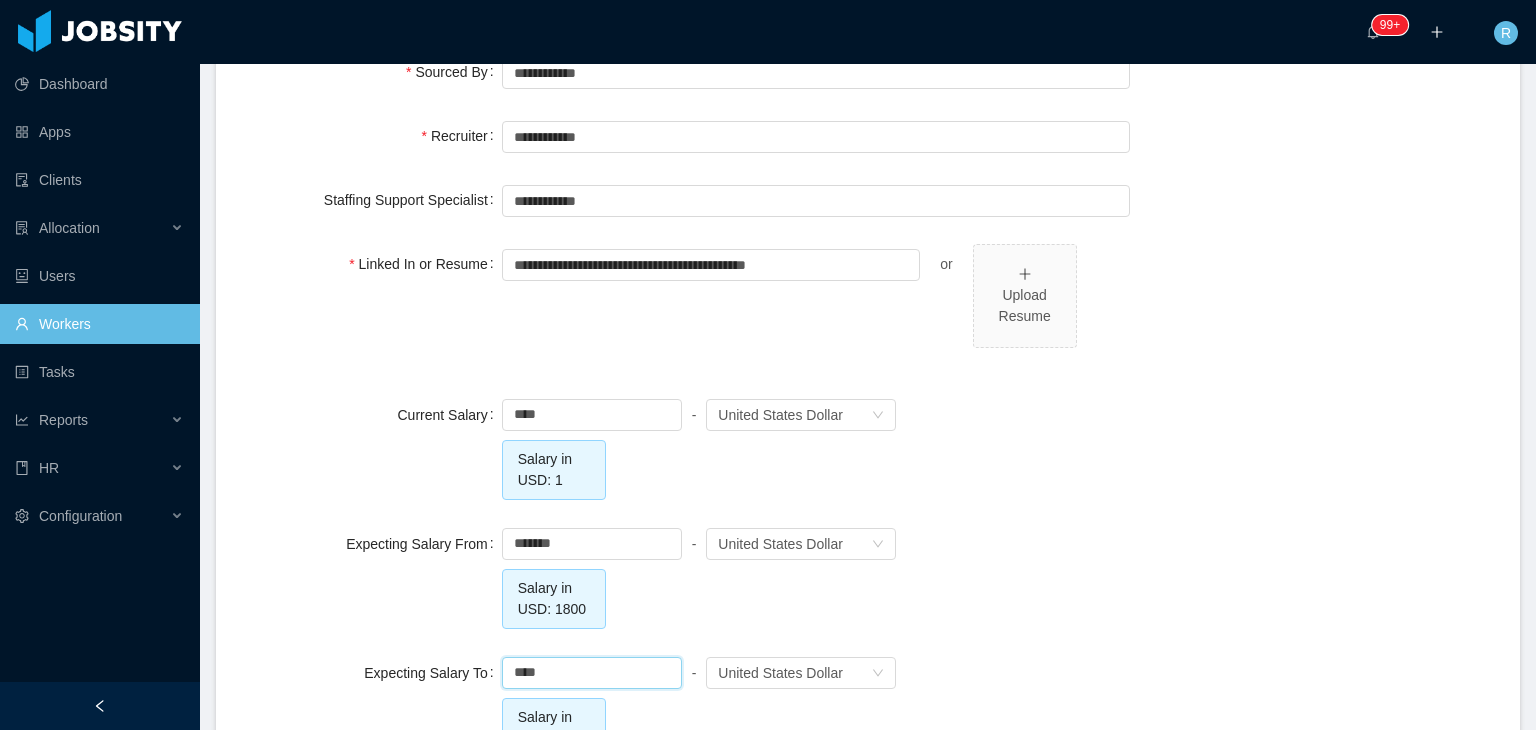 type on "*******" 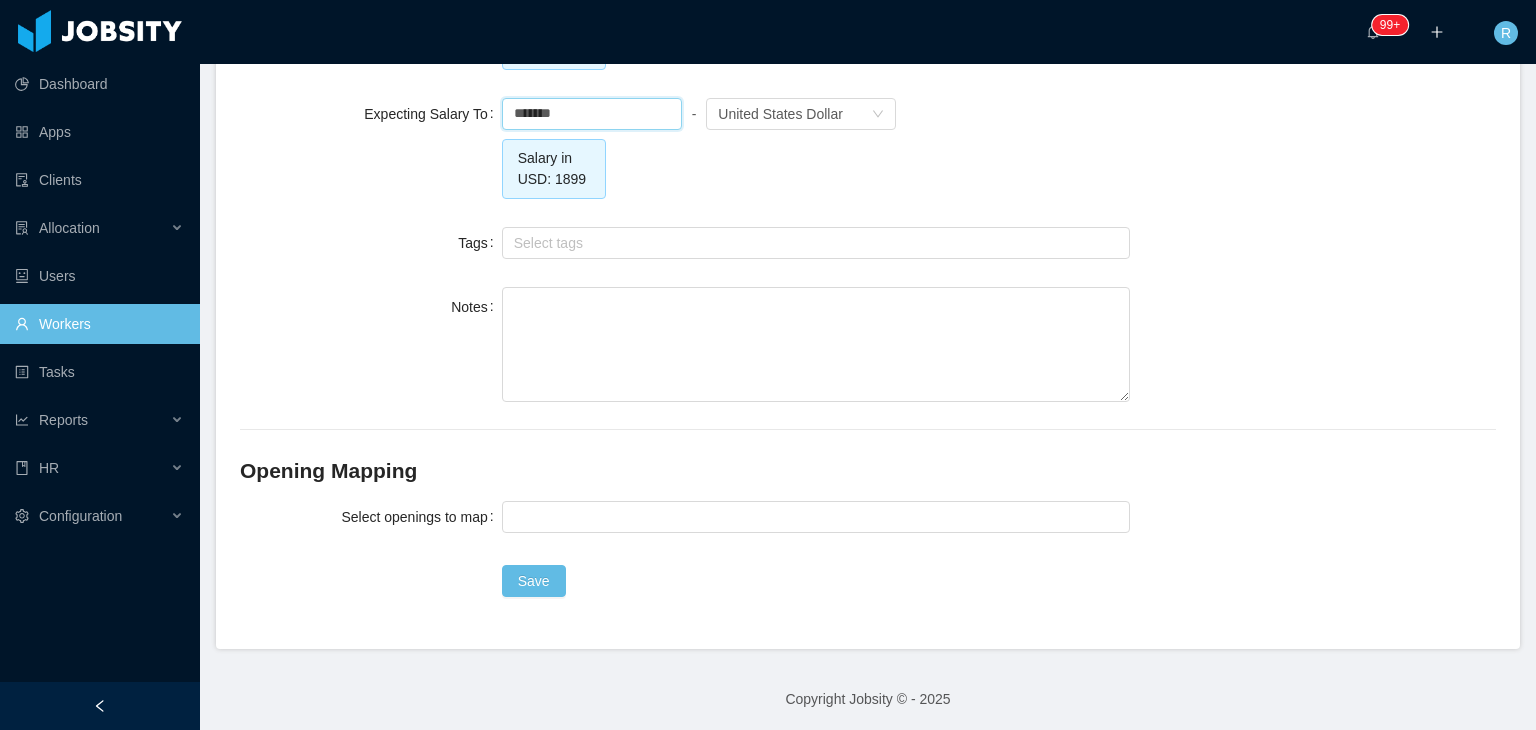 scroll, scrollTop: 2028, scrollLeft: 0, axis: vertical 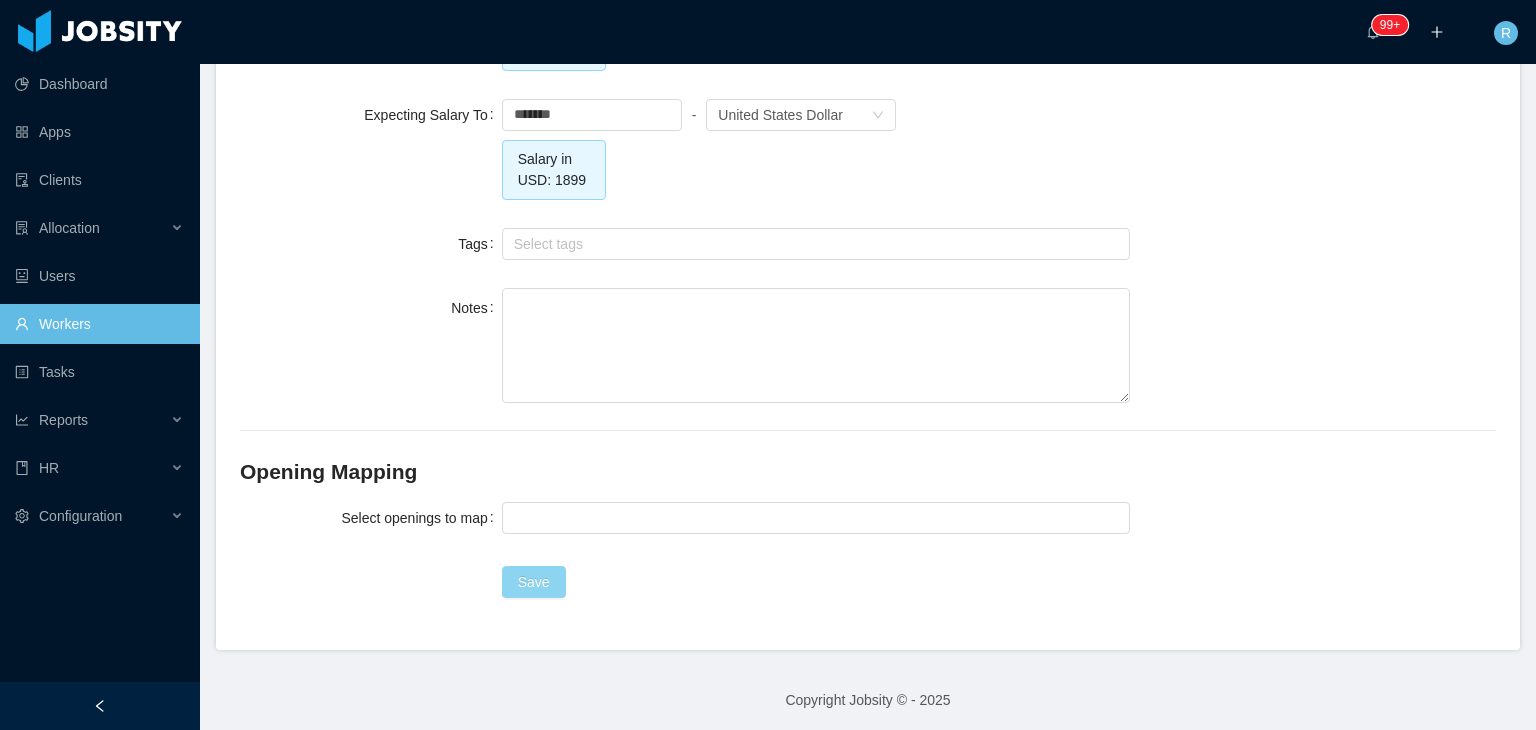 click on "Save" at bounding box center [534, 582] 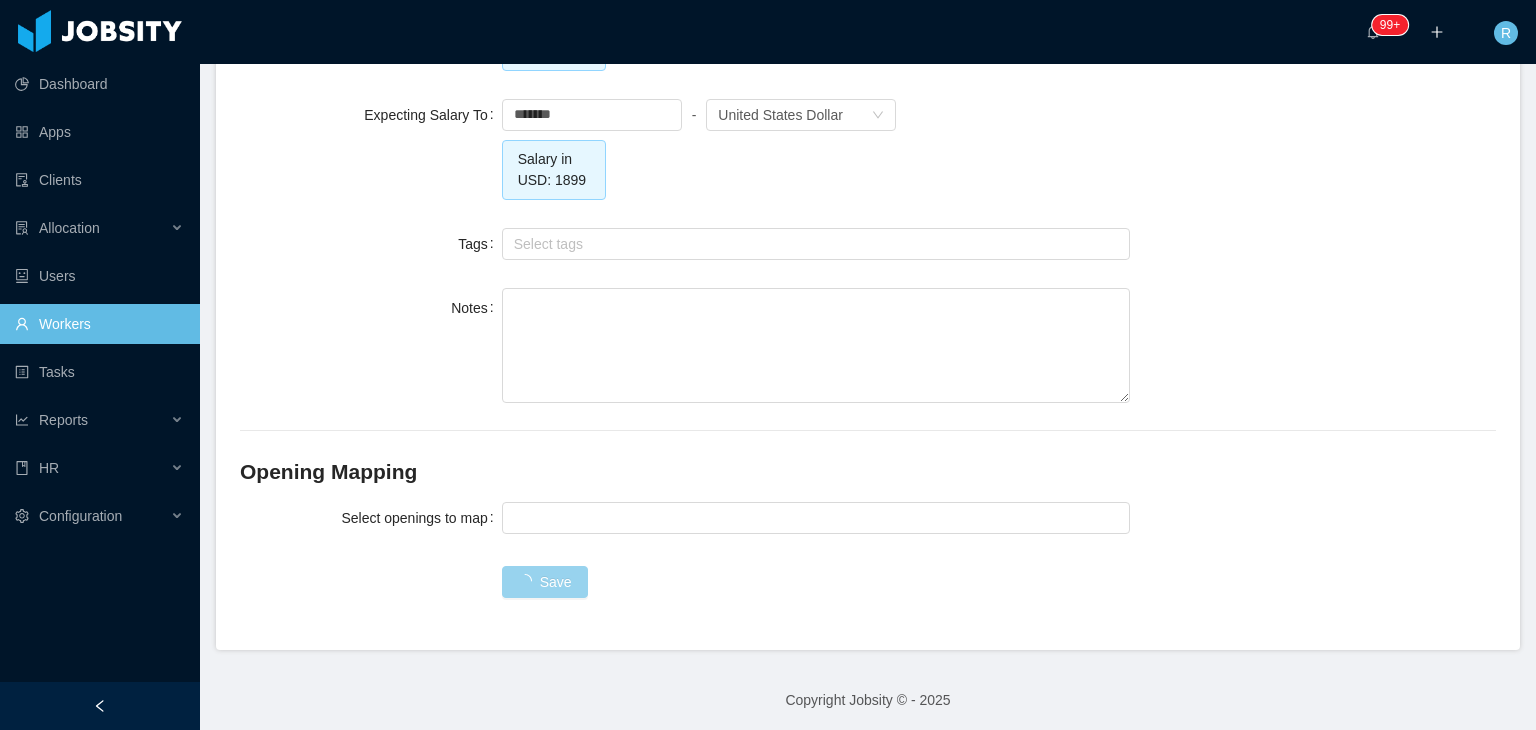 scroll, scrollTop: 0, scrollLeft: 0, axis: both 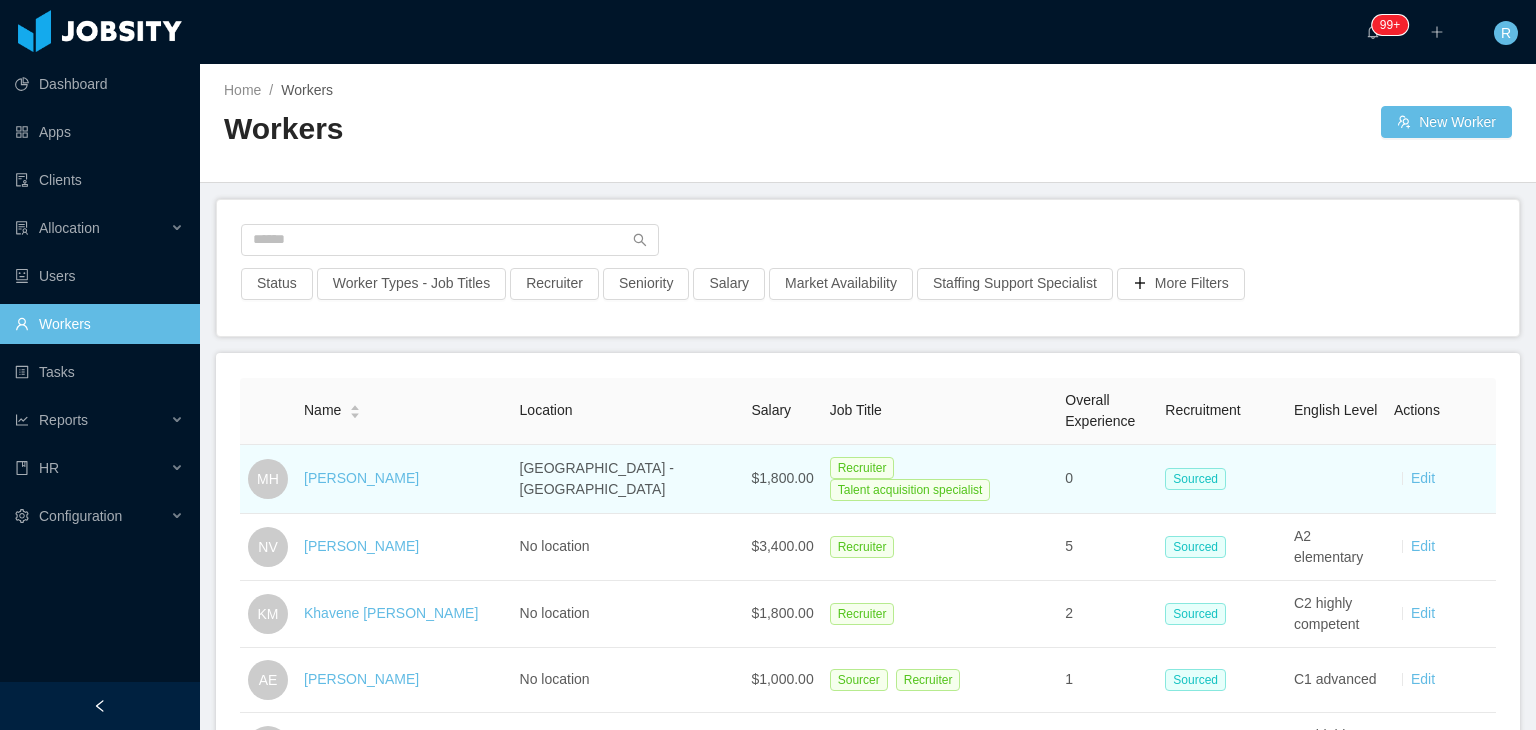 click on "Maria Hurtados" at bounding box center (404, 479) 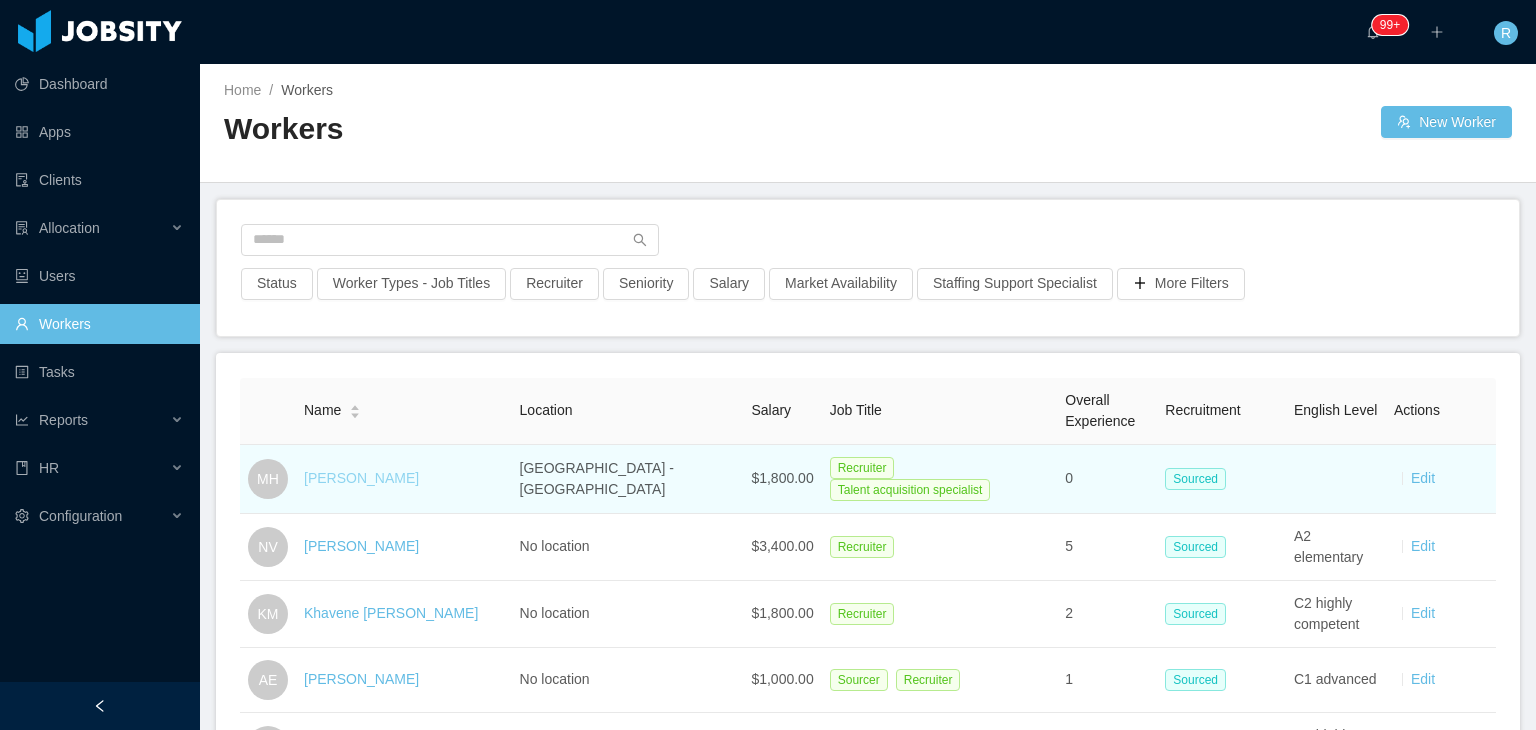 click on "Maria Hurtados" at bounding box center (361, 478) 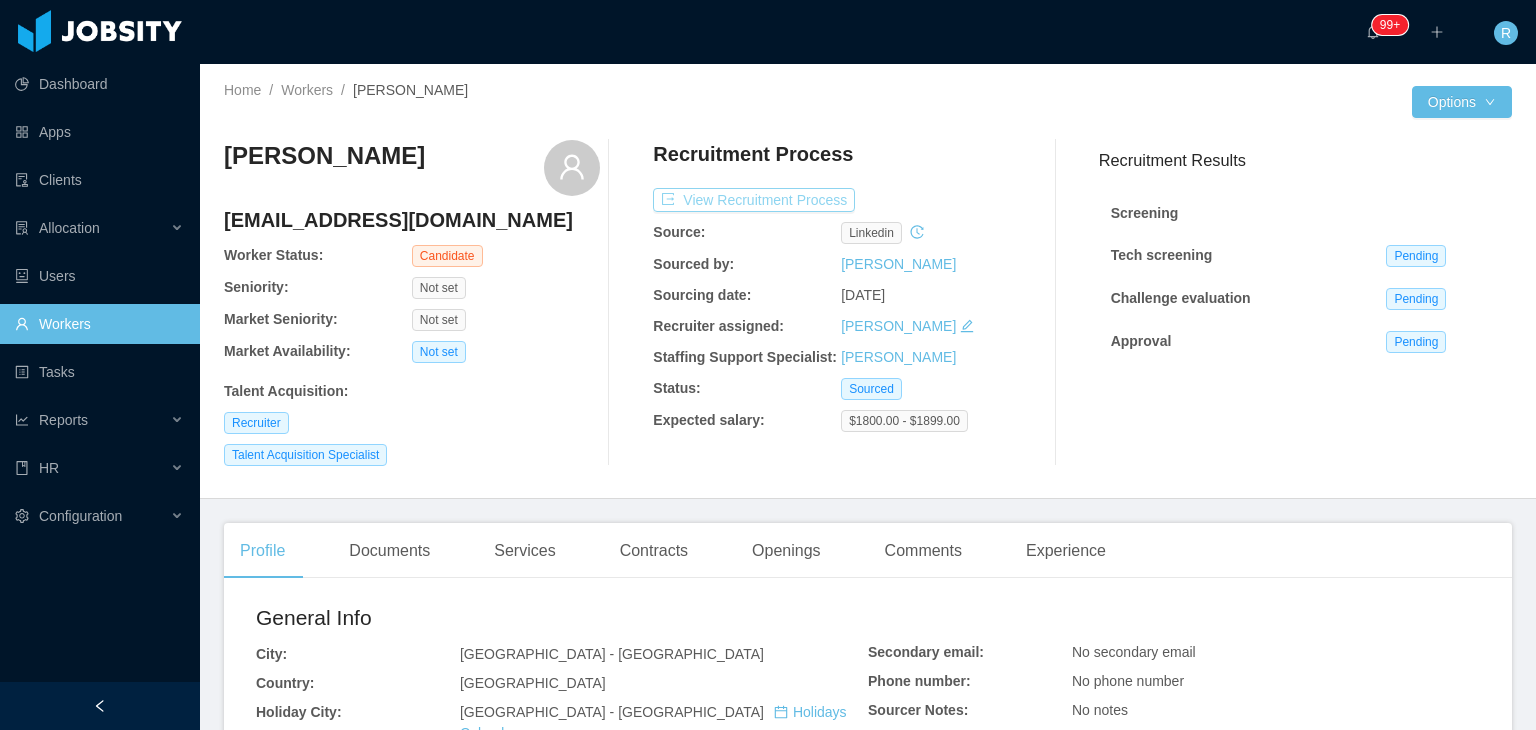click on "View Recruitment Process" at bounding box center [754, 200] 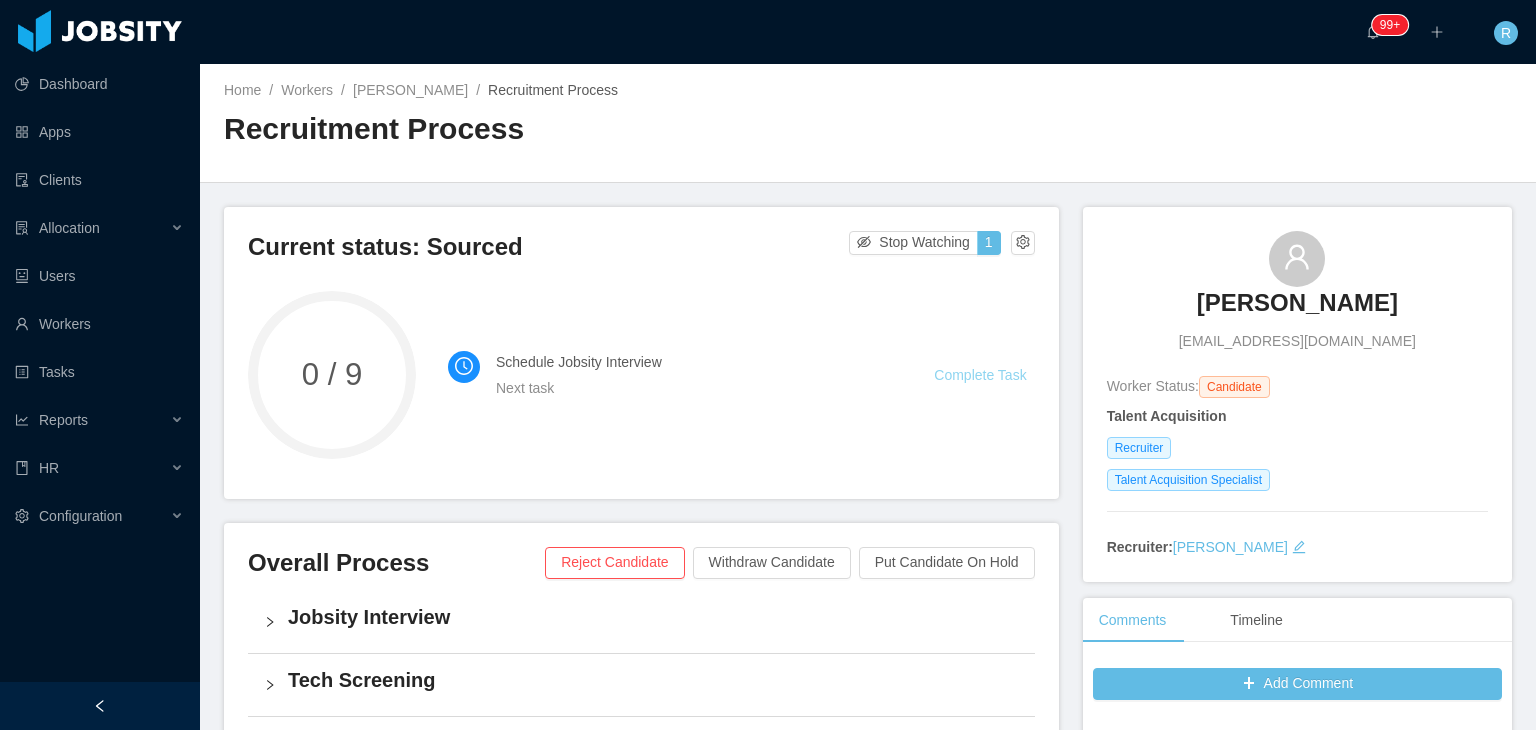 click on "Complete Task" at bounding box center (980, 375) 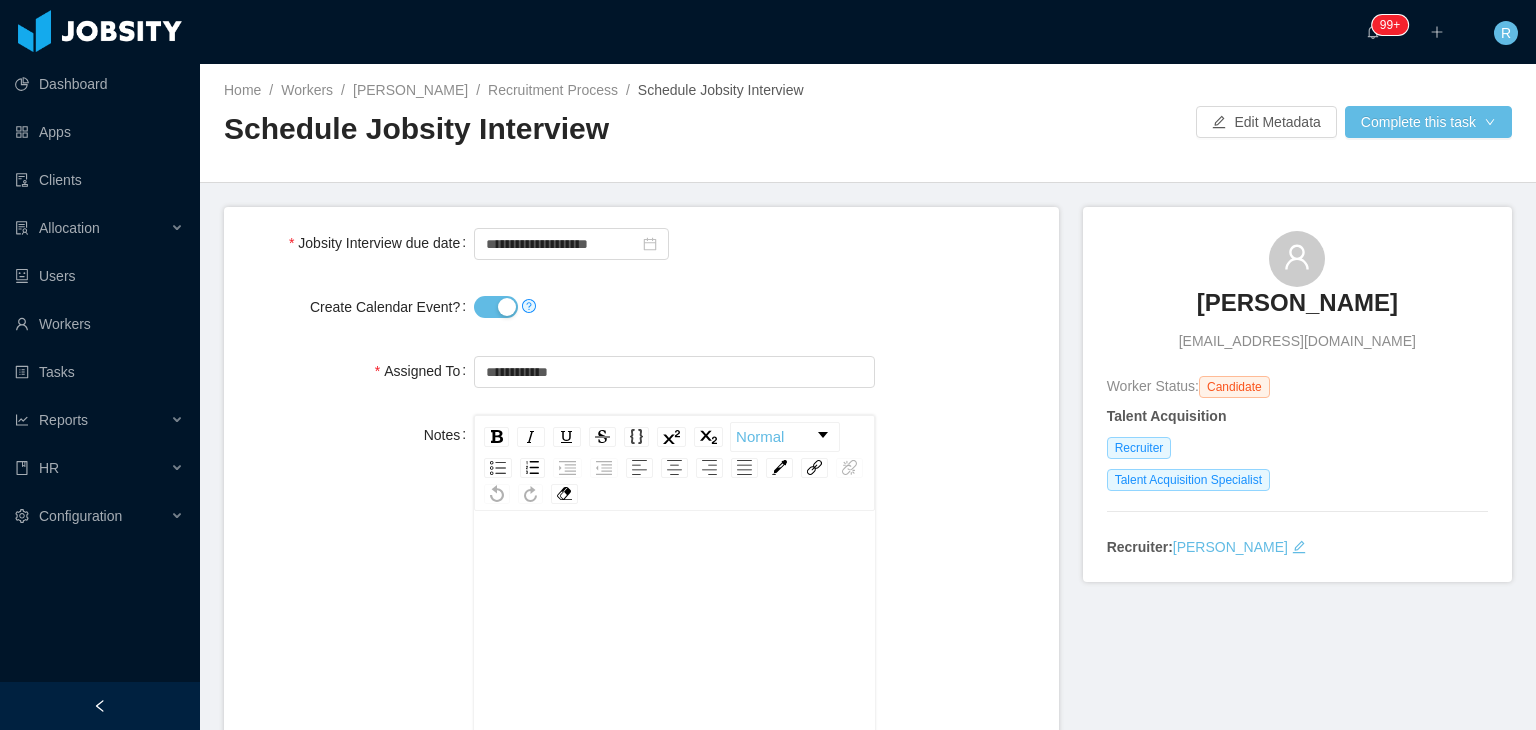 click on "Create Calendar Event?" at bounding box center [496, 307] 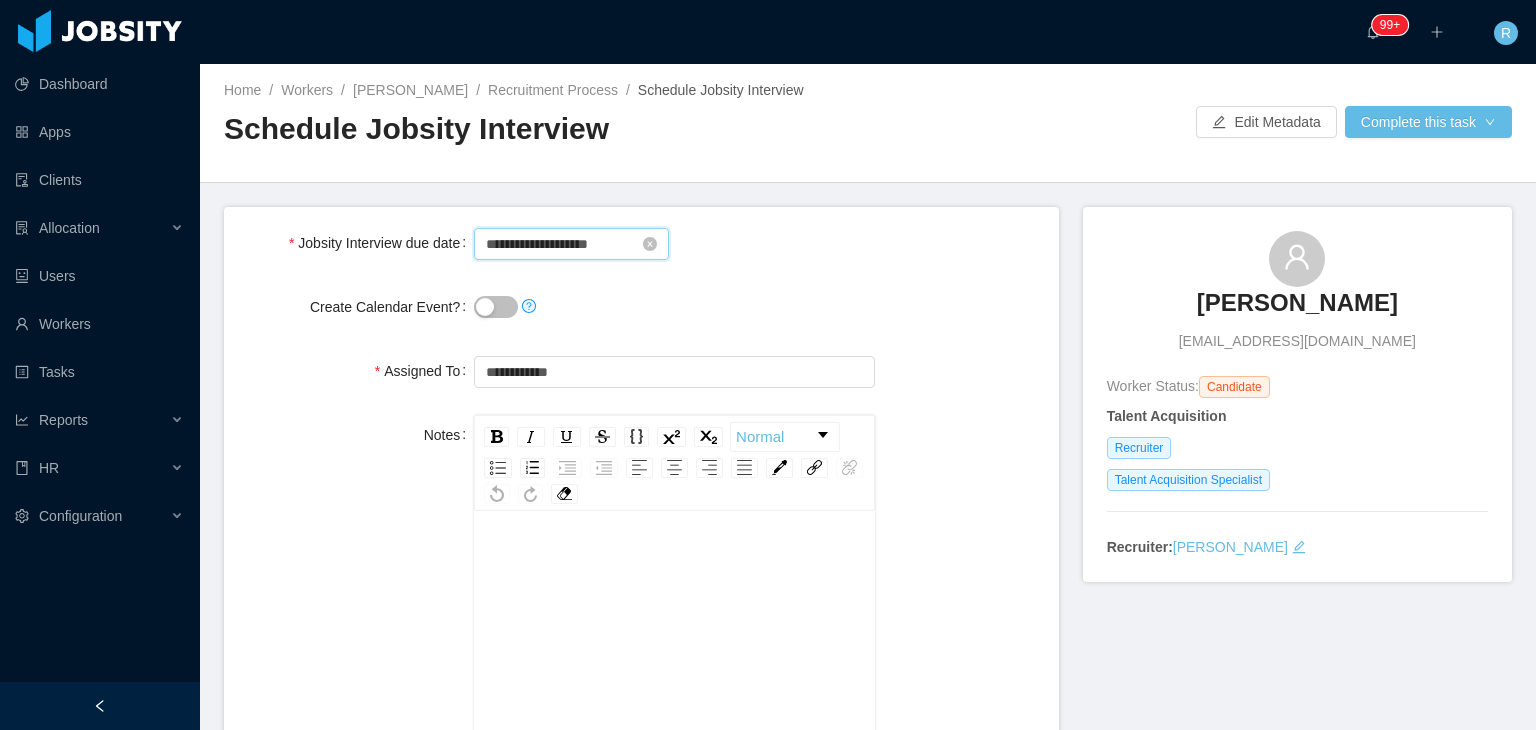 click on "**********" at bounding box center (571, 244) 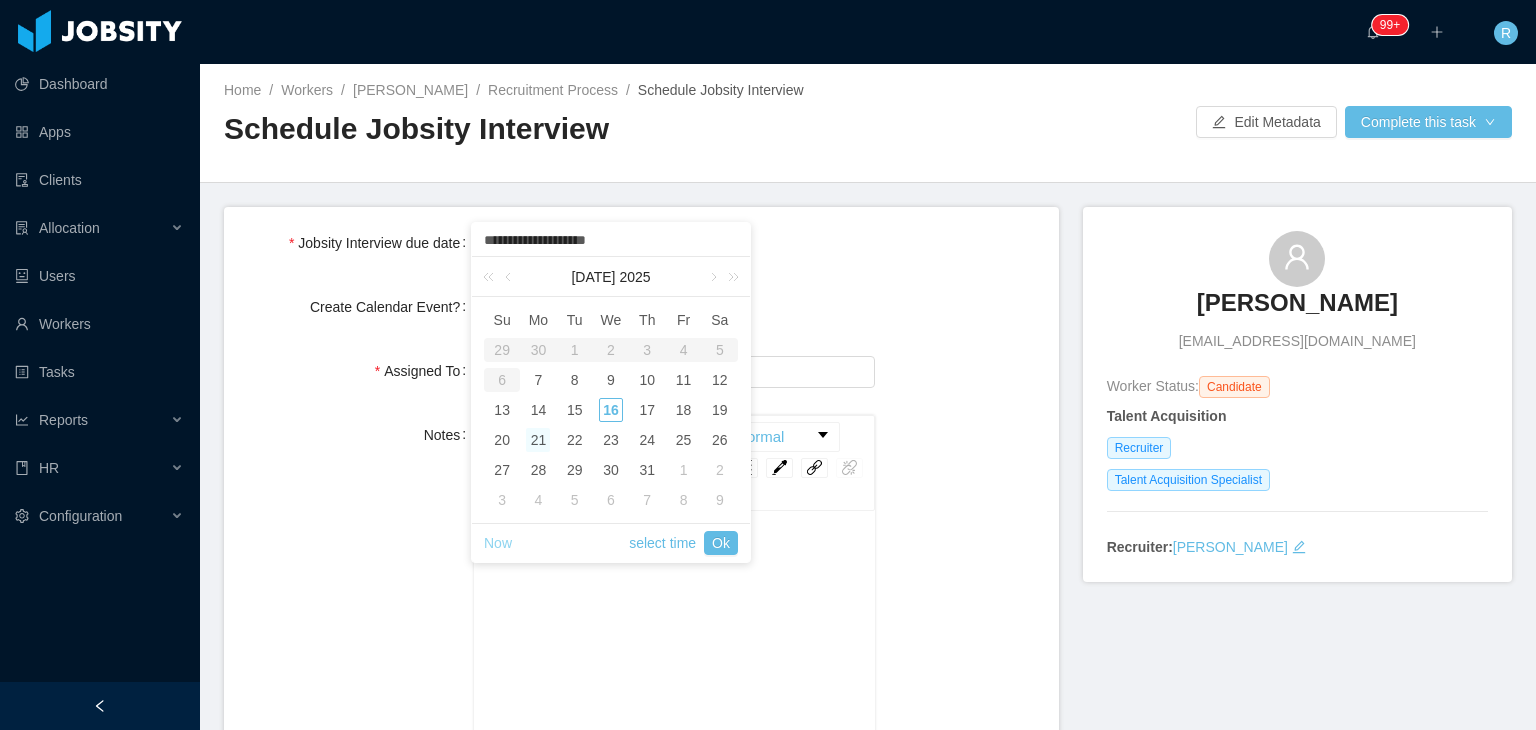 click on "Now" at bounding box center (498, 543) 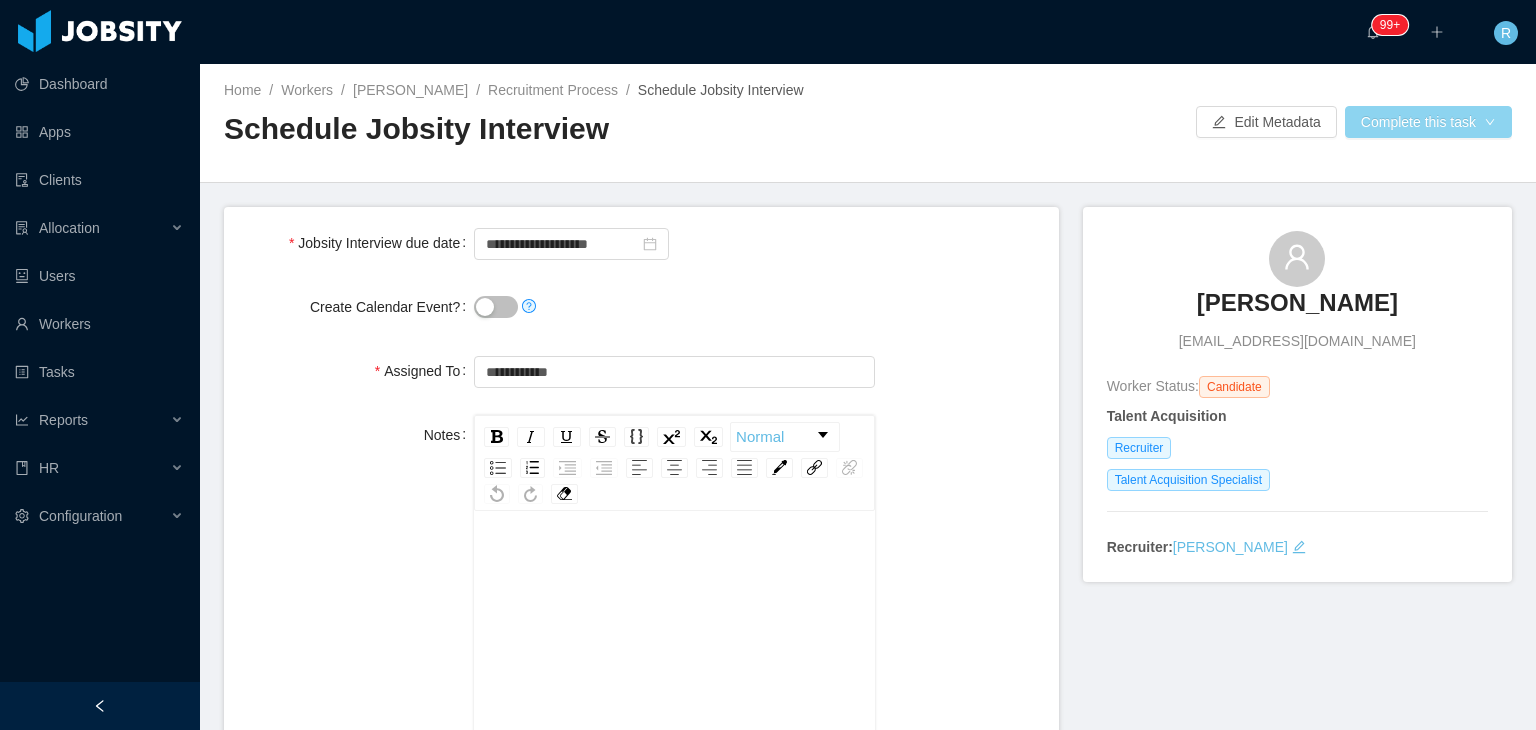 click on "Complete this task" at bounding box center (1428, 122) 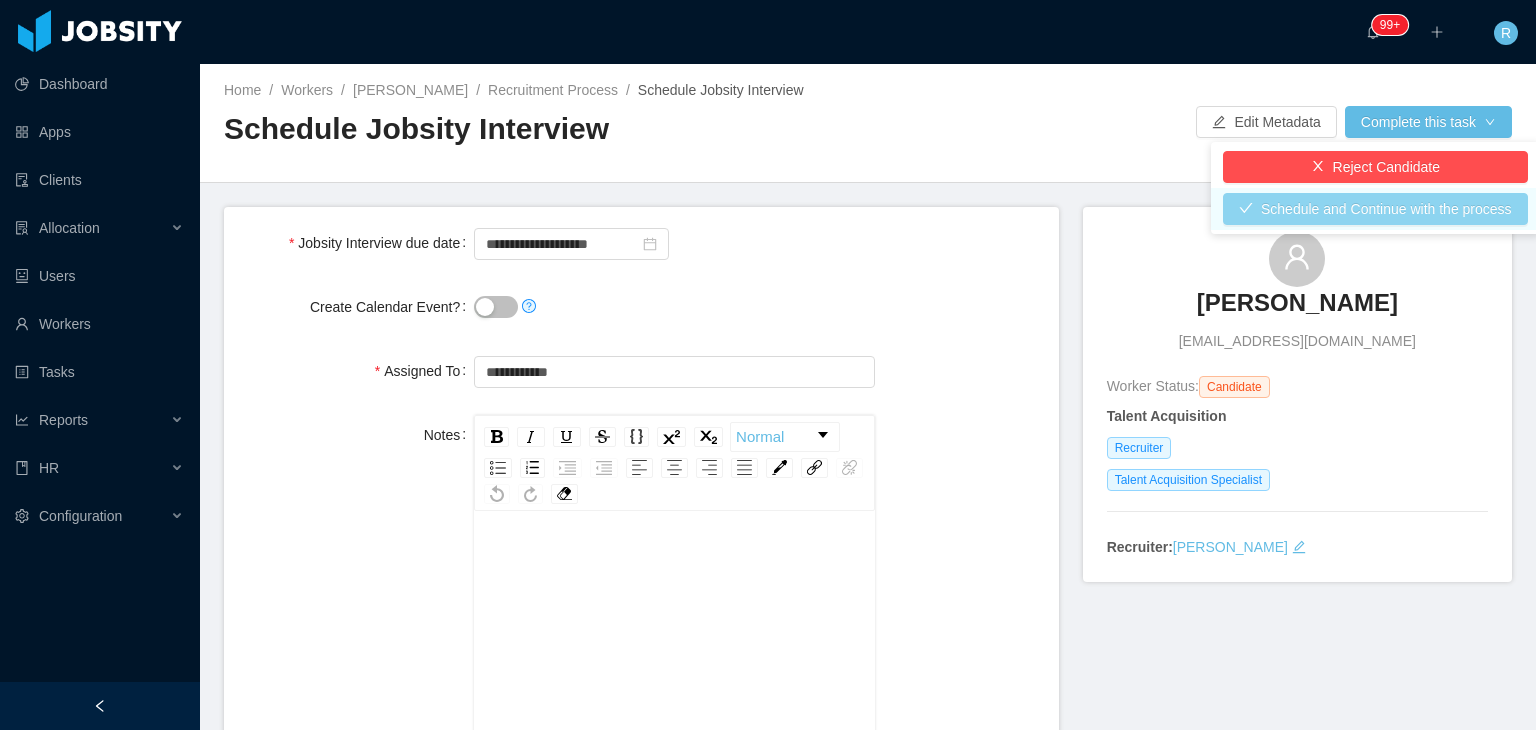 click on "Schedule and Continue with the process" at bounding box center [1375, 209] 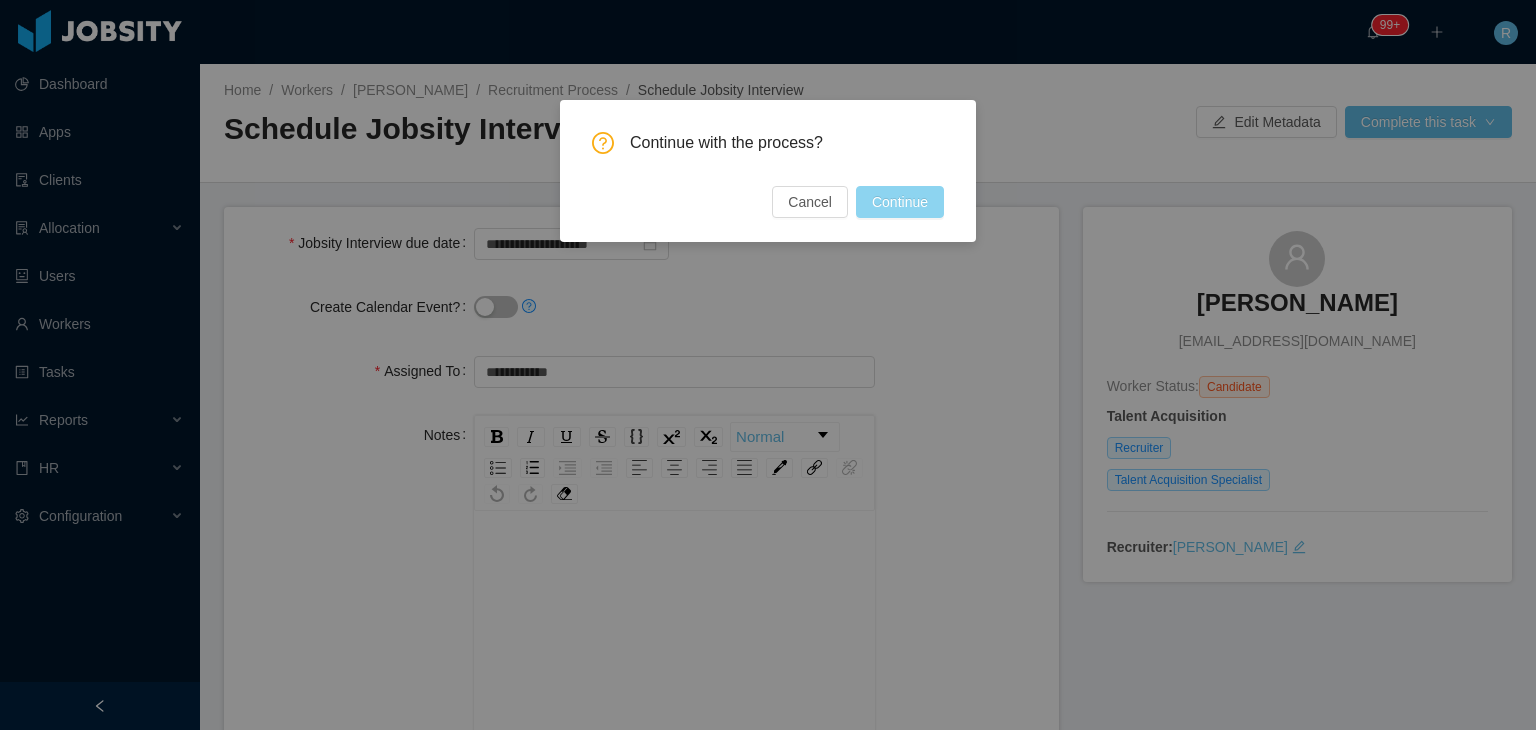 click on "Continue" at bounding box center (900, 202) 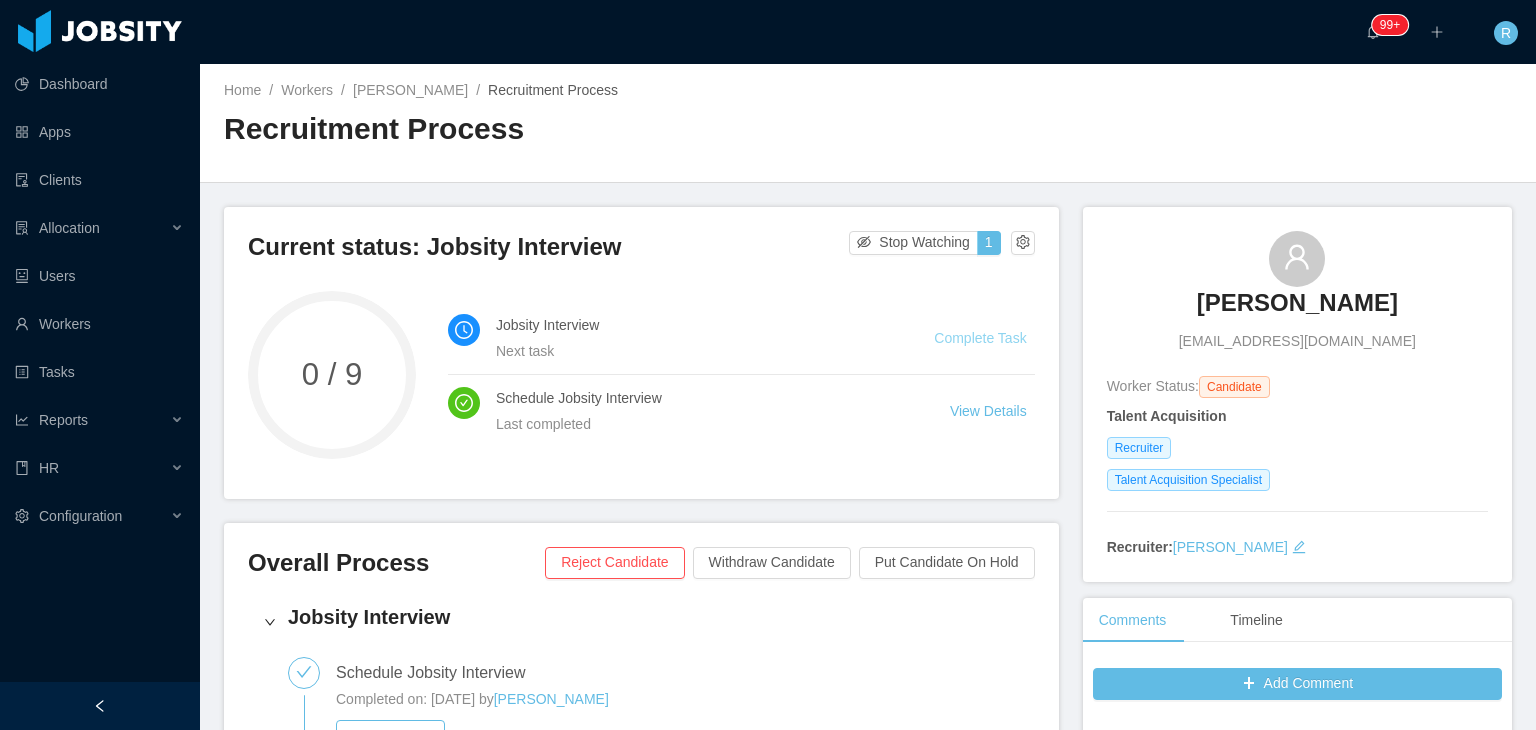 click on "Complete Task" at bounding box center [980, 338] 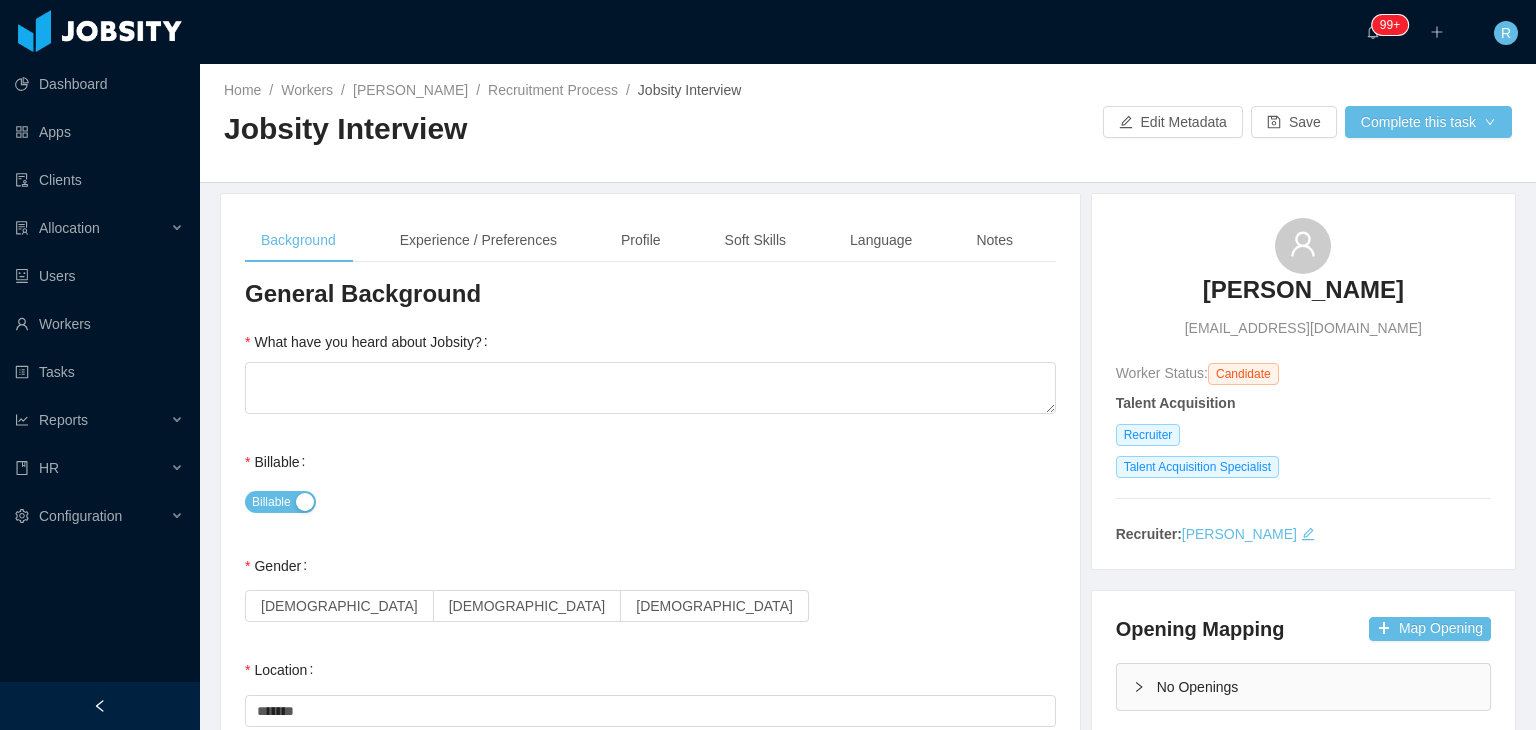 type 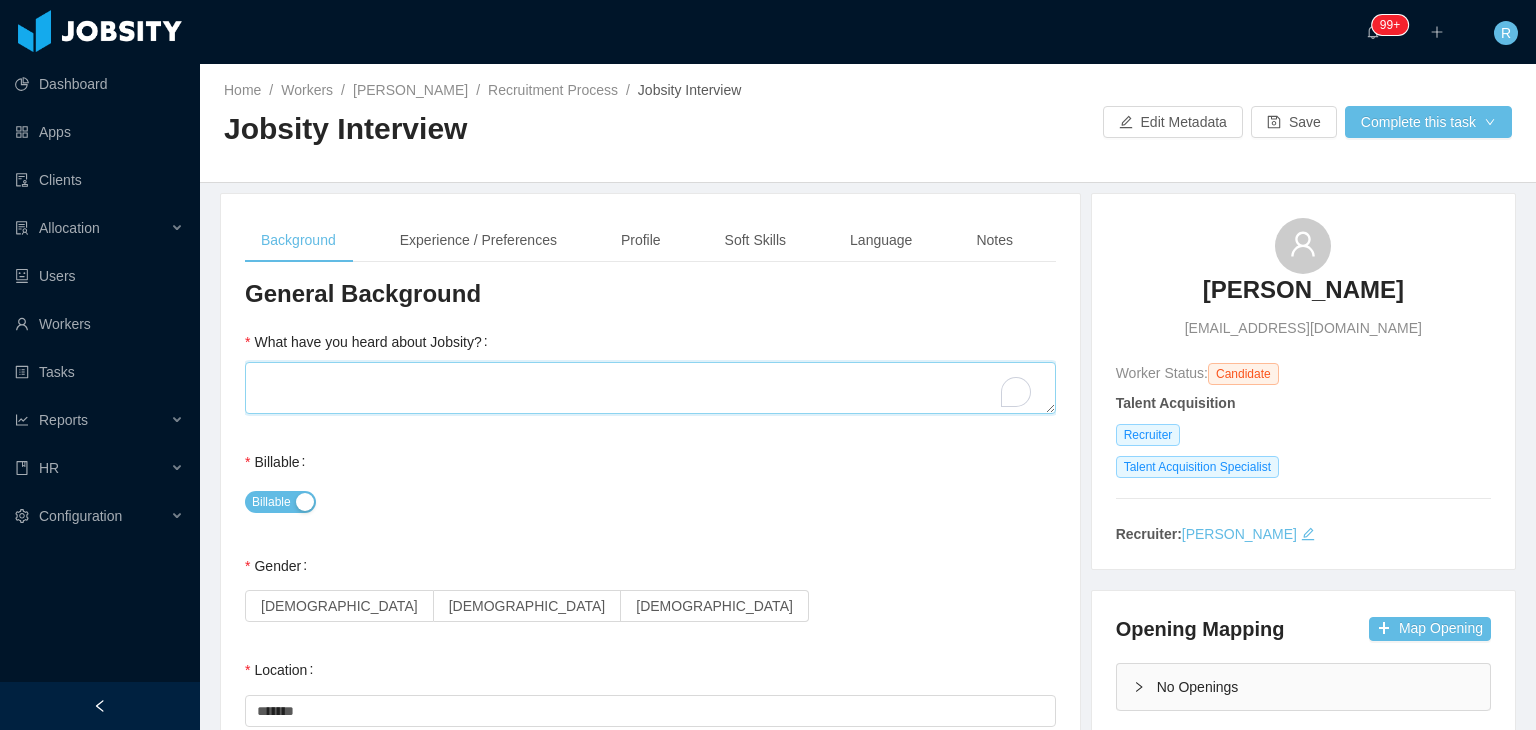 click on "What have you heard about Jobsity?" at bounding box center (650, 388) 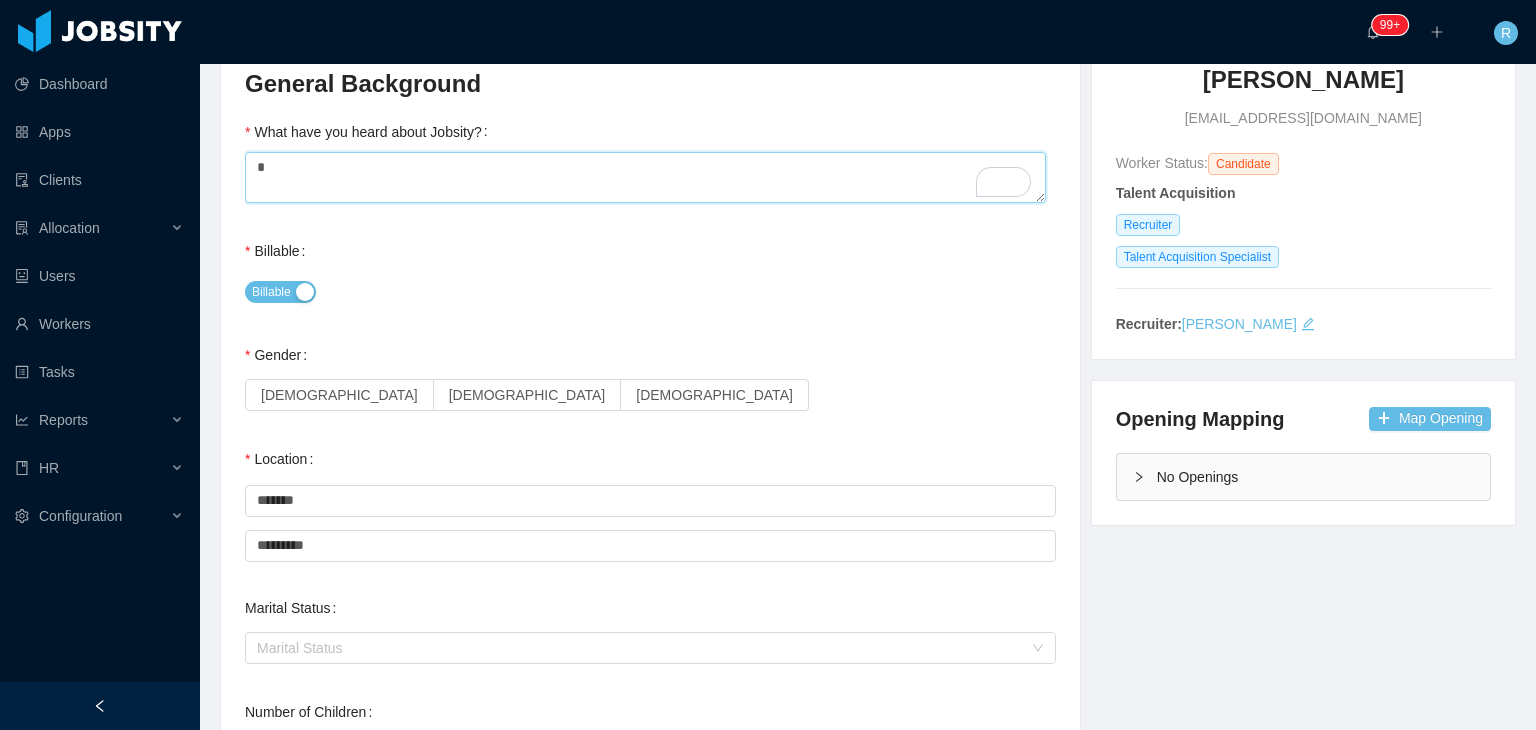 scroll, scrollTop: 226, scrollLeft: 0, axis: vertical 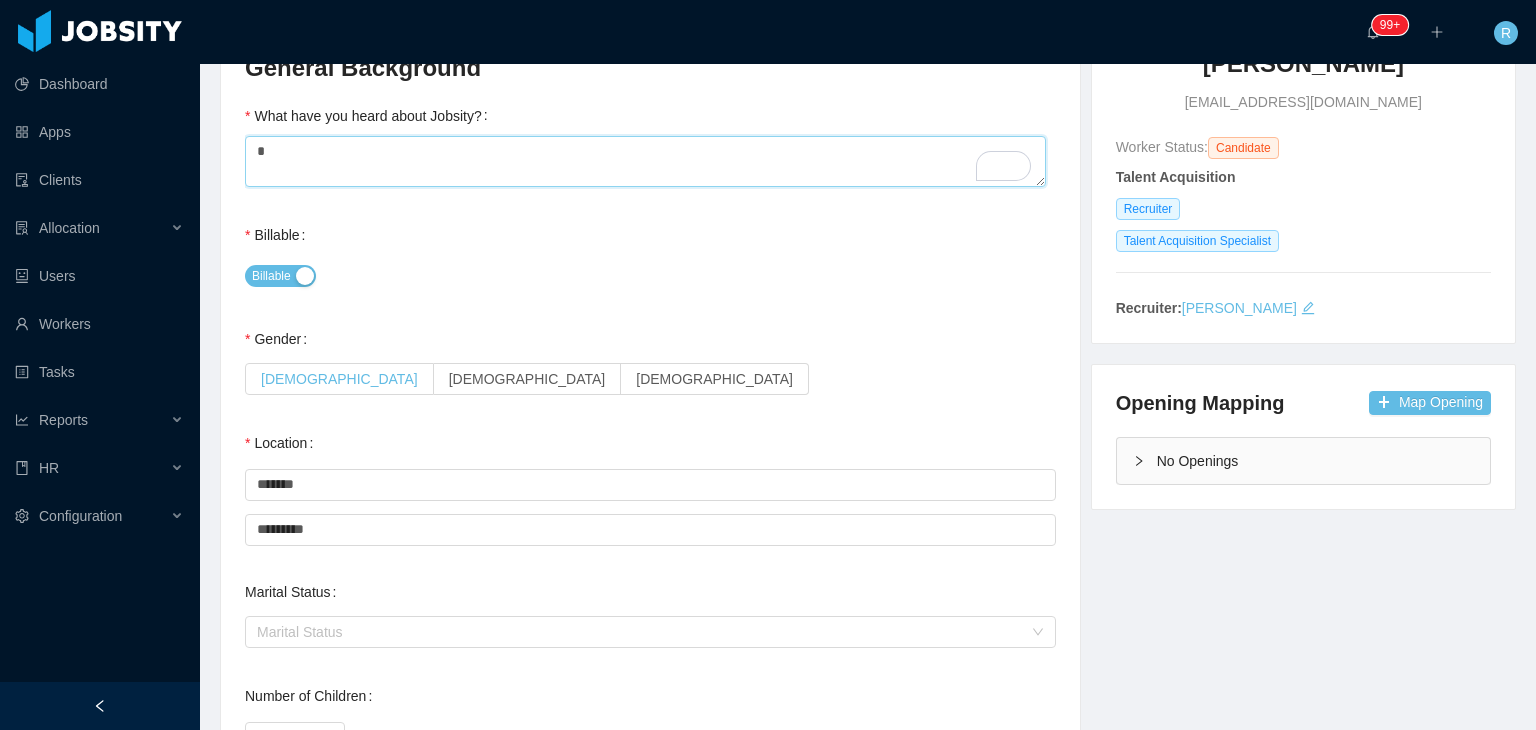 type on "*" 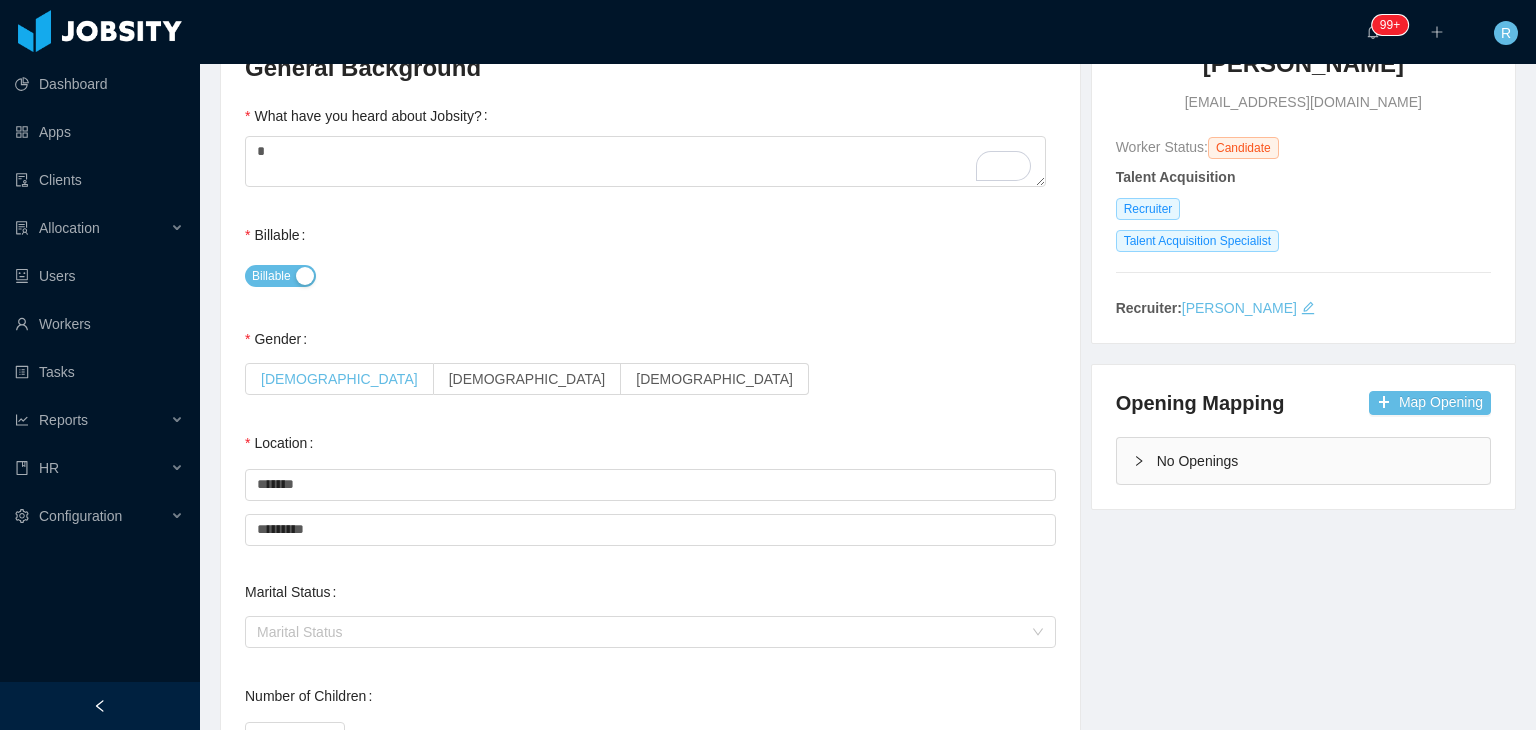 click on "[DEMOGRAPHIC_DATA]" at bounding box center [339, 379] 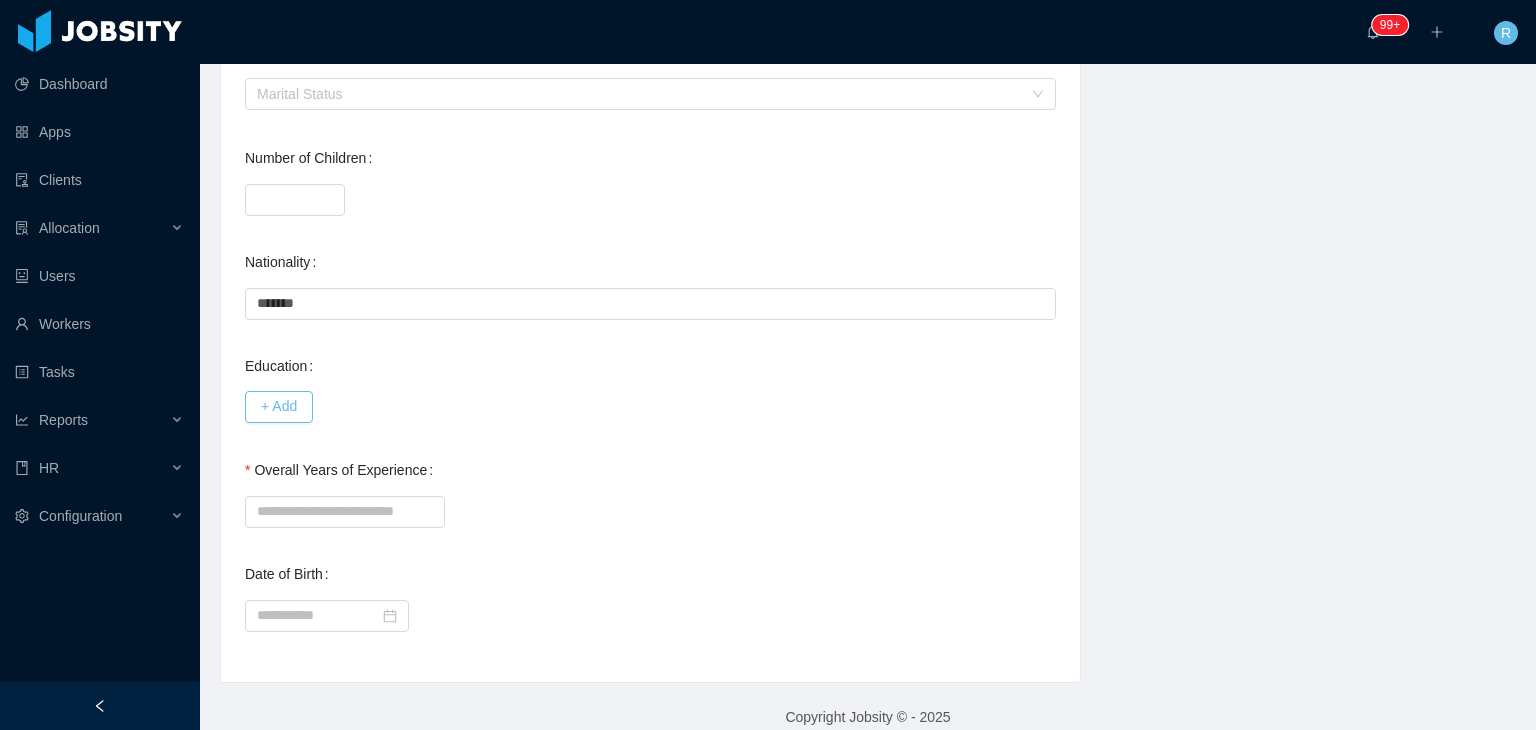 scroll, scrollTop: 786, scrollLeft: 0, axis: vertical 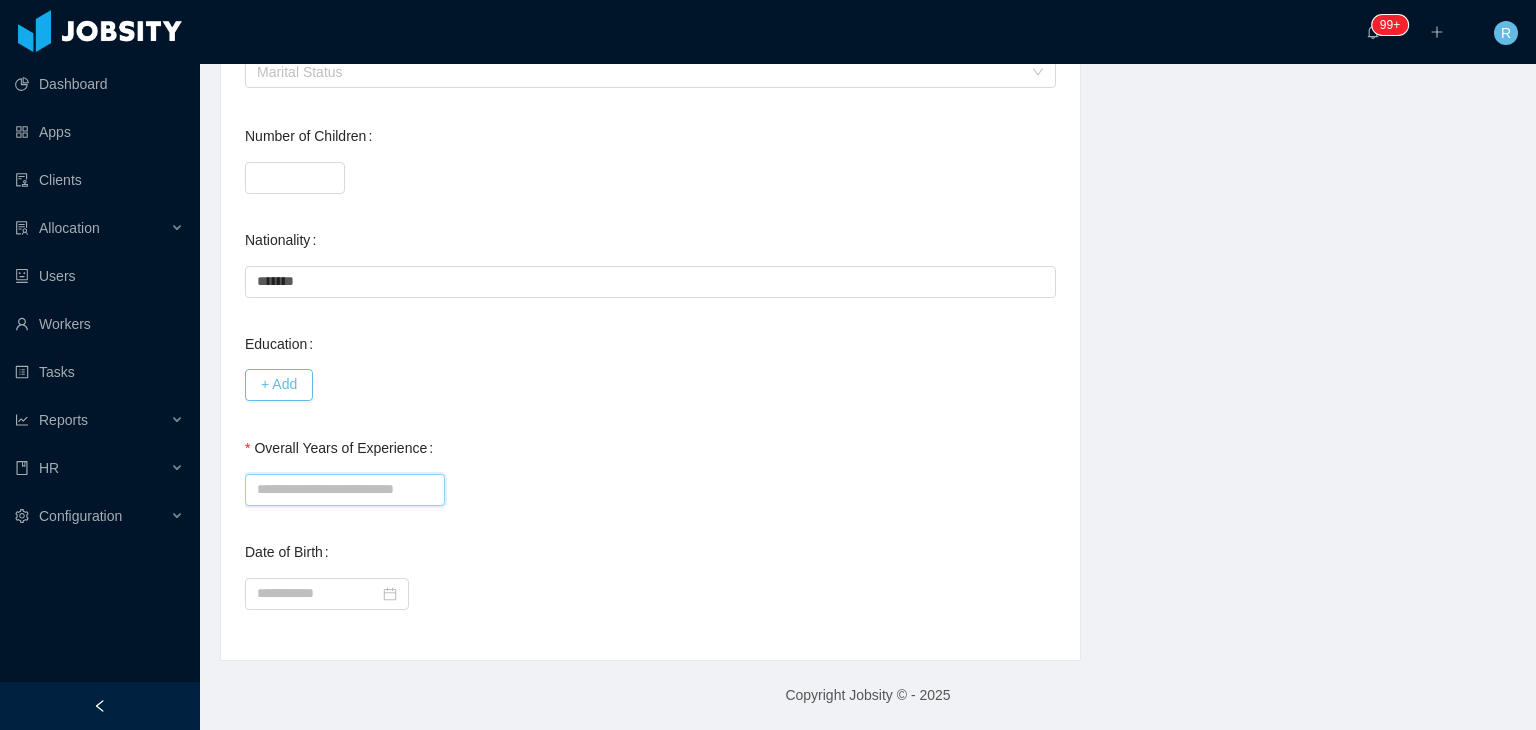 click on "Overall Years of Experience" at bounding box center (345, 490) 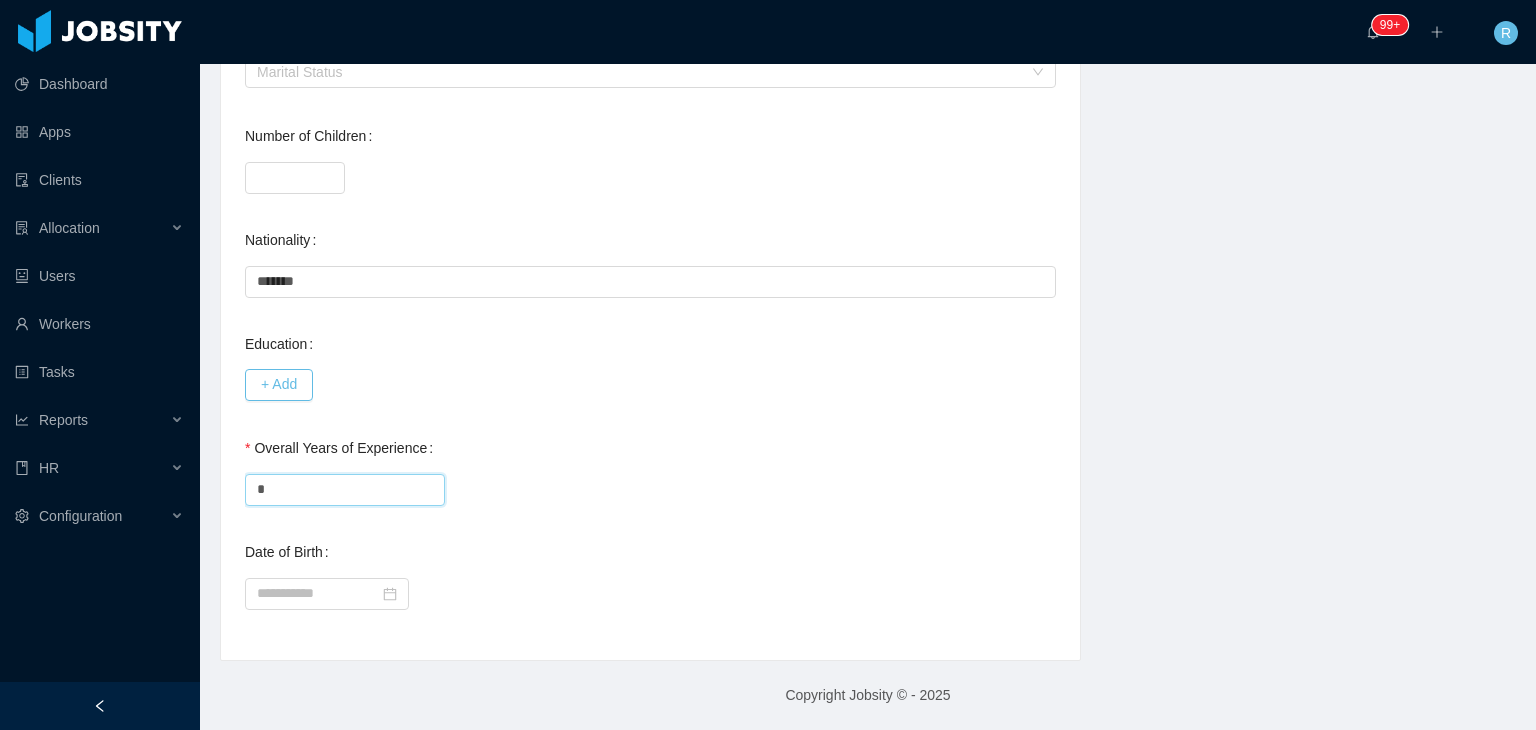 type on "*" 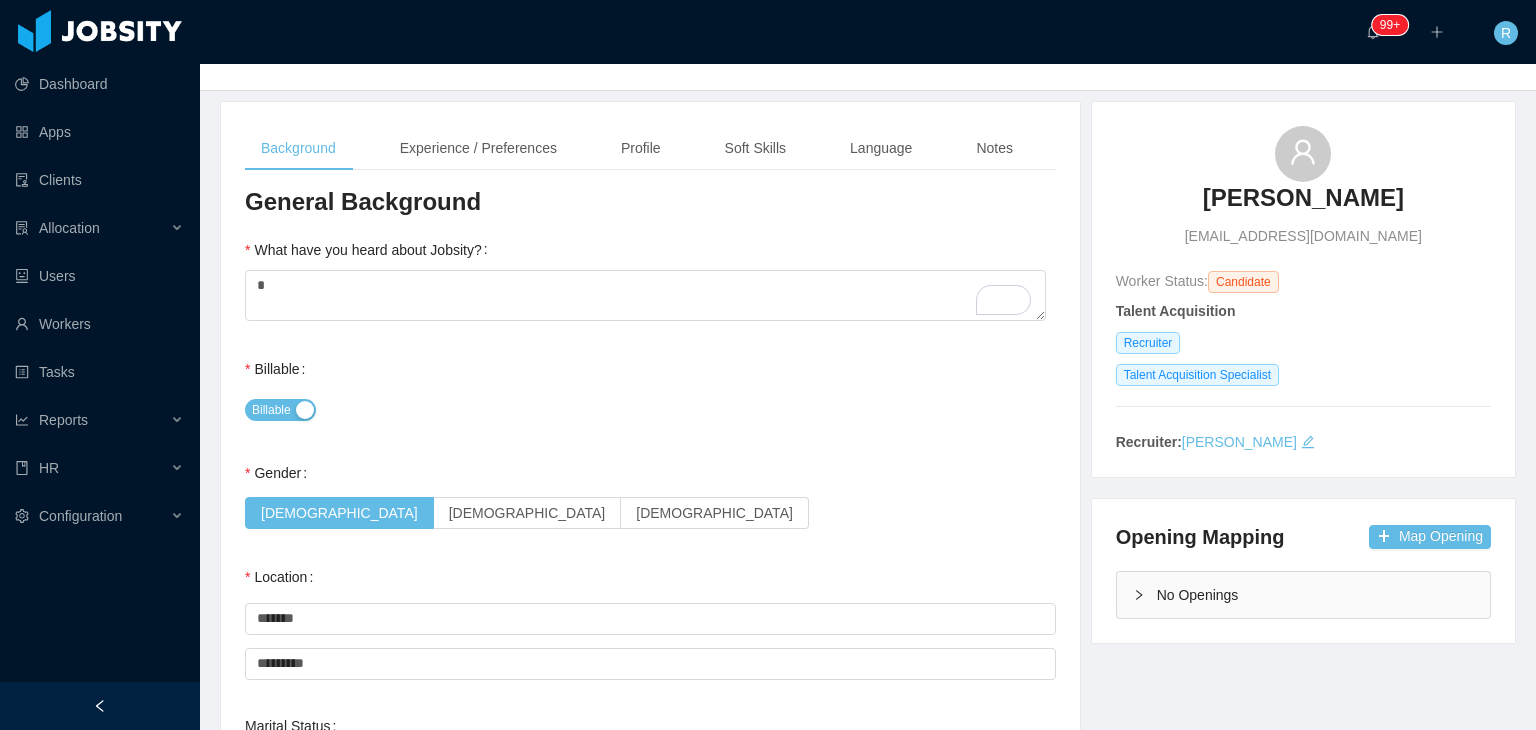 scroll, scrollTop: 0, scrollLeft: 0, axis: both 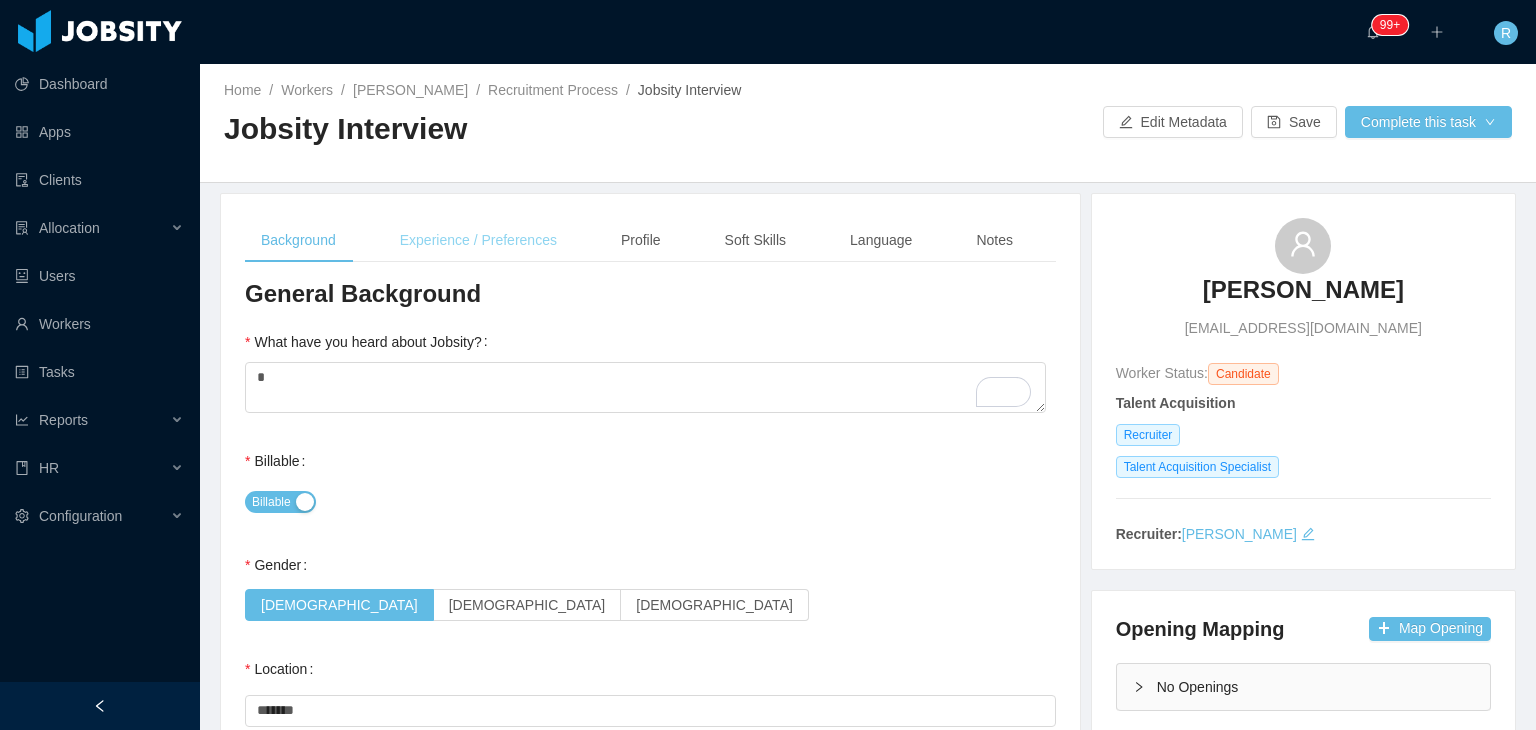type on "*" 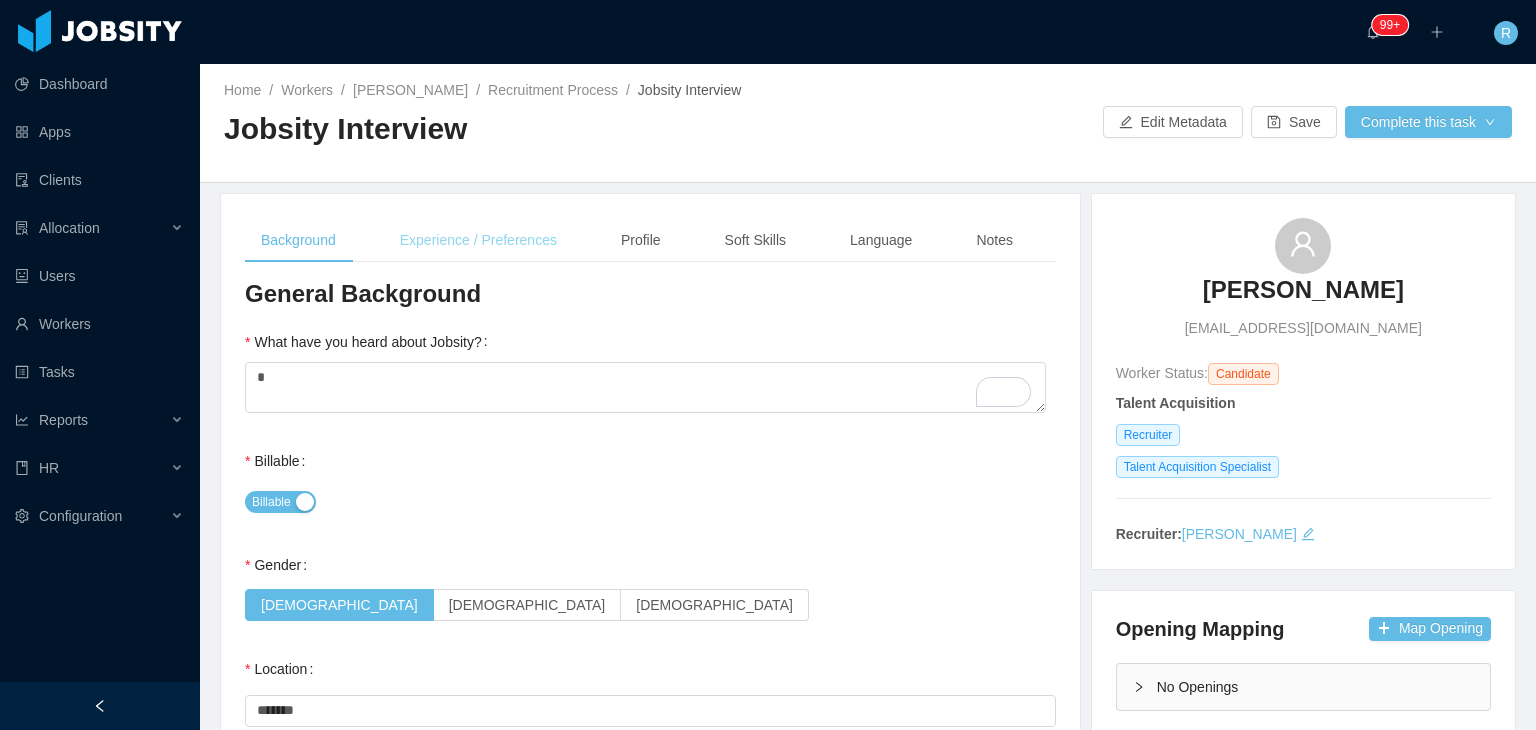 click on "Experience / Preferences" at bounding box center (478, 240) 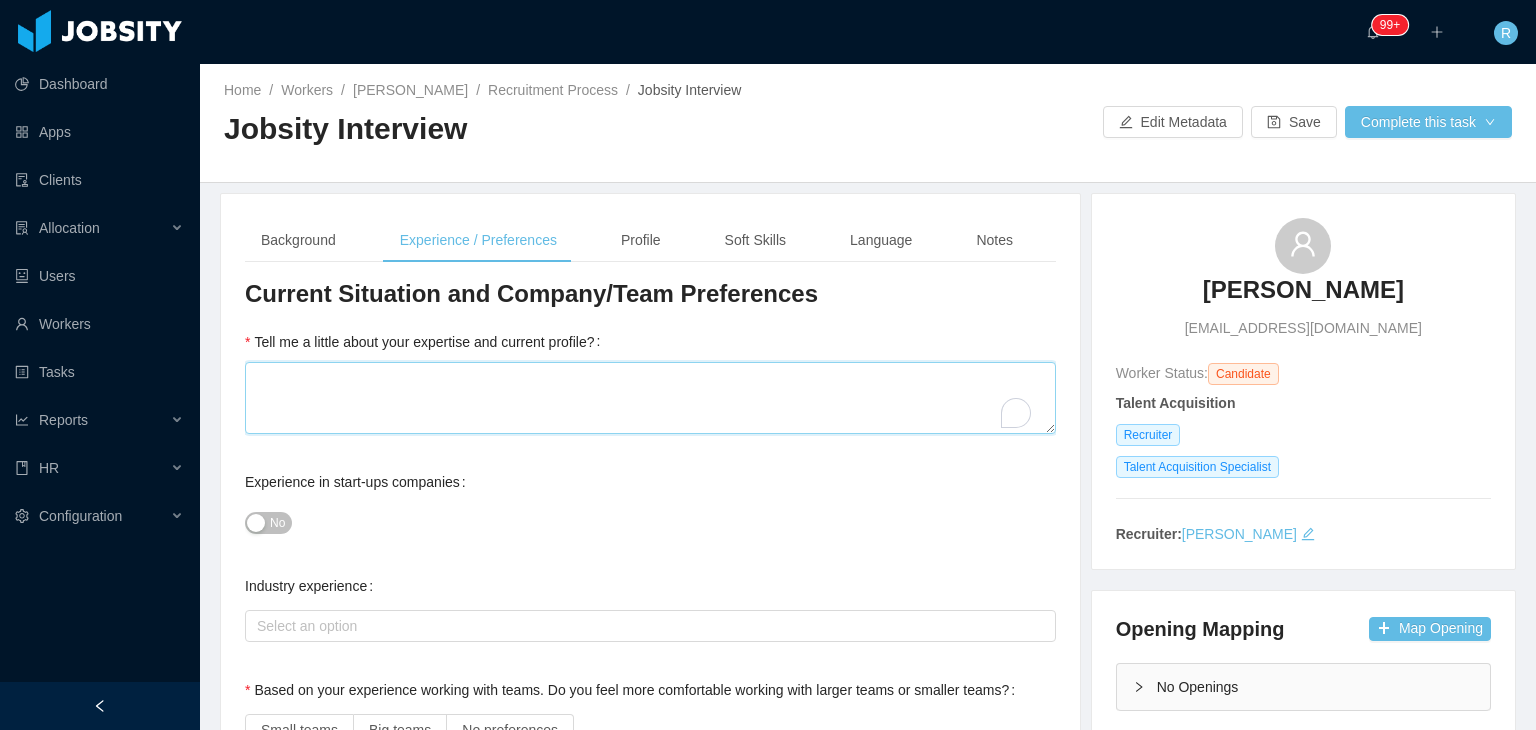 click on "Tell me a little about your expertise and current profile?" at bounding box center (650, 398) 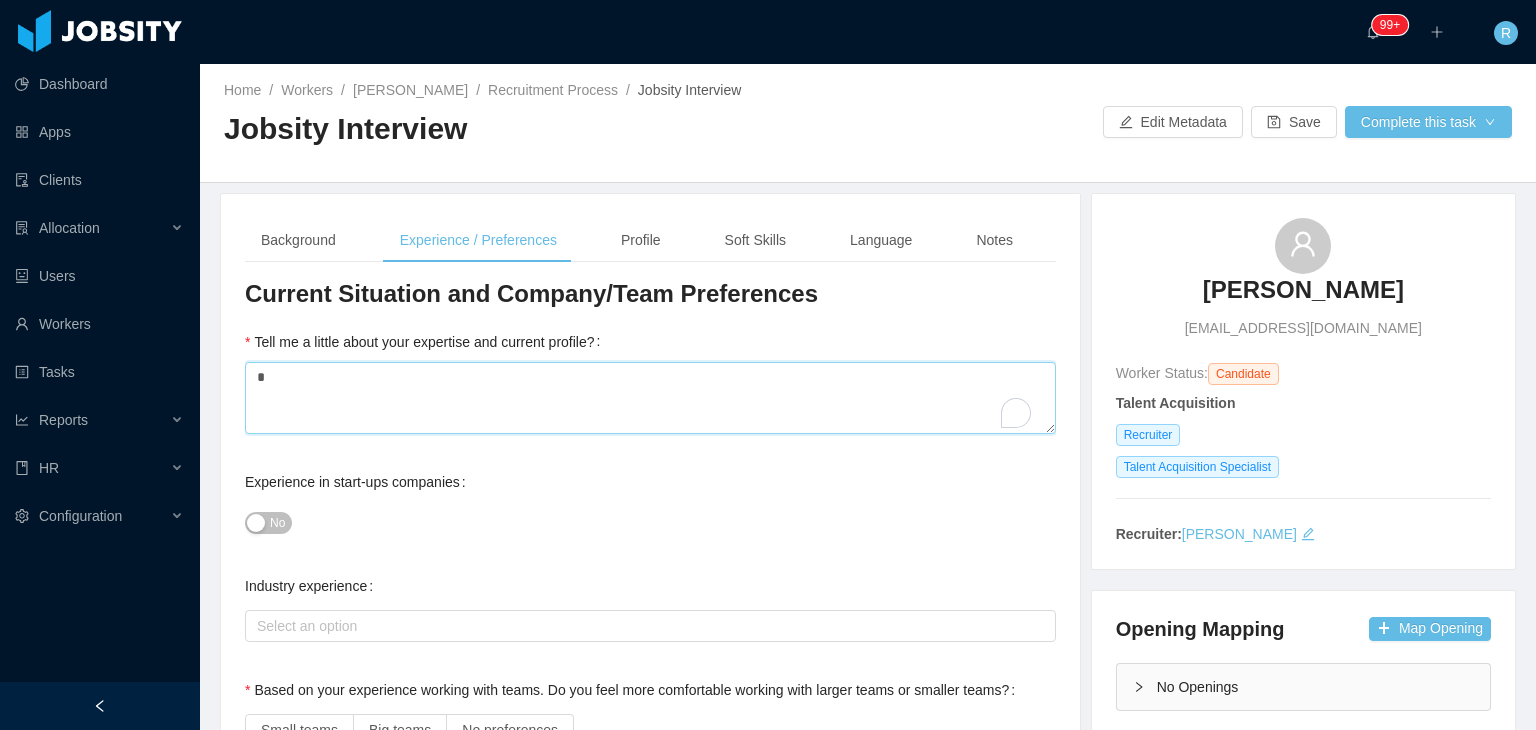 type 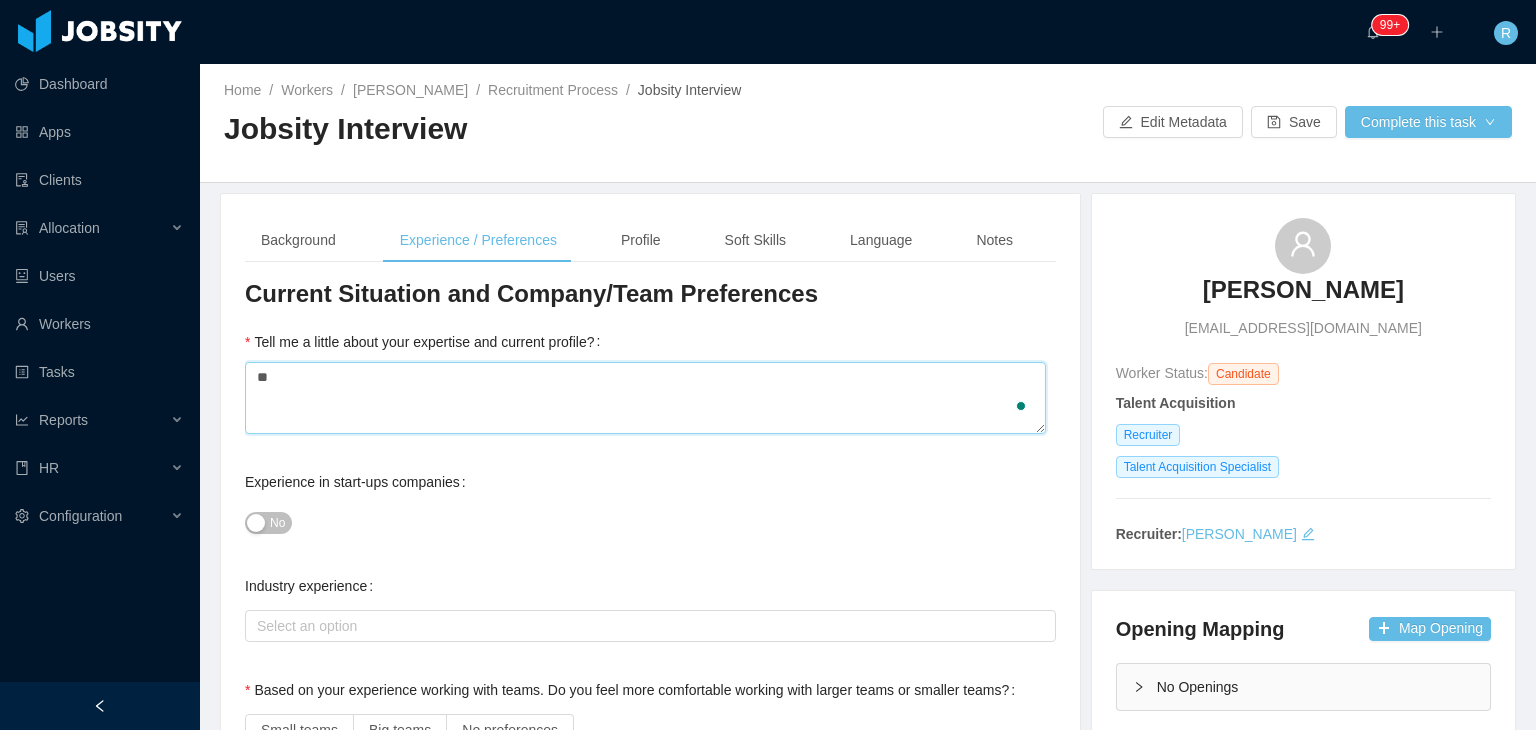 type on "***" 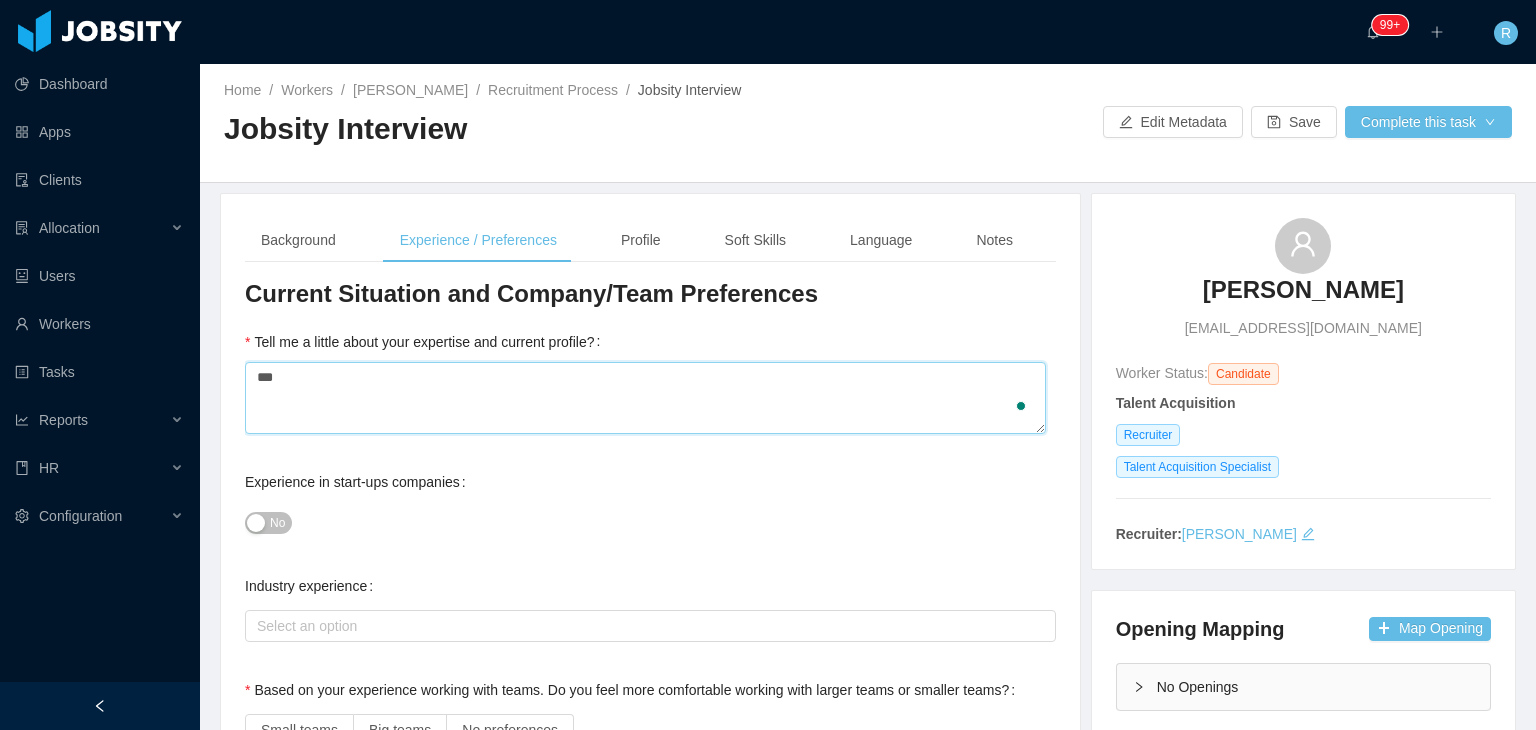 type 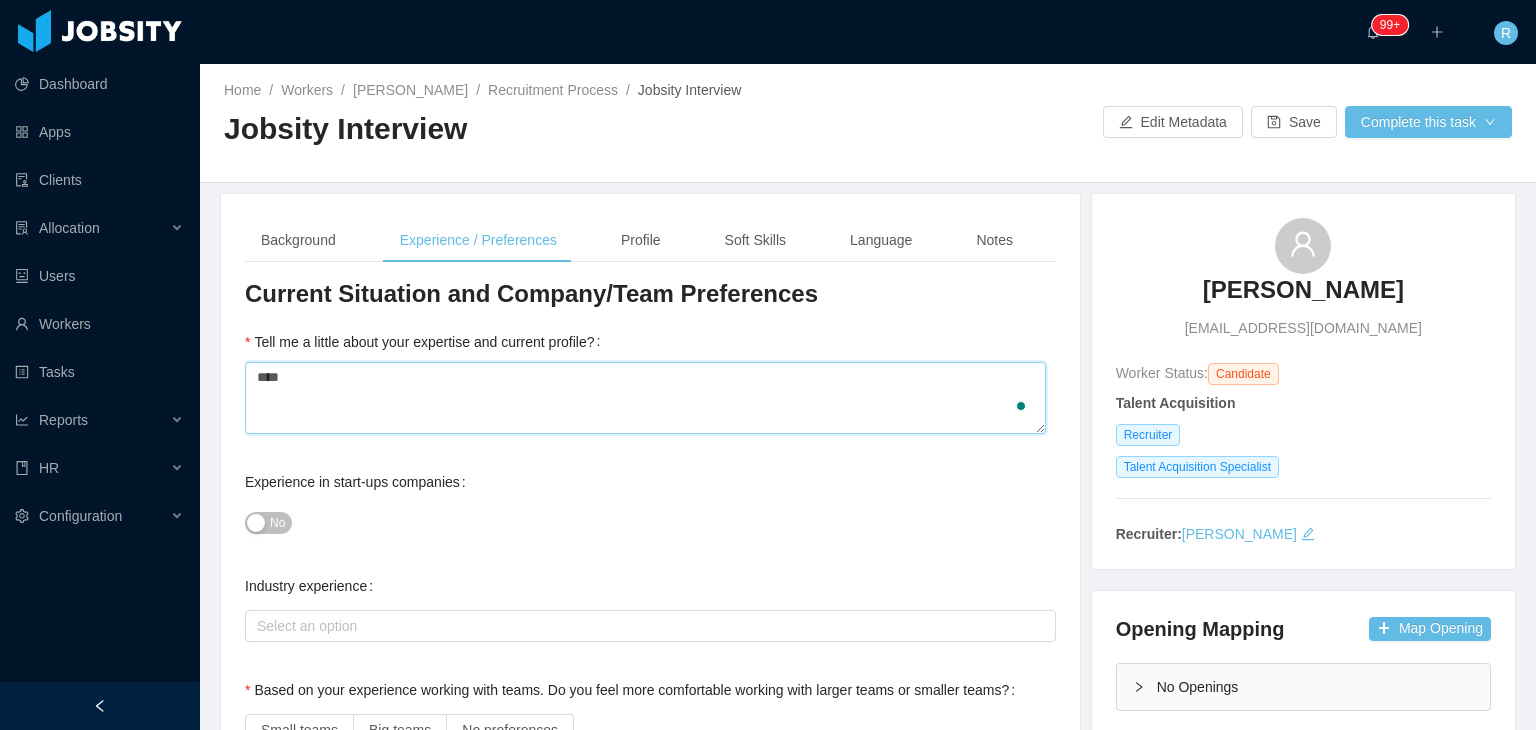 type 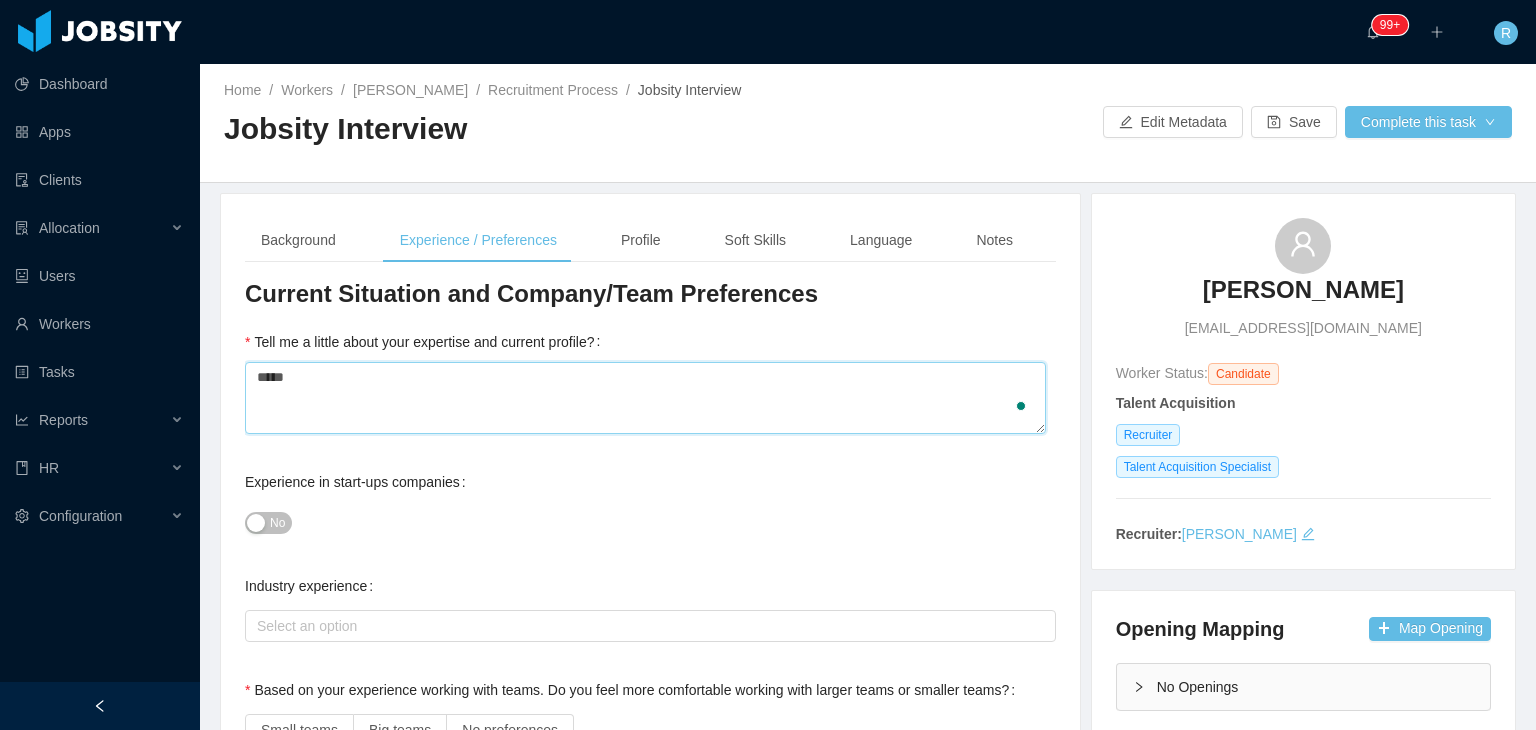 type 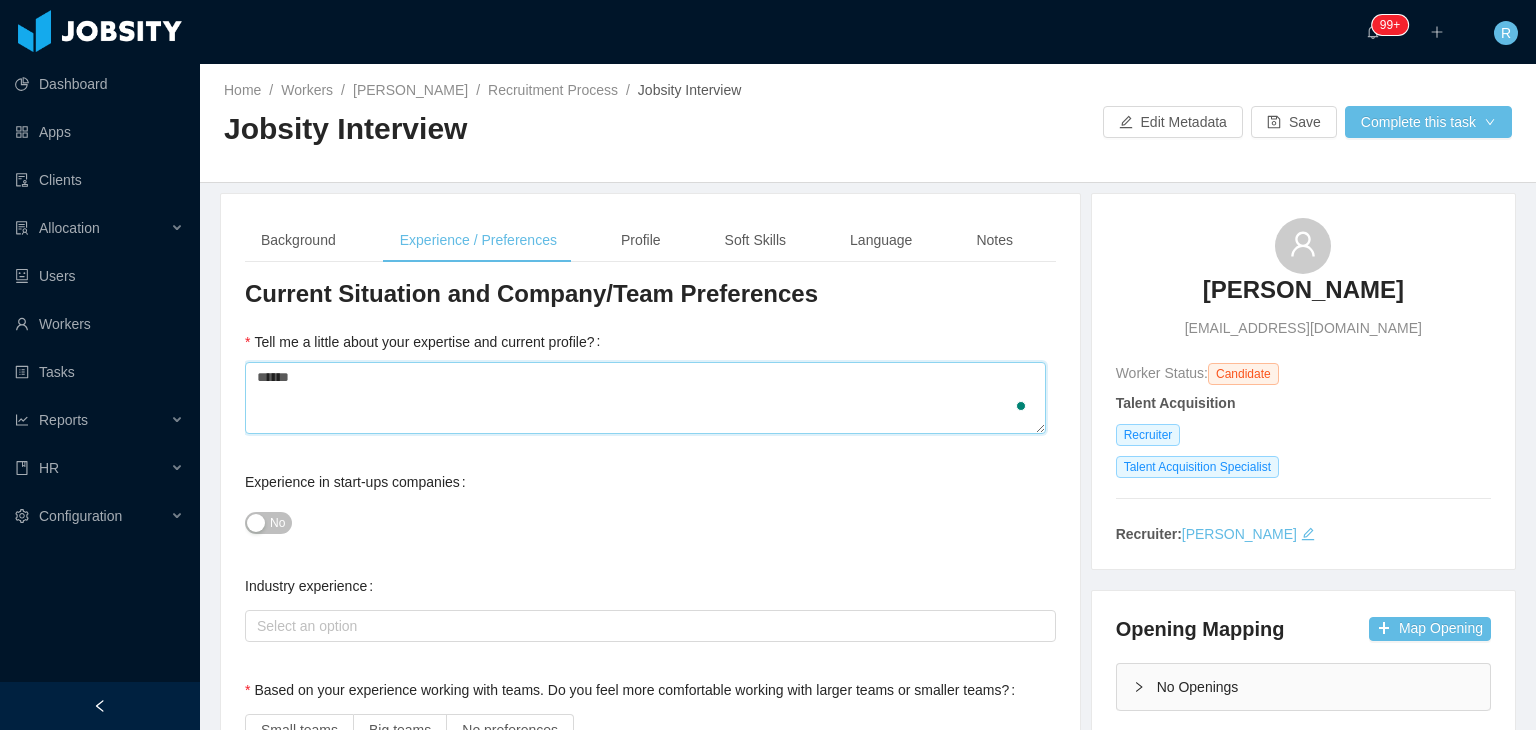 type 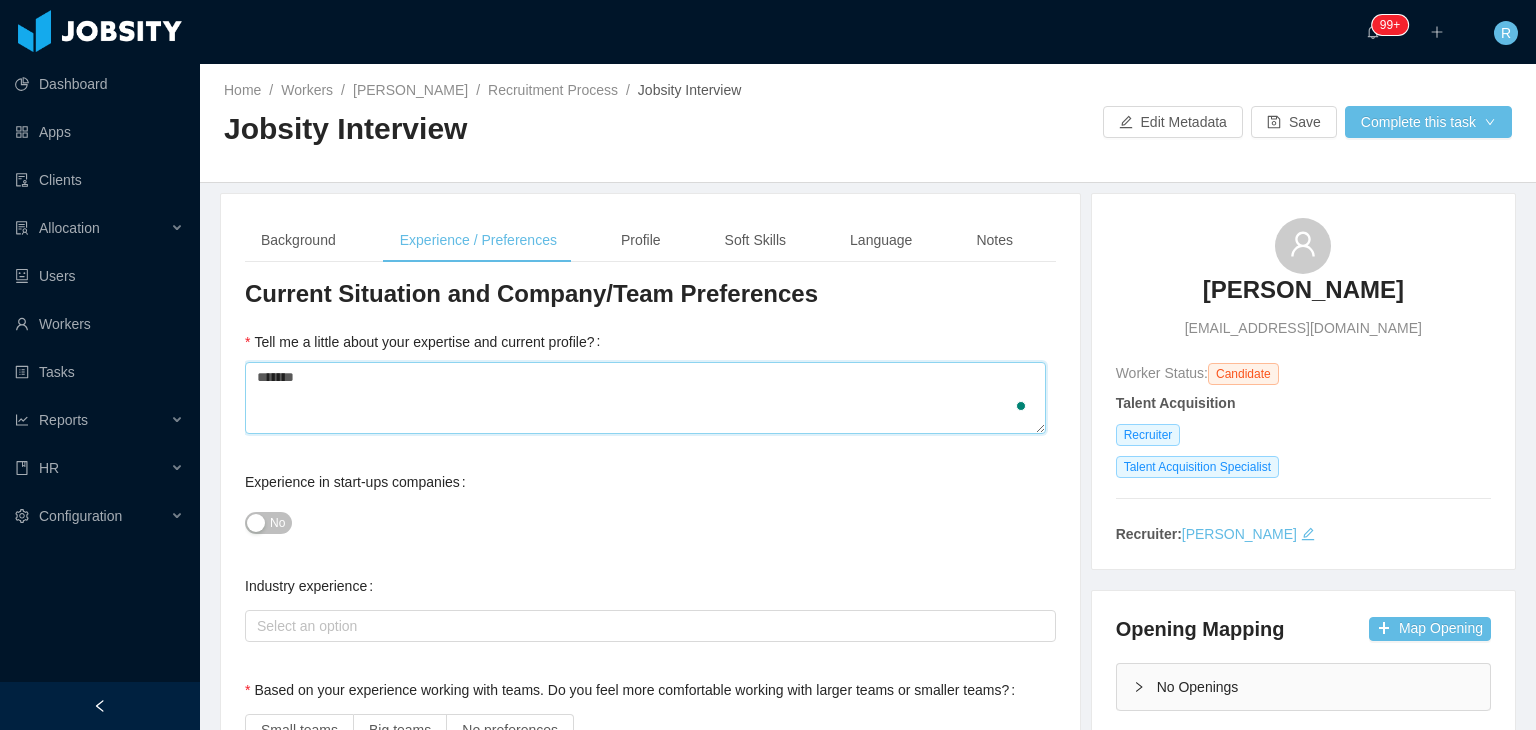 type 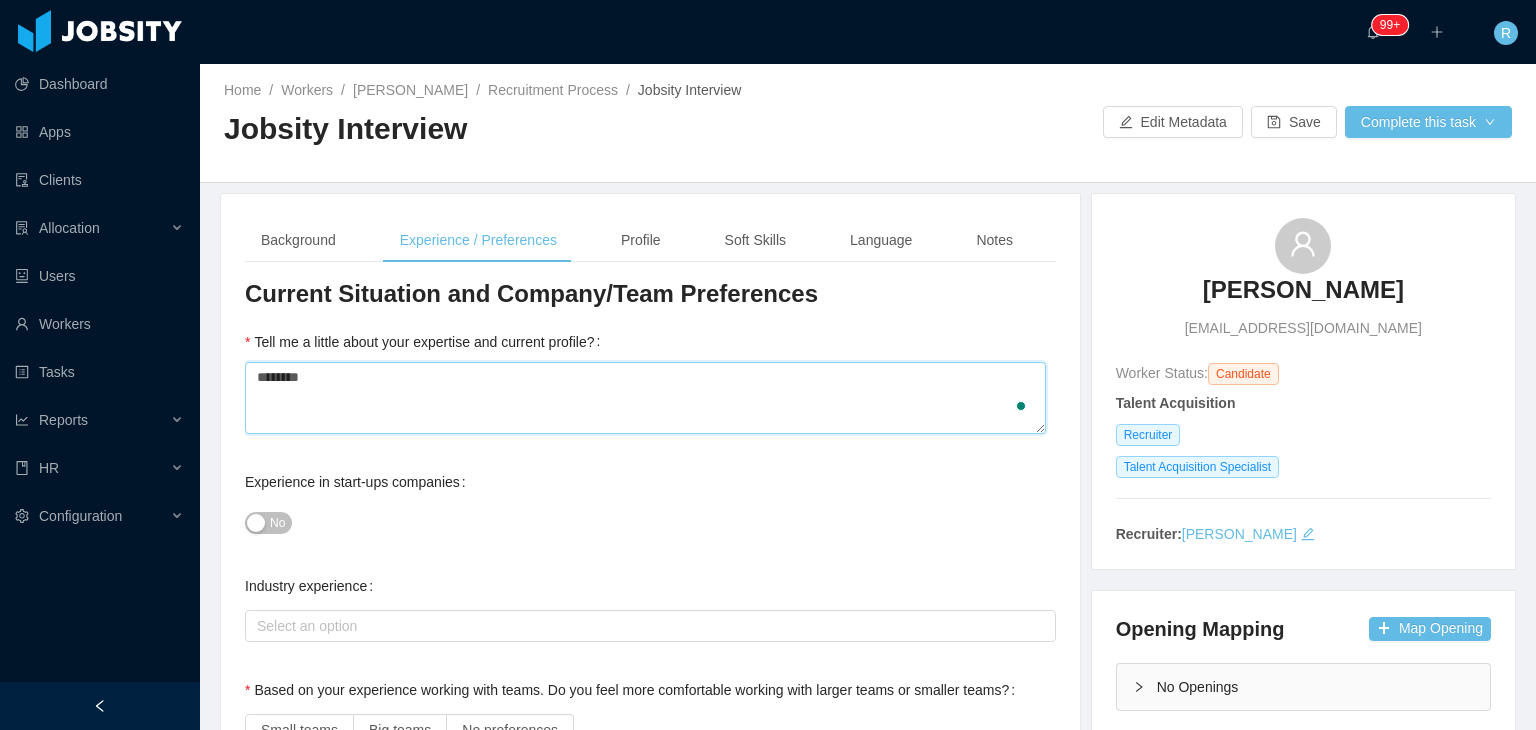 type 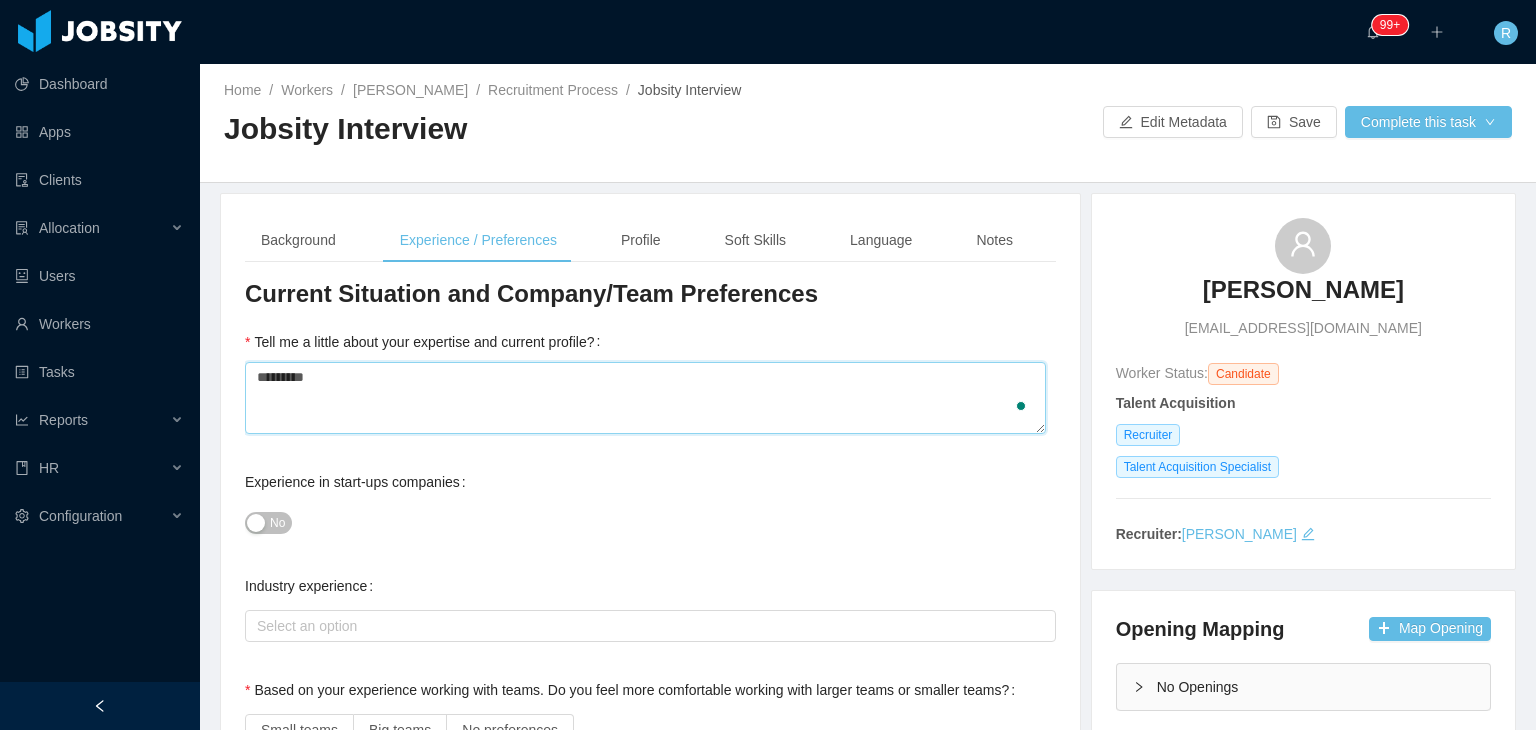 type 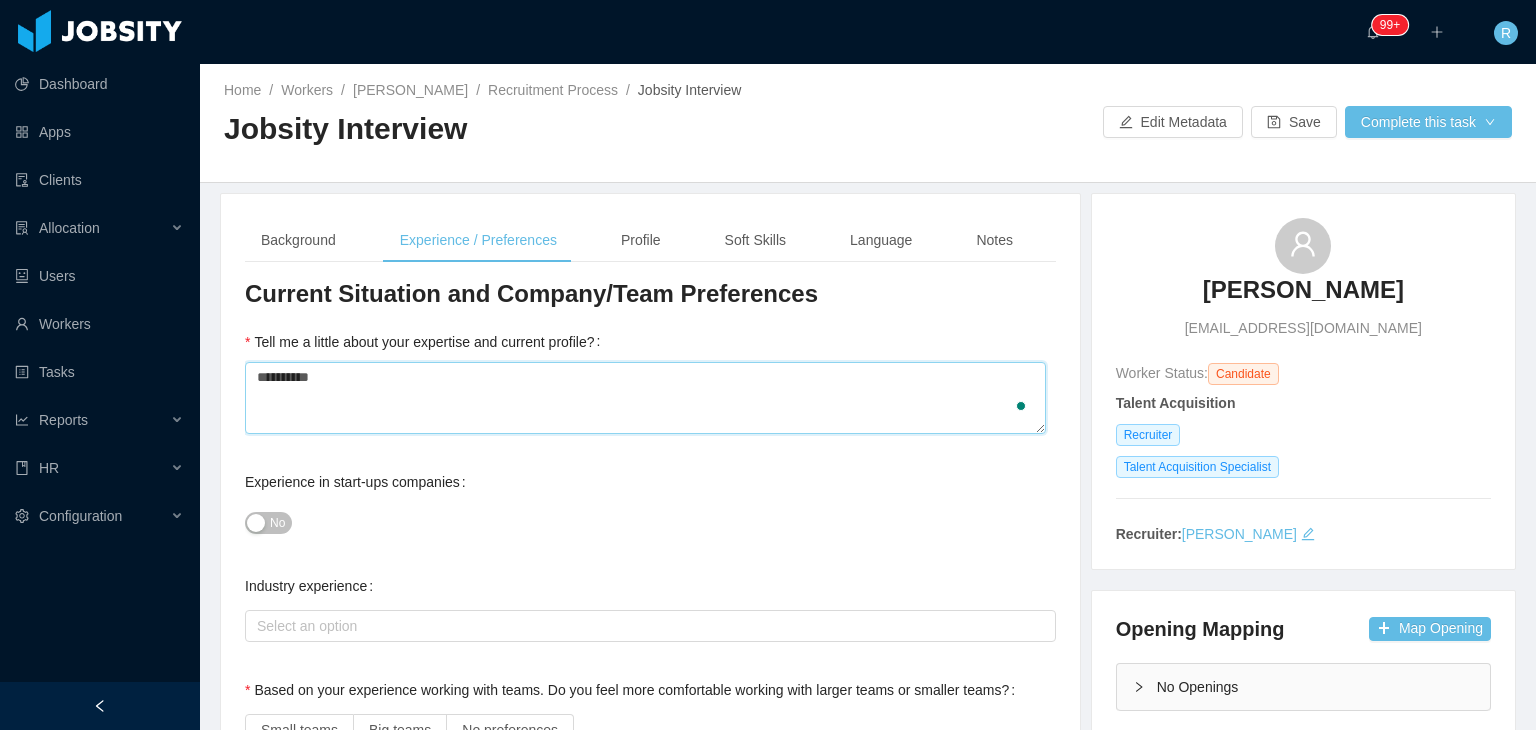type 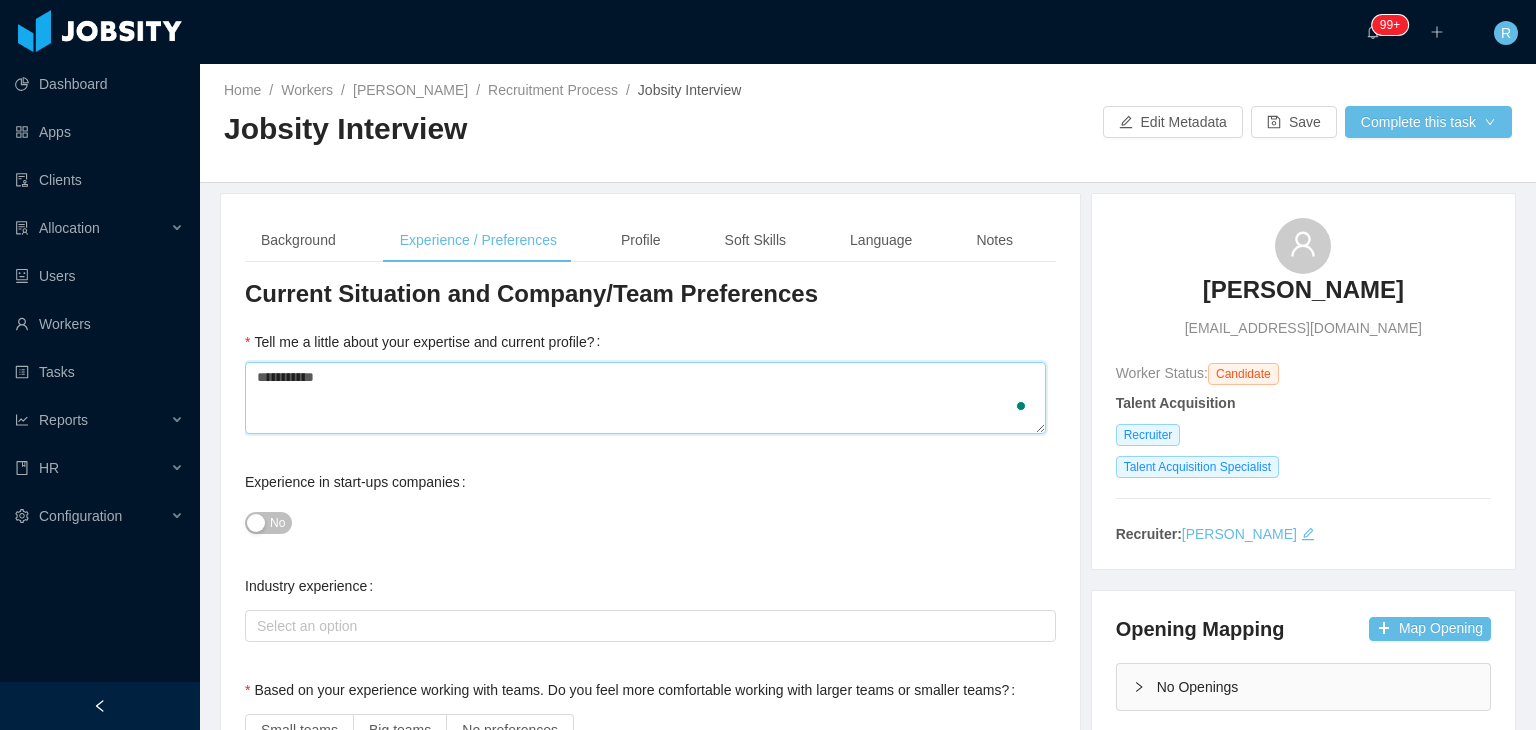 type 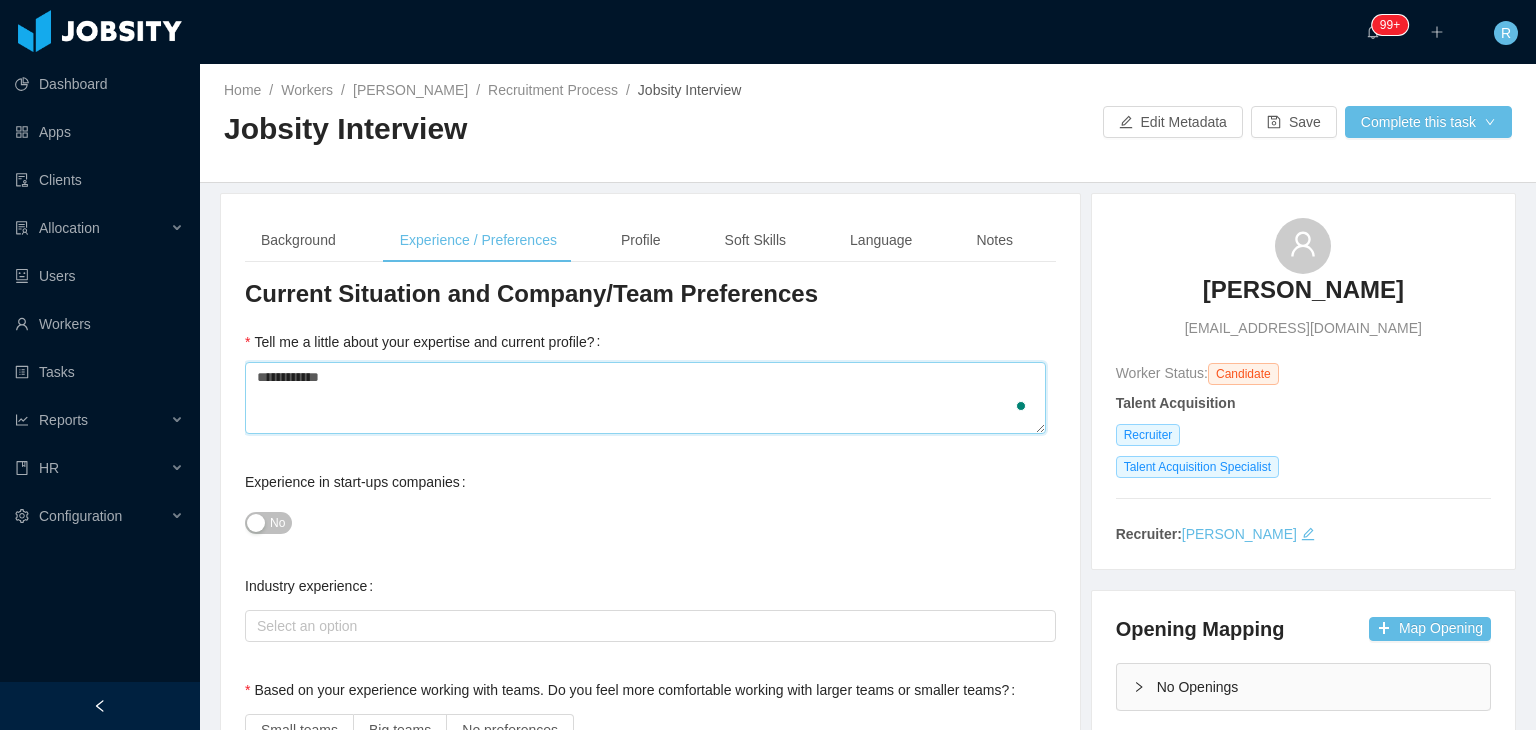 type 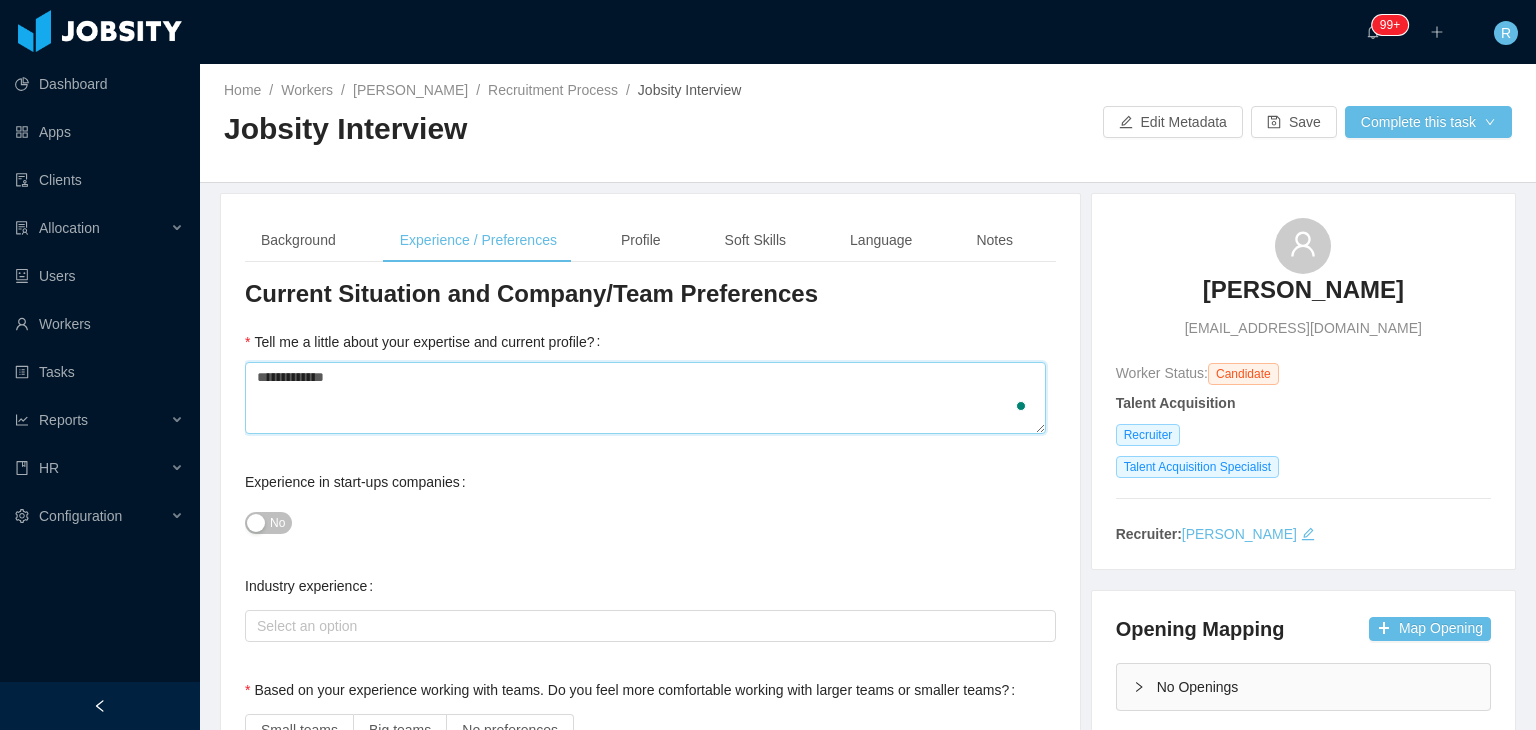 type 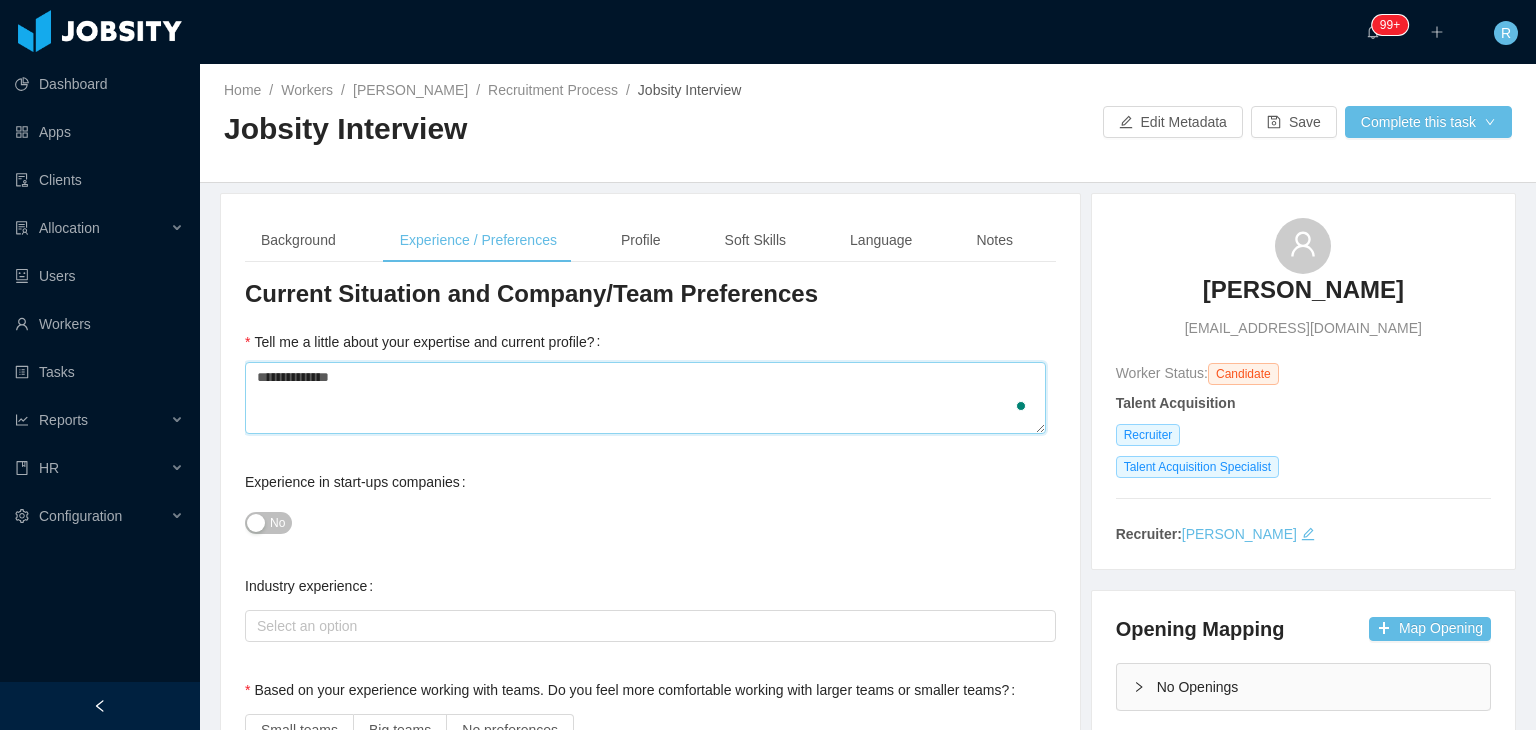 type 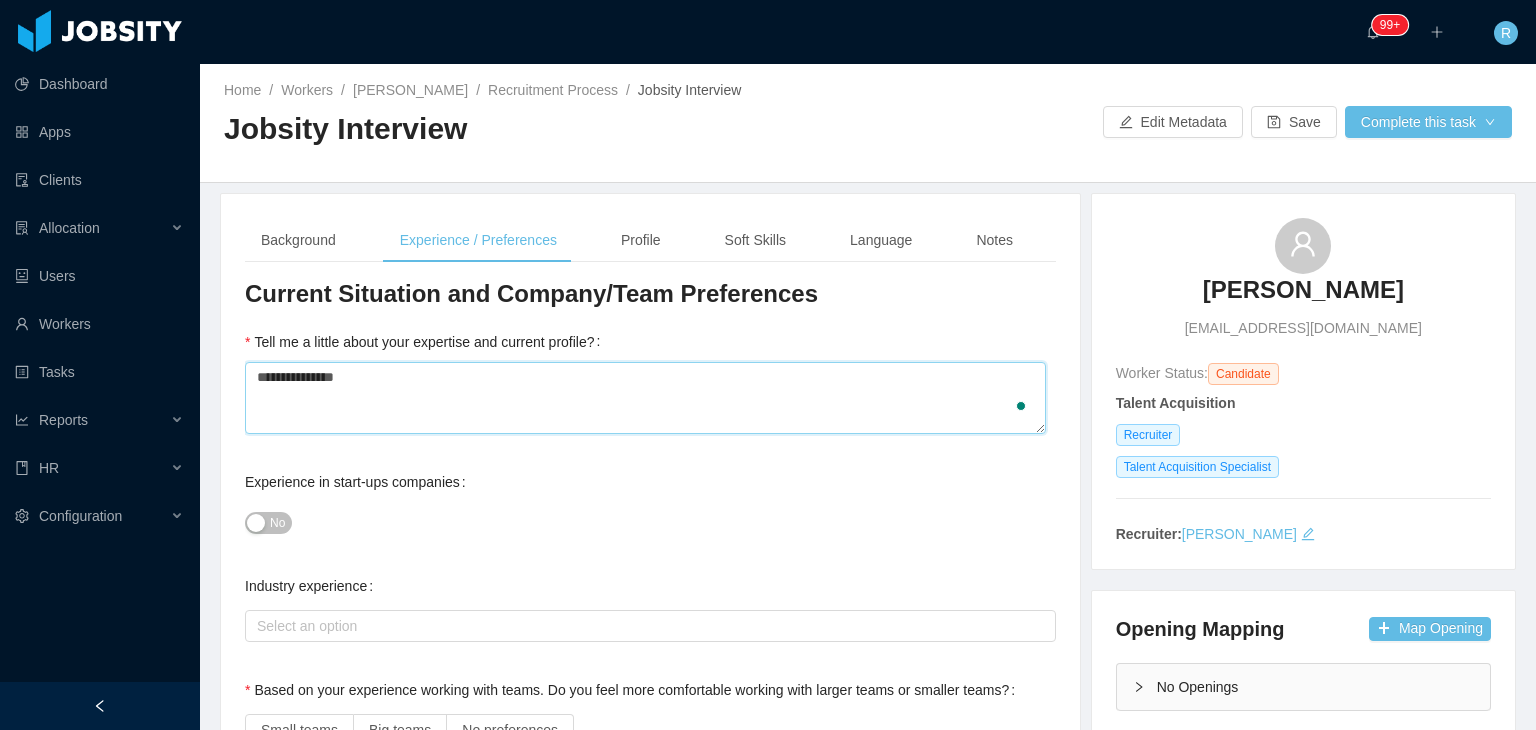 type 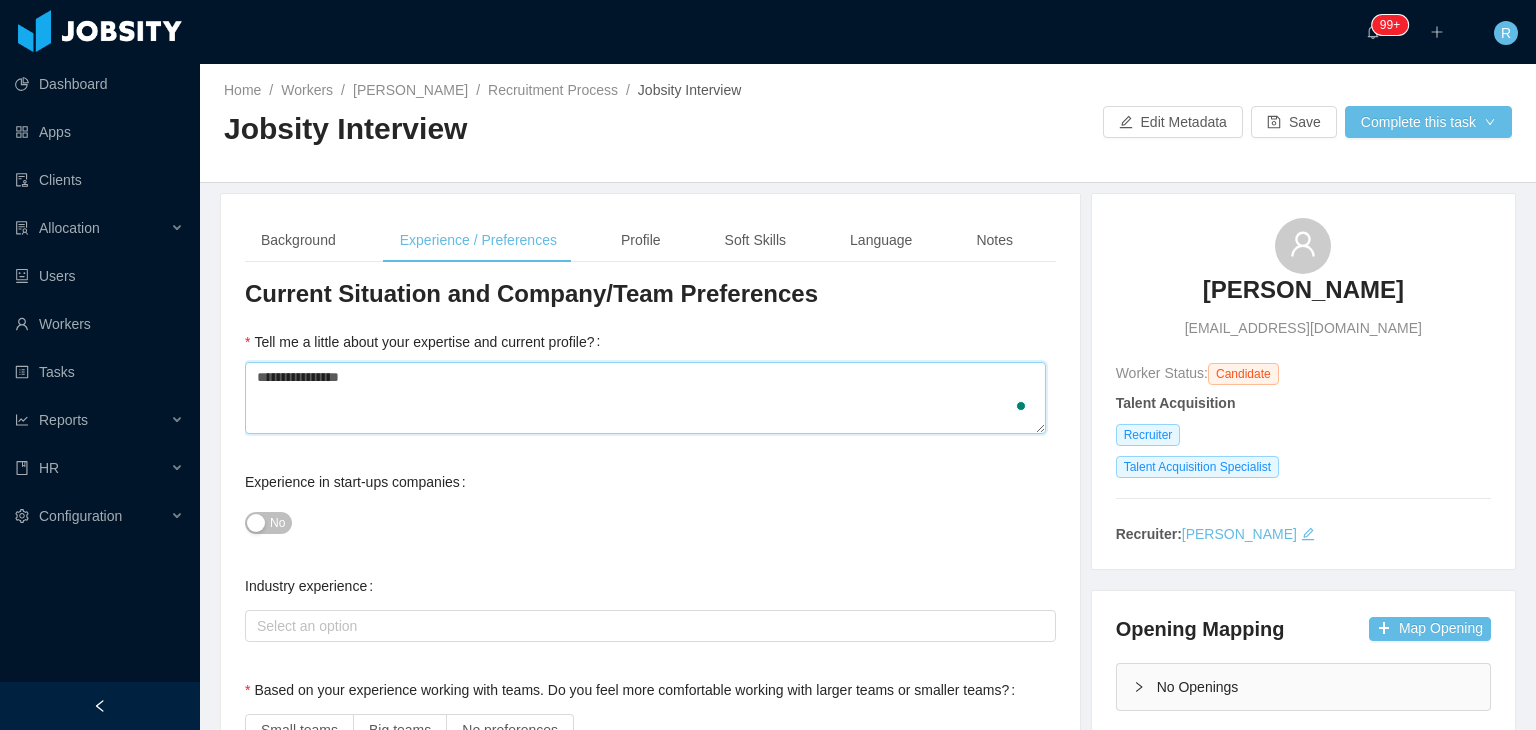 type 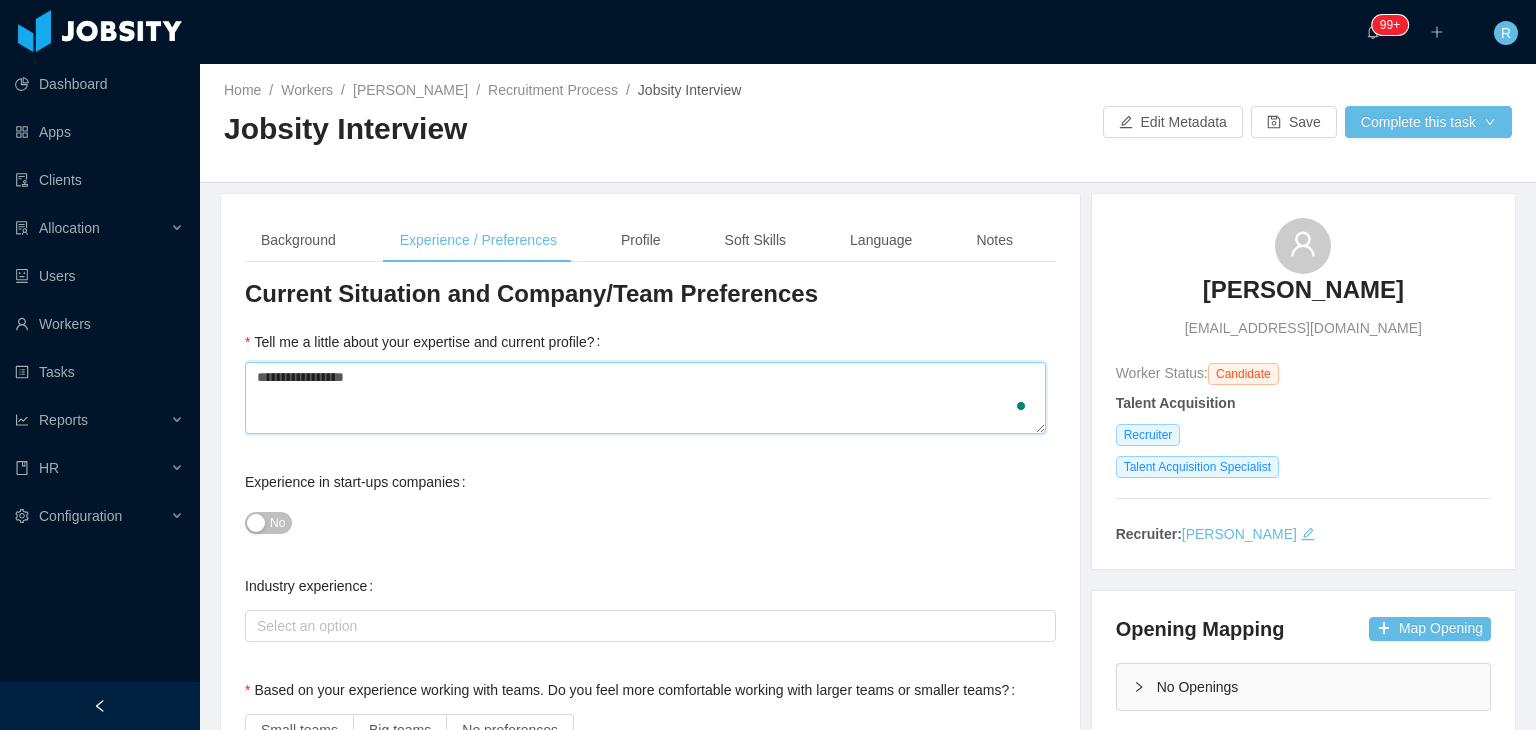 type 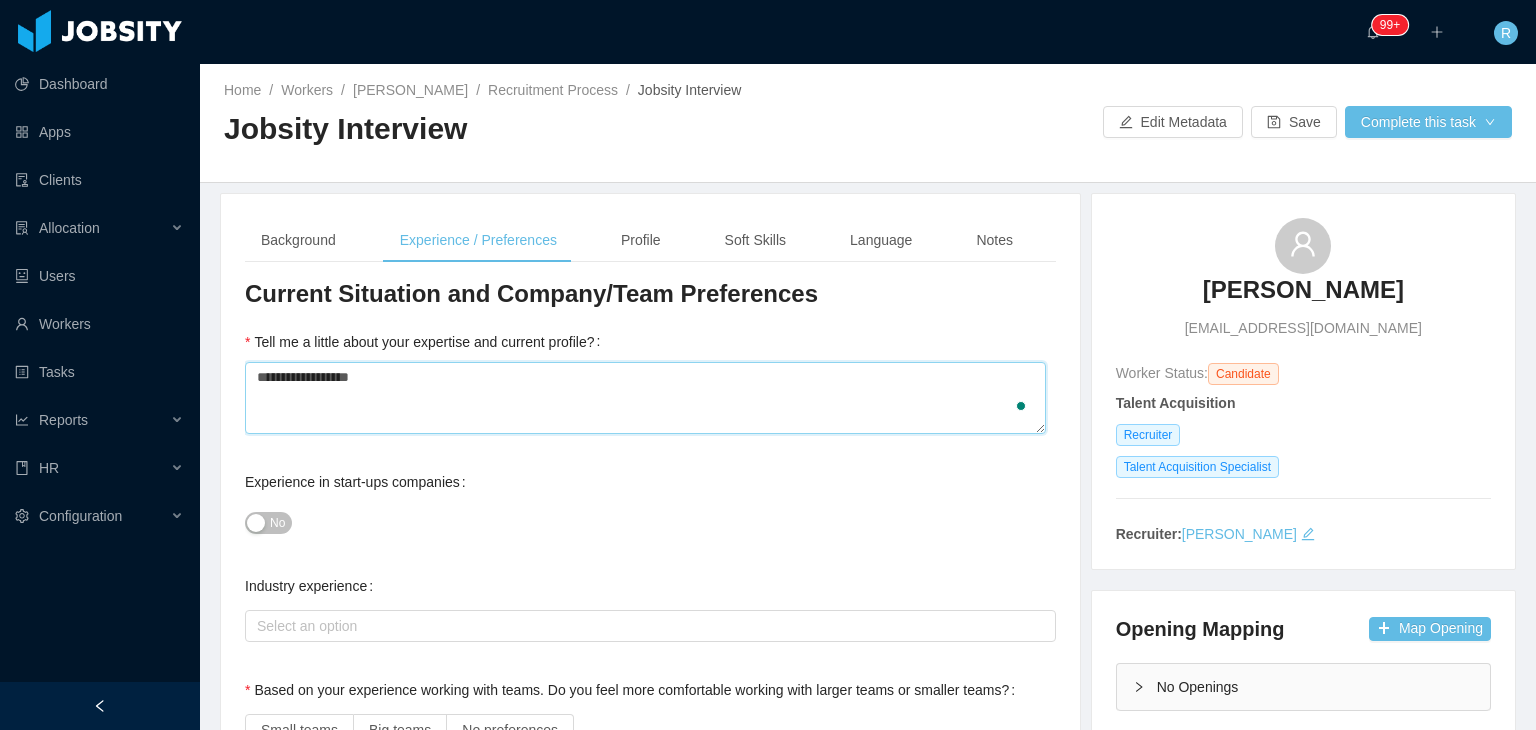 type 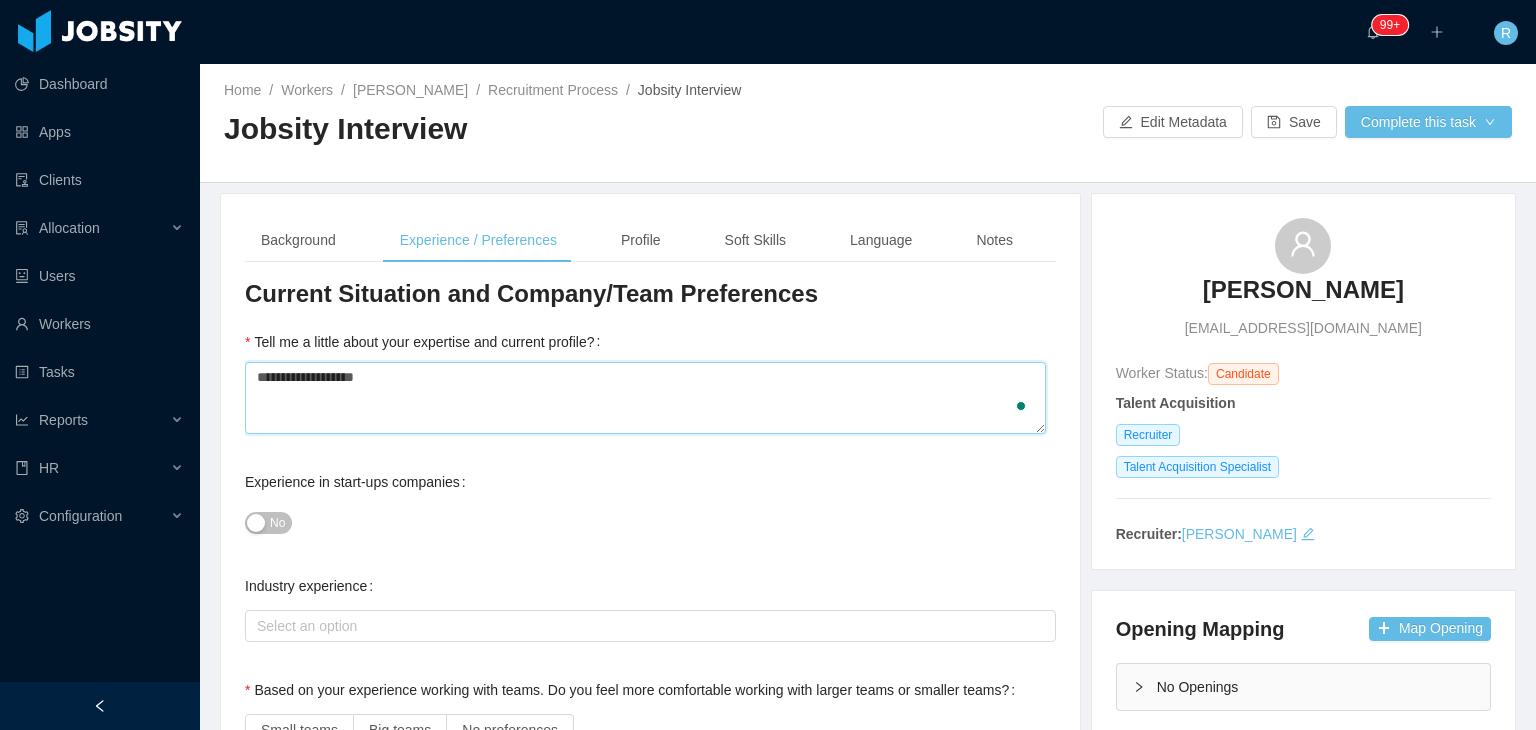 type 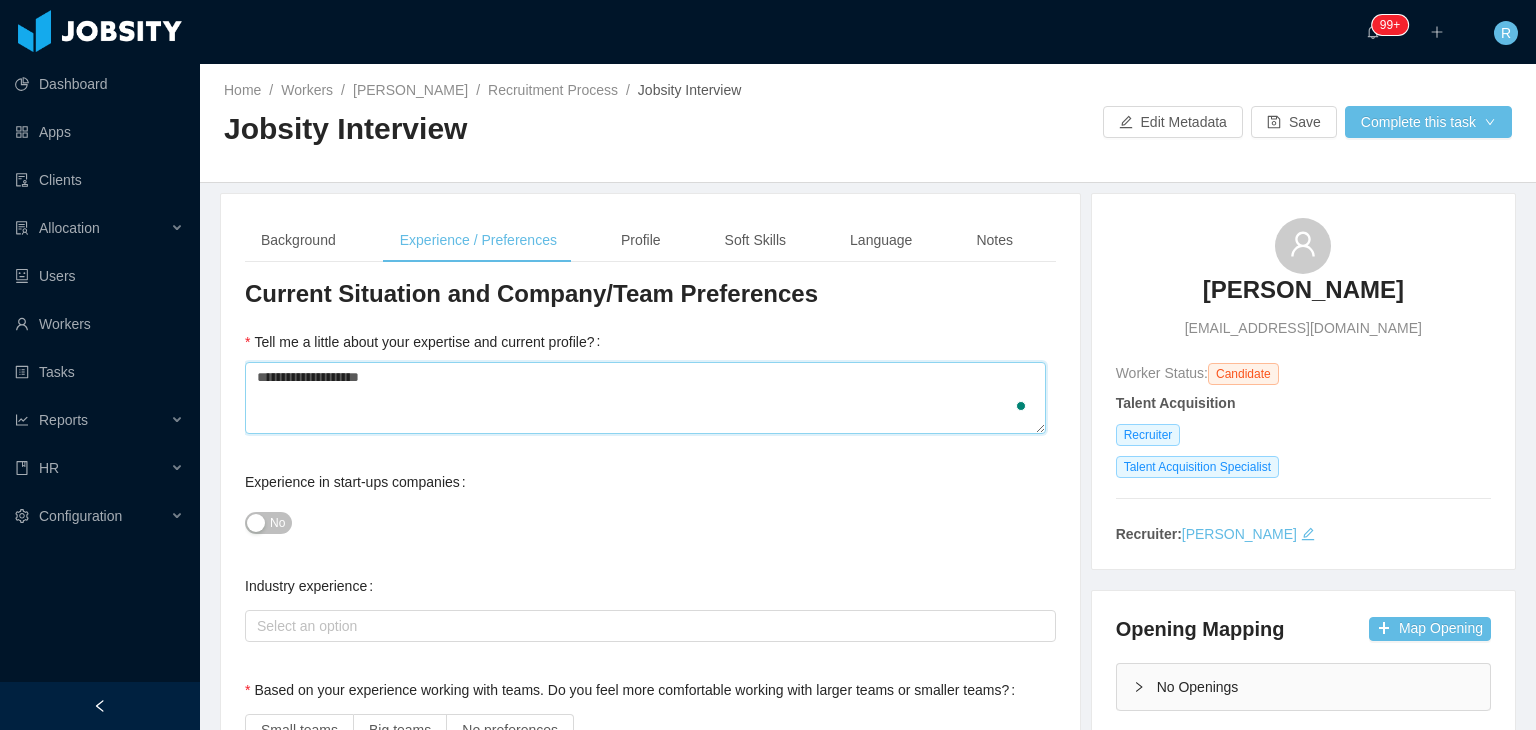 type 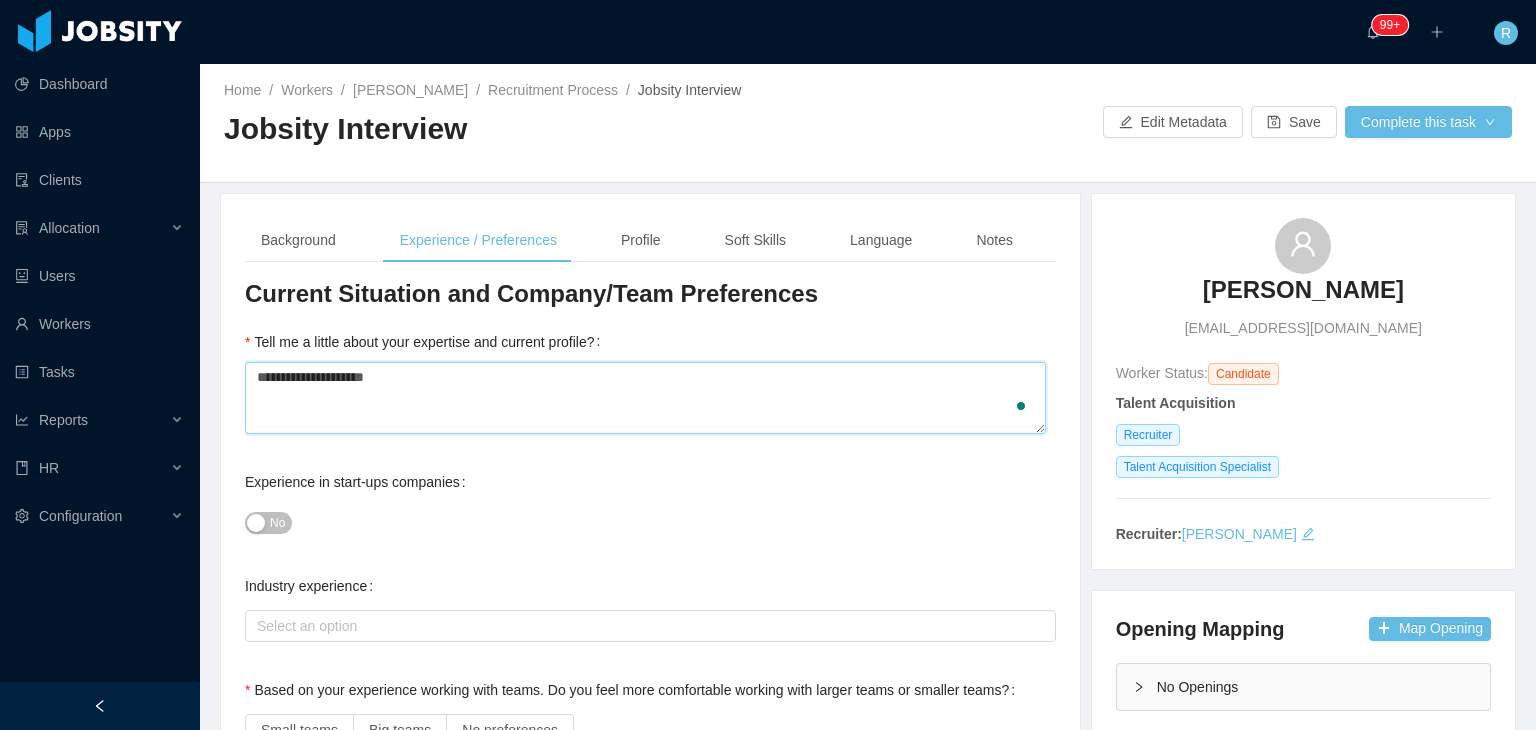 type 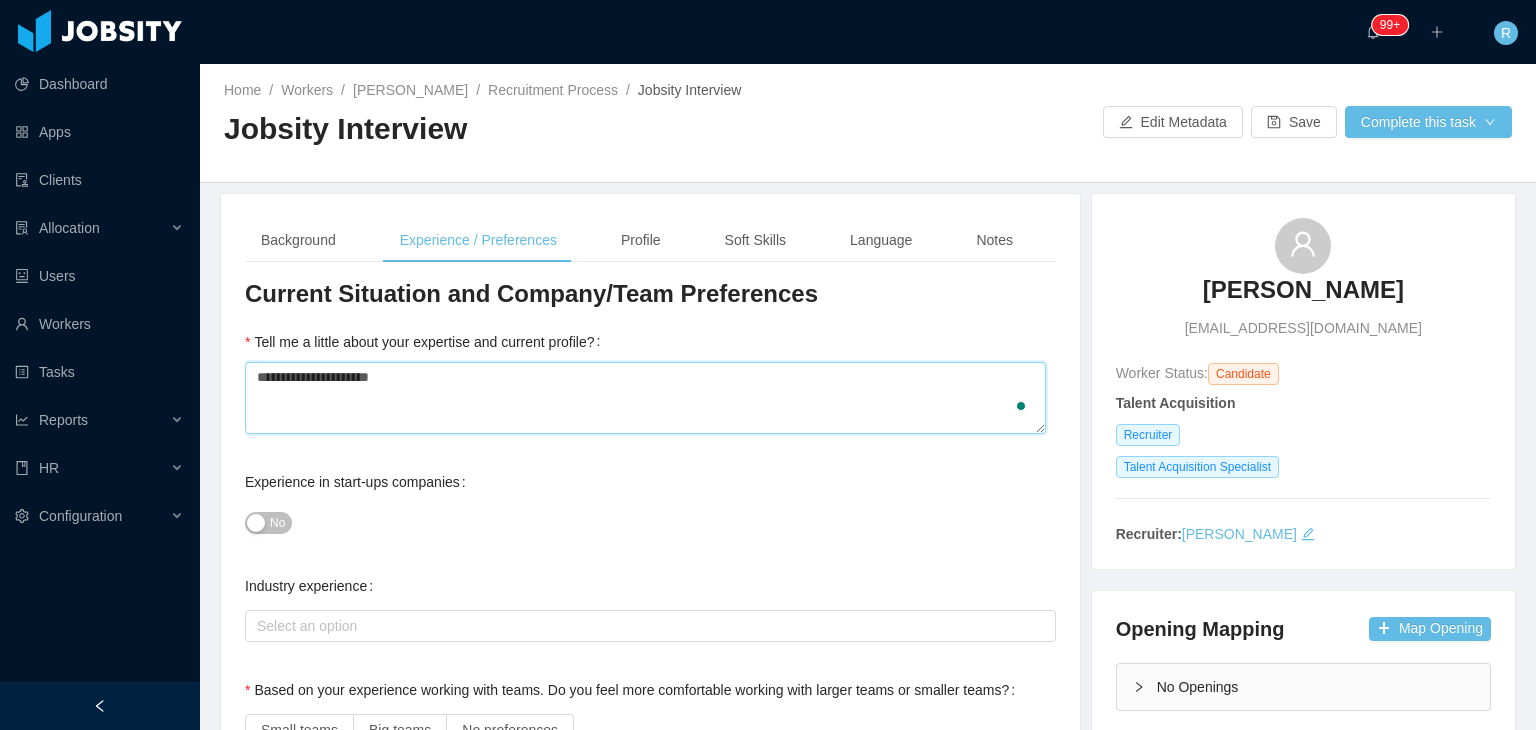 type 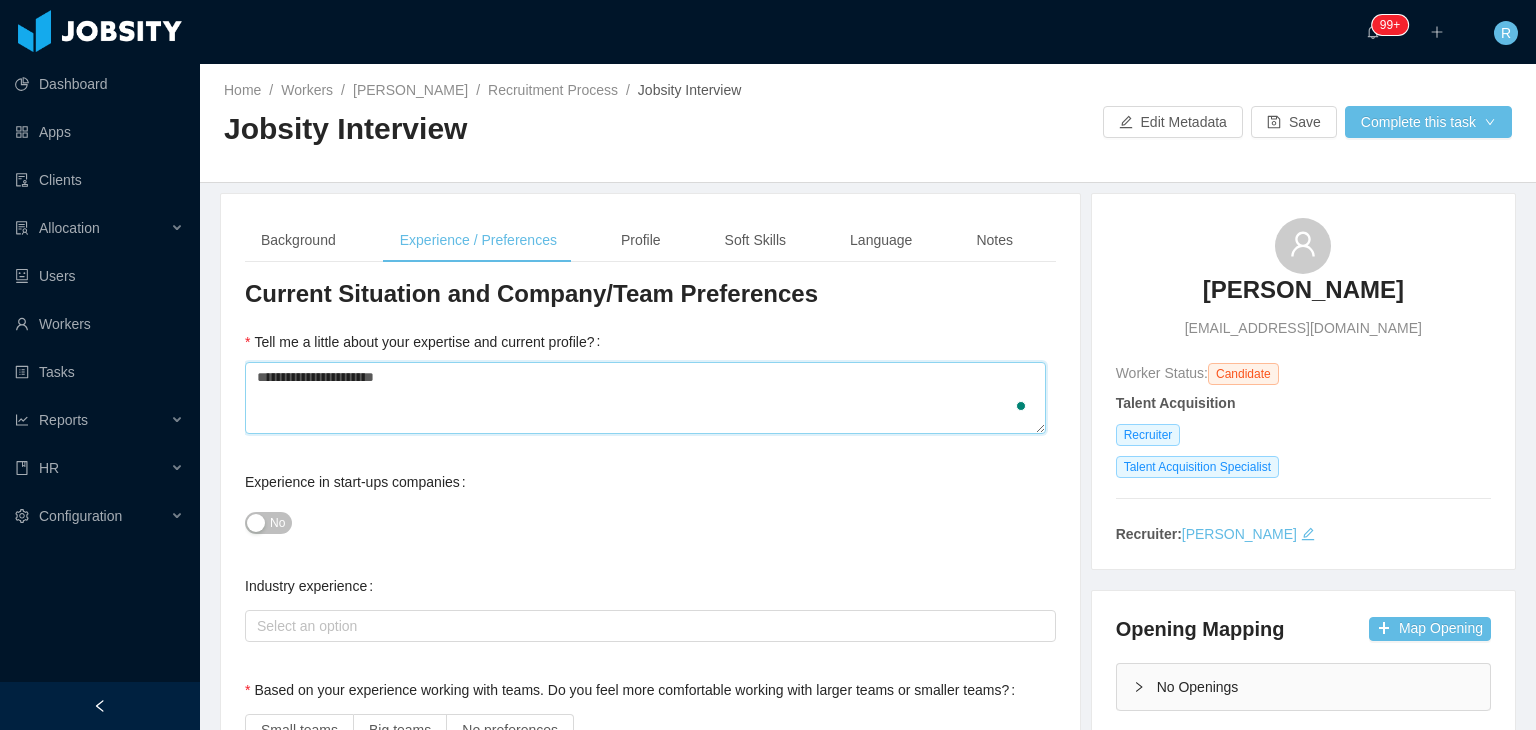 type 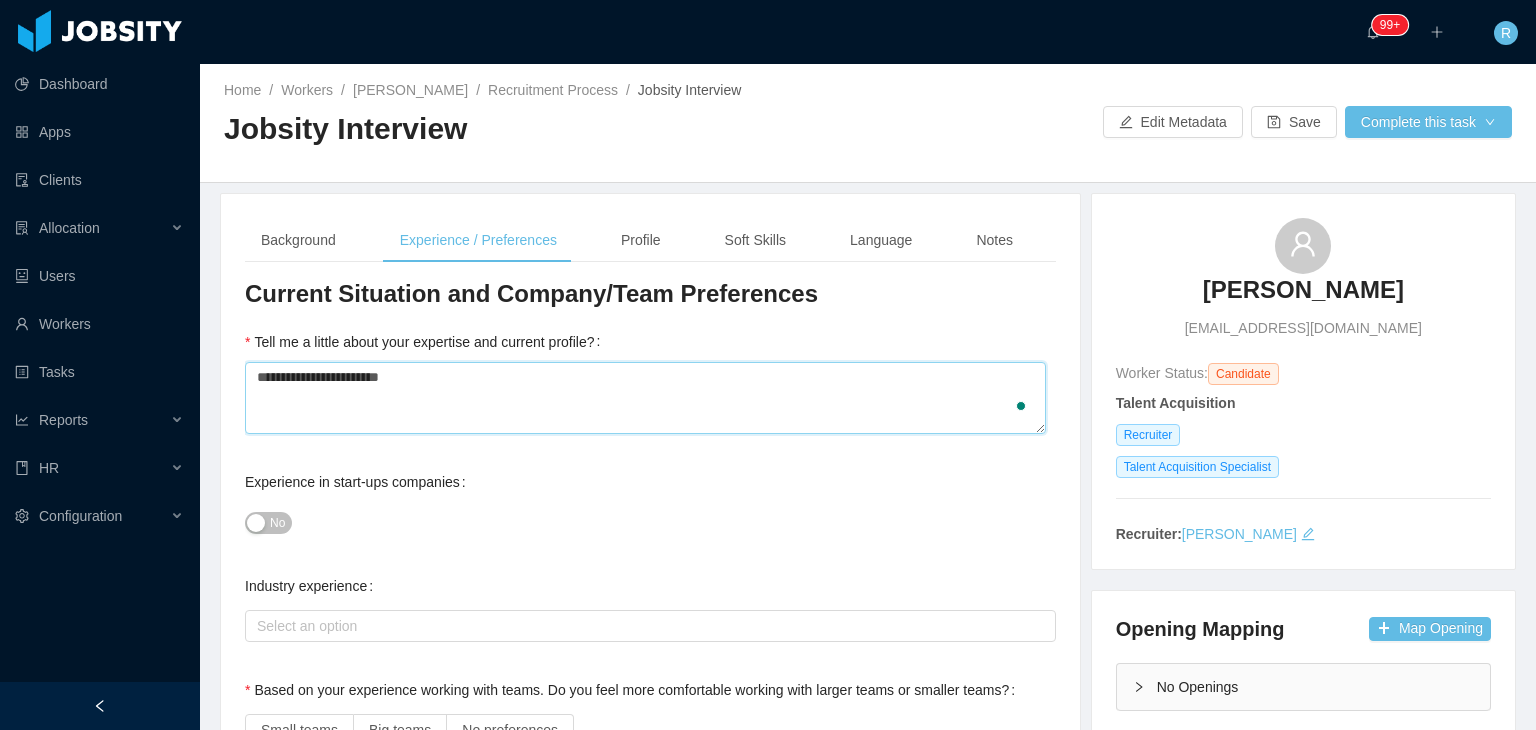 type 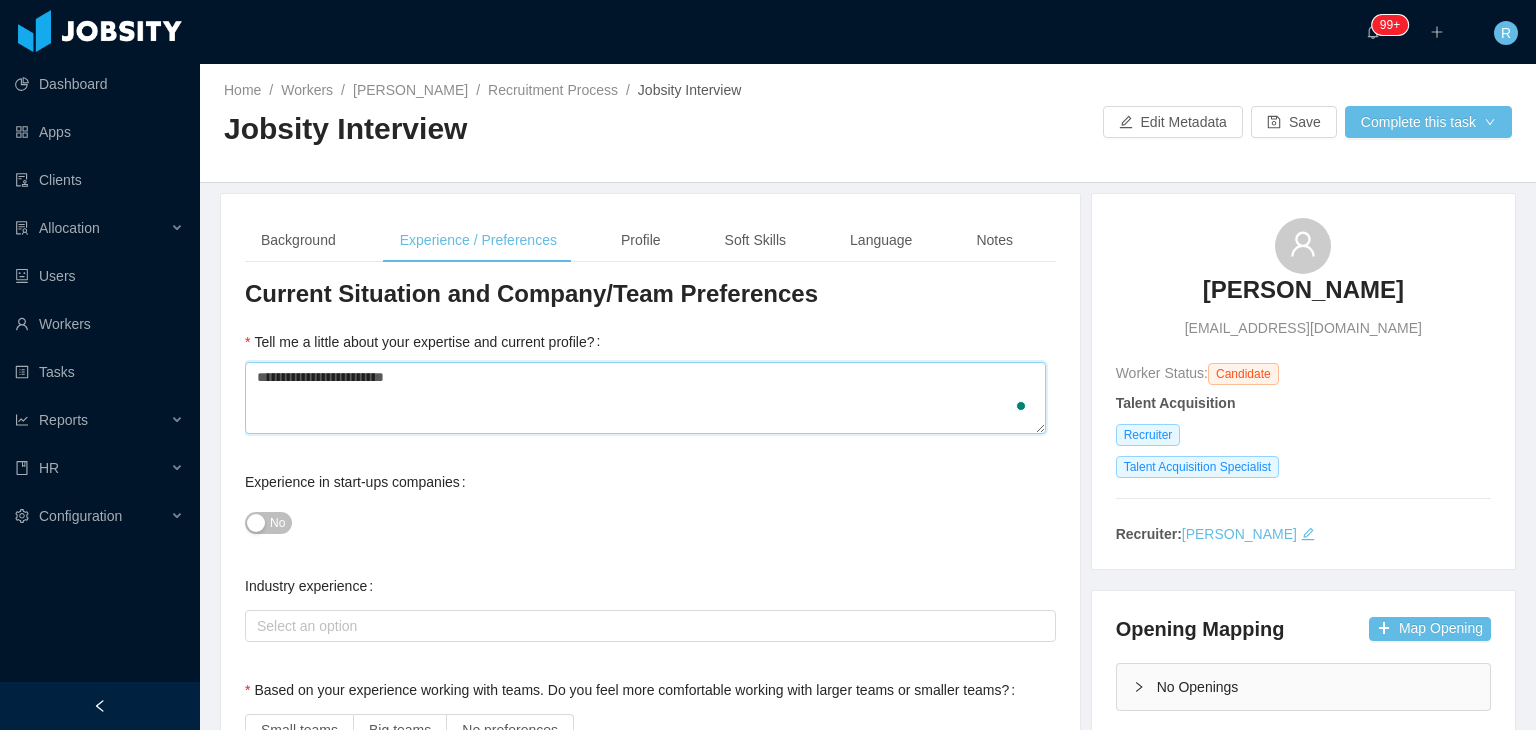 type 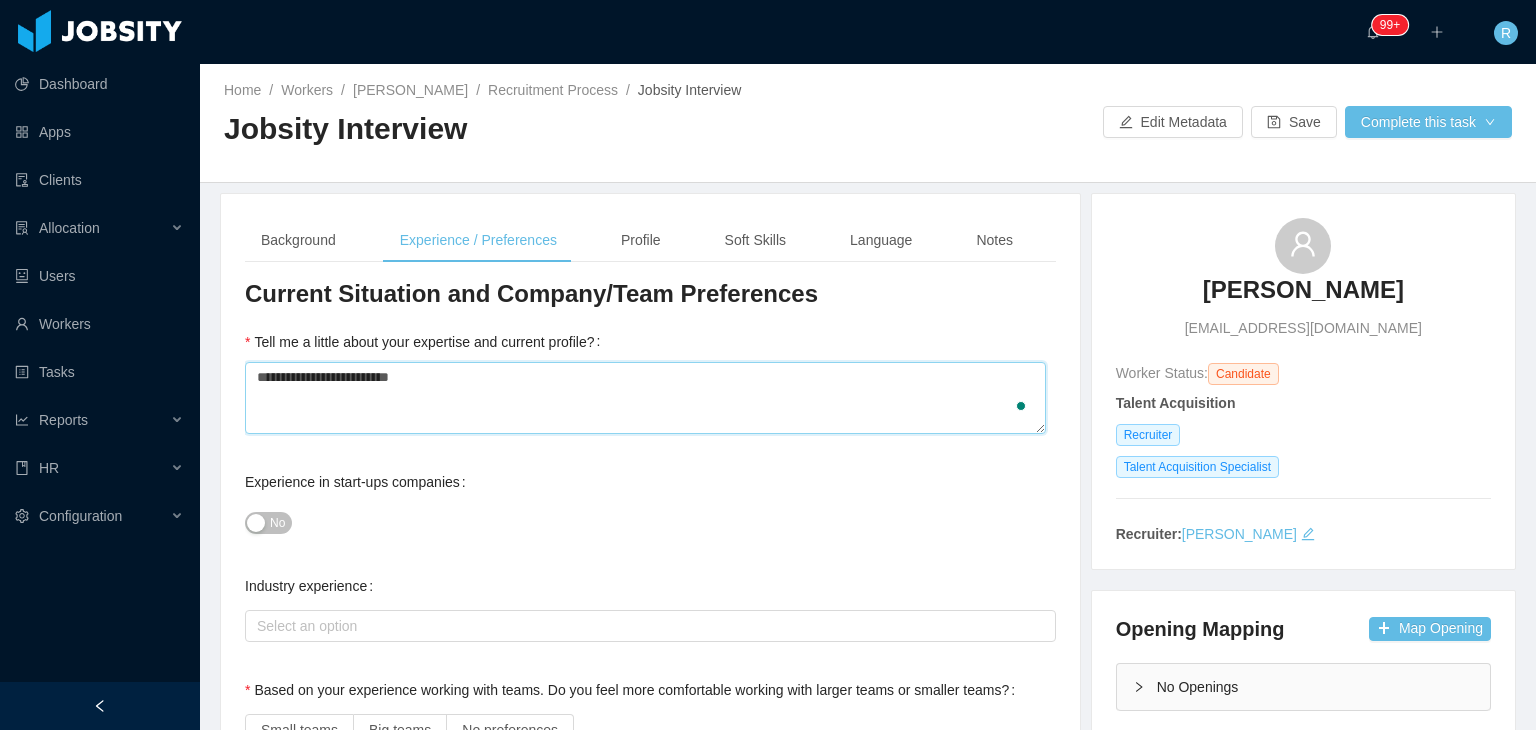 type 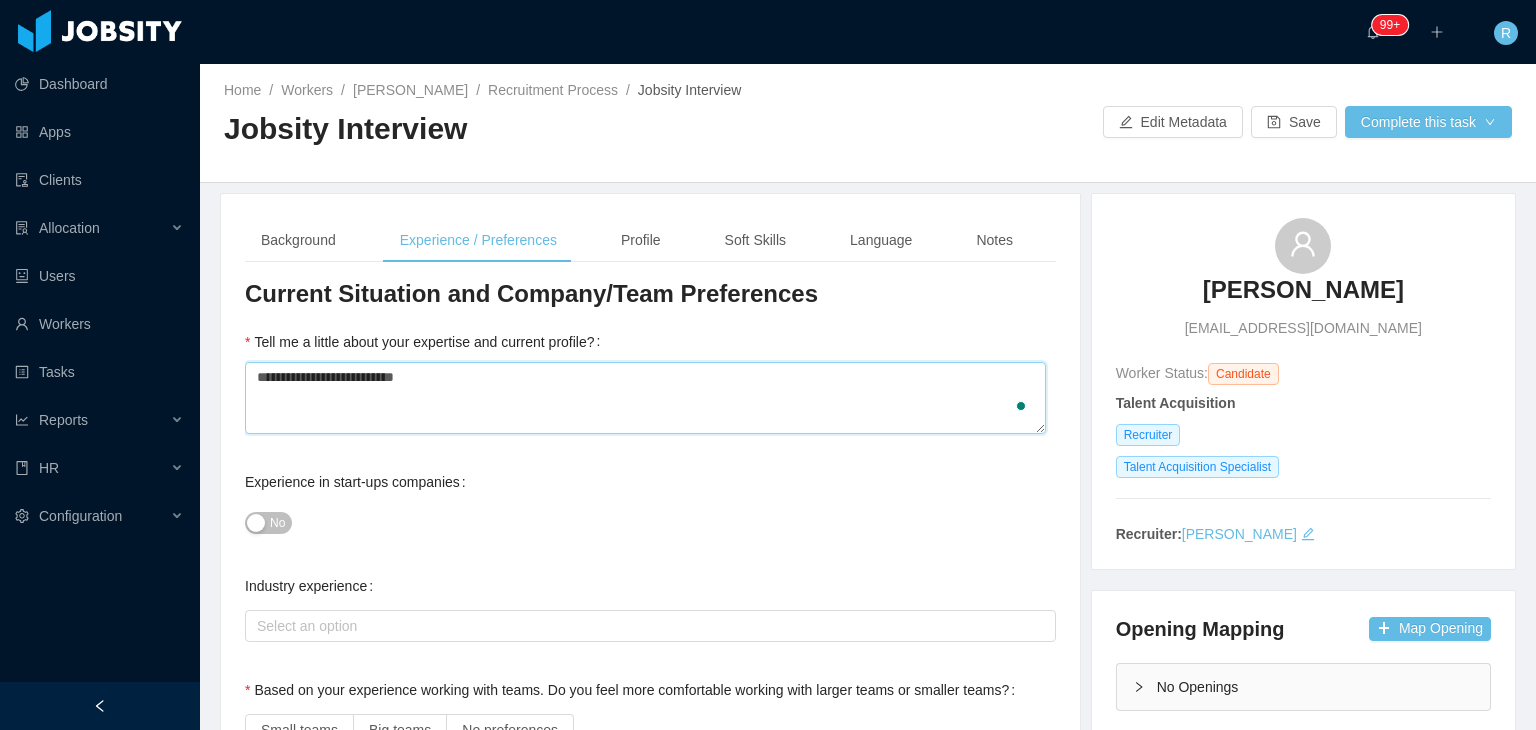type 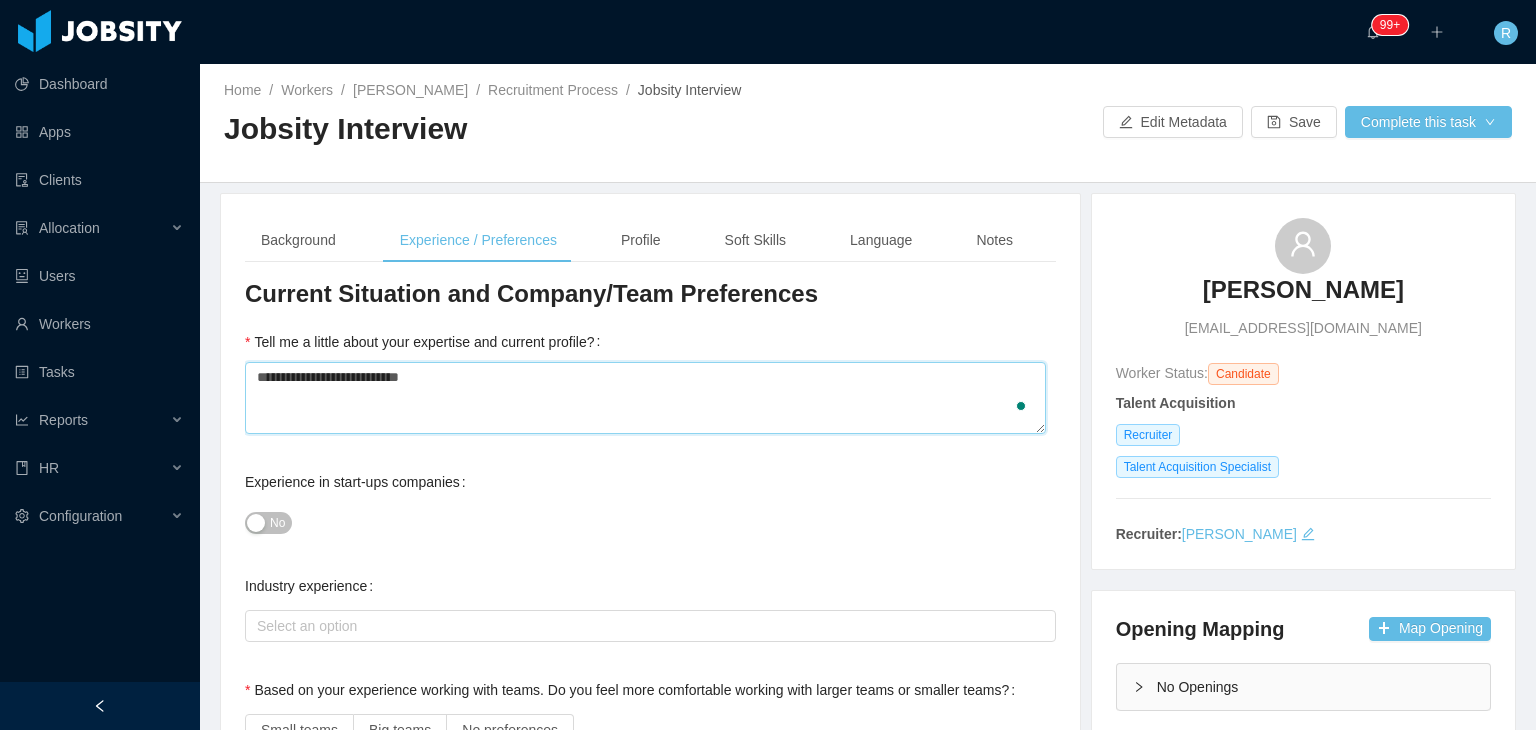 type on "**********" 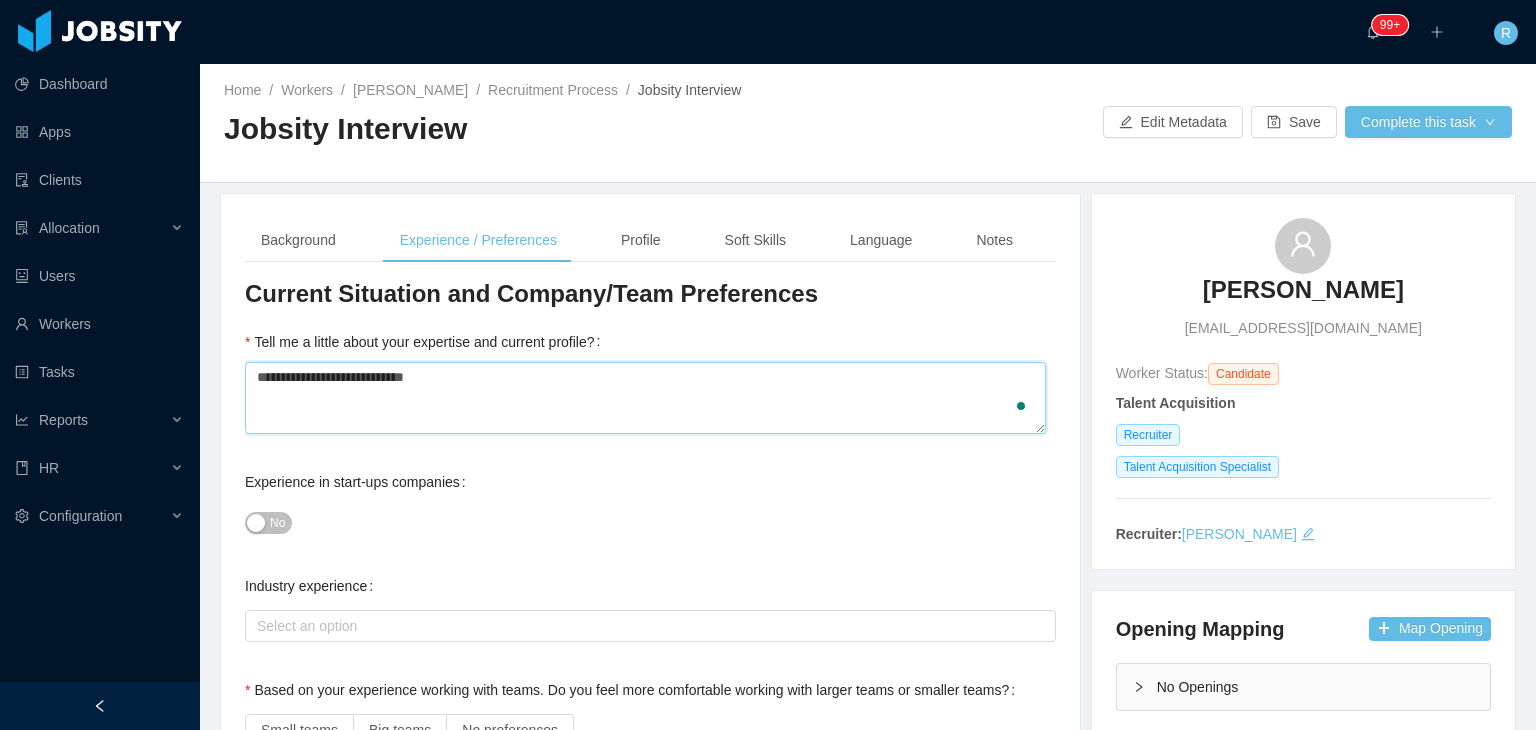 type 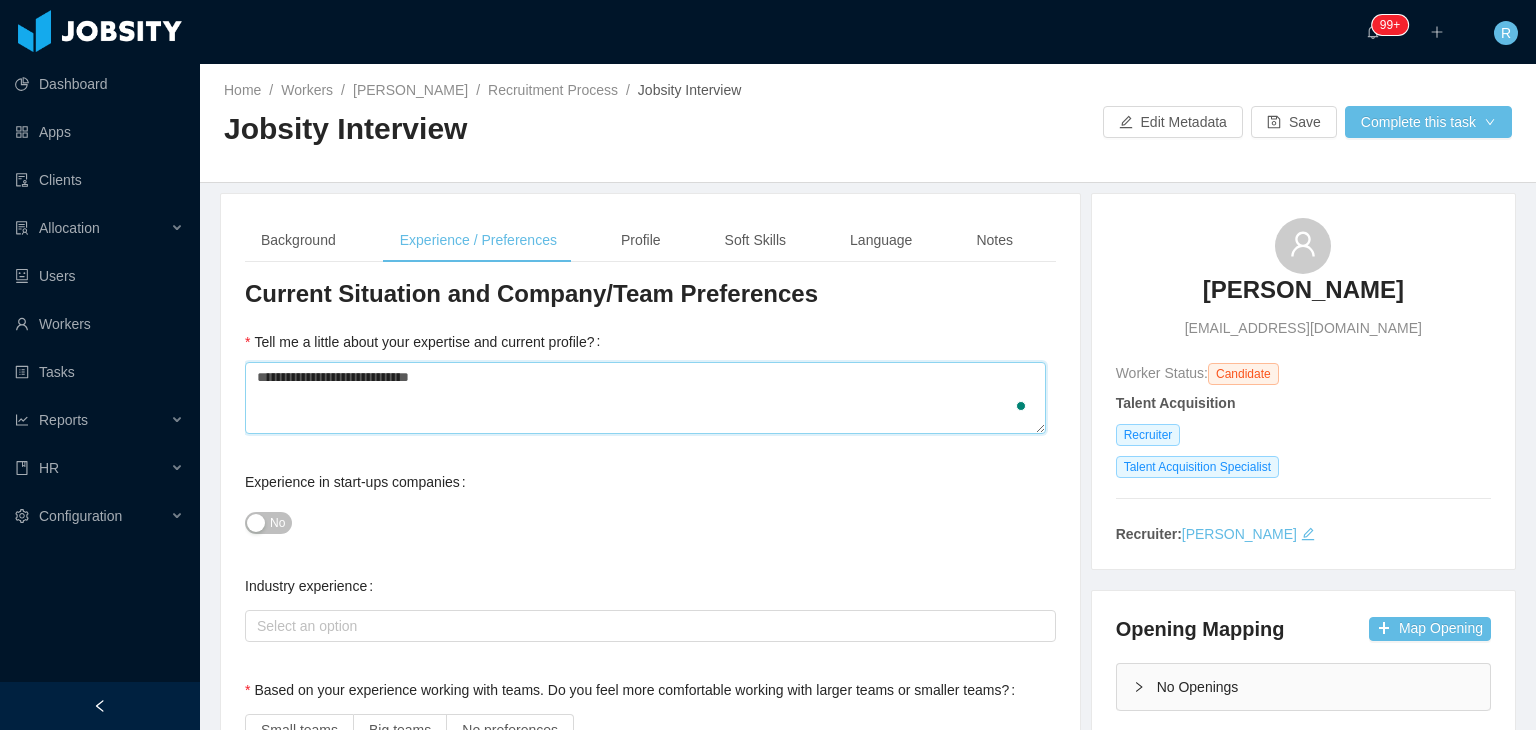 type 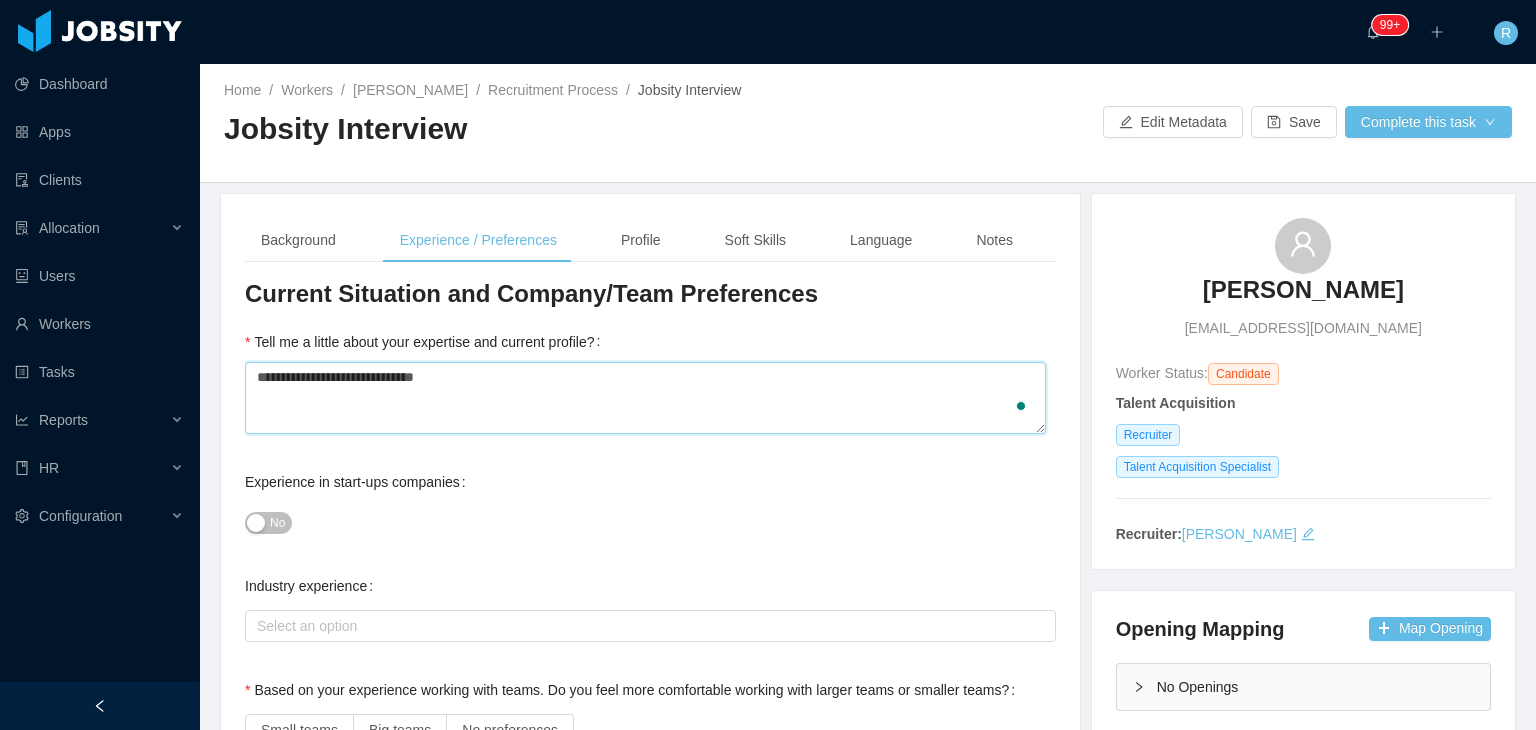 type 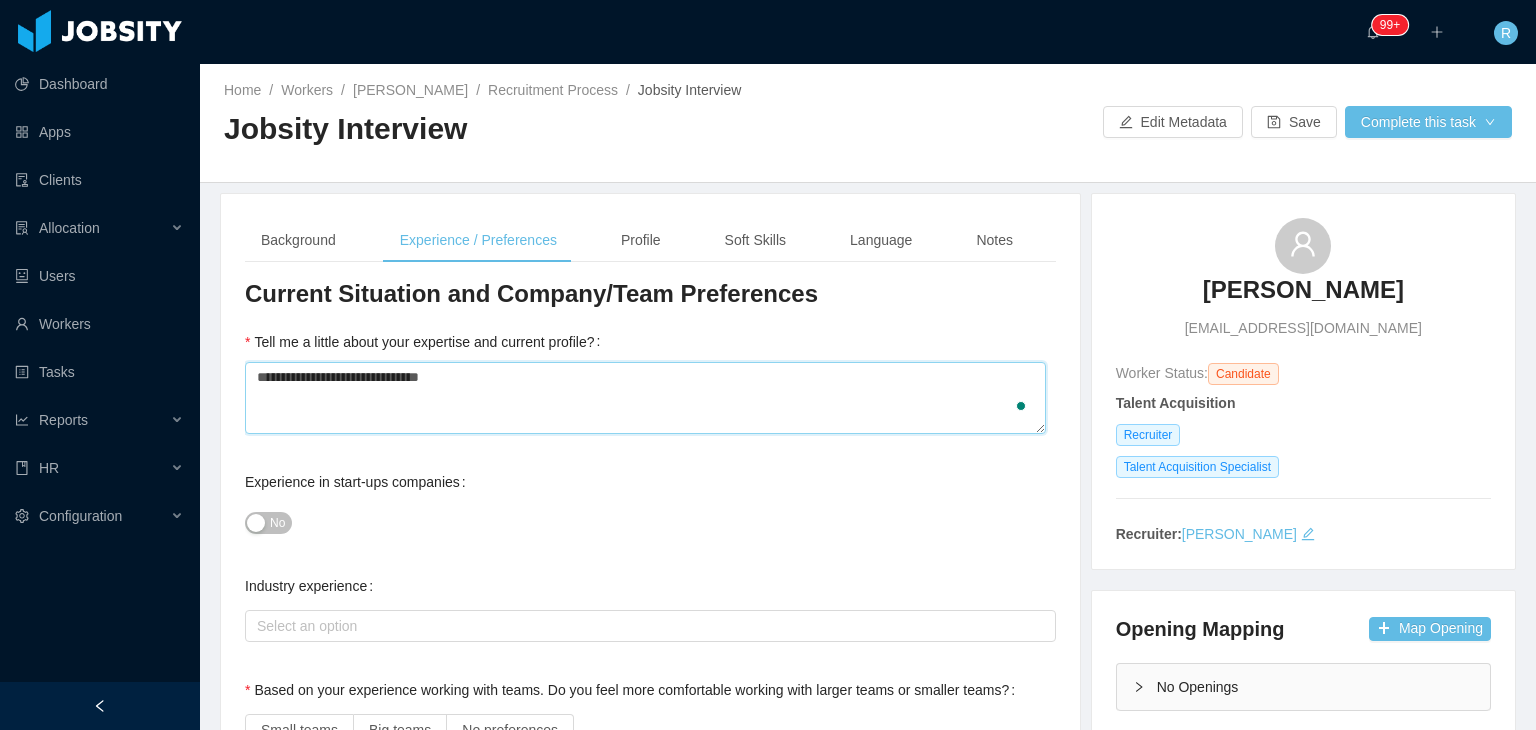 type 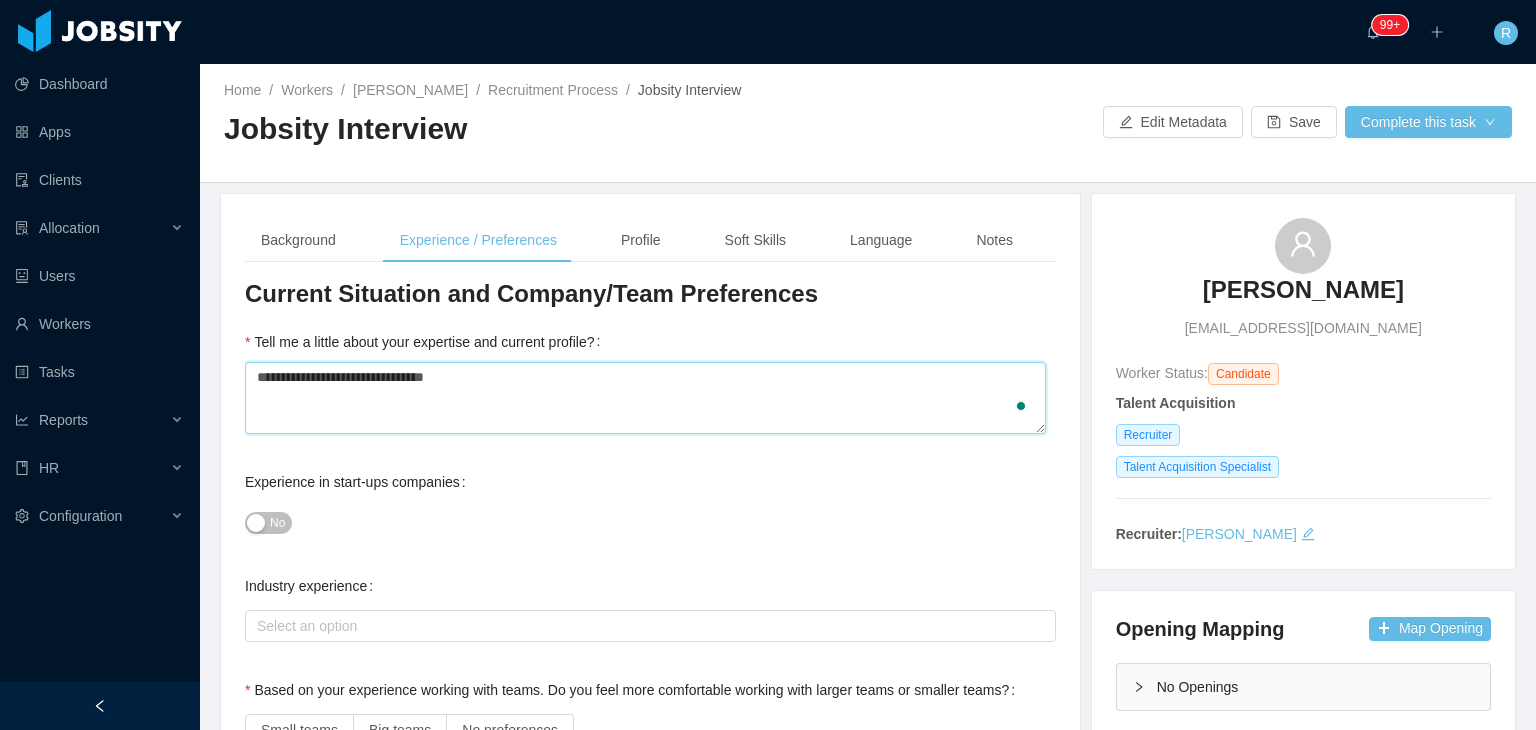 type 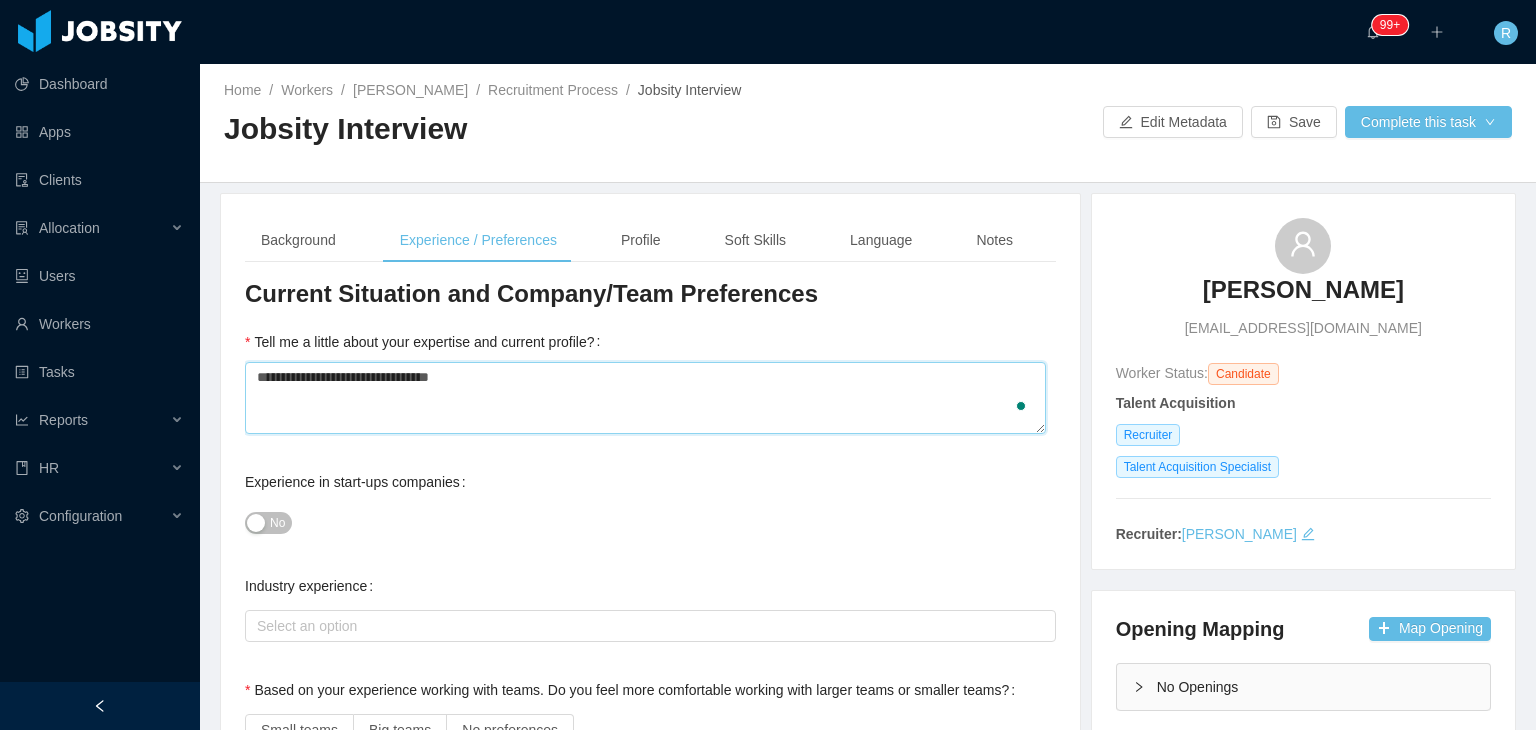 type 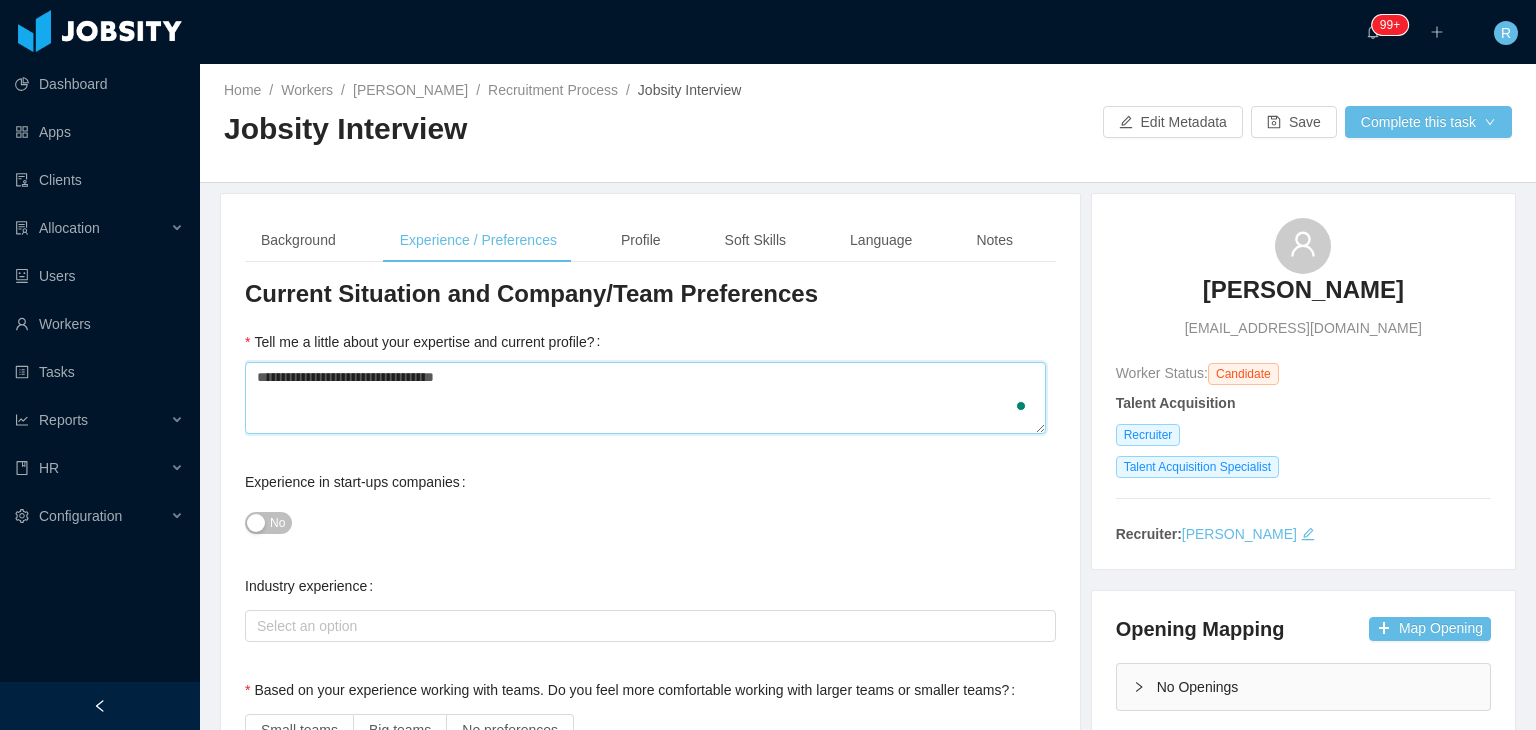 type 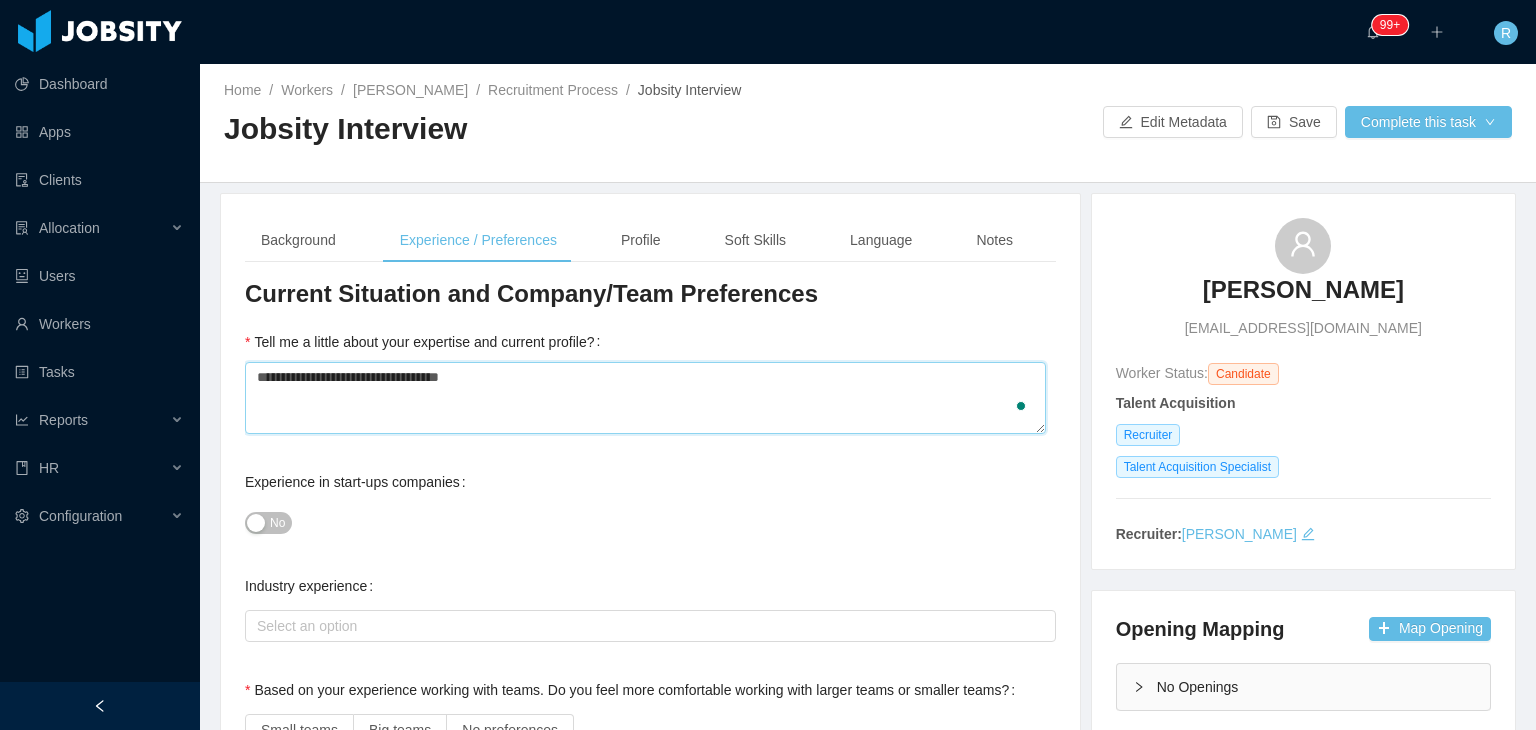 type 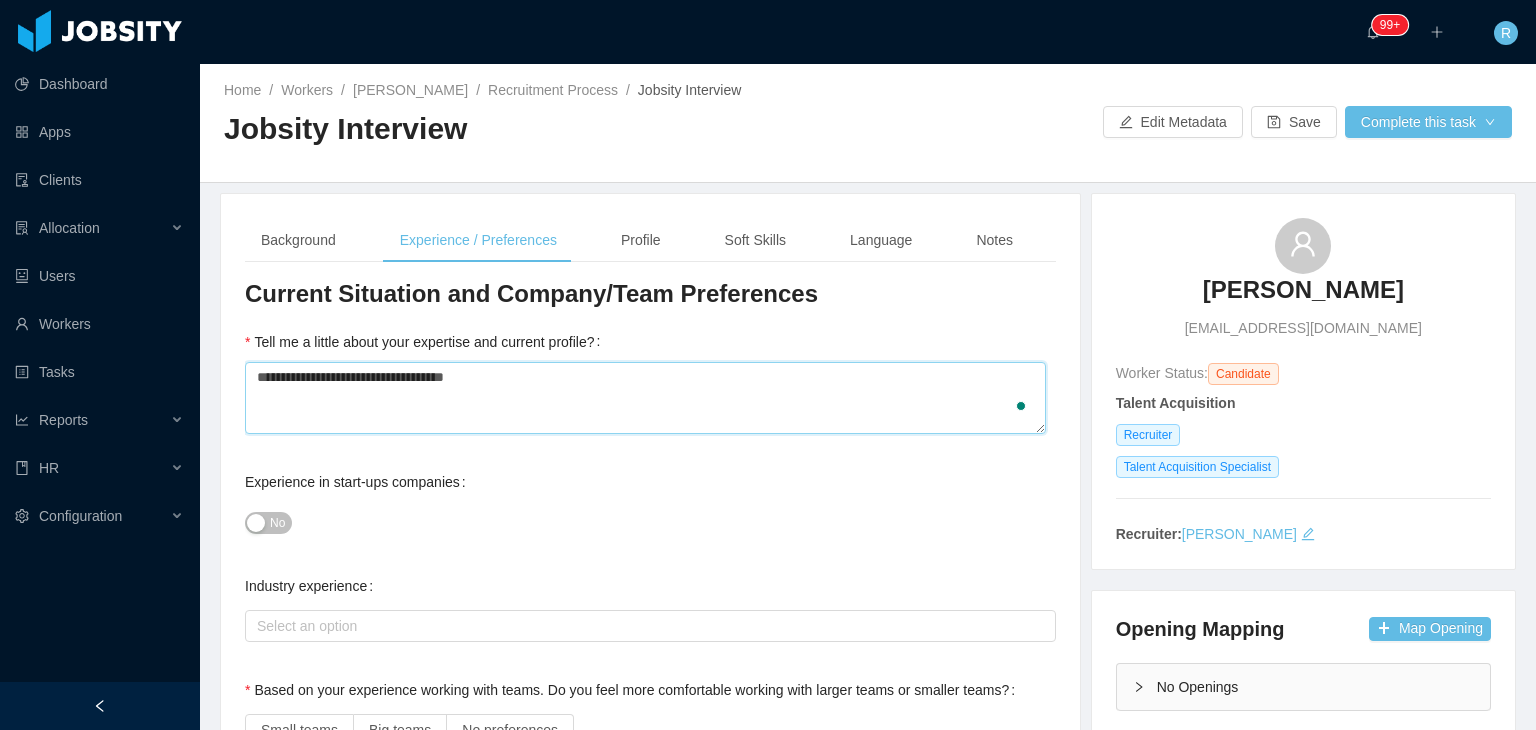 type 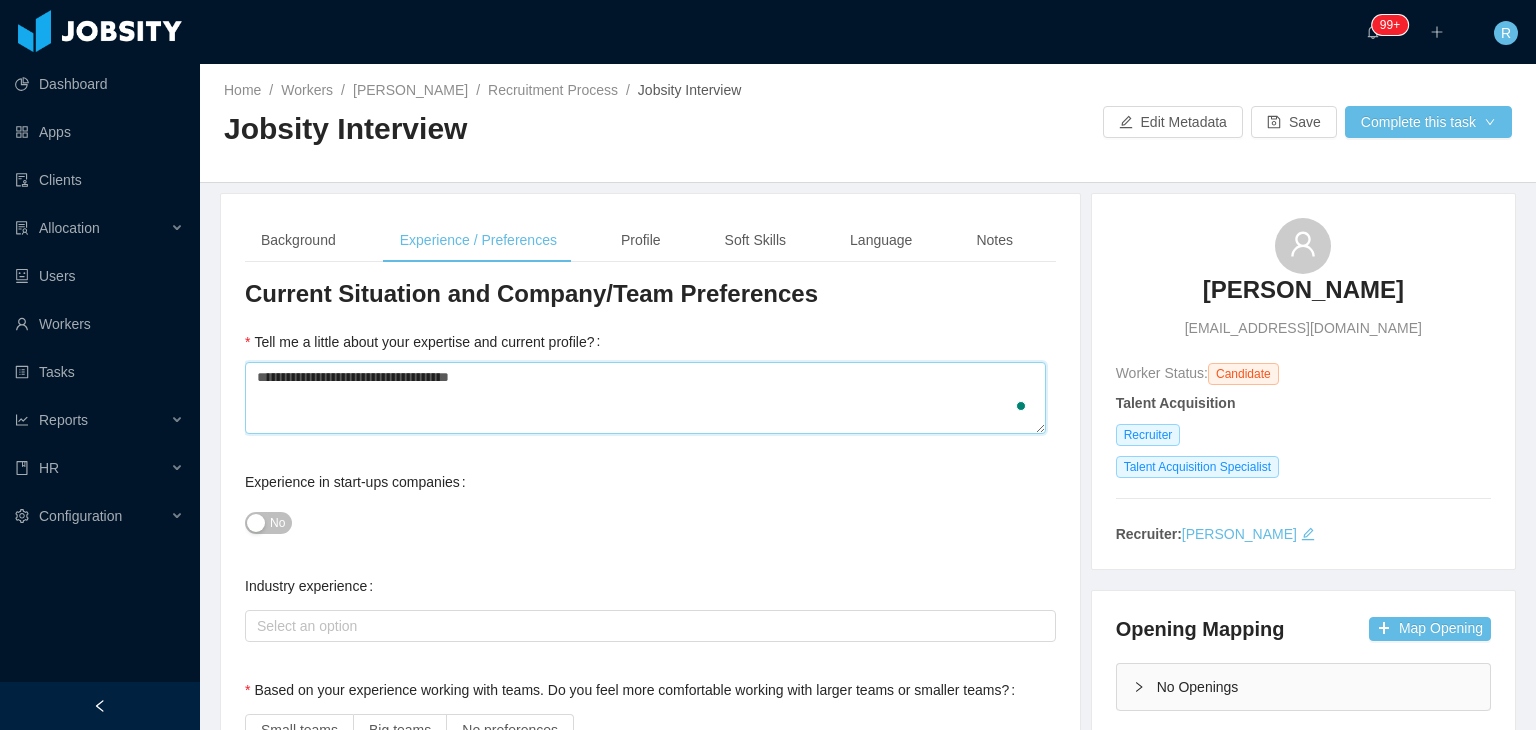 type 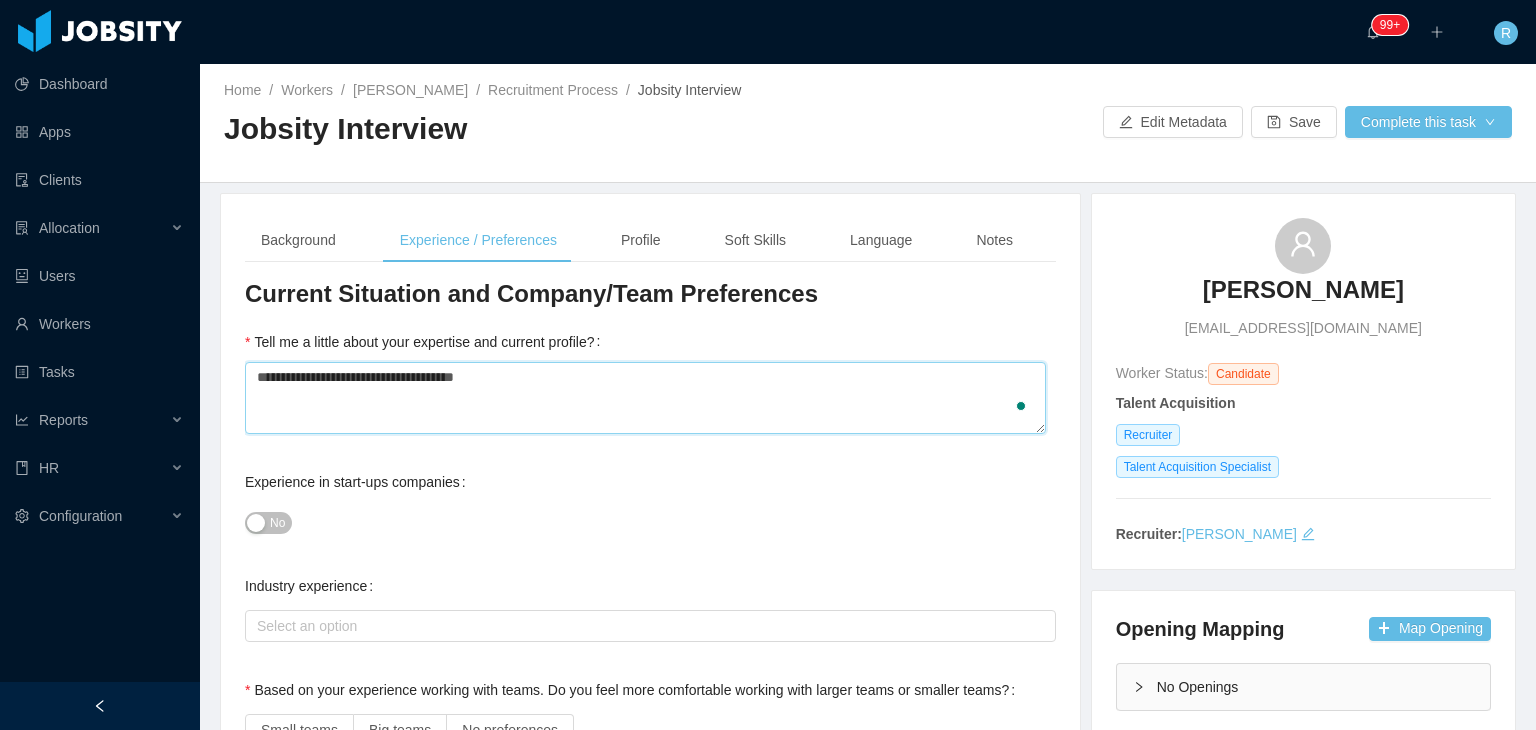 type 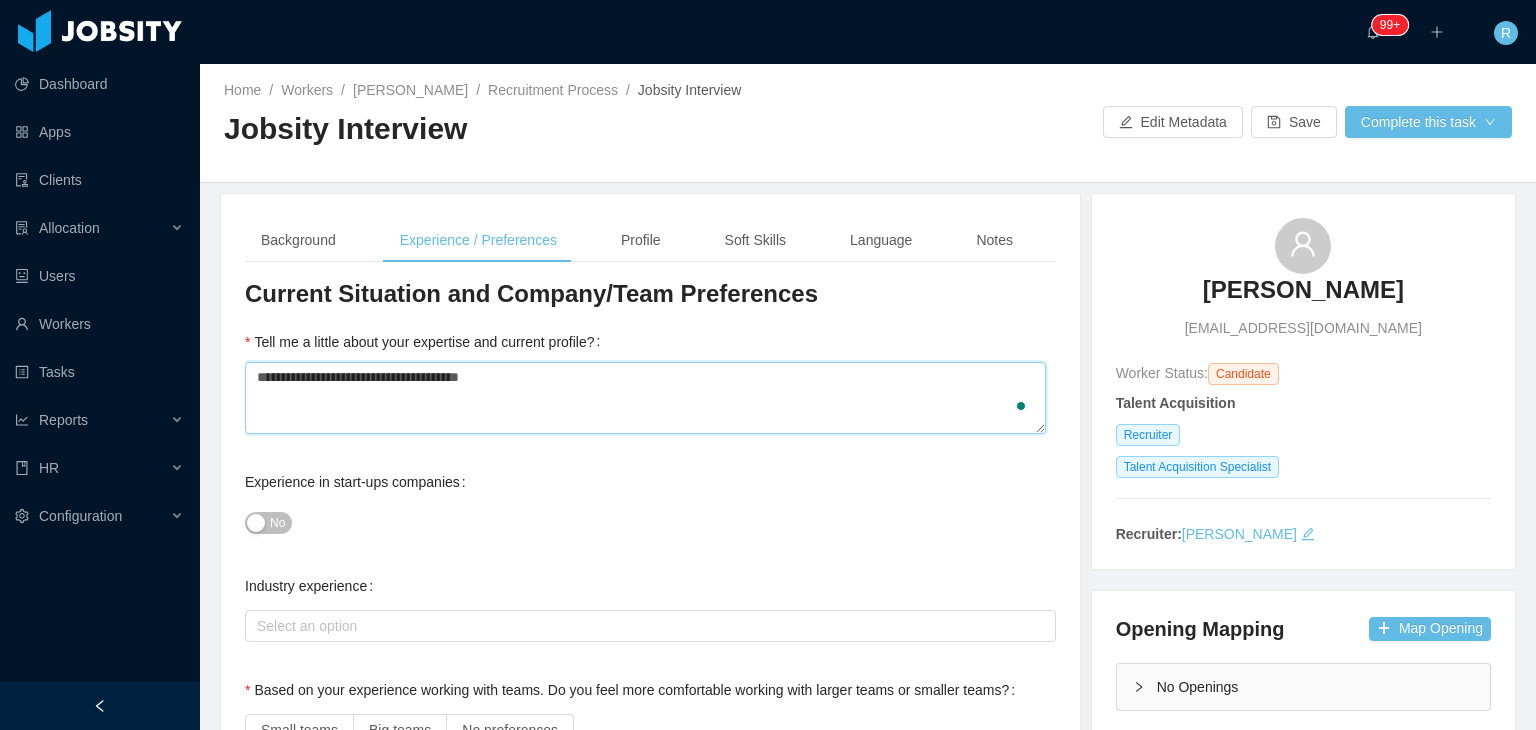 type 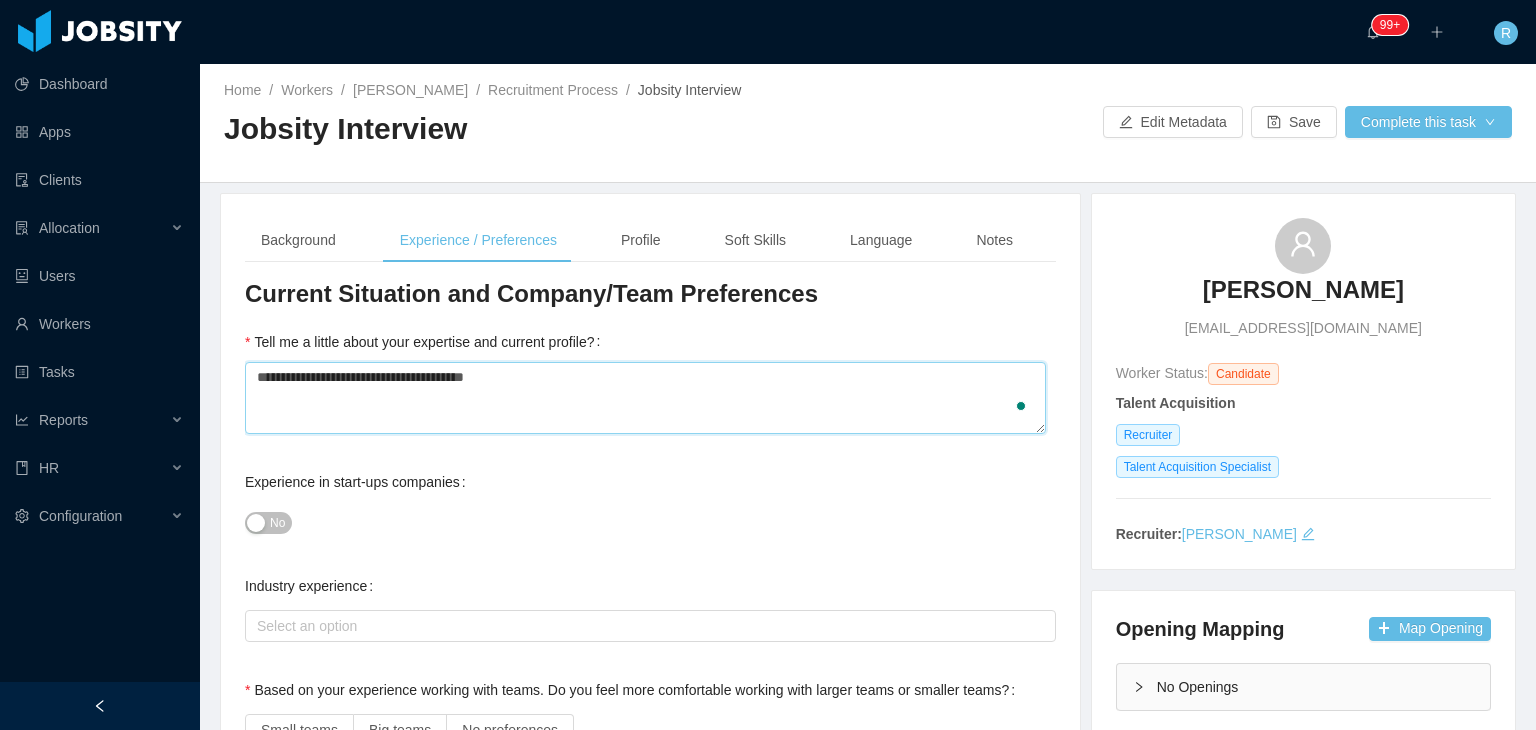 type 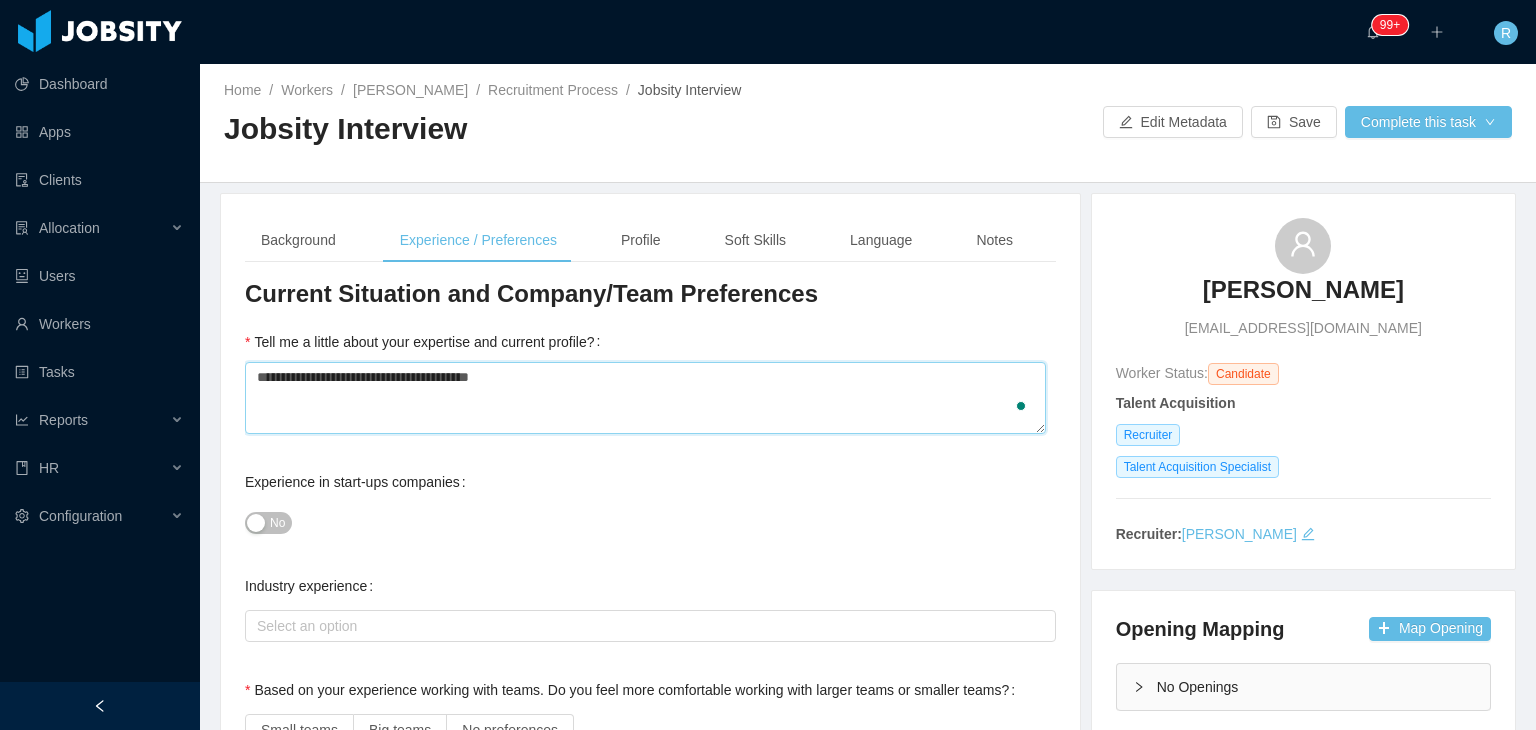 type 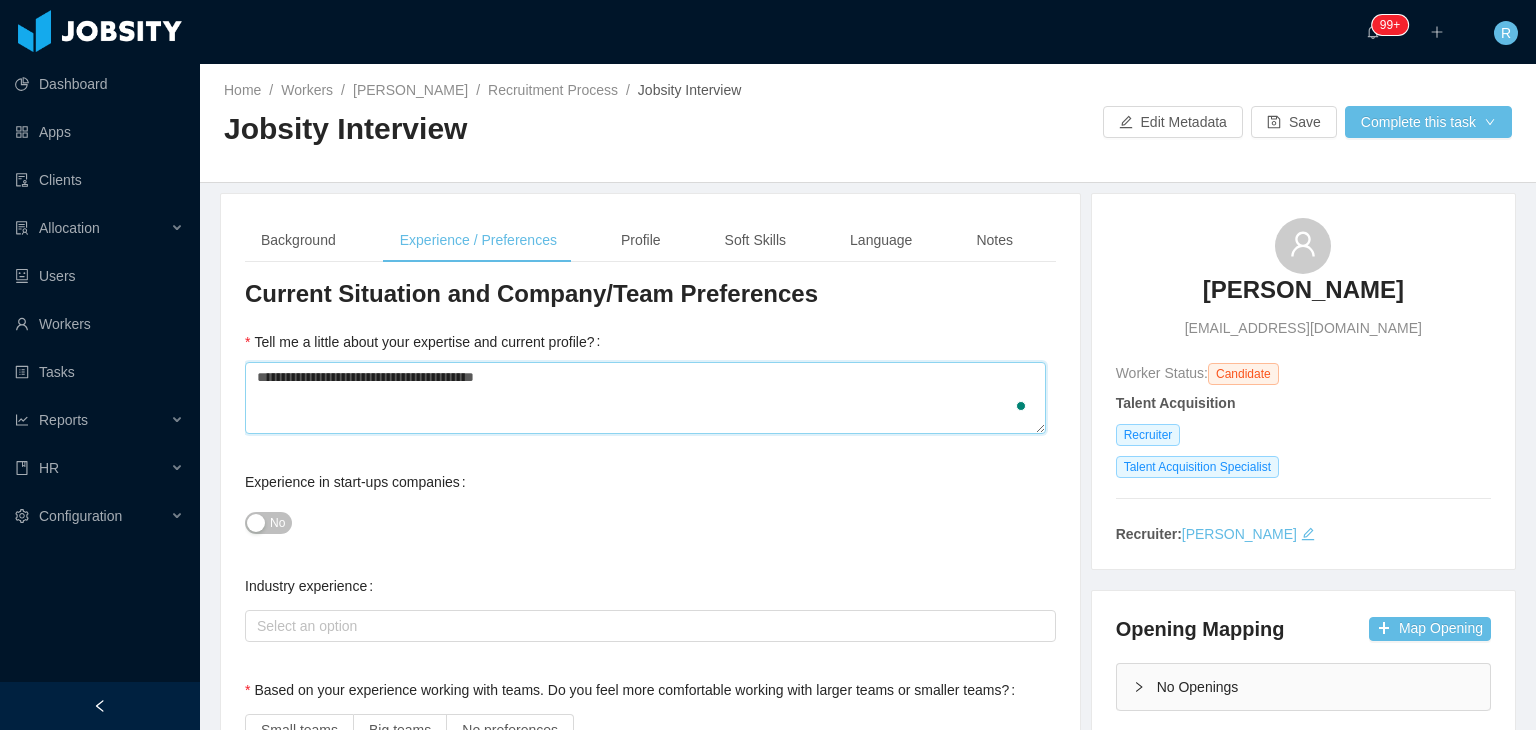 type 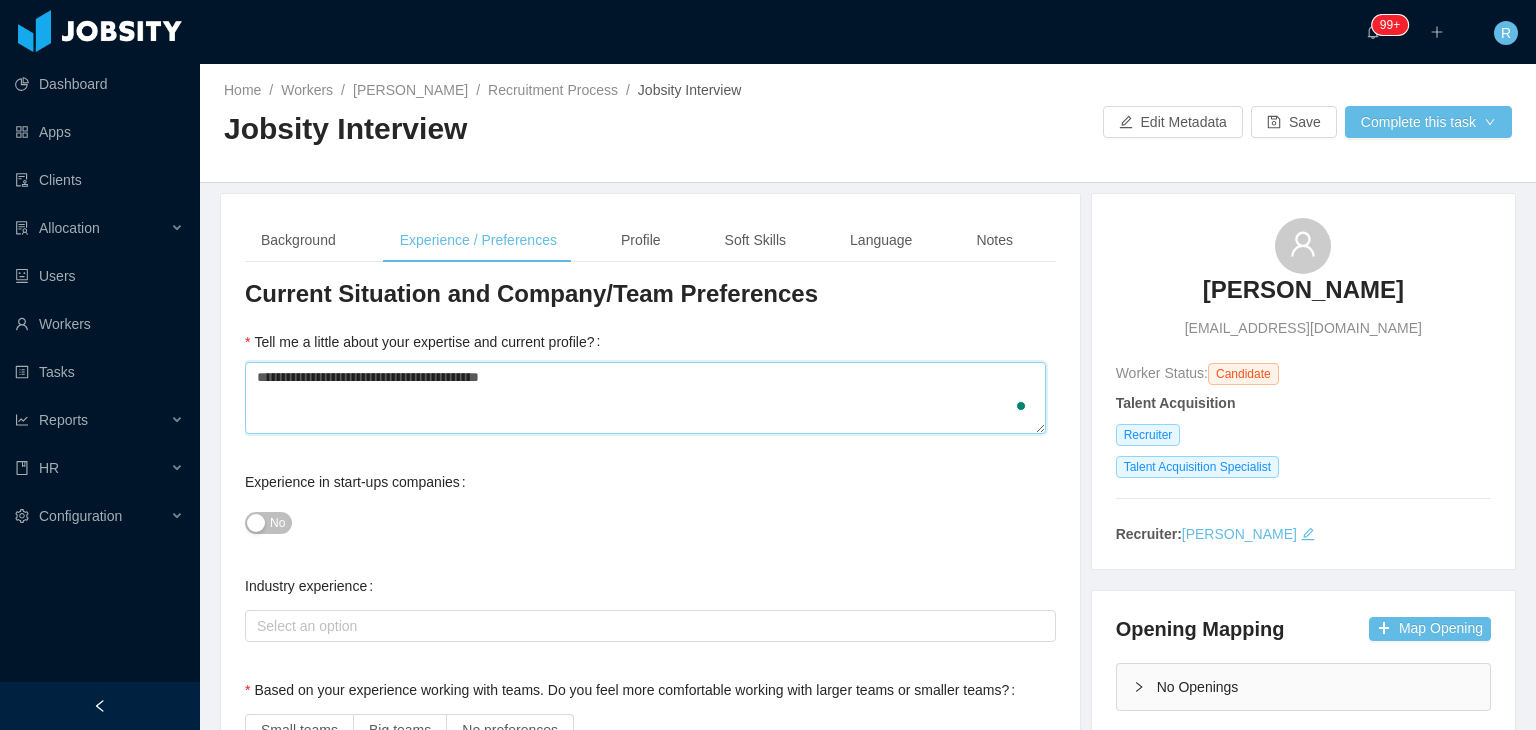 type on "**********" 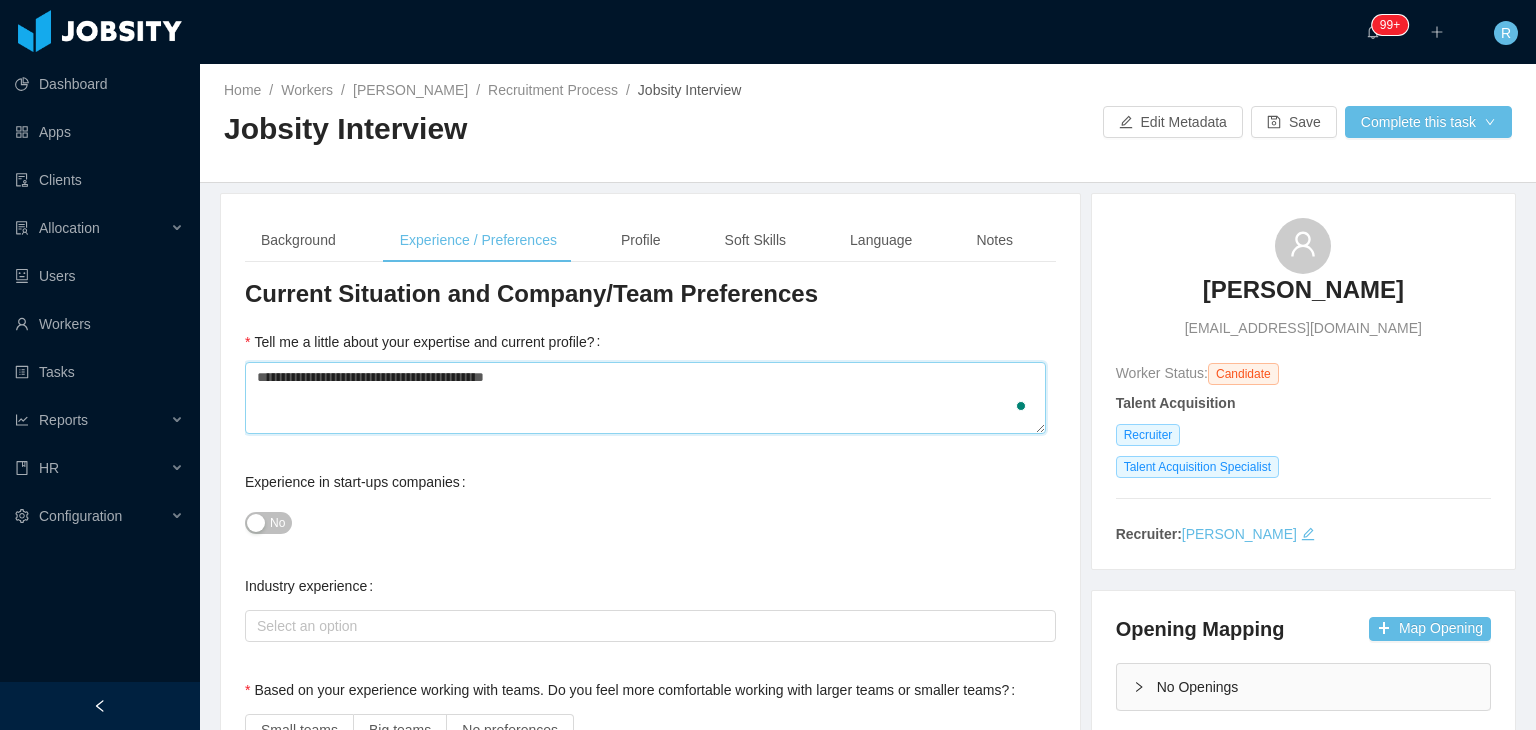 type 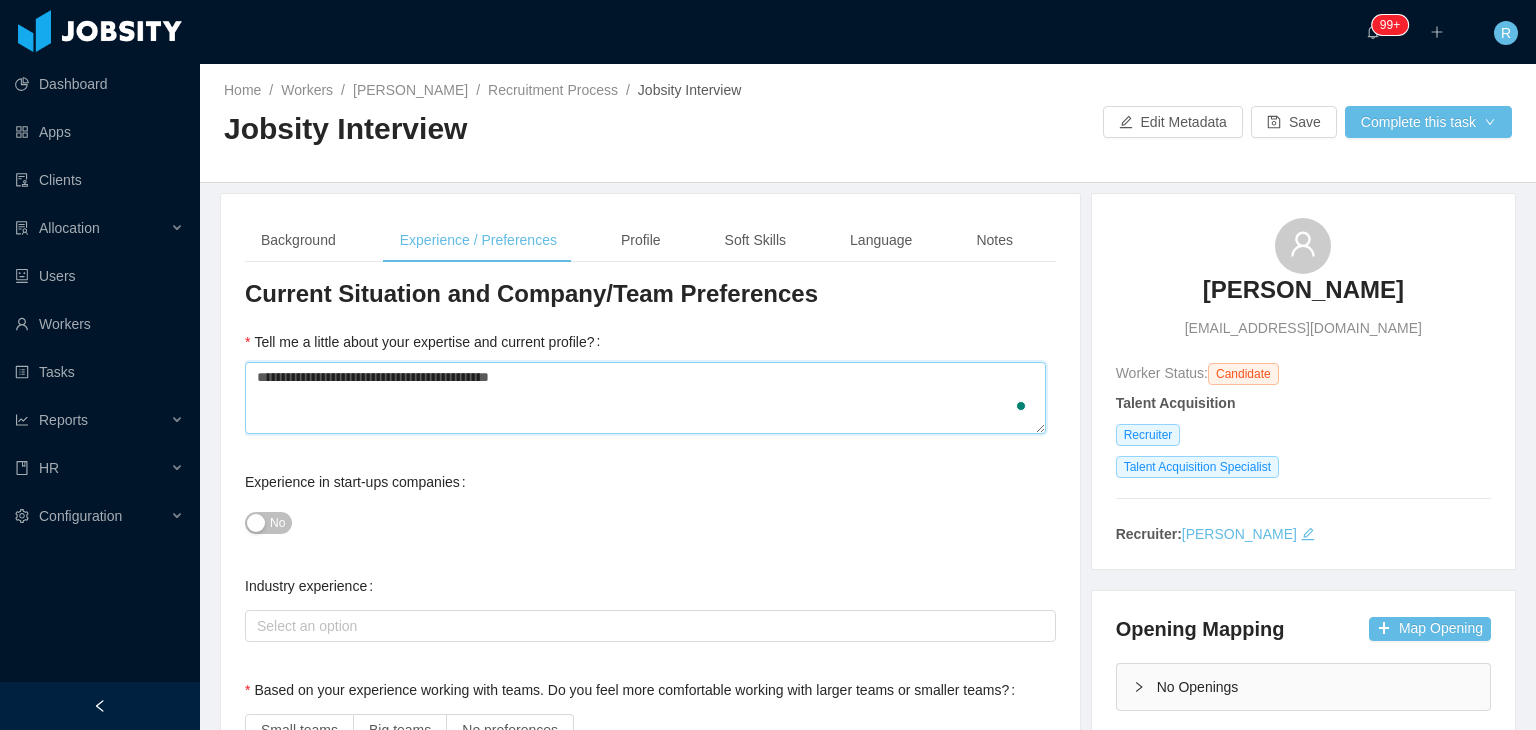type 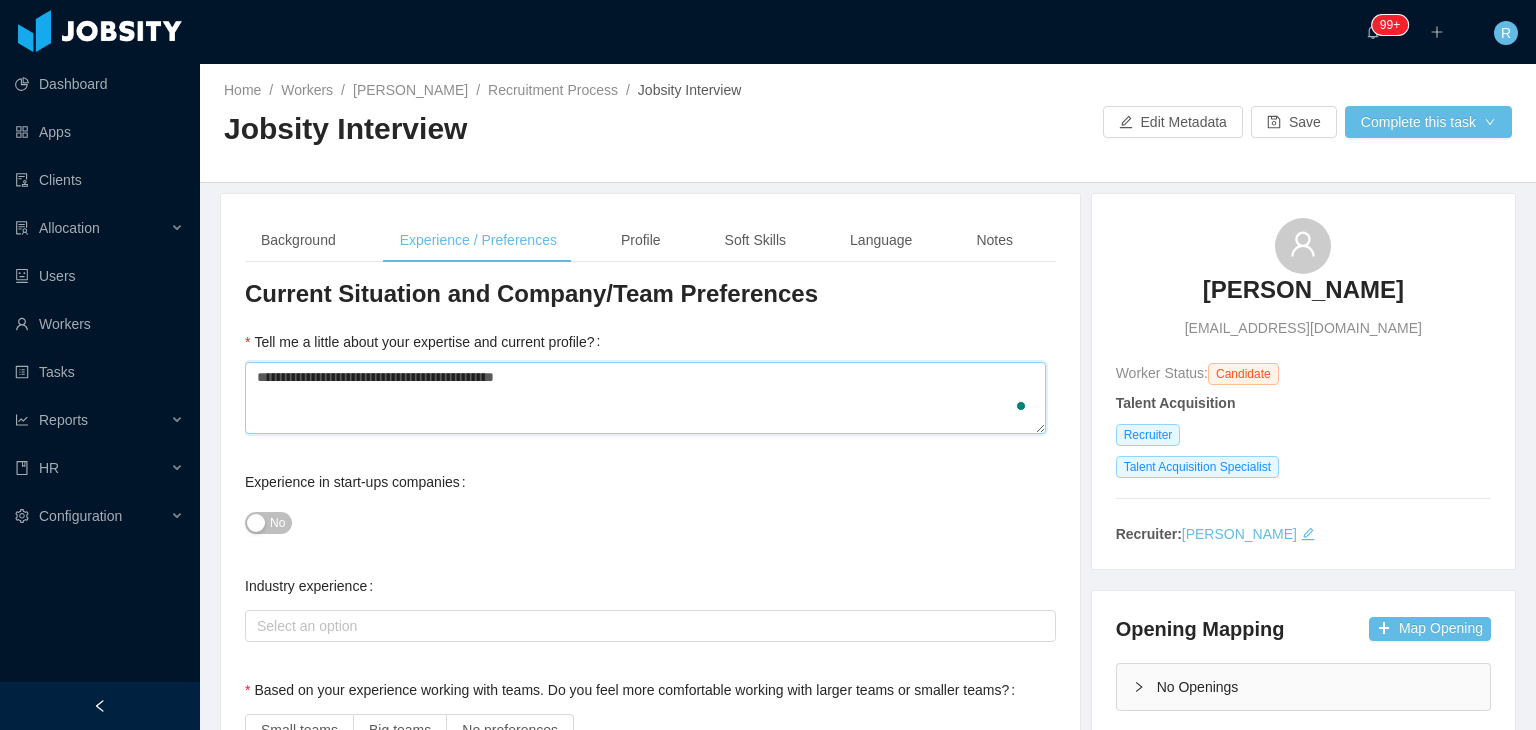 type 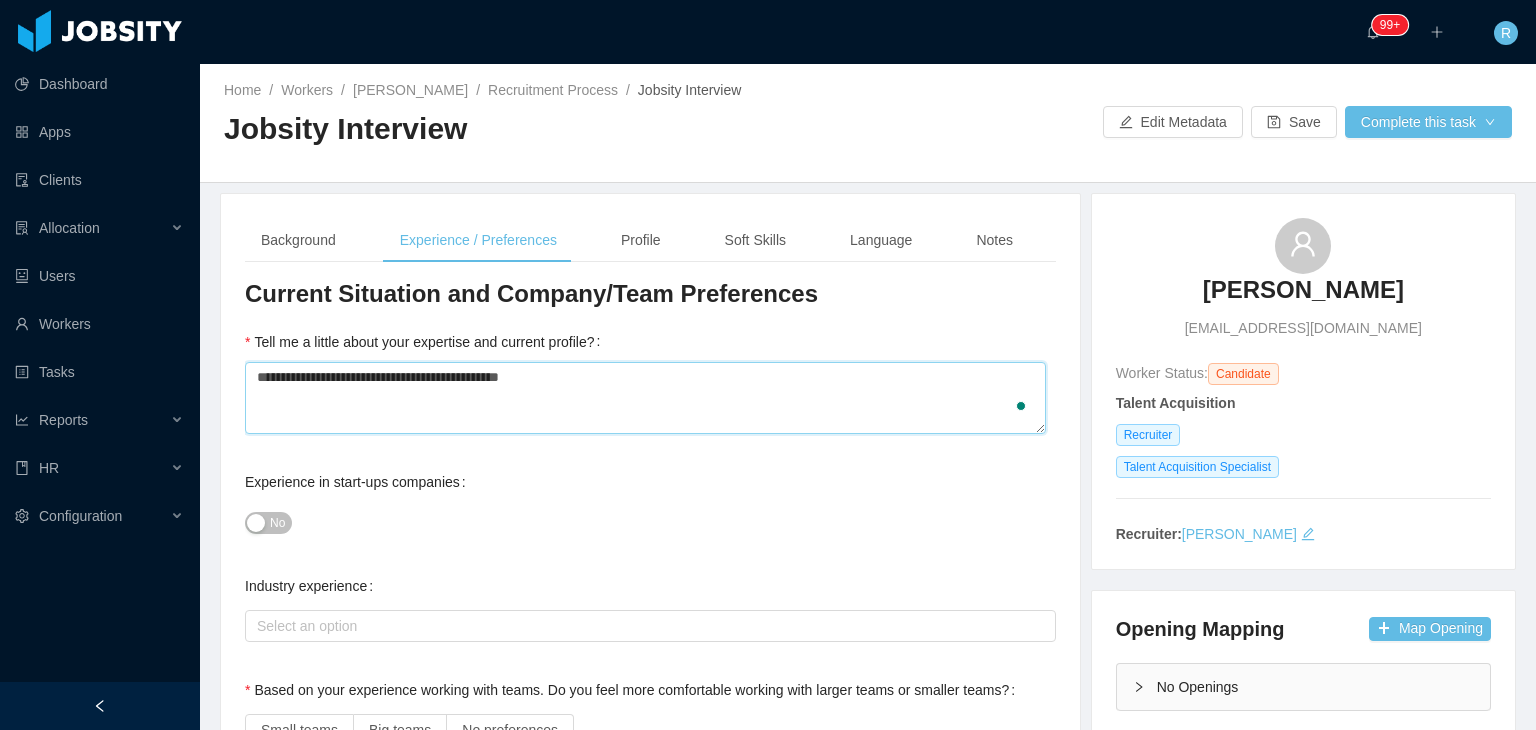 type 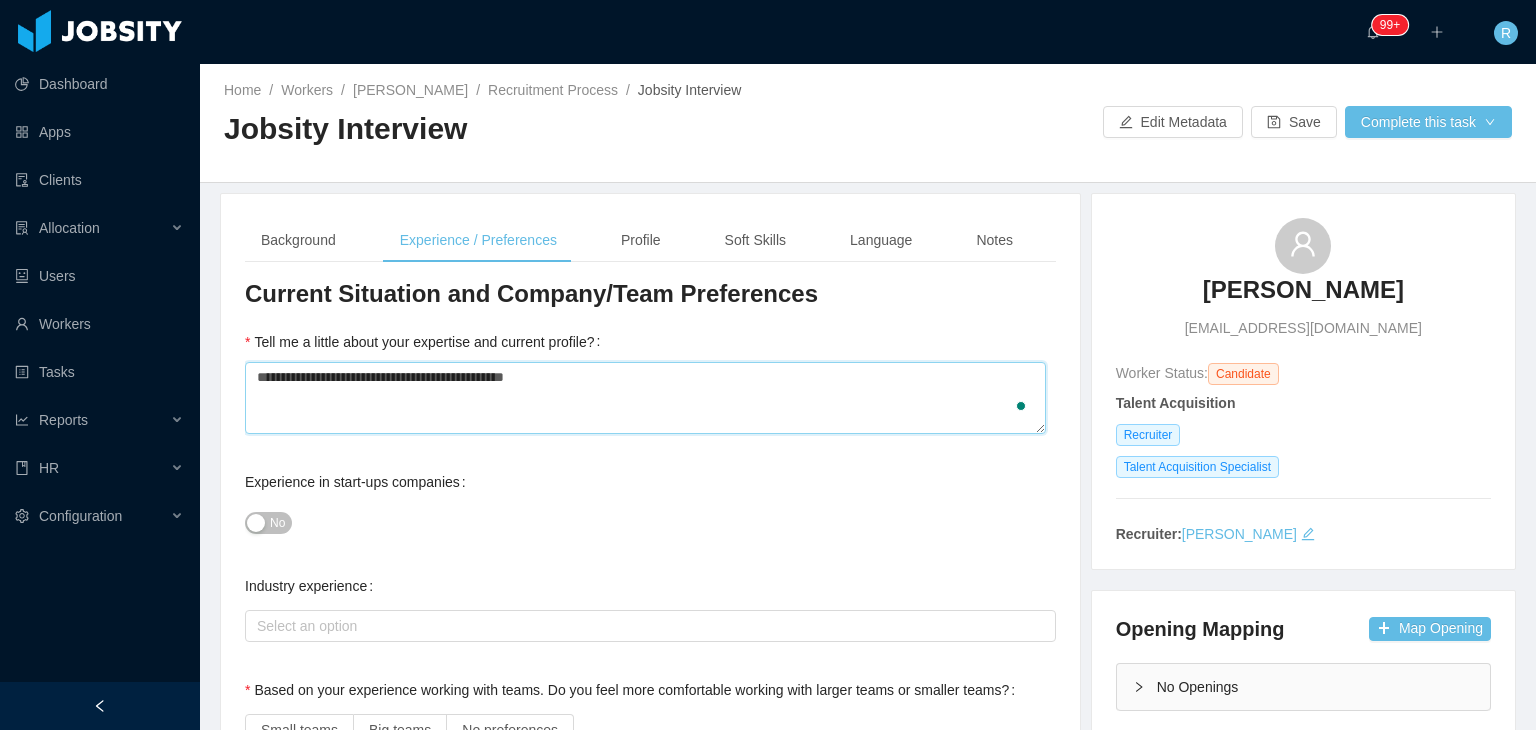 type on "**********" 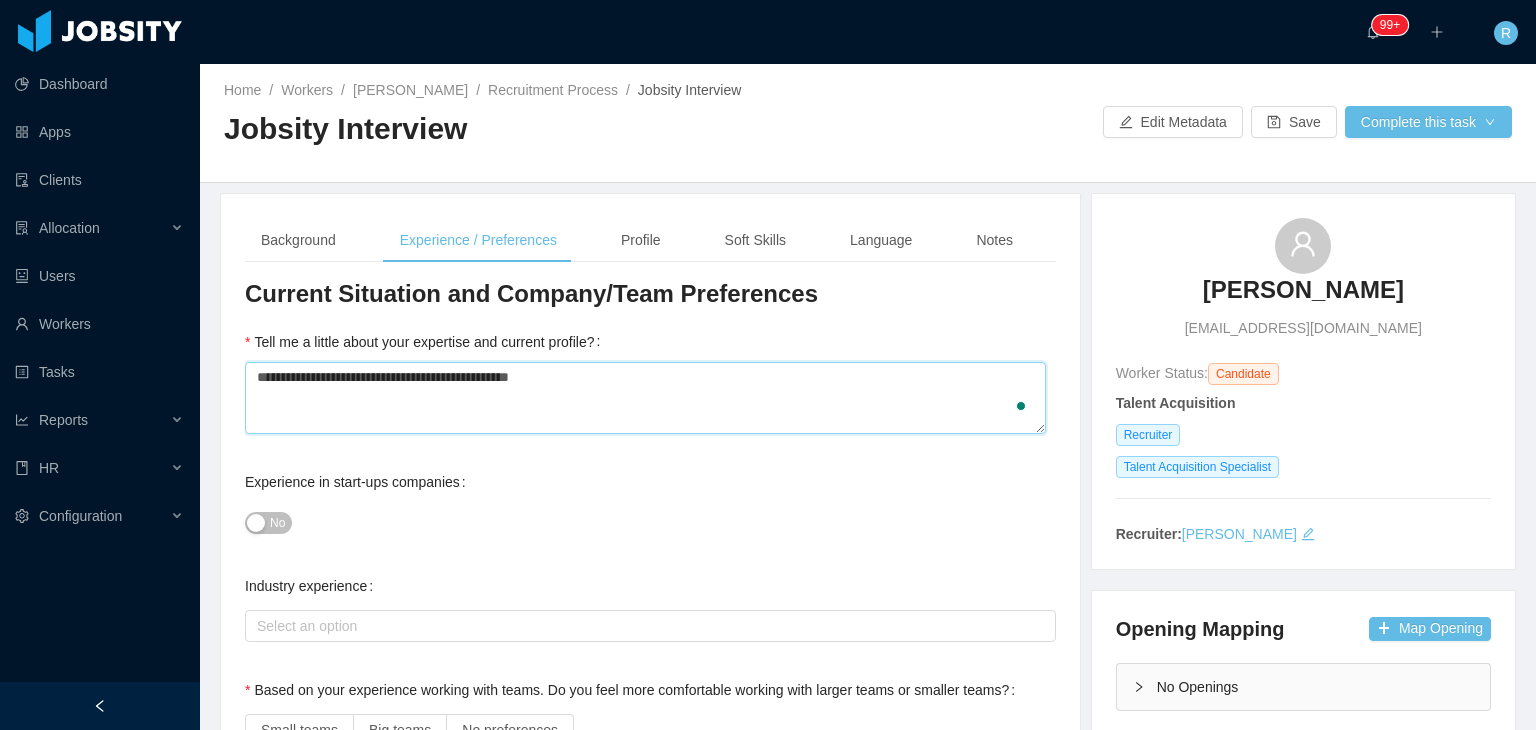 type 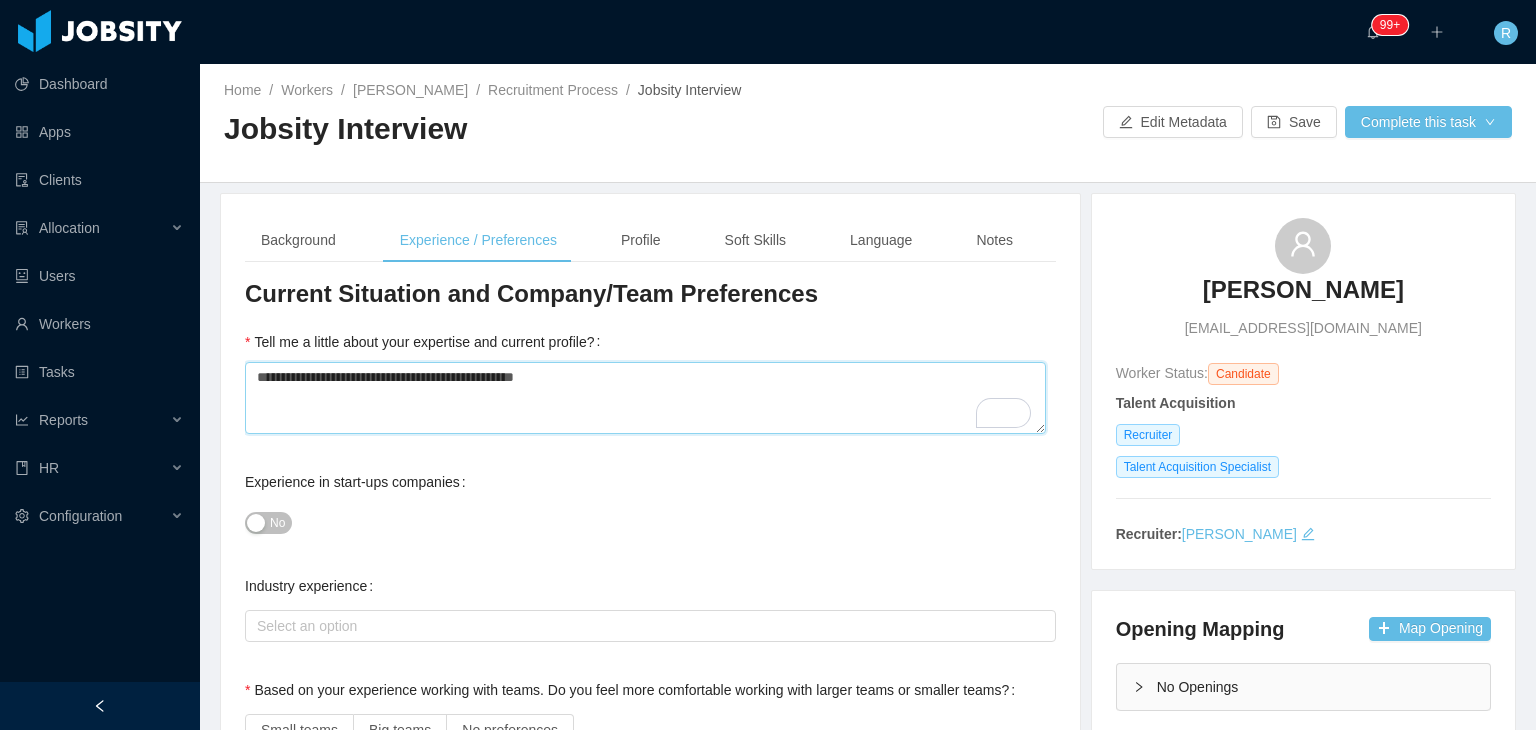 type 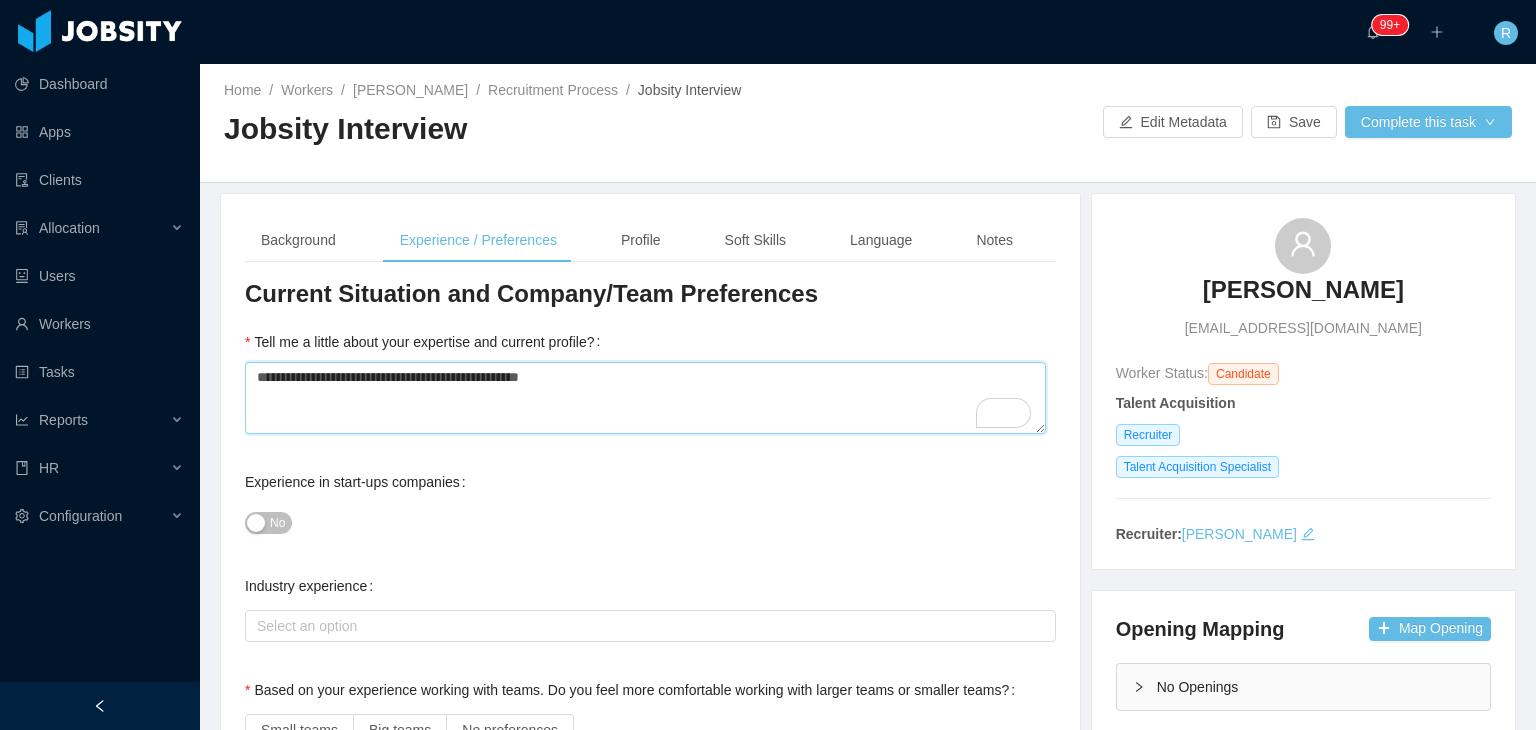 type 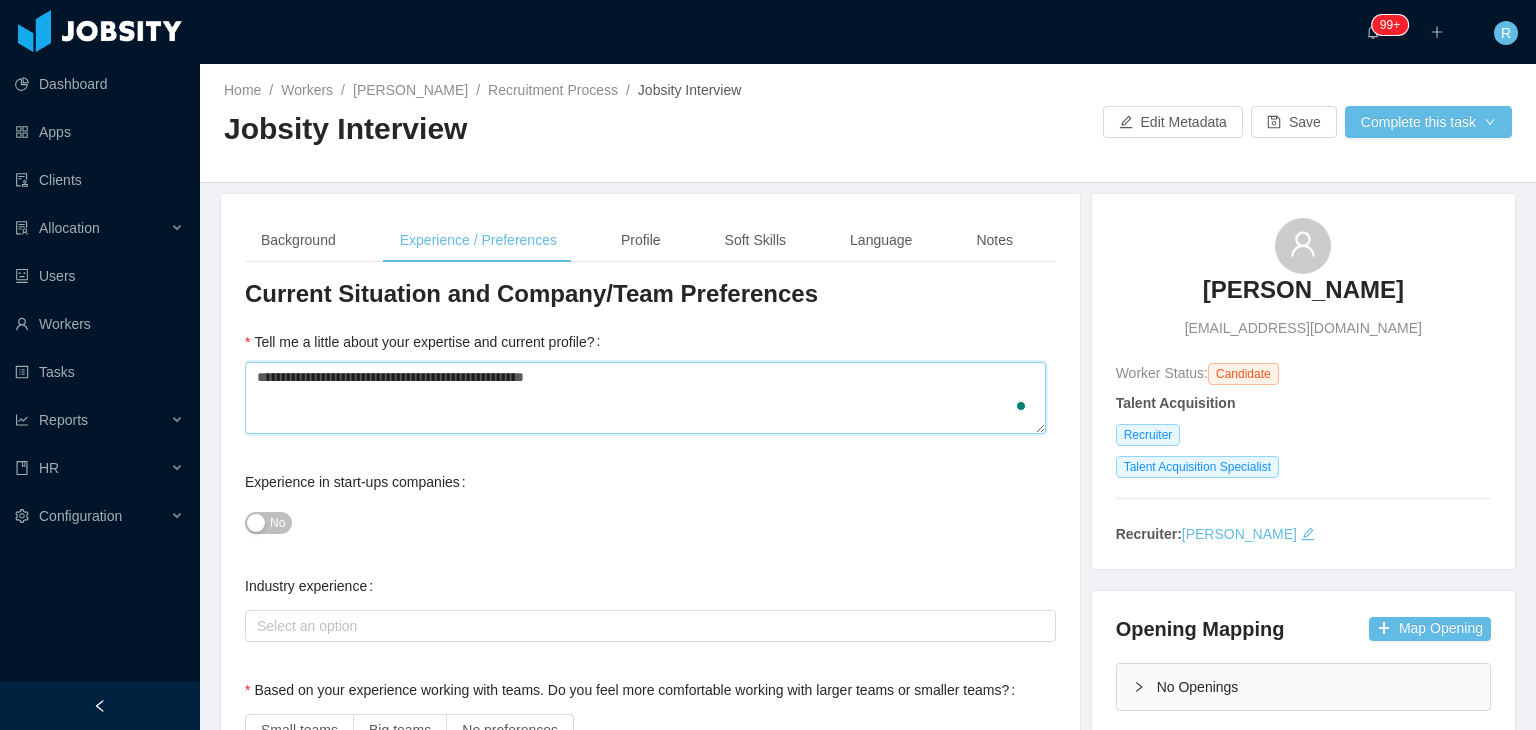 type 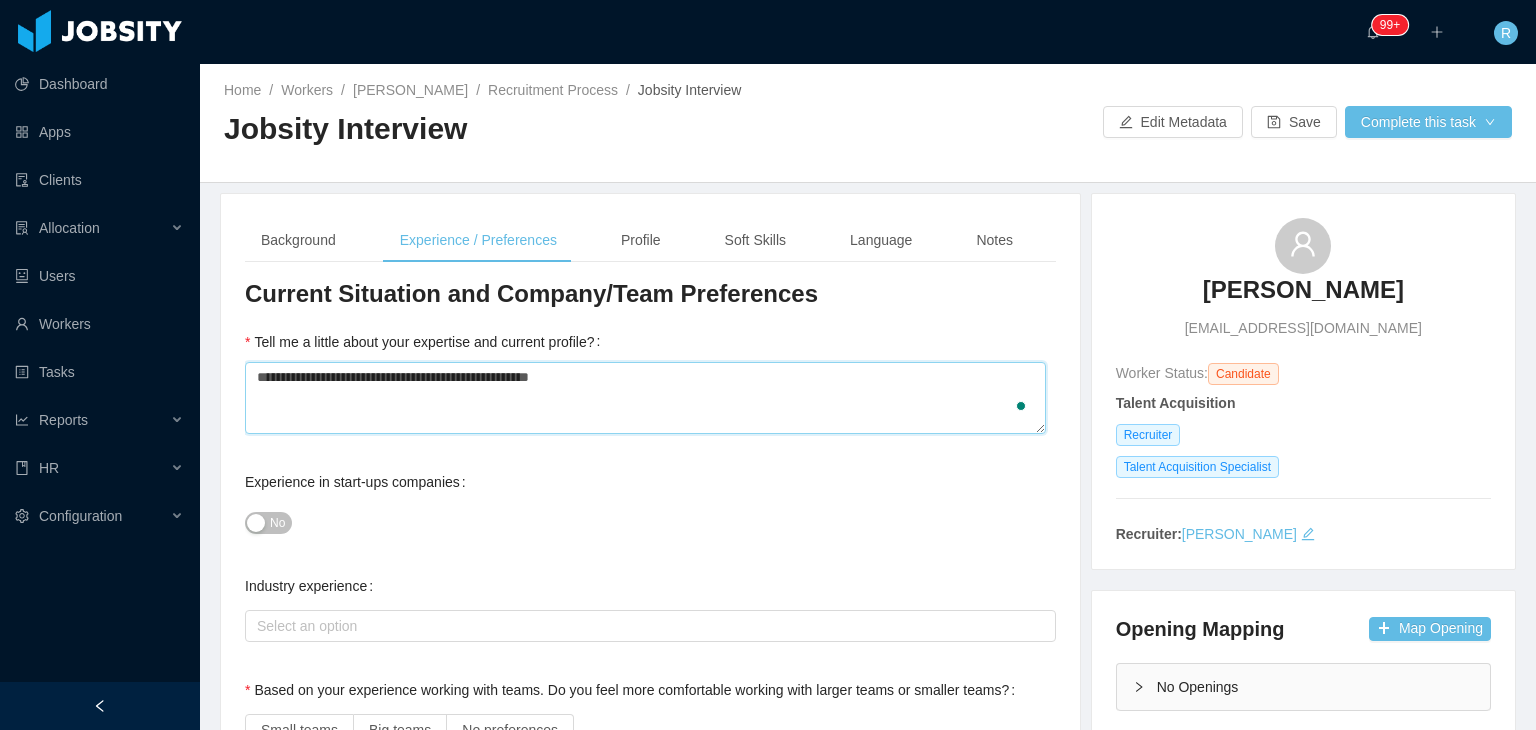 type 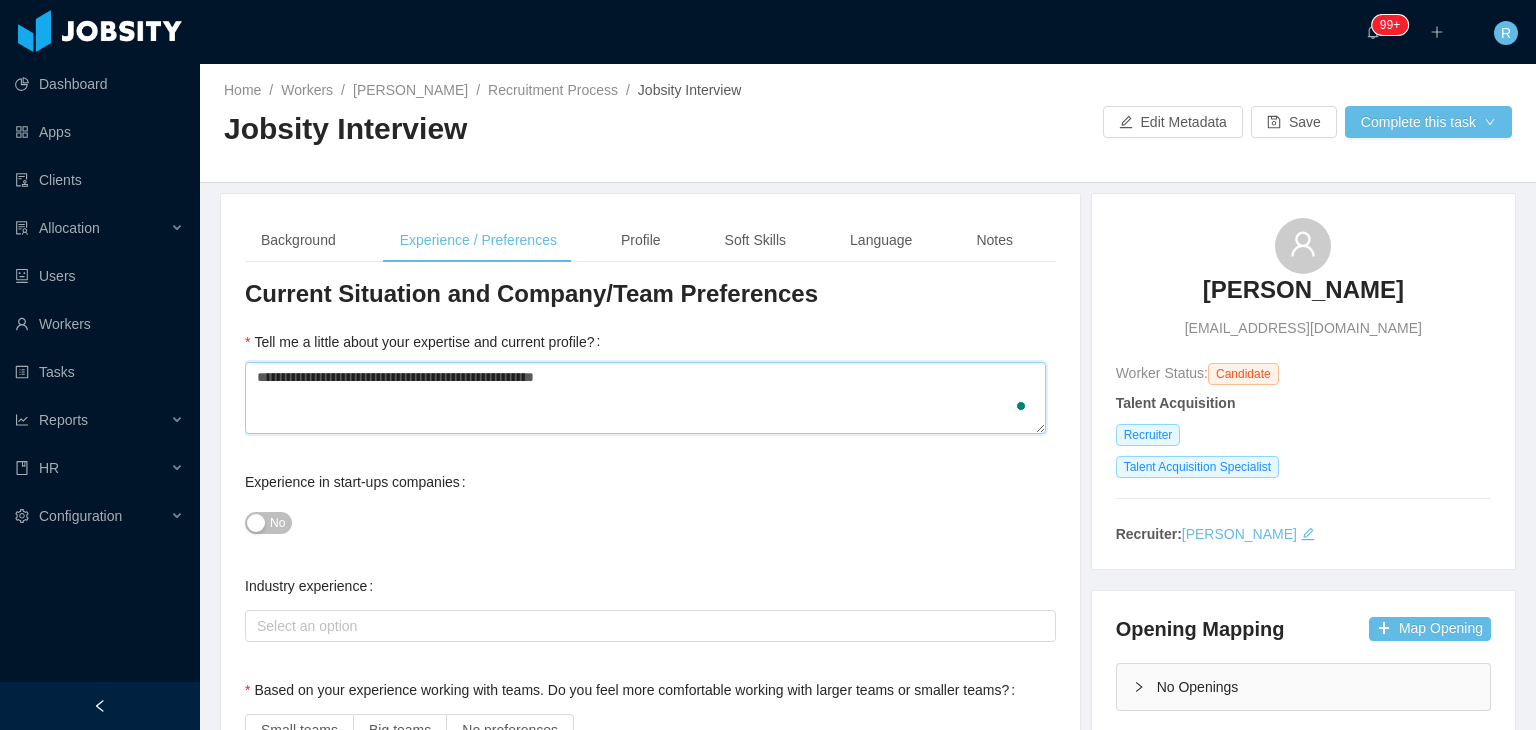 type 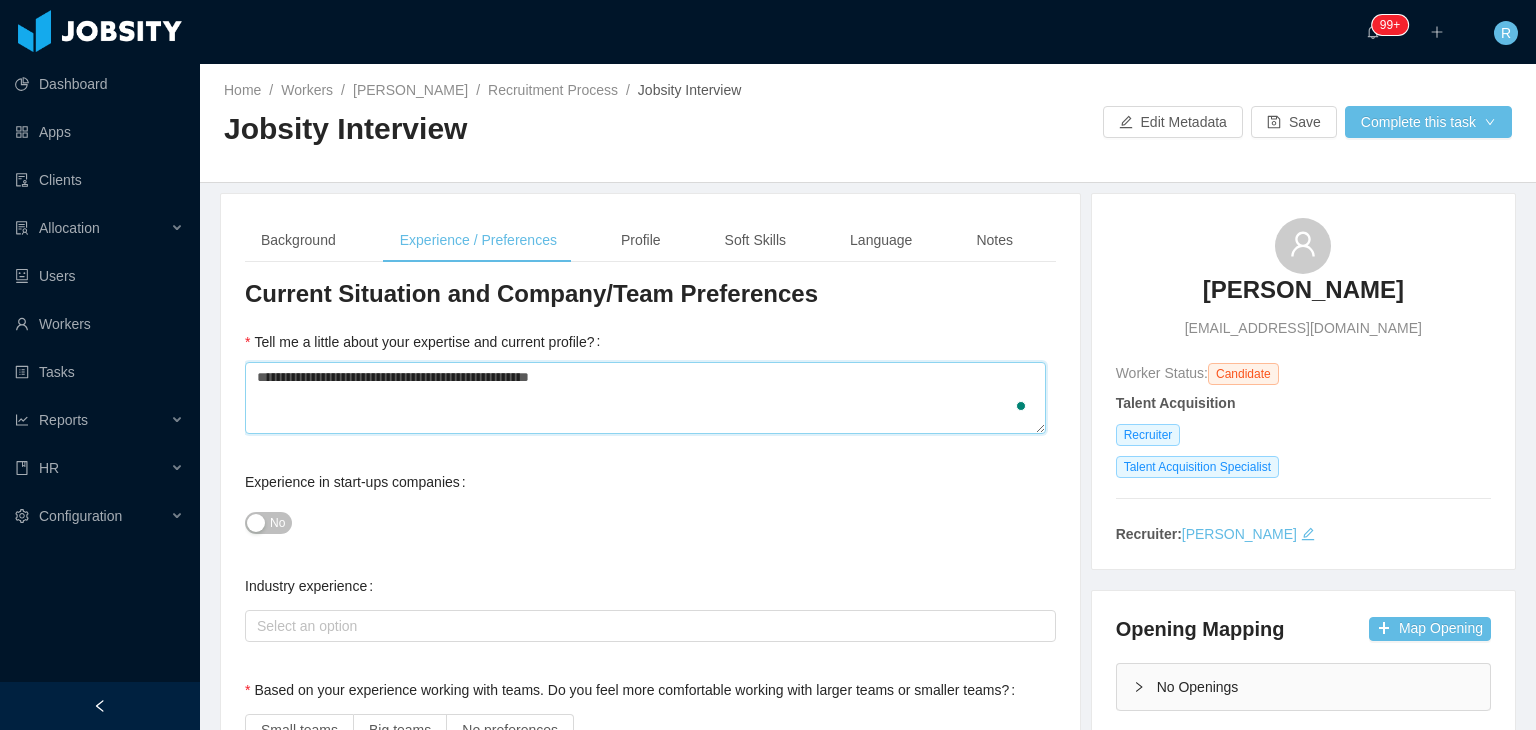 type 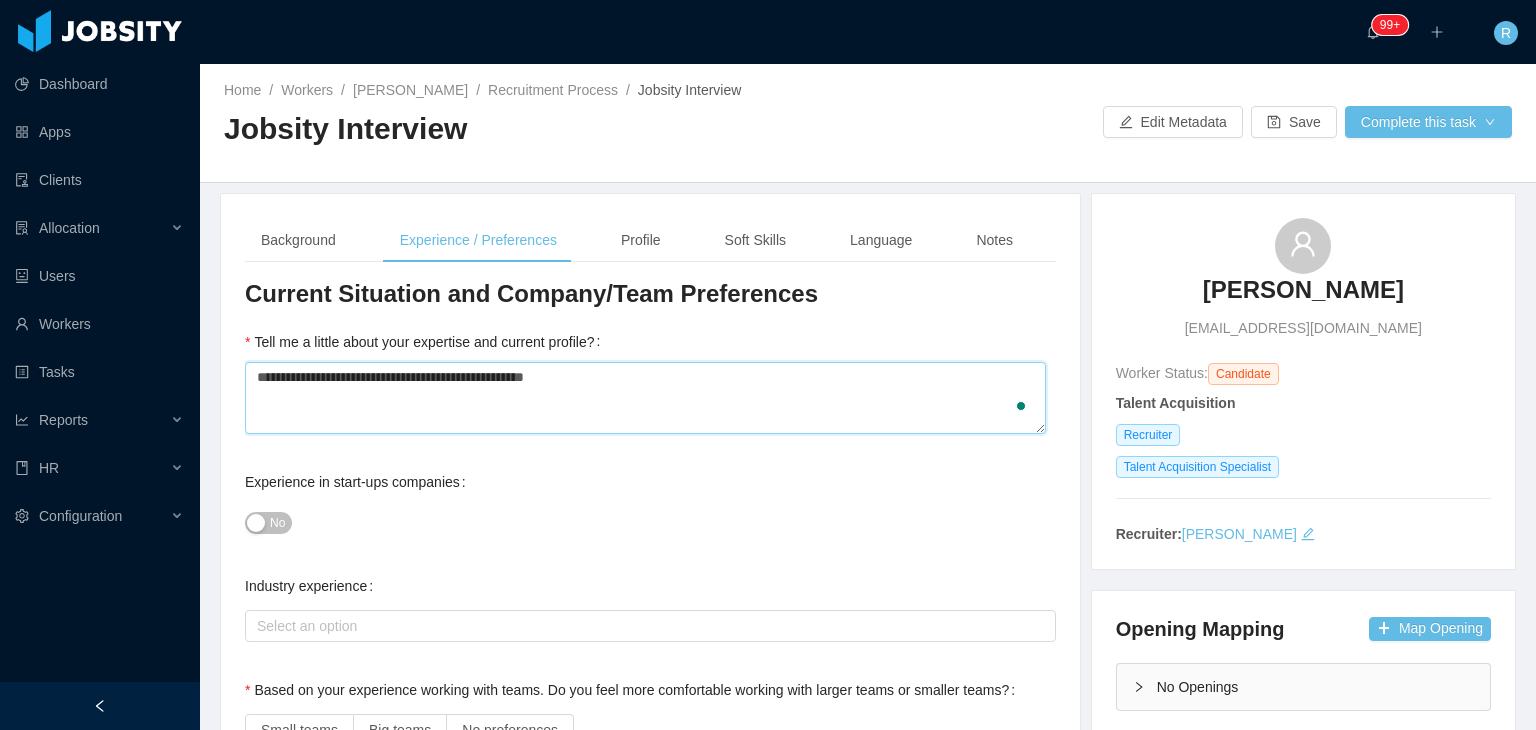 type 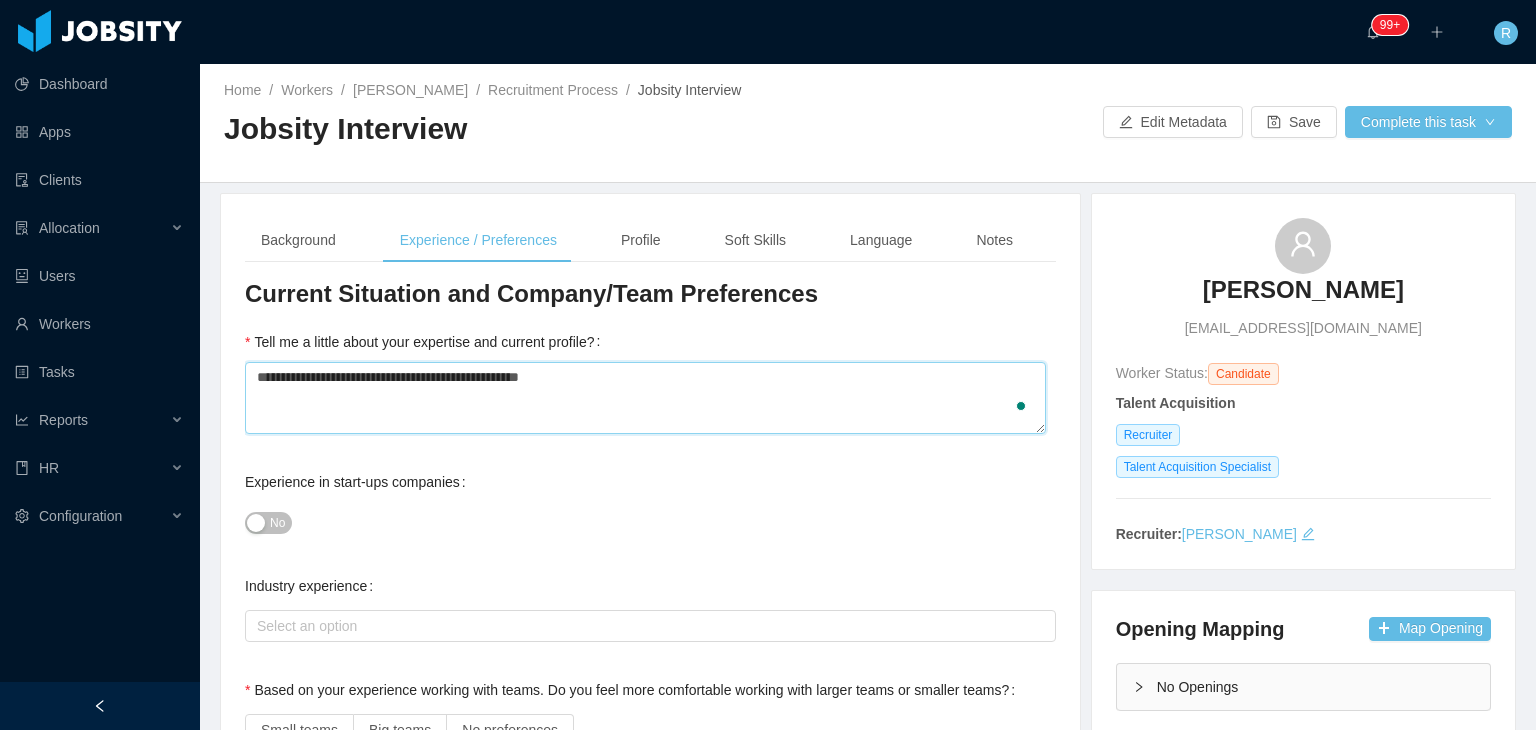 type 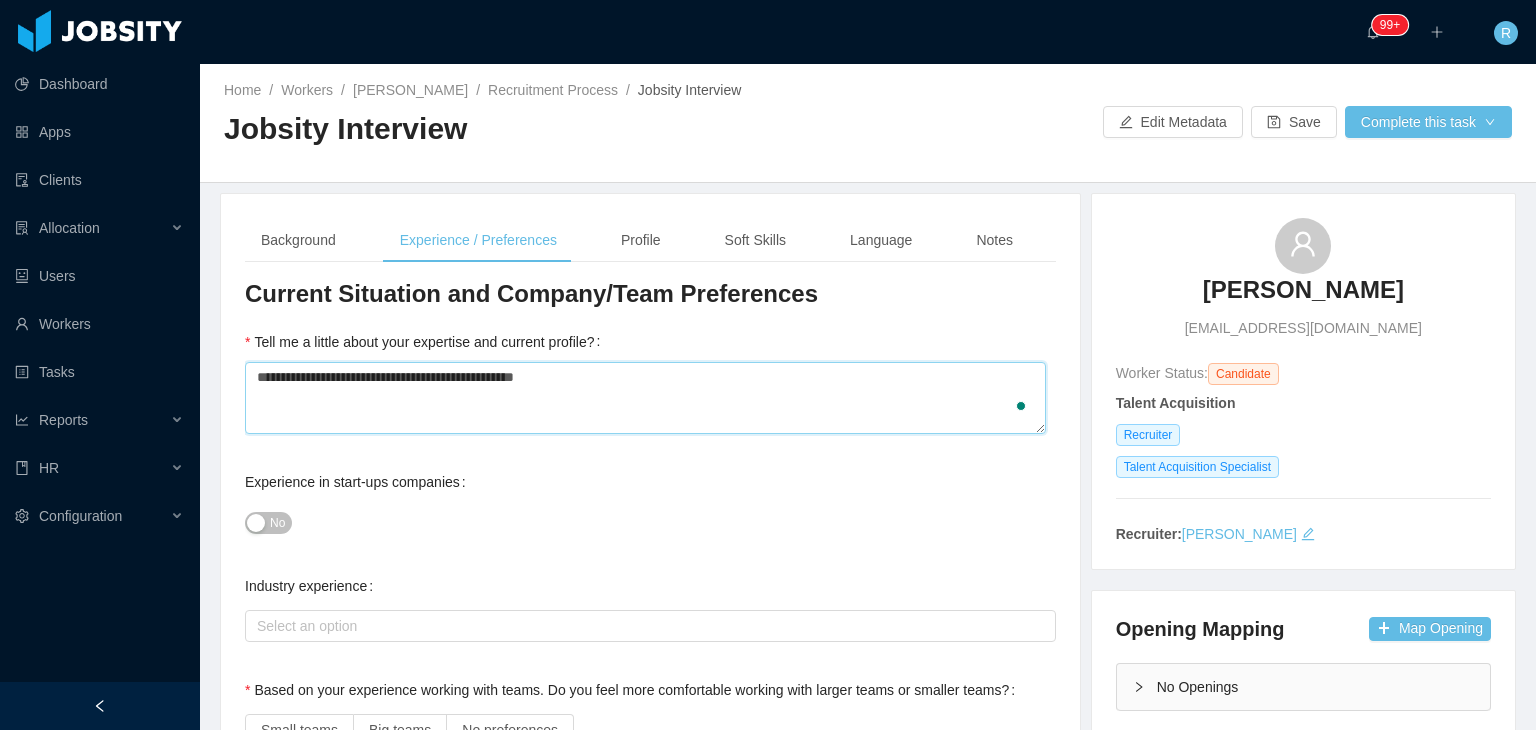 type 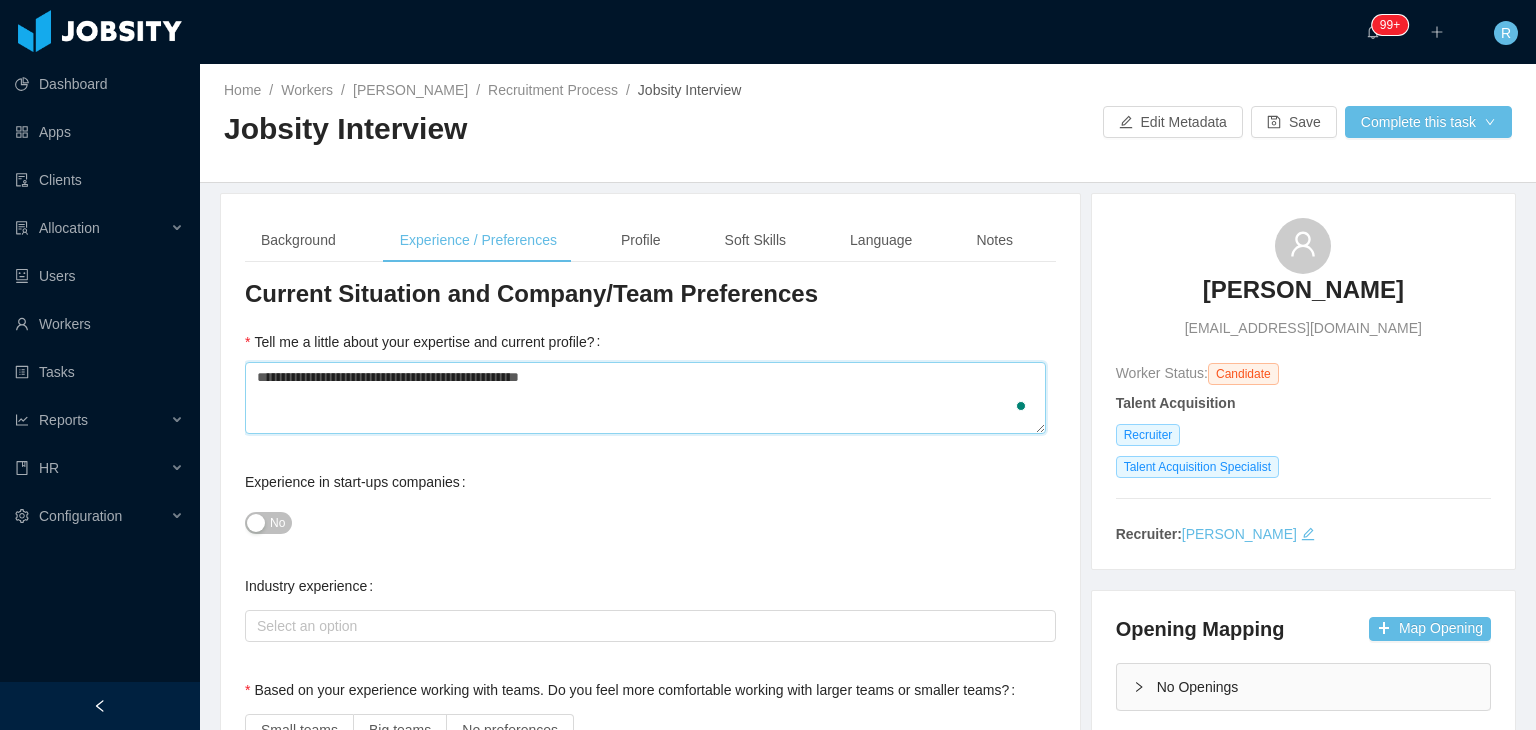 type 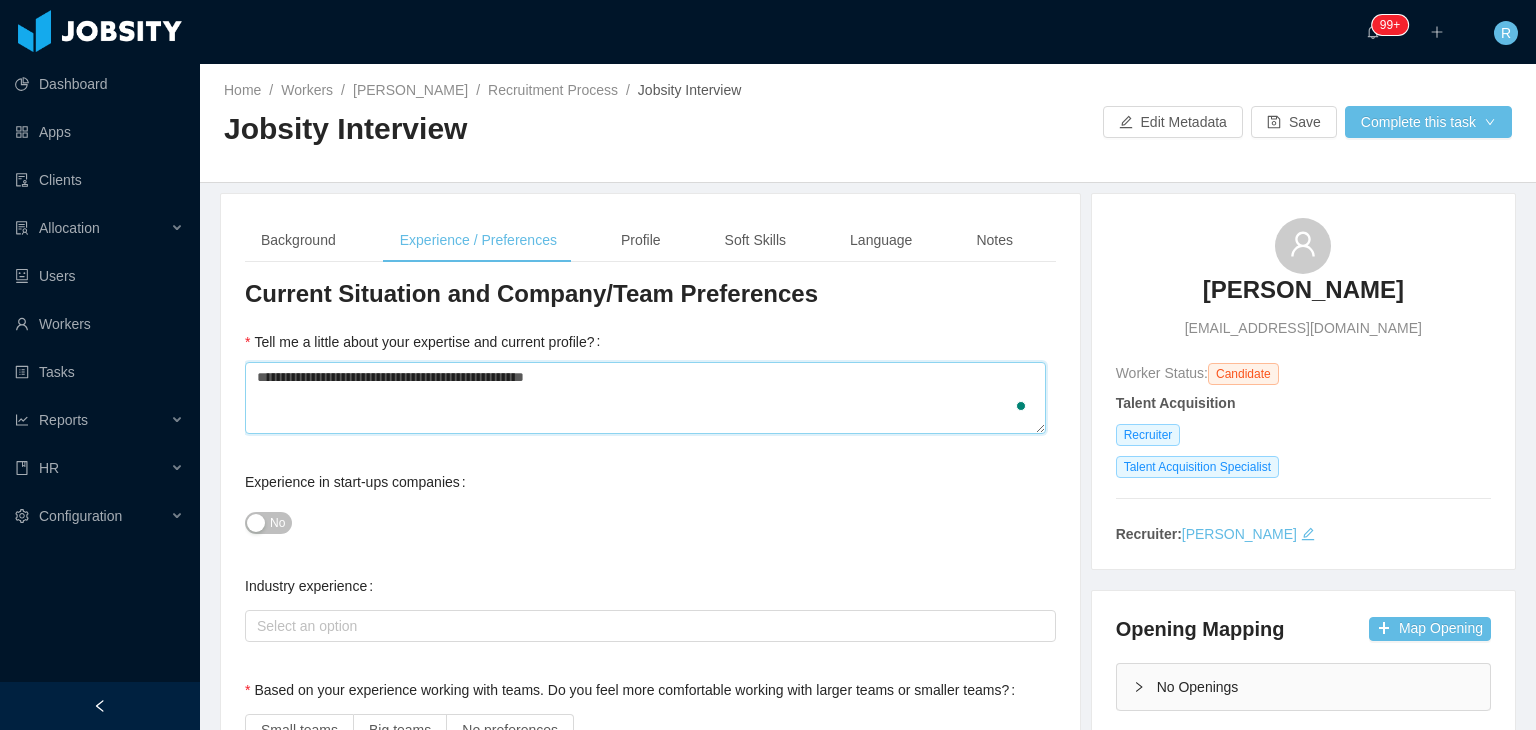 type 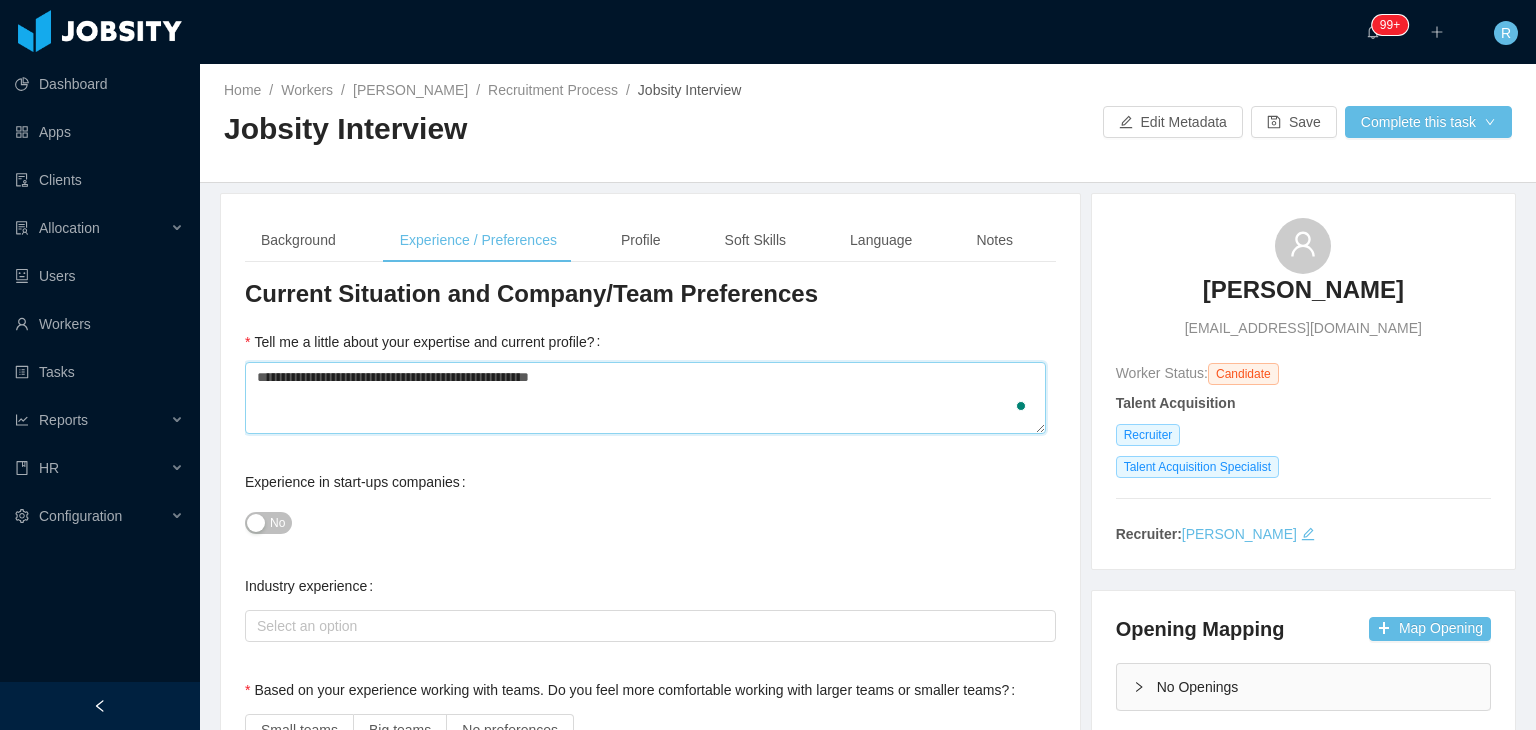 type 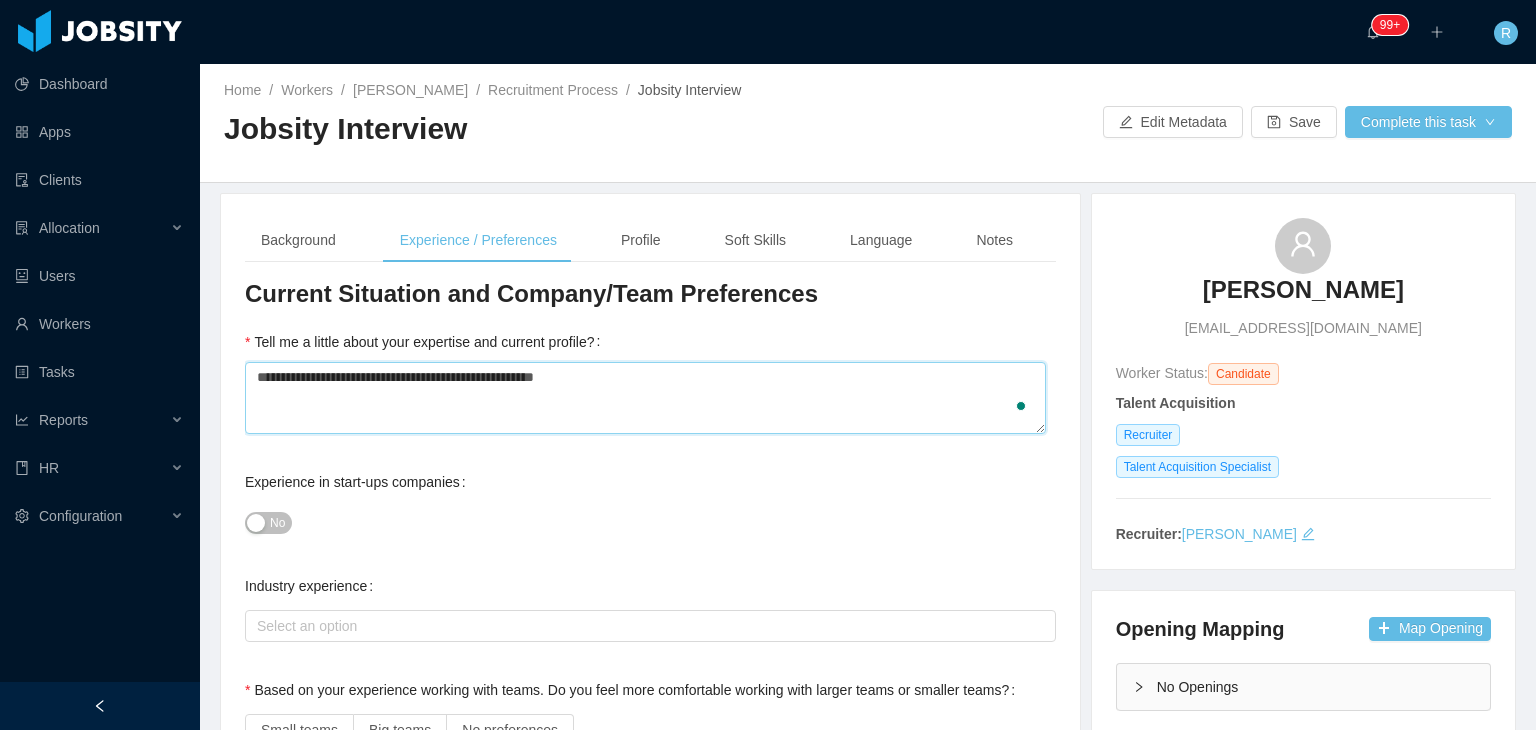 type 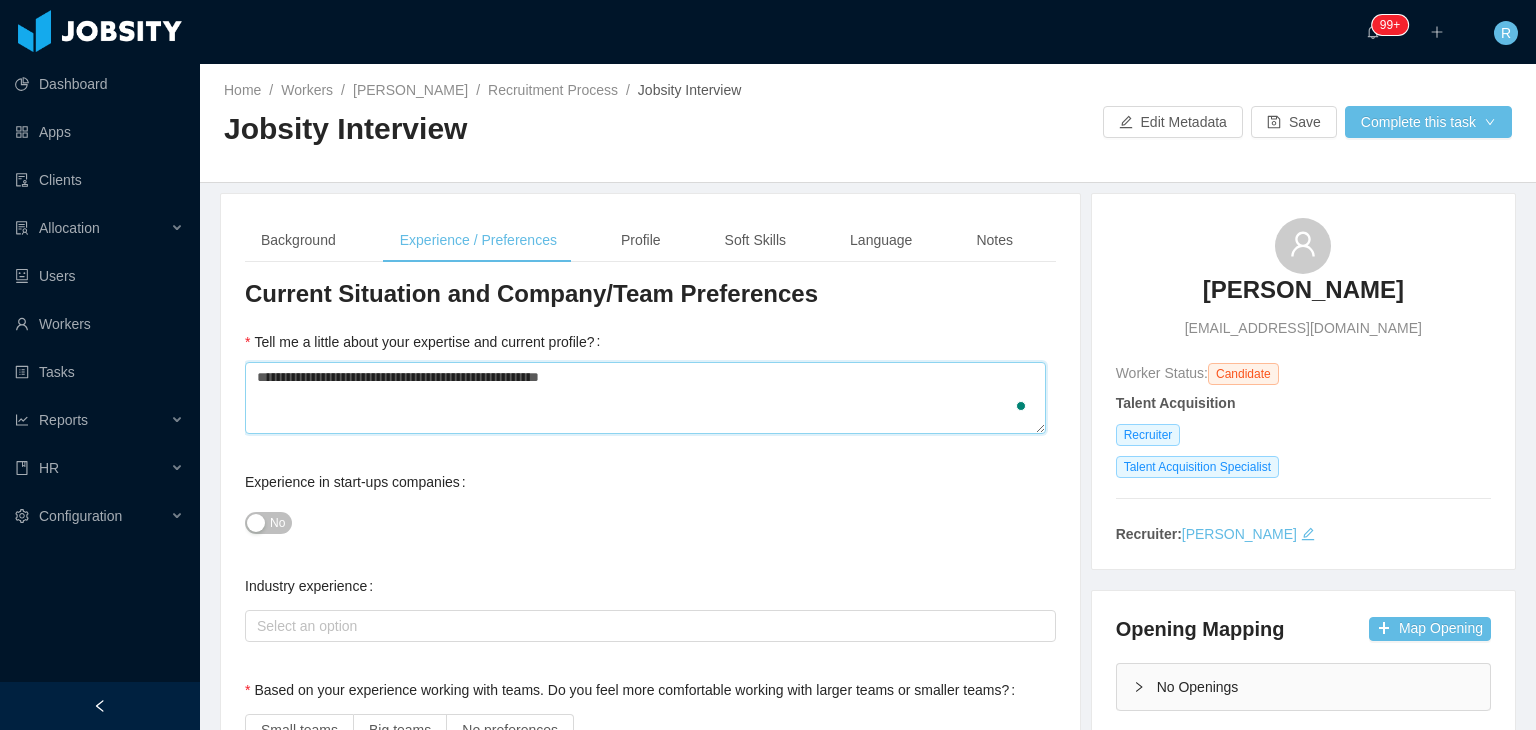type 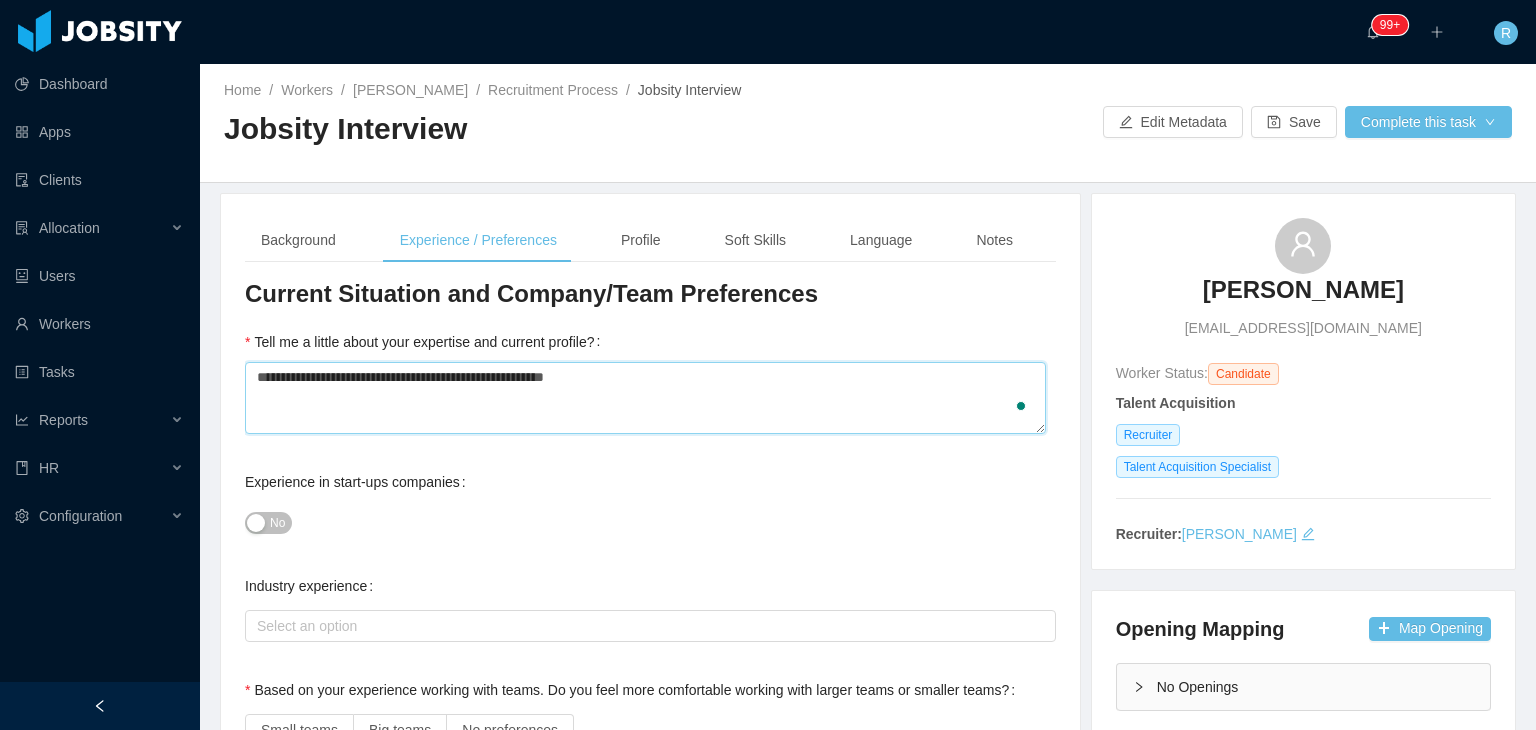 type 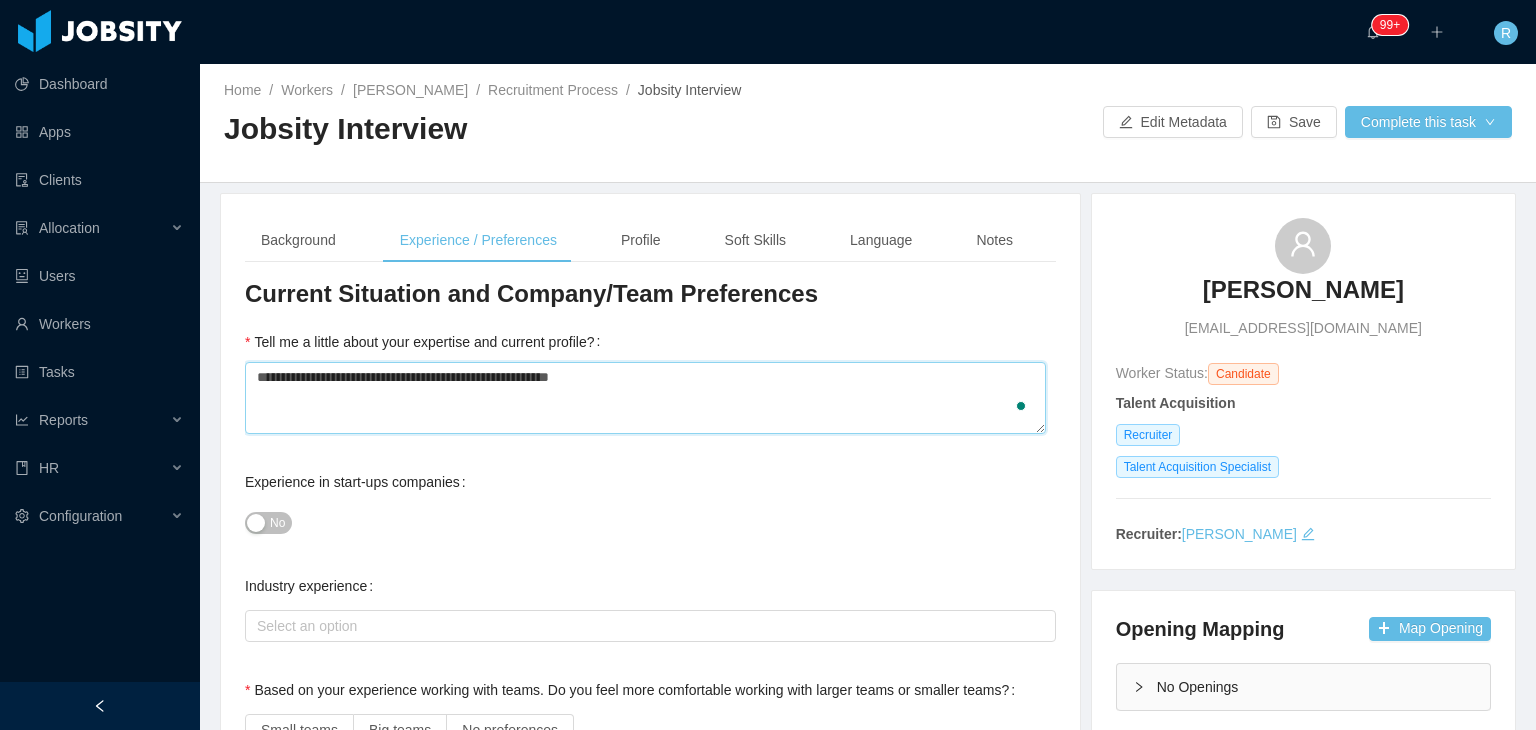 type 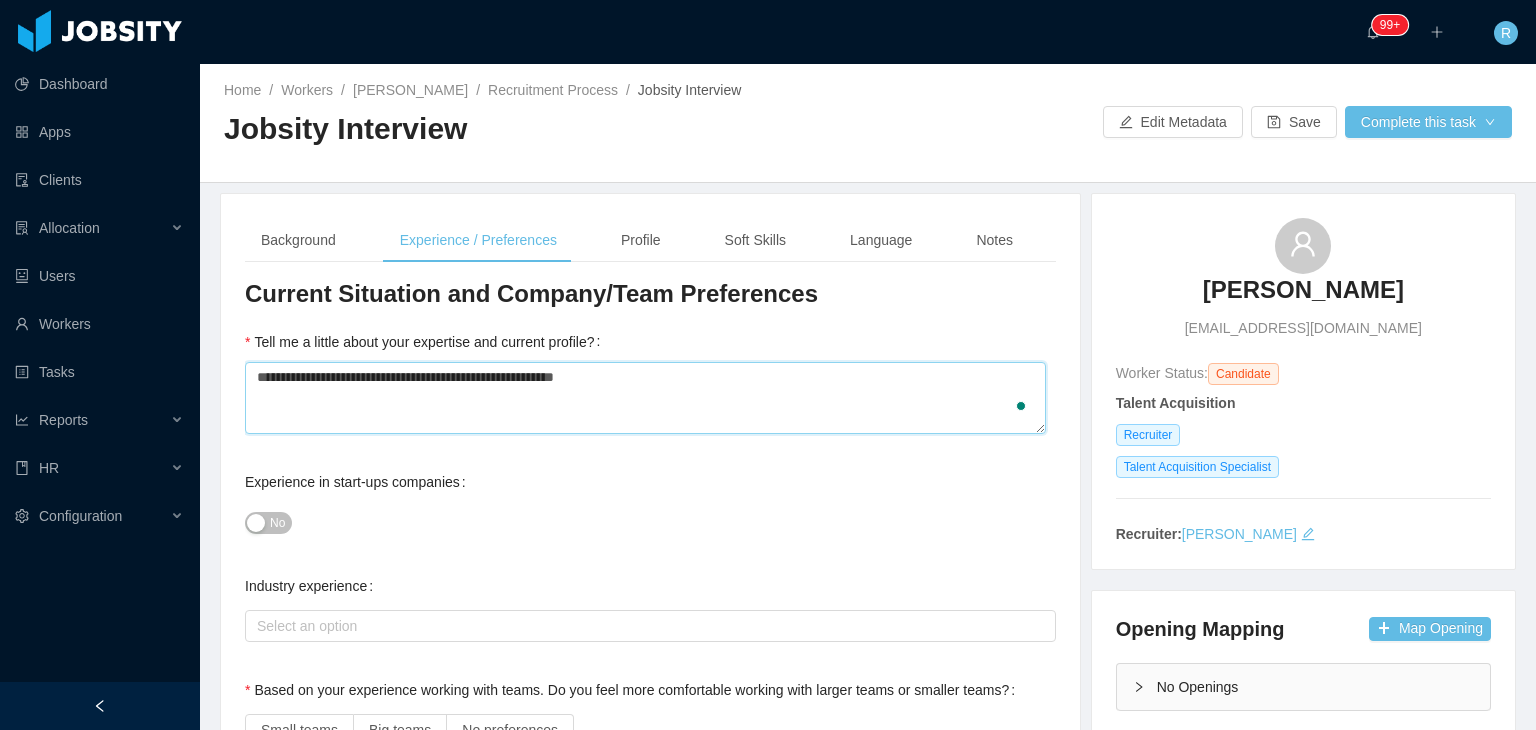 type 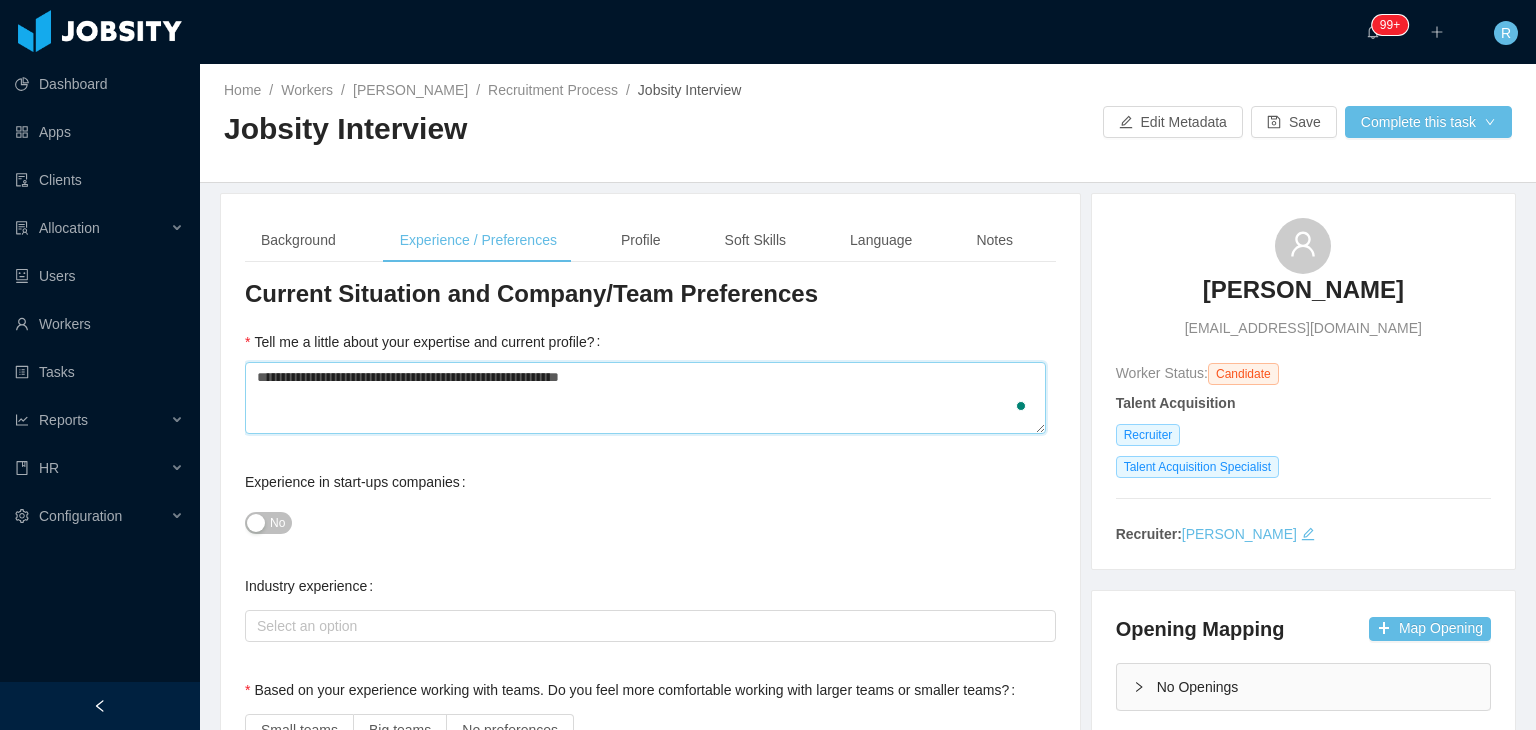 type 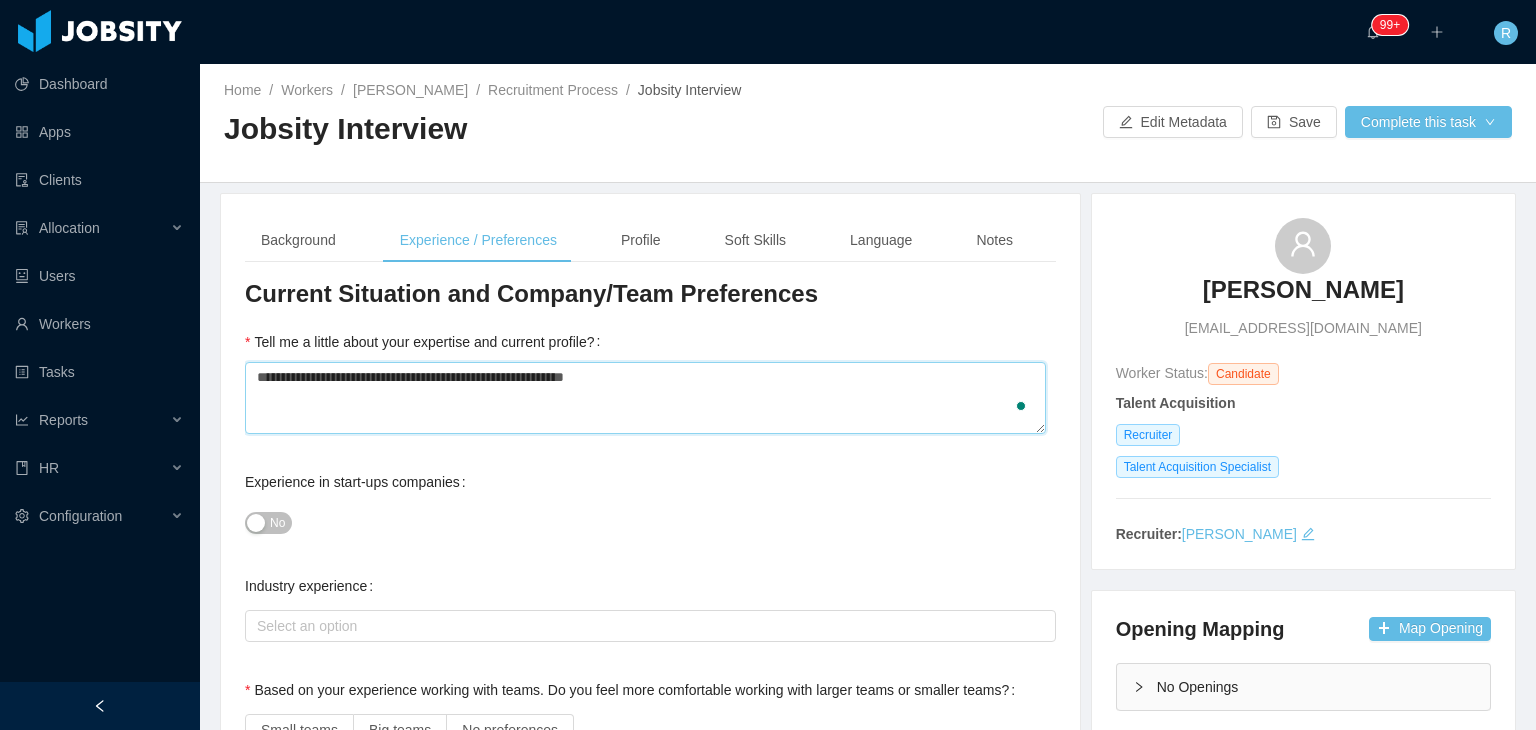 type 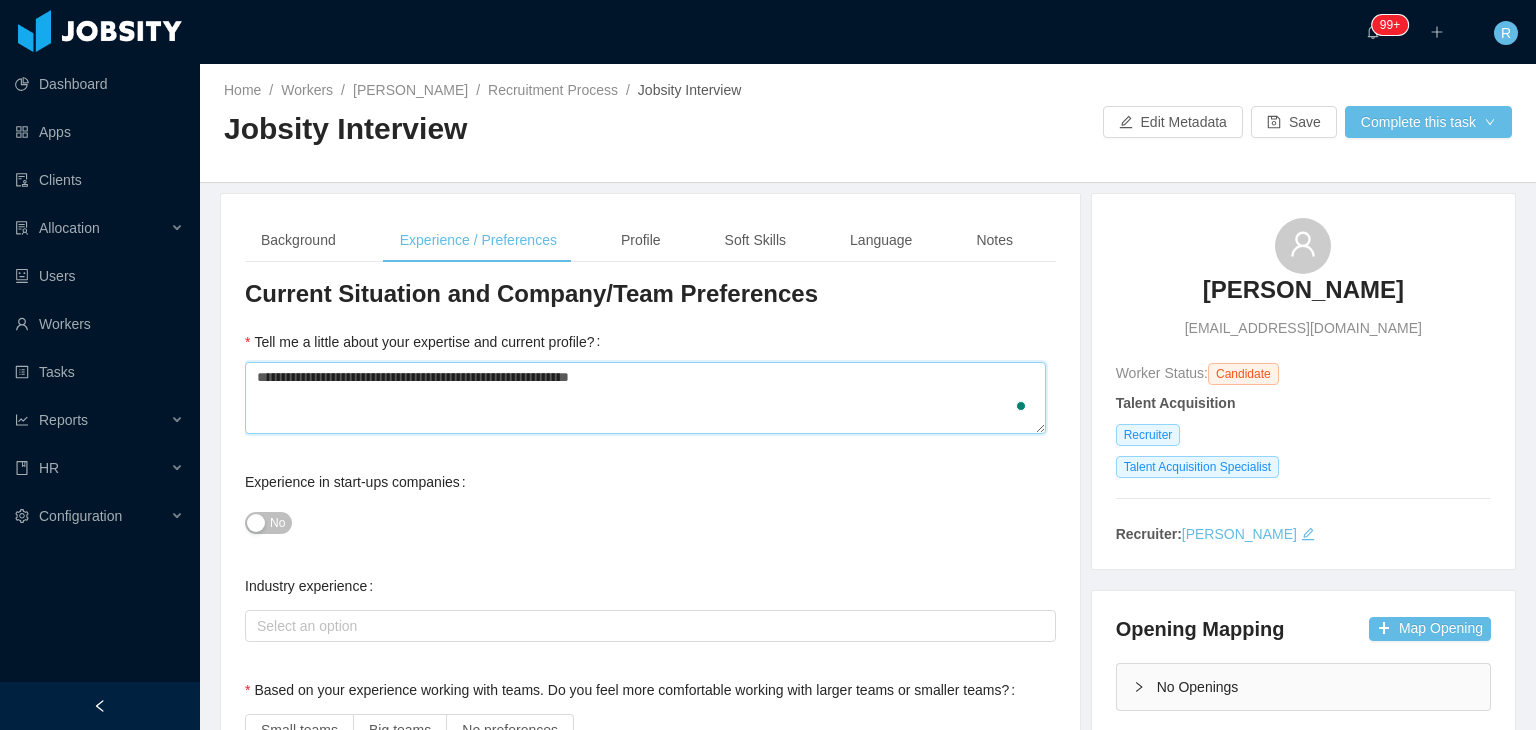 type 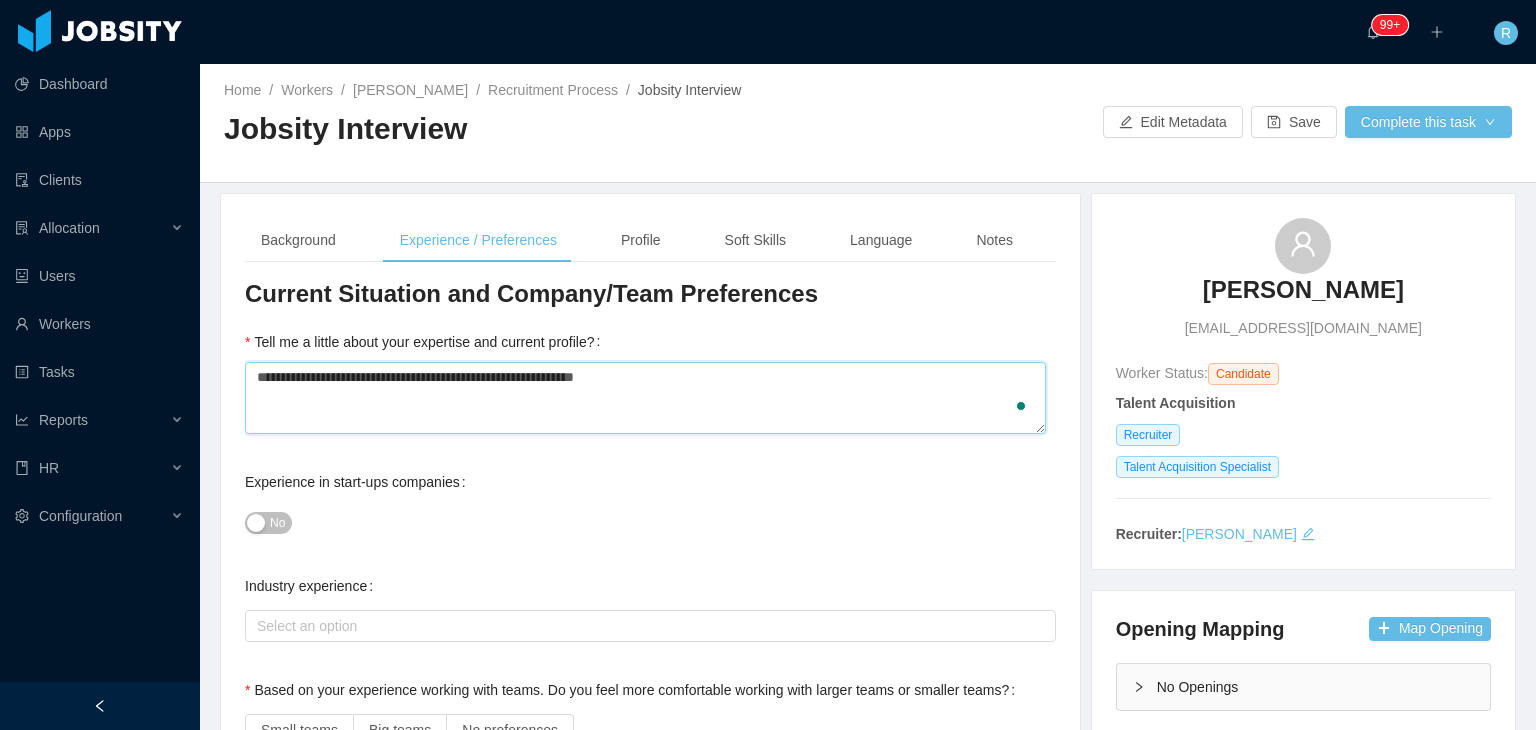 type 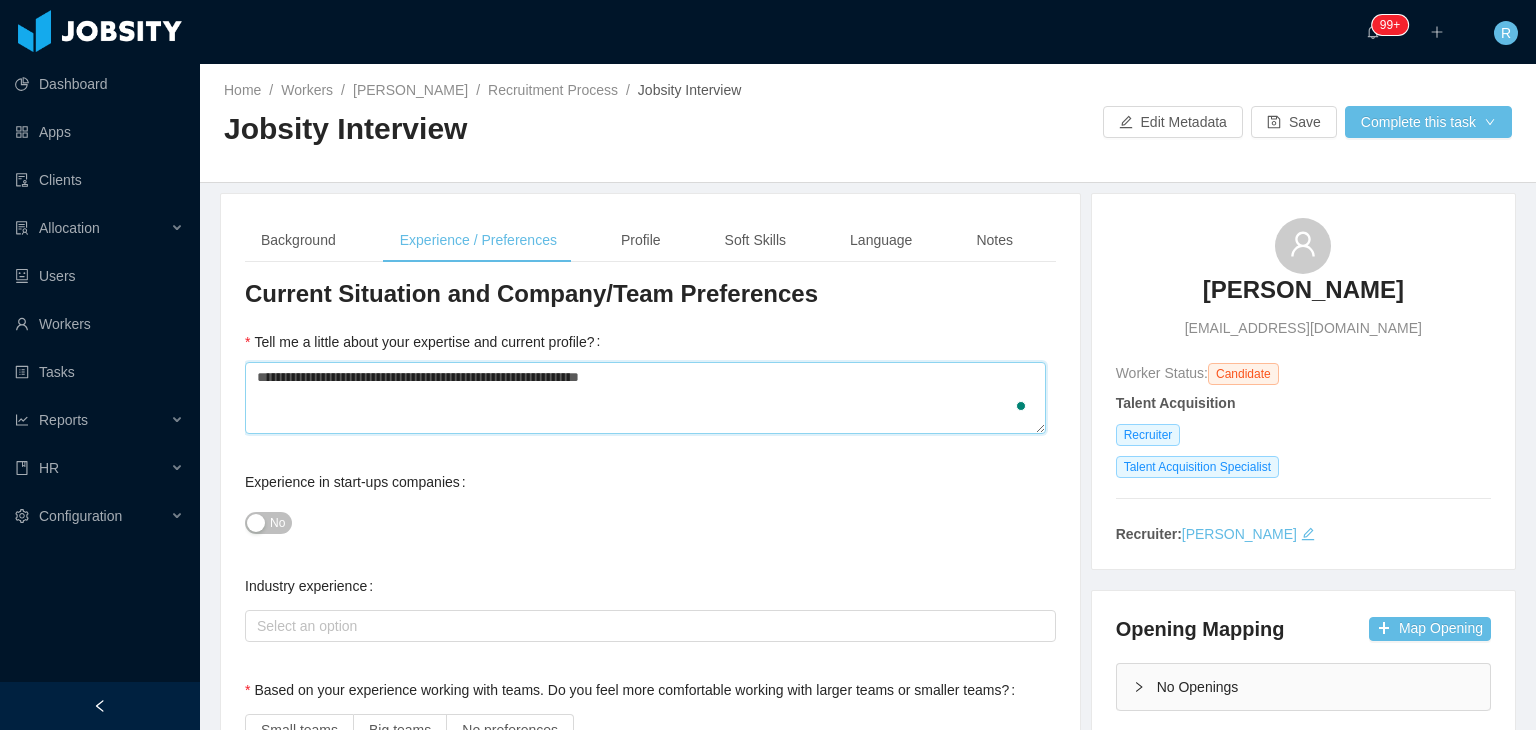 type 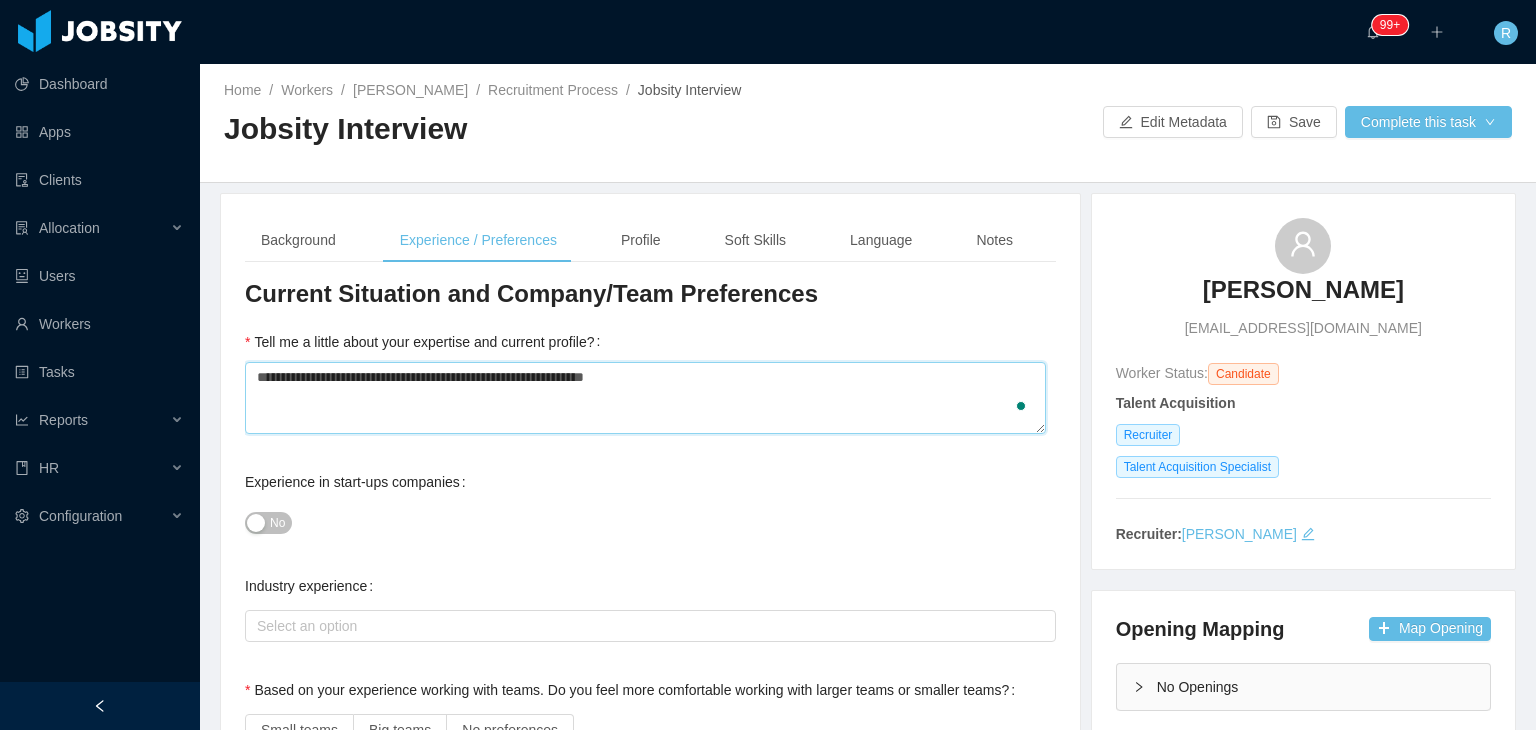 type 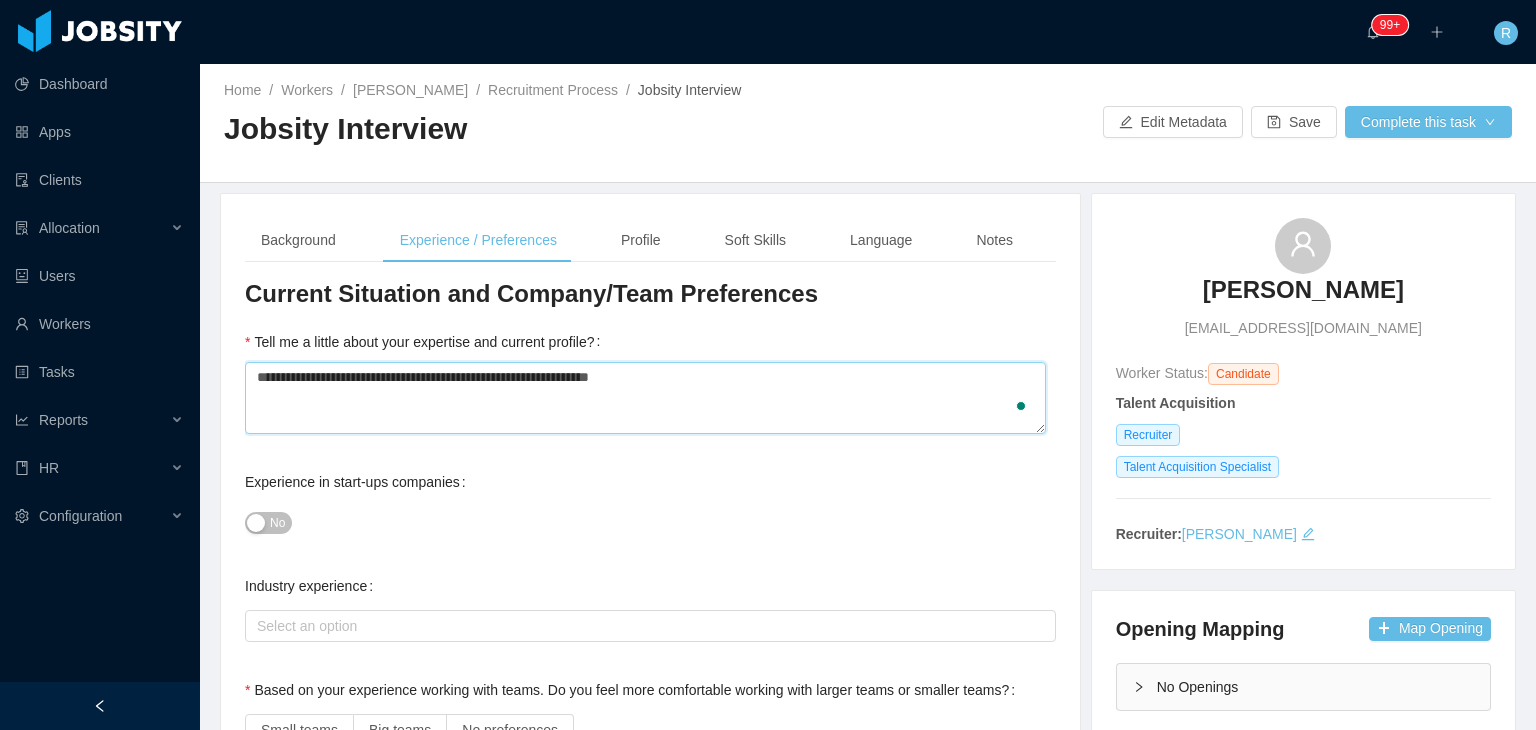 type 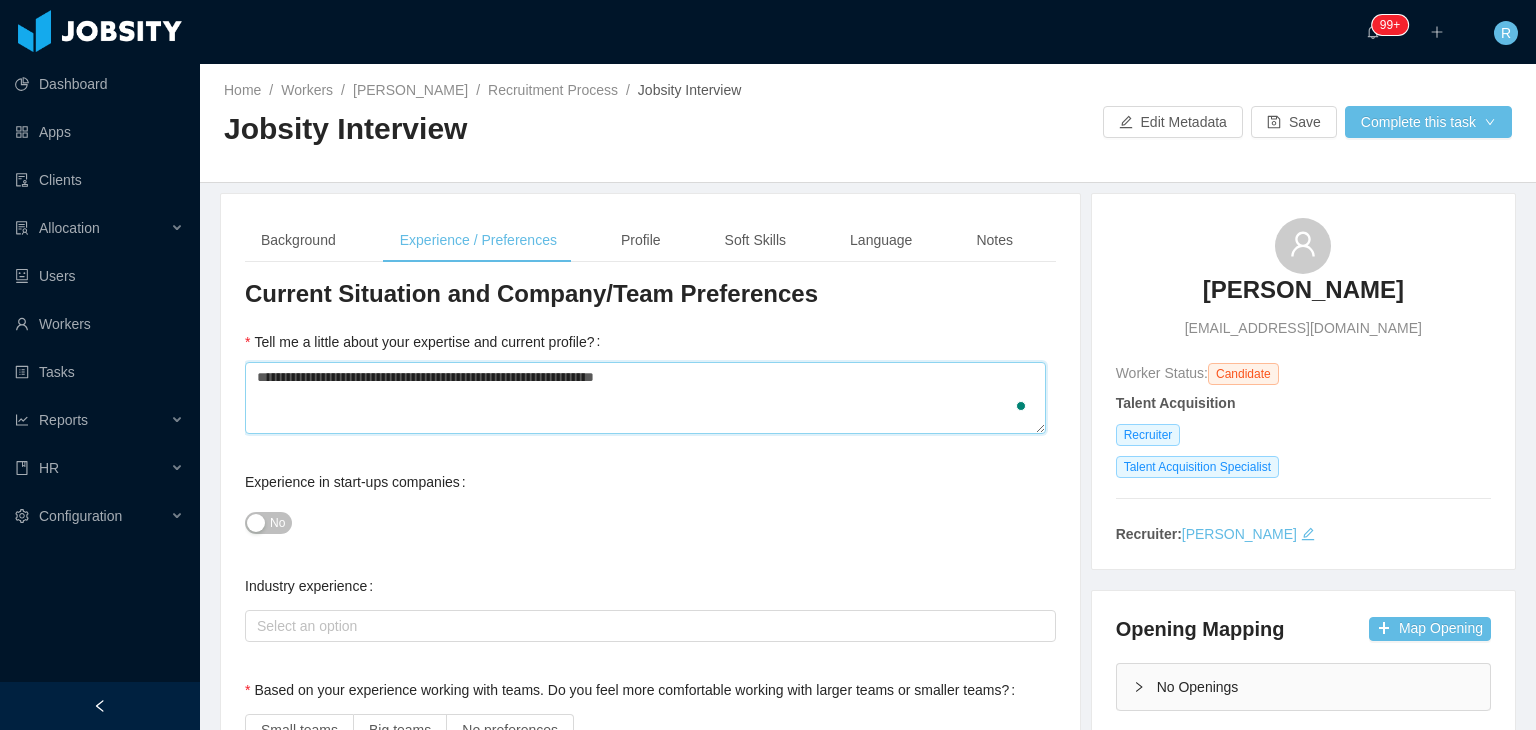 type 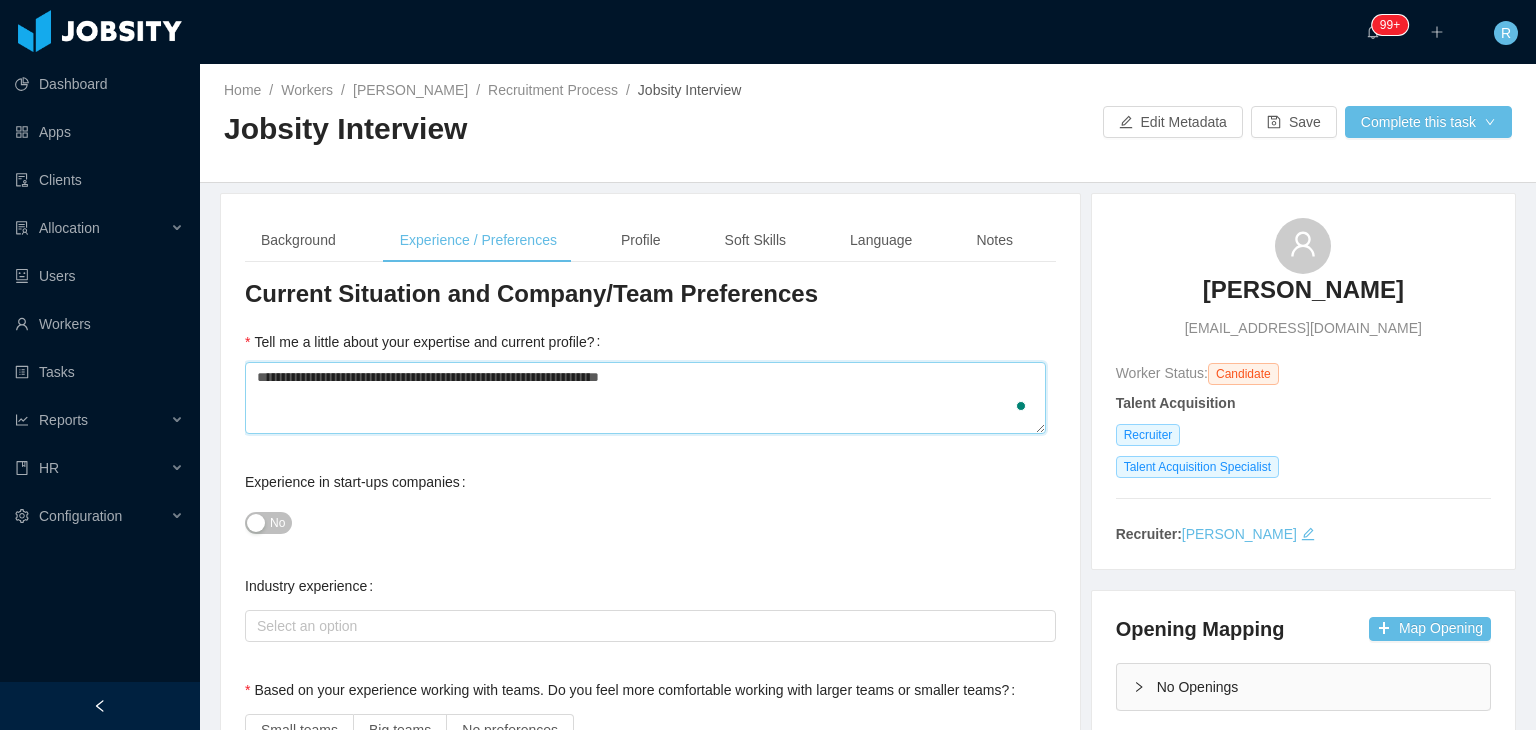 type 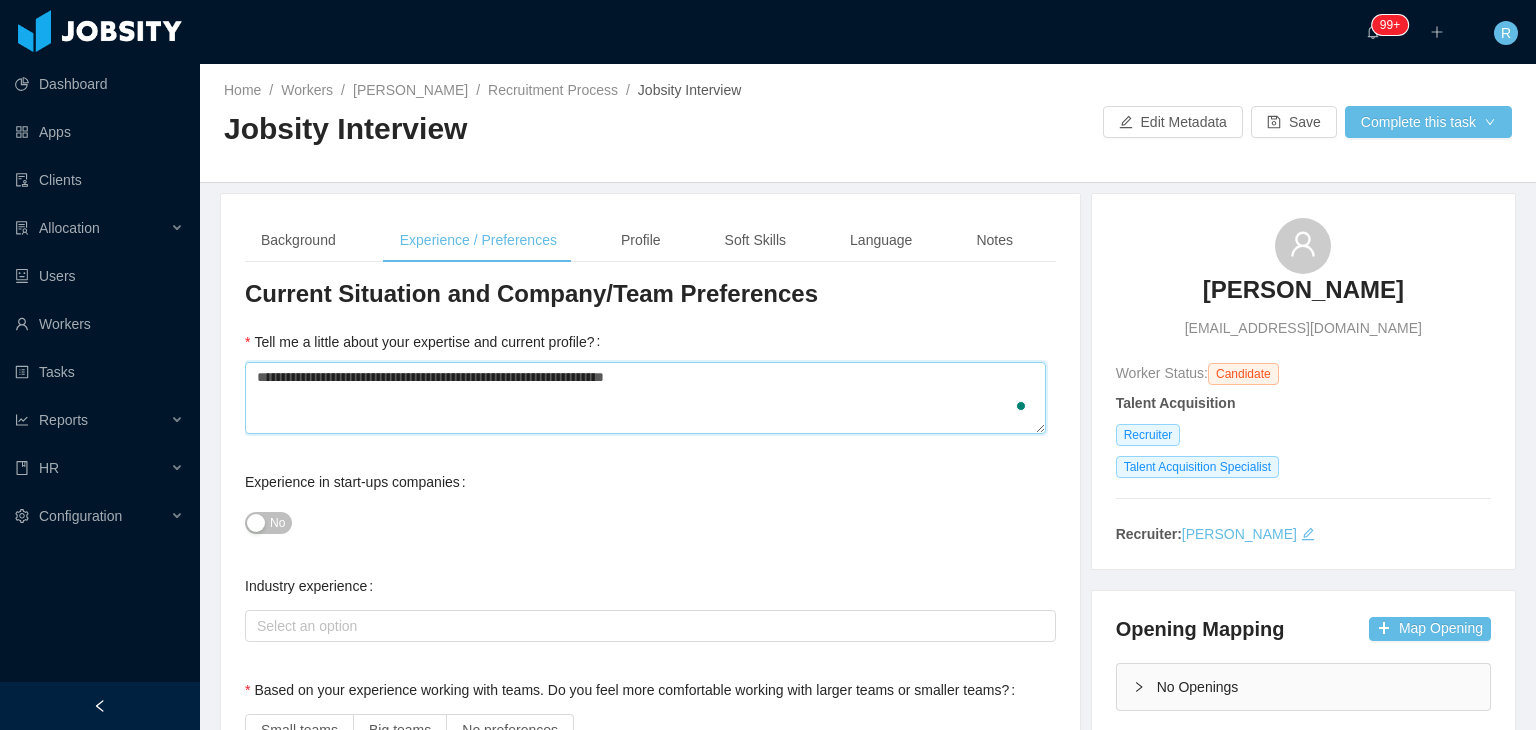 type 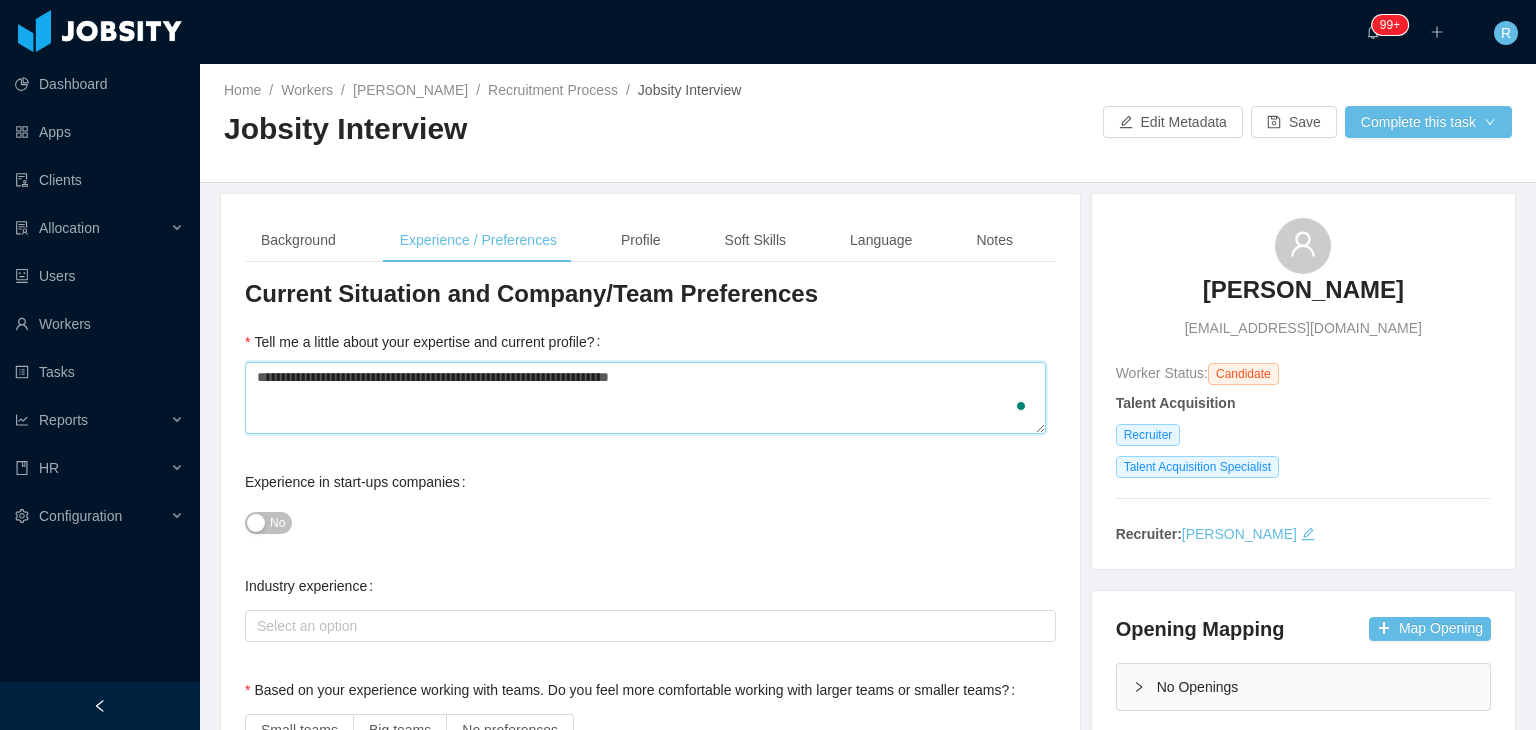 type 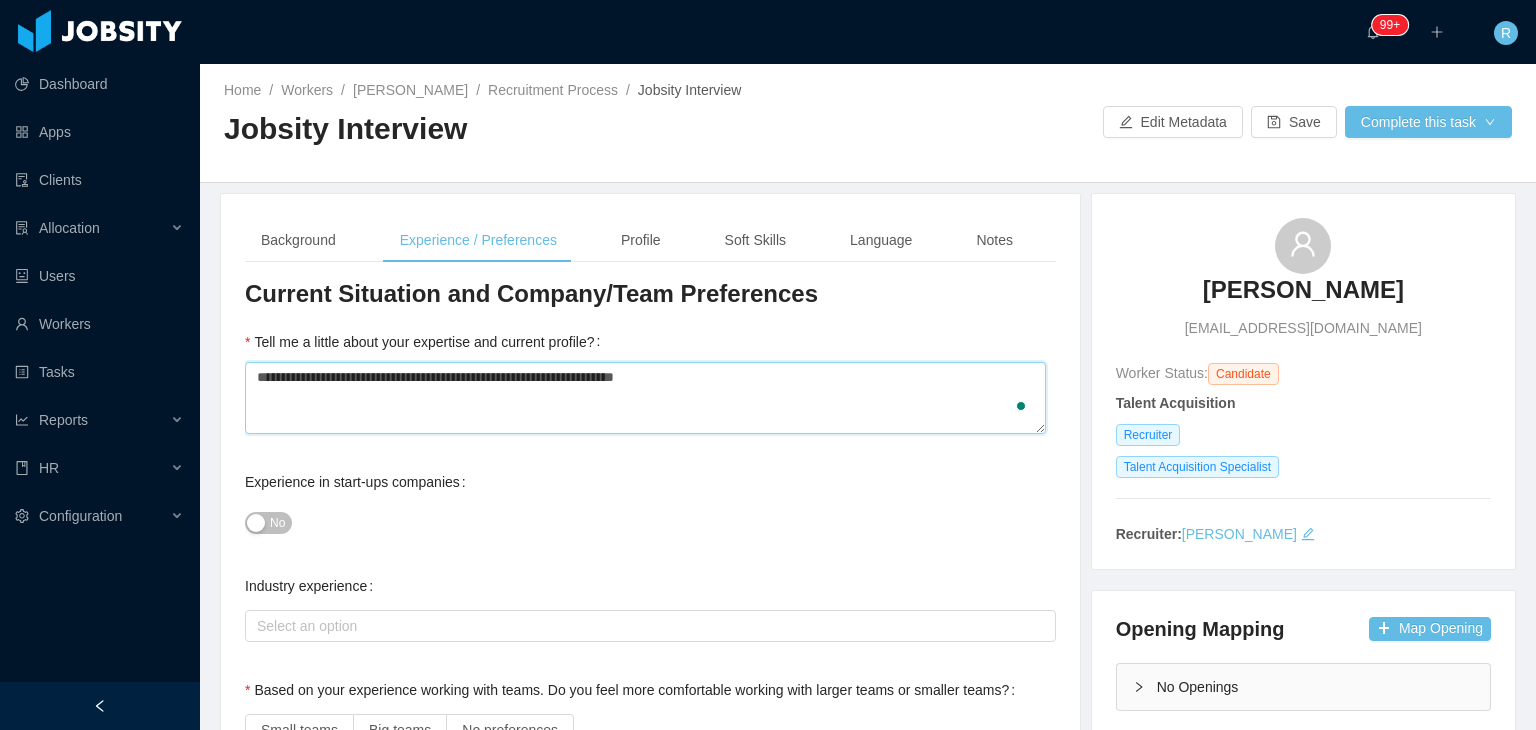 type 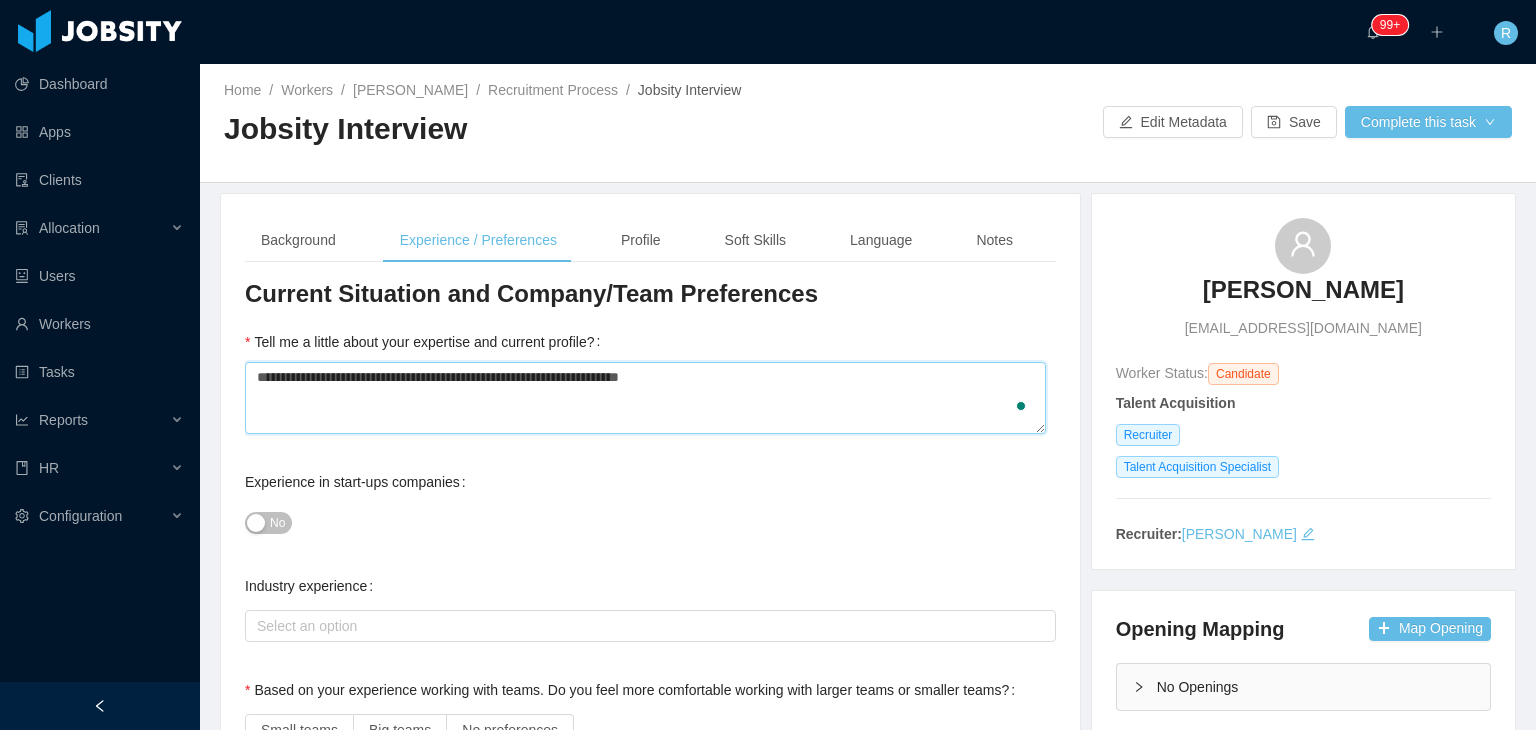 type 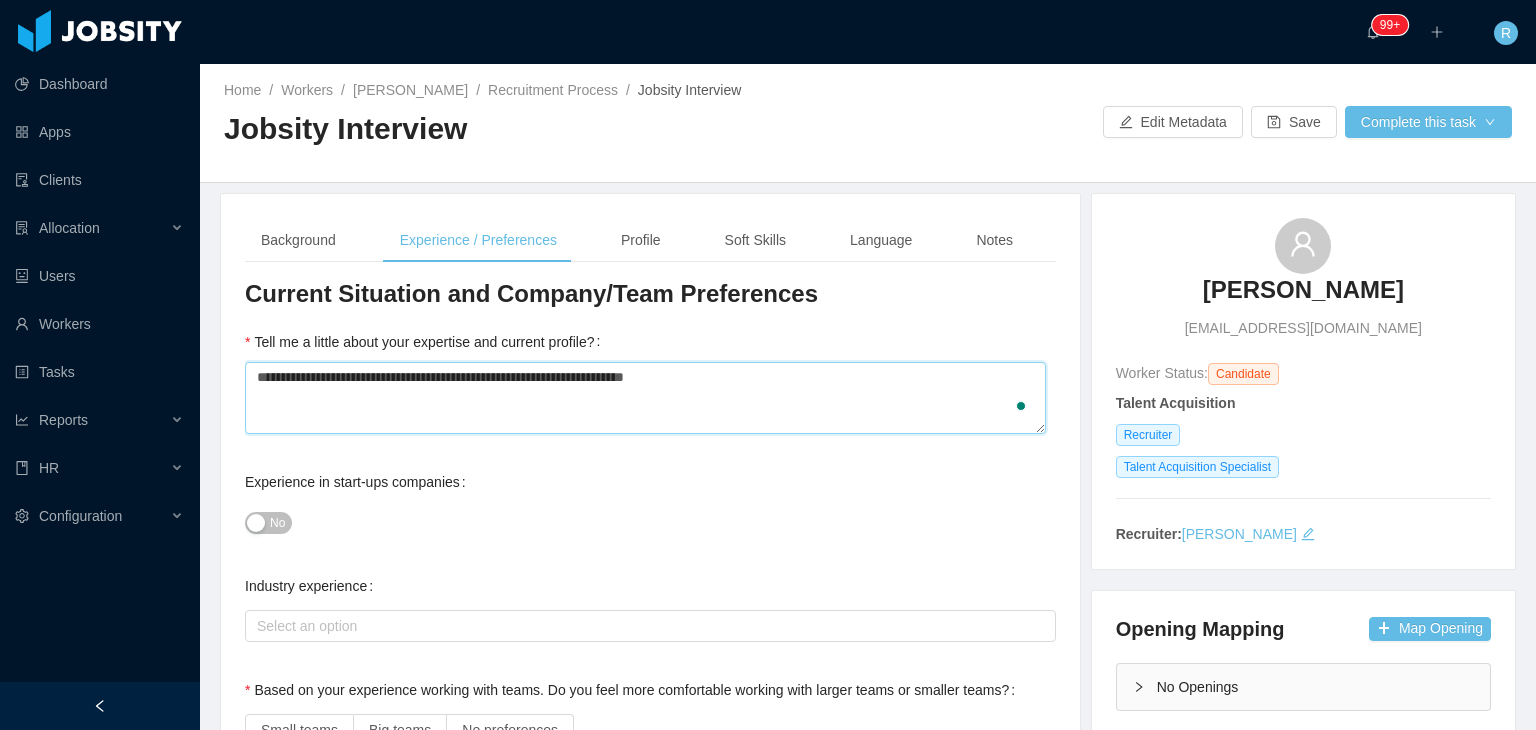 type 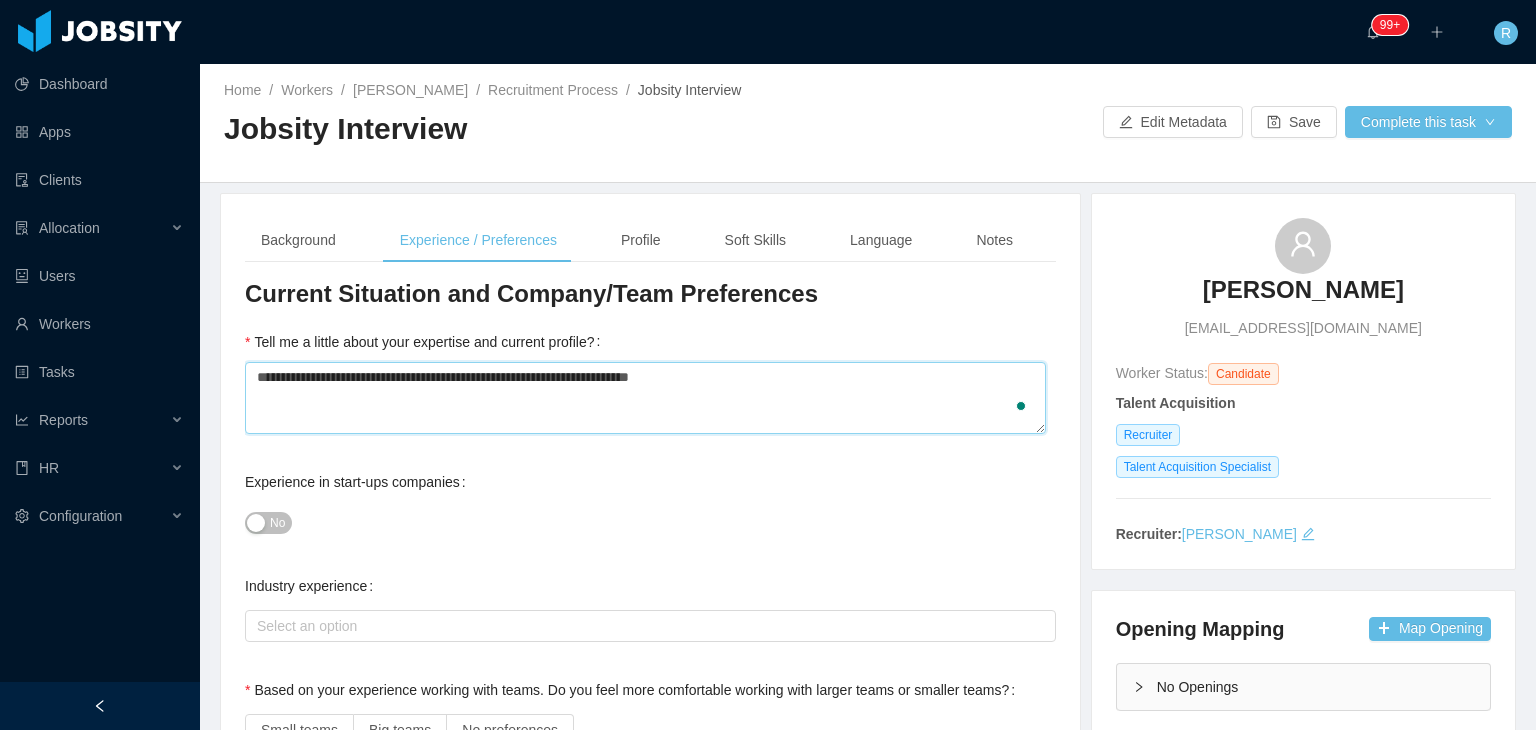 type 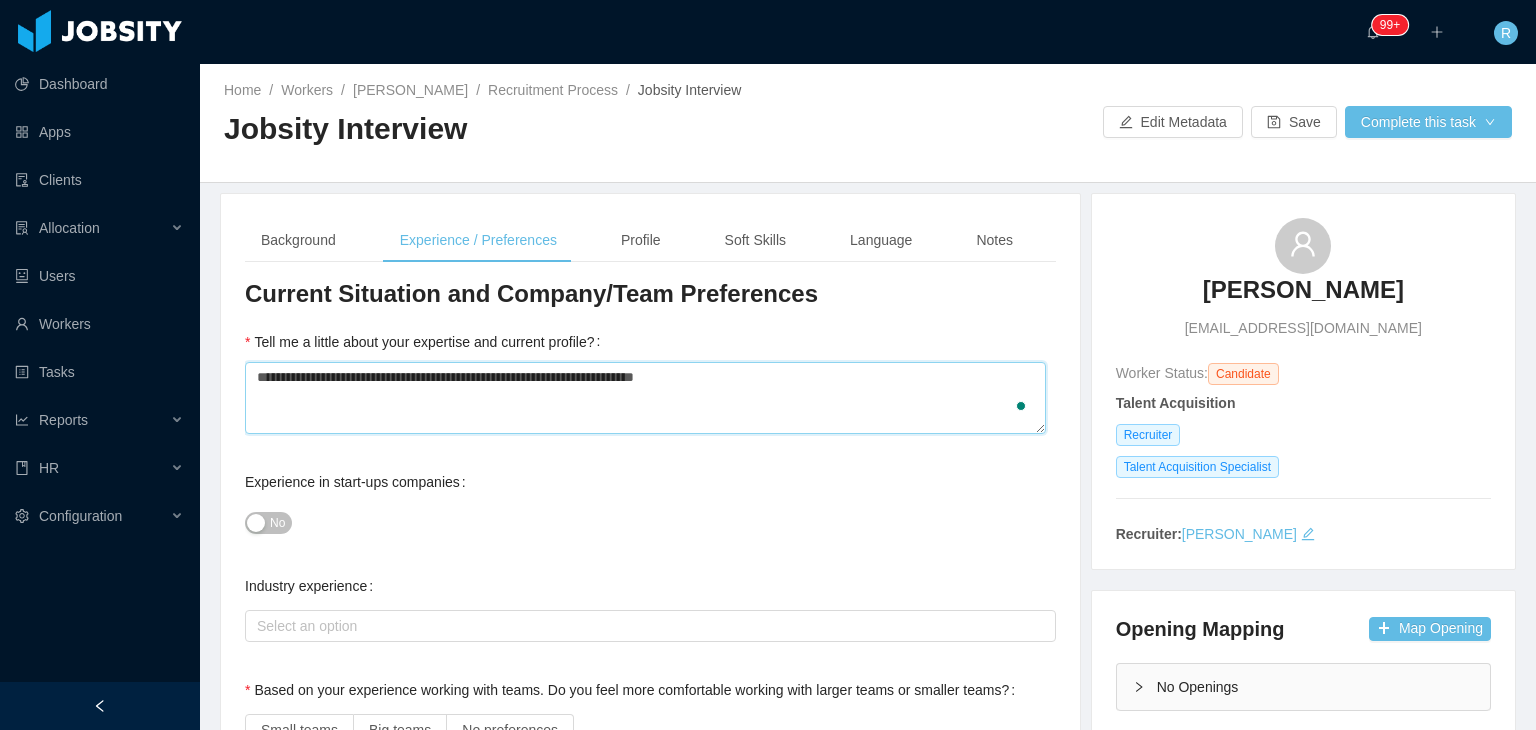 type 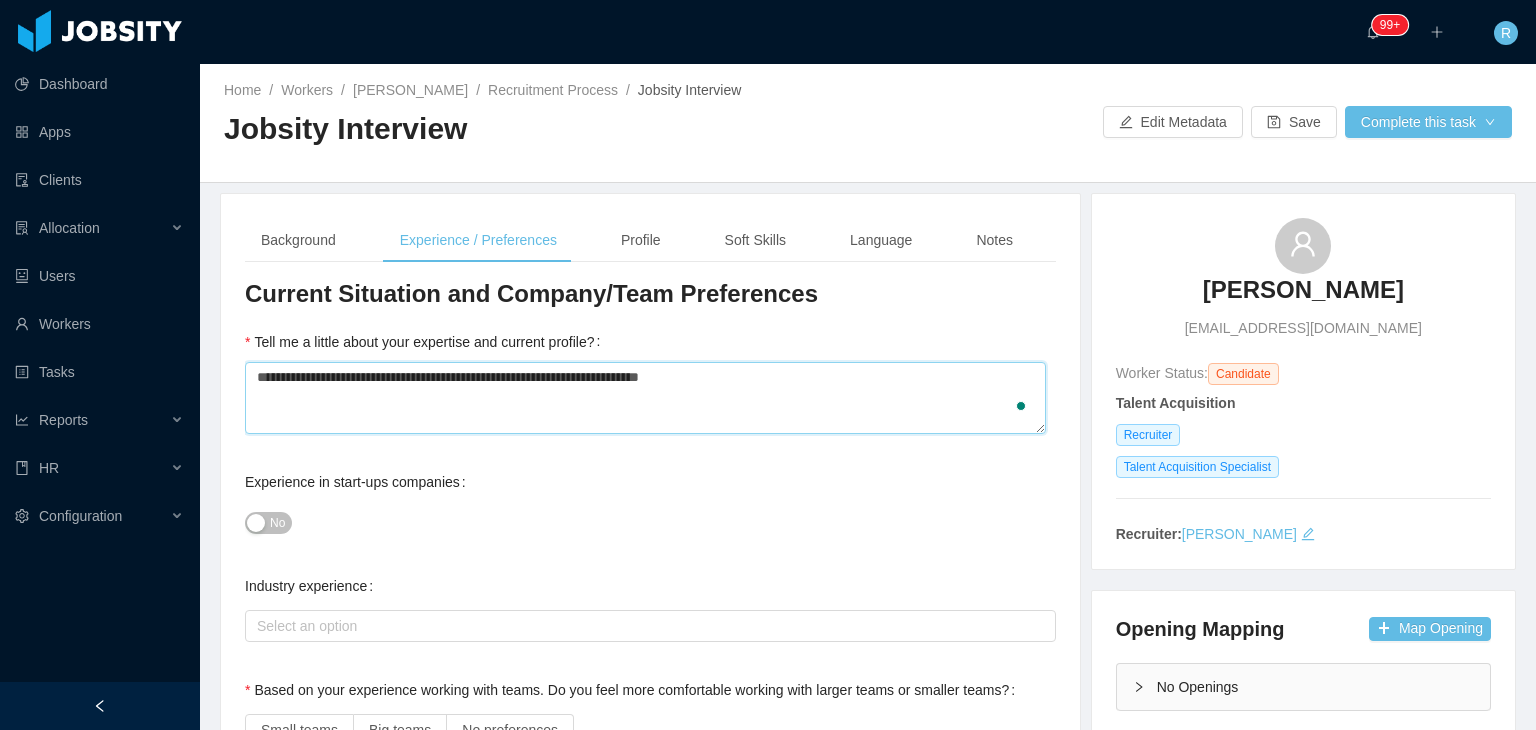 type 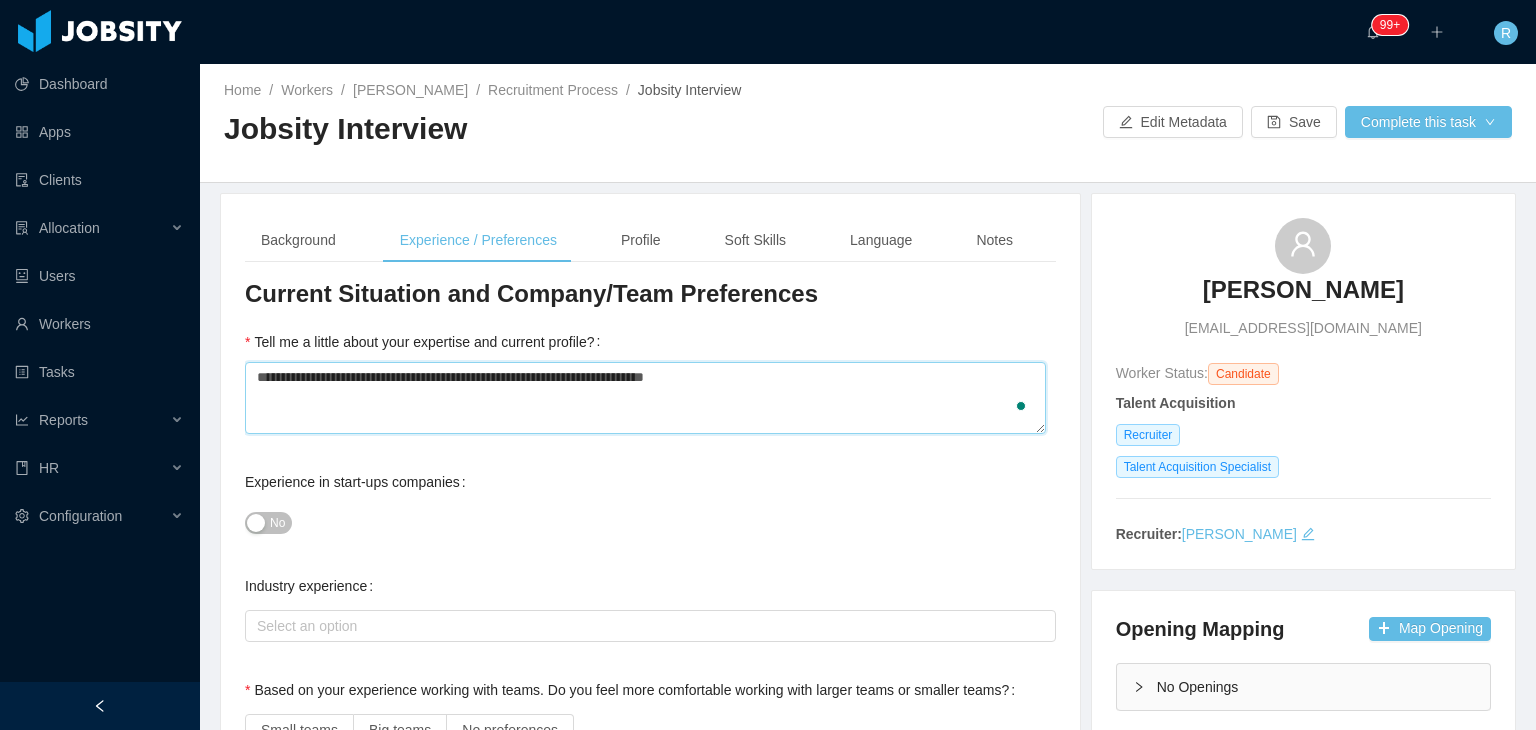 type 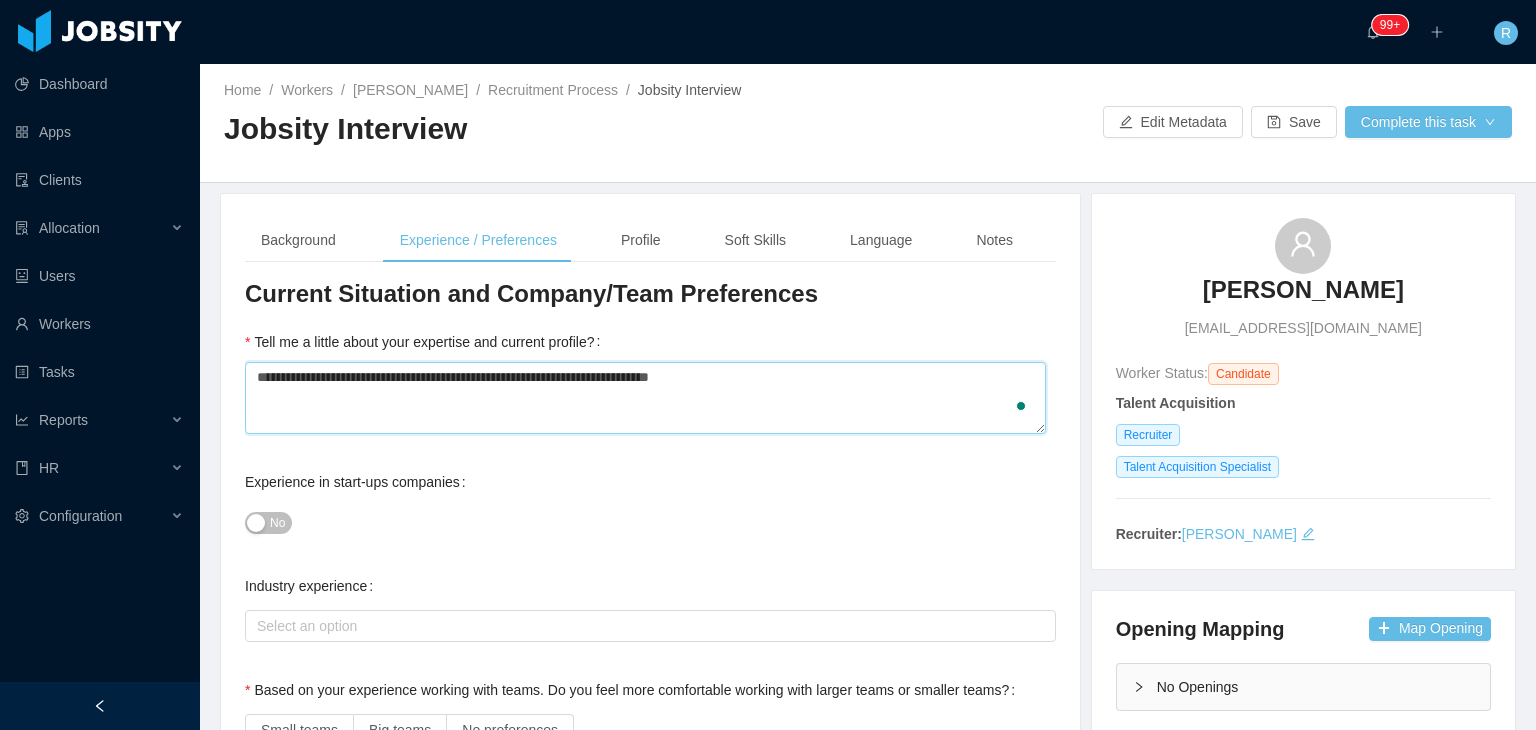 type 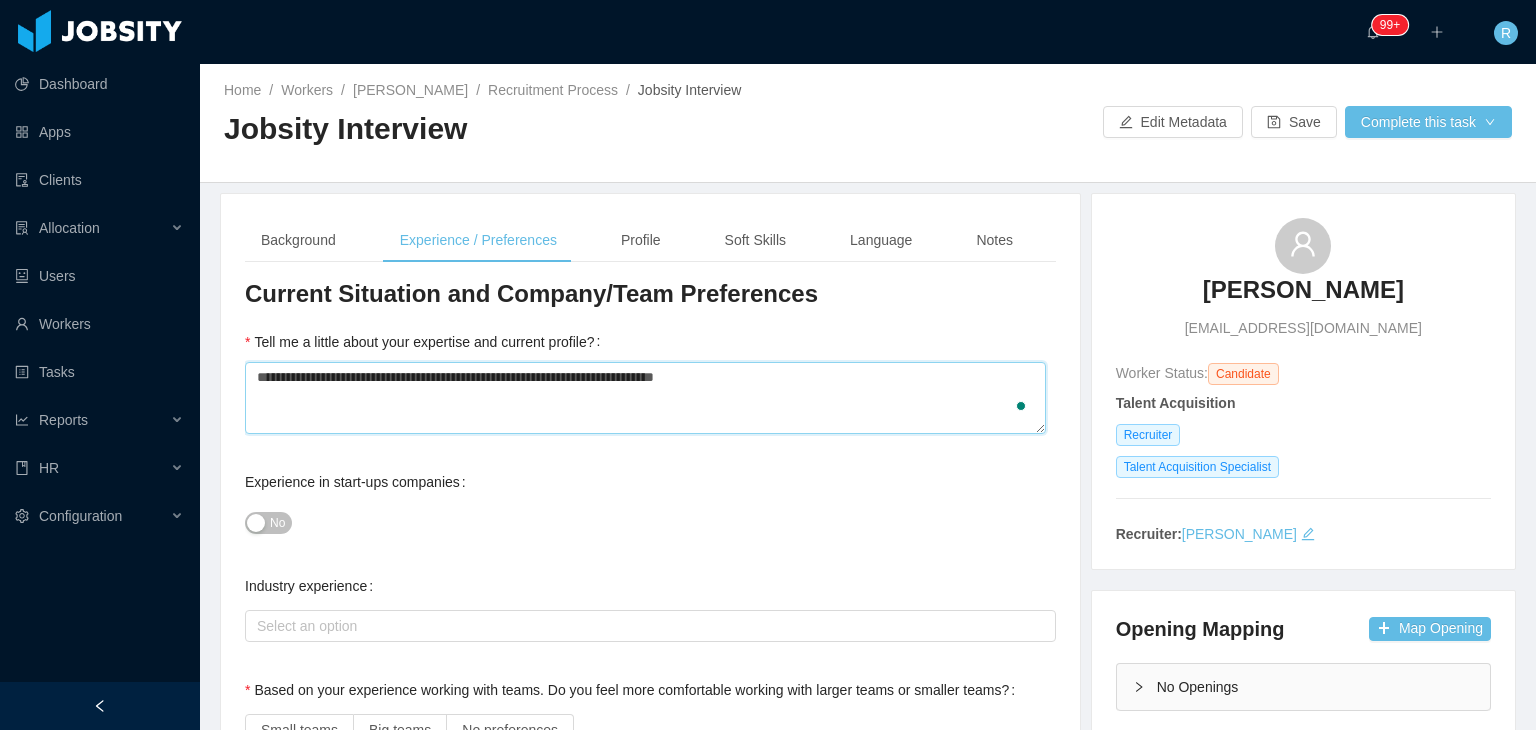 type 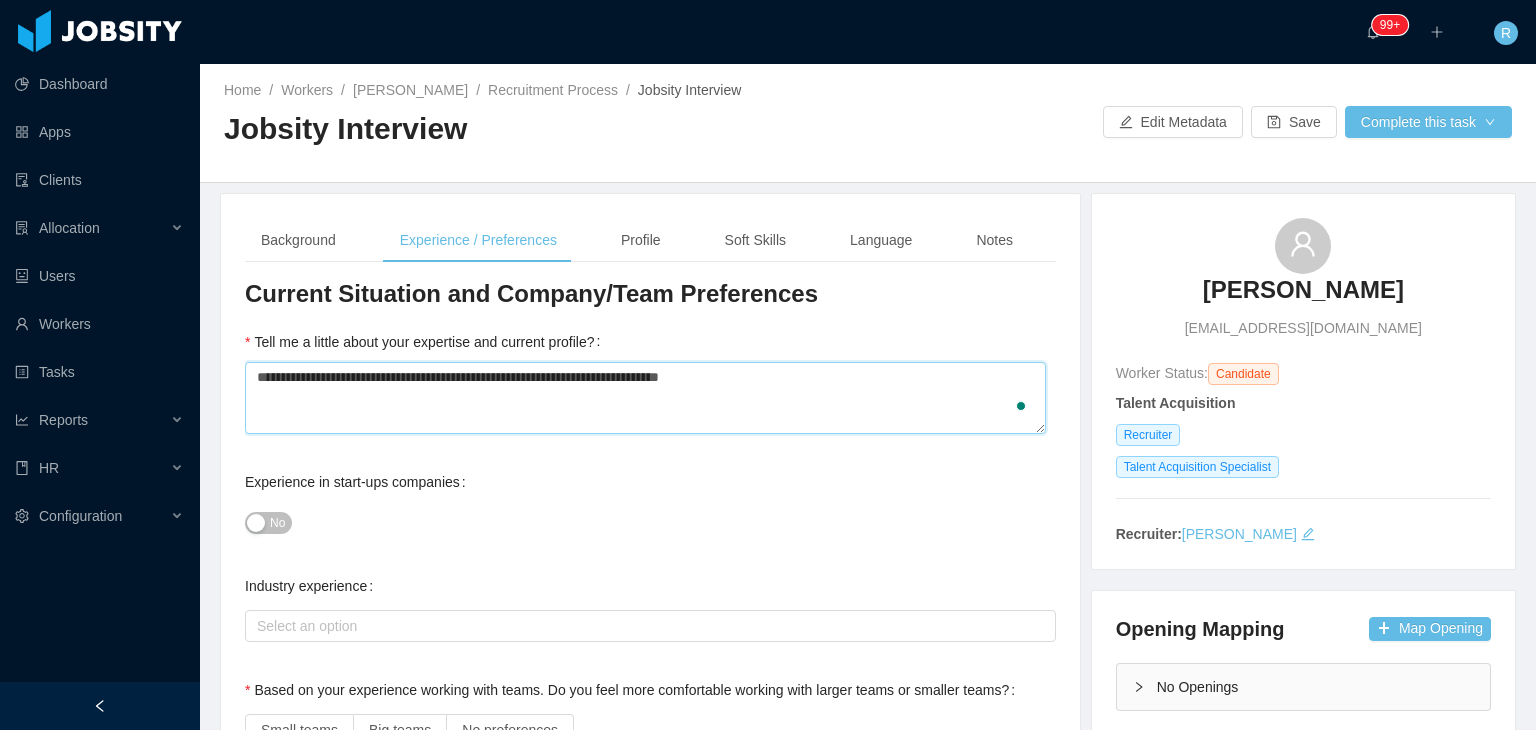 type 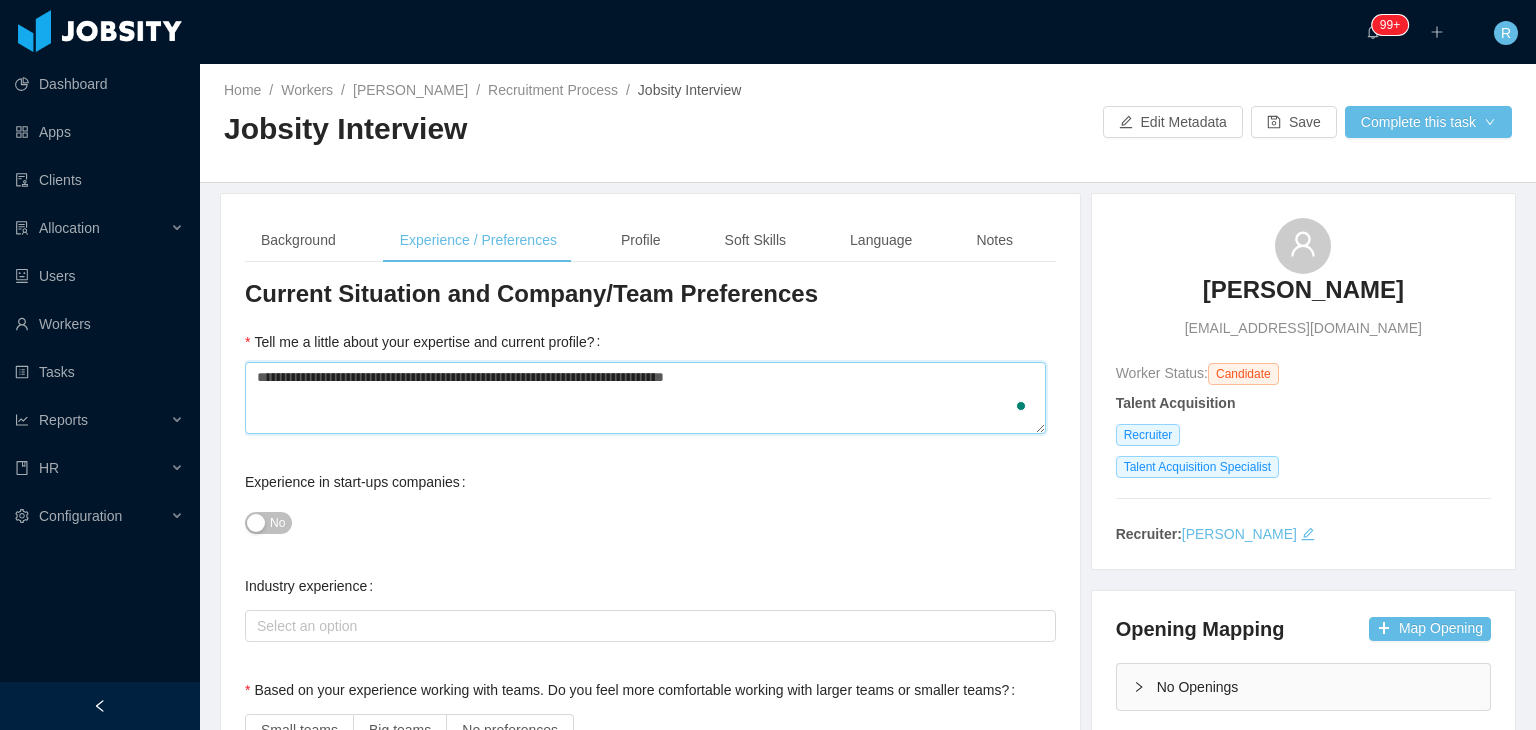 type 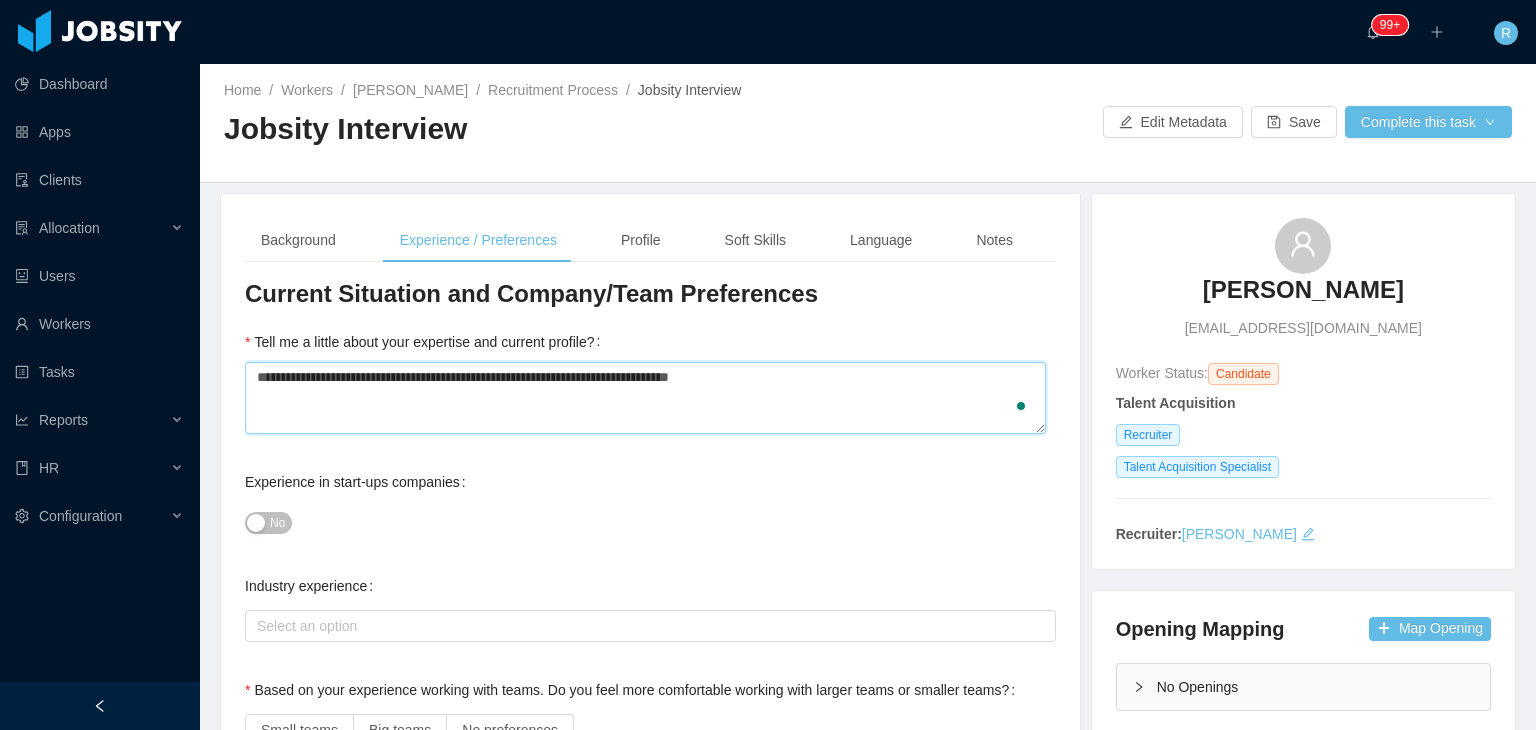 type 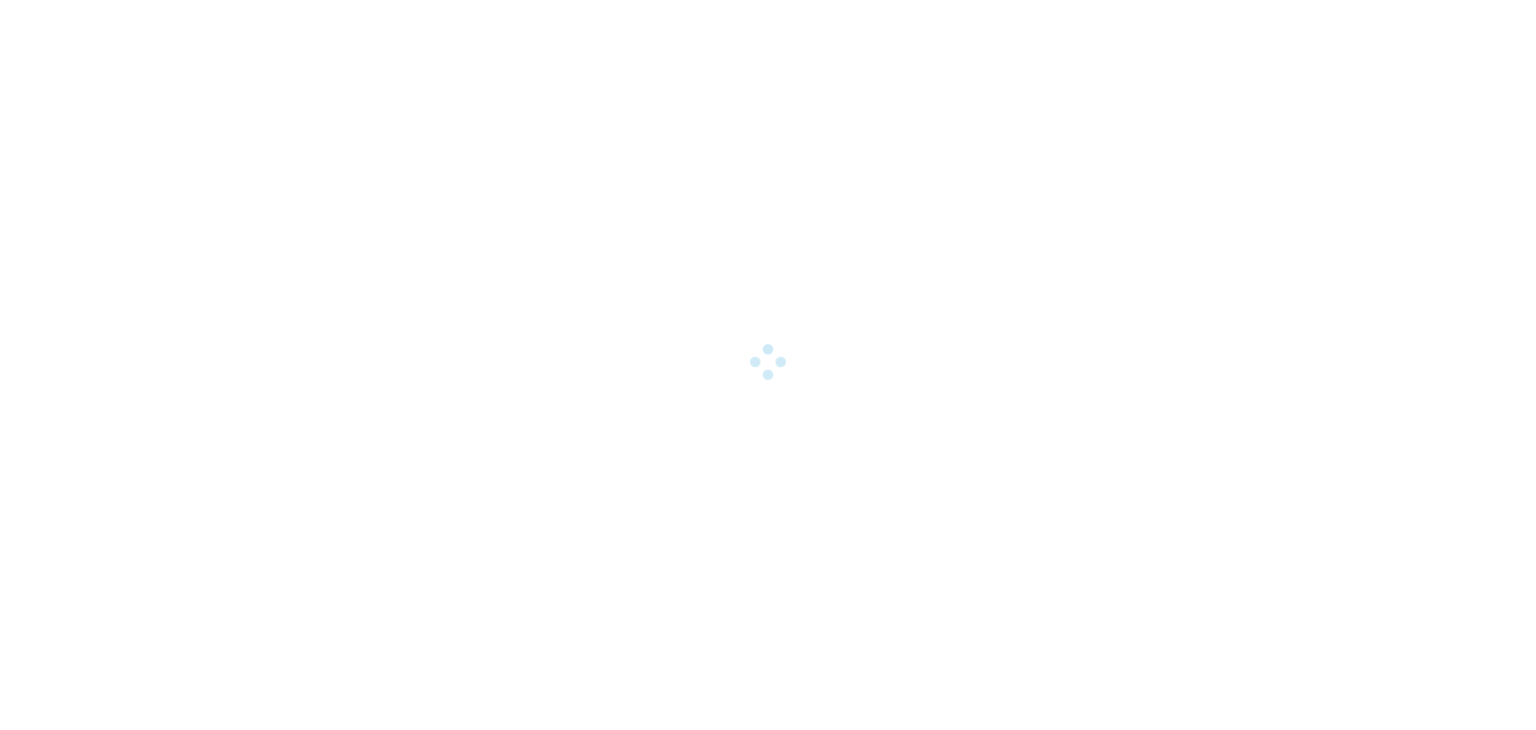 scroll, scrollTop: 0, scrollLeft: 0, axis: both 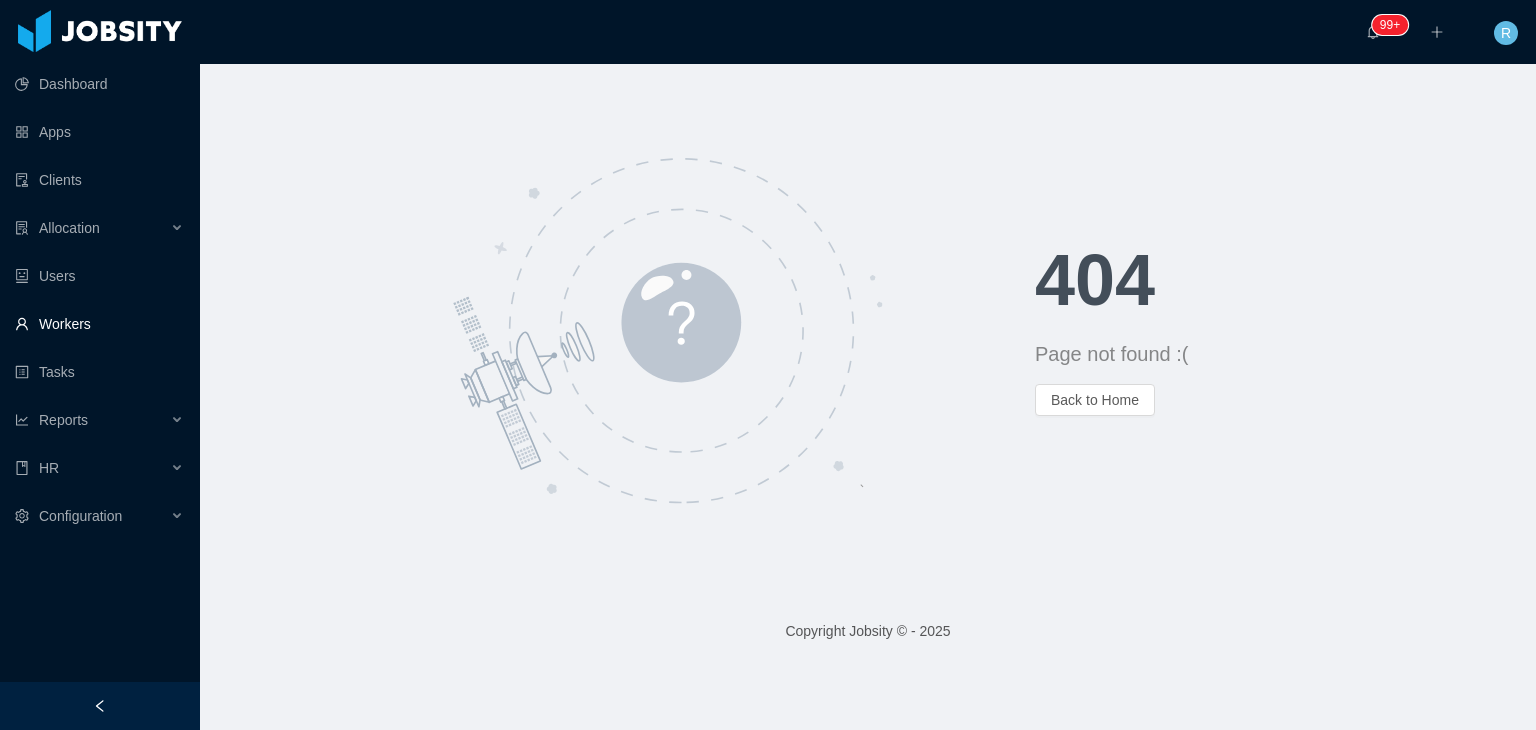click on "Workers" at bounding box center [99, 324] 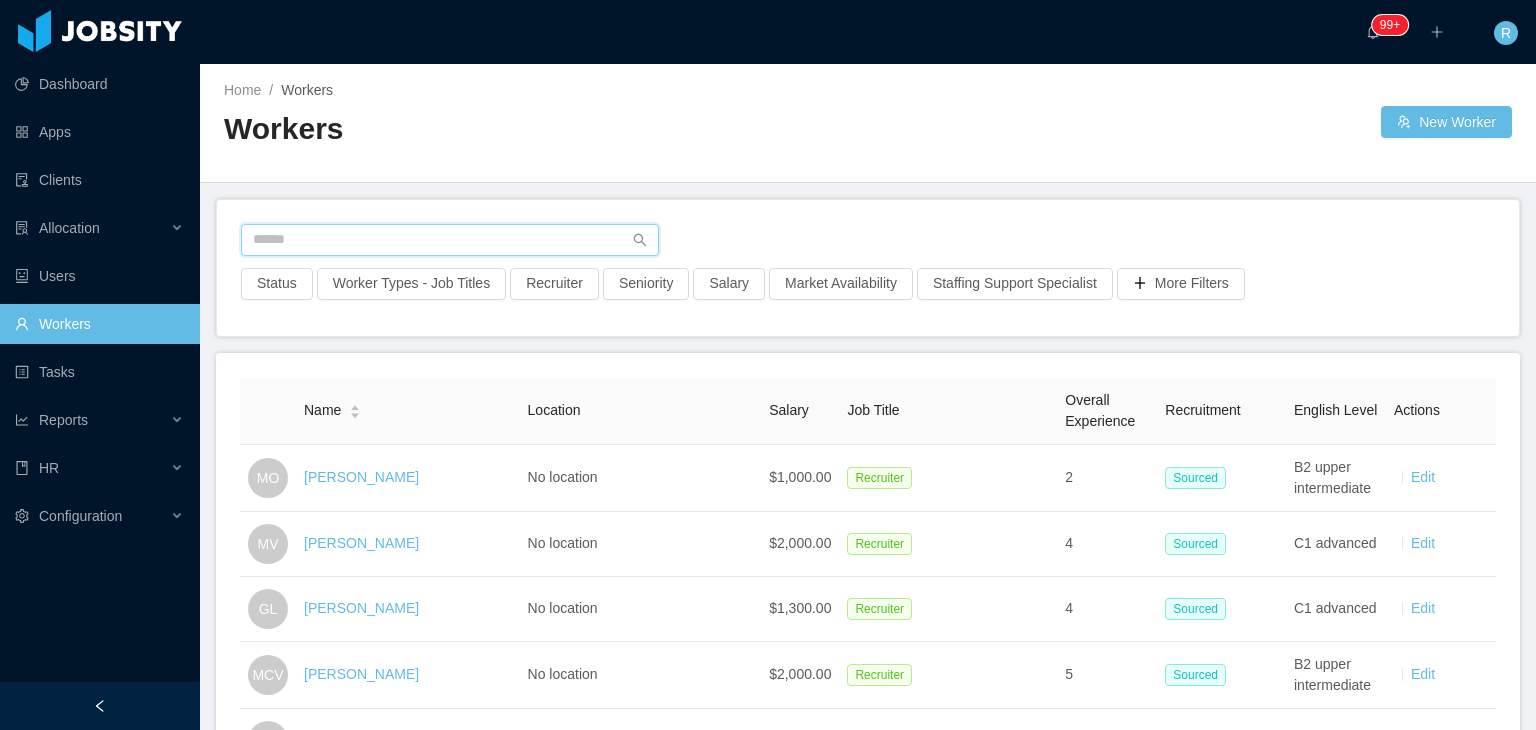 click at bounding box center [450, 240] 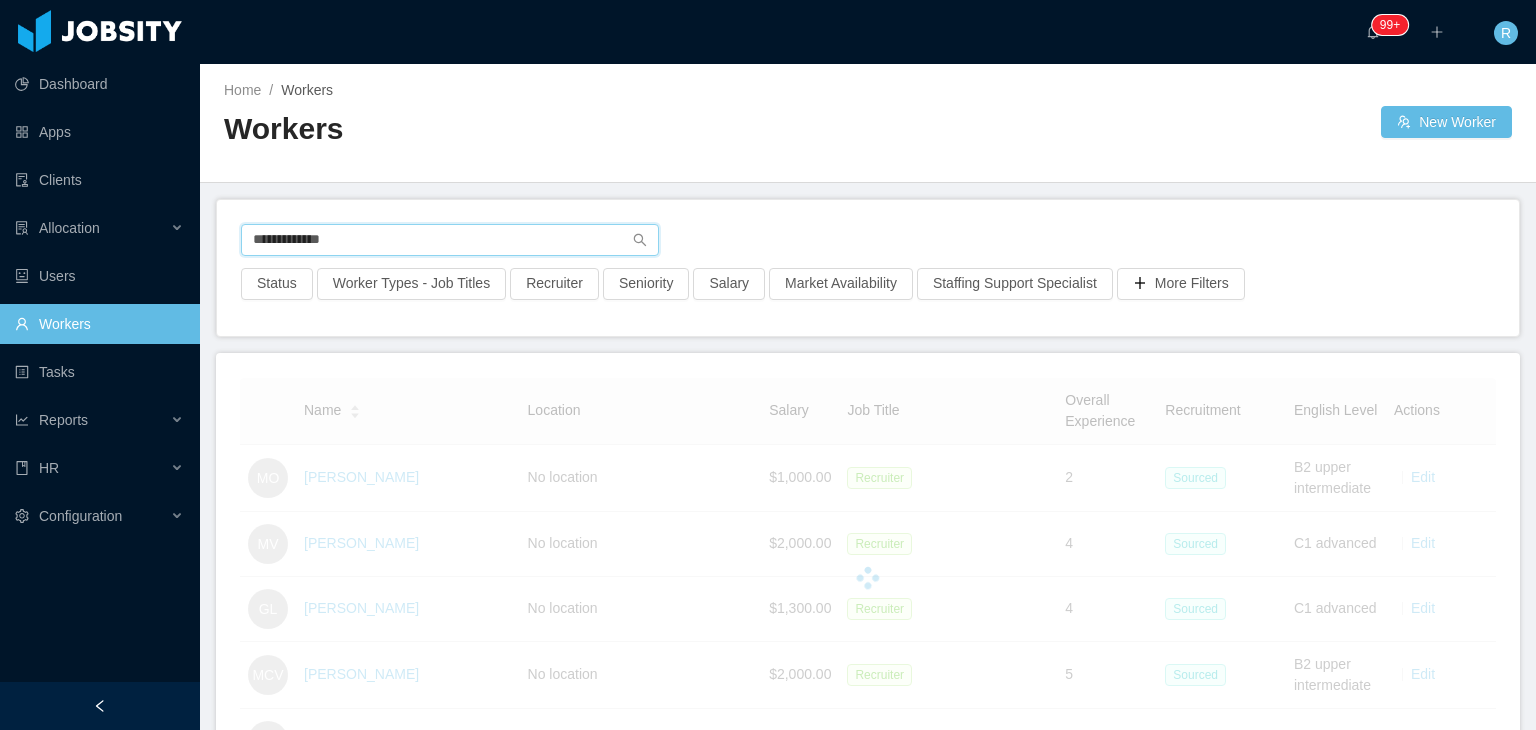 type on "**********" 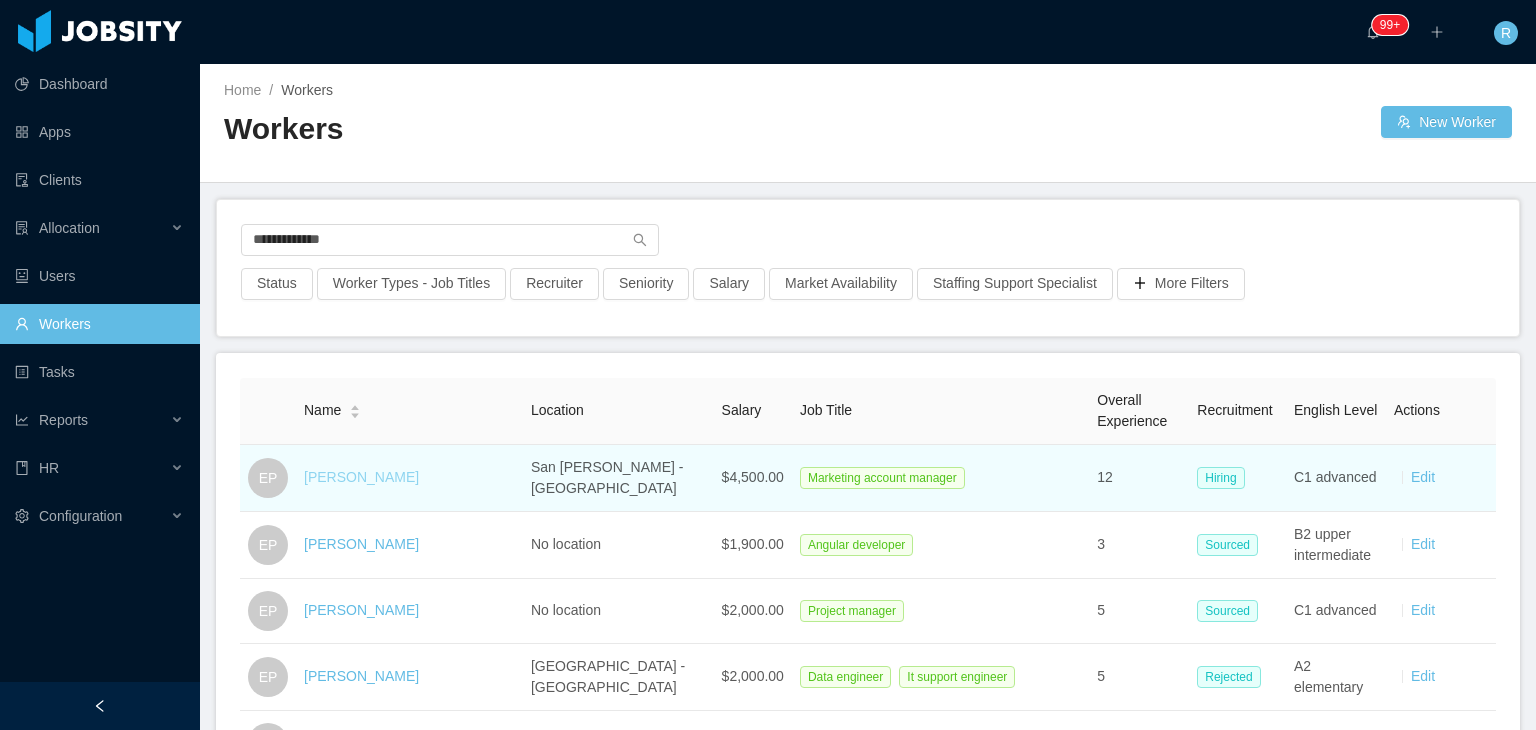 click on "Eduardo Perez" at bounding box center [361, 477] 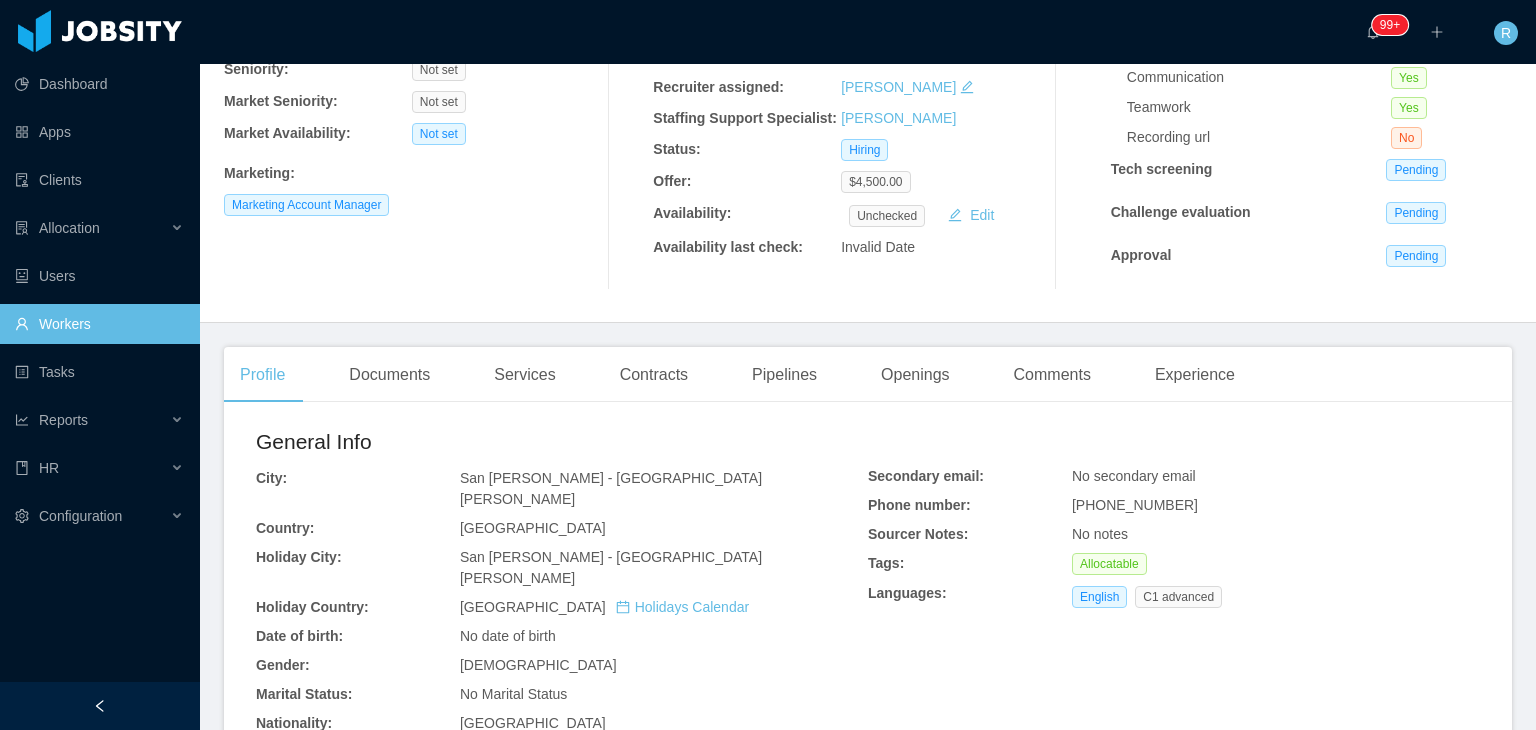 scroll, scrollTop: 250, scrollLeft: 0, axis: vertical 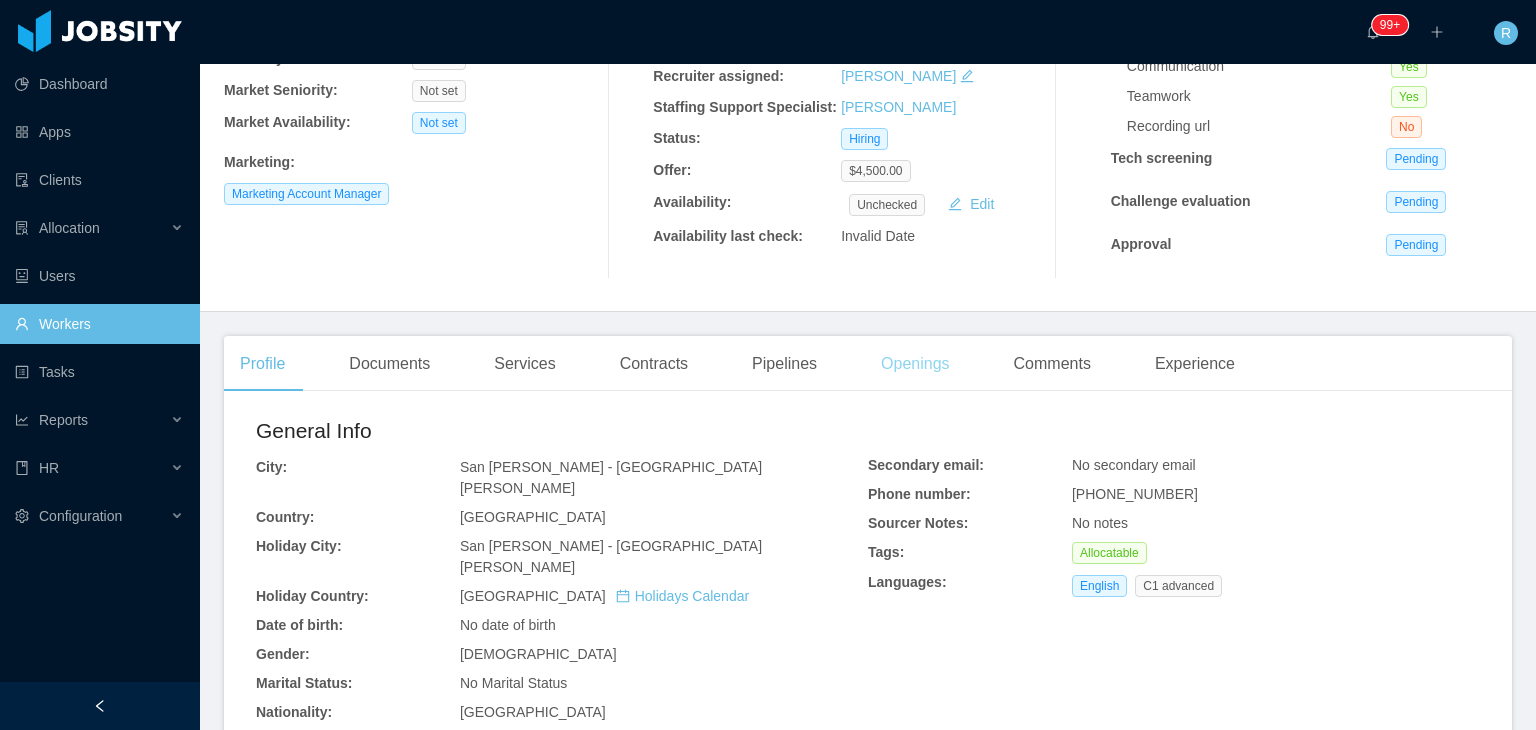 click on "Openings" at bounding box center (915, 364) 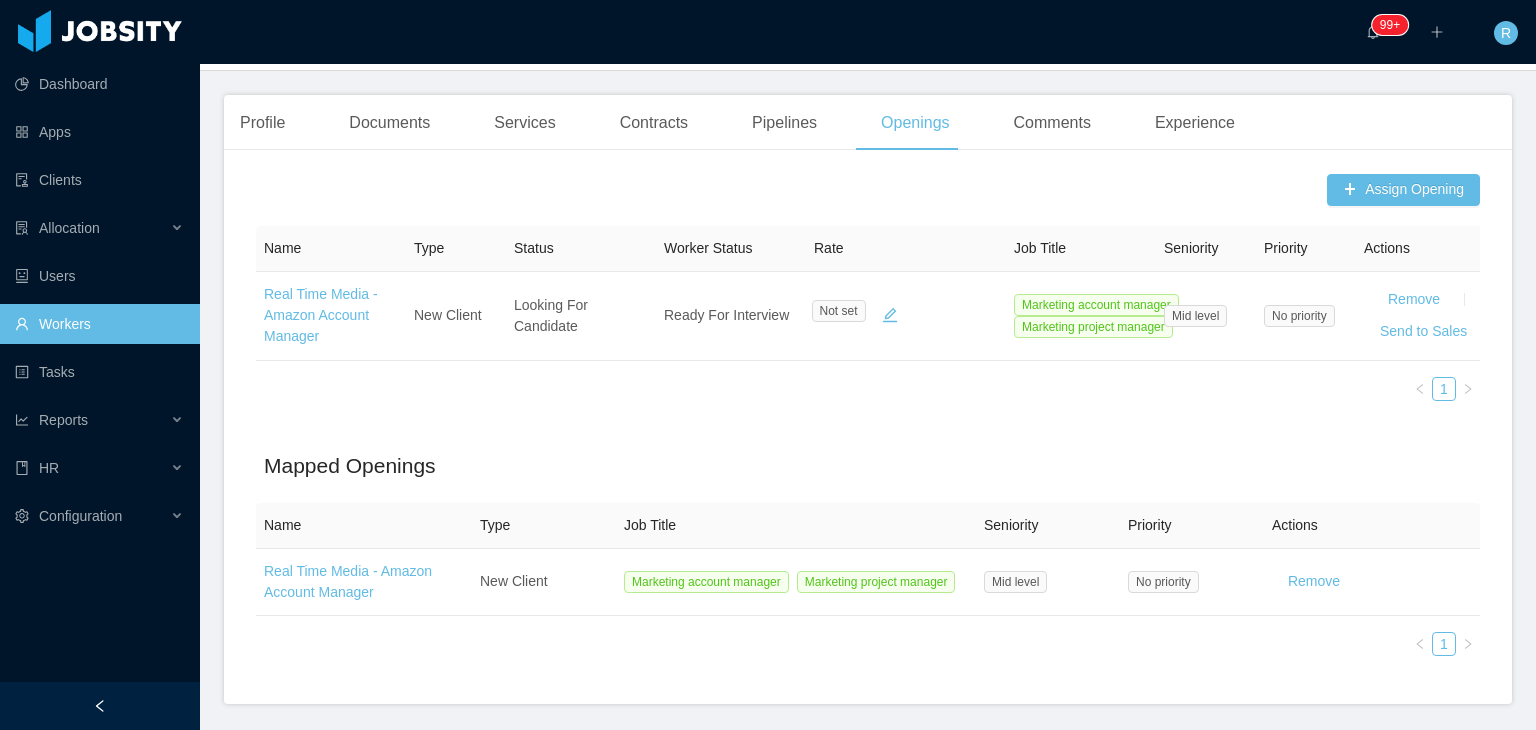 scroll, scrollTop: 500, scrollLeft: 0, axis: vertical 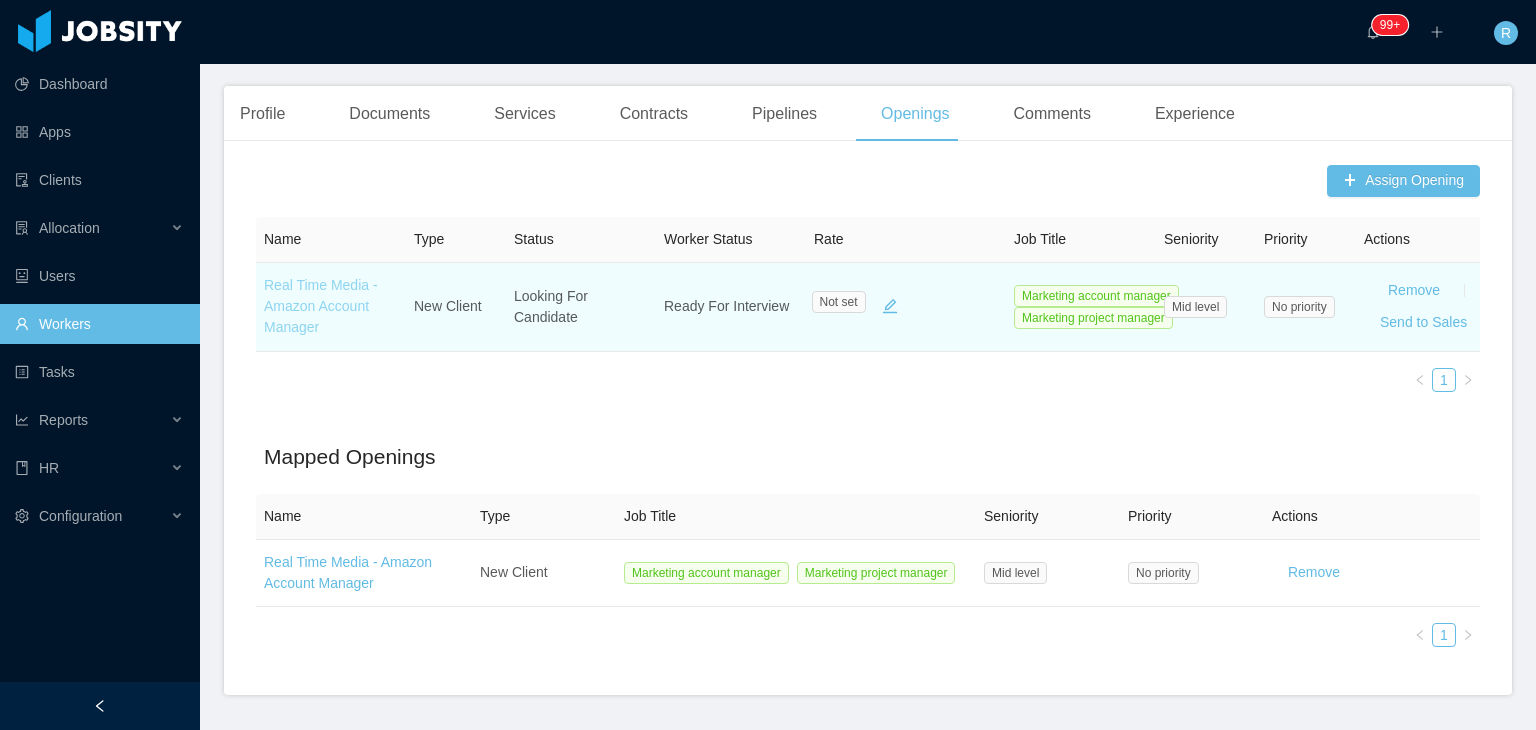 click on "Real Time Media - Amazon Account Manager" at bounding box center (321, 306) 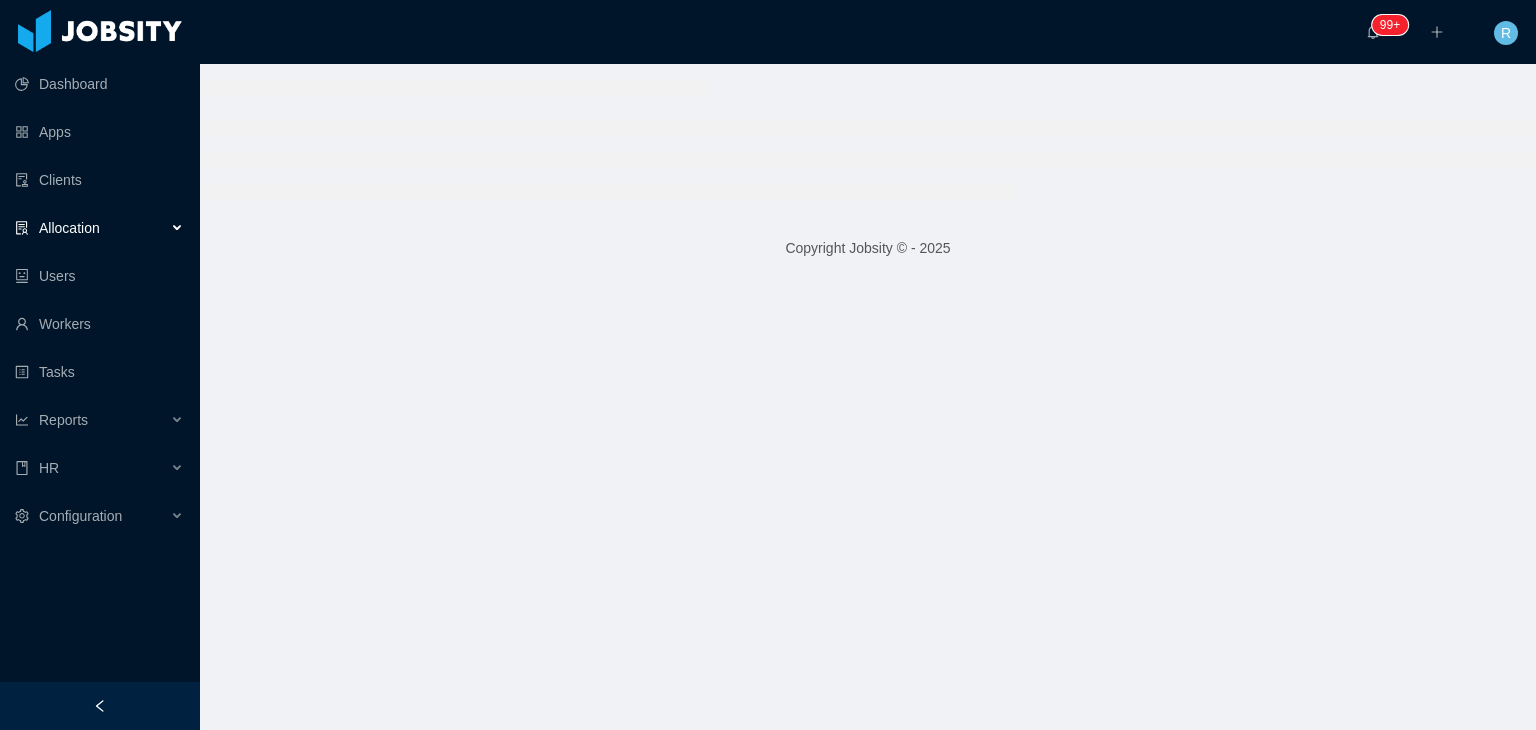 scroll, scrollTop: 0, scrollLeft: 0, axis: both 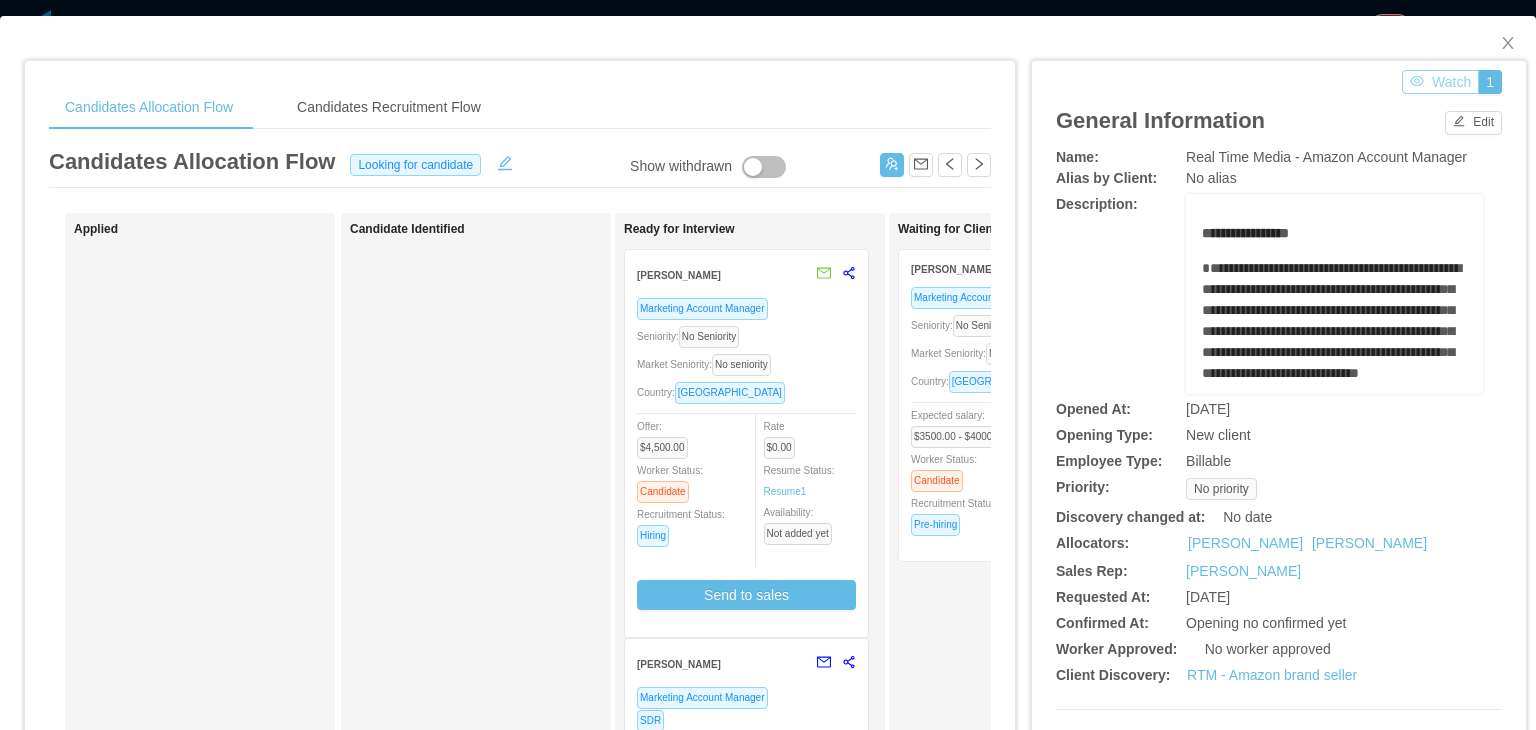 click on "Watch" at bounding box center [1440, 82] 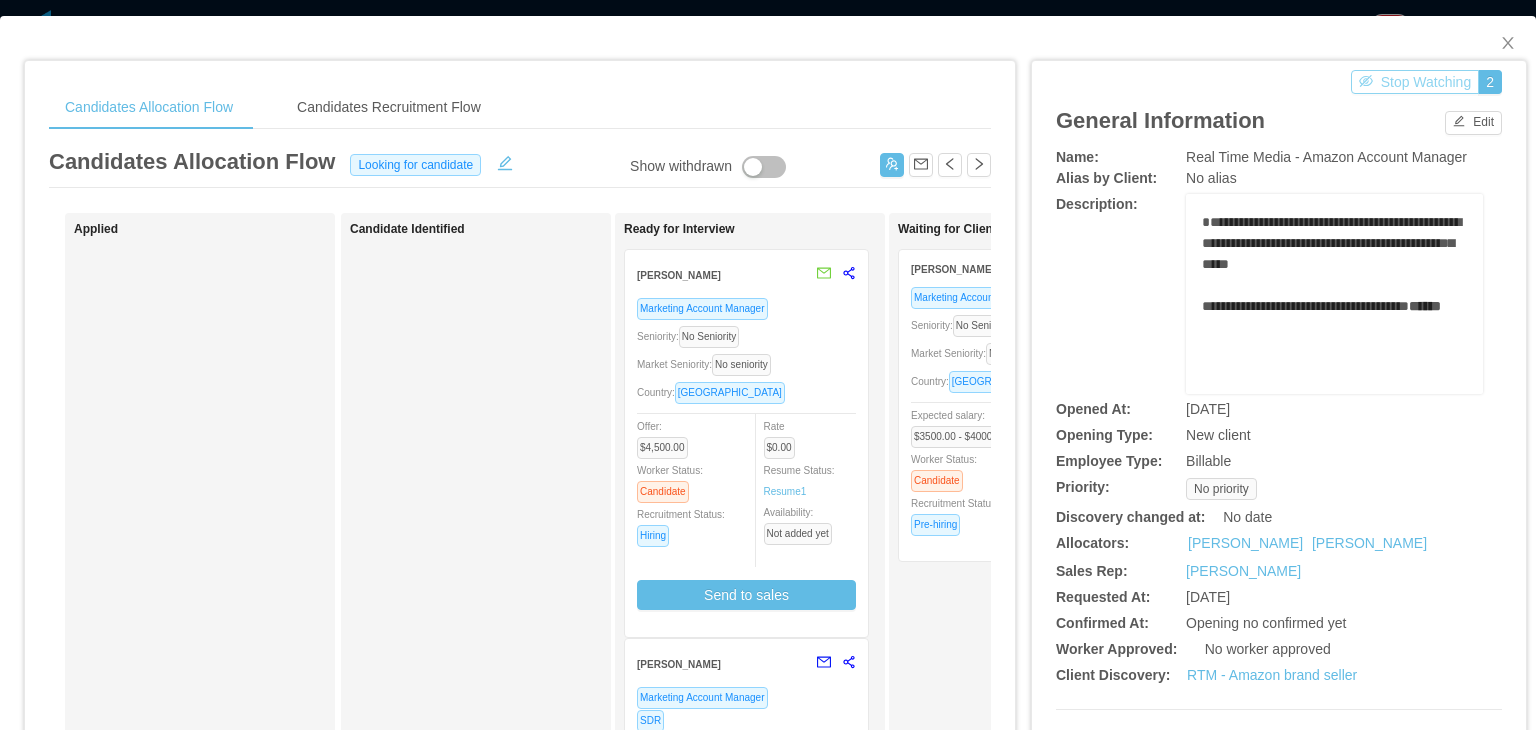 scroll, scrollTop: 1396, scrollLeft: 0, axis: vertical 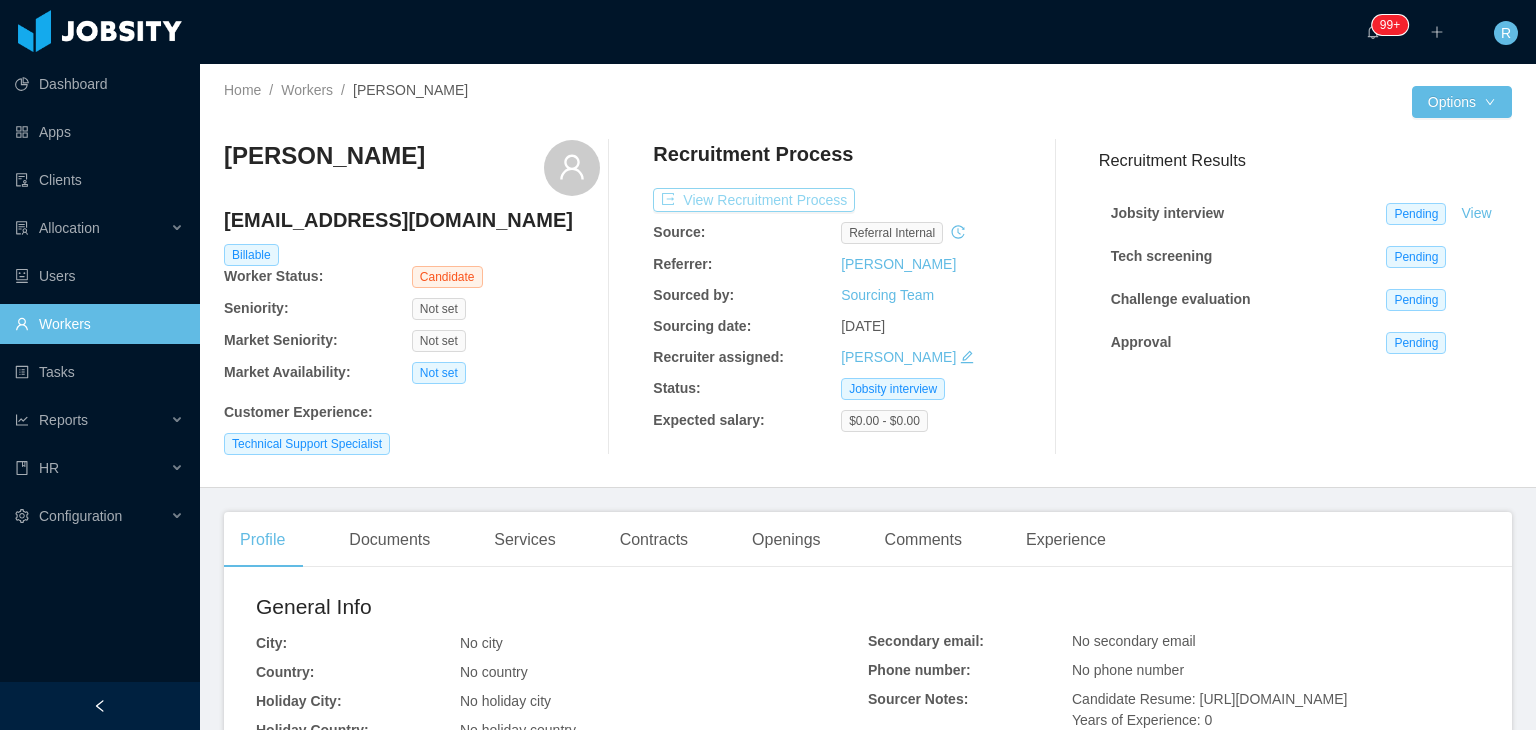 click on "View Recruitment Process" at bounding box center [754, 200] 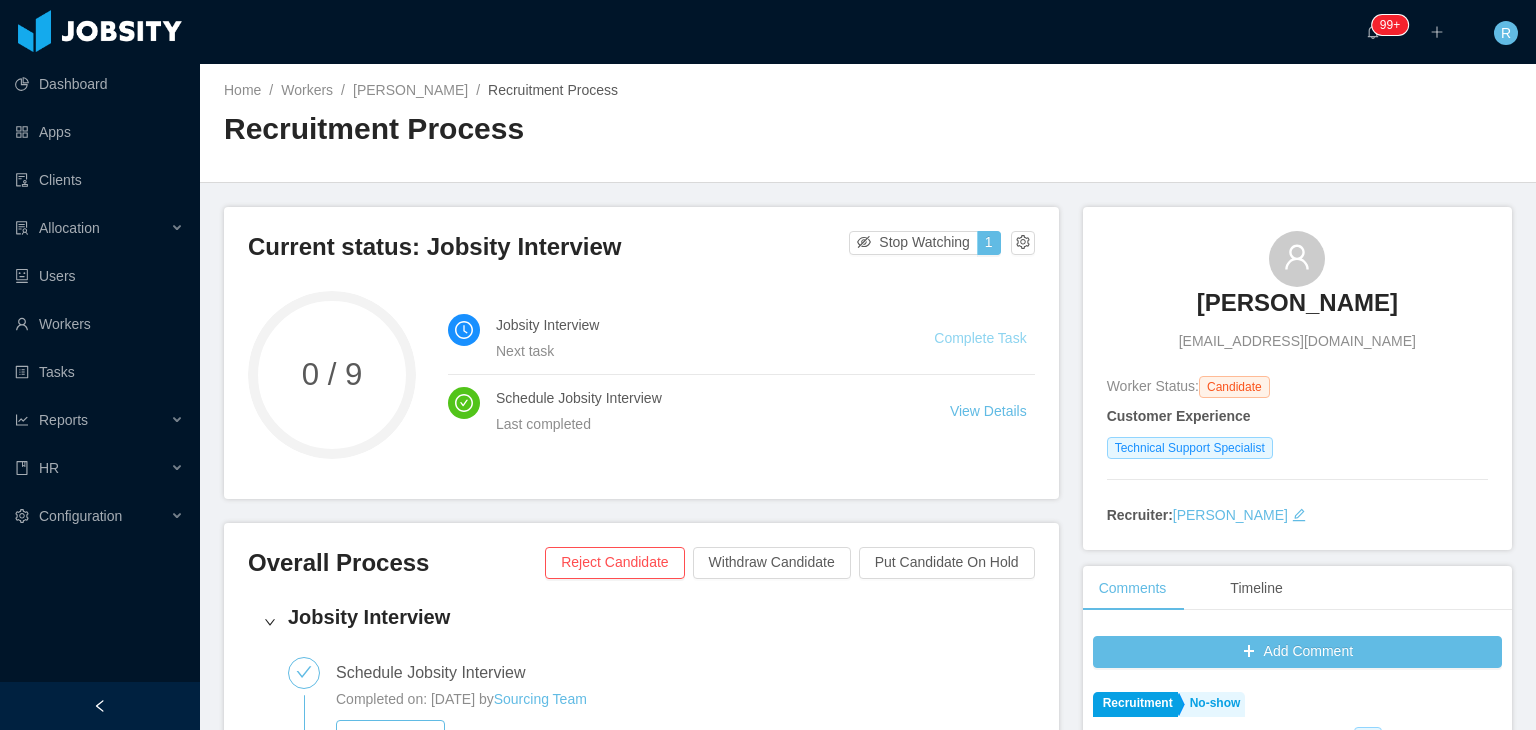 click on "Complete Task" at bounding box center [980, 338] 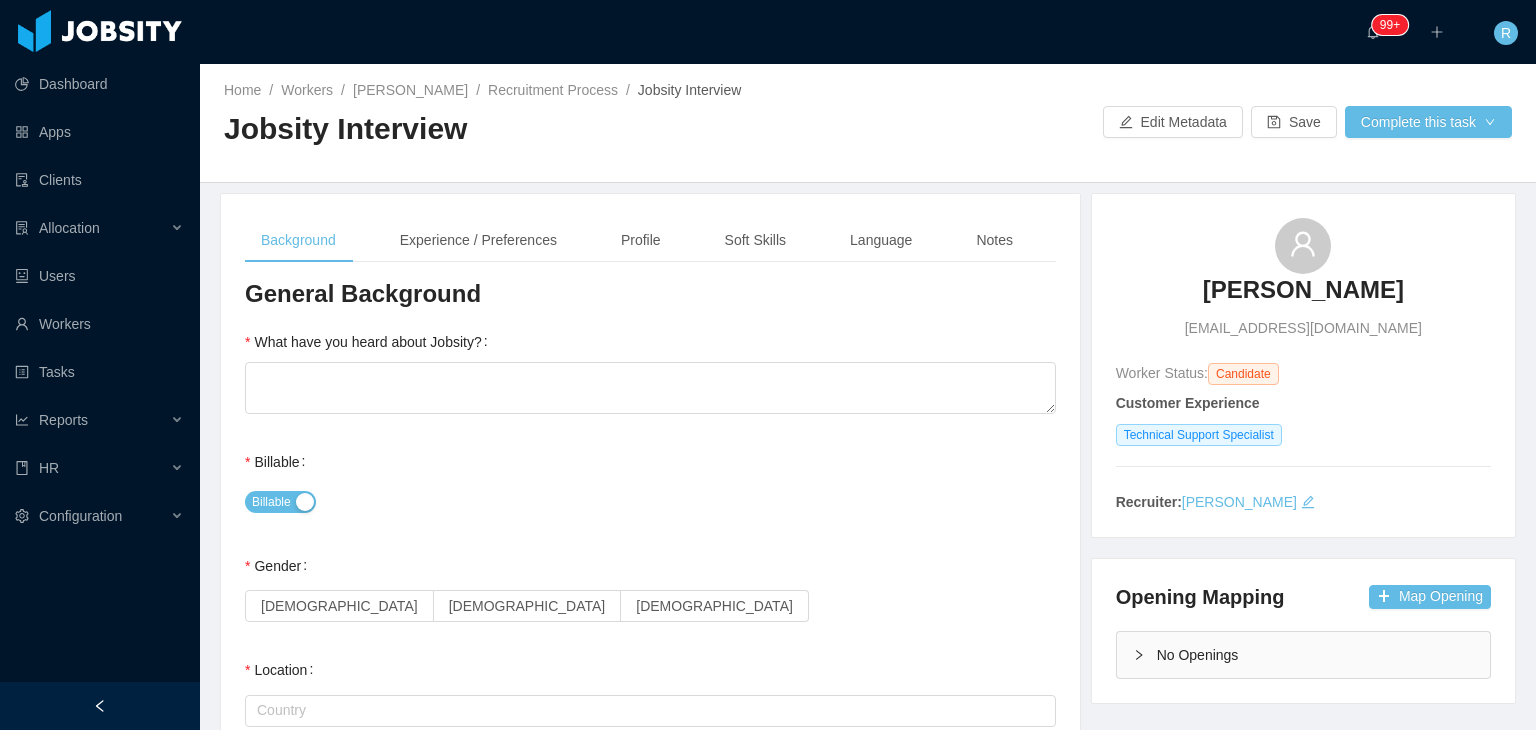 type 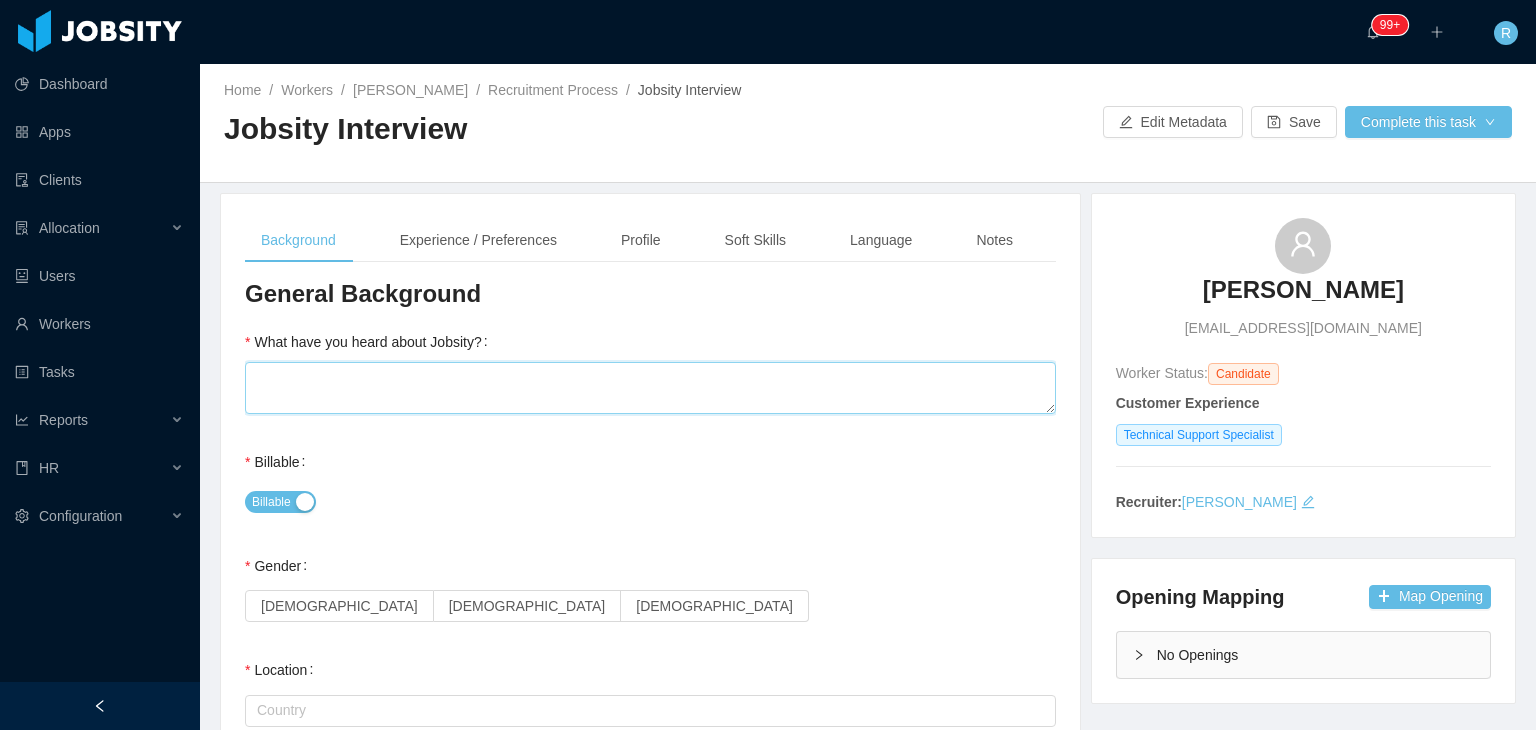 click on "What have you heard about Jobsity?" at bounding box center [650, 388] 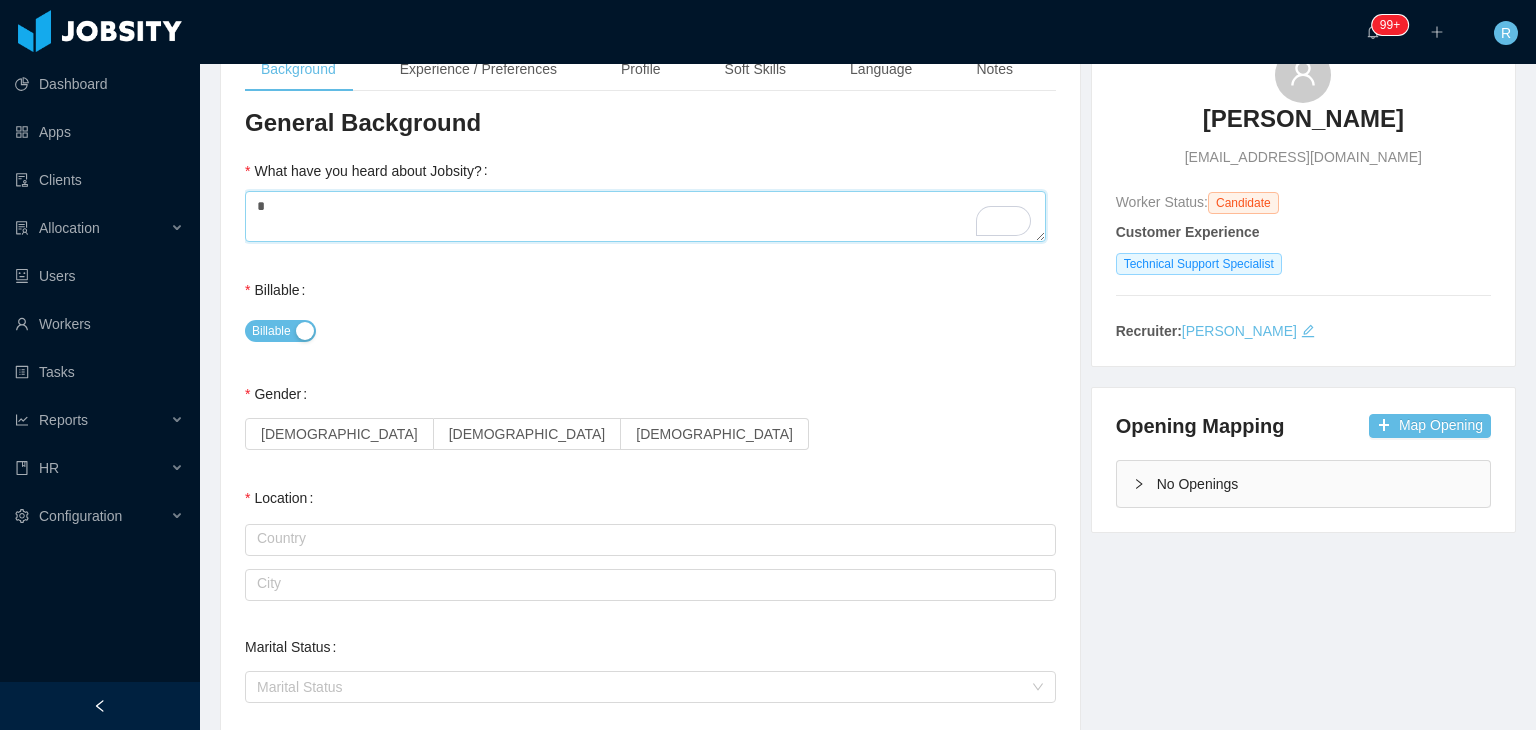 scroll, scrollTop: 180, scrollLeft: 0, axis: vertical 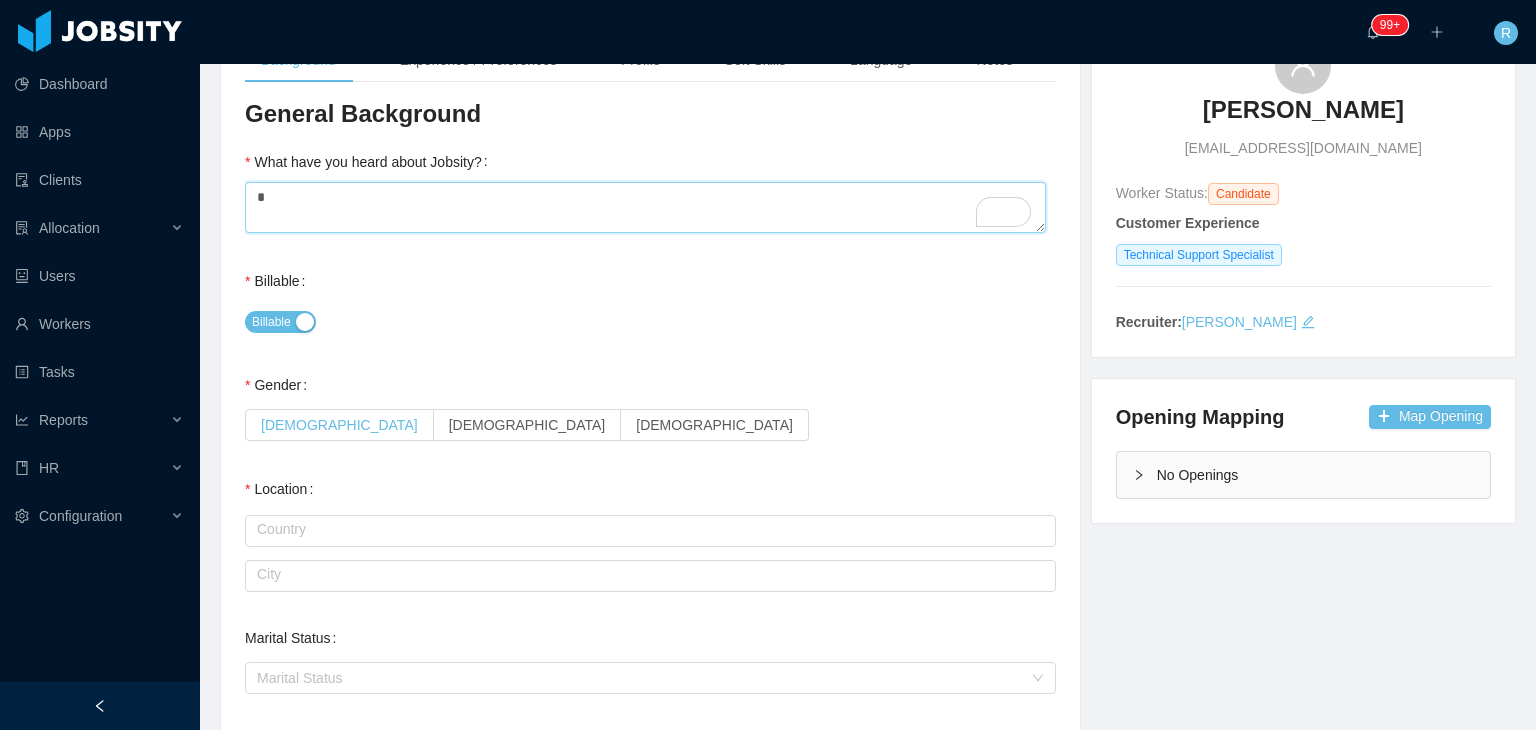 type on "*" 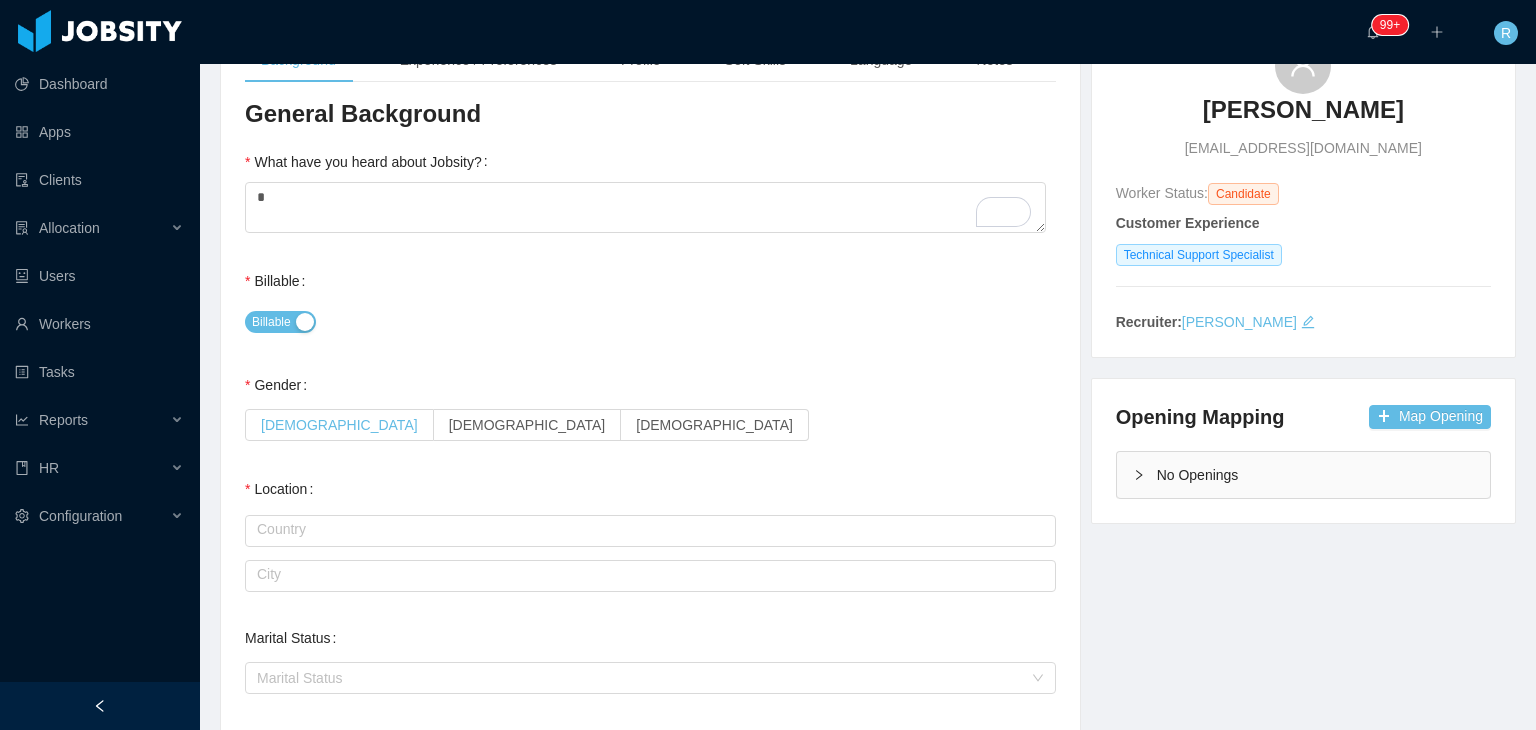 click on "[DEMOGRAPHIC_DATA]" at bounding box center [339, 425] 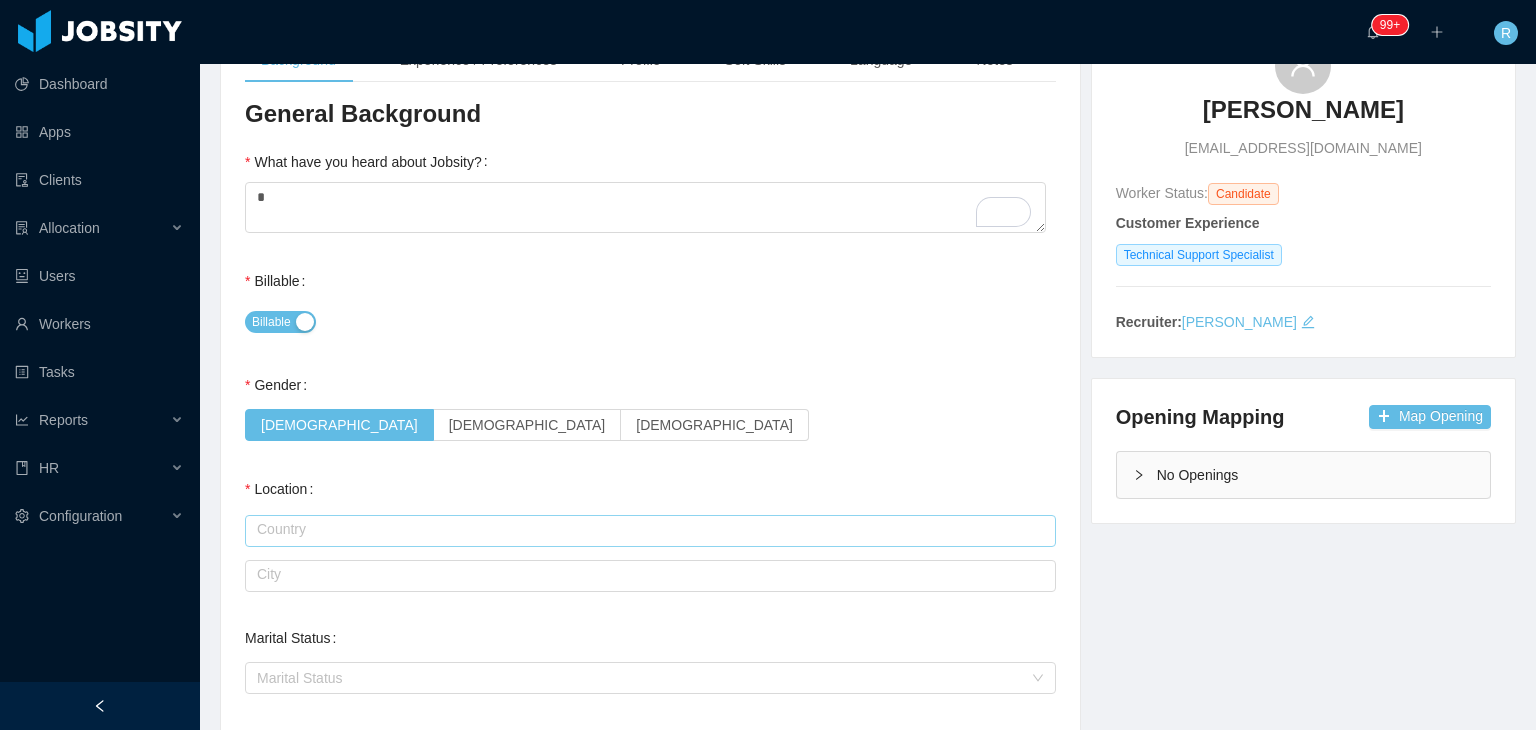 click at bounding box center (650, 531) 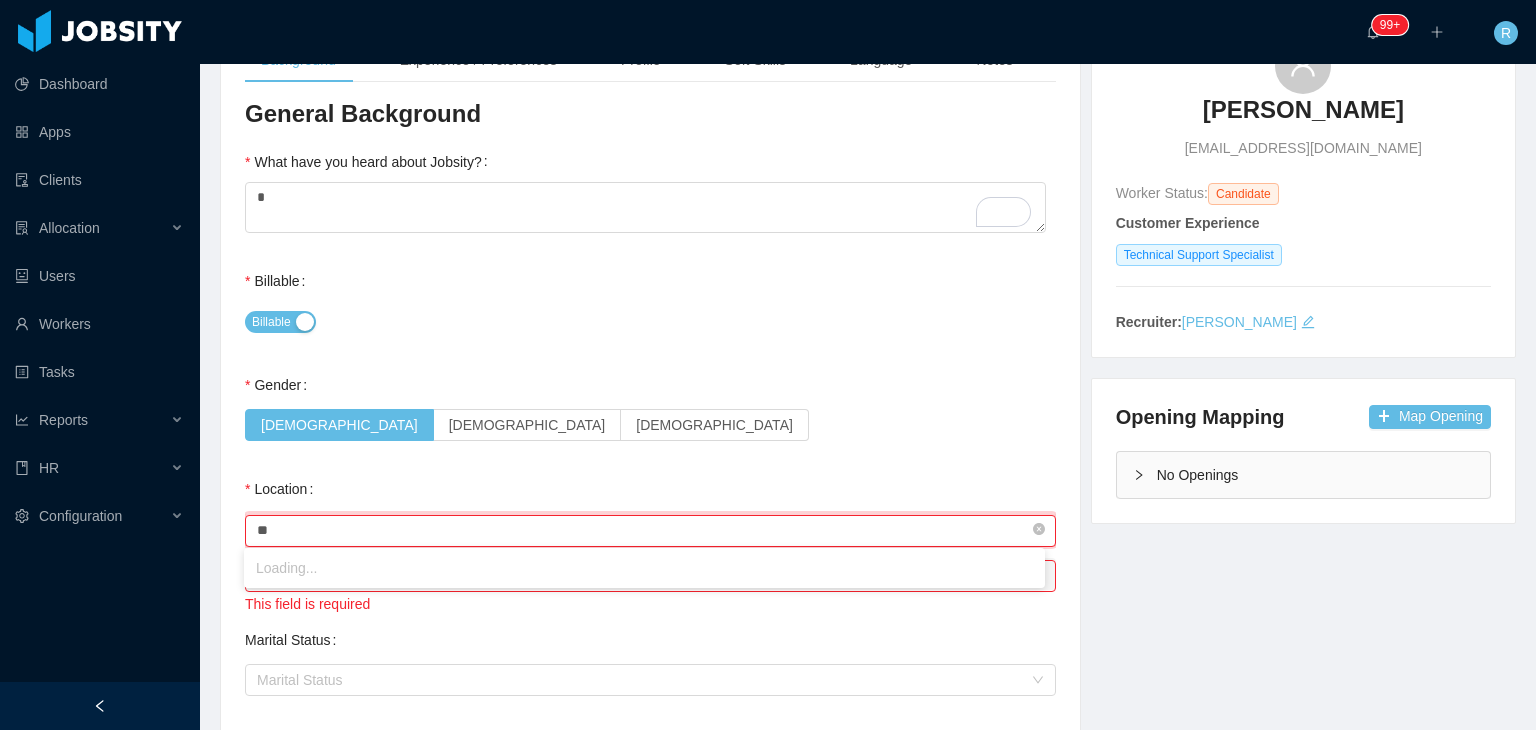 type on "*" 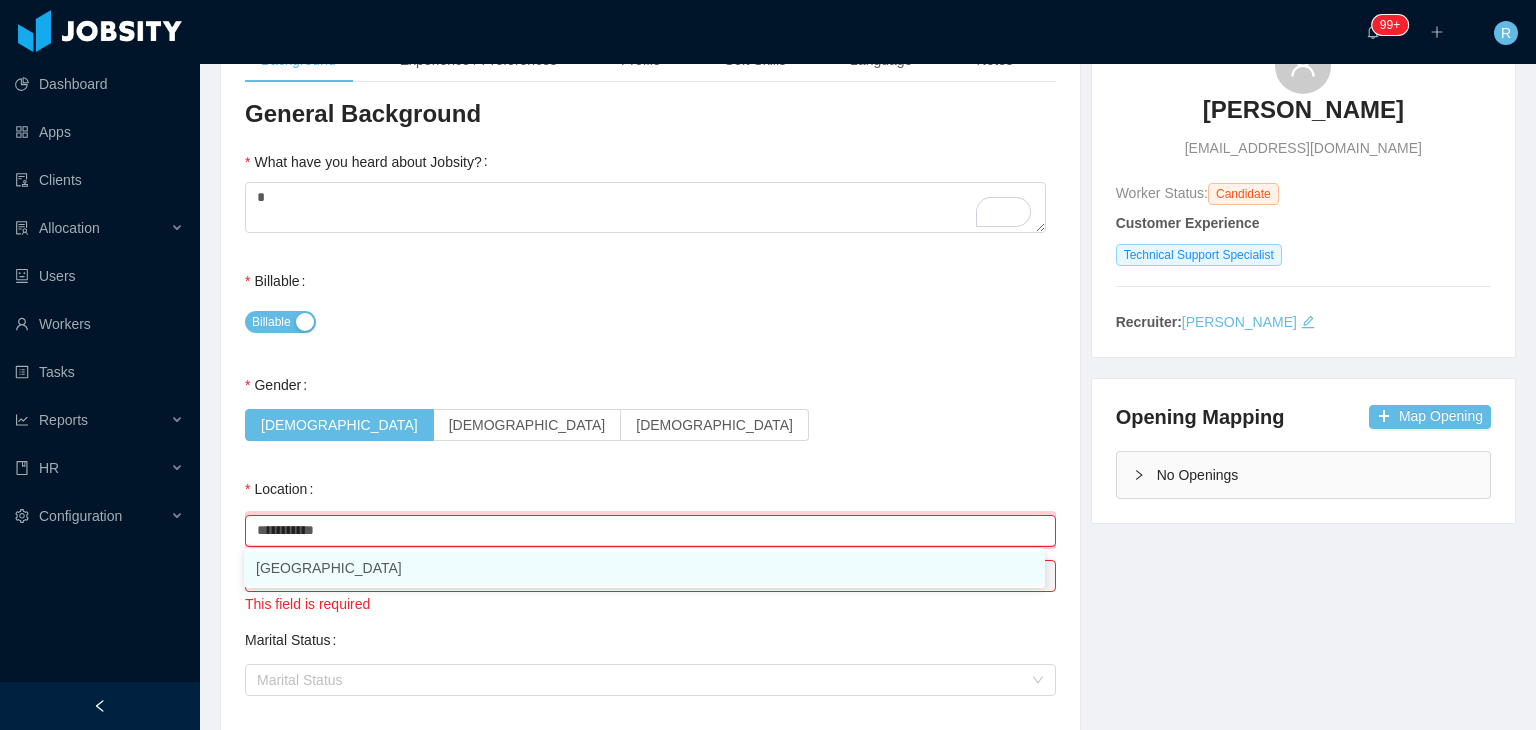 click on "[GEOGRAPHIC_DATA]" at bounding box center (644, 568) 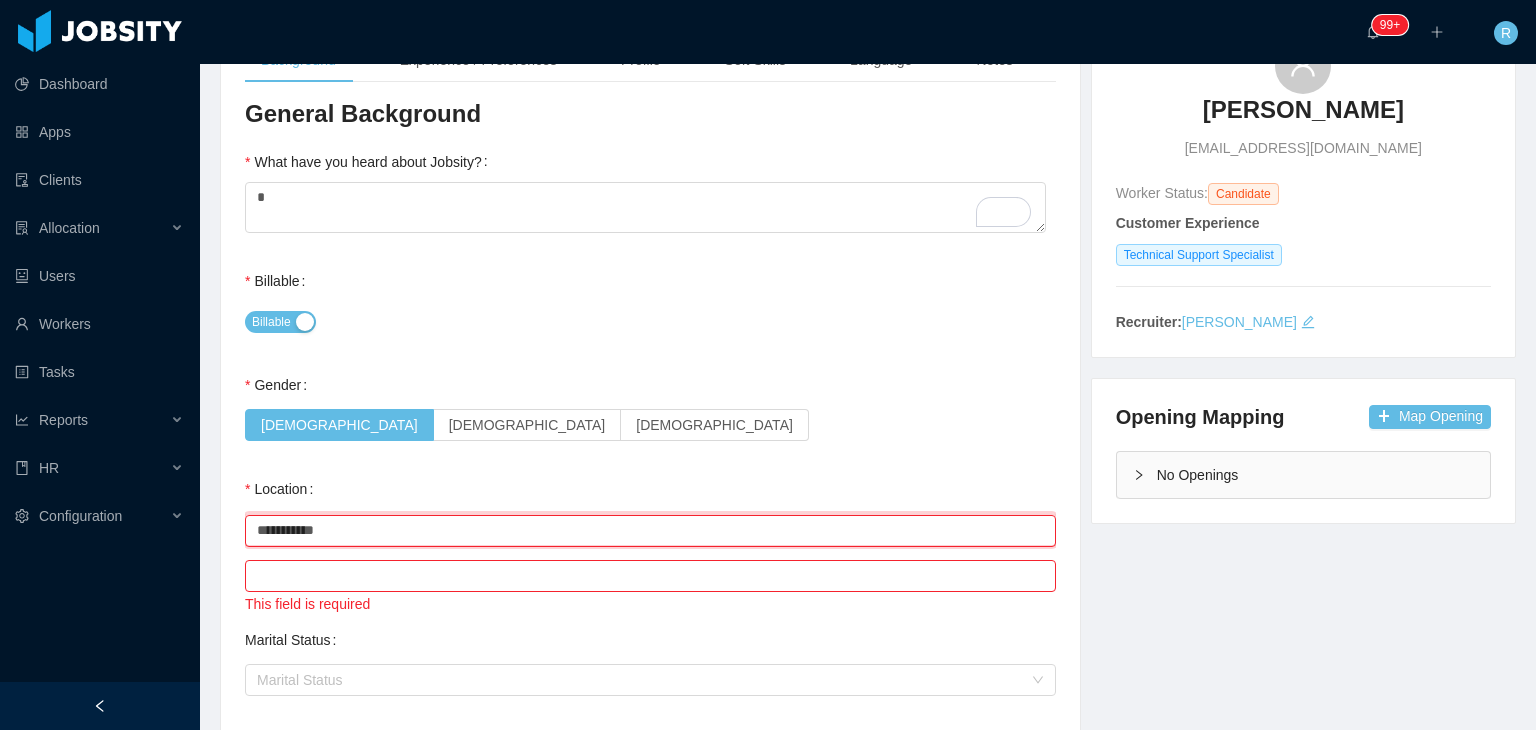 type on "**********" 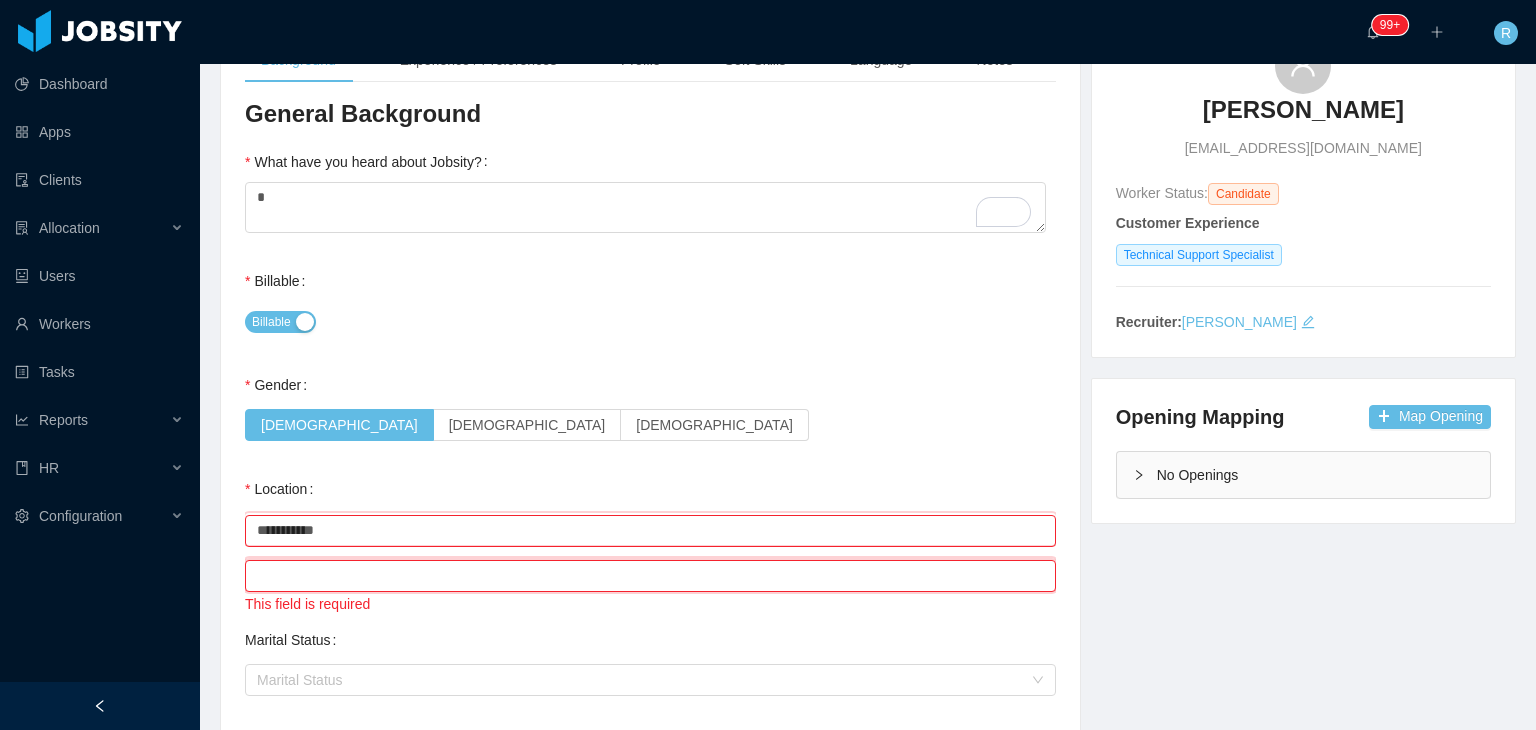 click at bounding box center (650, 576) 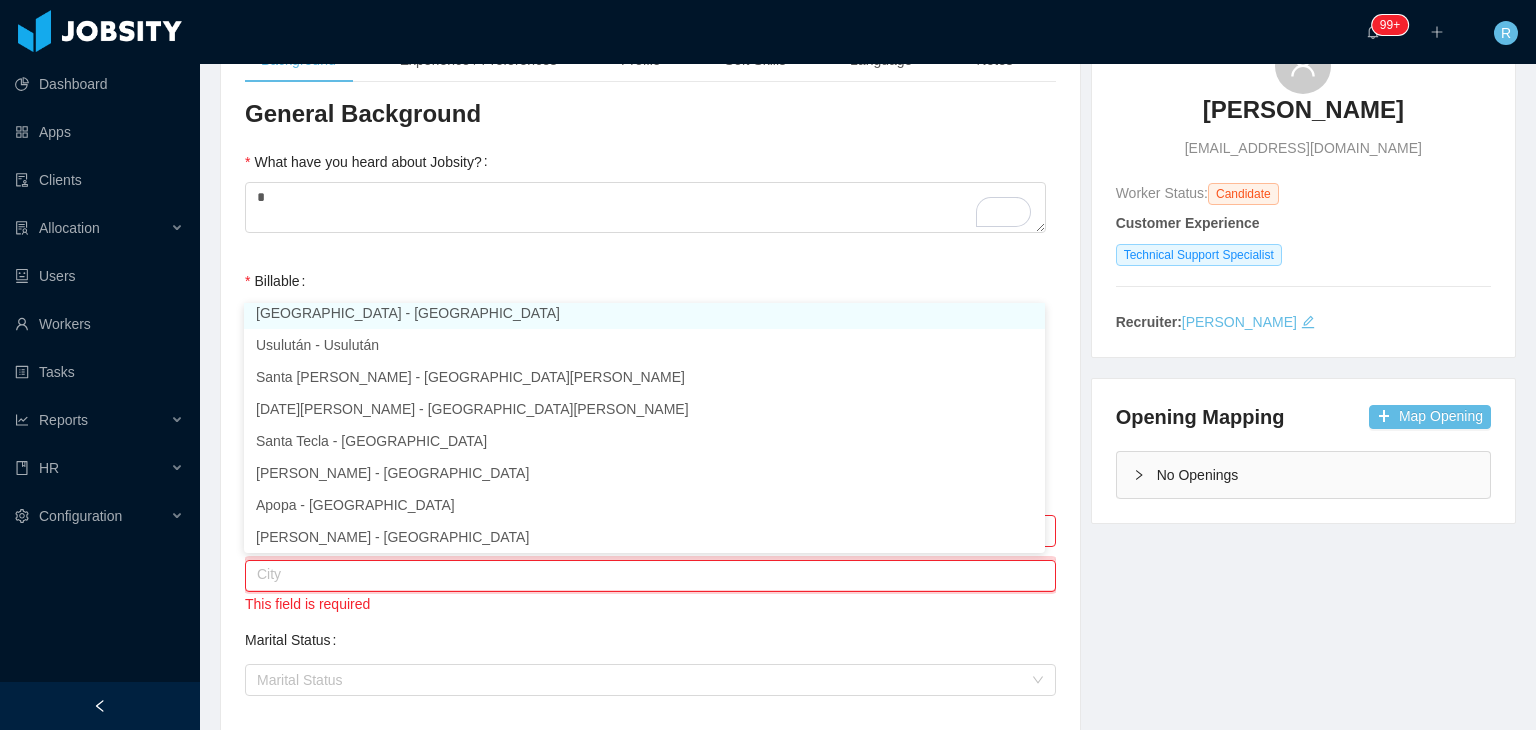 scroll, scrollTop: 4, scrollLeft: 0, axis: vertical 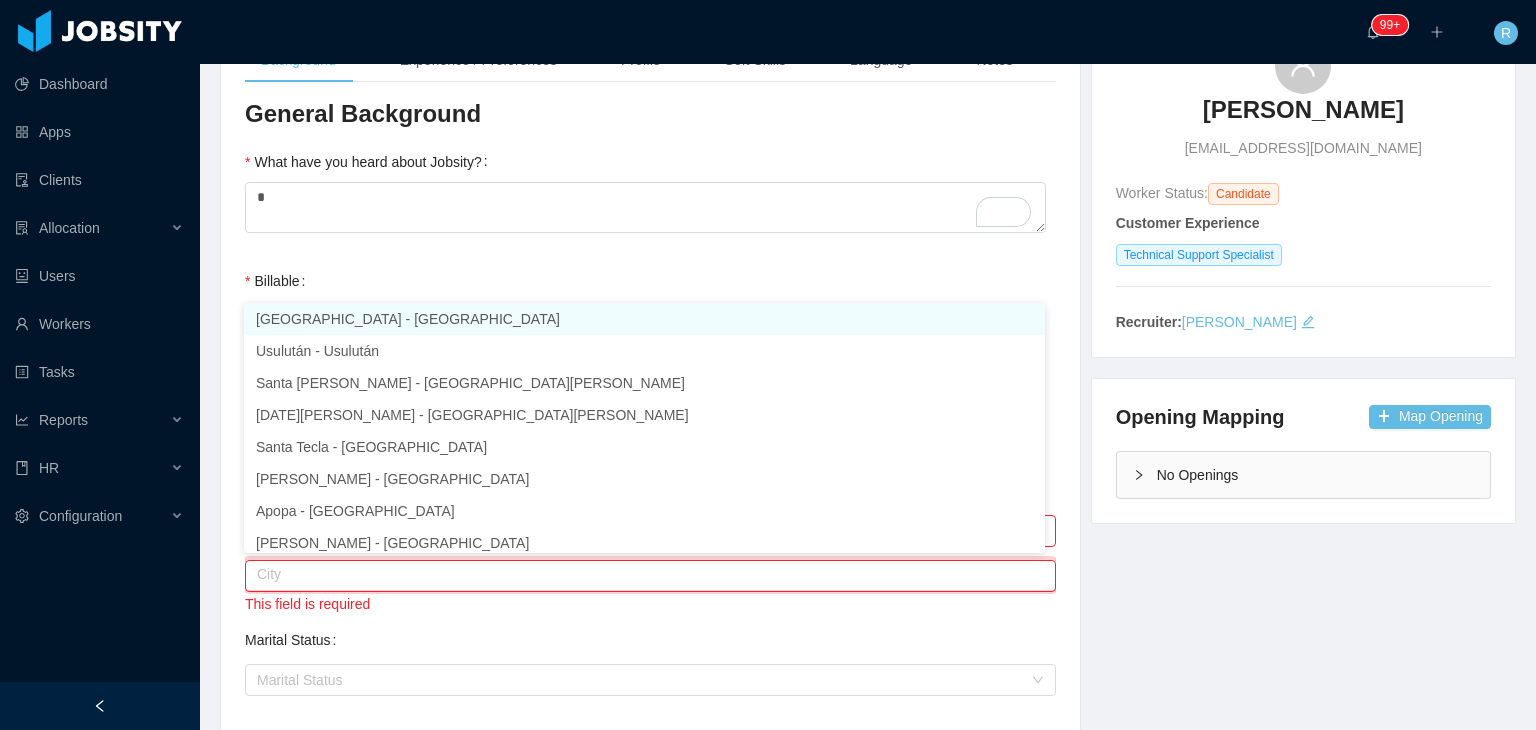 click on "[GEOGRAPHIC_DATA] - [GEOGRAPHIC_DATA]" at bounding box center [644, 319] 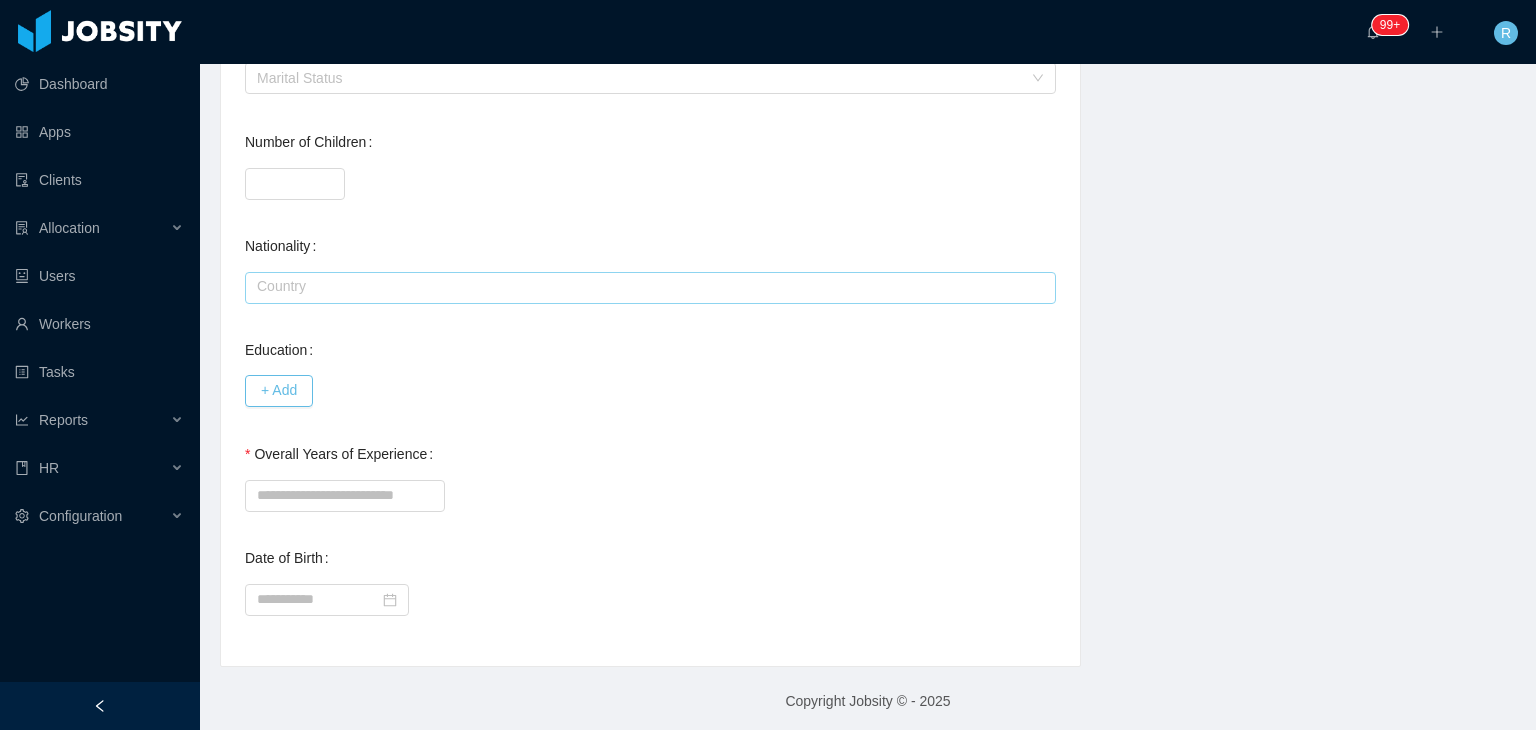 scroll, scrollTop: 786, scrollLeft: 0, axis: vertical 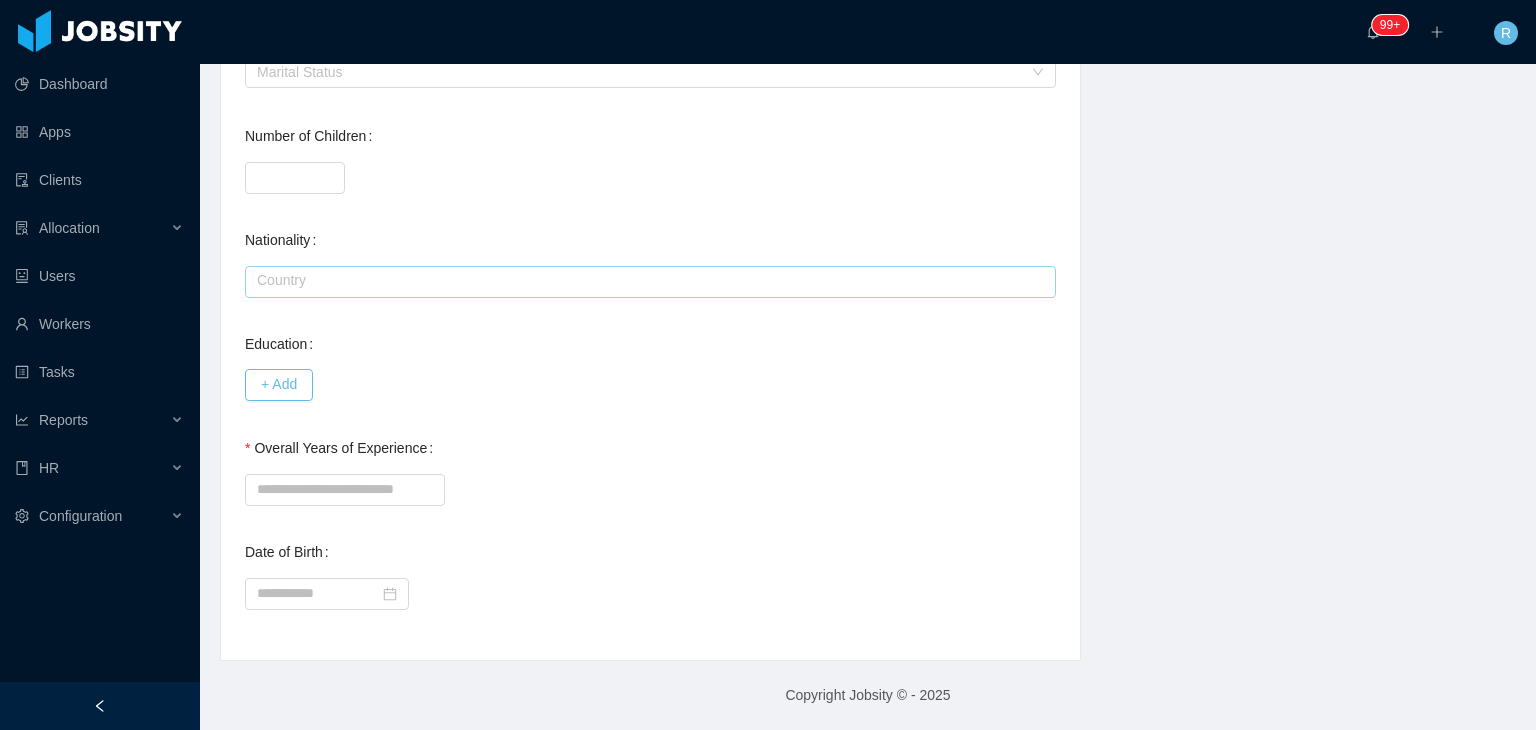 click at bounding box center (650, 282) 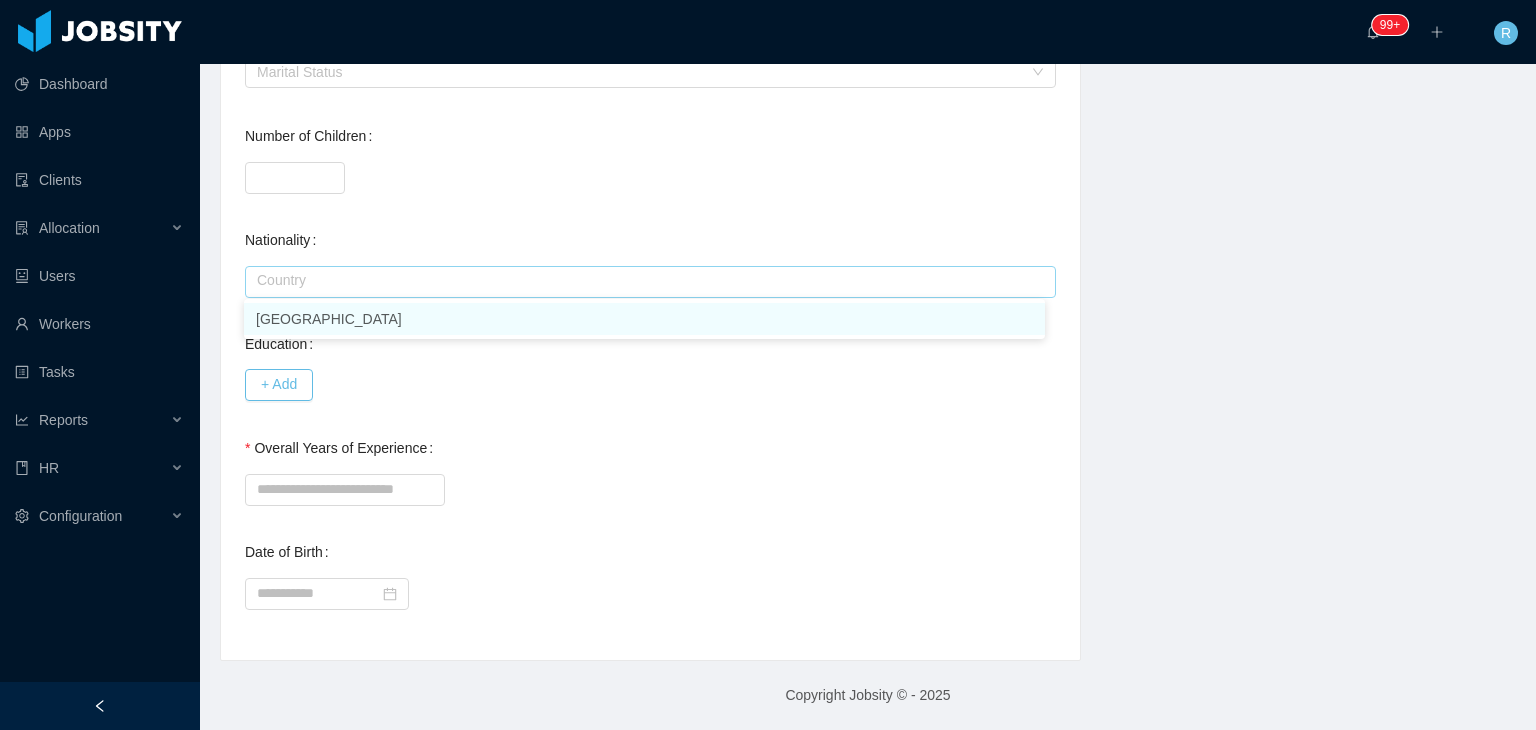 click on "[GEOGRAPHIC_DATA]" at bounding box center [644, 319] 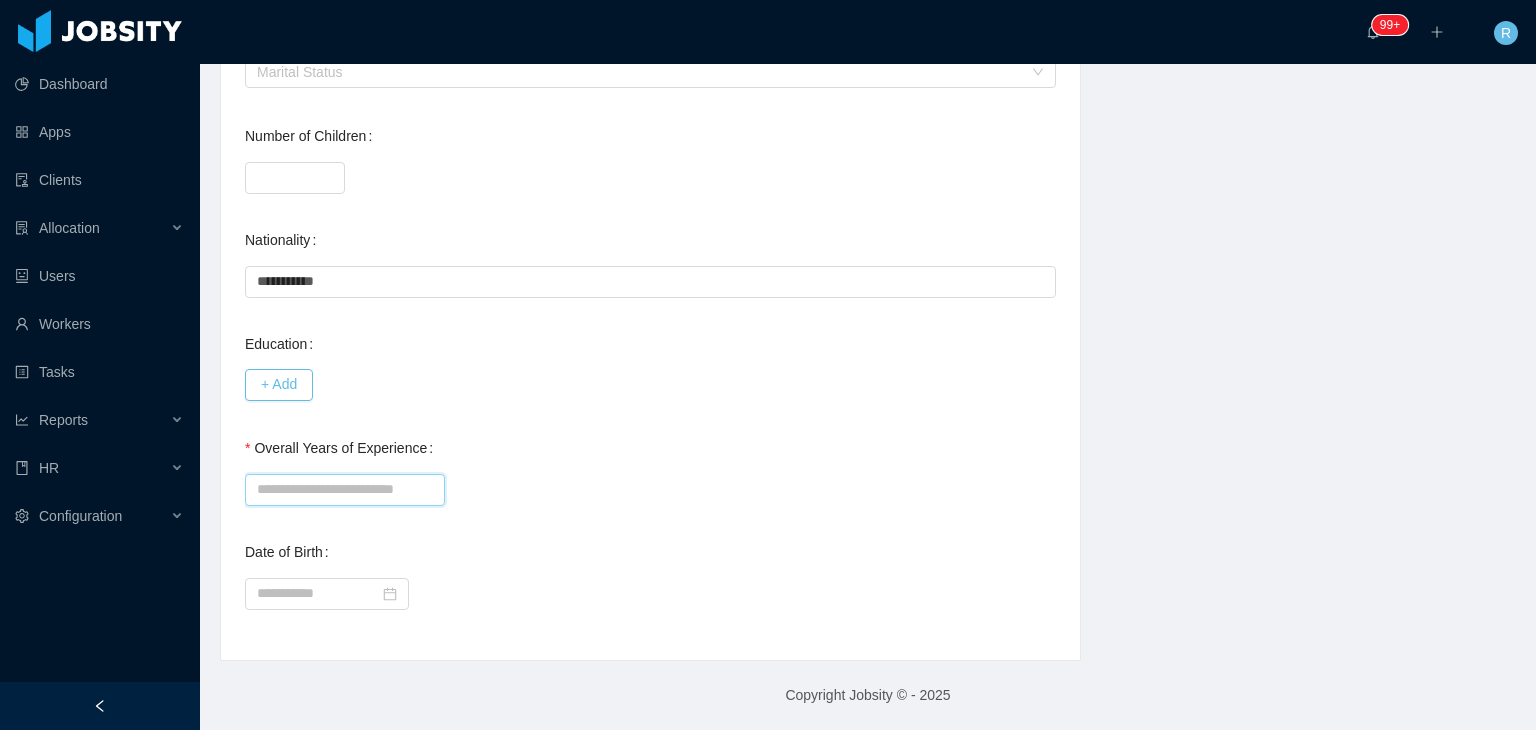 click on "Overall Years of Experience" at bounding box center (345, 490) 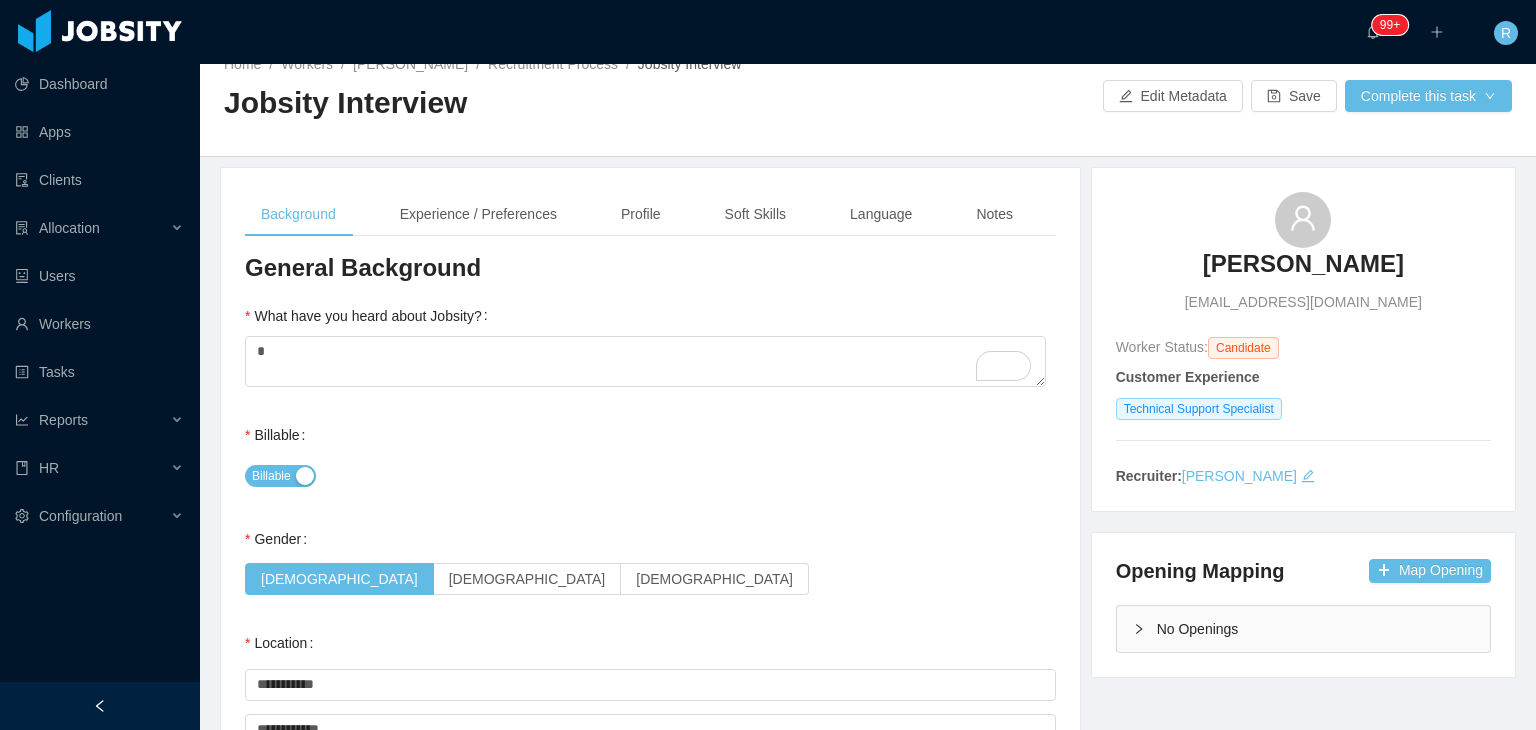 scroll, scrollTop: 0, scrollLeft: 0, axis: both 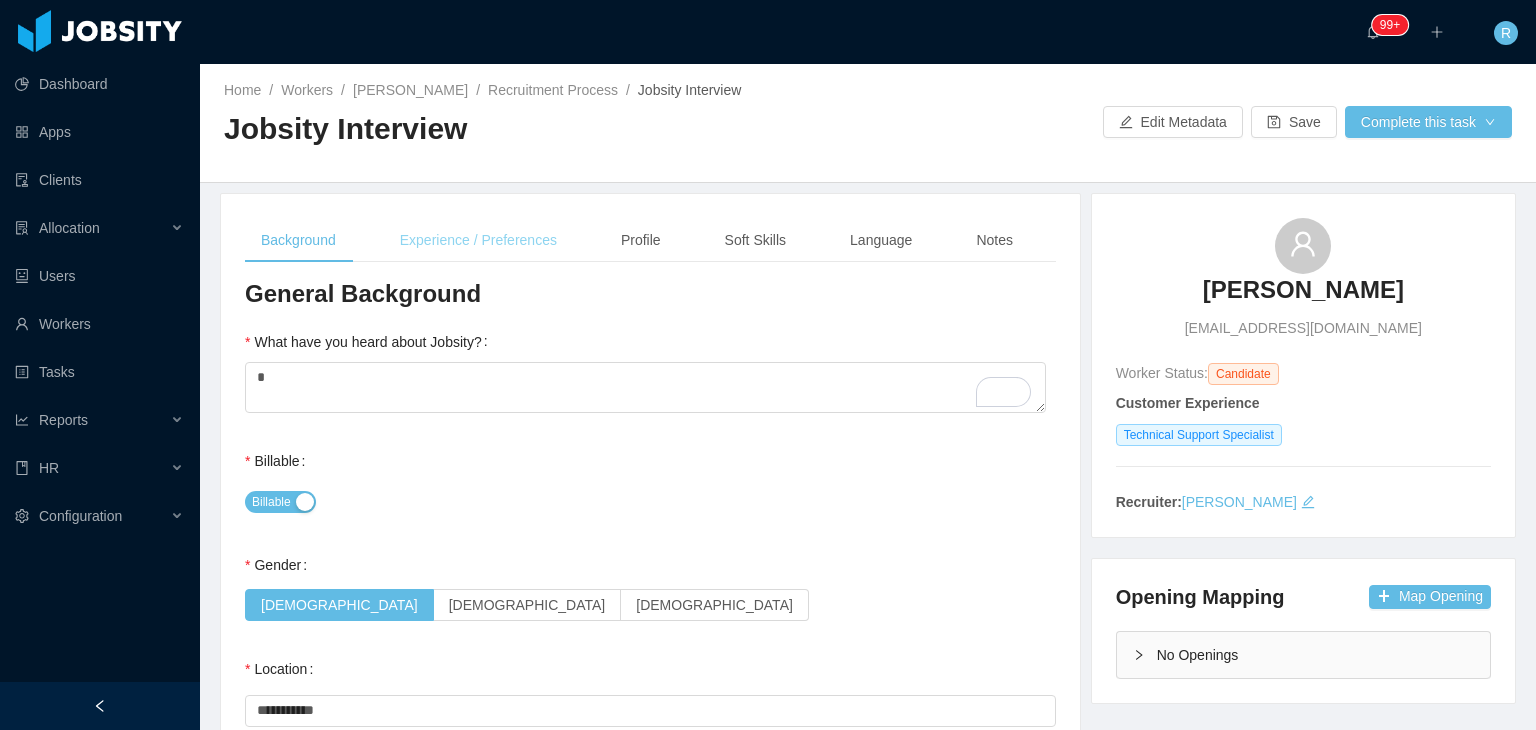 type on "*" 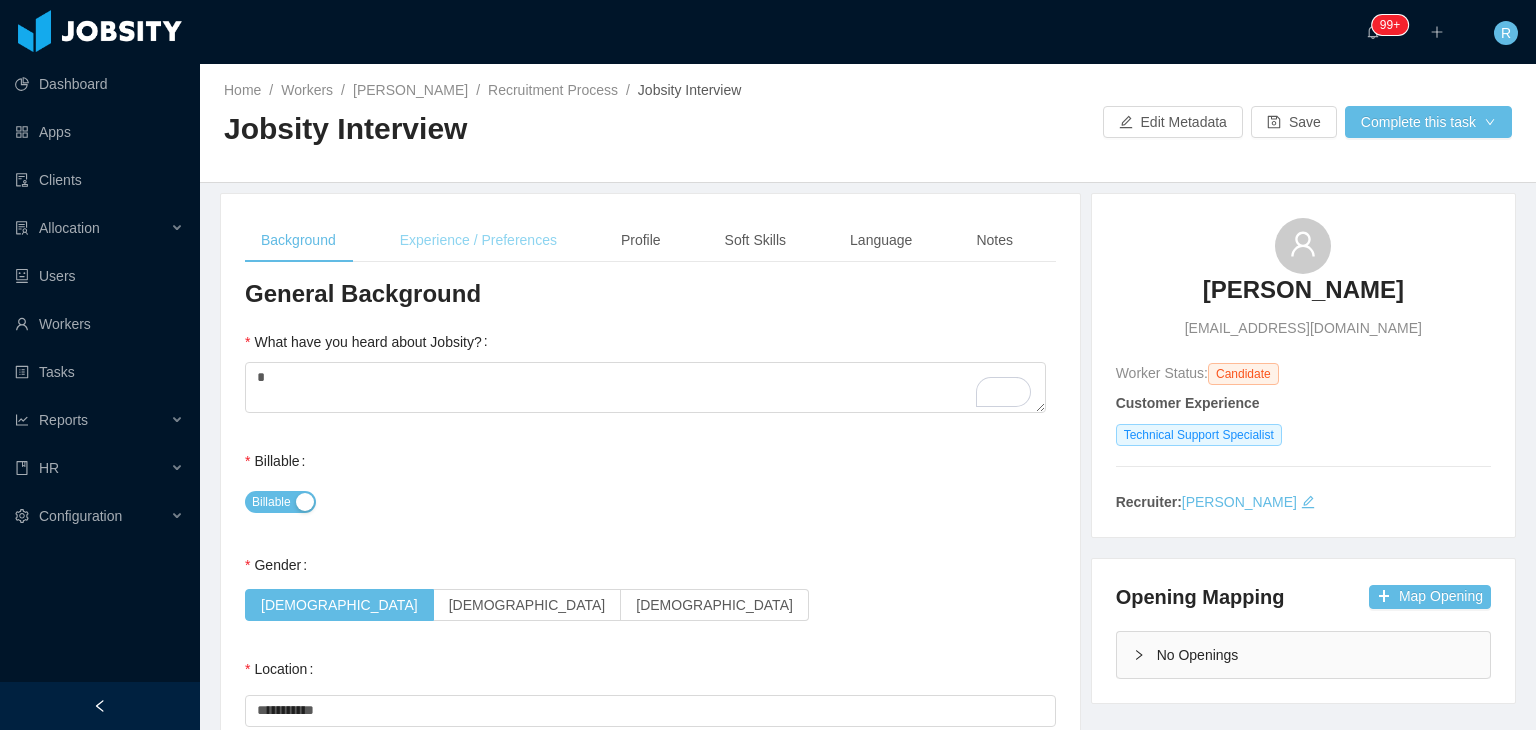 click on "Experience / Preferences" at bounding box center [478, 240] 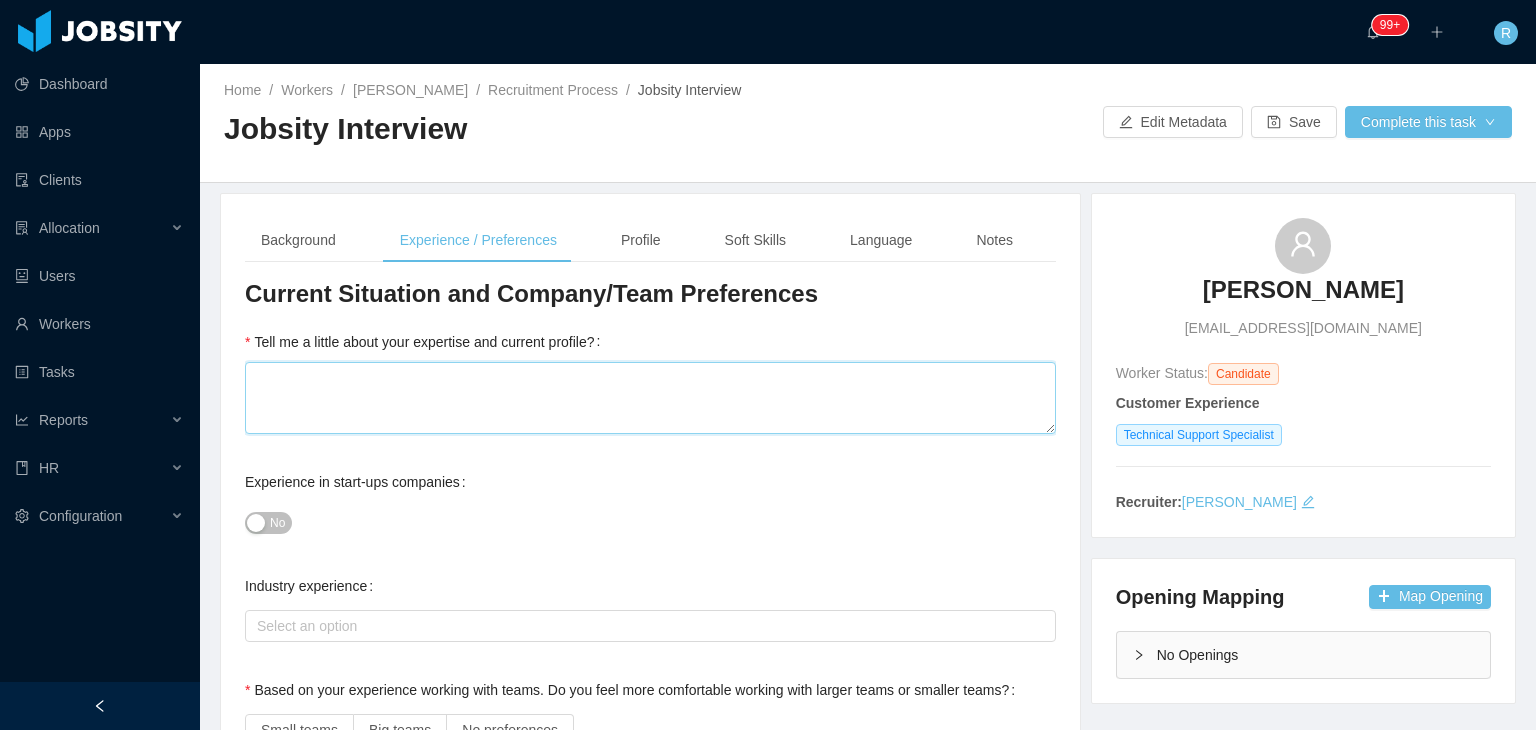 click on "Tell me a little about your expertise and current profile?" at bounding box center (650, 398) 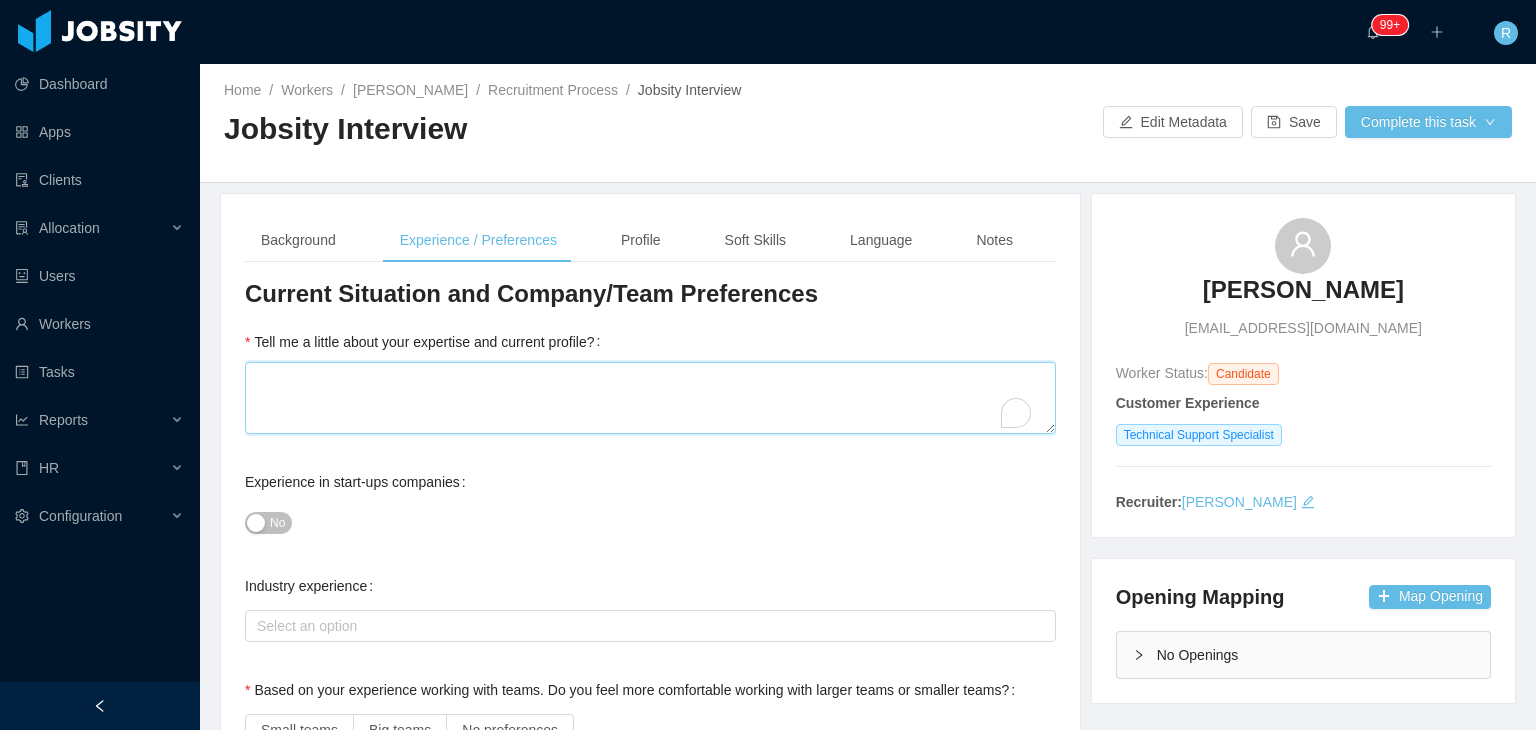 type 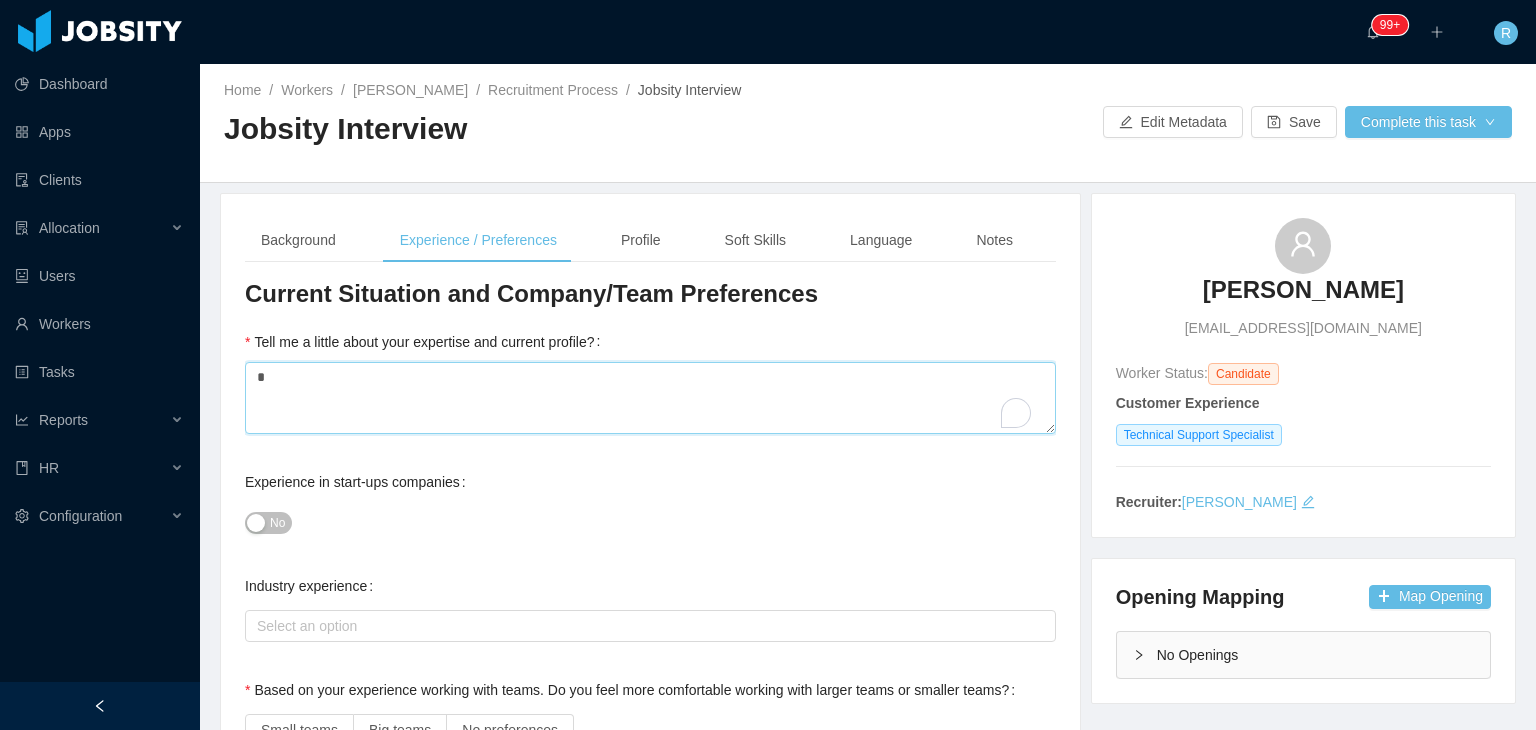 type 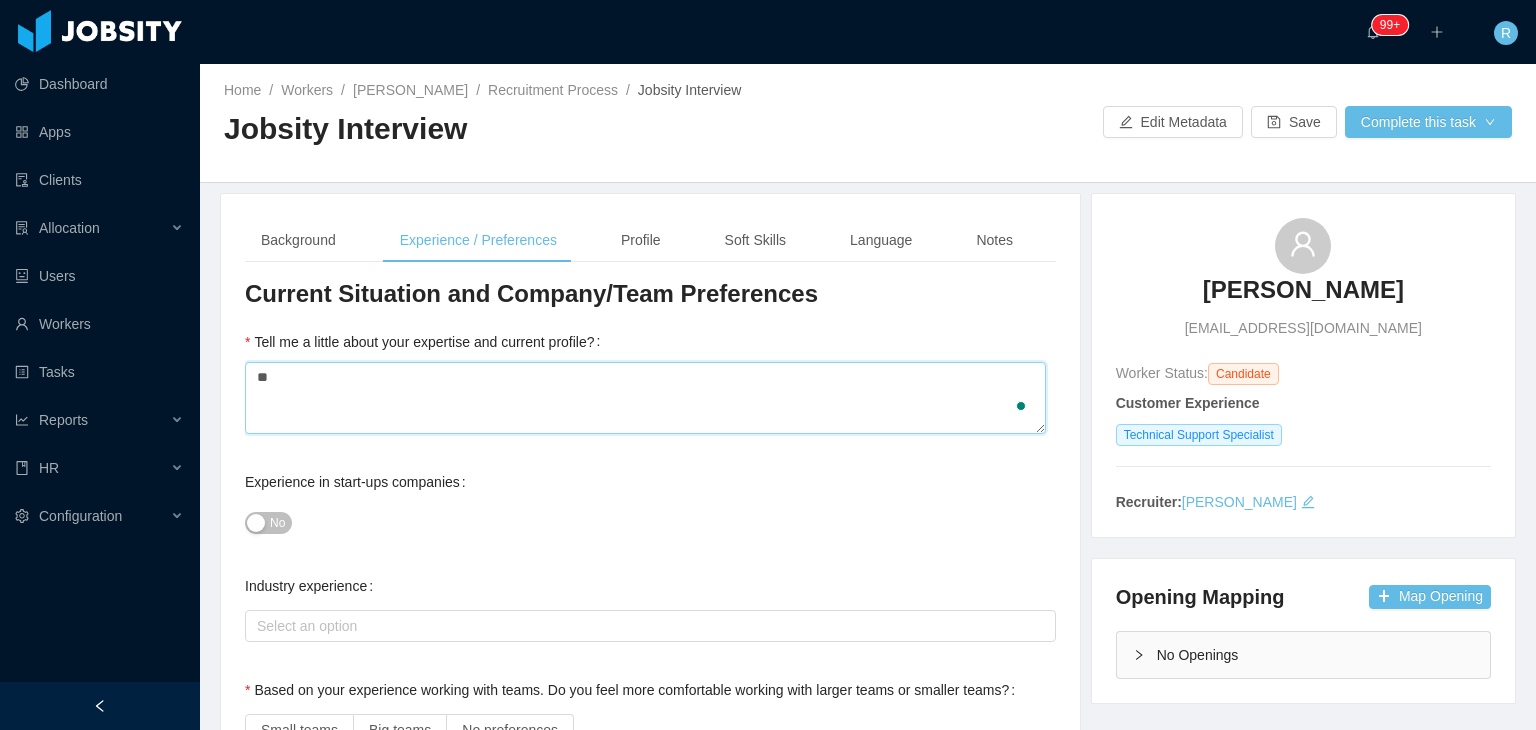 type on "***" 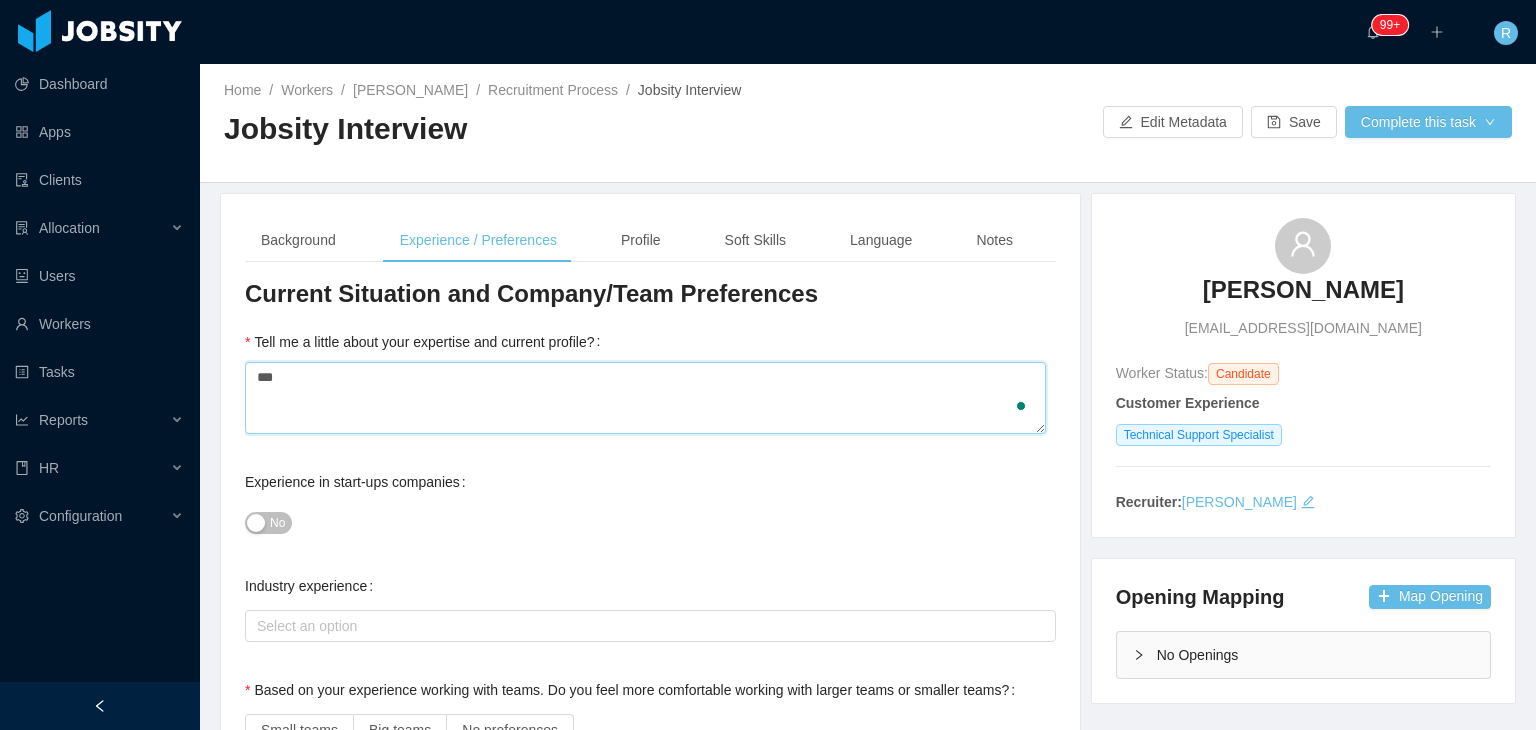 type 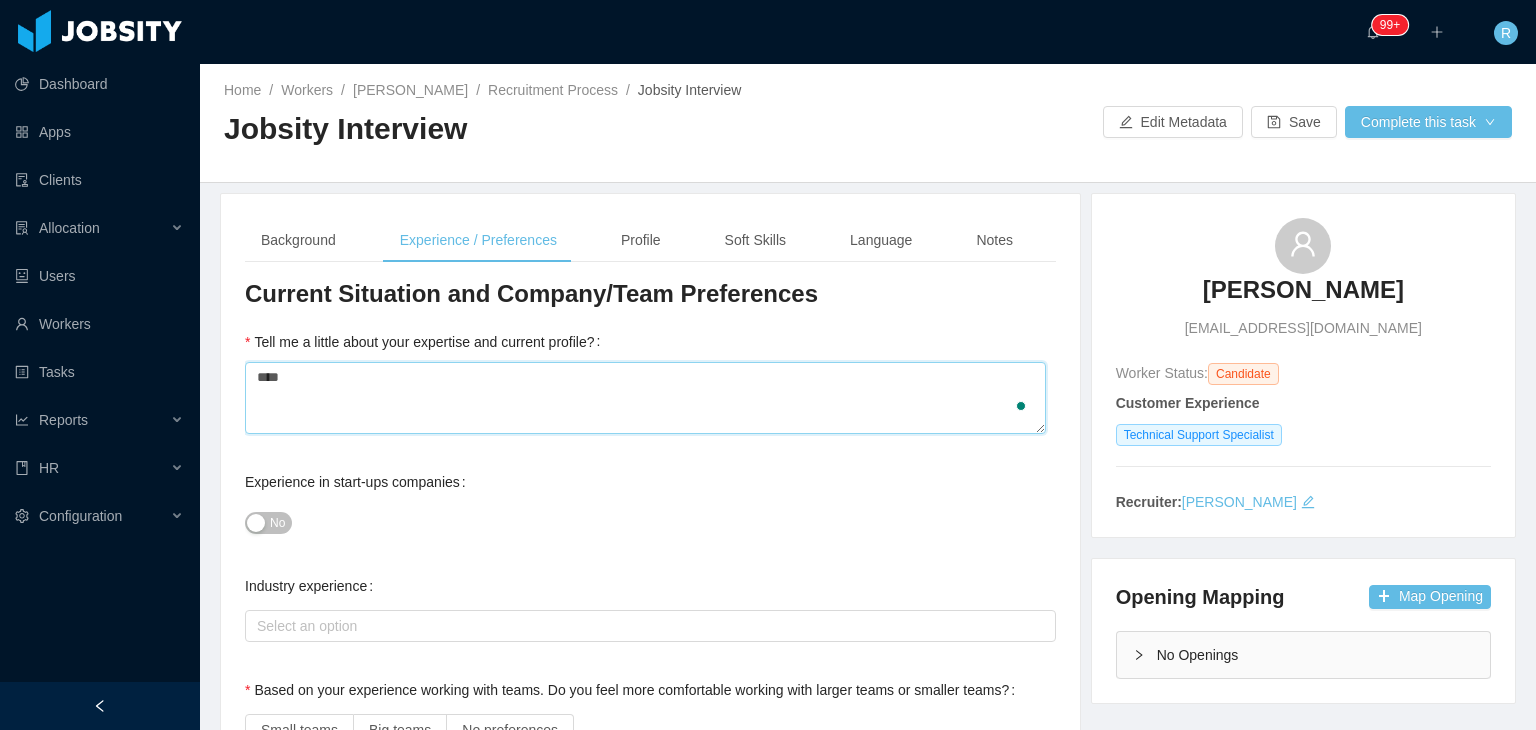 type 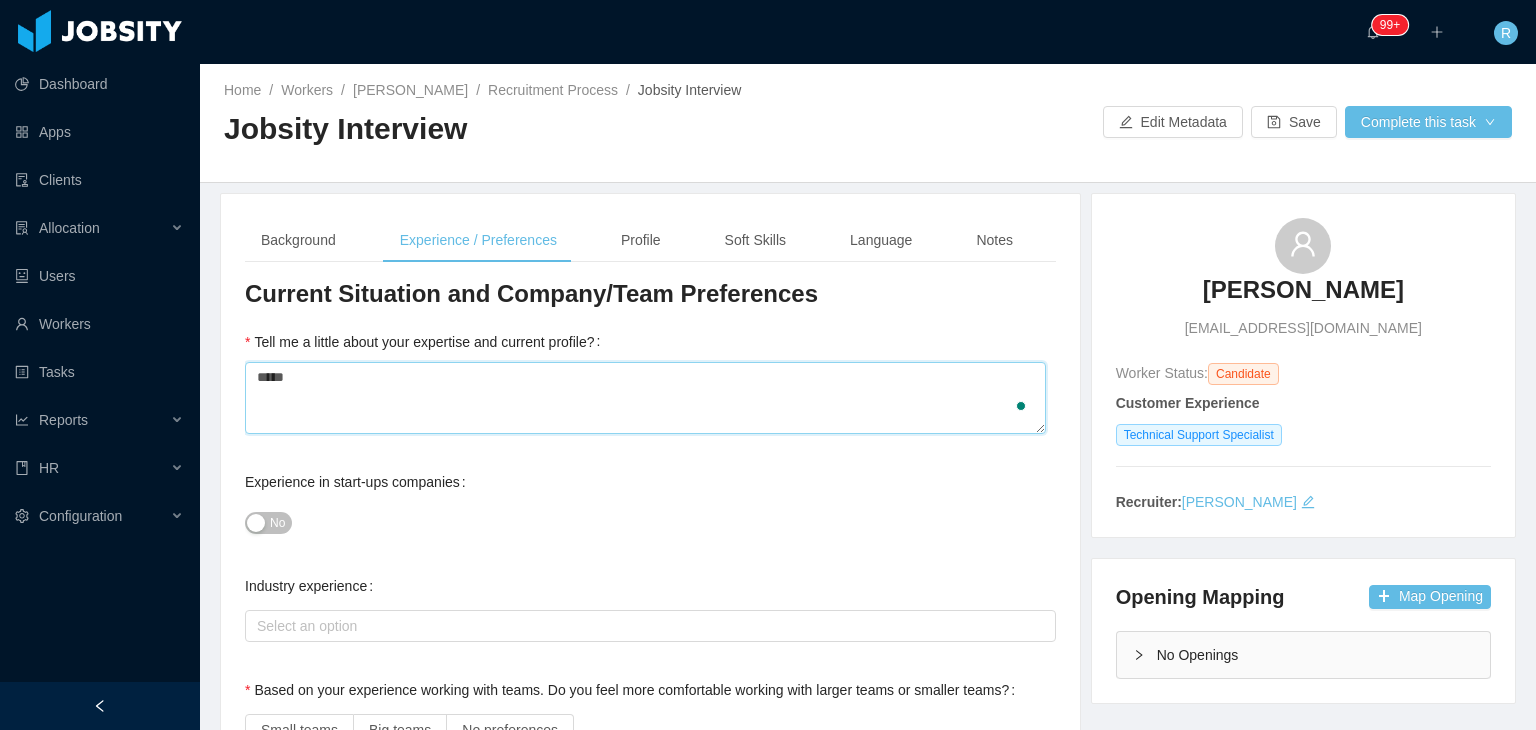 type 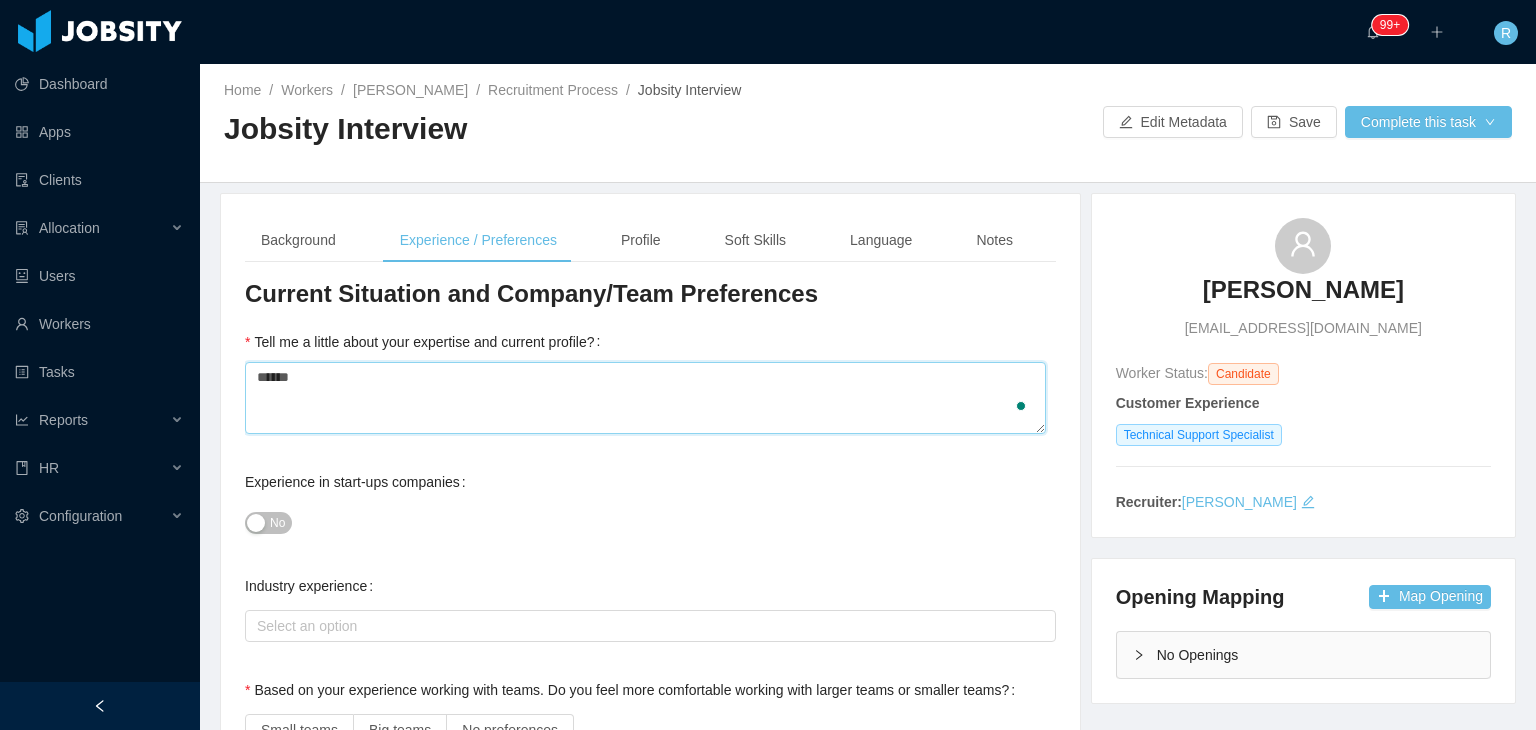 type 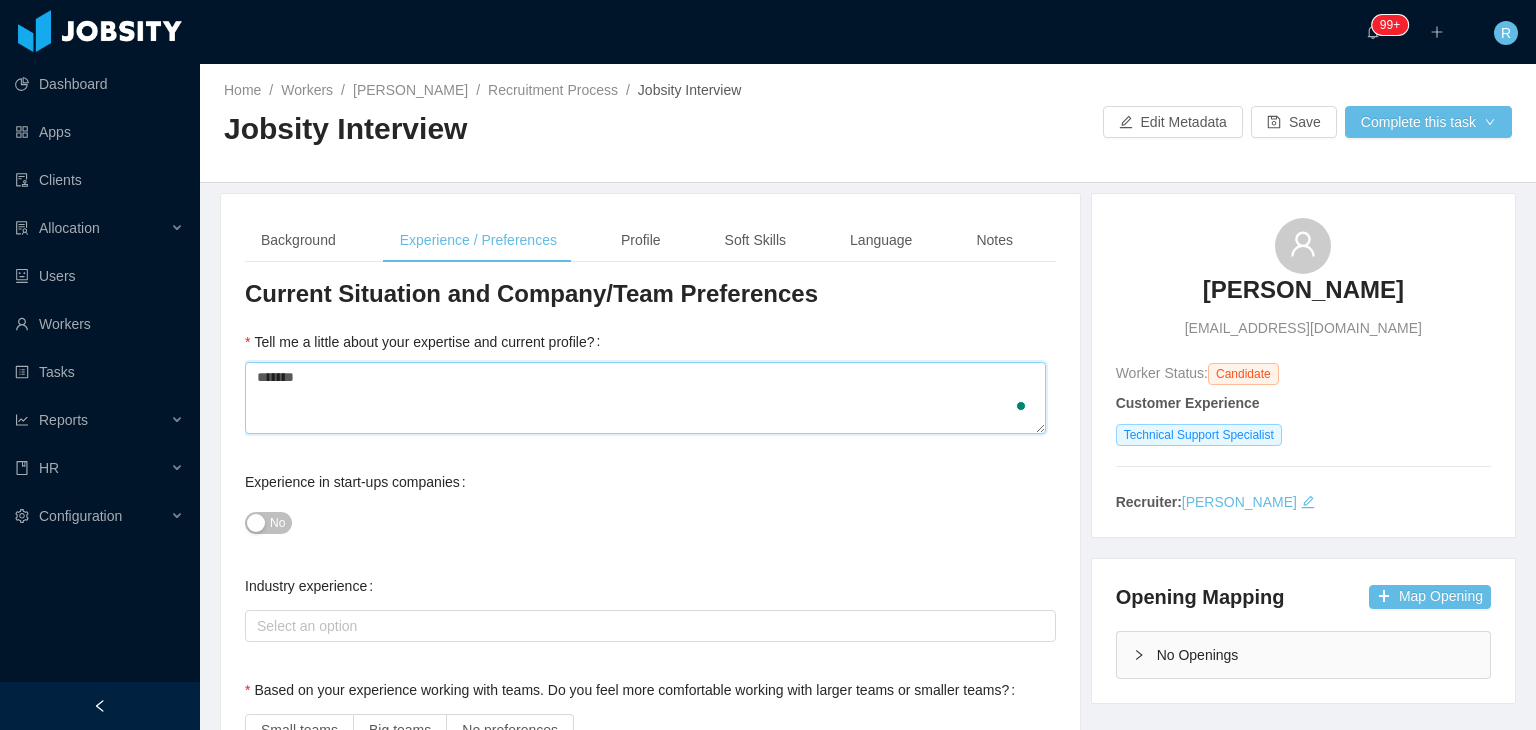 type 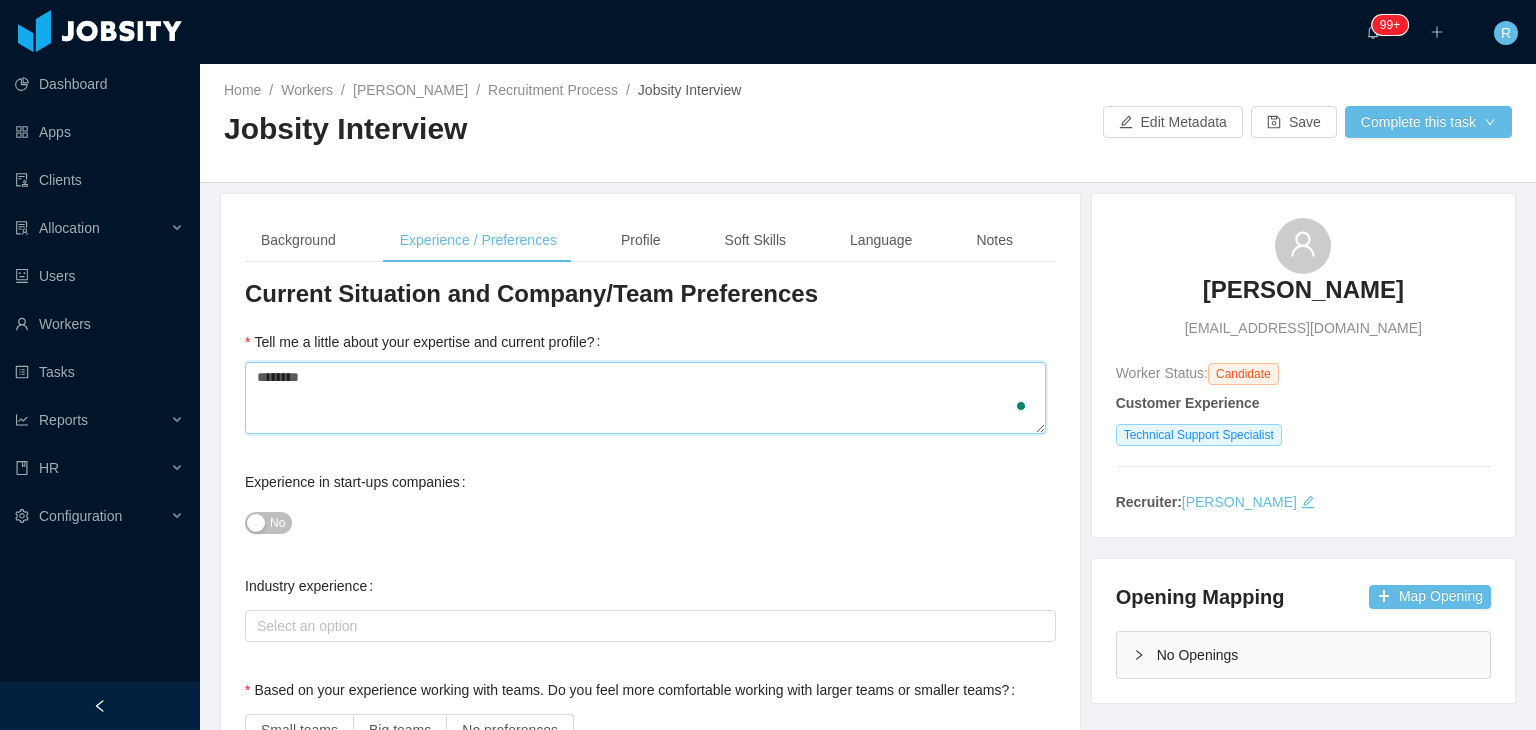 type 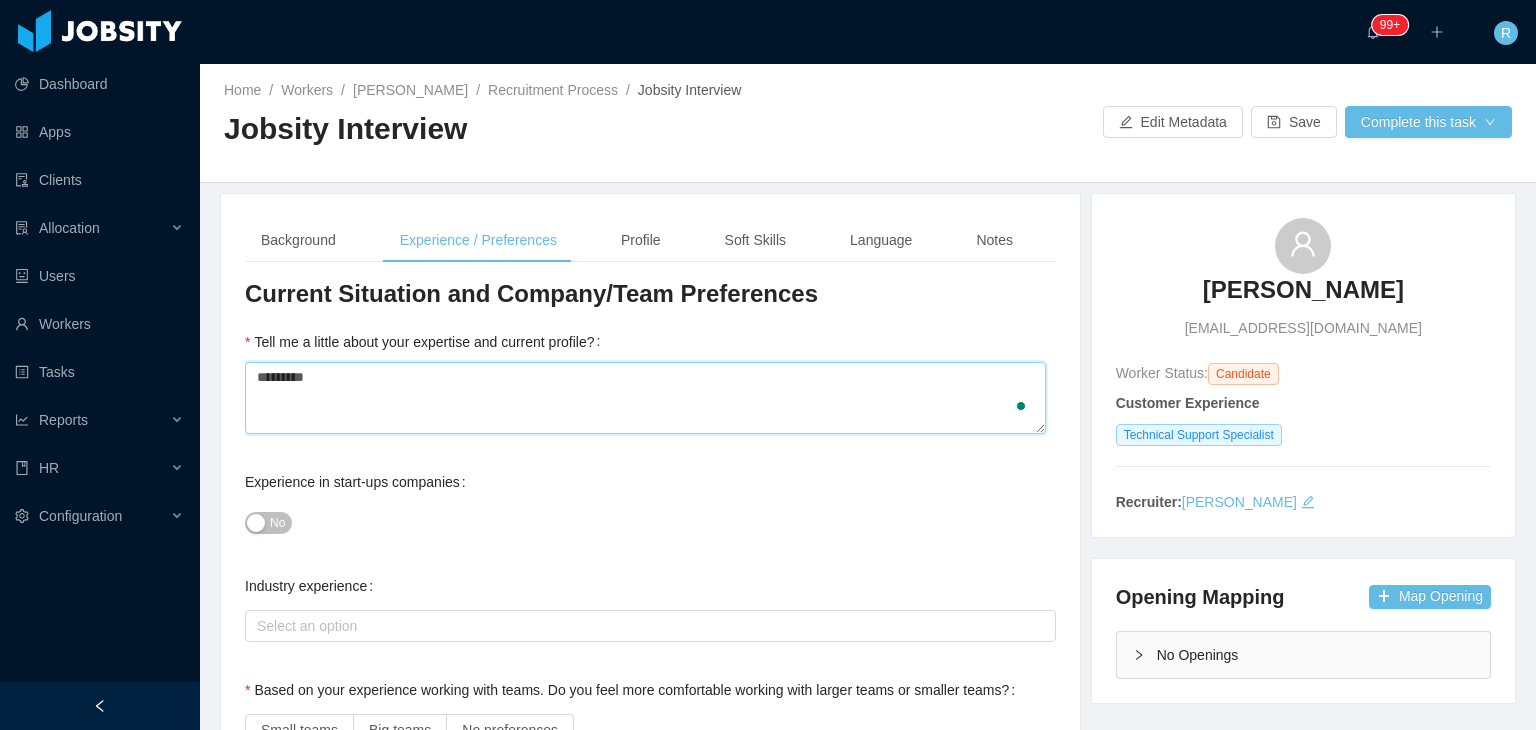 type 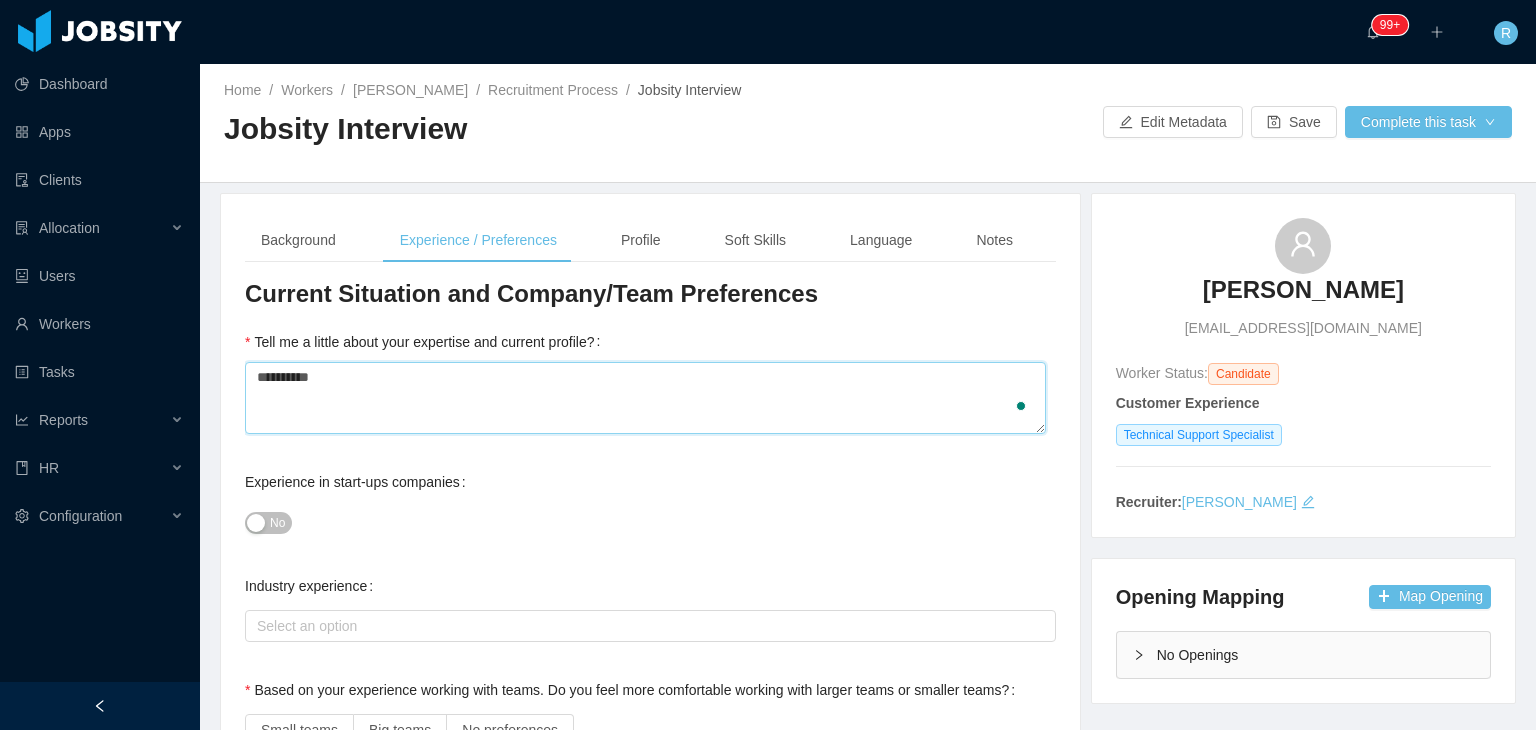 type 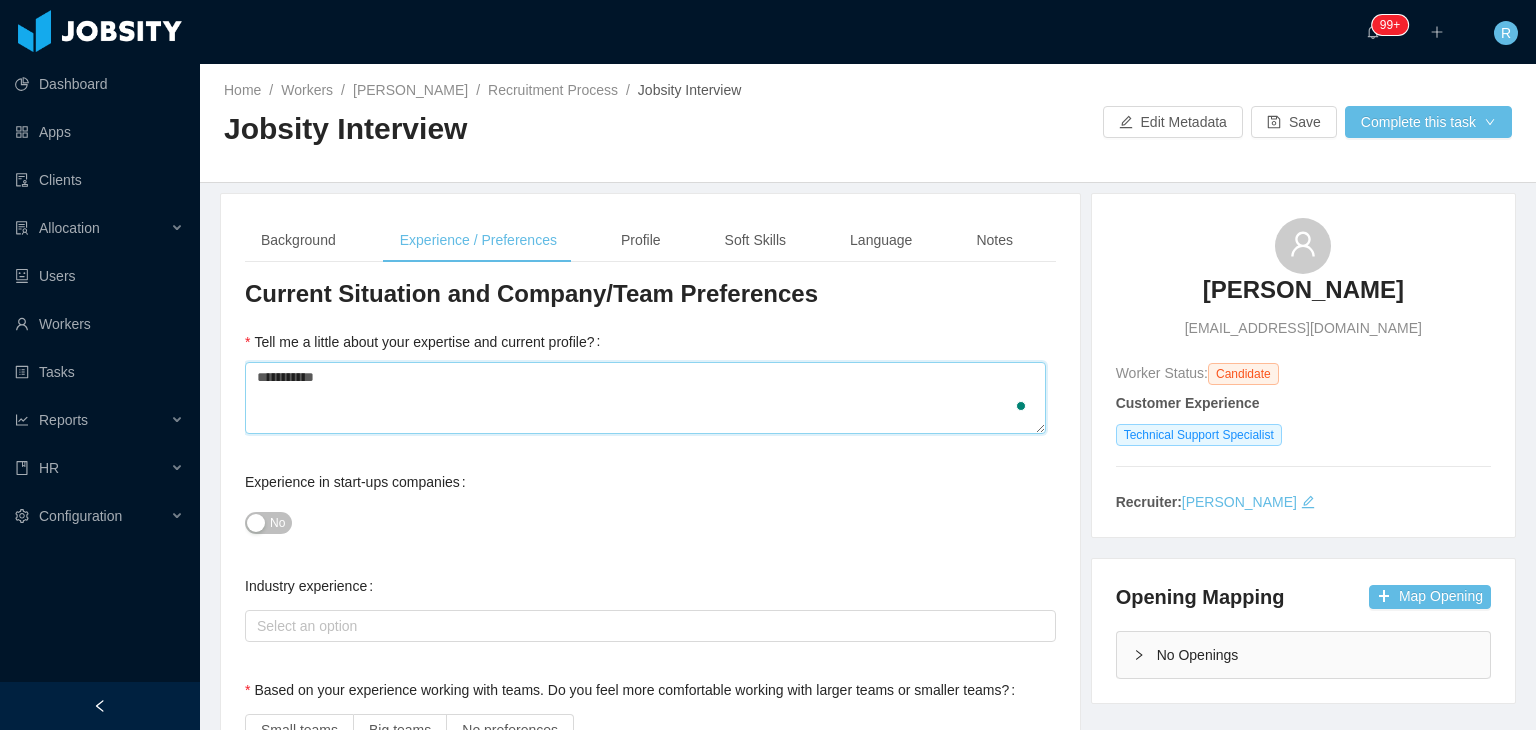 type on "**********" 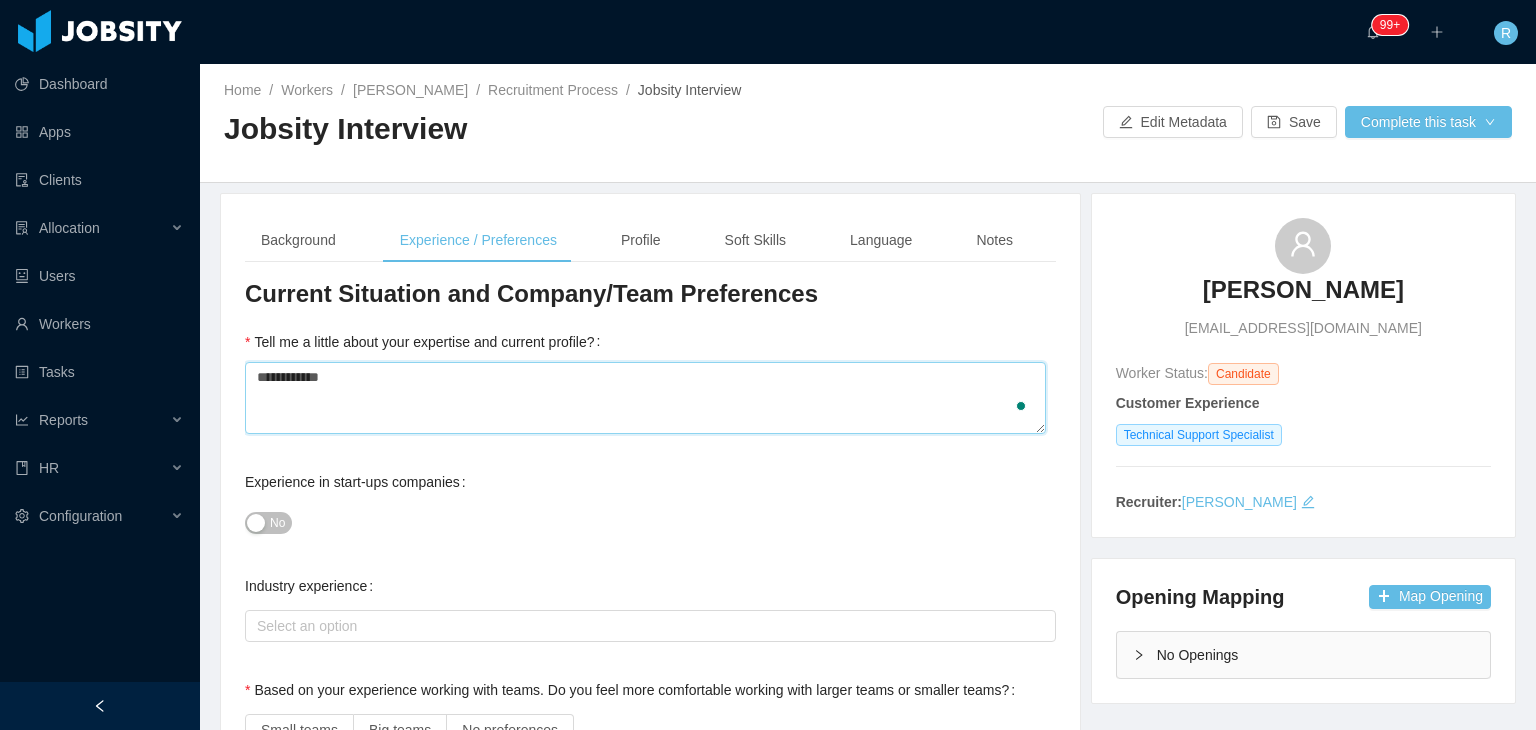 type 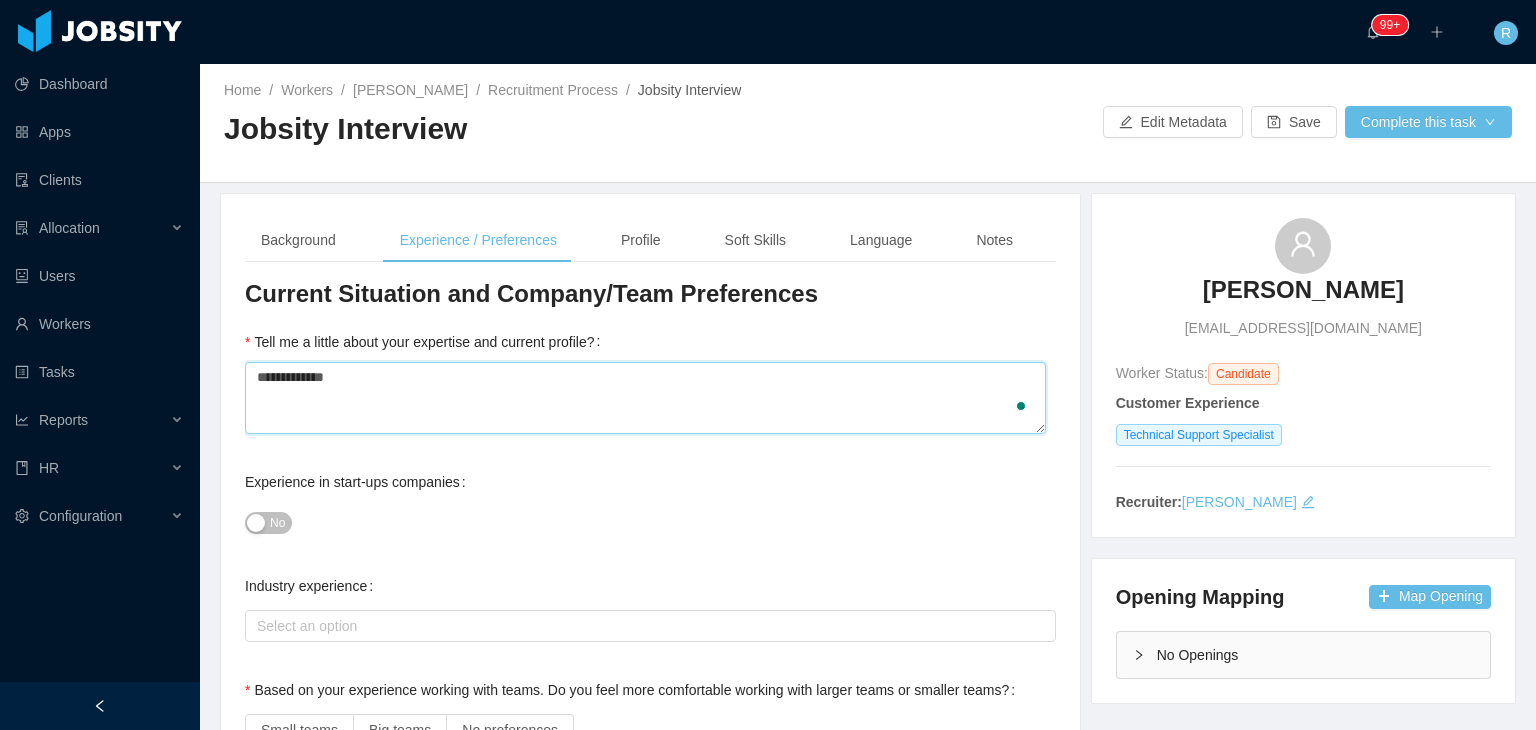 type 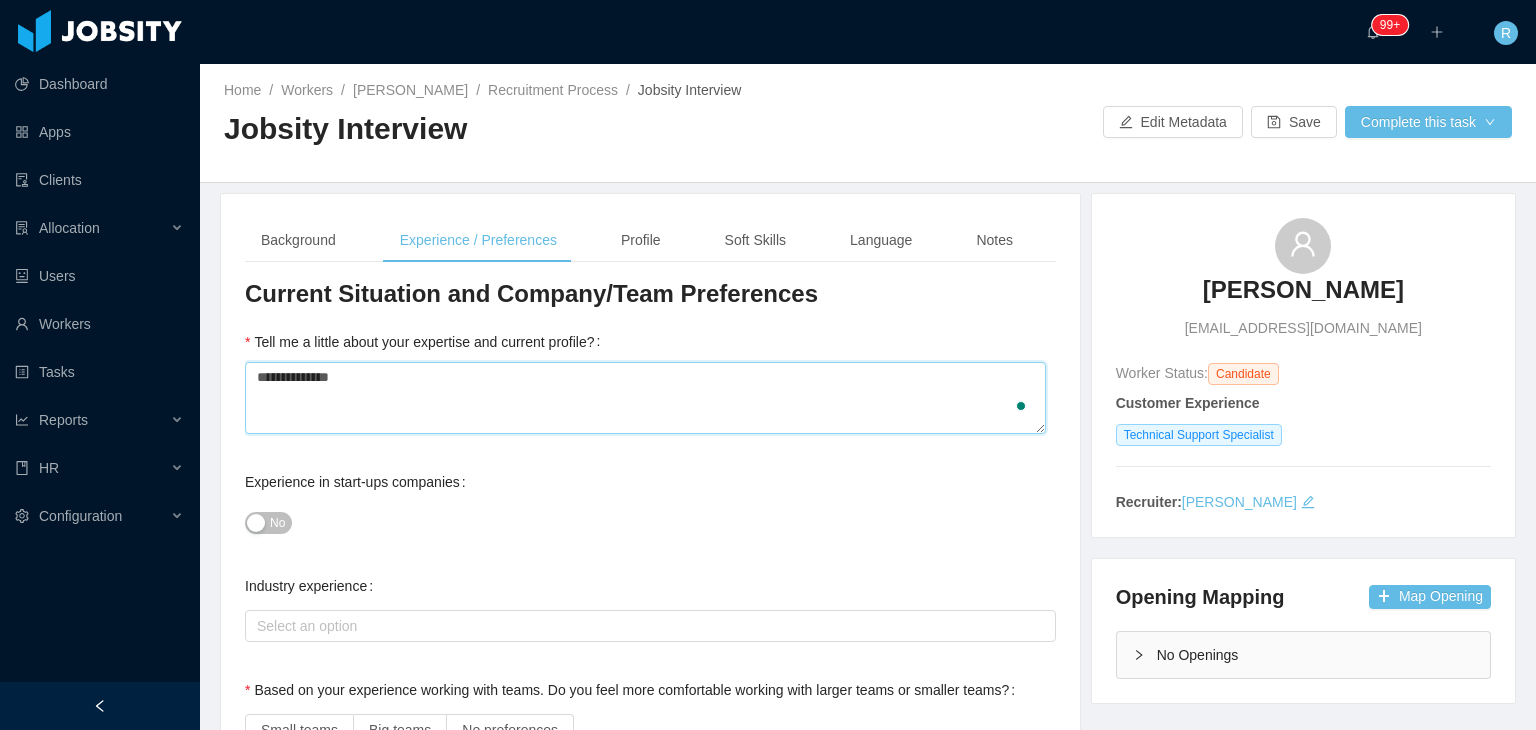 type 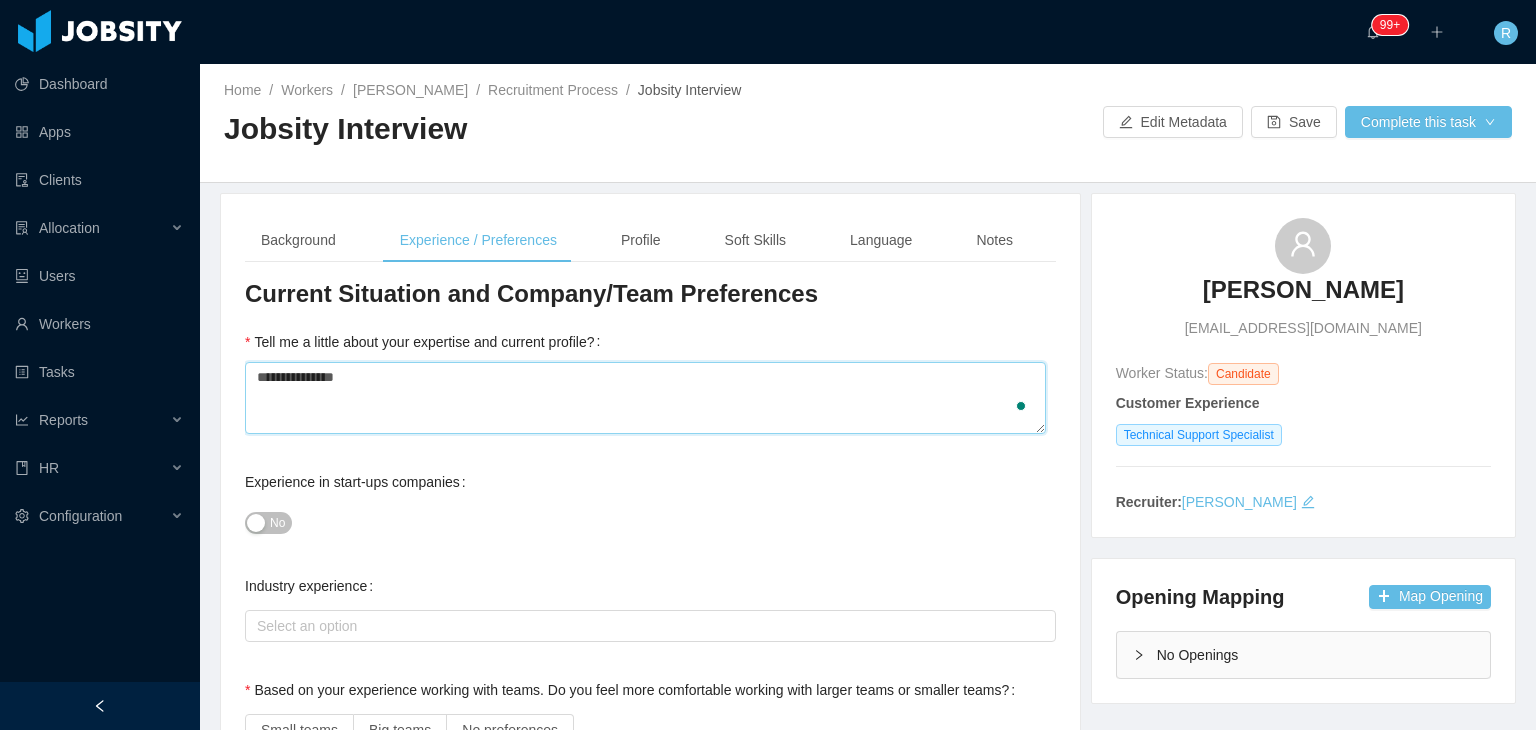 type 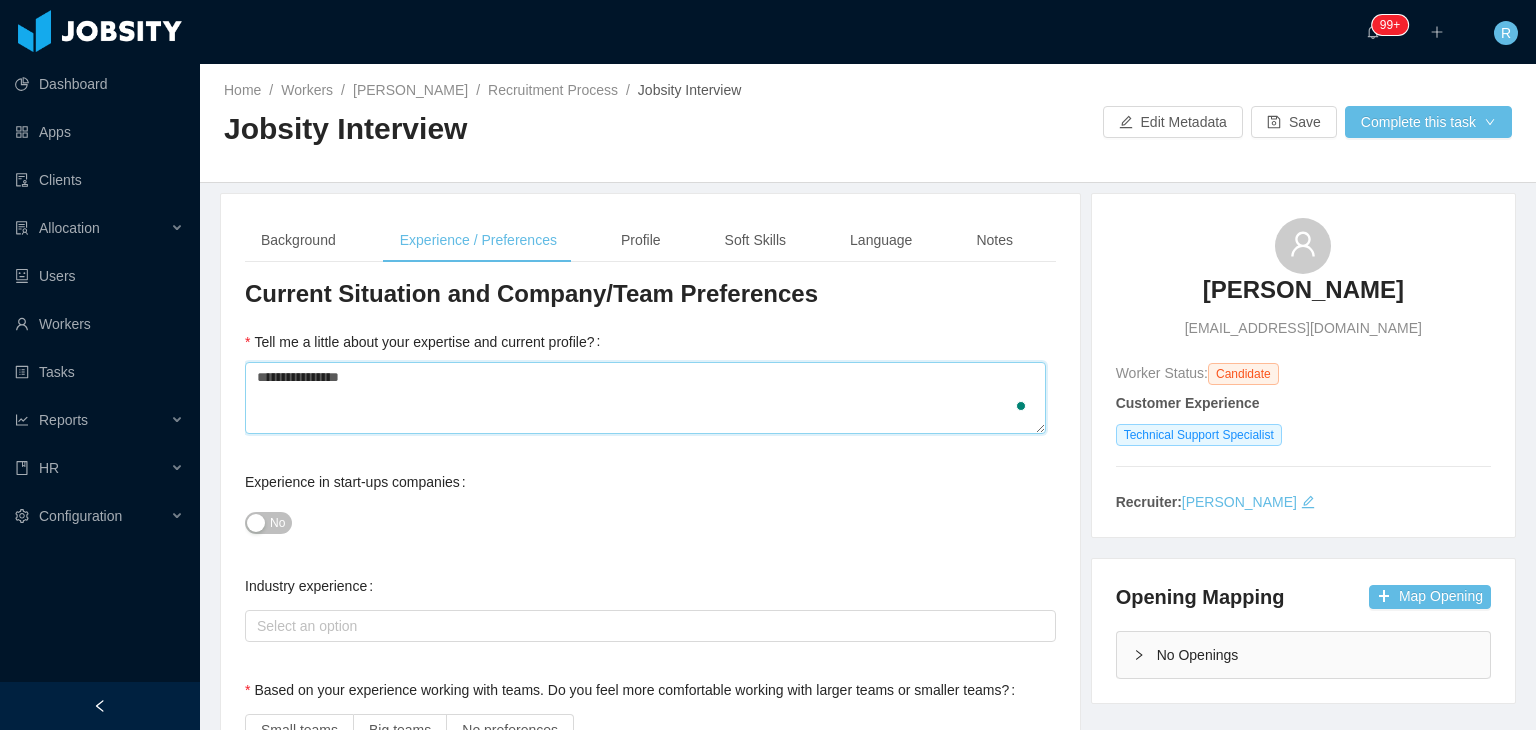 type 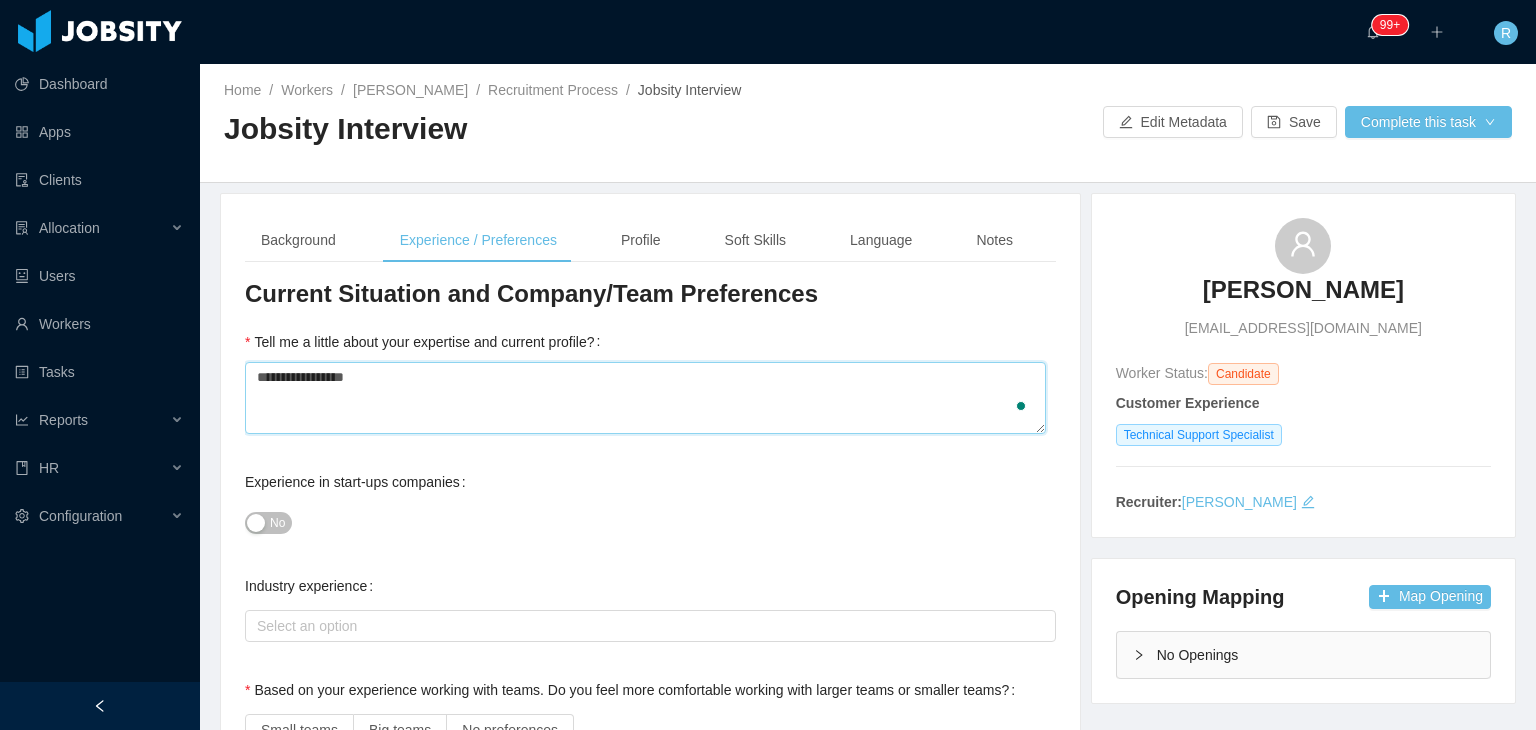 type 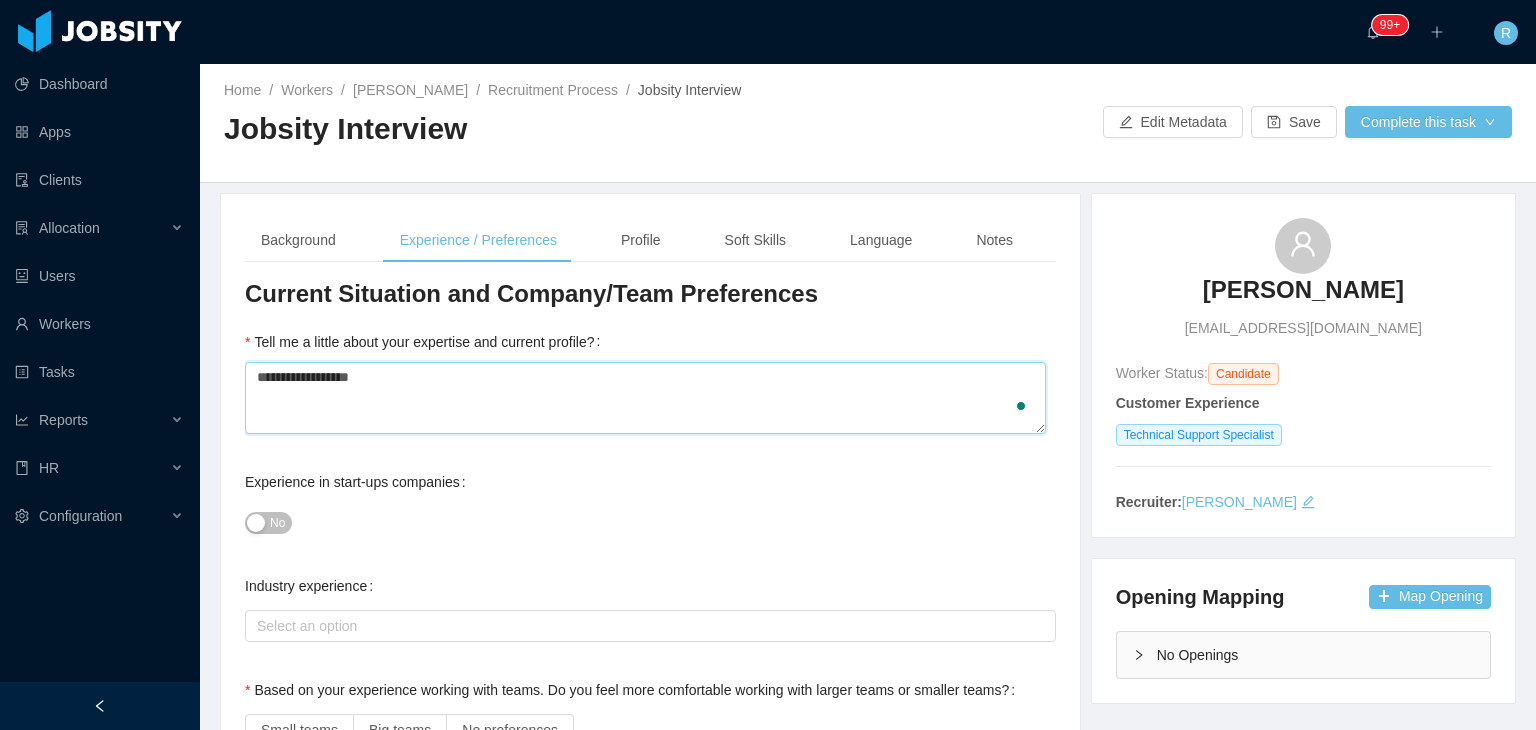 type on "**********" 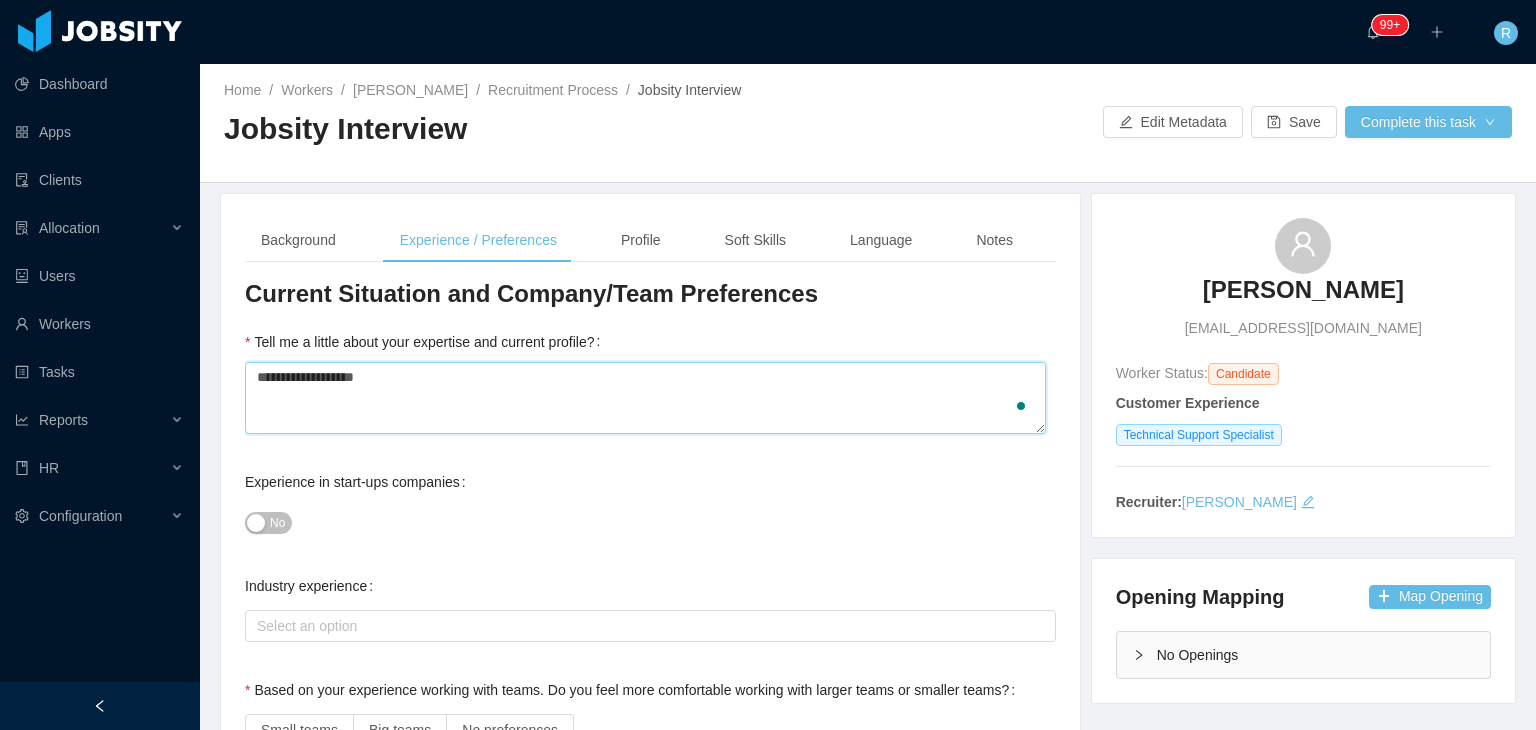 type 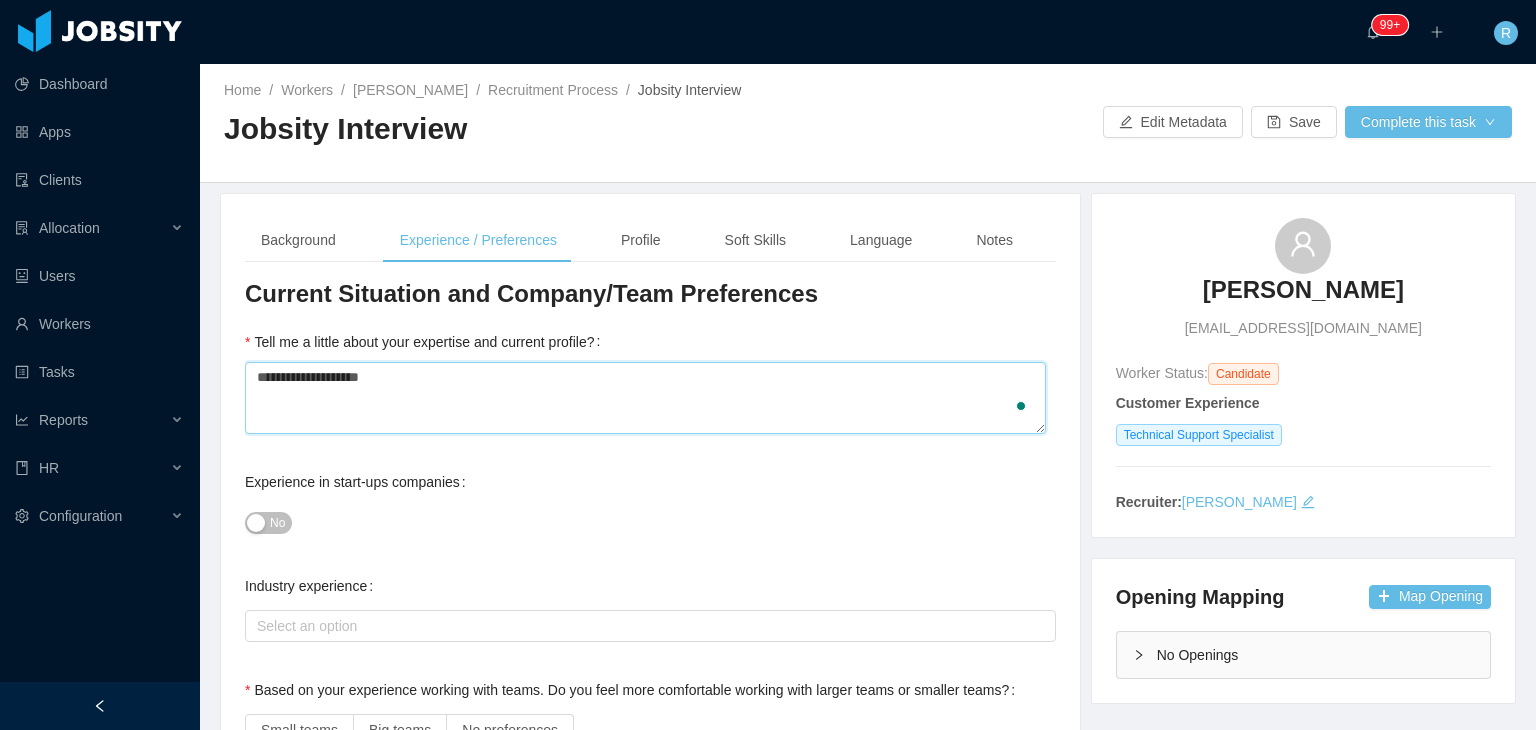 type 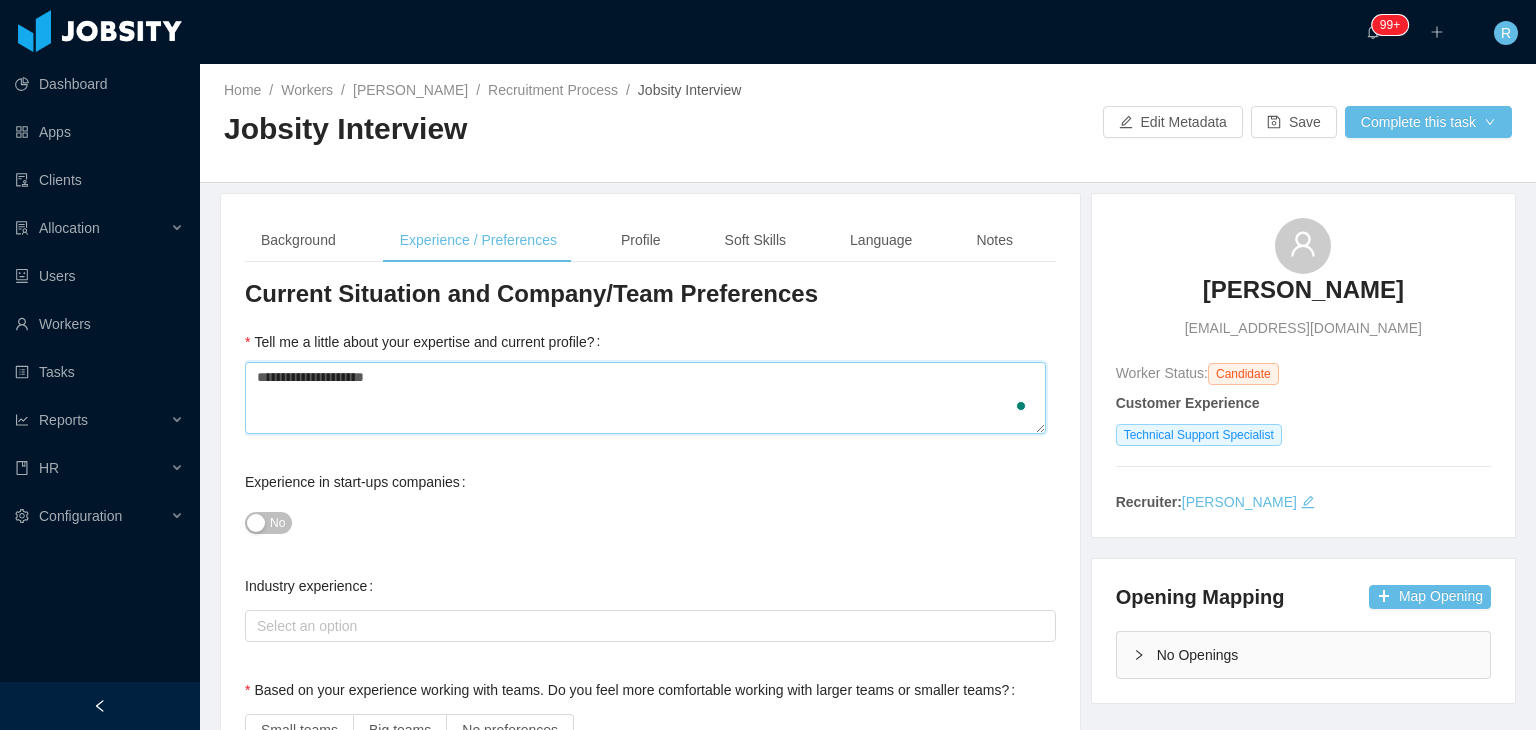 type 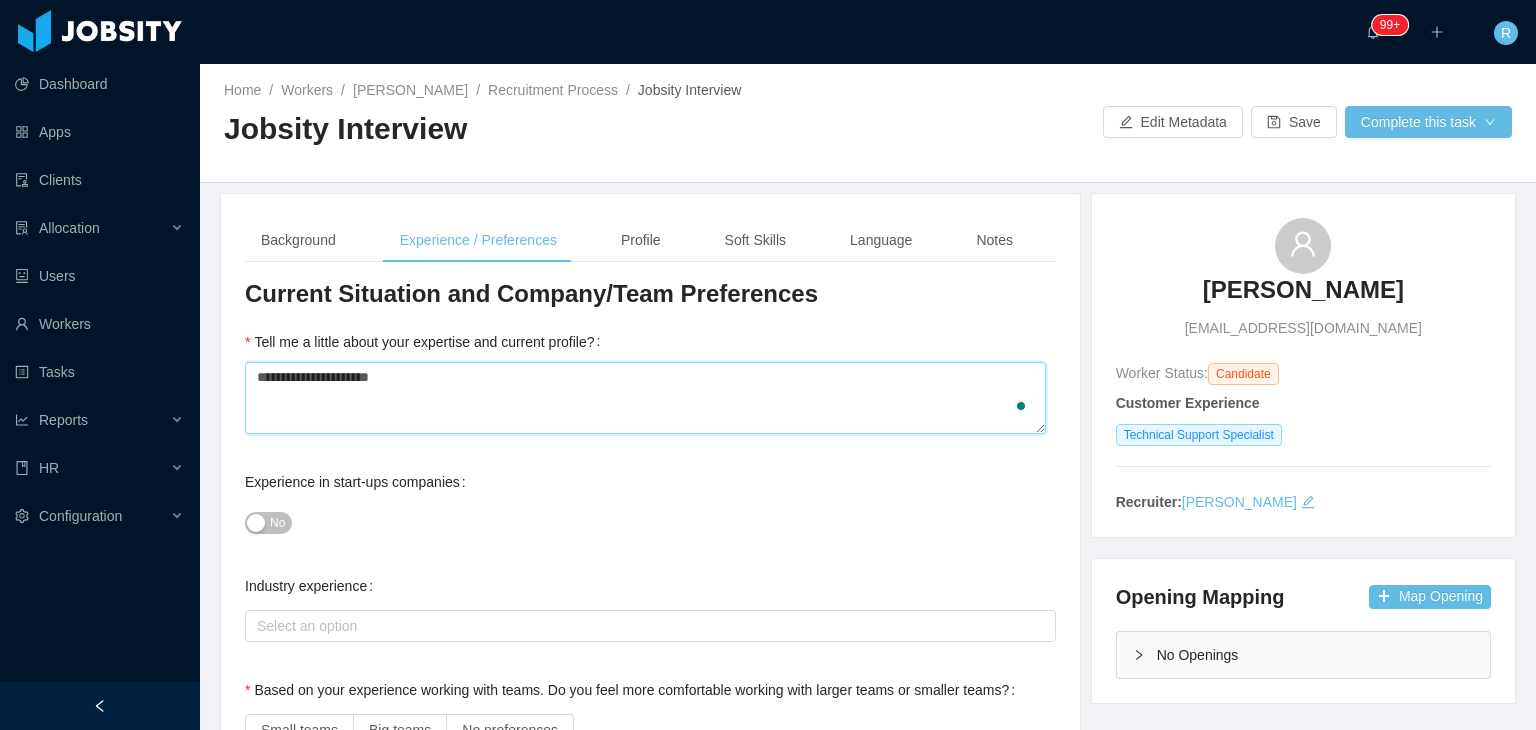 type on "**********" 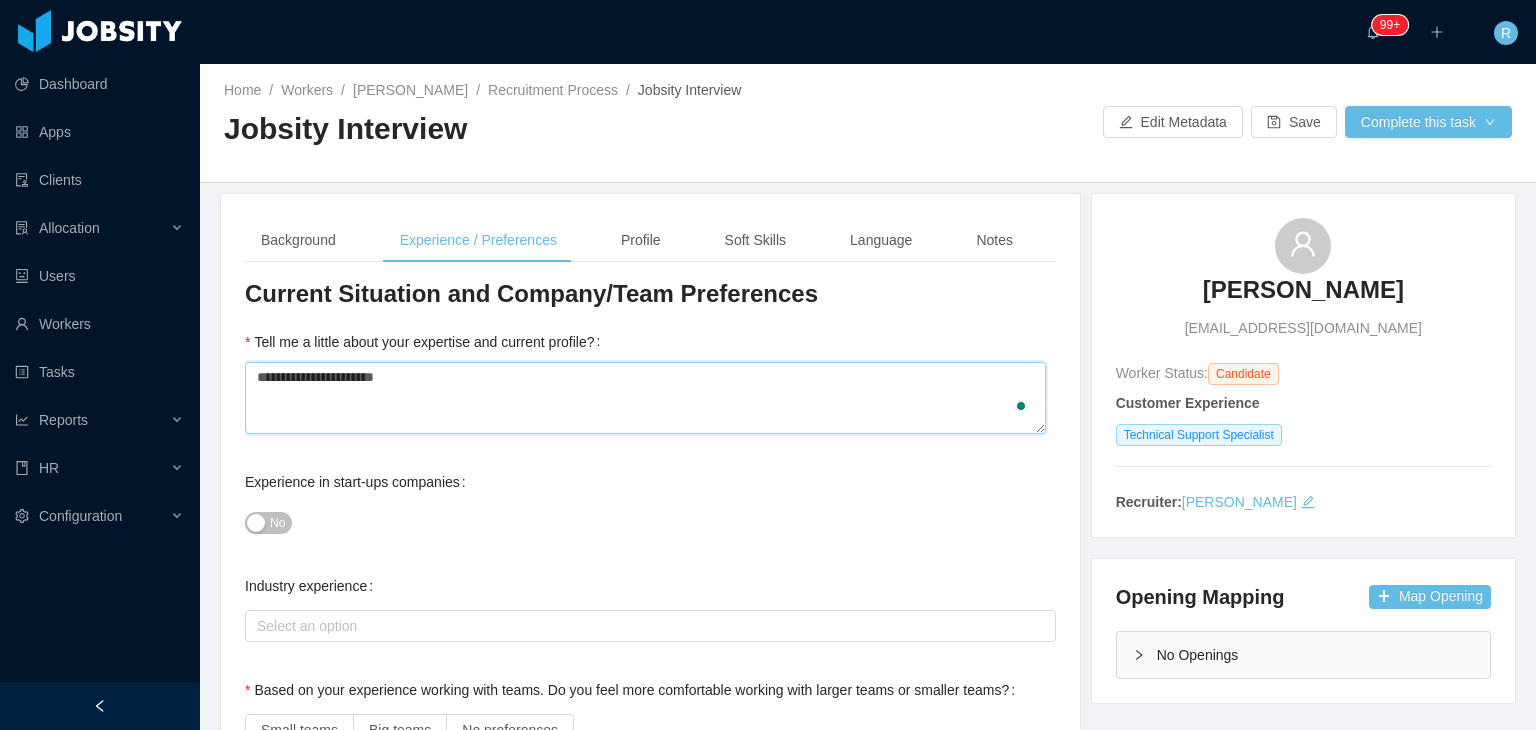 type 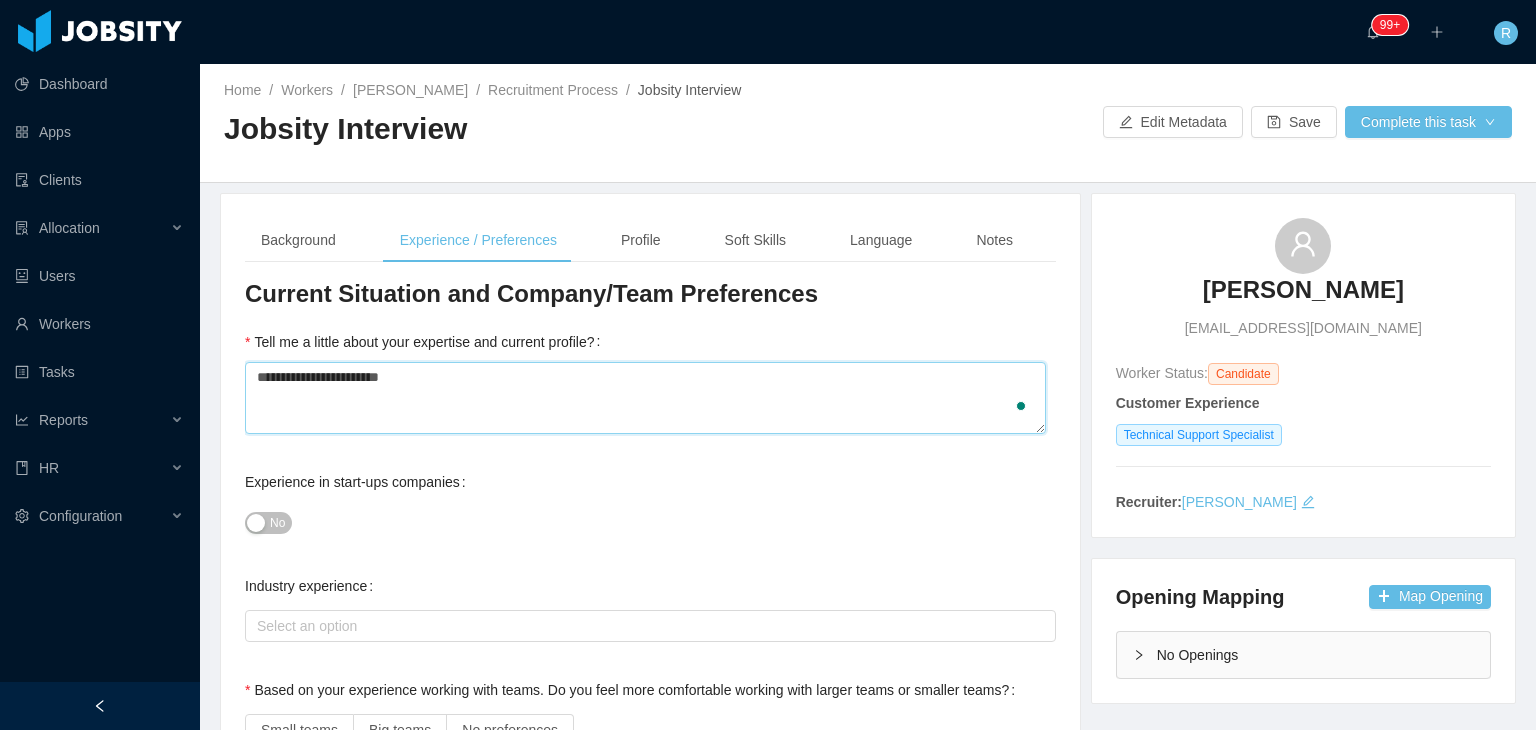 type 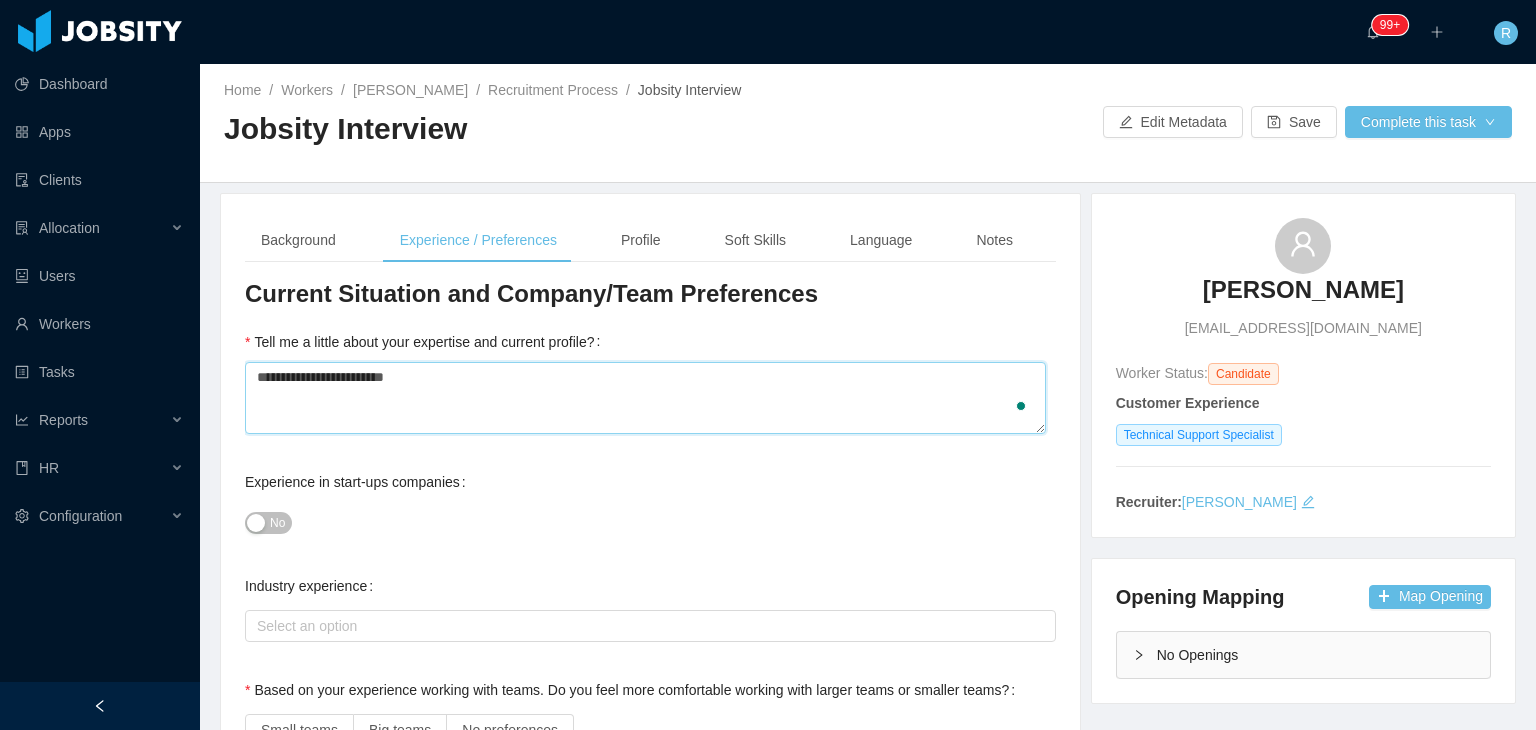 type 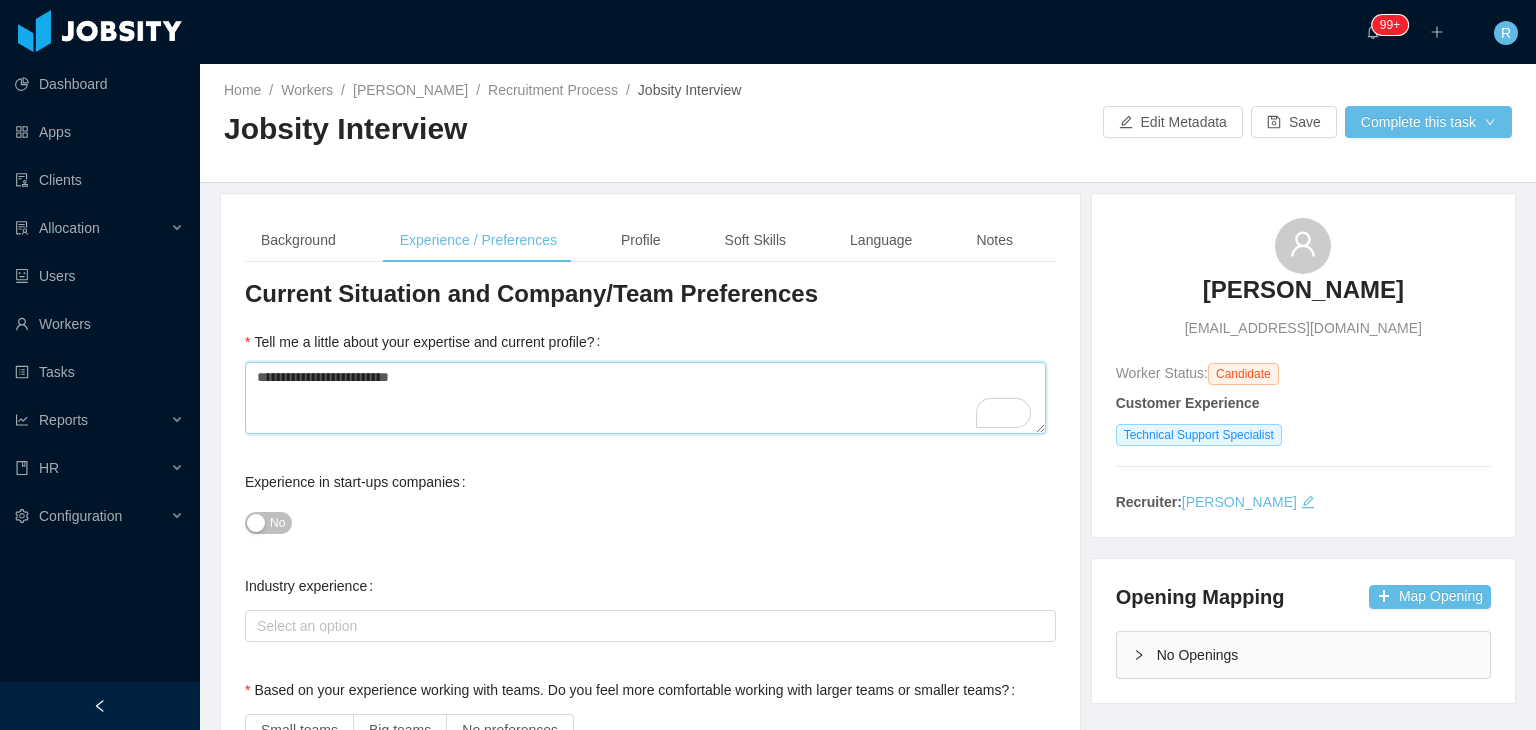 type 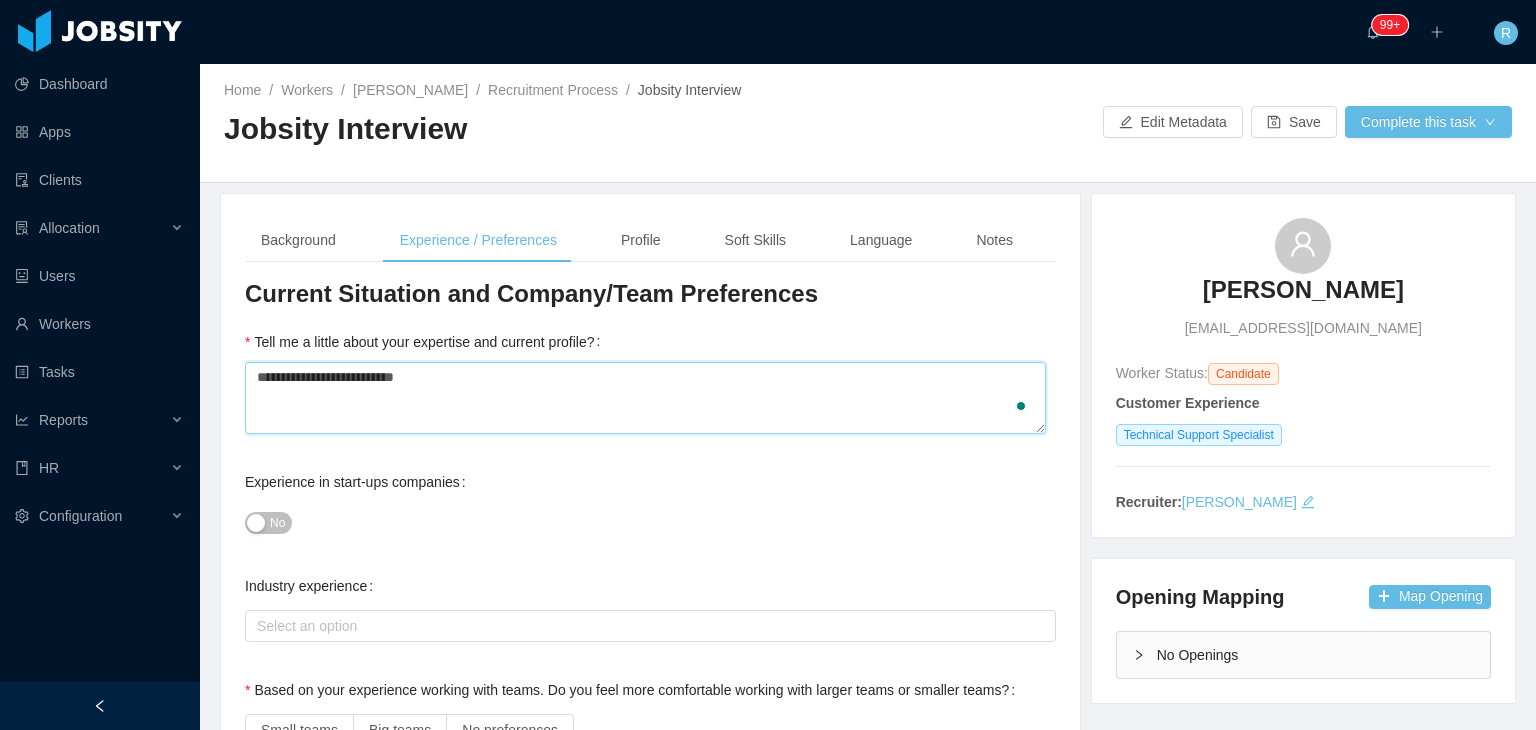 type 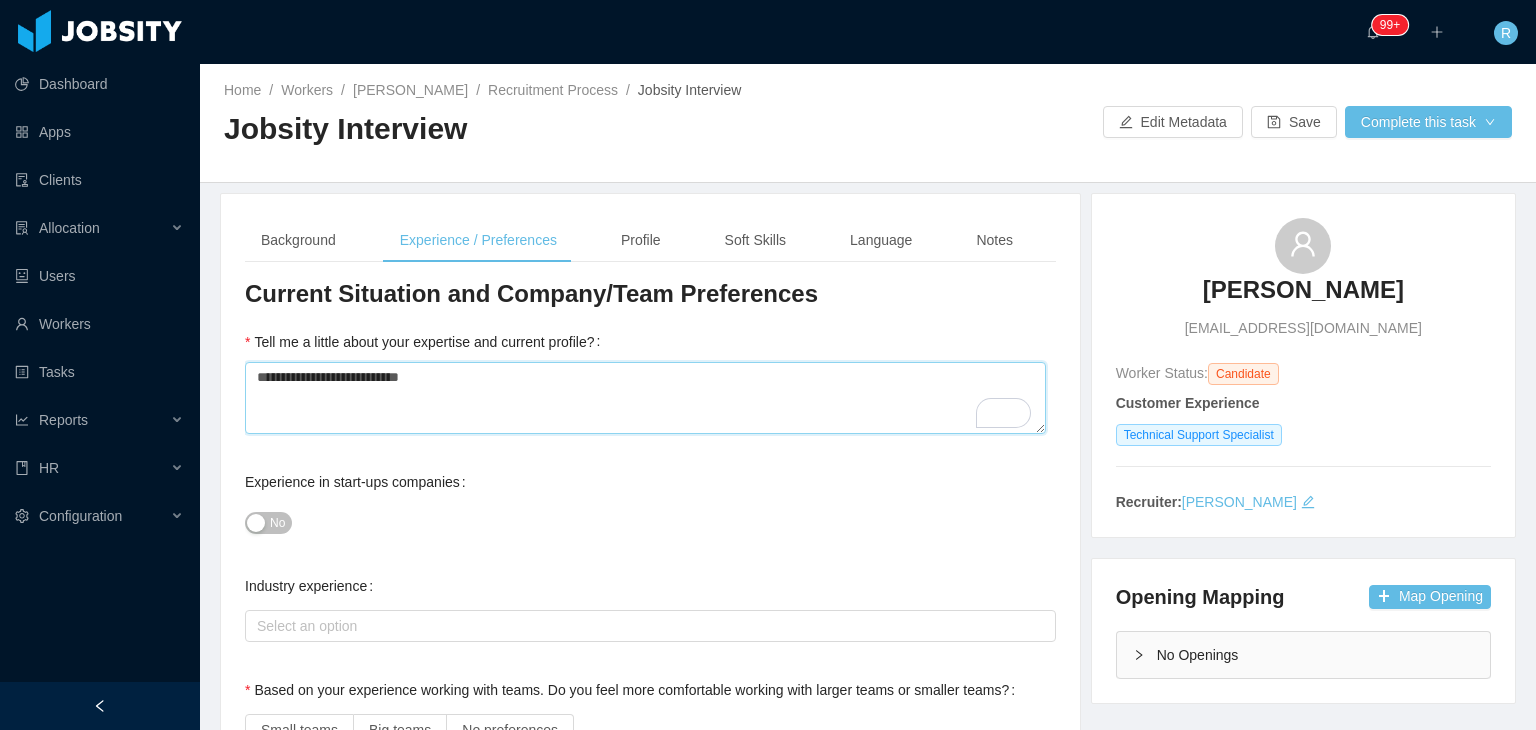 type 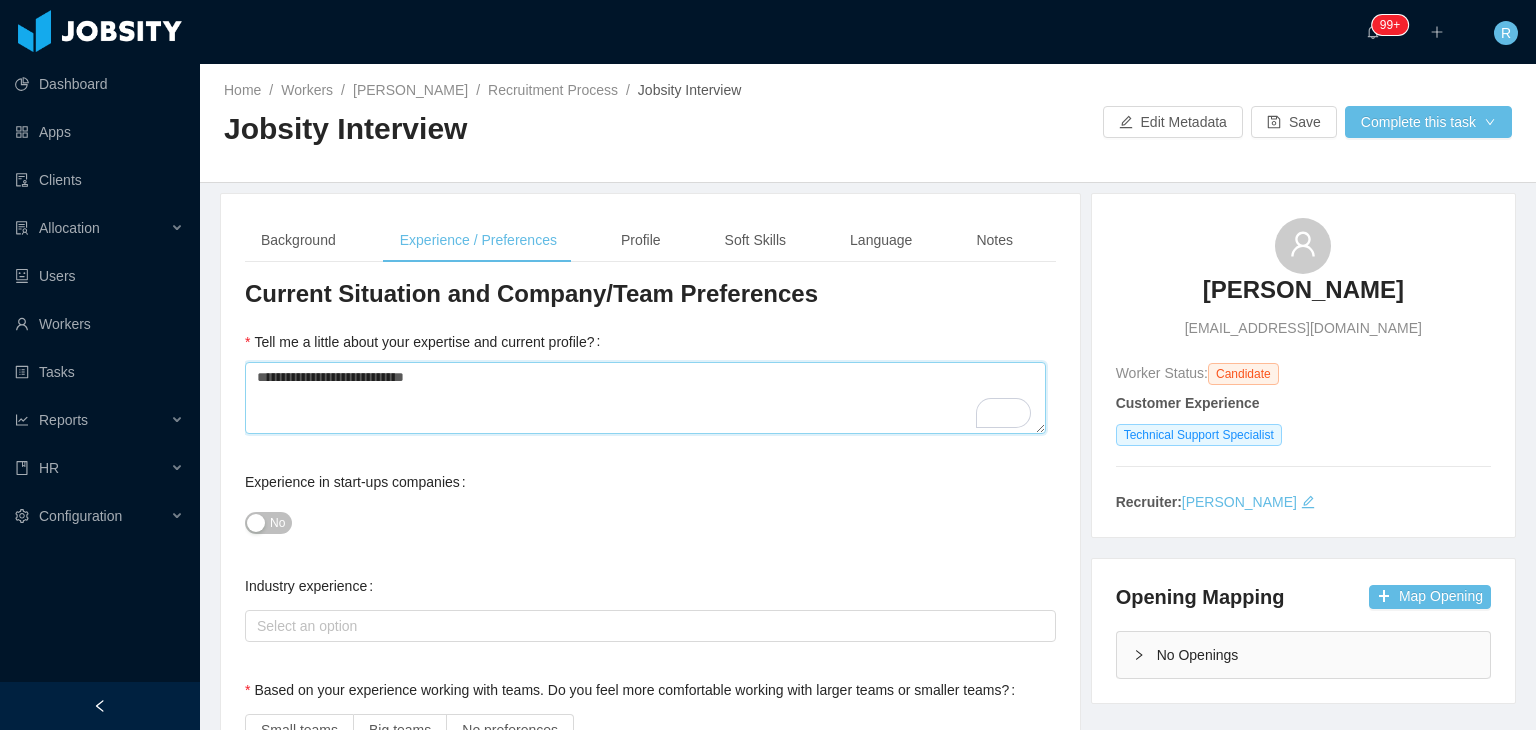 type 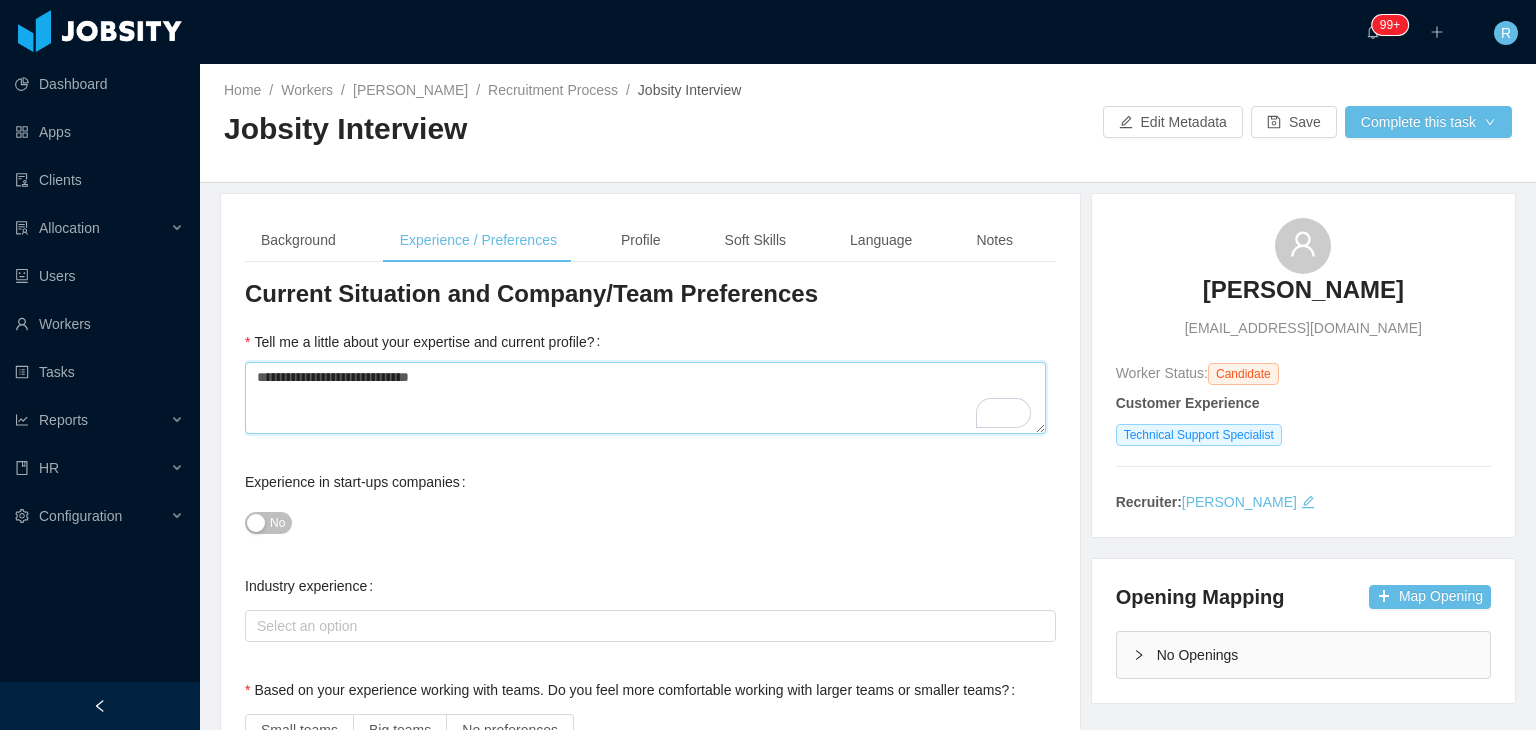 type 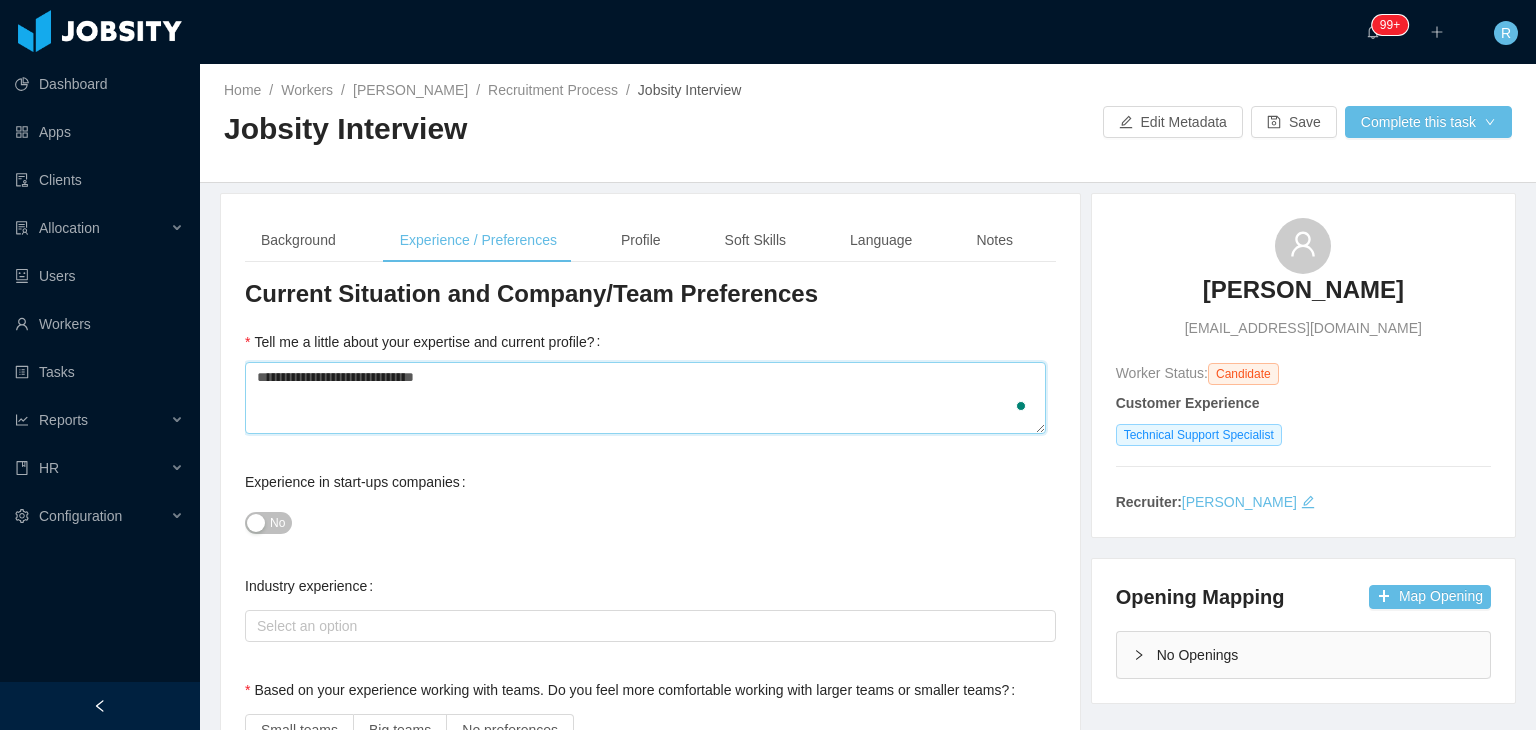 type 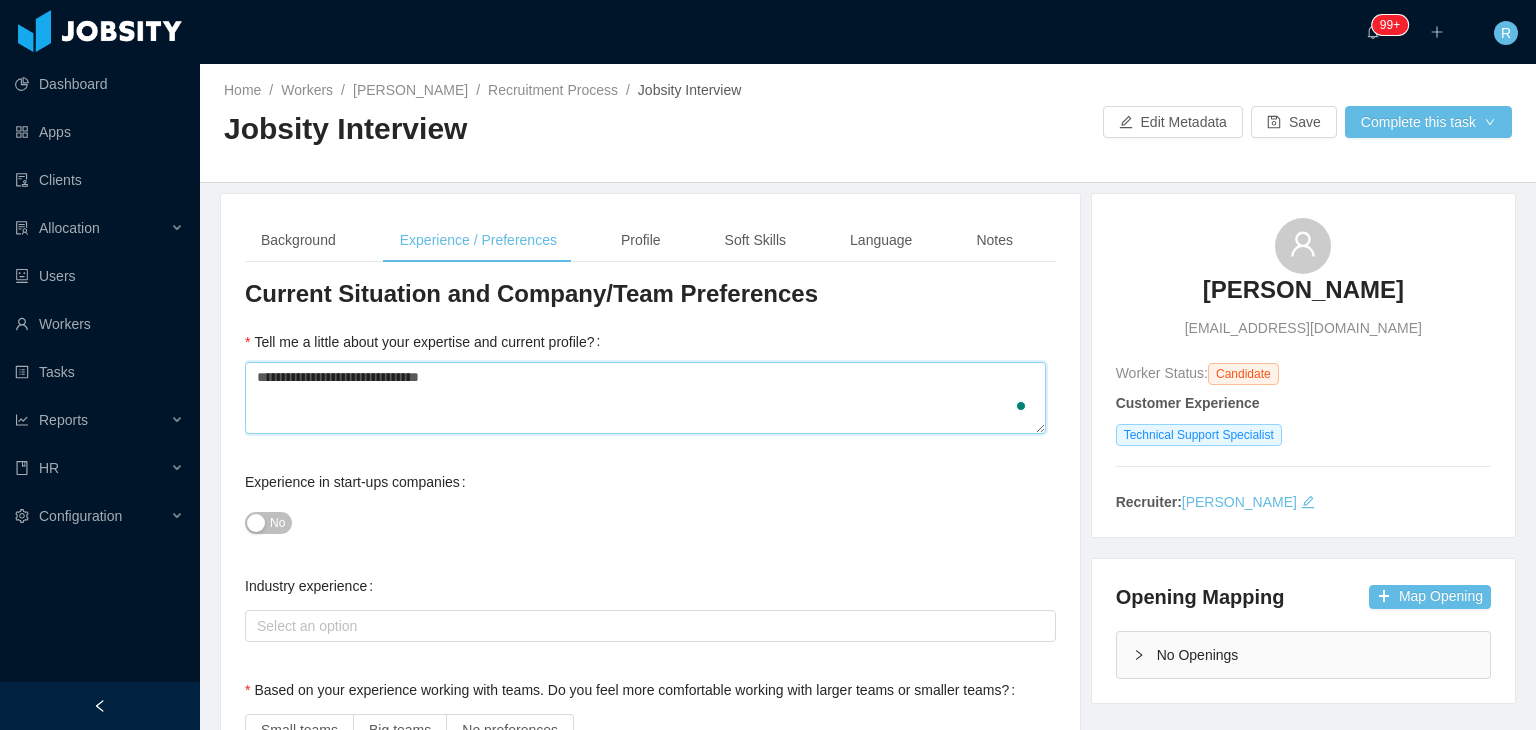 type 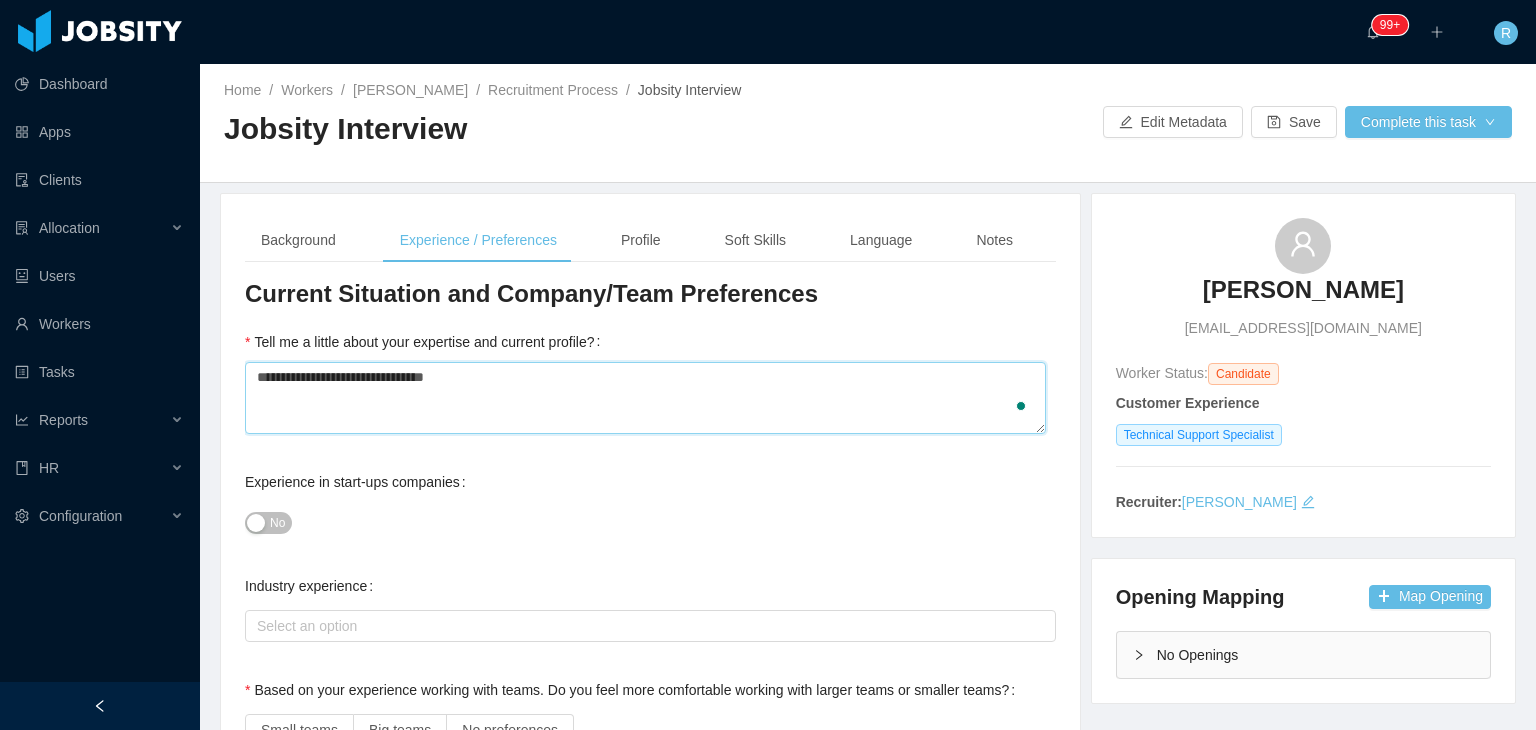 type 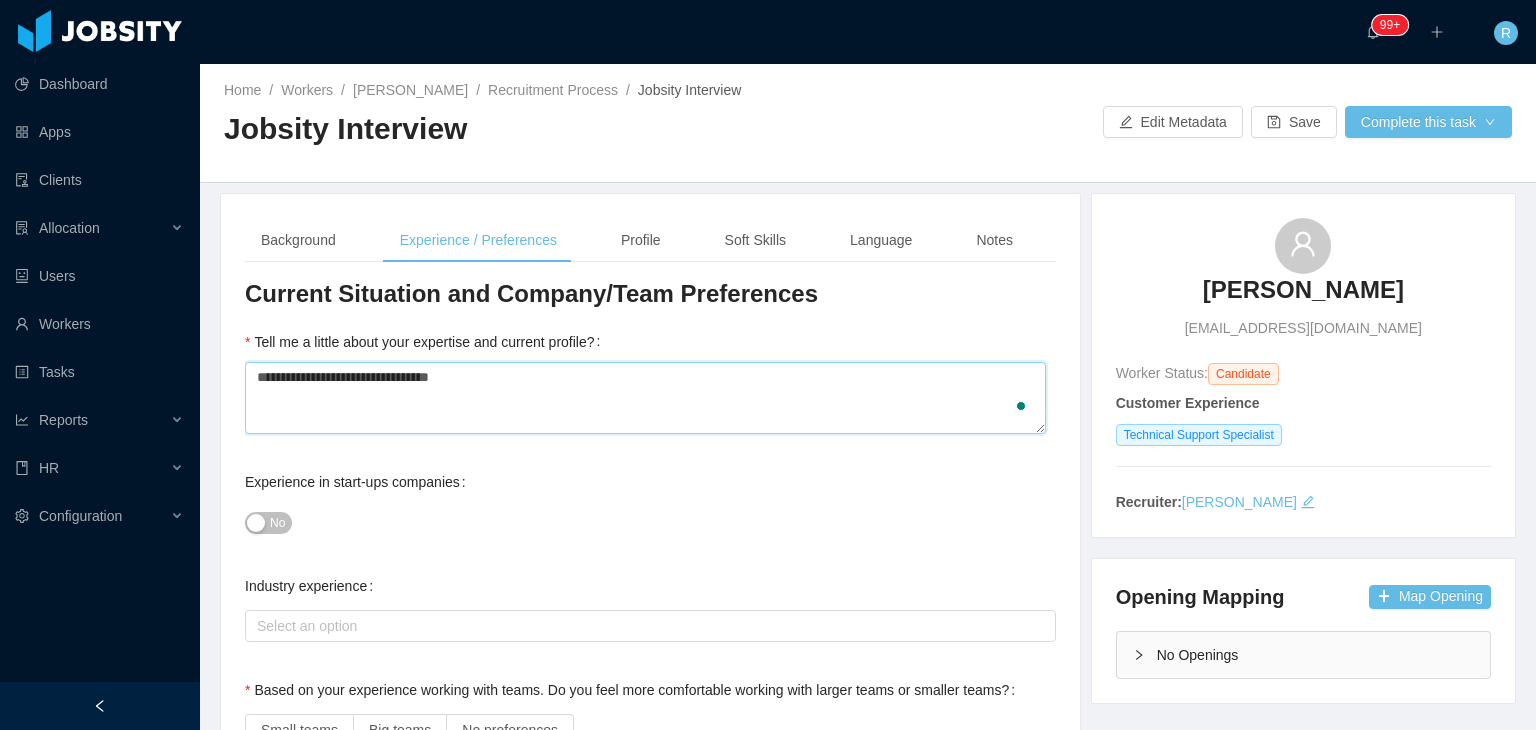 type on "**********" 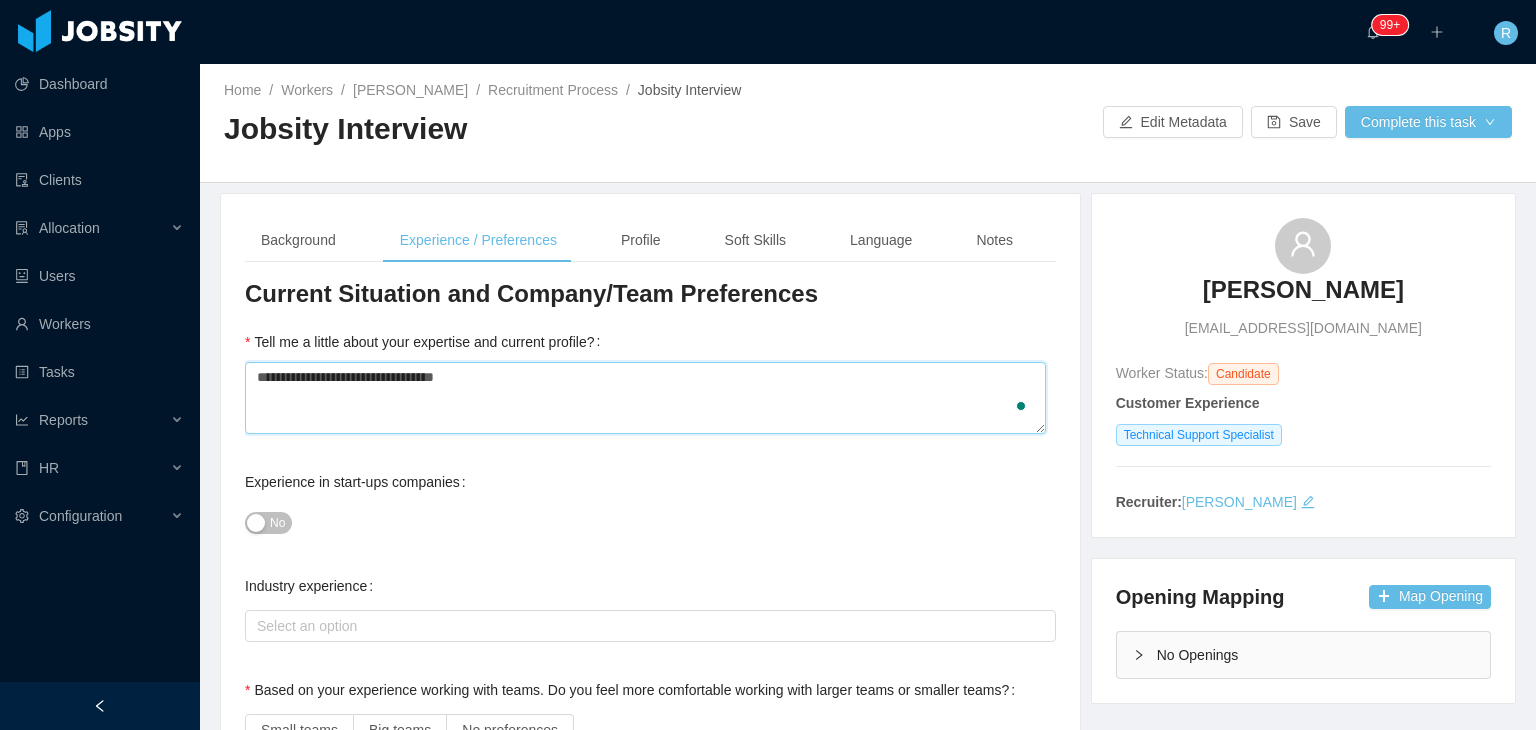 type 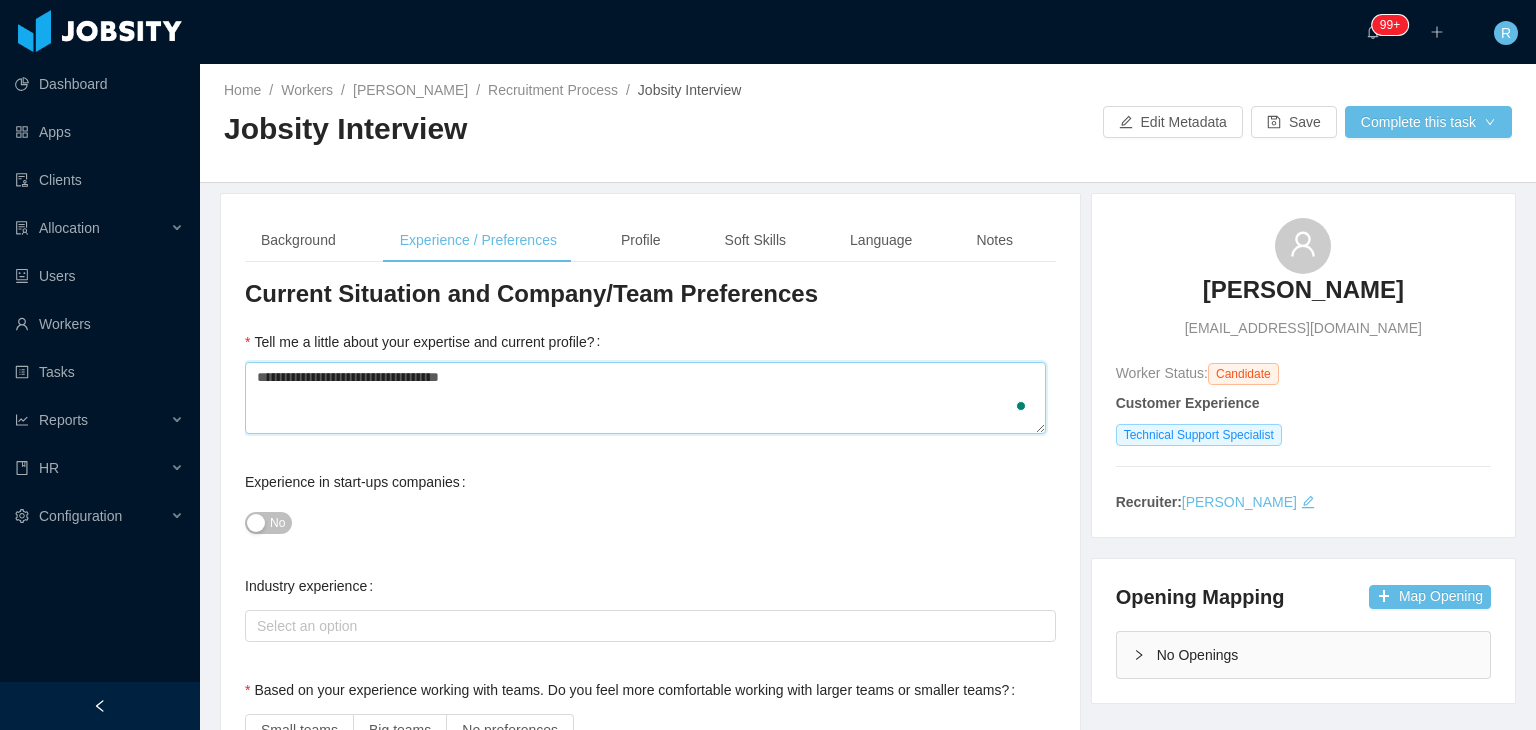type 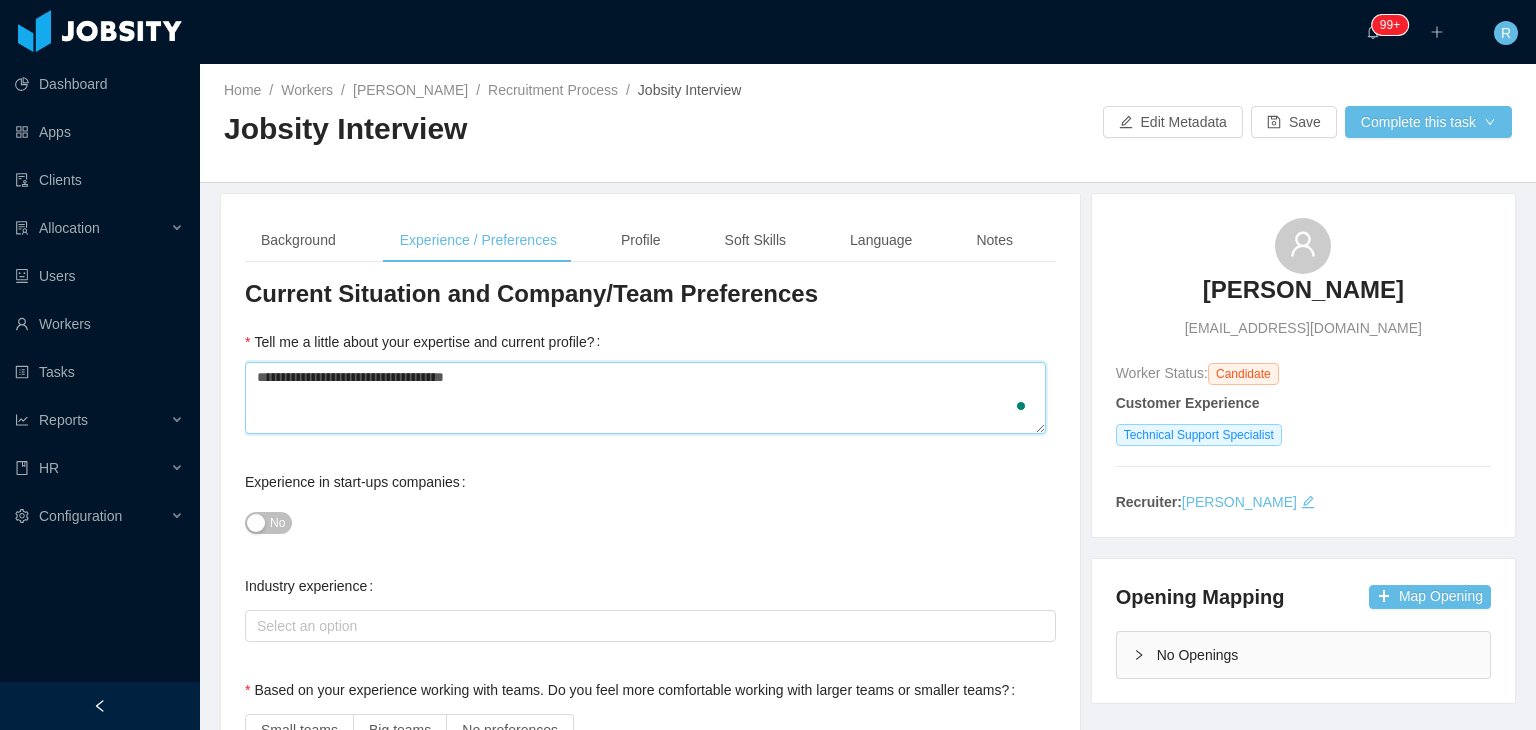 type 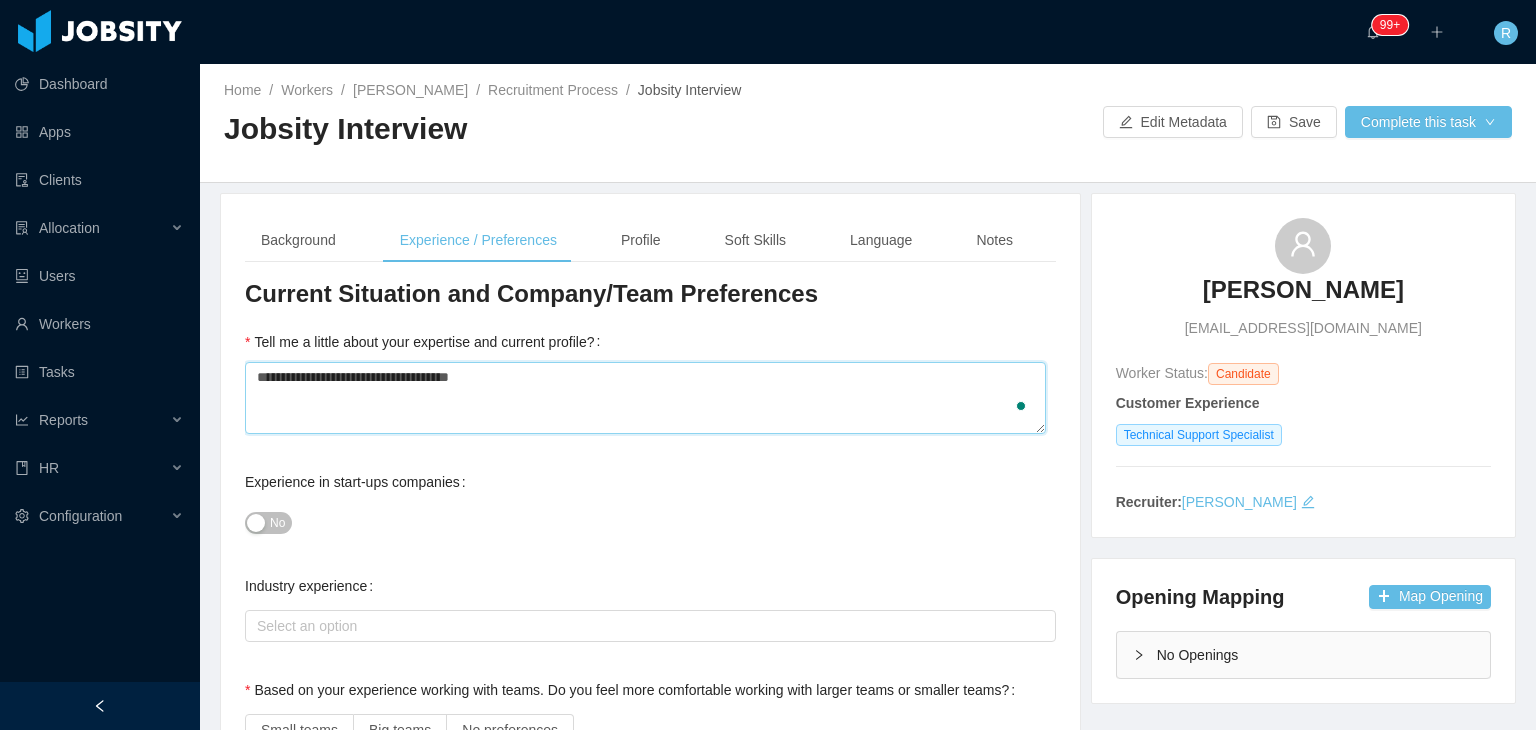 type on "**********" 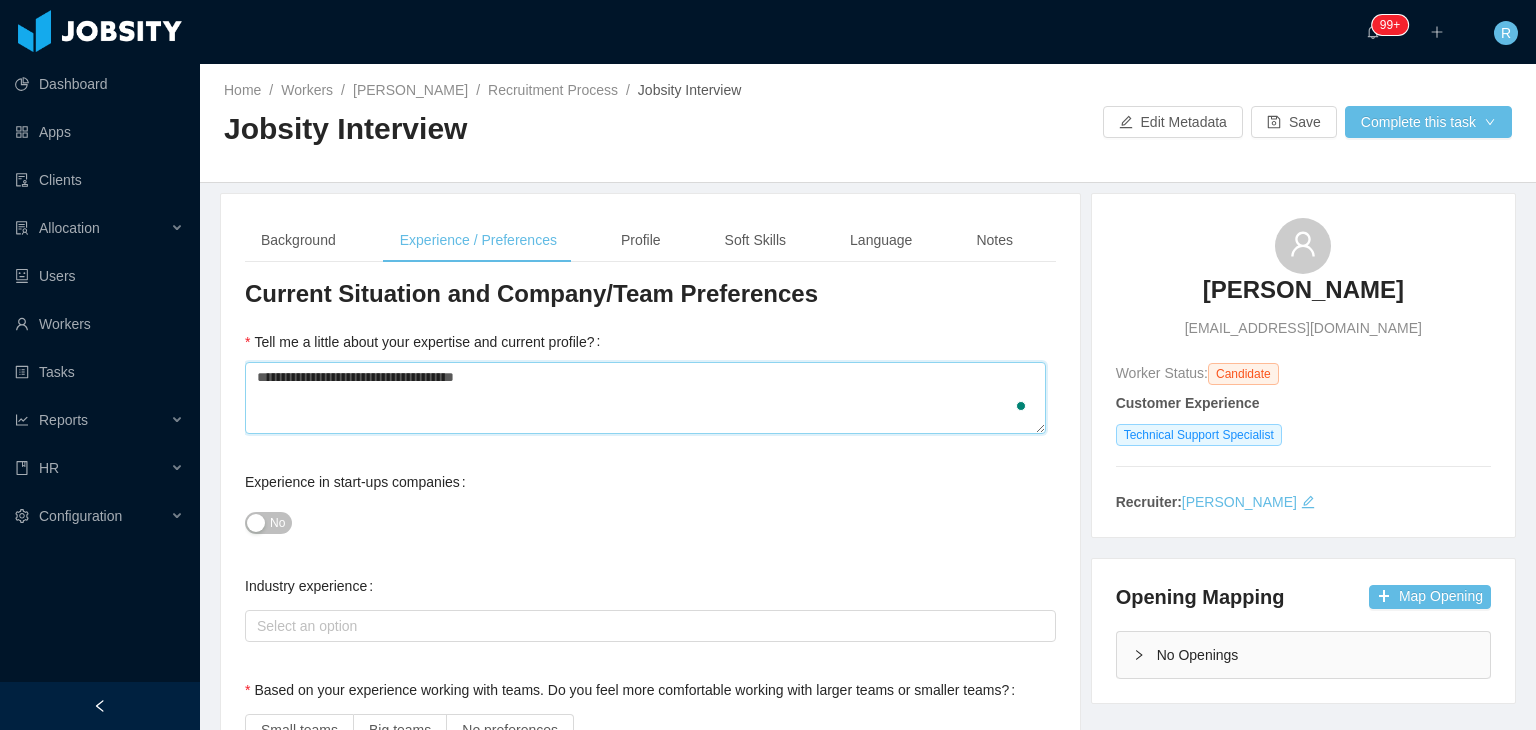 type 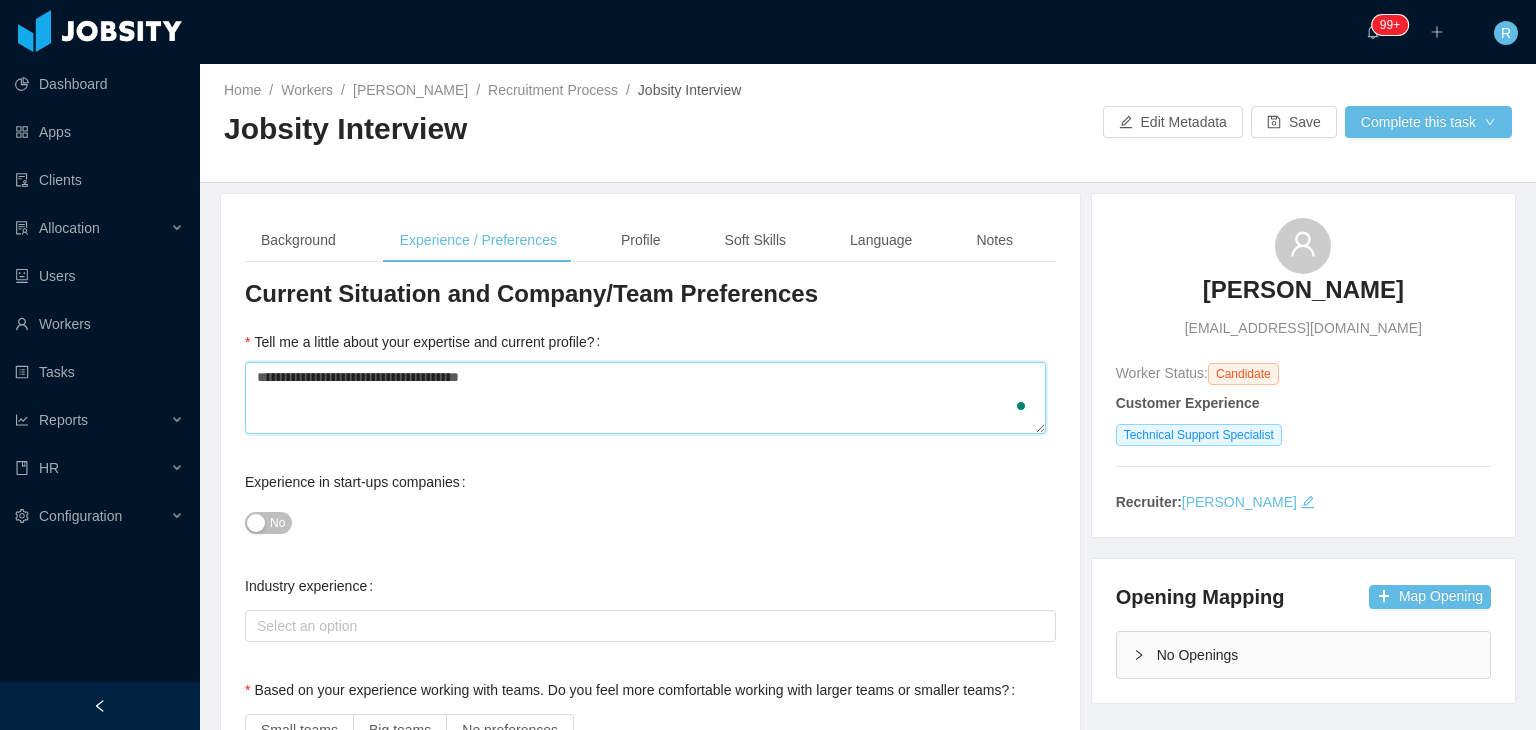 type 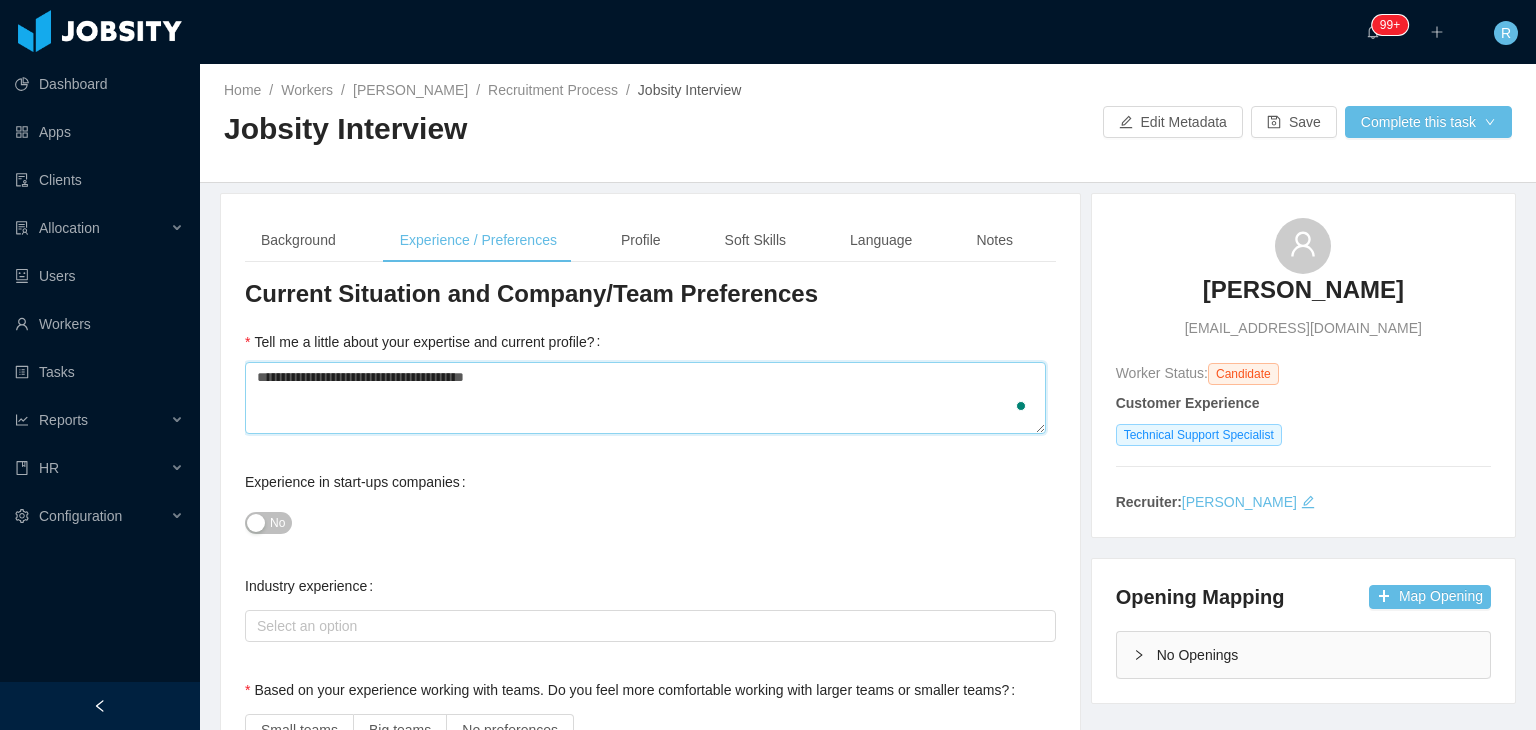 type 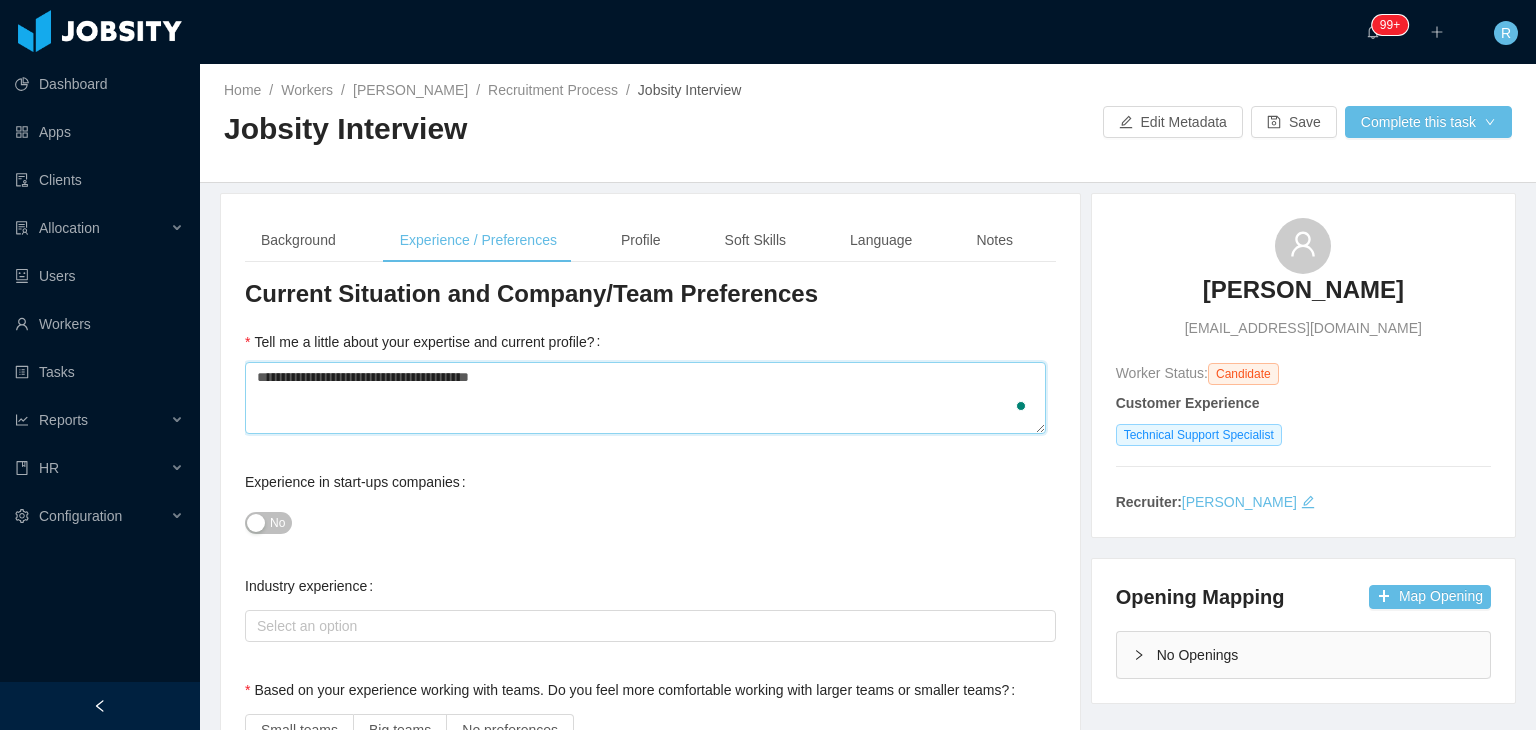 type 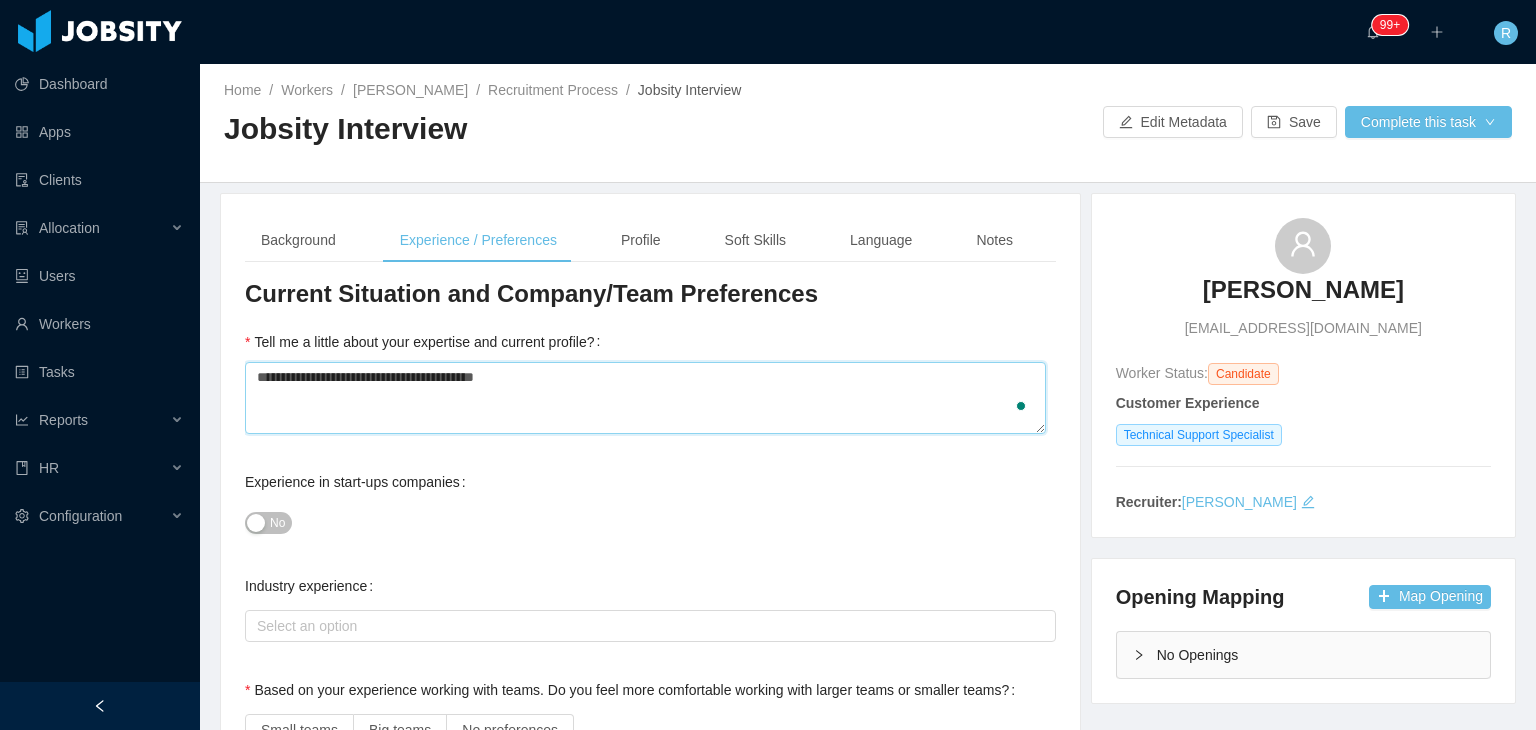 type 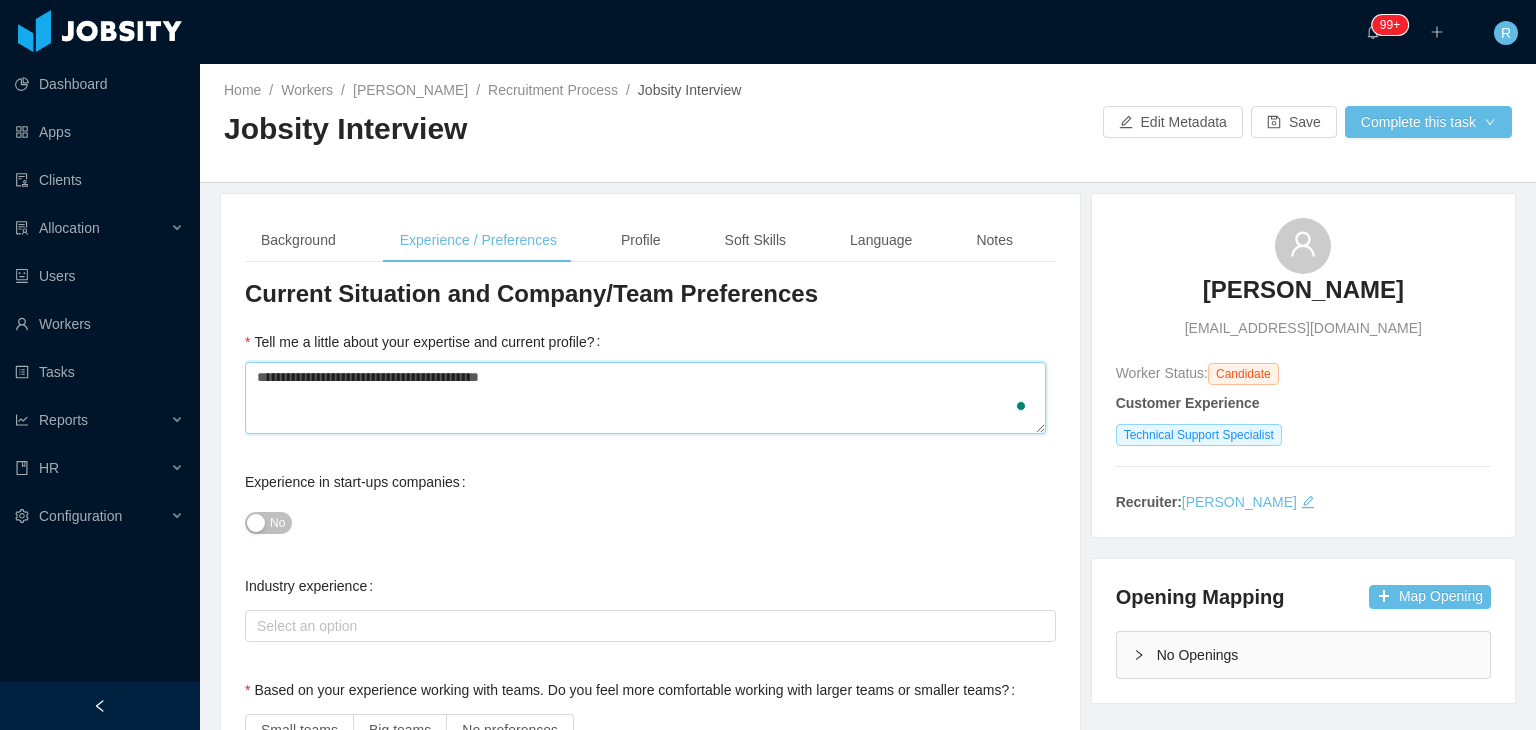 type 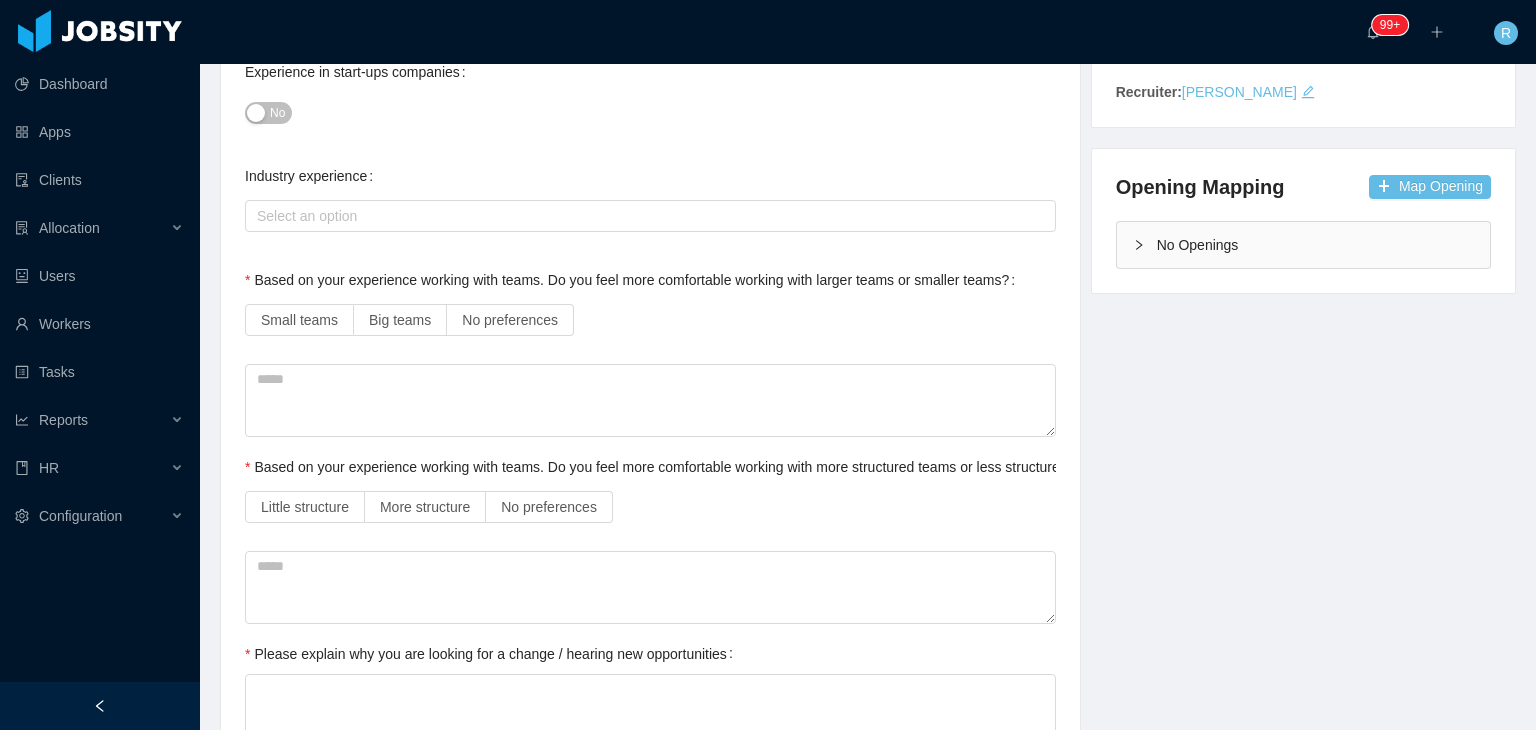 scroll, scrollTop: 458, scrollLeft: 0, axis: vertical 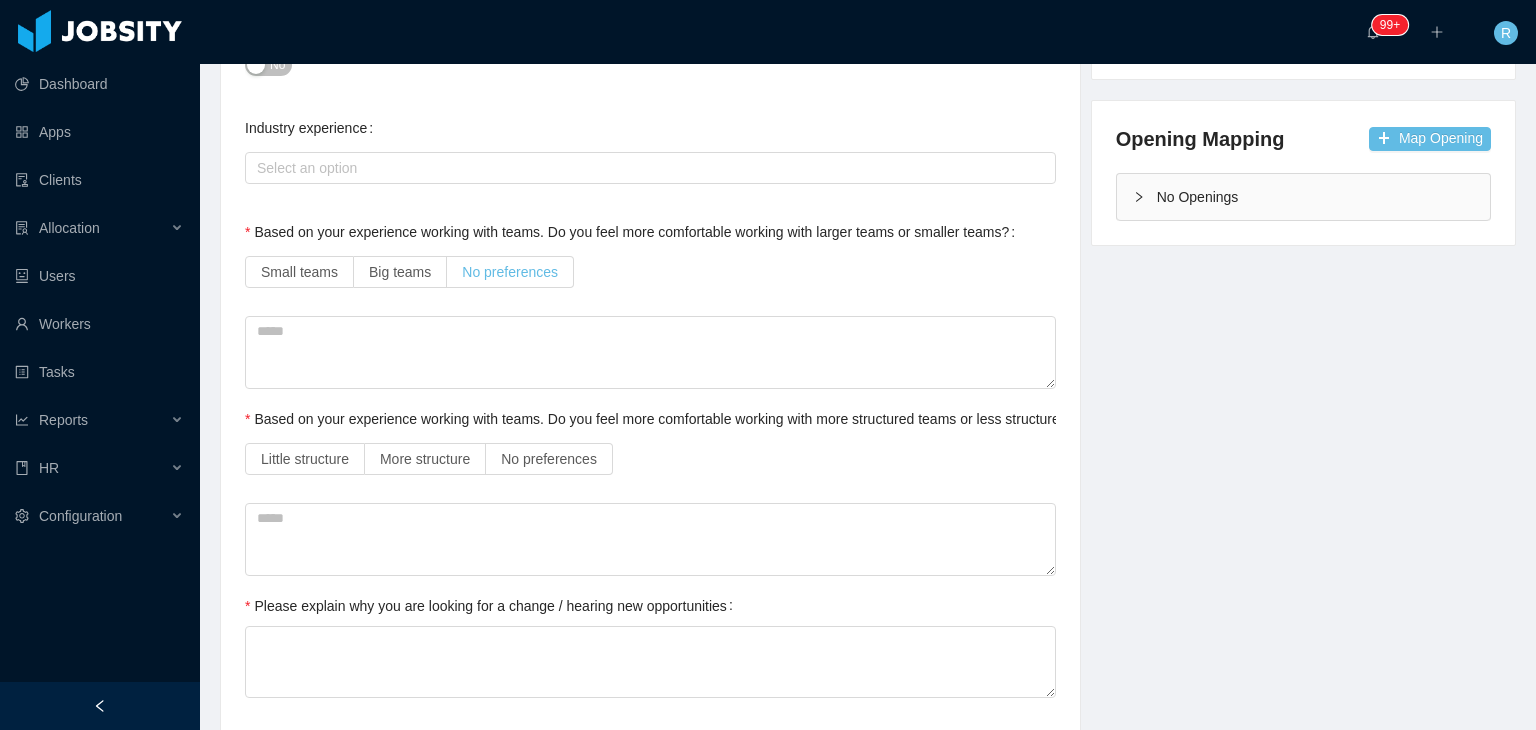 type on "**********" 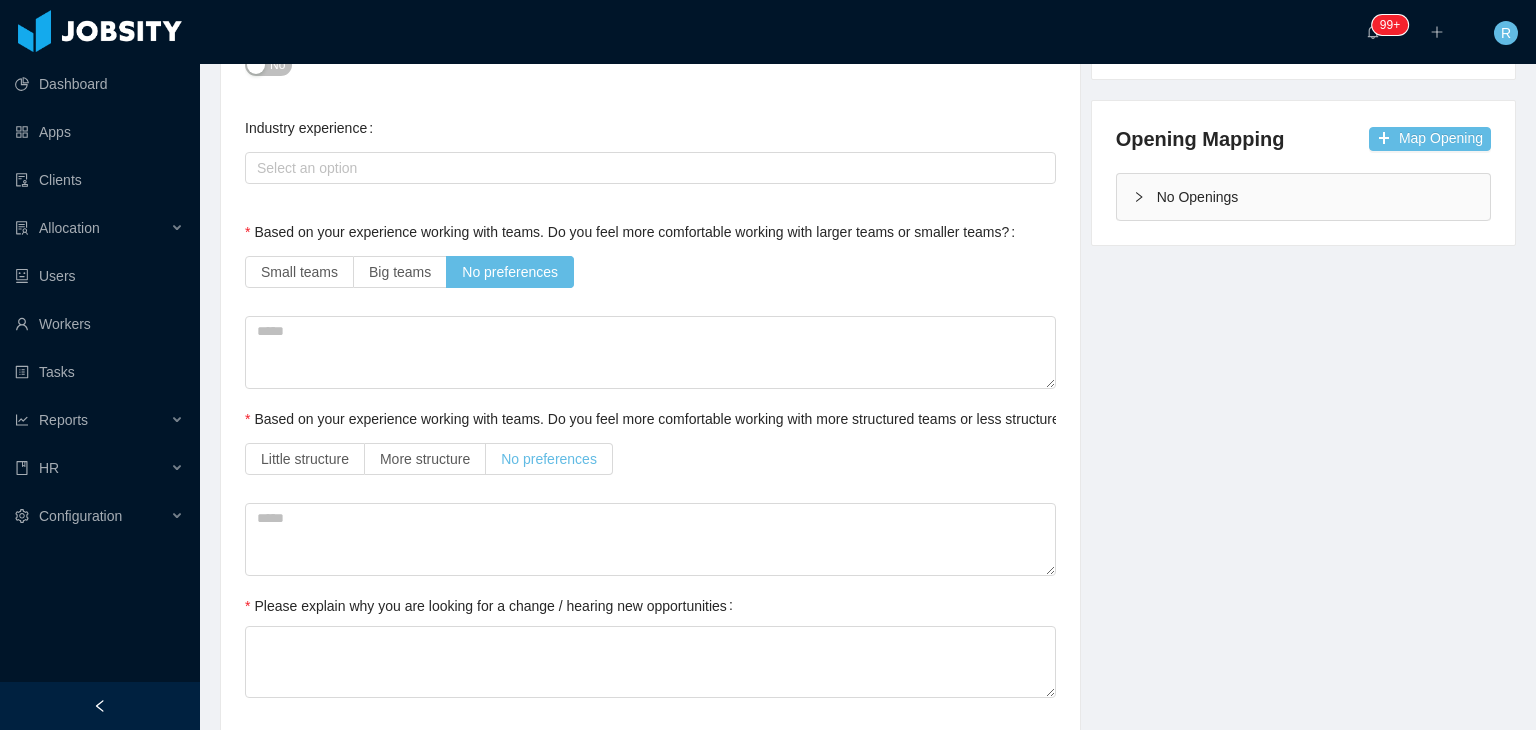 click on "No preferences" at bounding box center [549, 459] 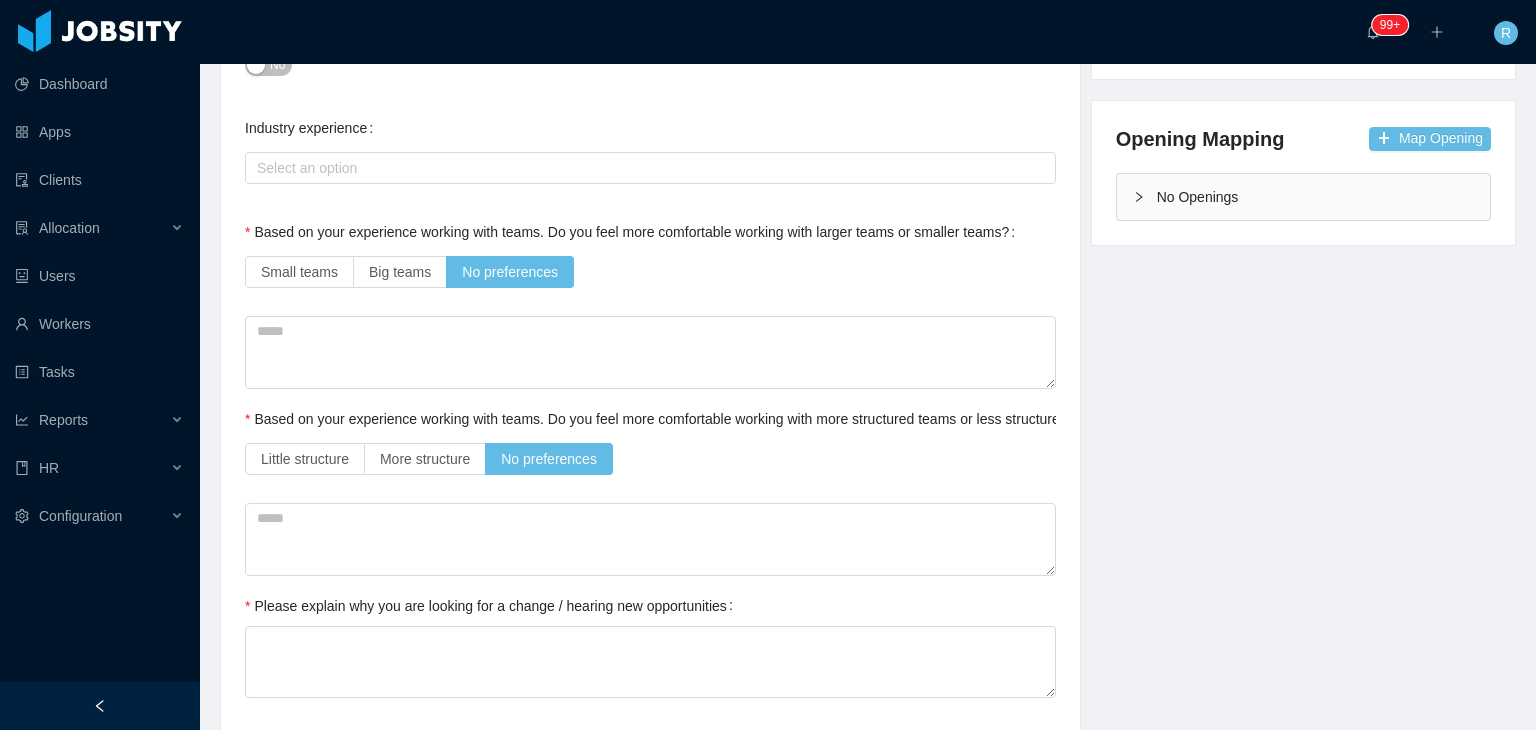click on "Please explain why you are looking for a change / hearing new opportunities" at bounding box center [493, 606] 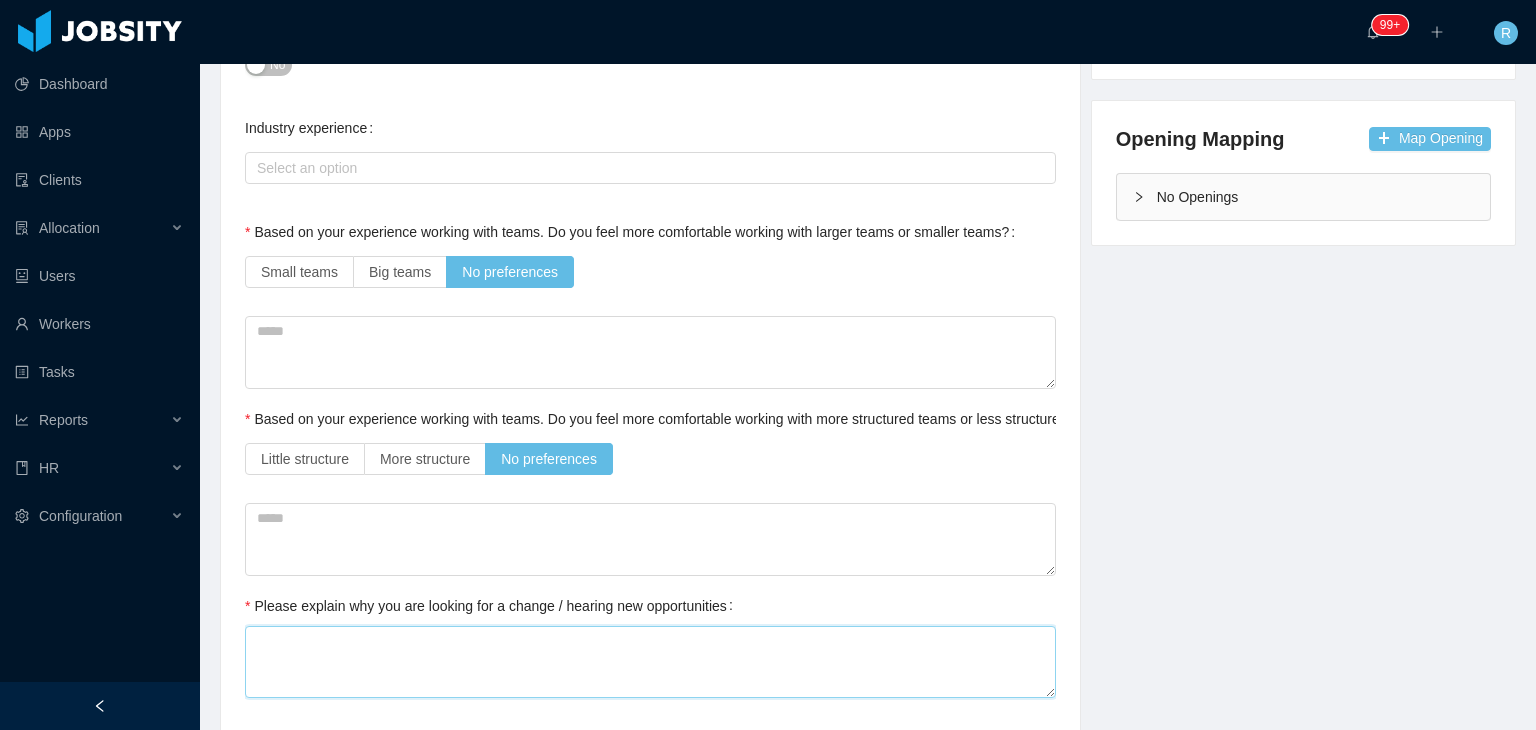 click on "Please explain why you are looking for a change / hearing new opportunities" at bounding box center [650, 662] 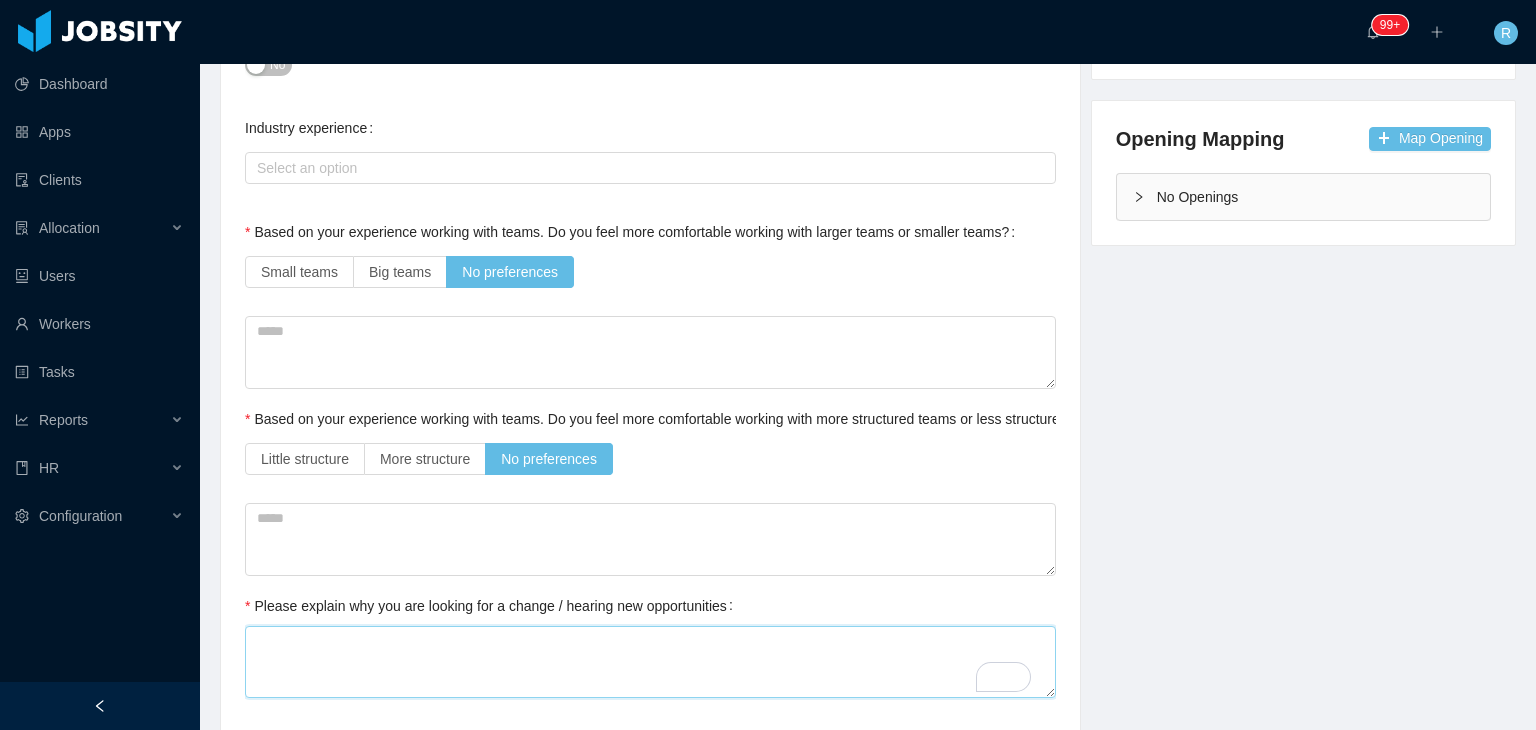 type 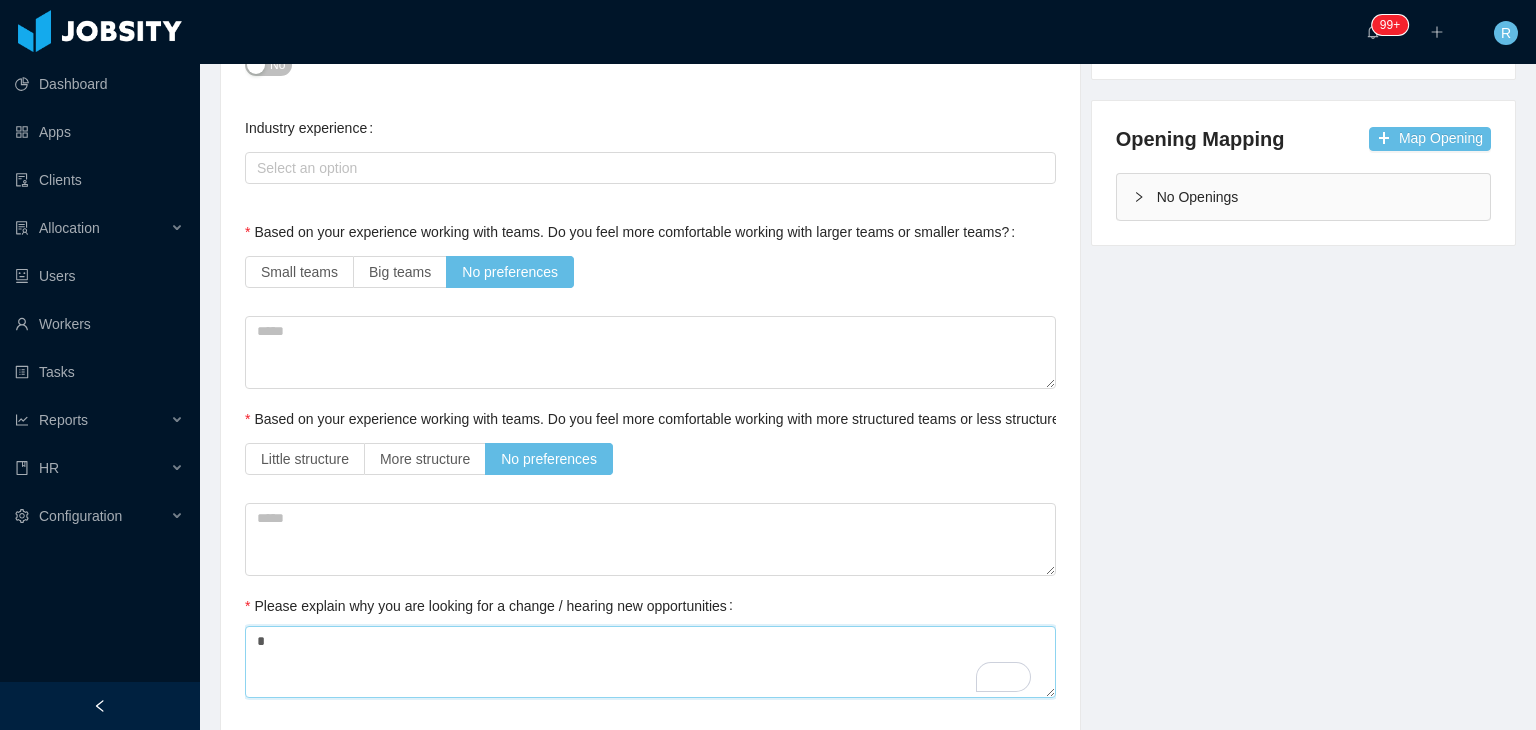 type 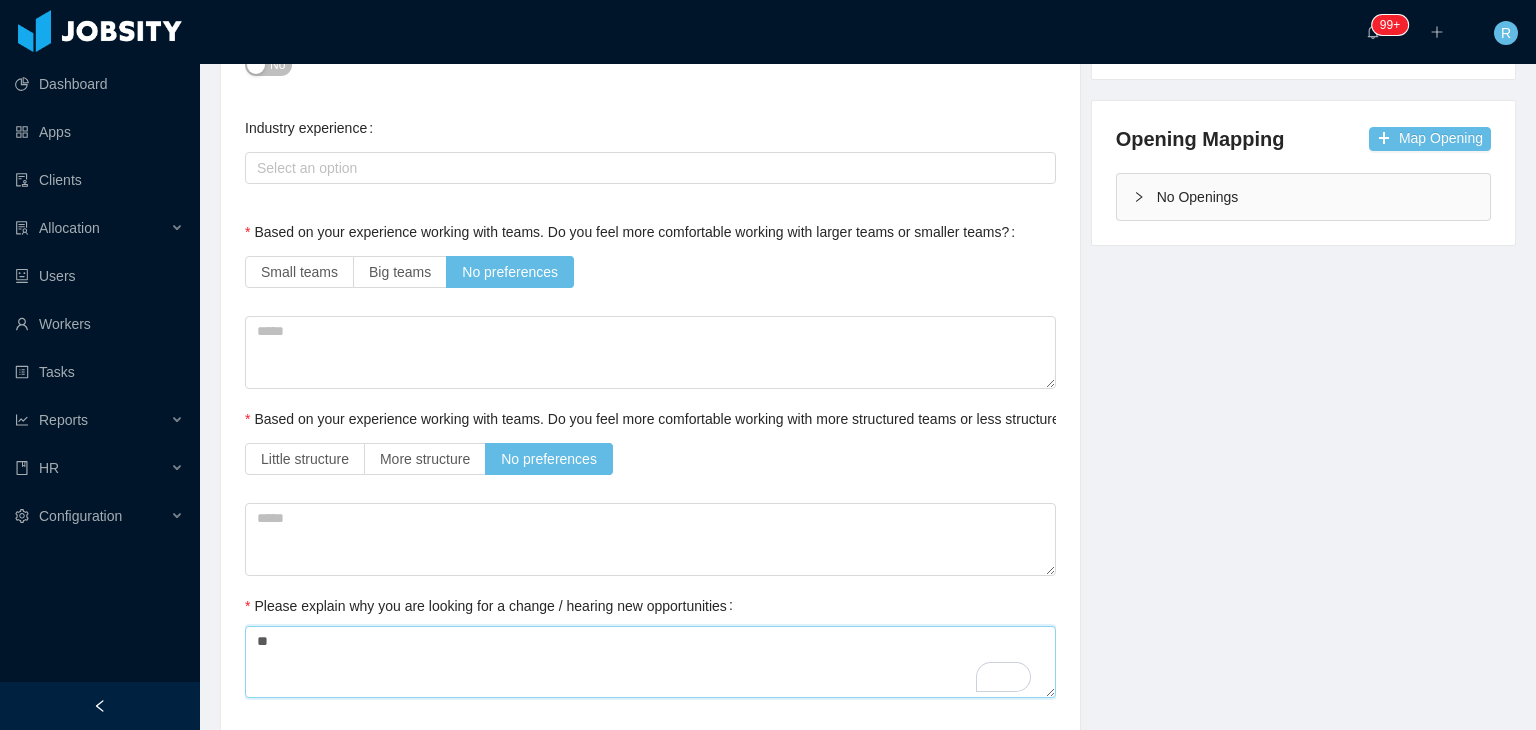 type on "***" 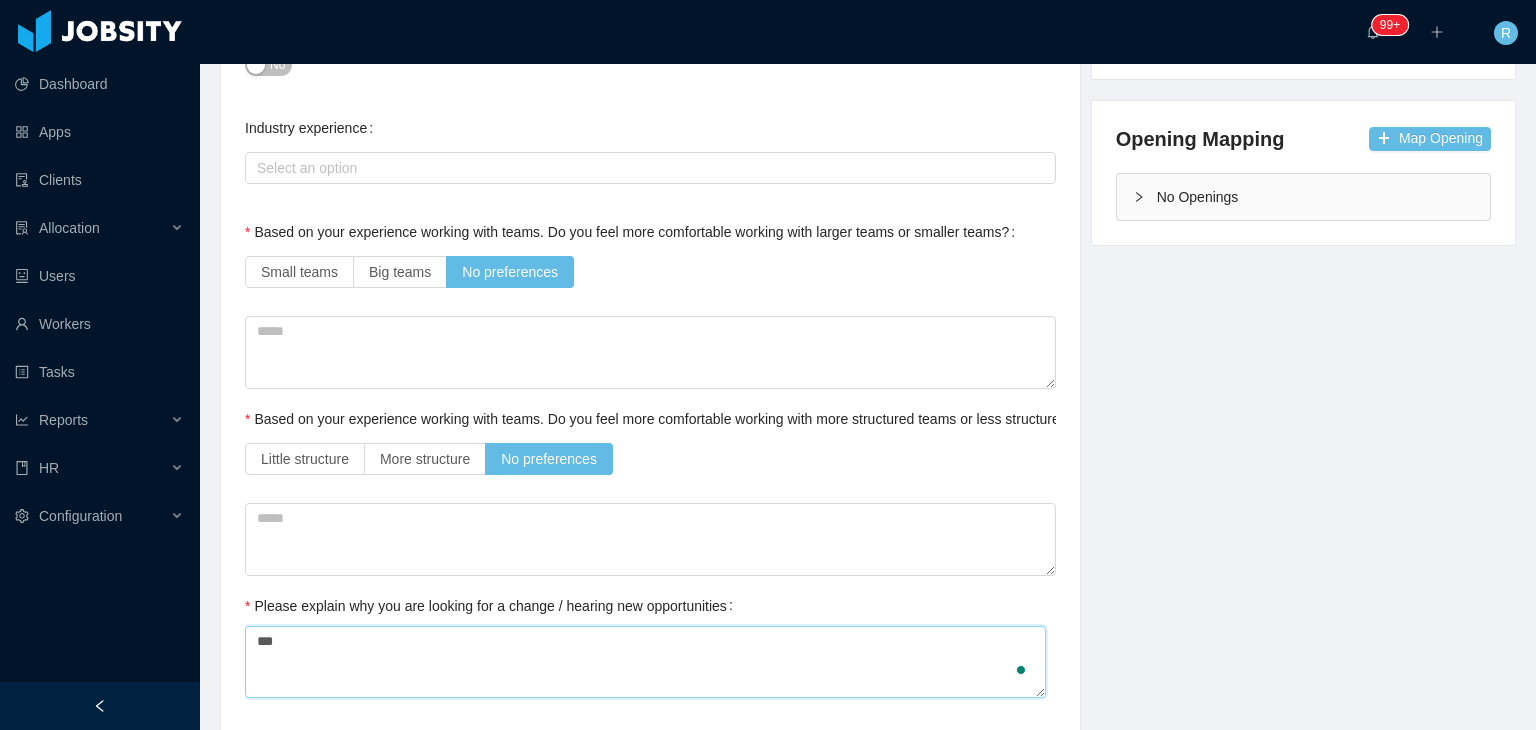 type 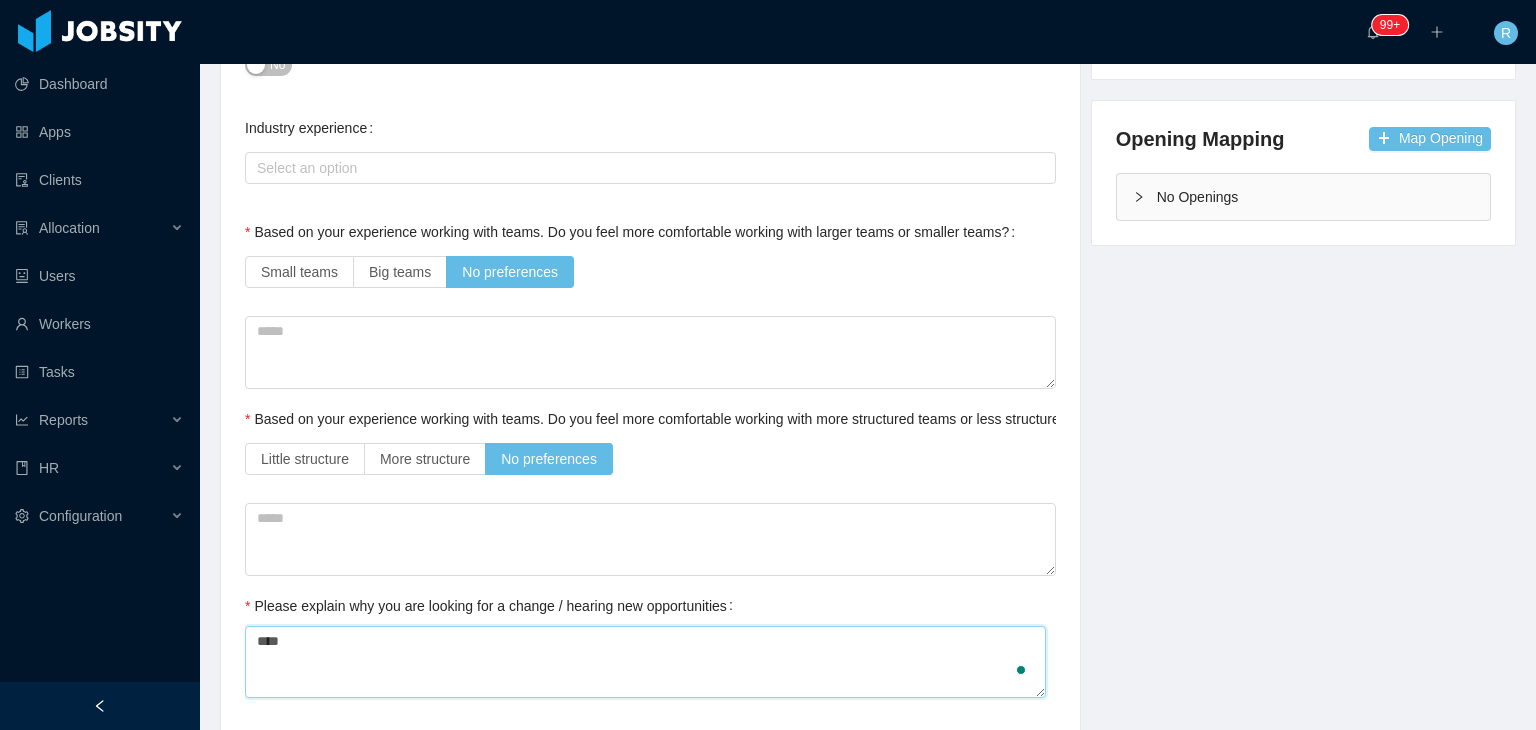 type 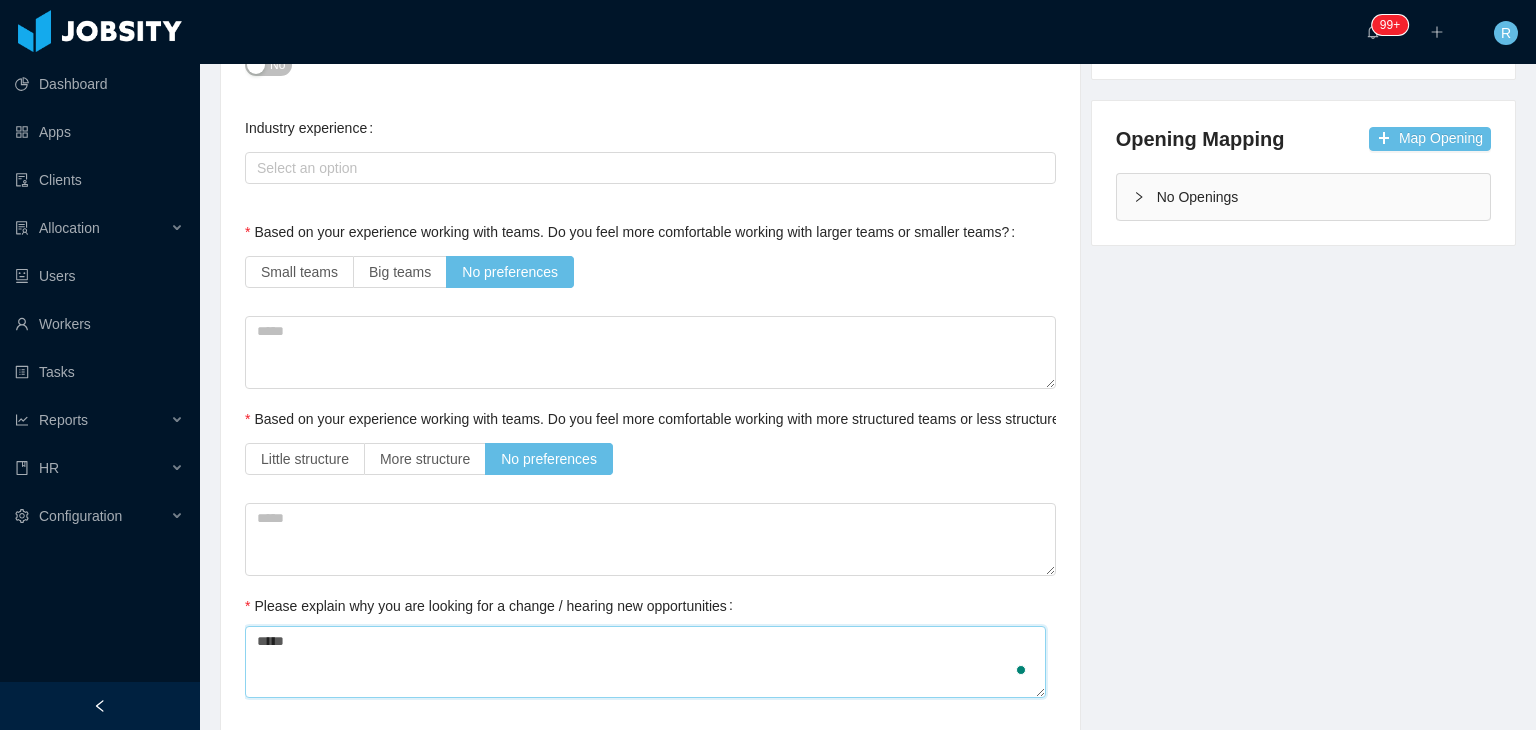 type 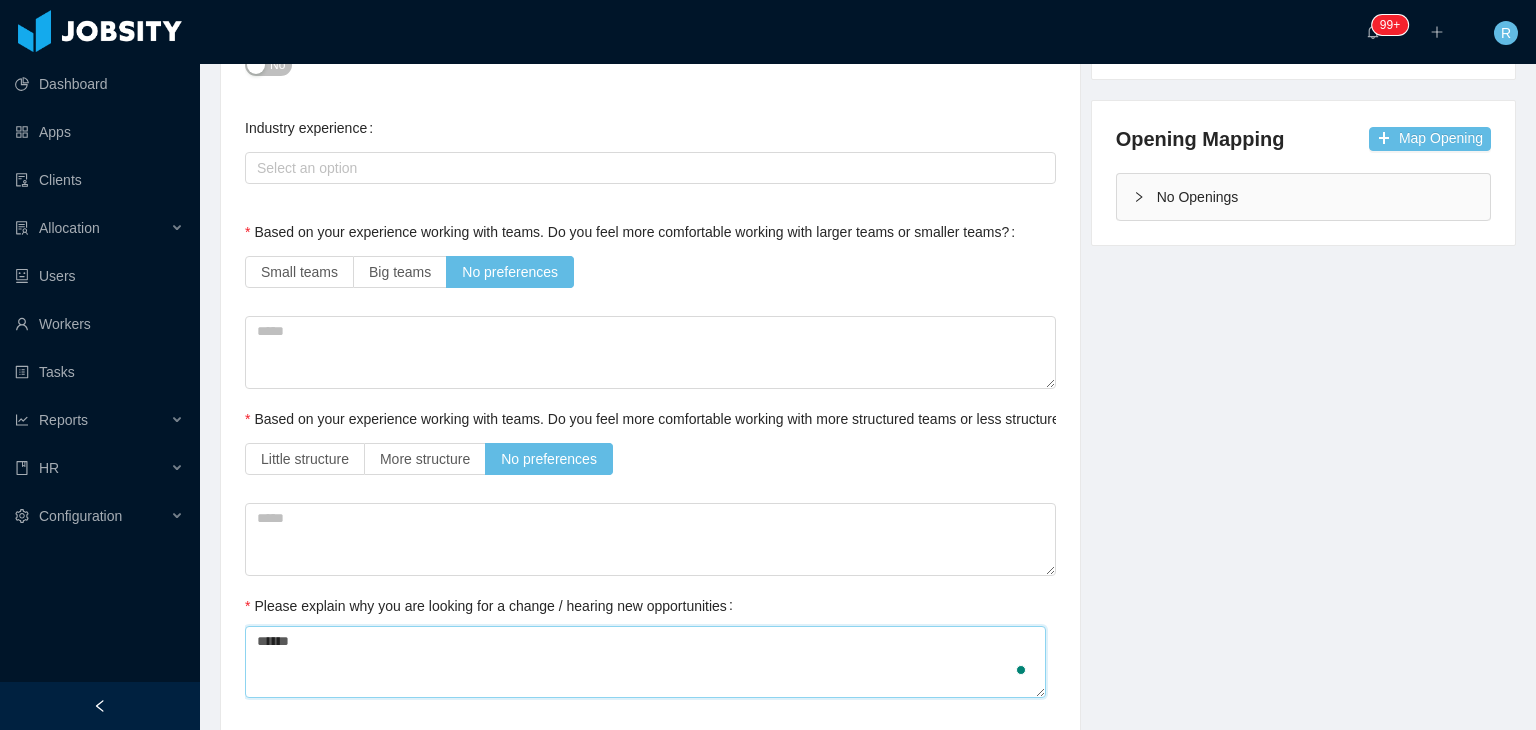 type 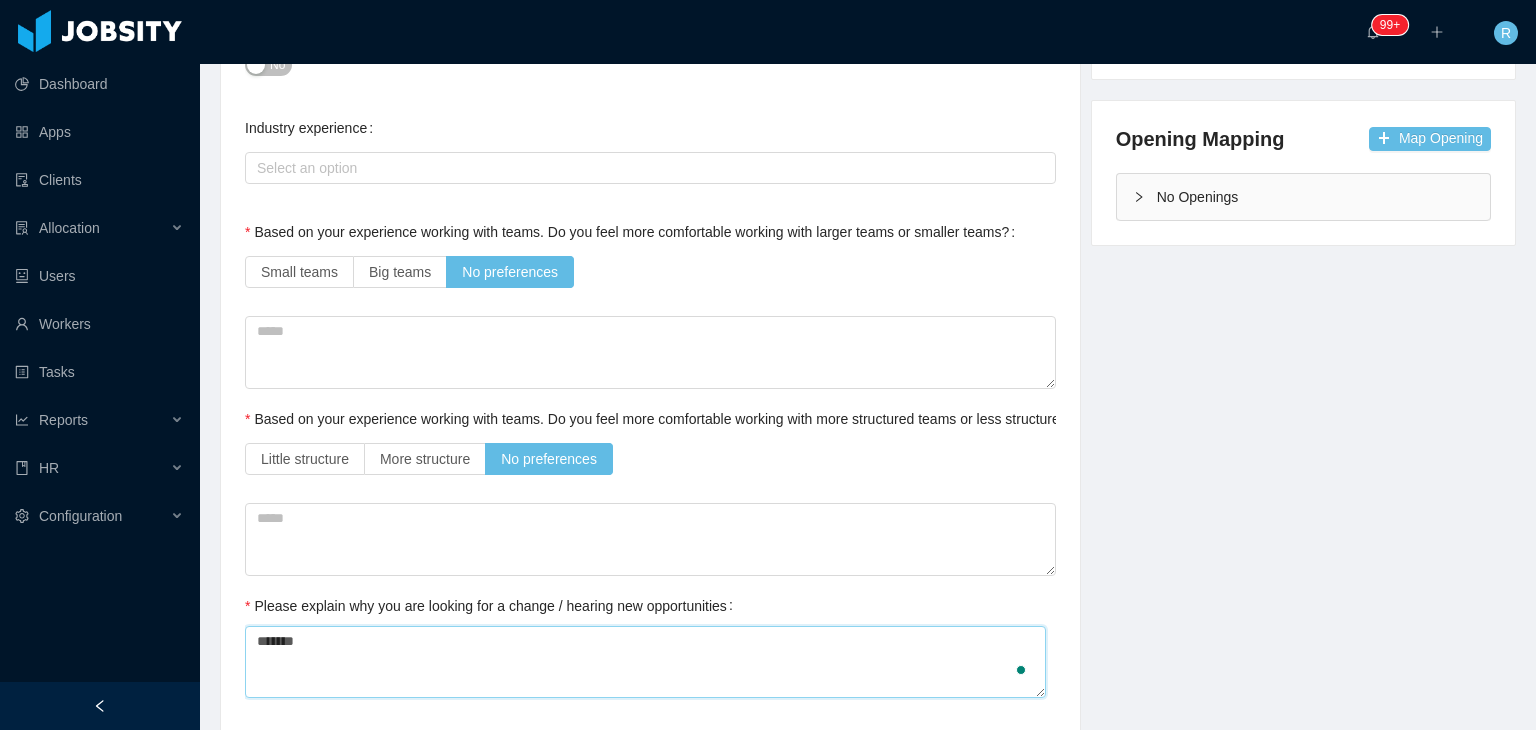 type 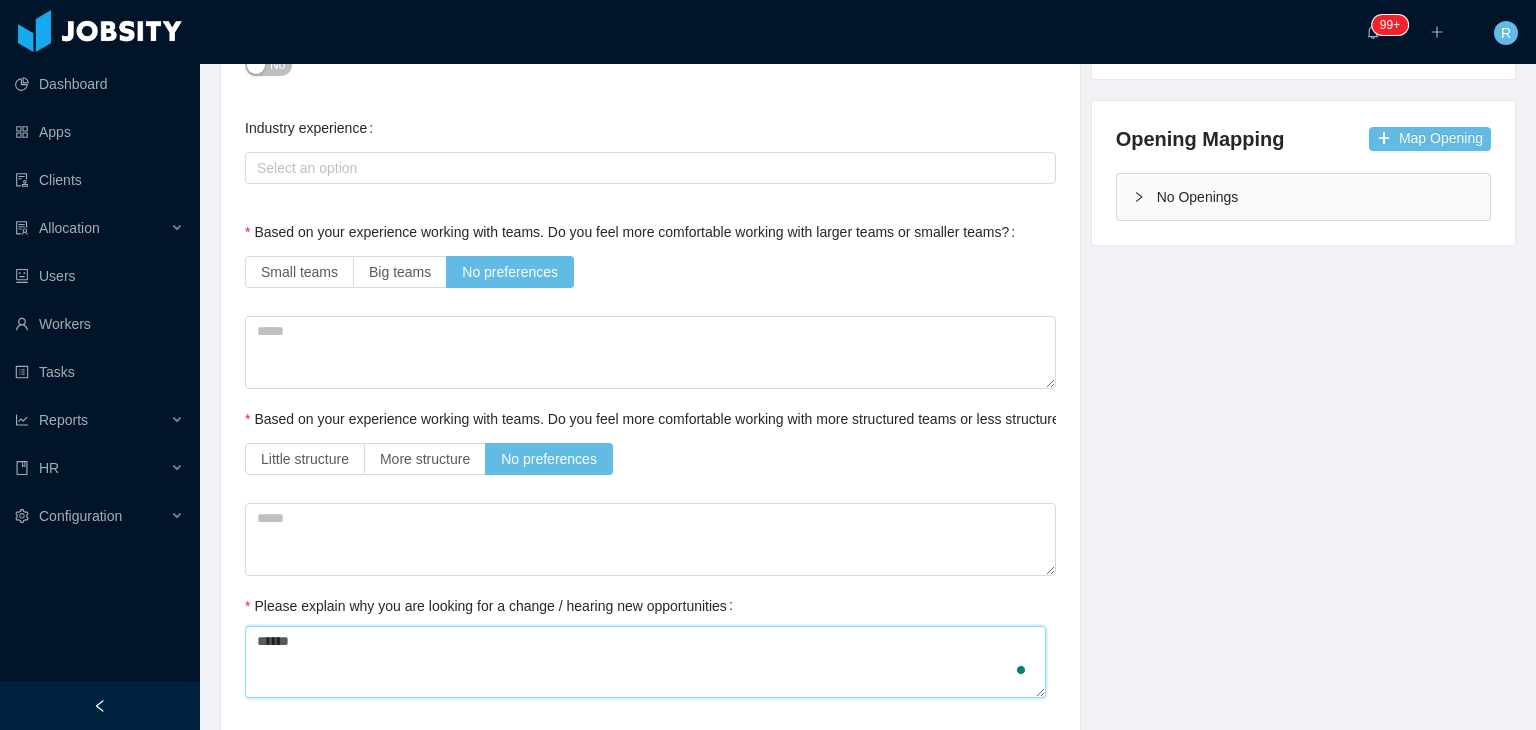 type 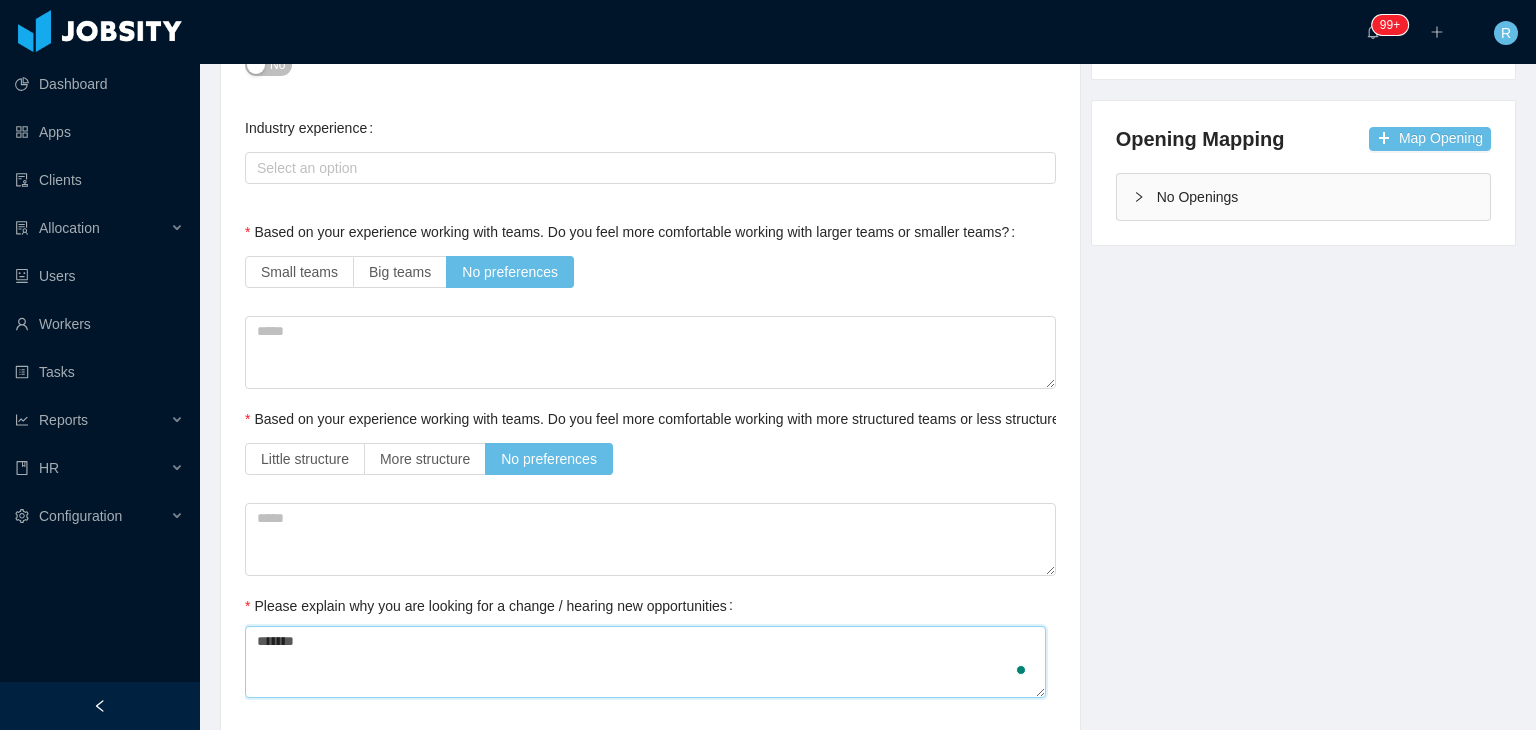 type 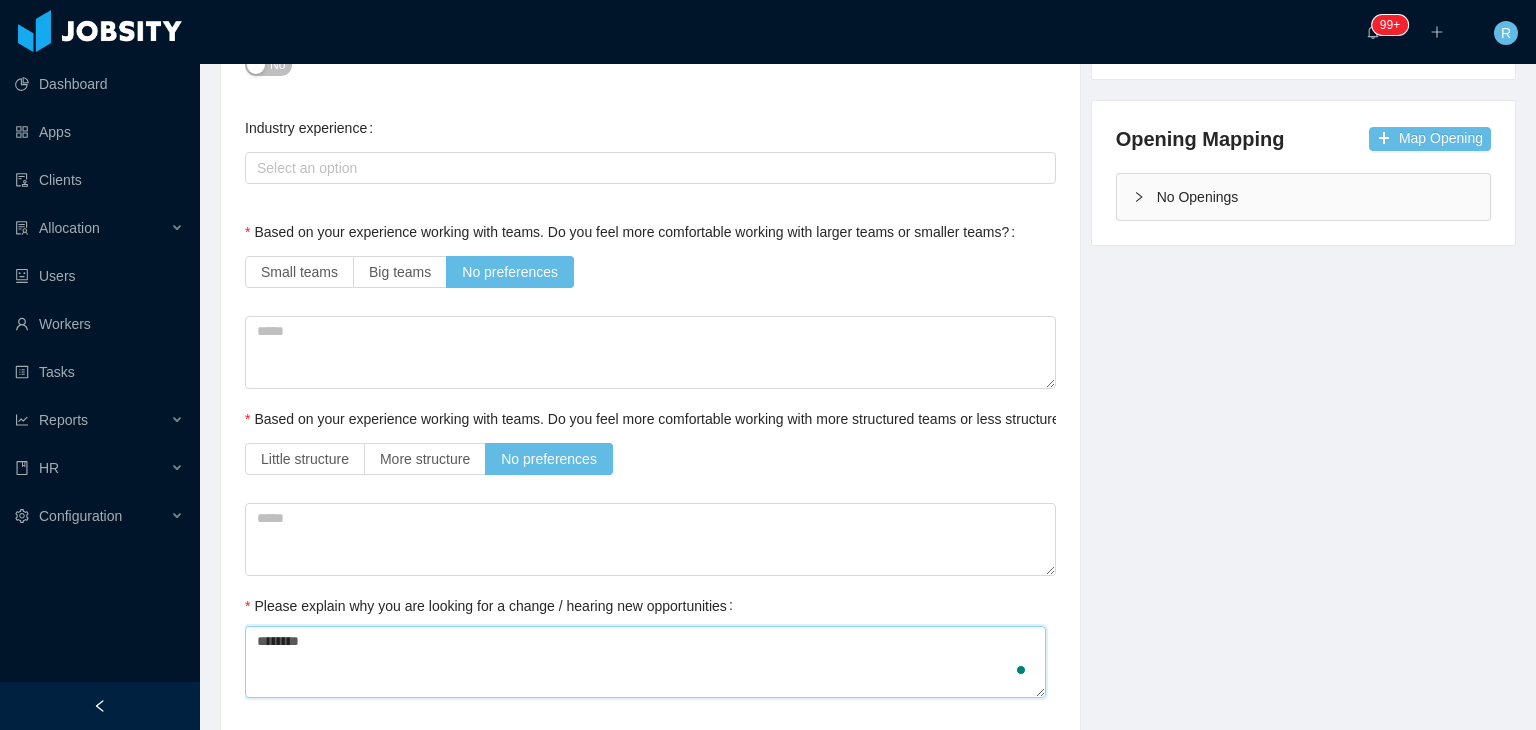type on "*********" 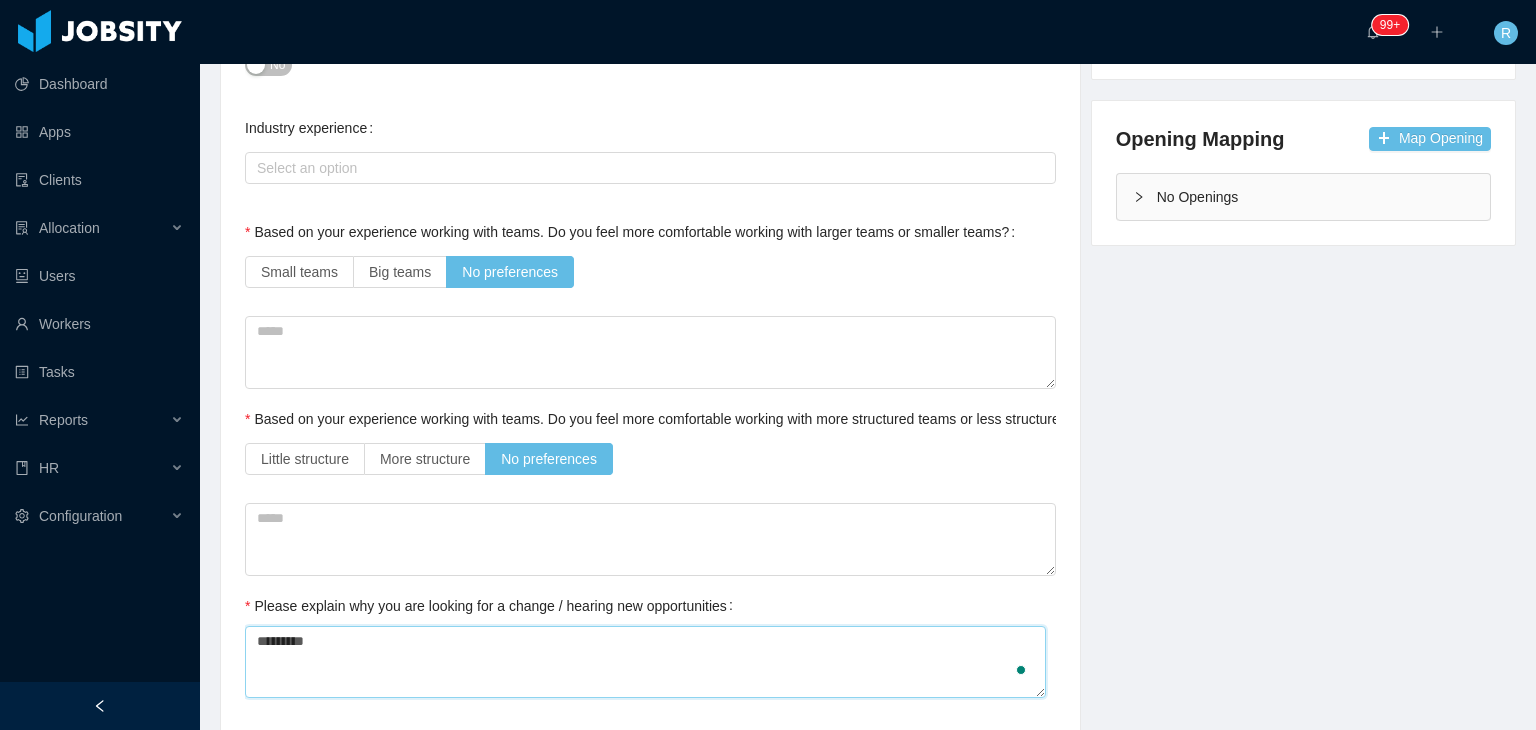 type 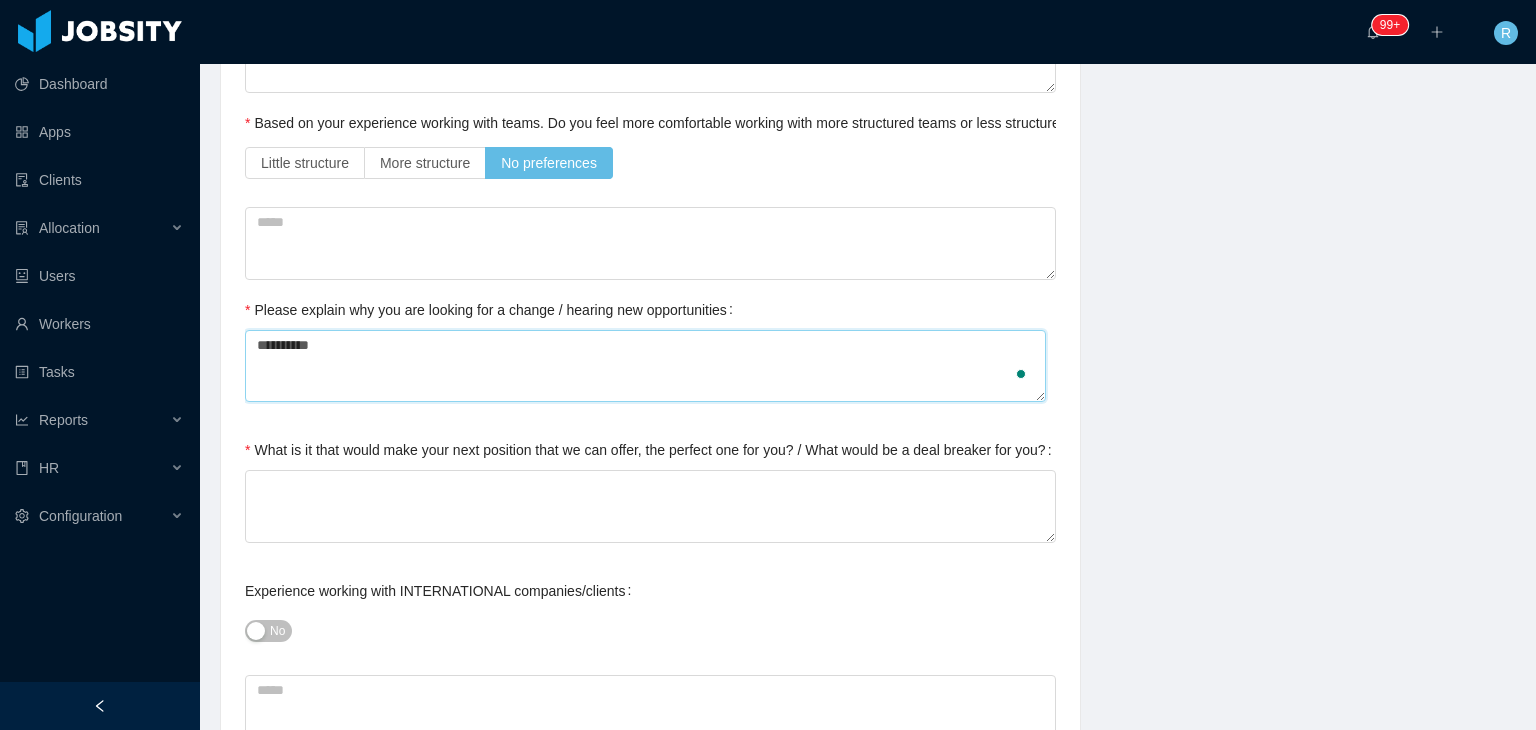 scroll, scrollTop: 775, scrollLeft: 0, axis: vertical 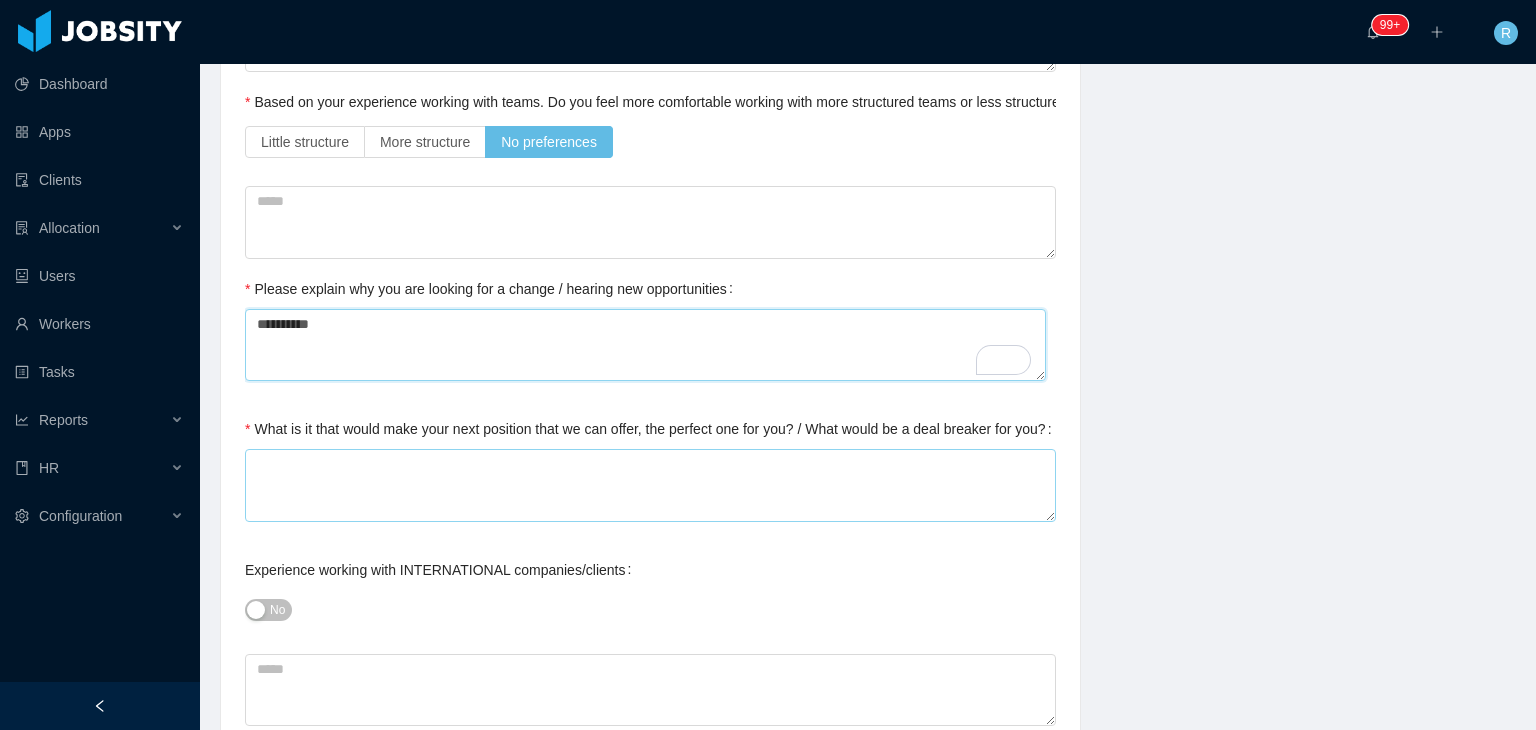 type on "**********" 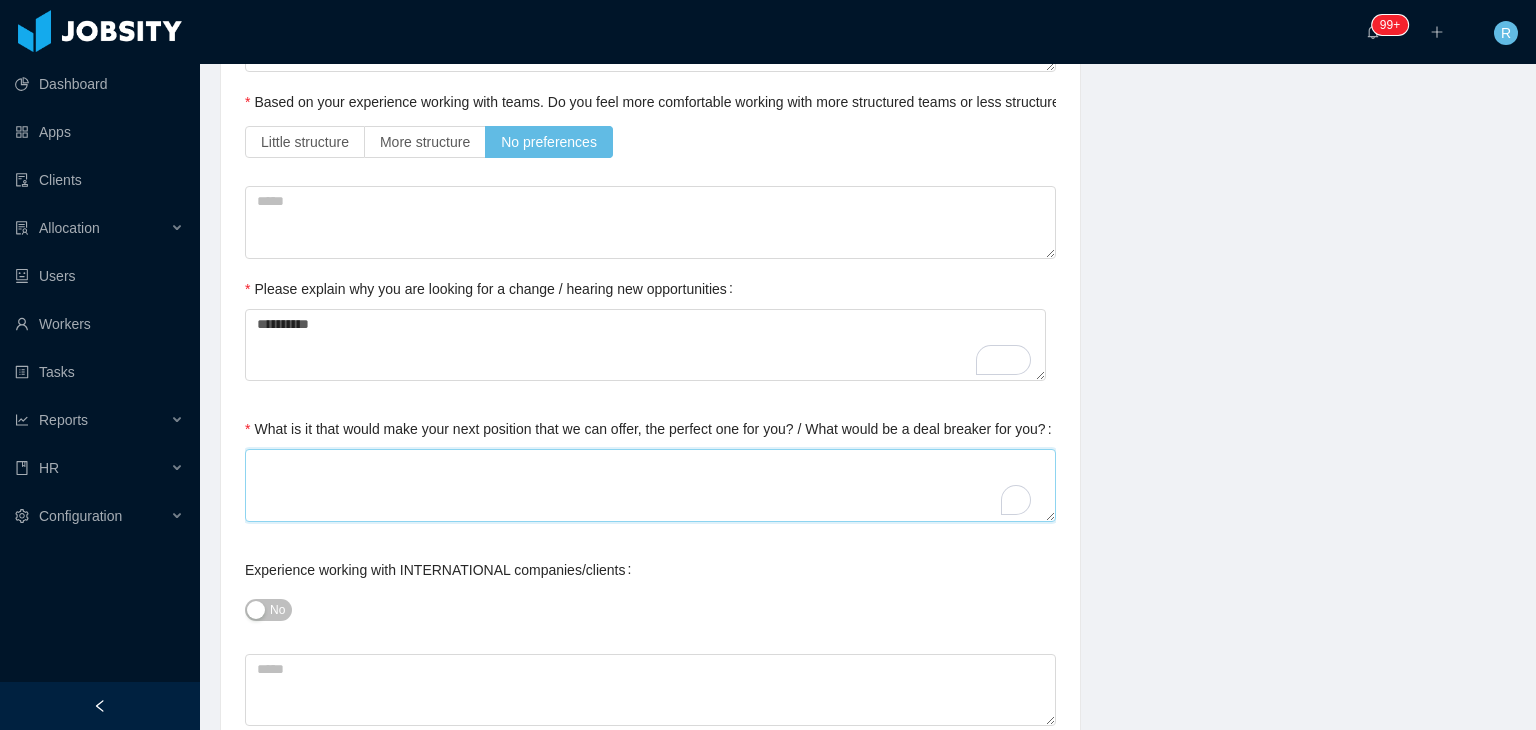 click on "What is it that would make your next position that we can offer, the perfect one for you? / What would be a deal breaker for you?" at bounding box center (650, 485) 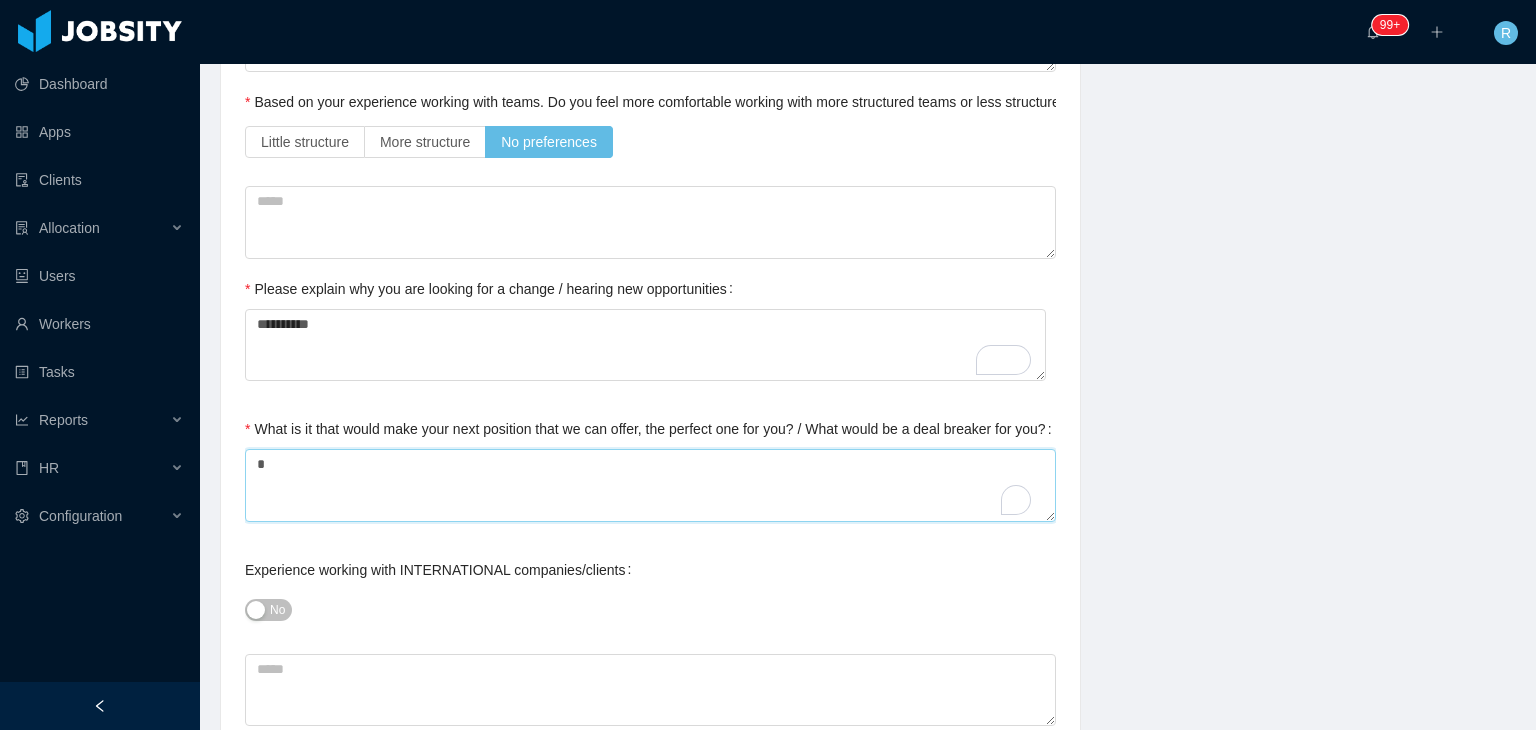 type 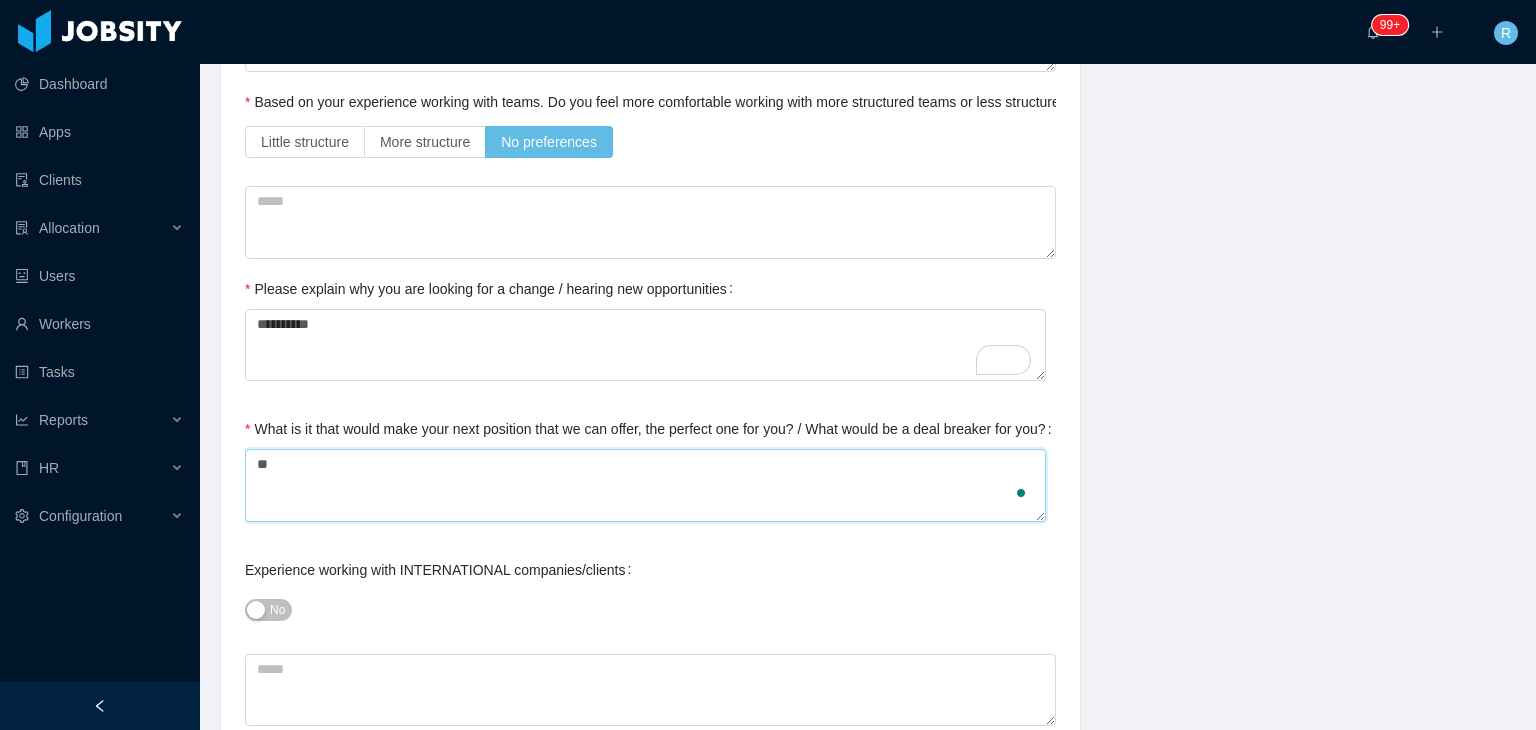type 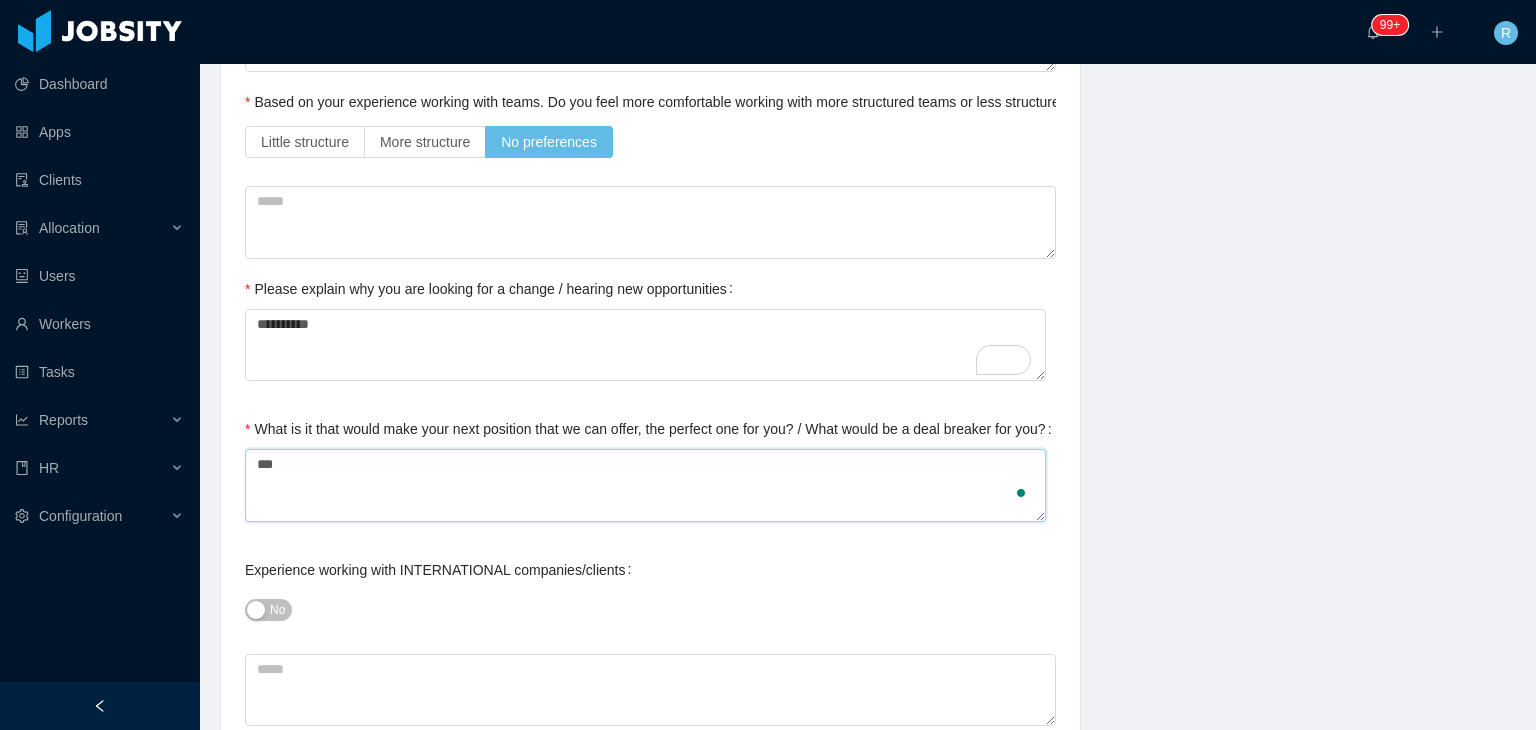 type 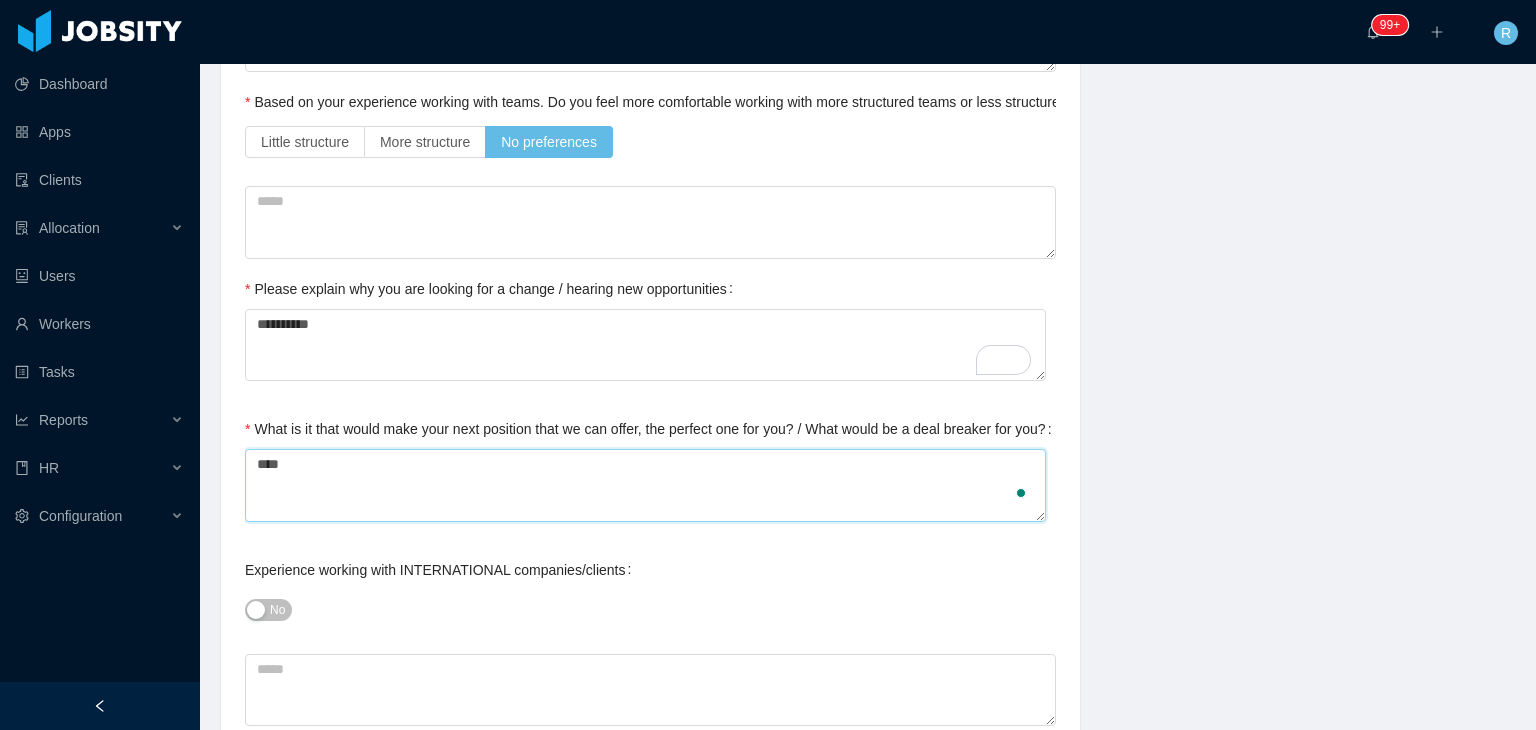 type 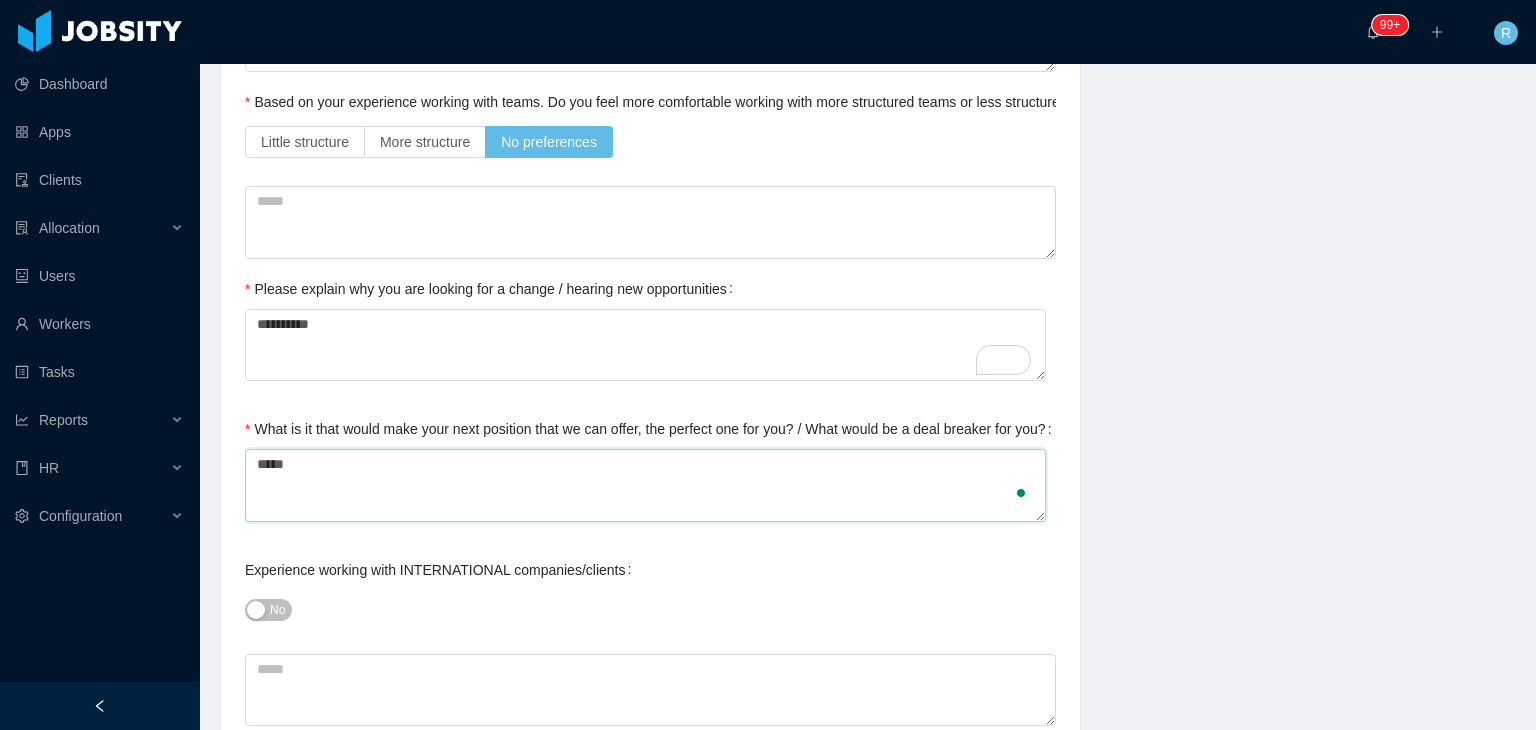 type 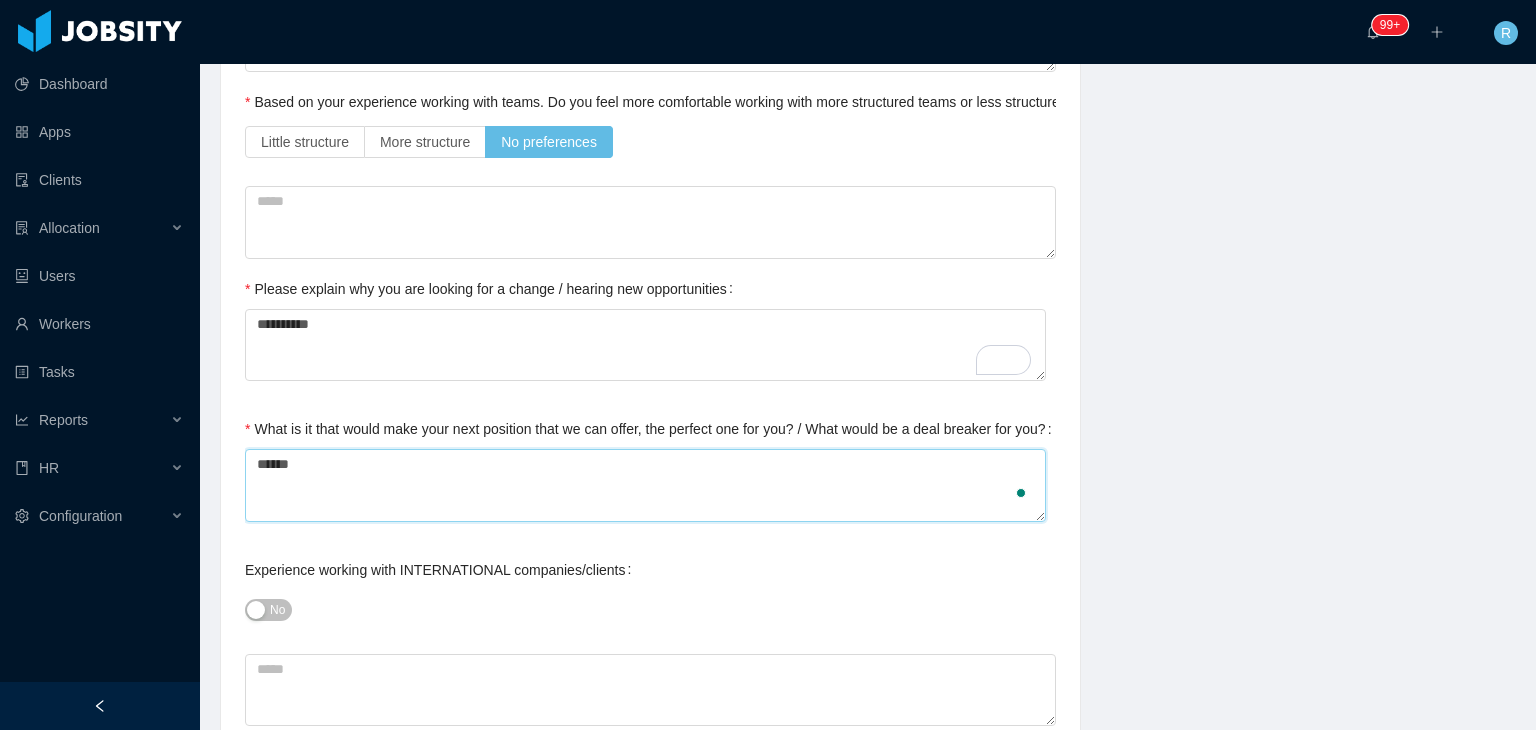 type 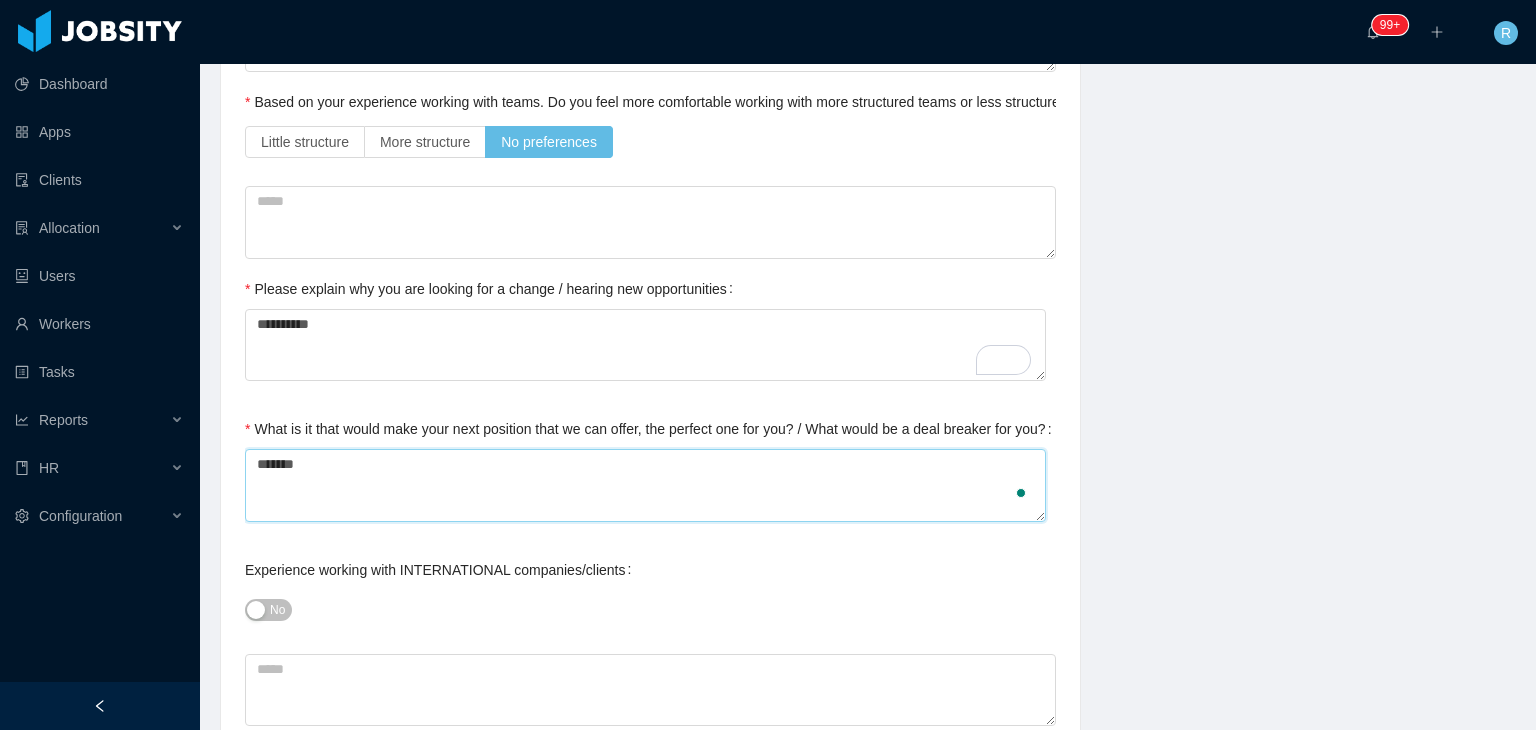 type 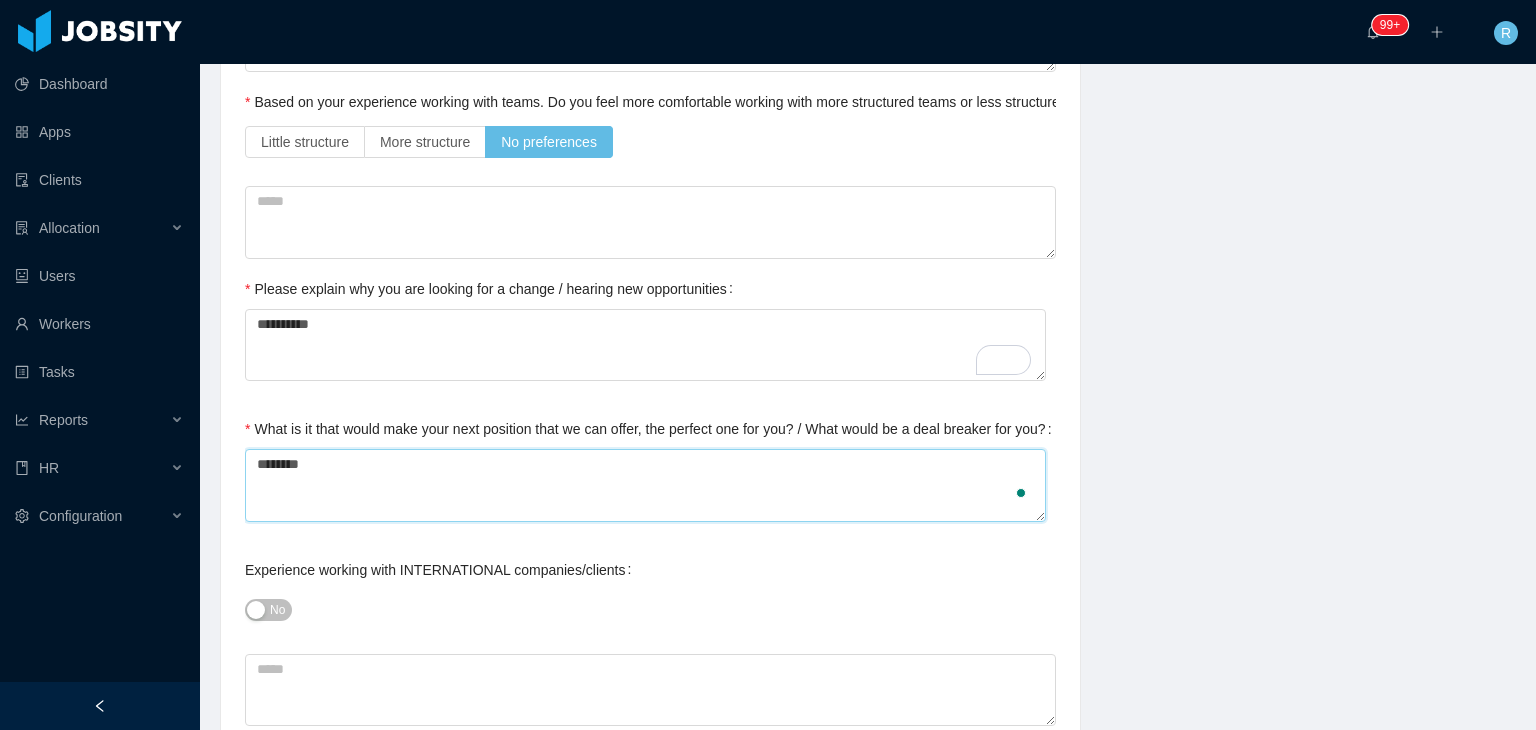 type 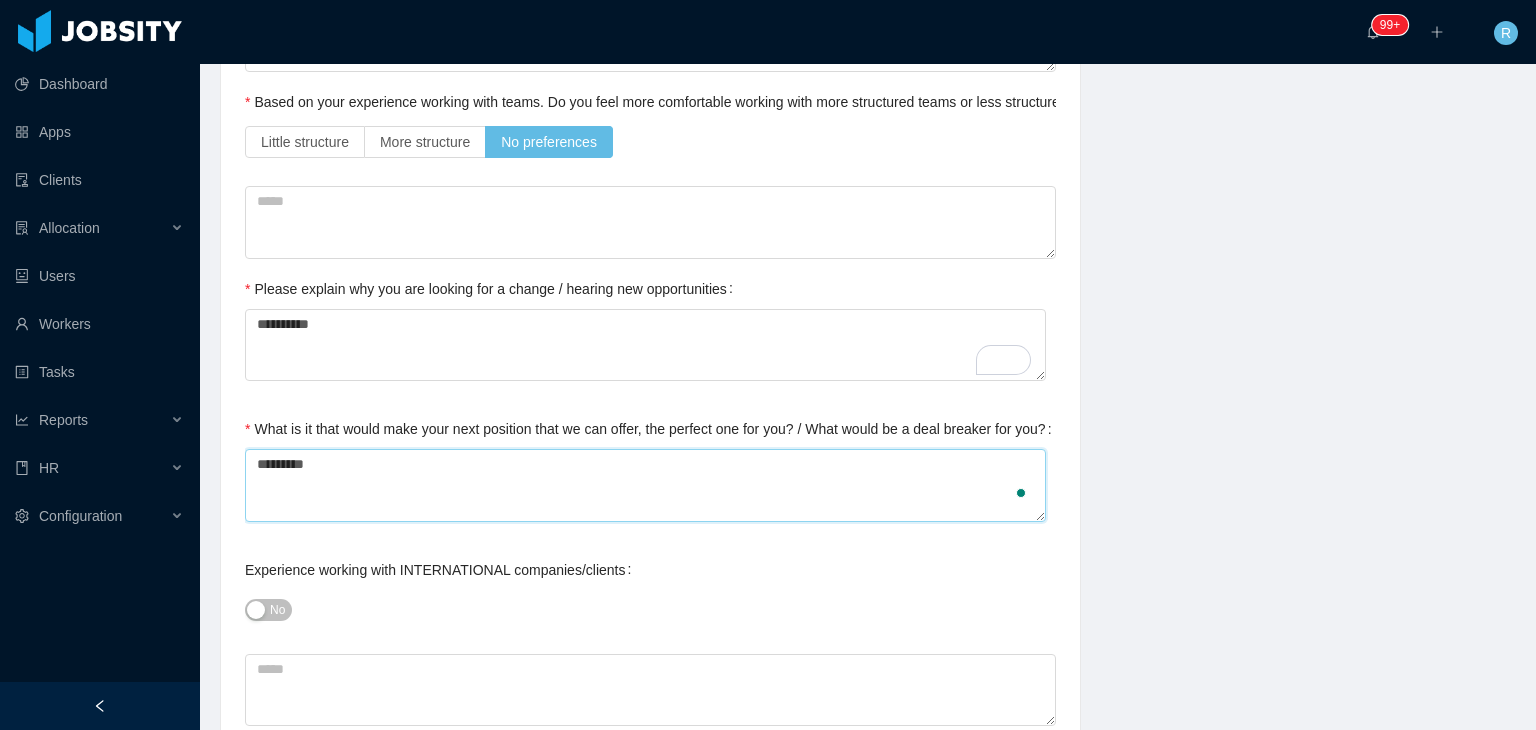 type 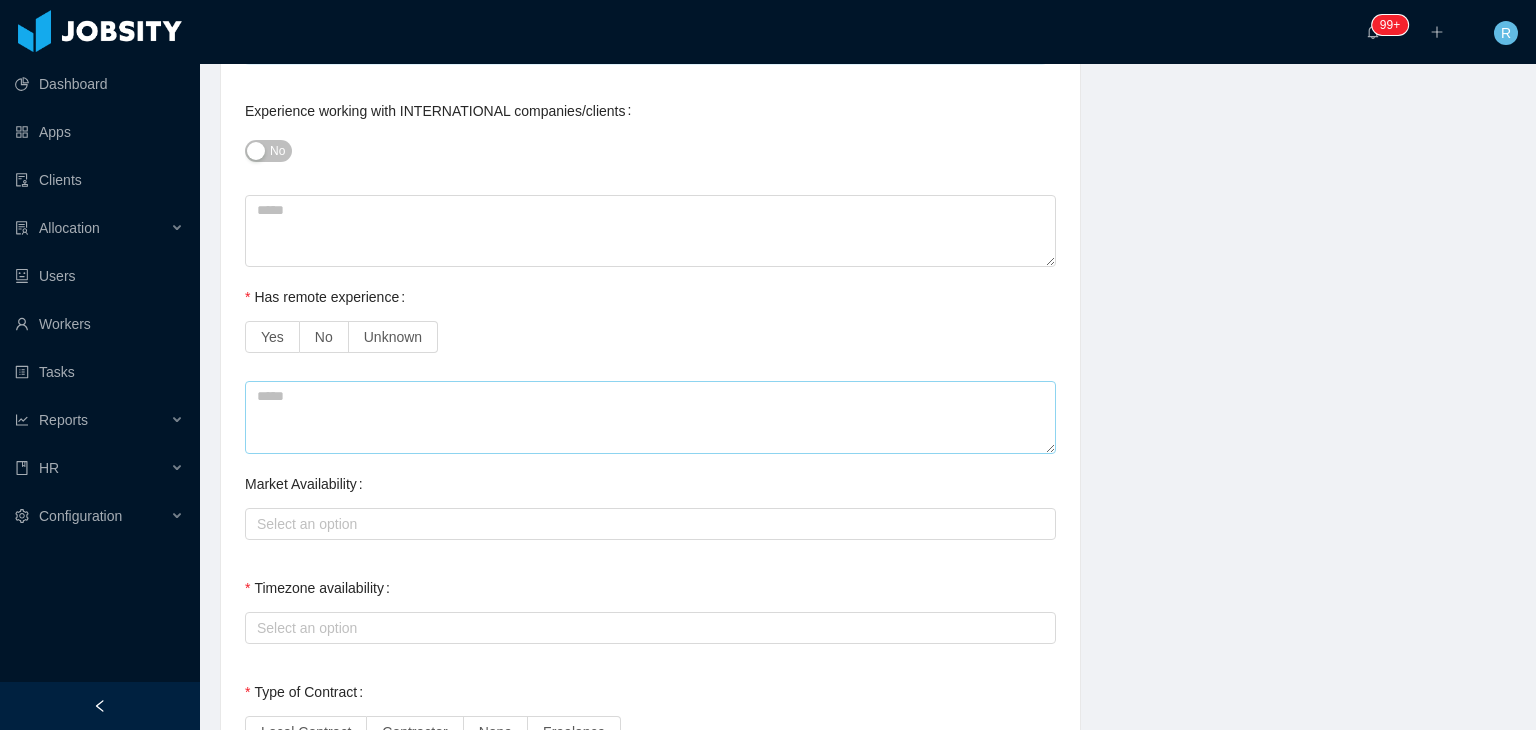 scroll, scrollTop: 1235, scrollLeft: 0, axis: vertical 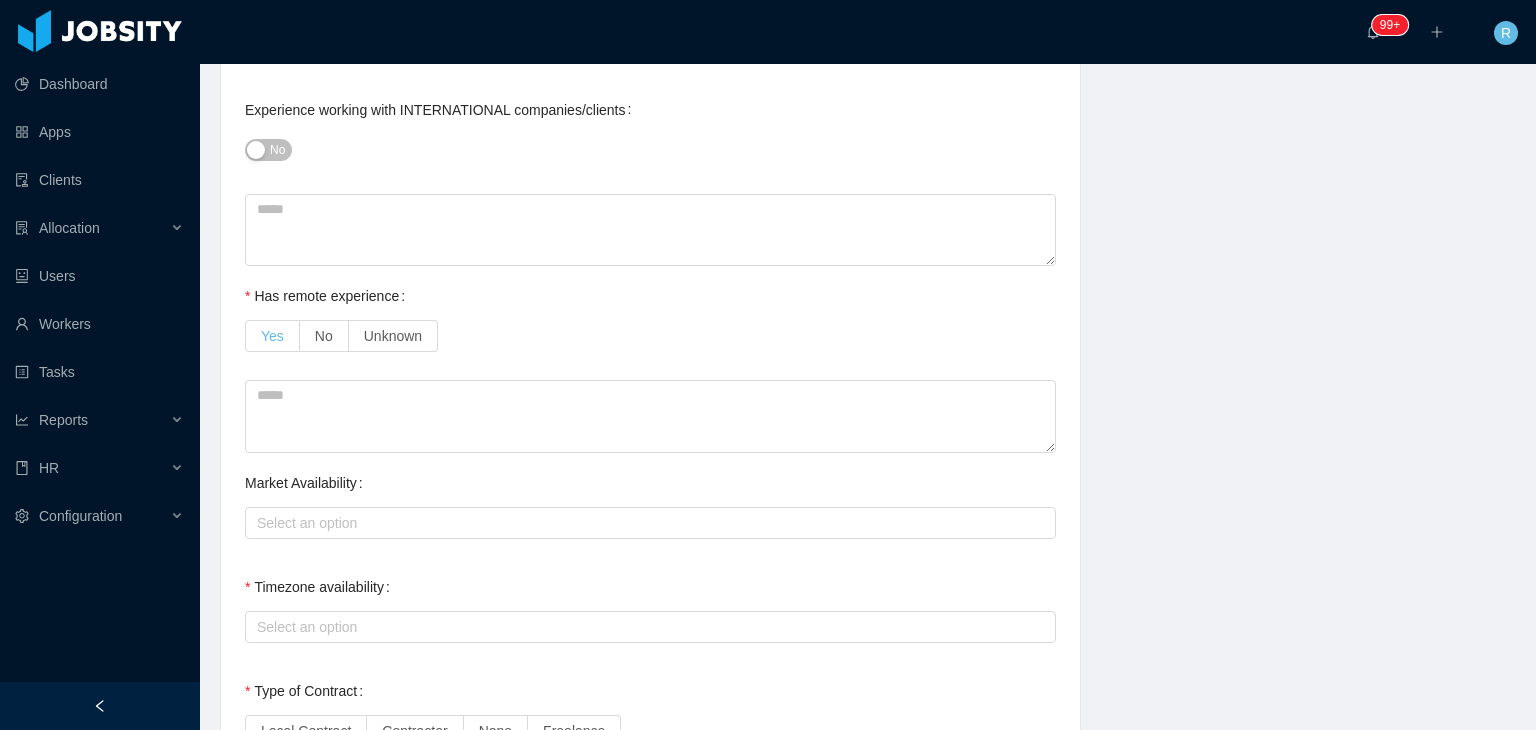 type on "**********" 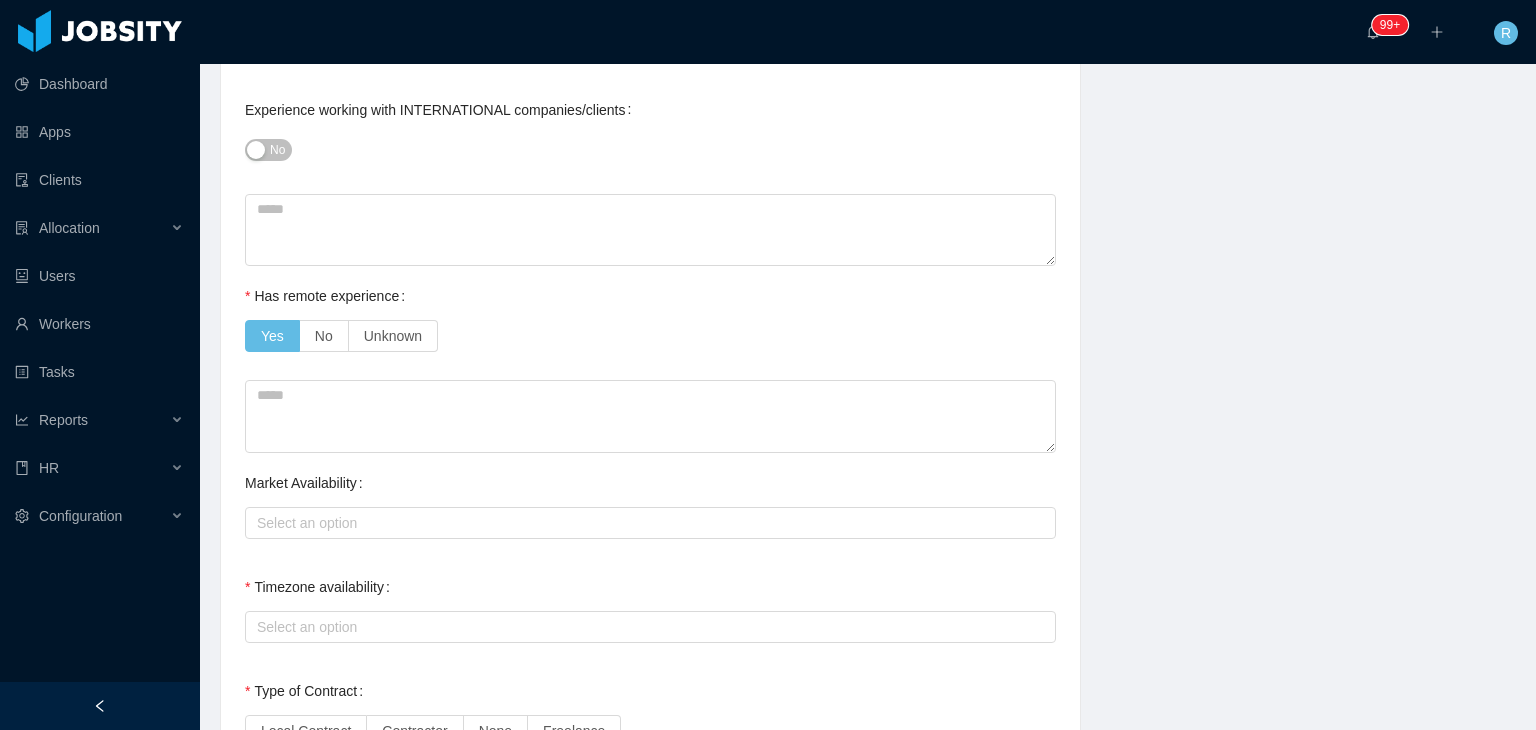 click on "Timezone availability" at bounding box center [321, 587] 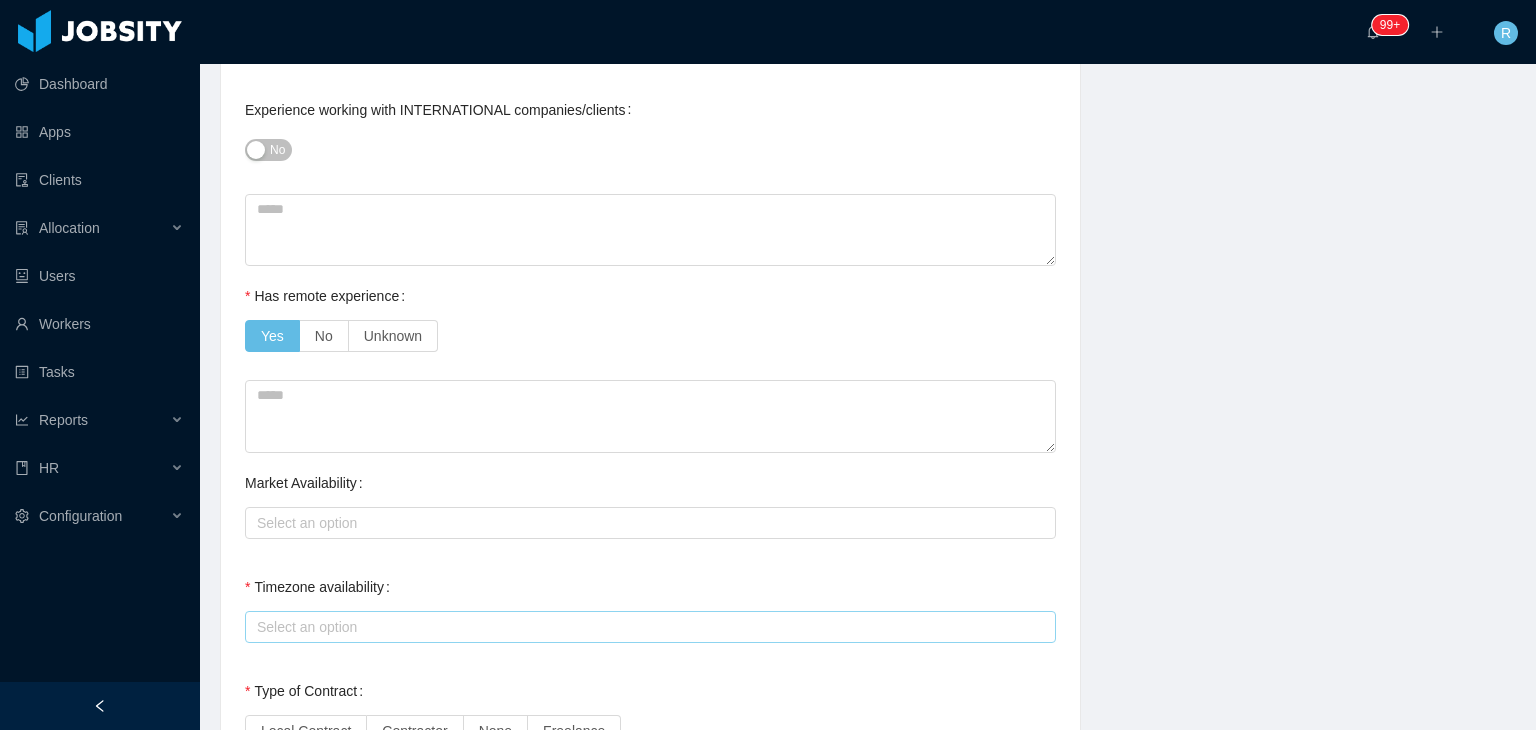 click on "Select an option" at bounding box center [646, 627] 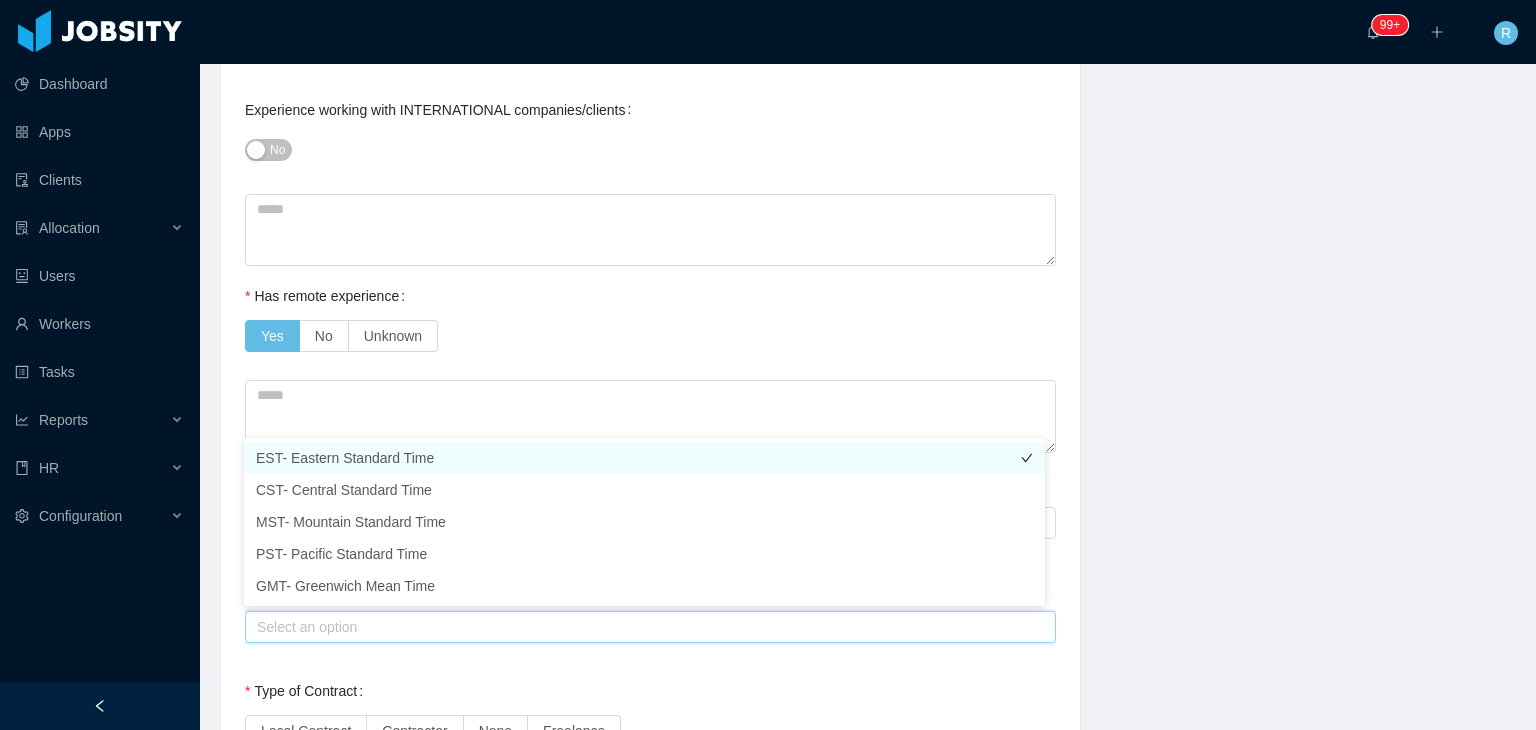 click on "EST- Eastern Standard Time" at bounding box center [644, 458] 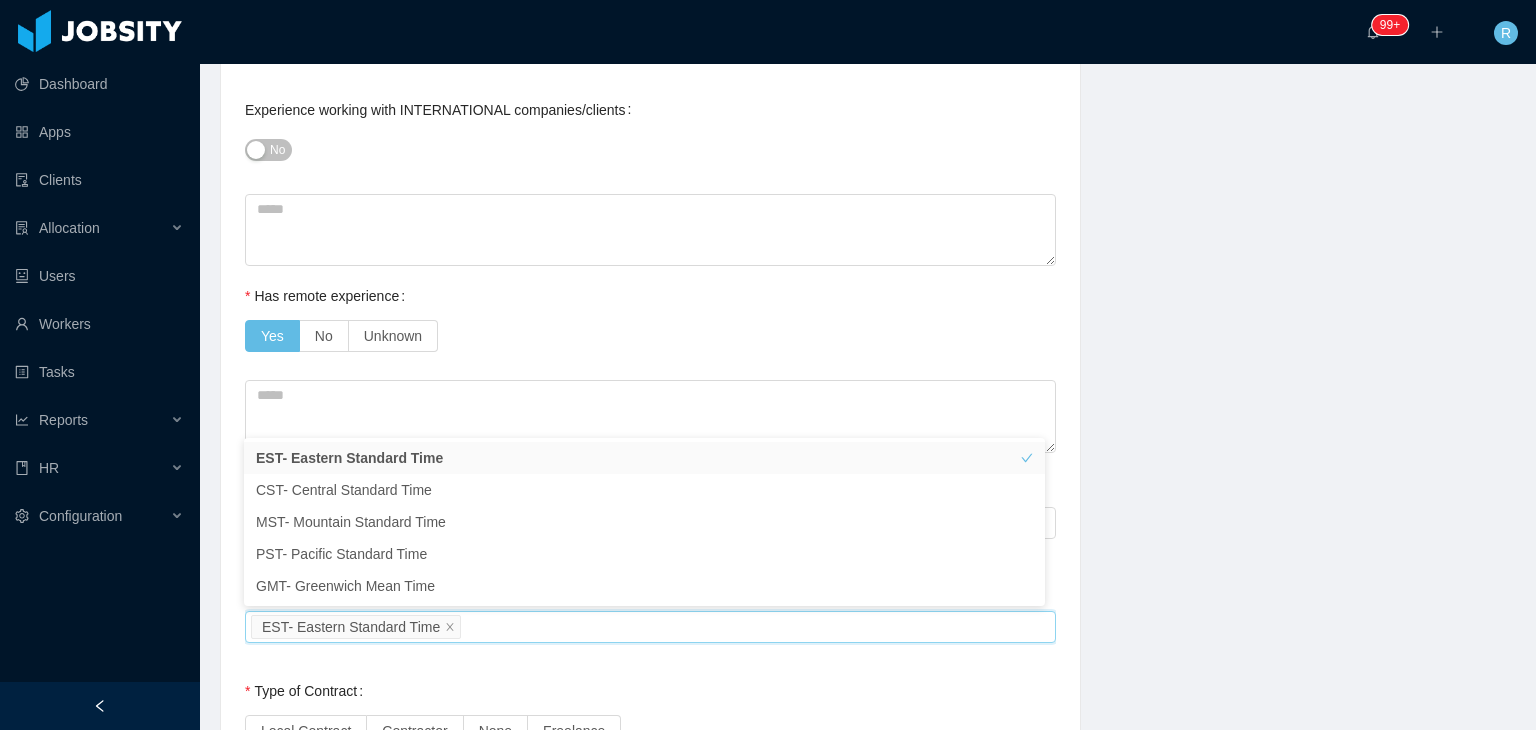 click on "**********" at bounding box center (650, 274) 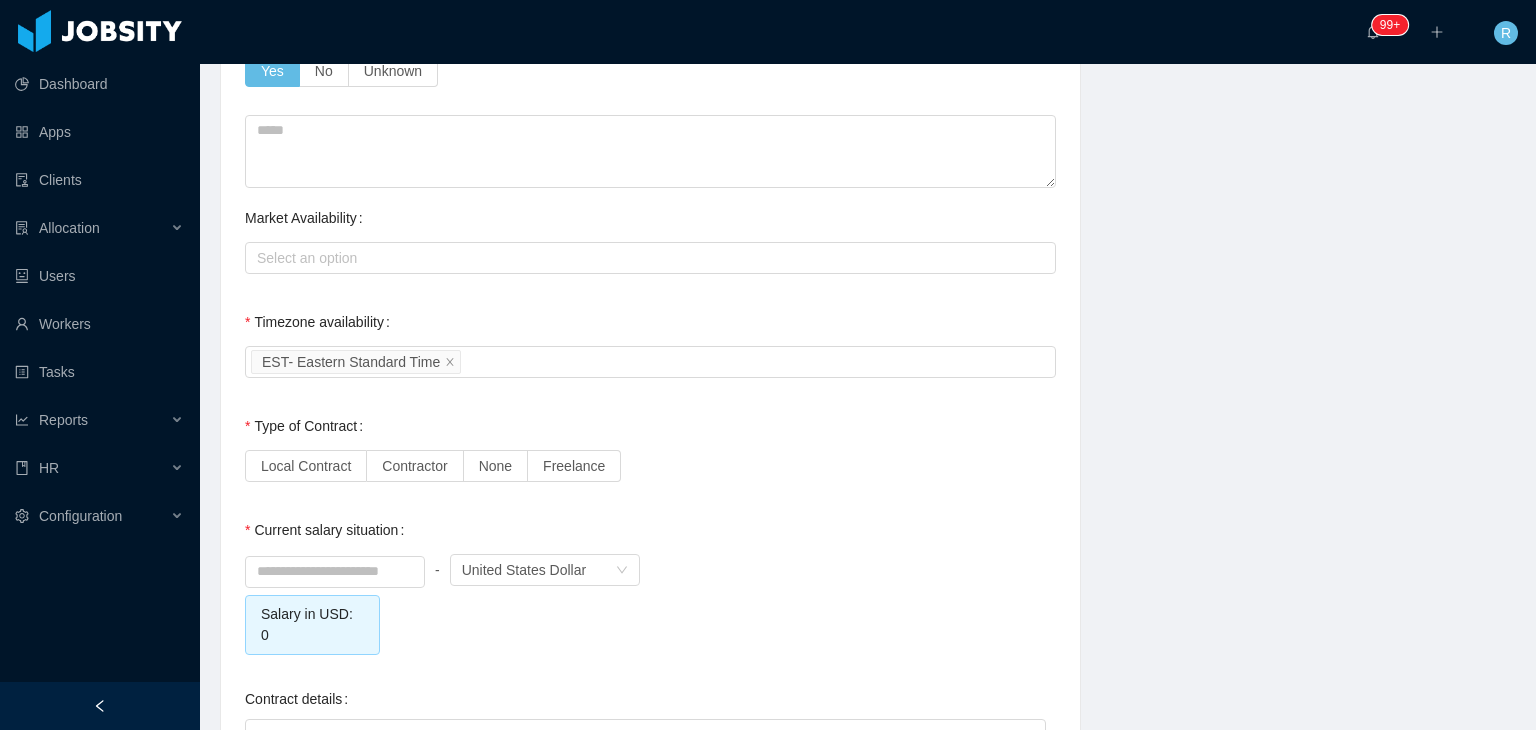 scroll, scrollTop: 1523, scrollLeft: 0, axis: vertical 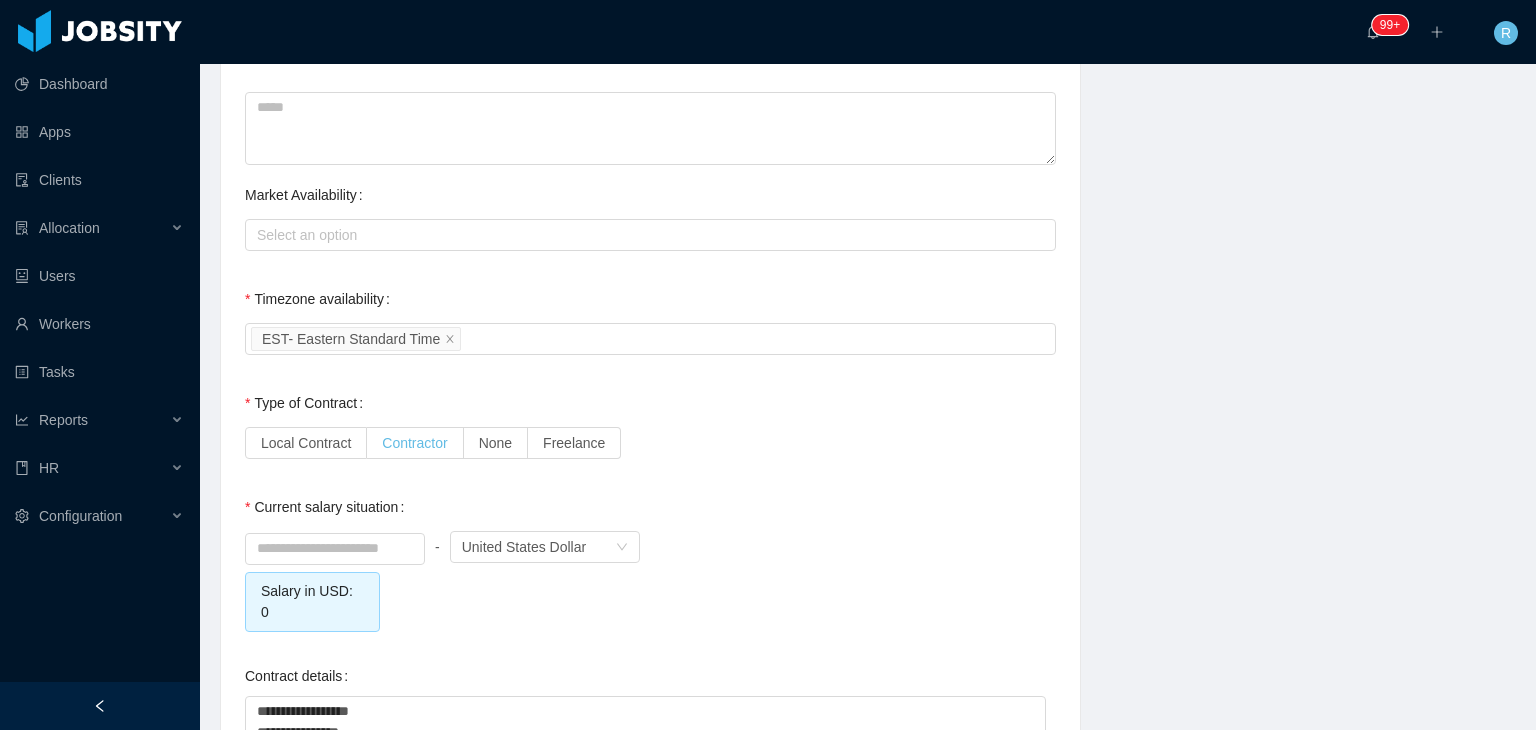 click on "Contractor" at bounding box center (414, 443) 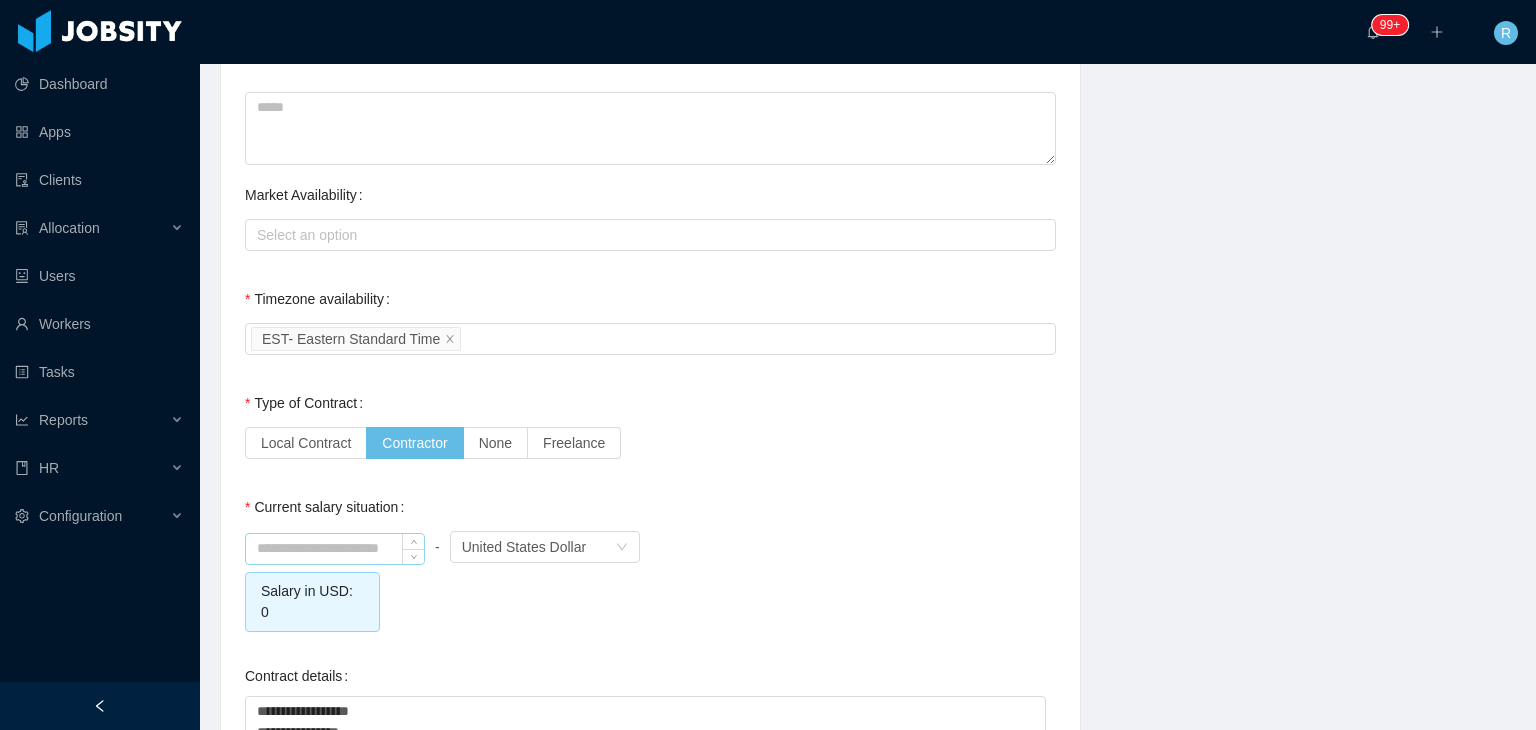 click at bounding box center [335, 549] 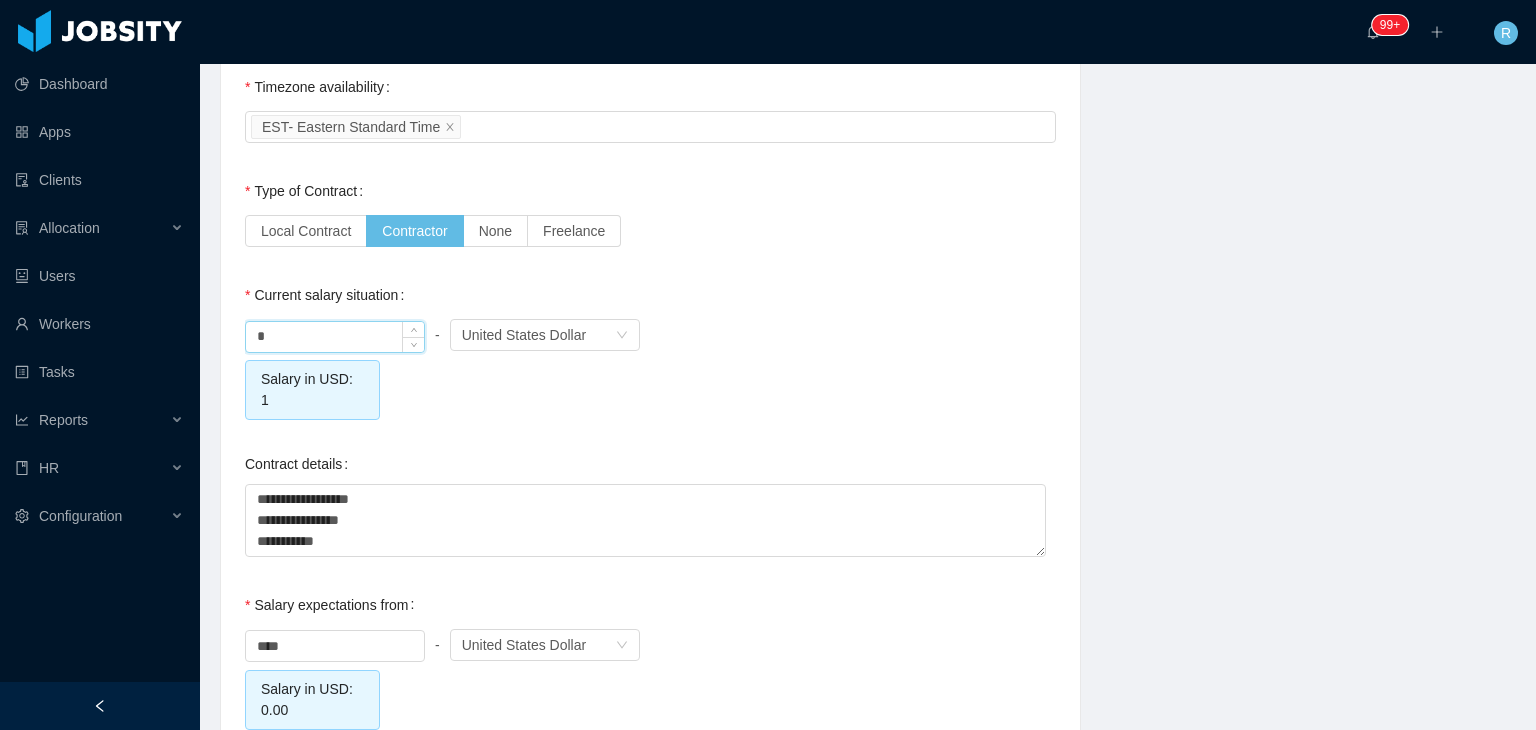 scroll, scrollTop: 1739, scrollLeft: 0, axis: vertical 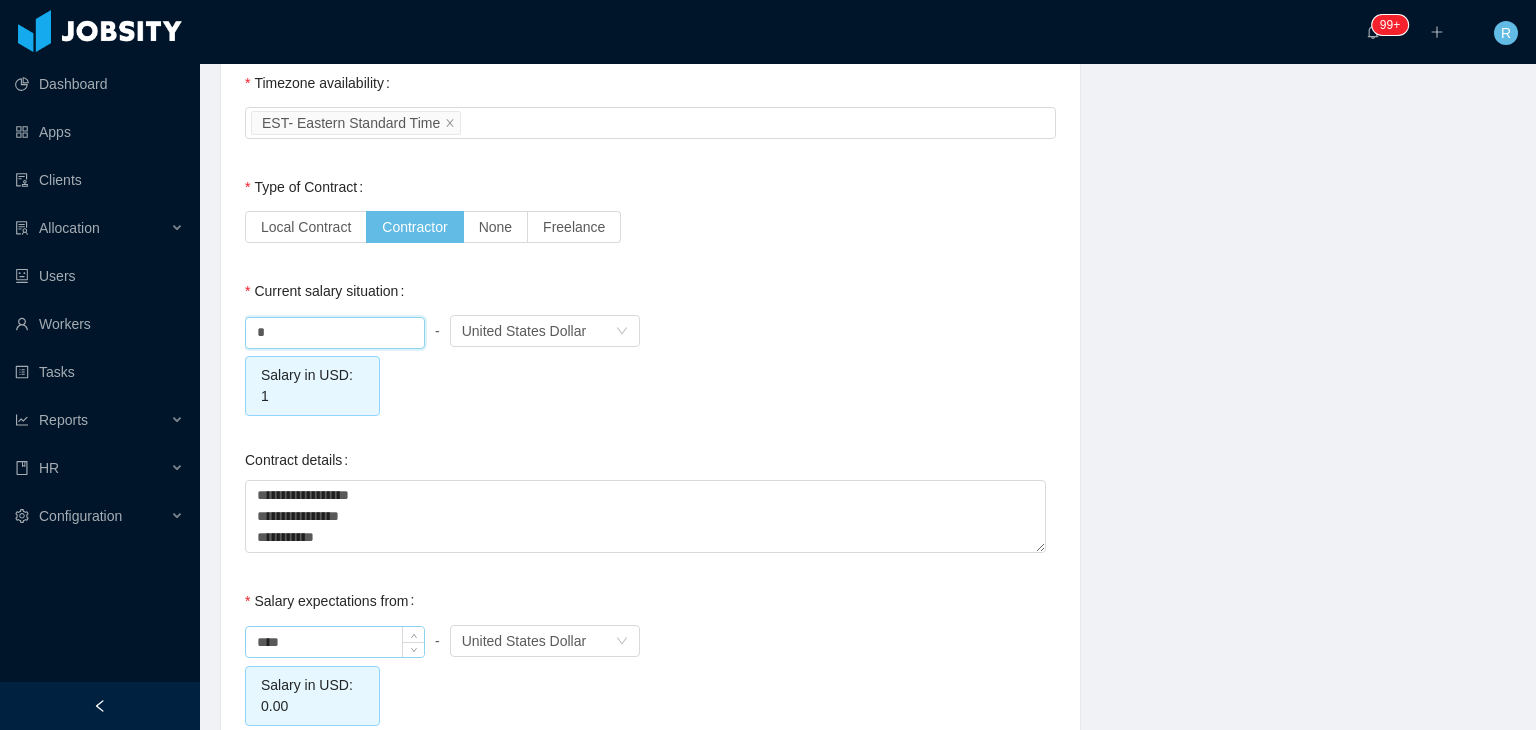 type on "****" 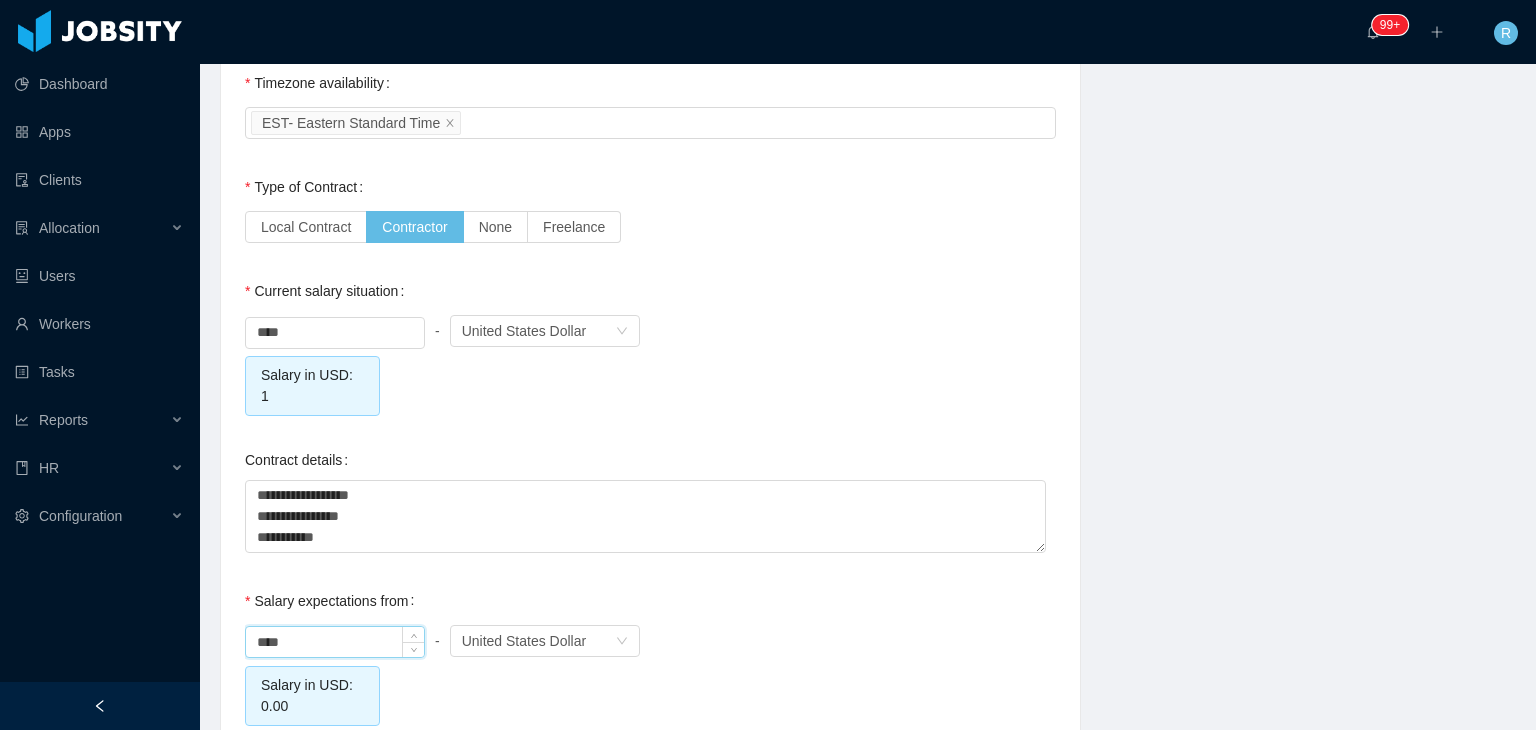 click on "****" at bounding box center [335, 642] 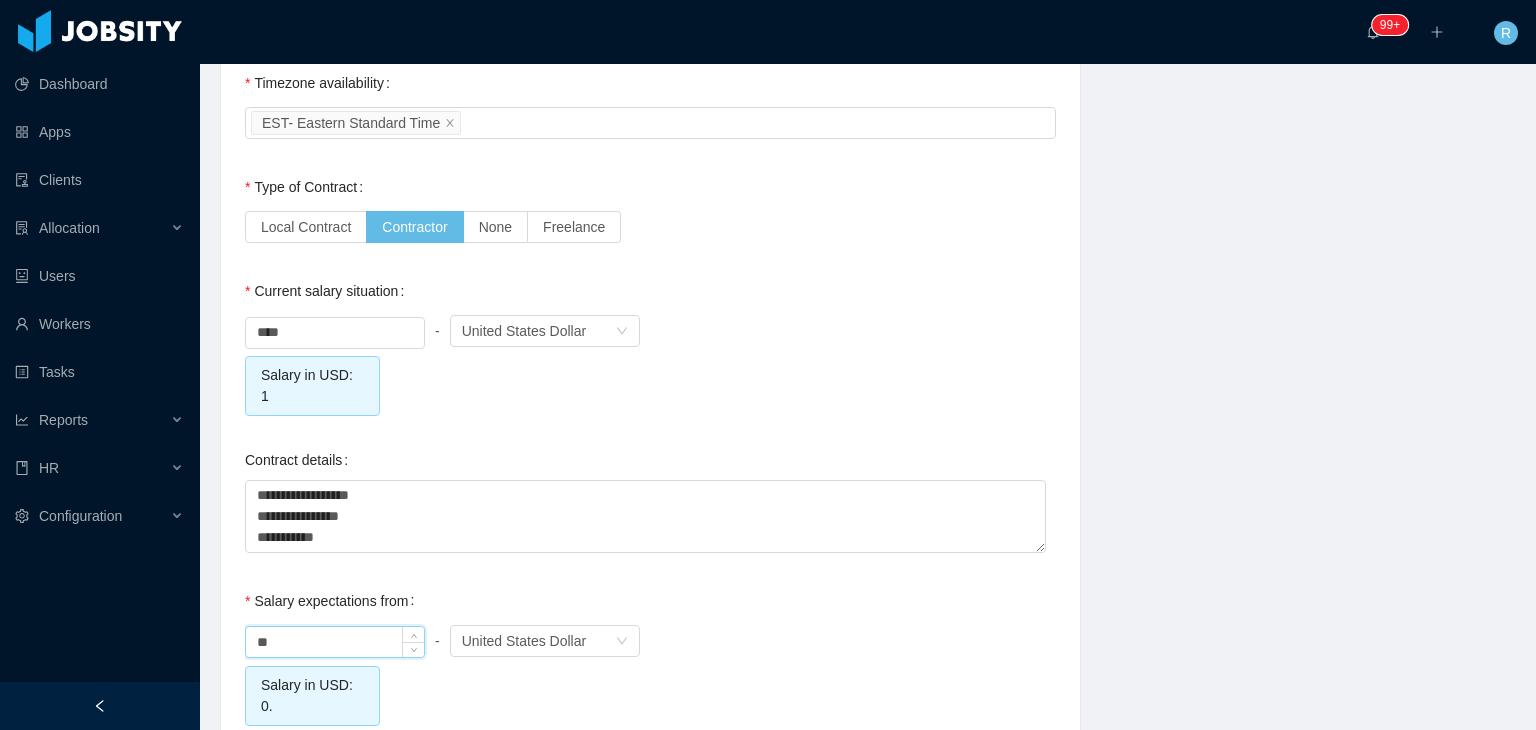 type on "*" 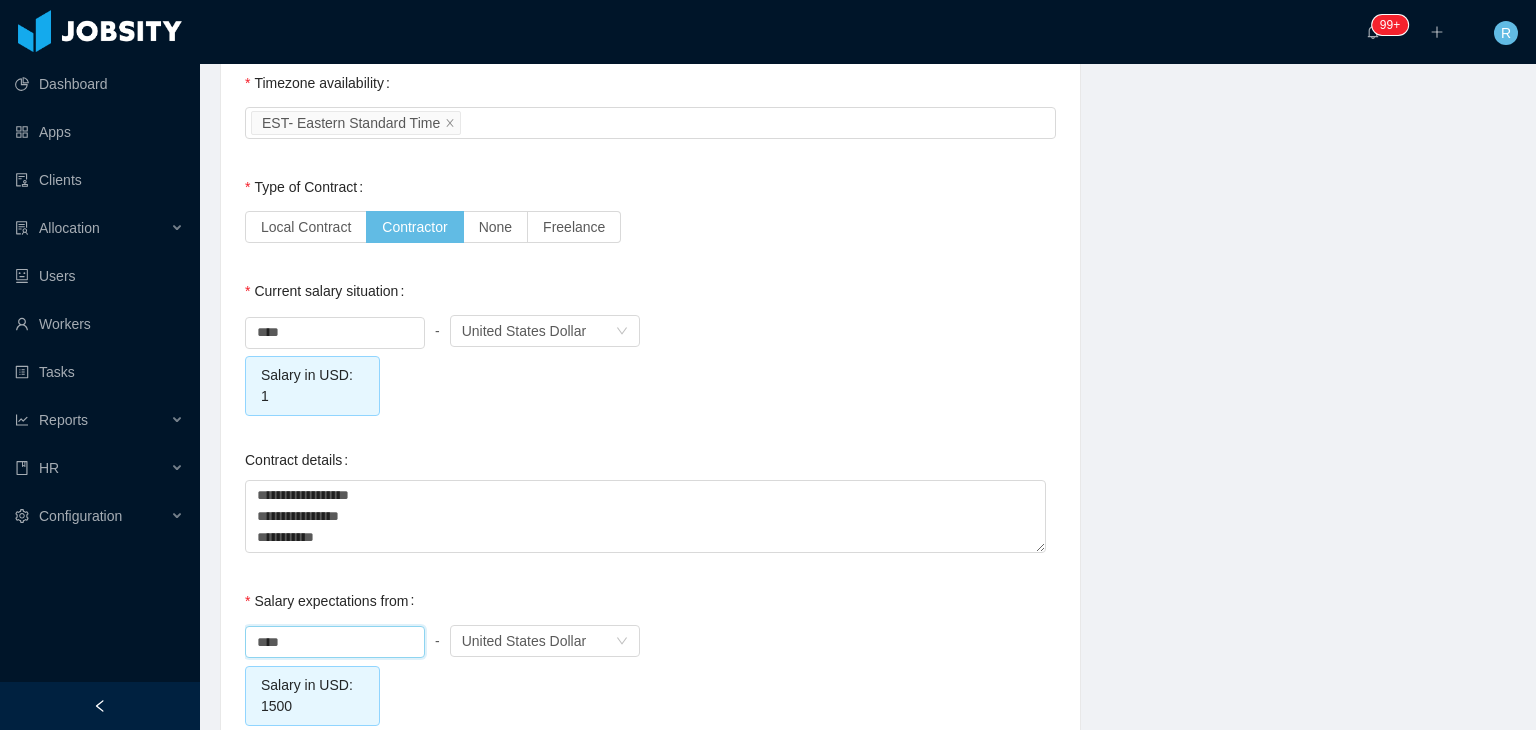 type on "*******" 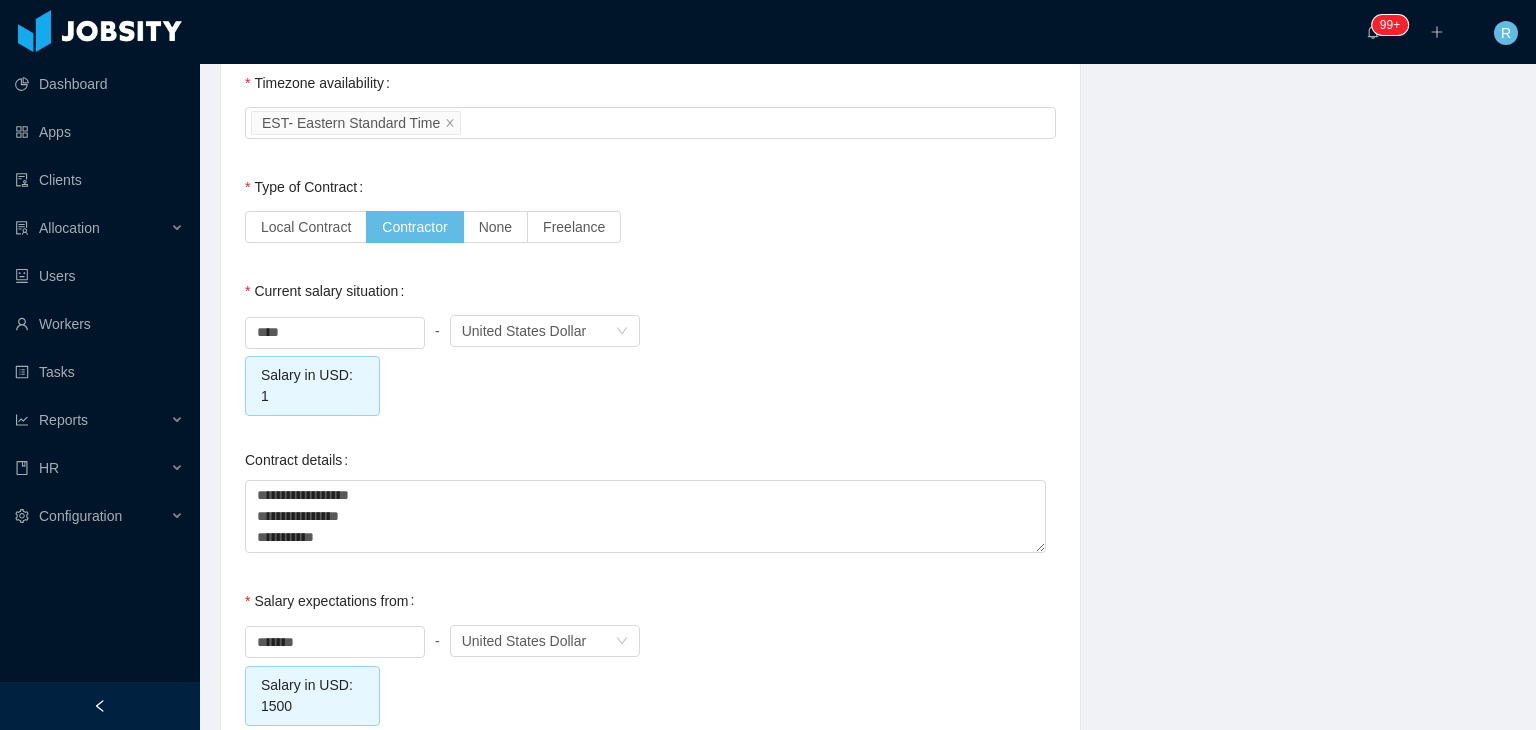 click on "******* - Currency United States Dollar" at bounding box center (650, 641) 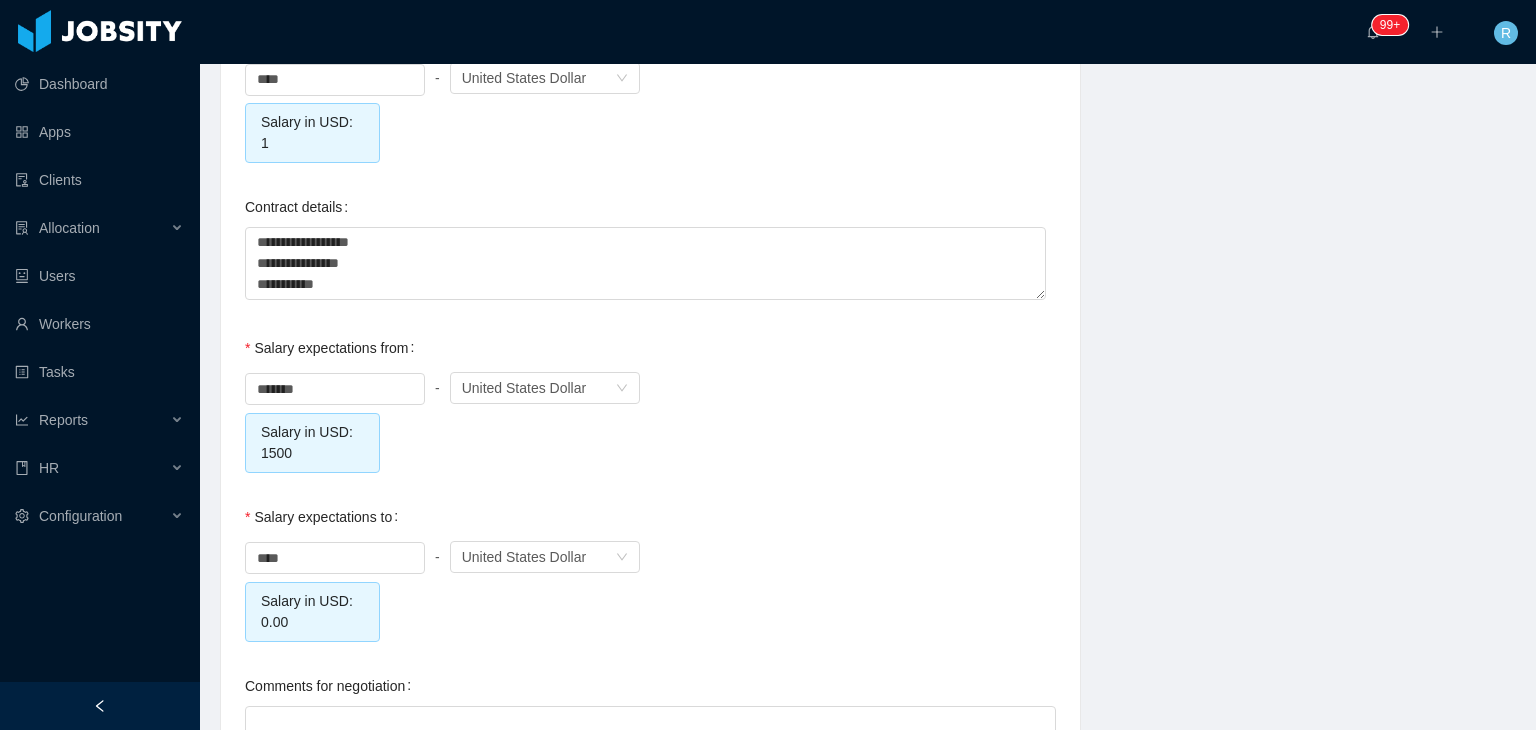 scroll, scrollTop: 2028, scrollLeft: 0, axis: vertical 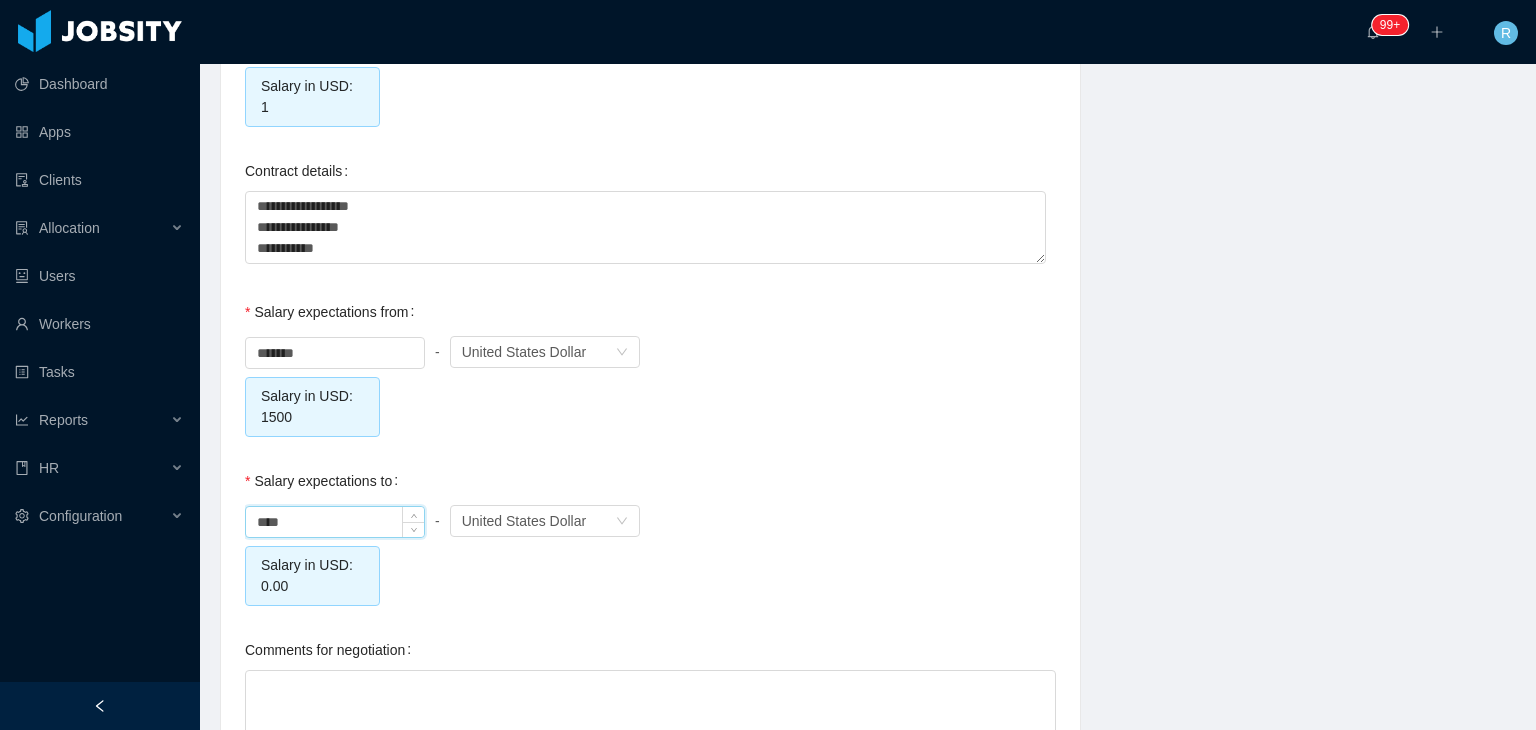 click on "****" at bounding box center [335, 522] 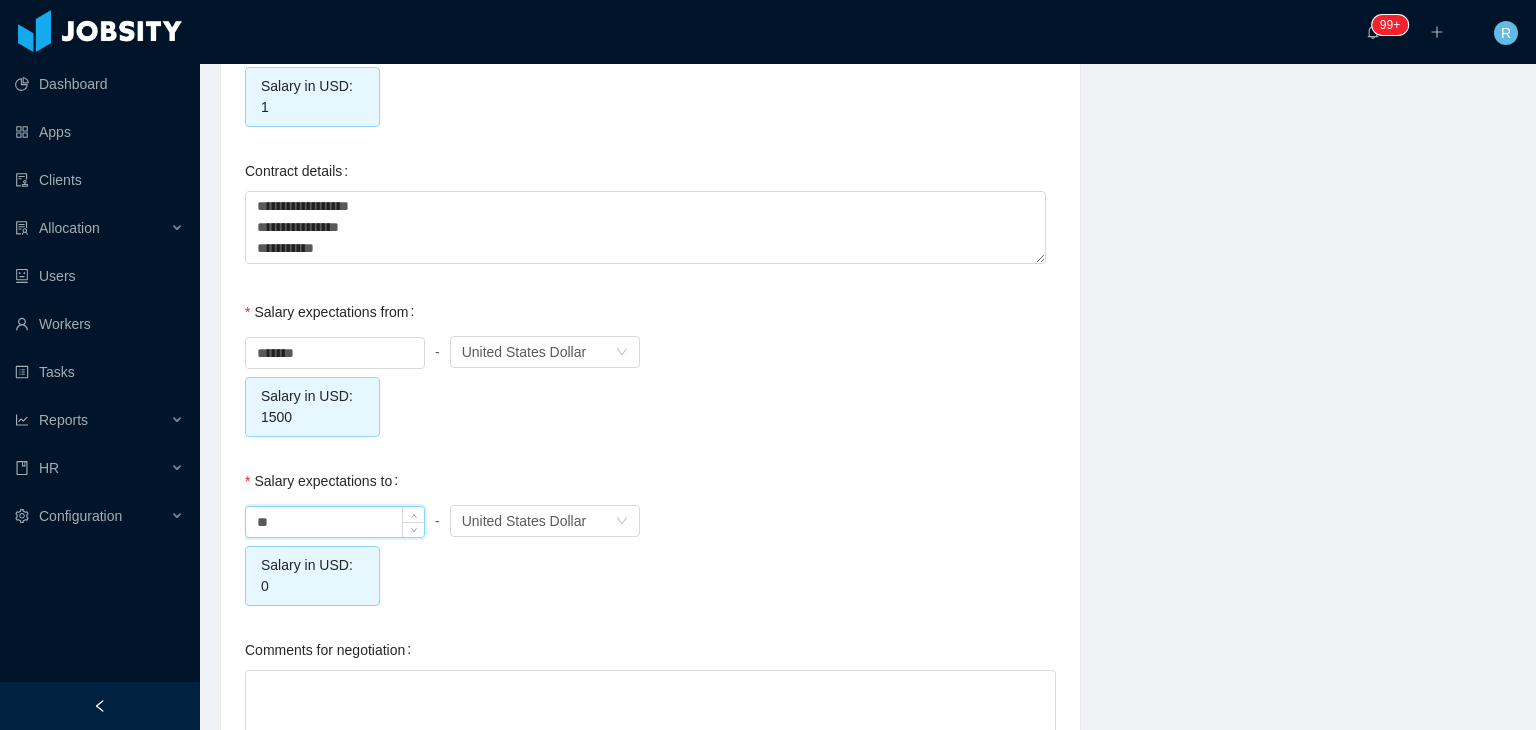 type on "*" 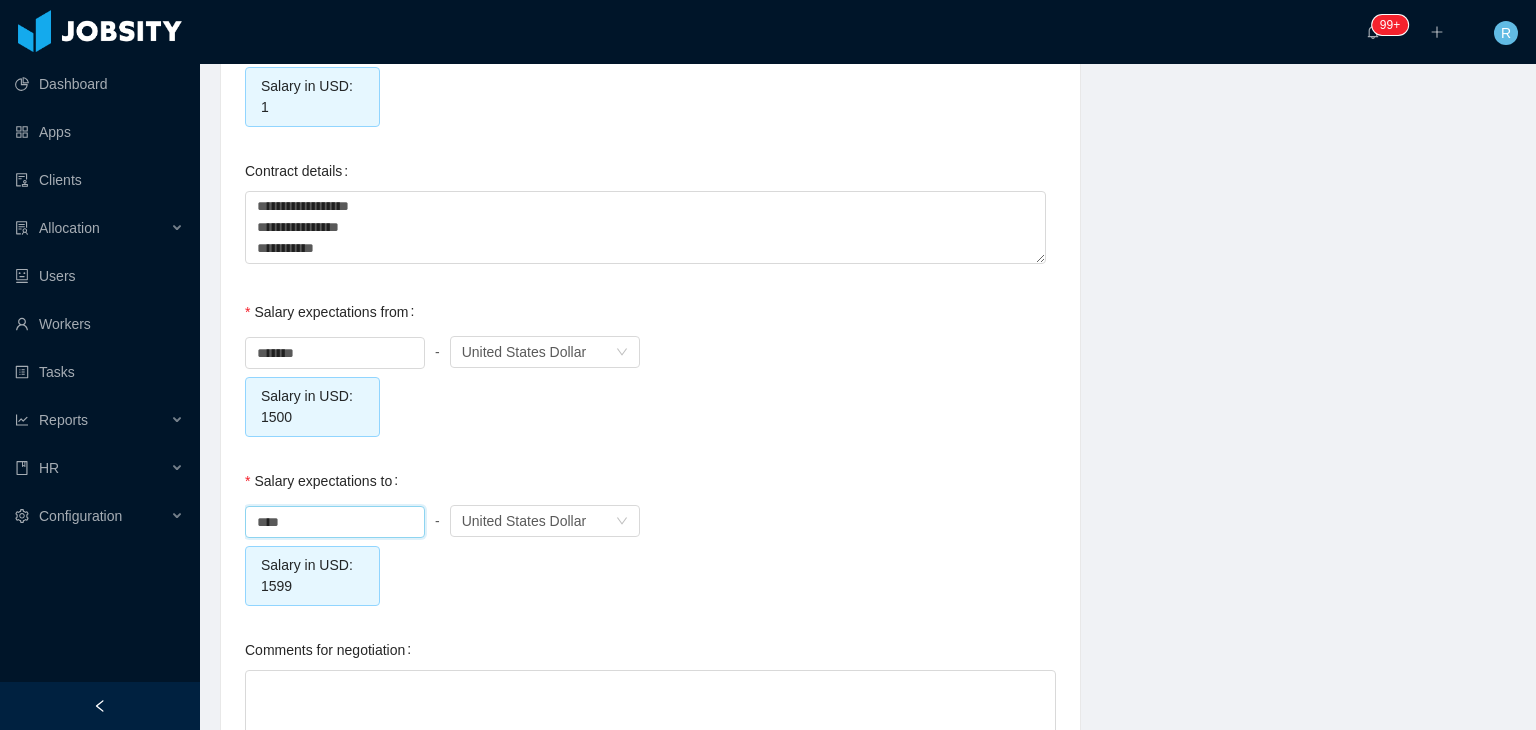 type on "*******" 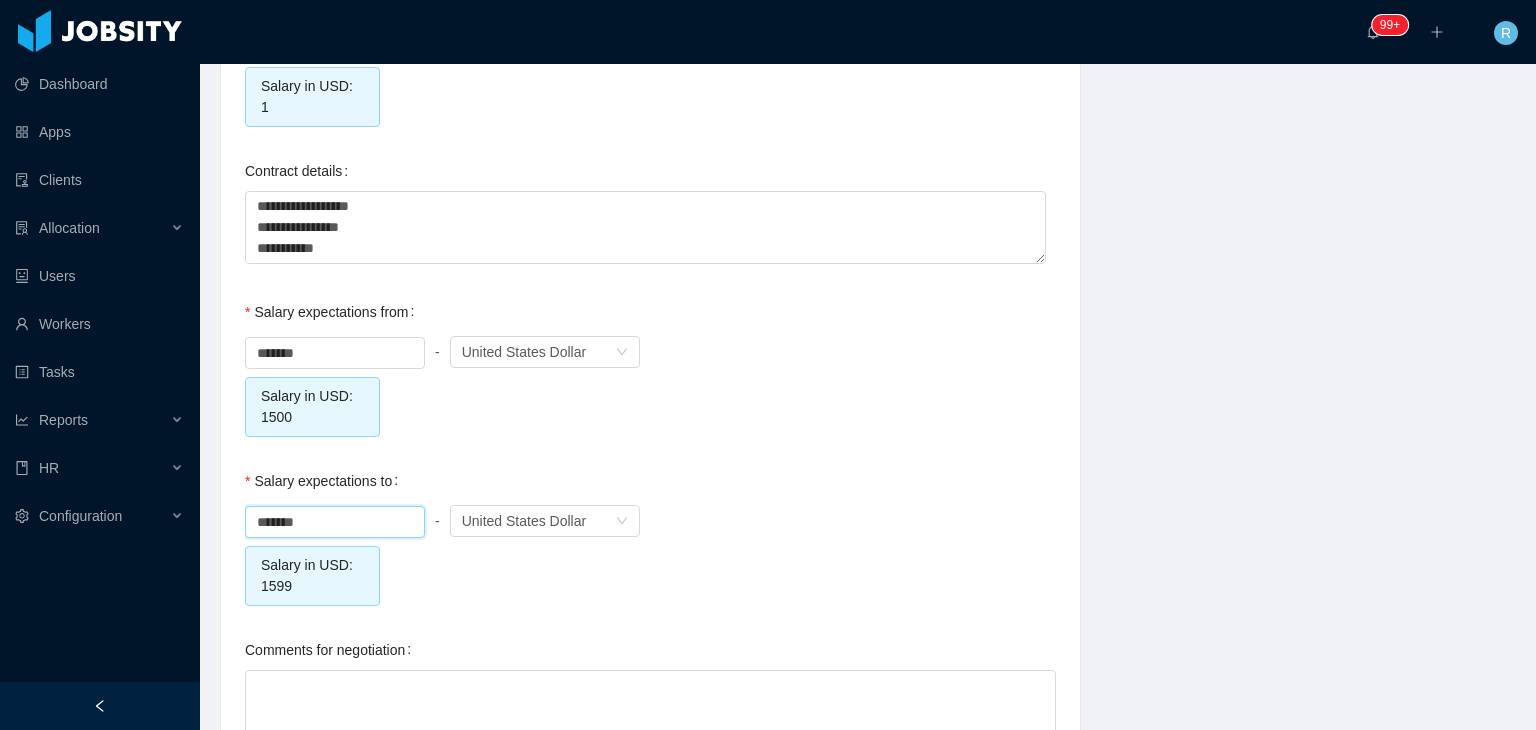 click on "**********" at bounding box center (650, -489) 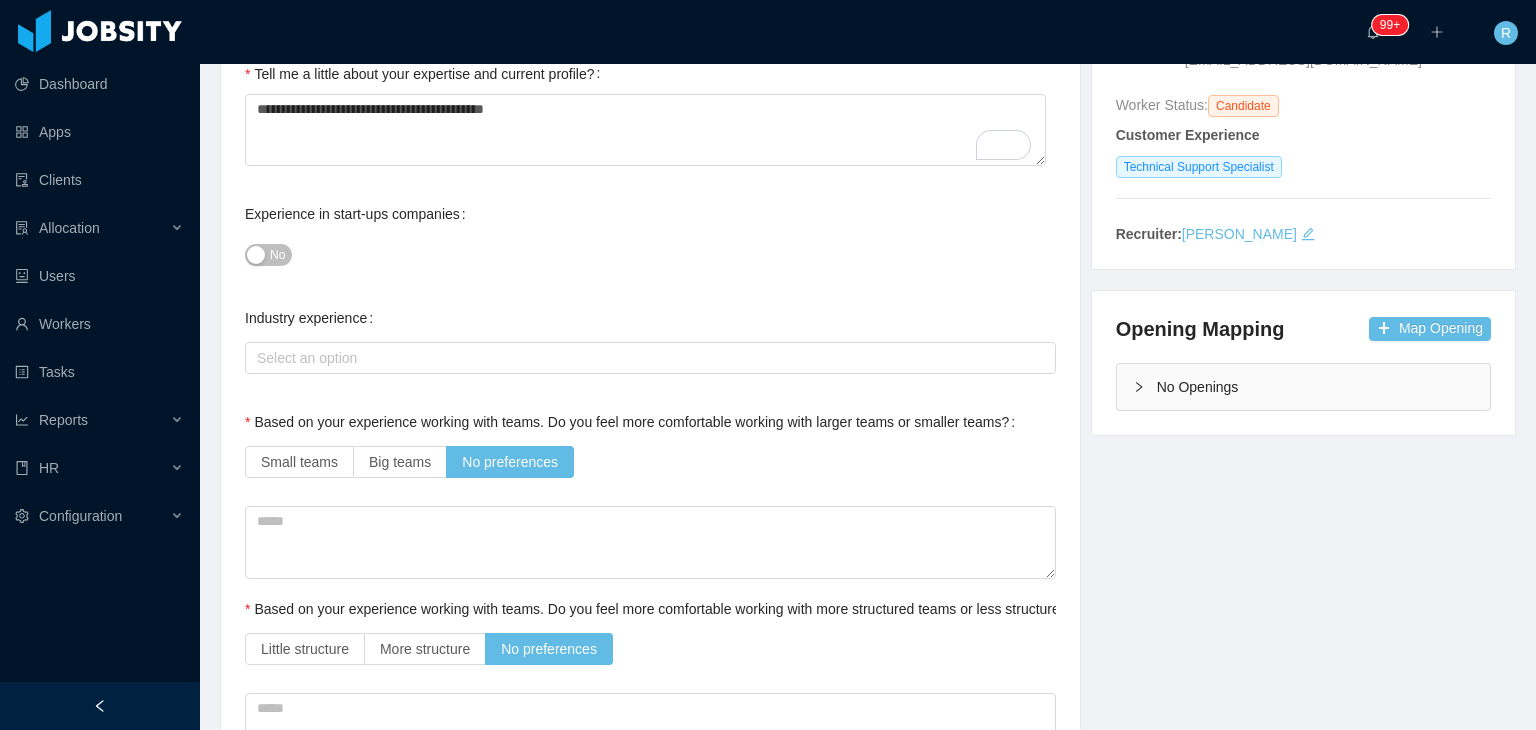 scroll, scrollTop: 84, scrollLeft: 0, axis: vertical 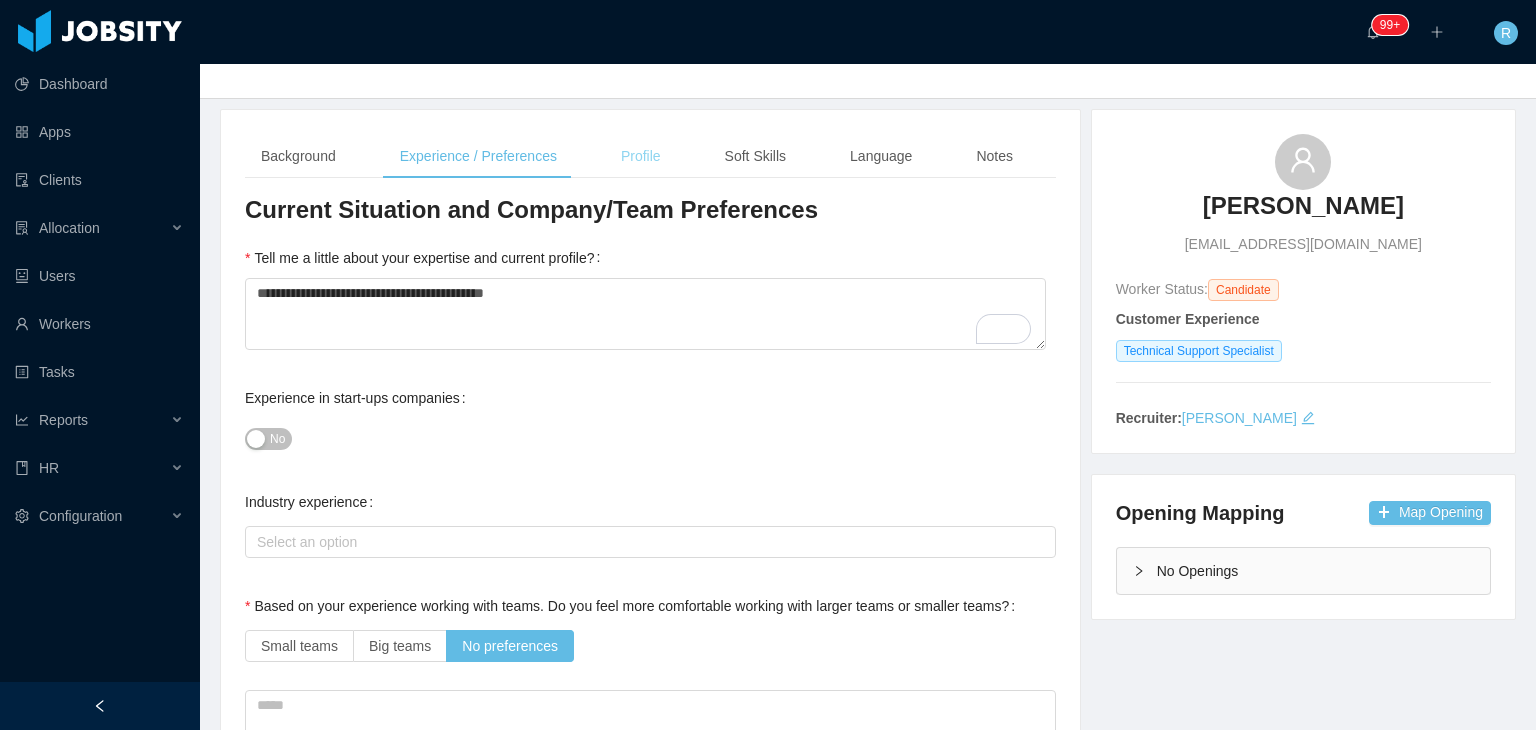 click on "Profile" at bounding box center [641, 156] 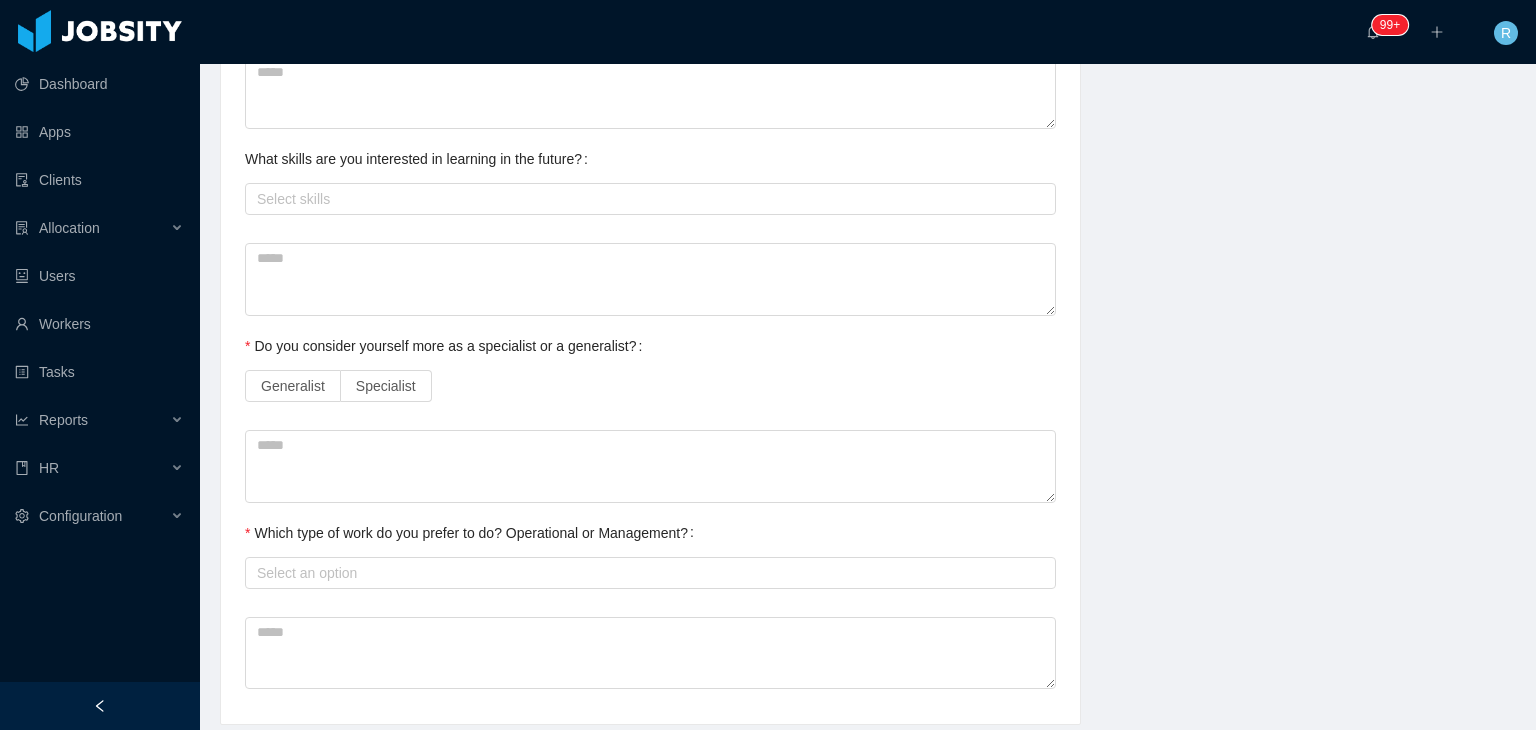 scroll, scrollTop: 973, scrollLeft: 0, axis: vertical 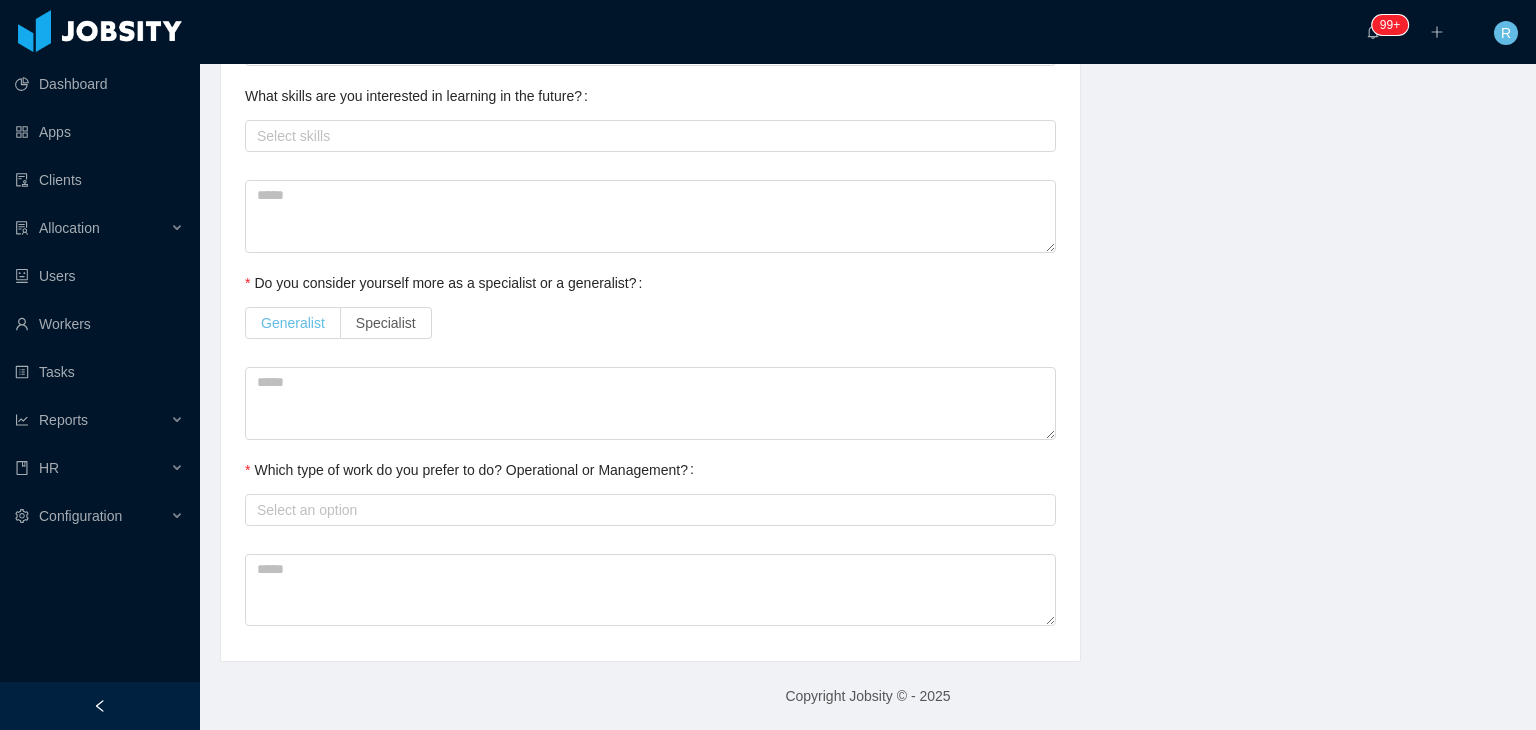 click on "Generalist" at bounding box center [293, 323] 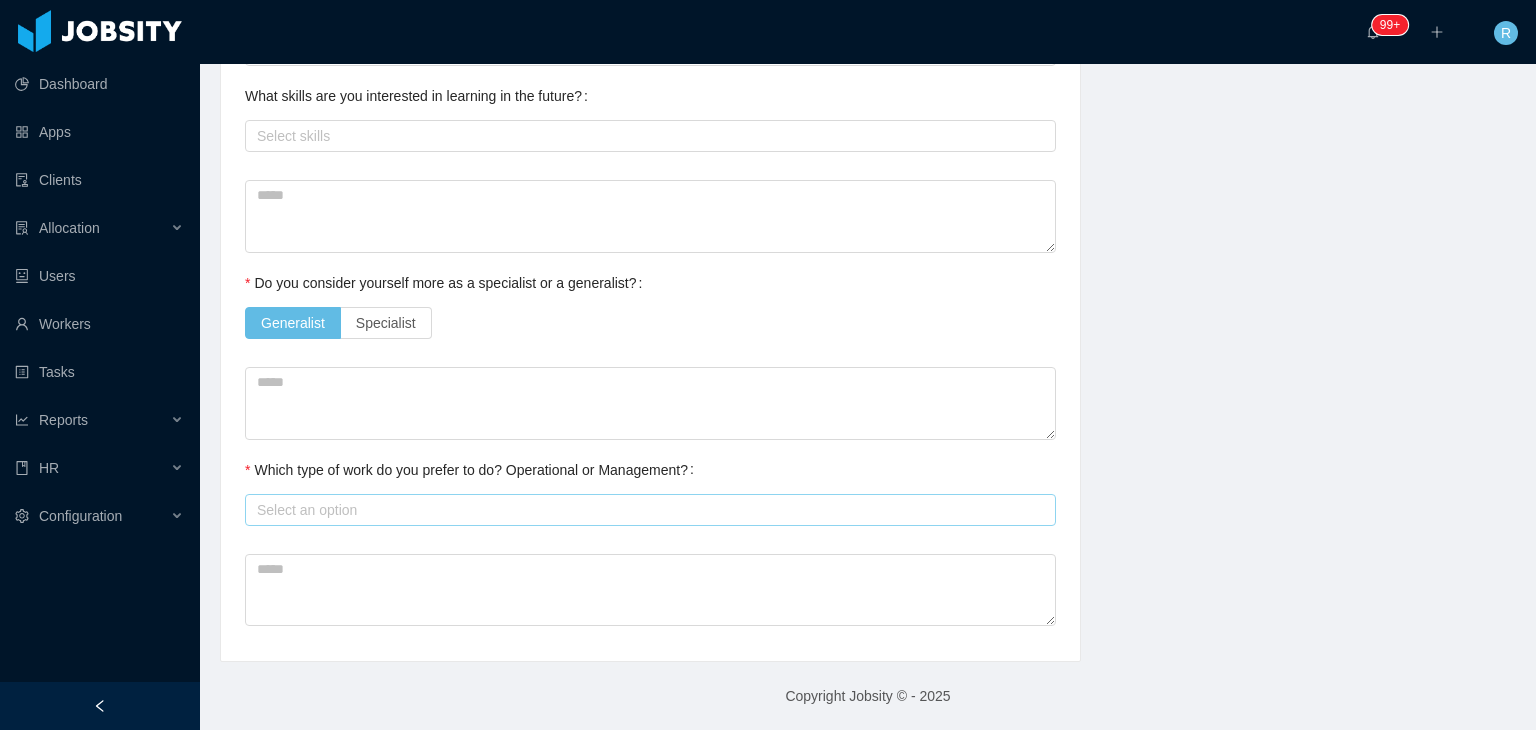 click on "Select an option" at bounding box center [647, 510] 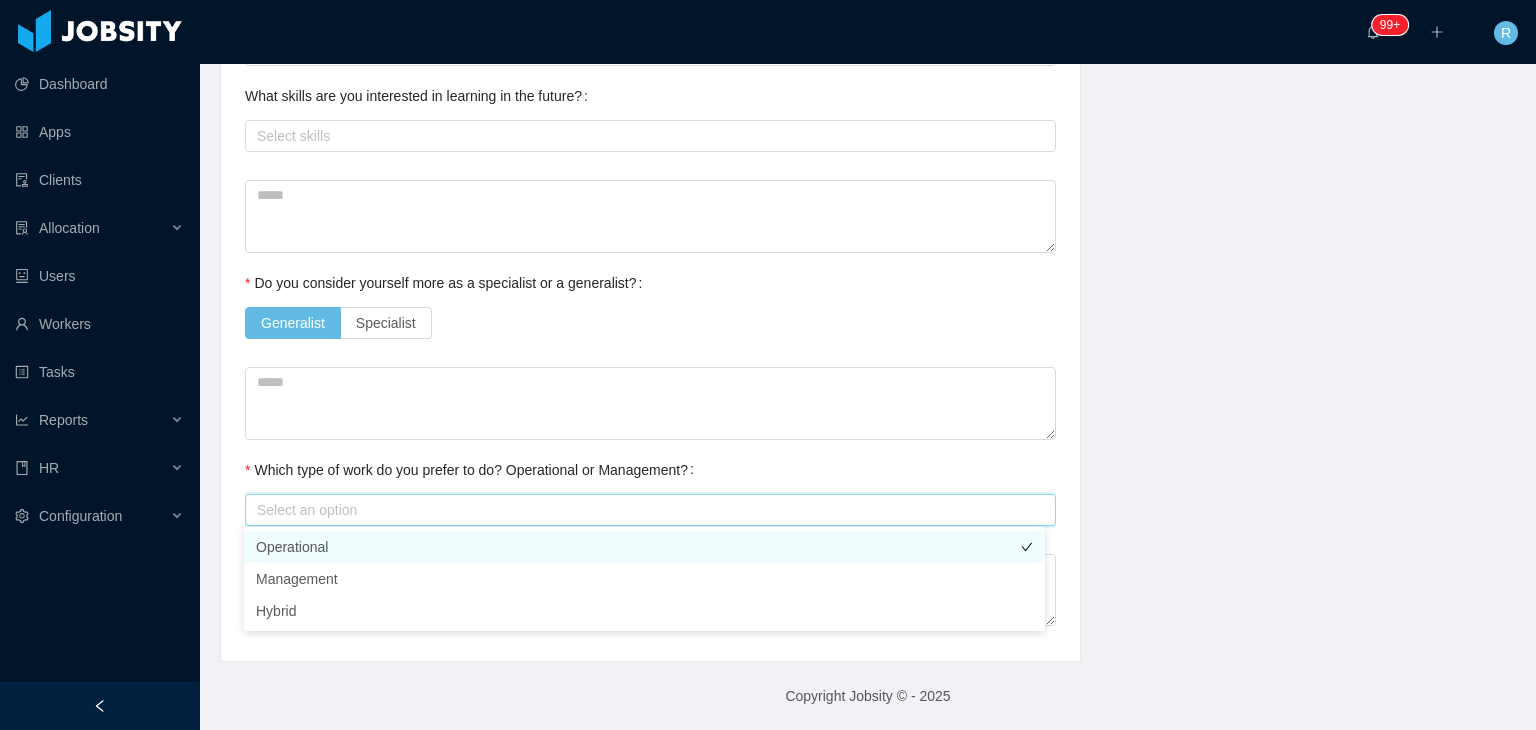 click on "Operational" at bounding box center (644, 547) 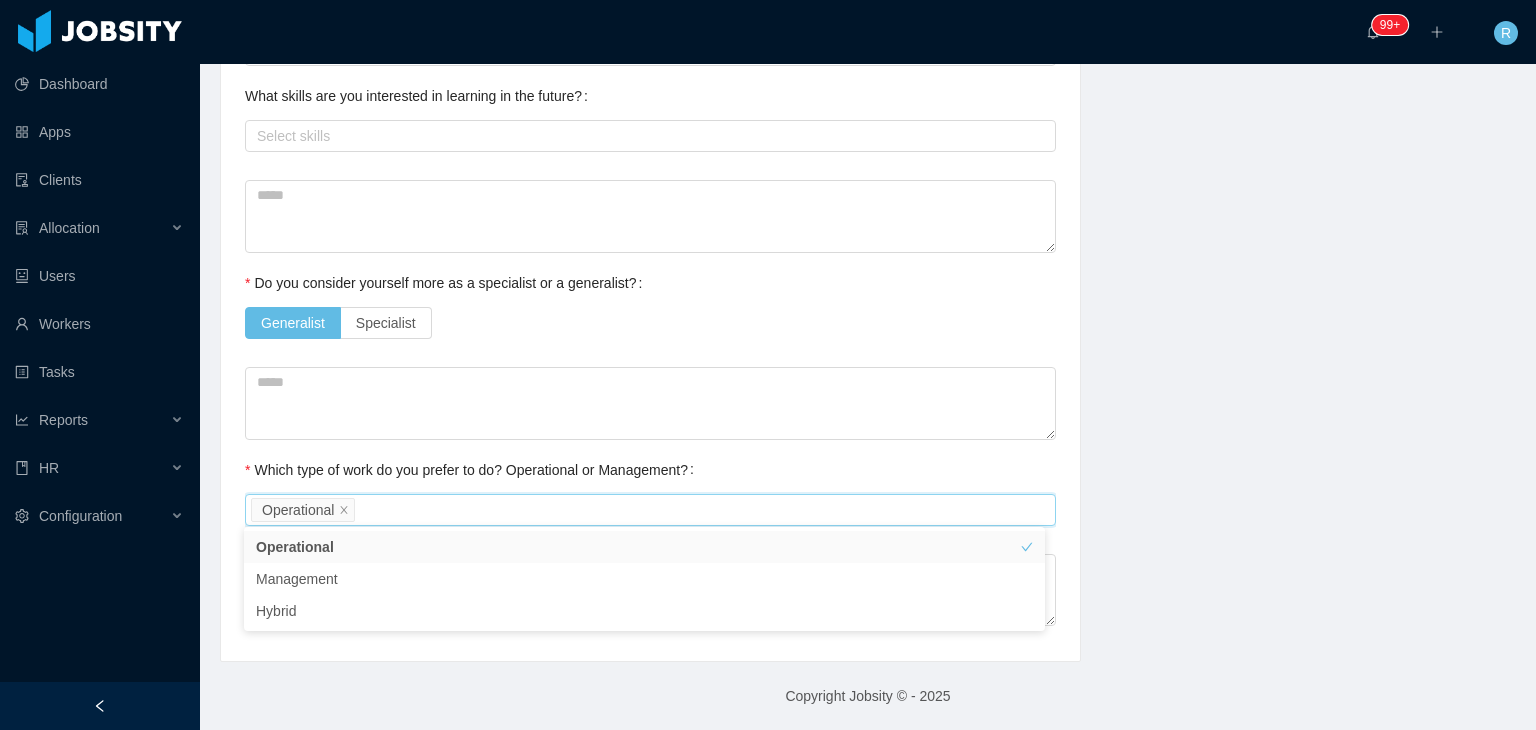 click on "Which type of work do you prefer to do? Operational or Management? Select an option Operational" at bounding box center [650, 490] 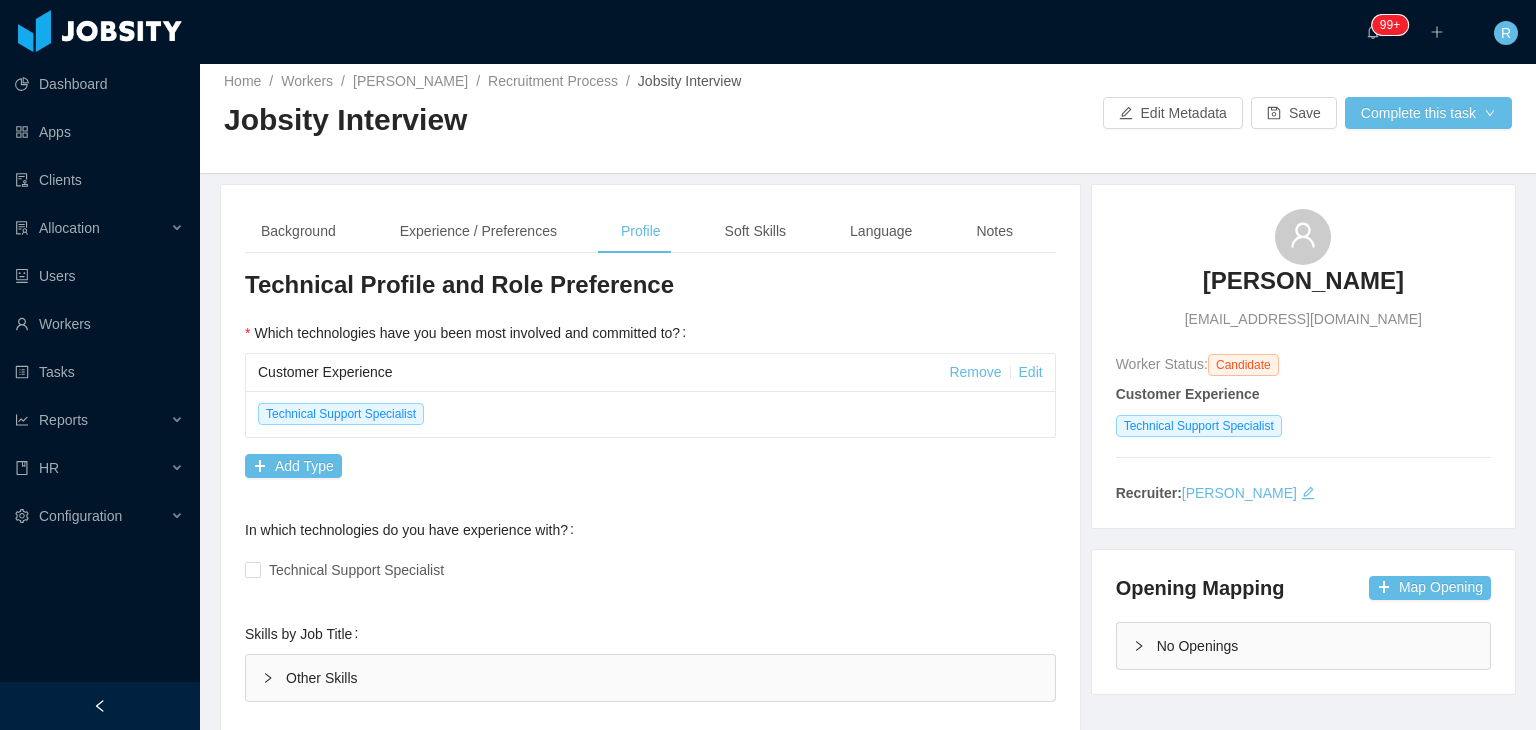 scroll, scrollTop: 0, scrollLeft: 0, axis: both 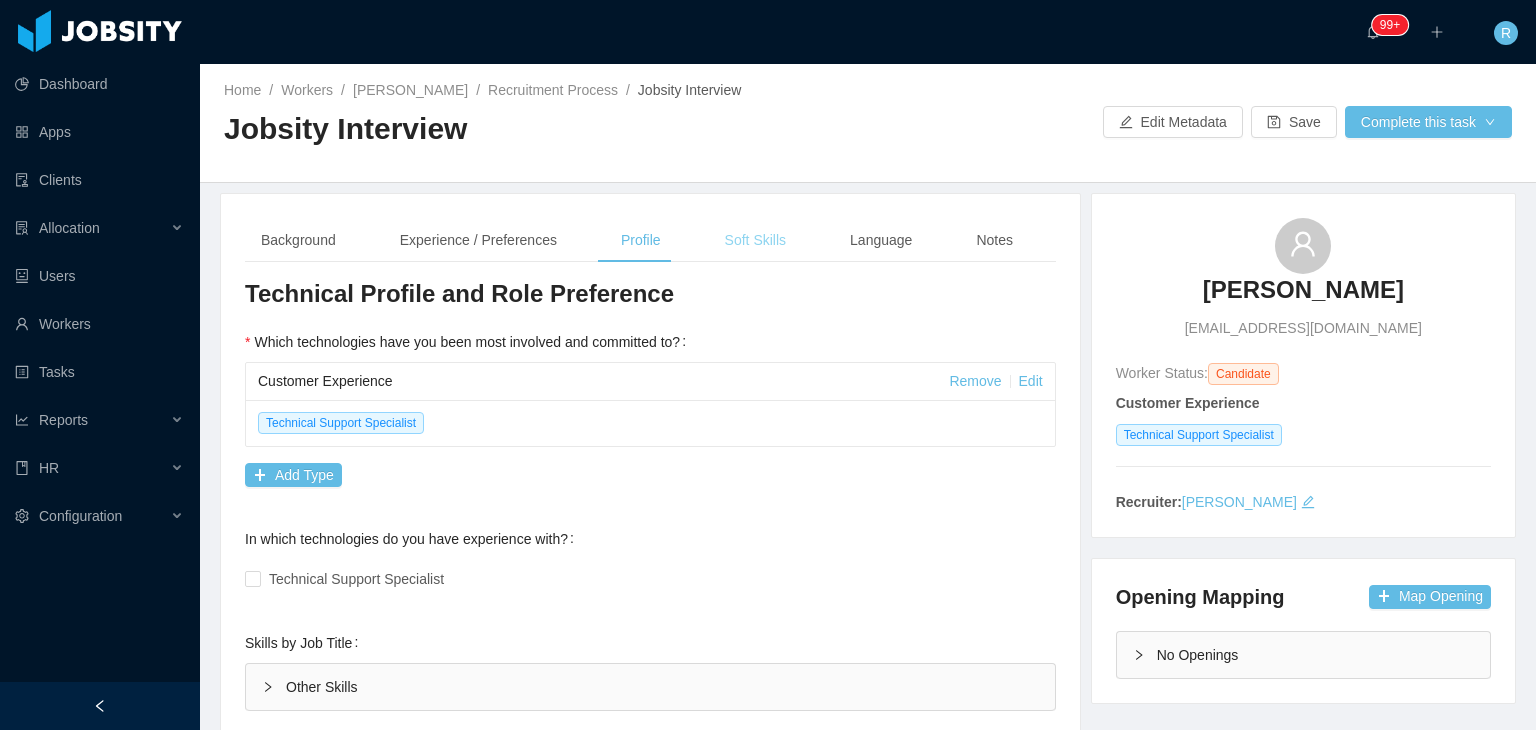 click on "Soft Skills" at bounding box center [755, 240] 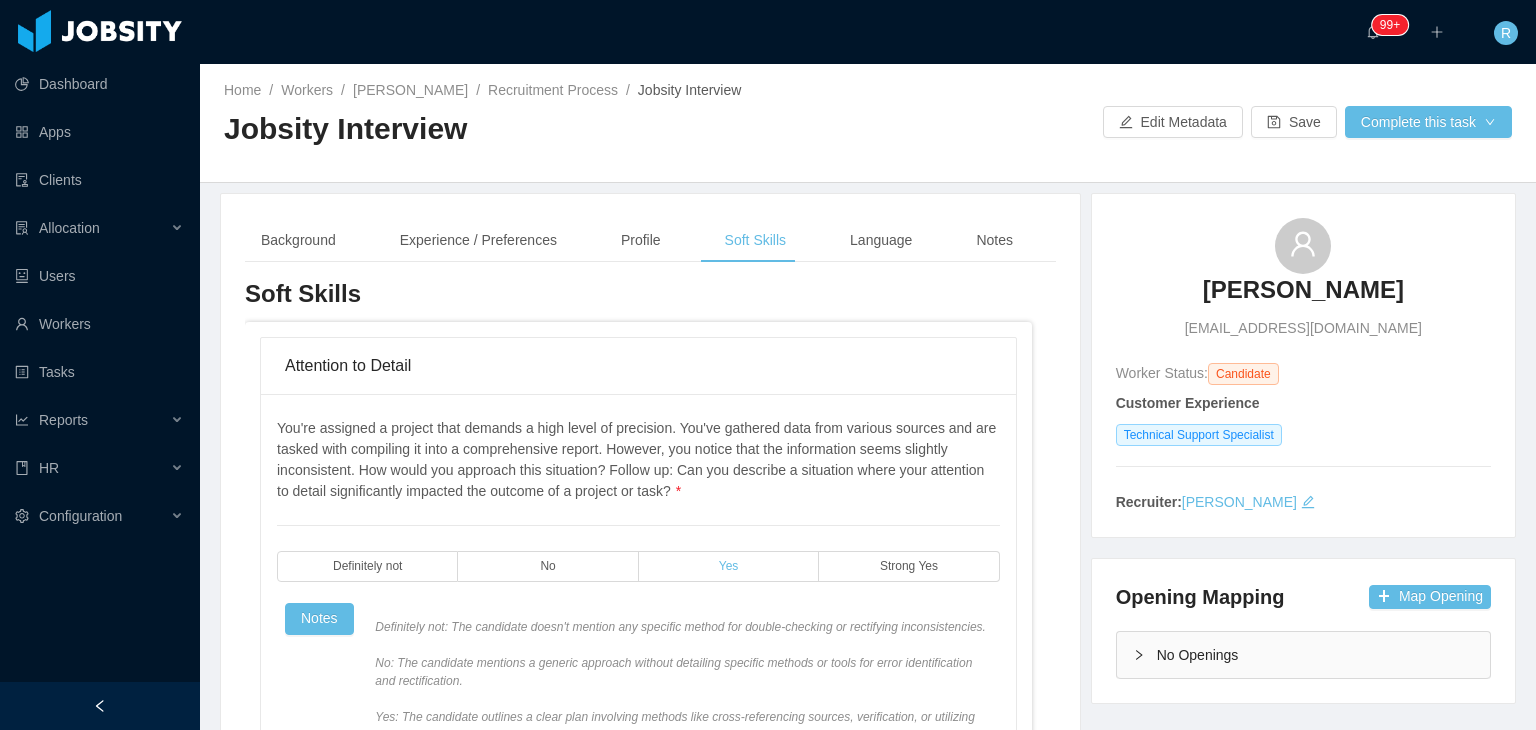 click on "Yes" at bounding box center (729, 566) 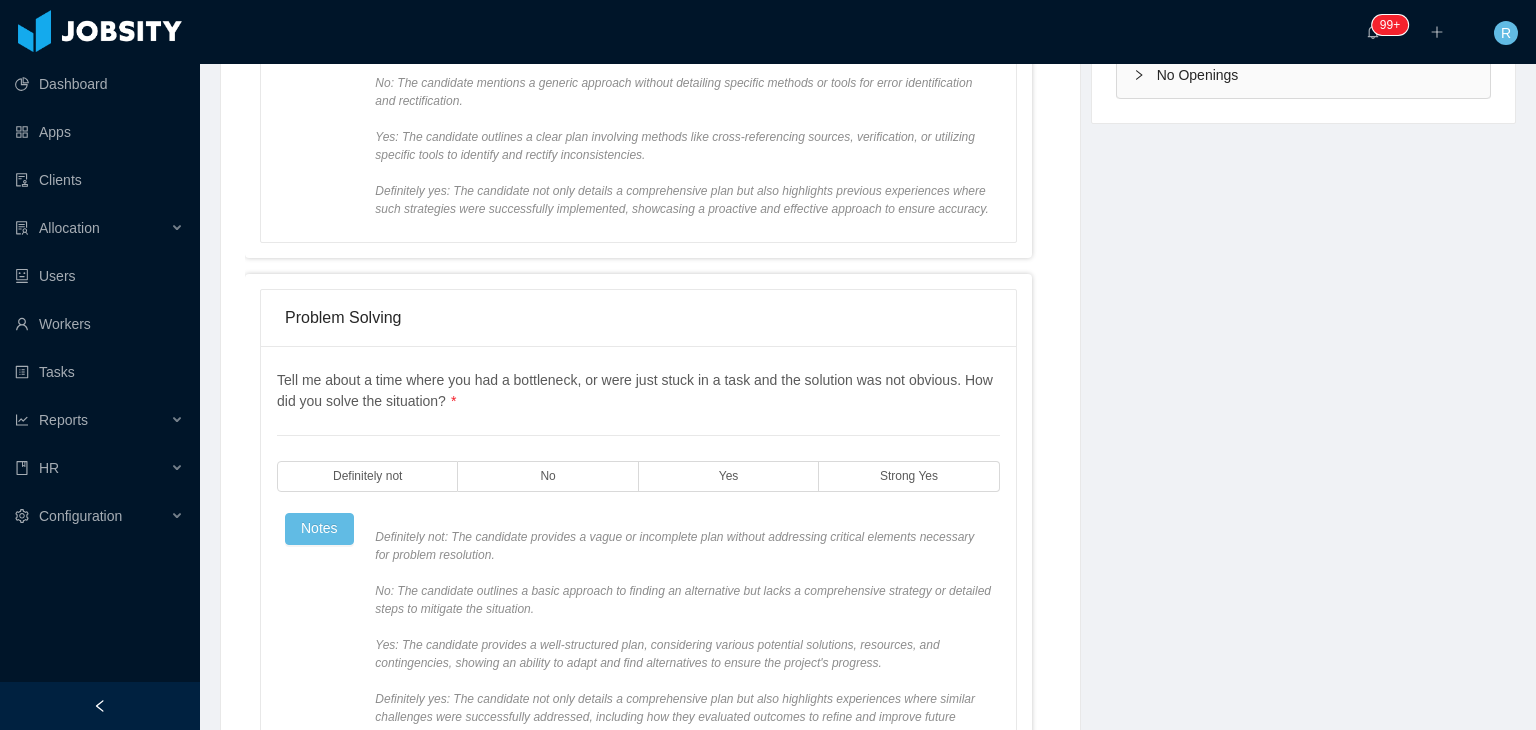 scroll, scrollTop: 676, scrollLeft: 0, axis: vertical 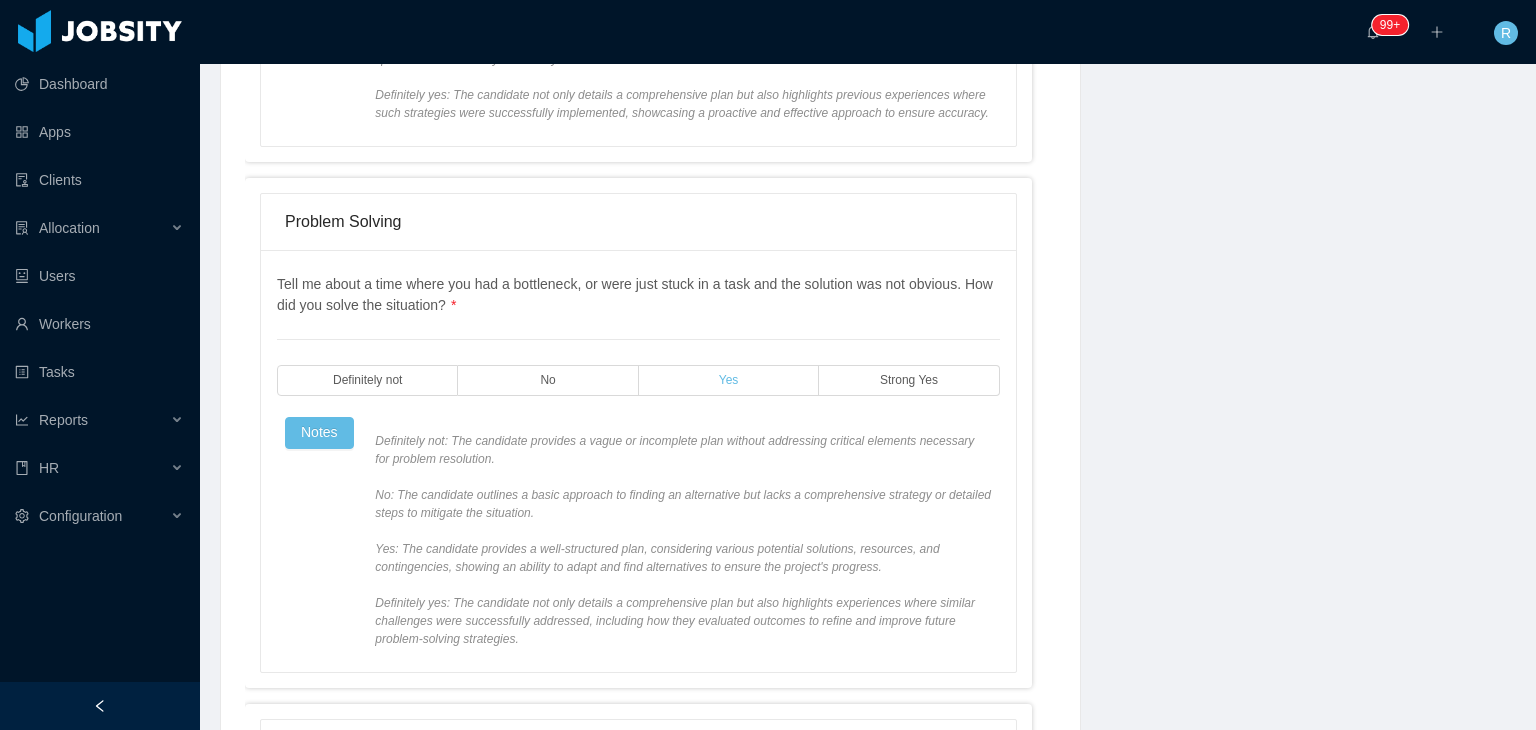 click on "Yes" at bounding box center (729, 380) 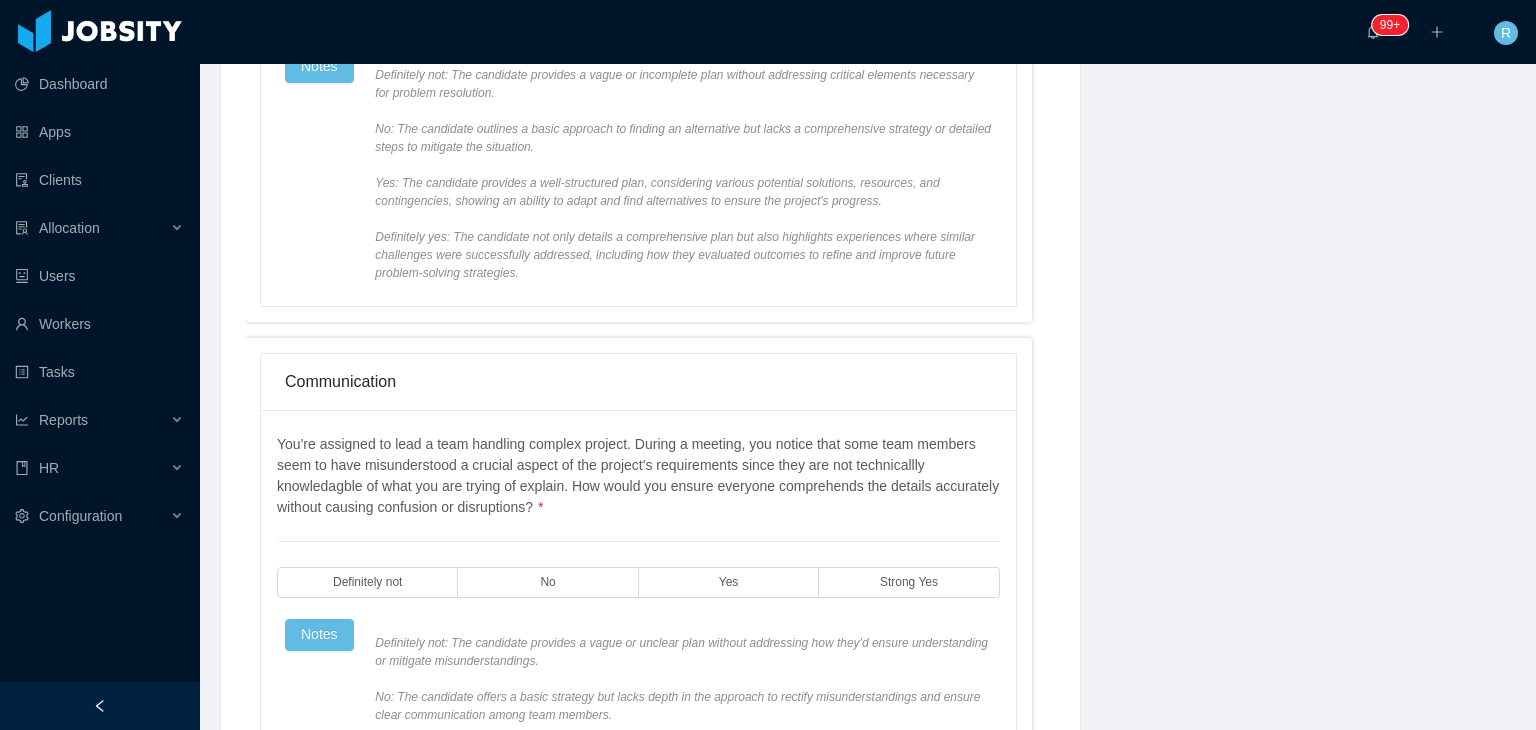 scroll, scrollTop: 1068, scrollLeft: 0, axis: vertical 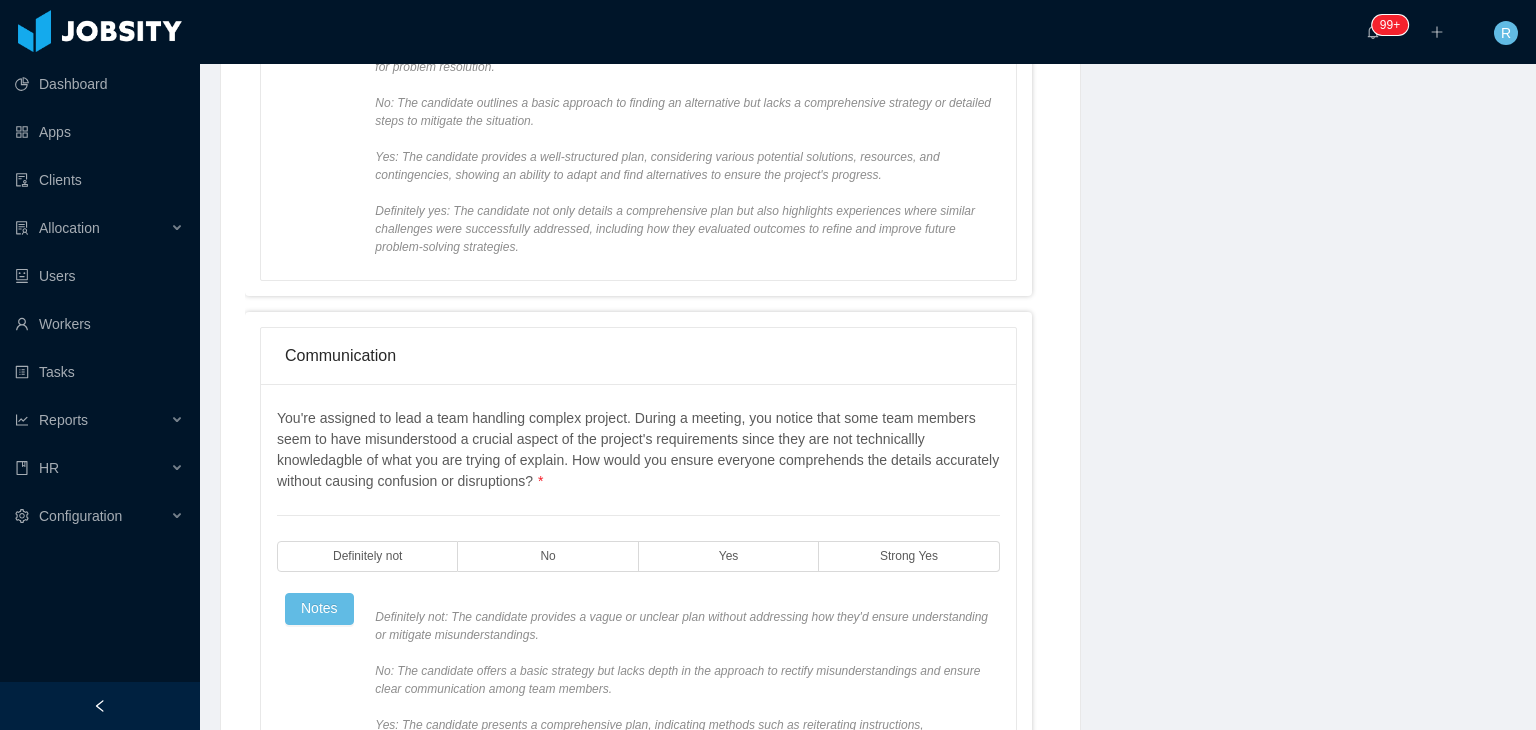 click on "You're assigned to lead a team handling complex project. During a meeting, you notice that some team members seem to have misunderstood a crucial aspect of the project's requirements since they are not technicallly knowledagble of what you are trying of explain. How would you ensure everyone comprehends the details accurately without causing confusion or disruptions? * Definitely not No Yes Strong Yes Notes" at bounding box center [638, 625] 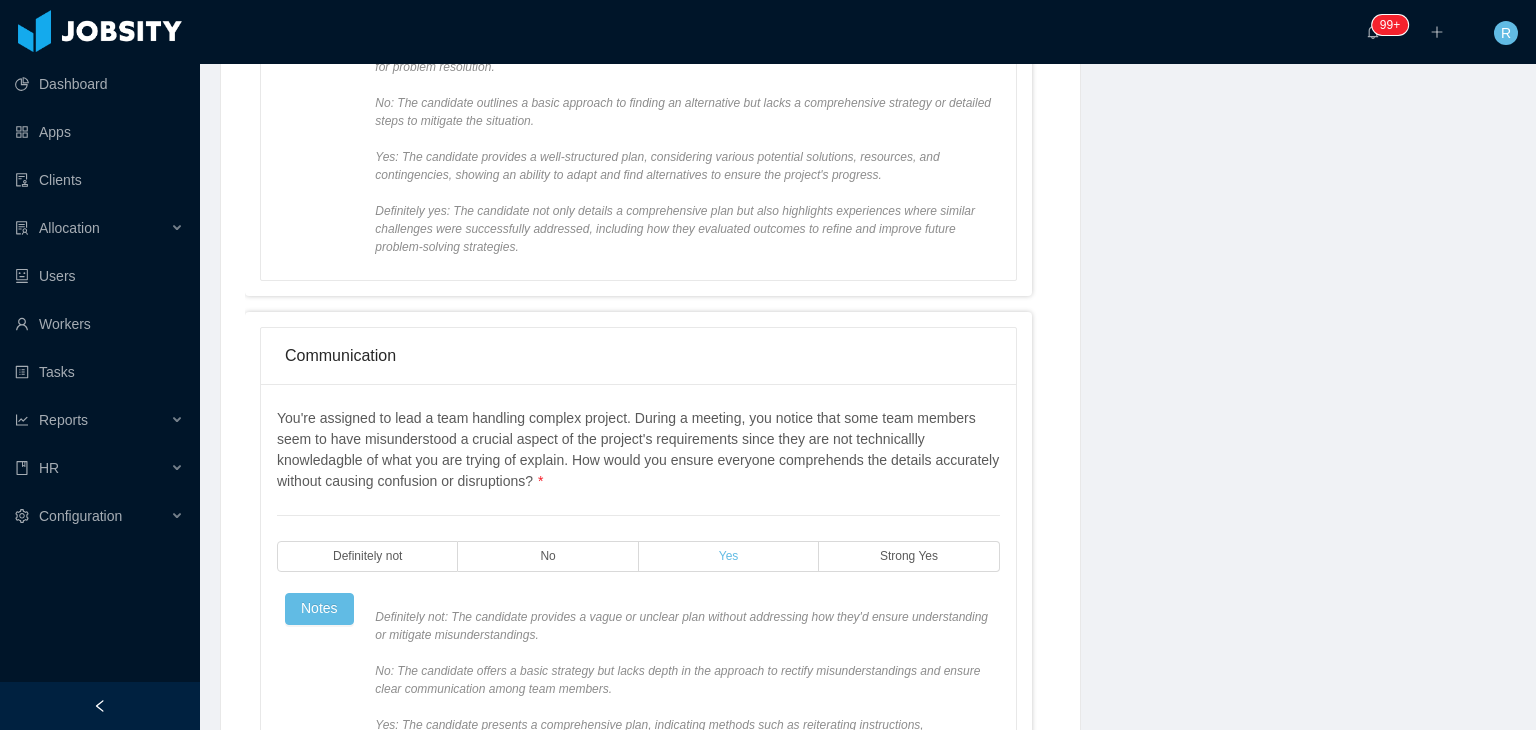 click on "Yes" at bounding box center [729, 556] 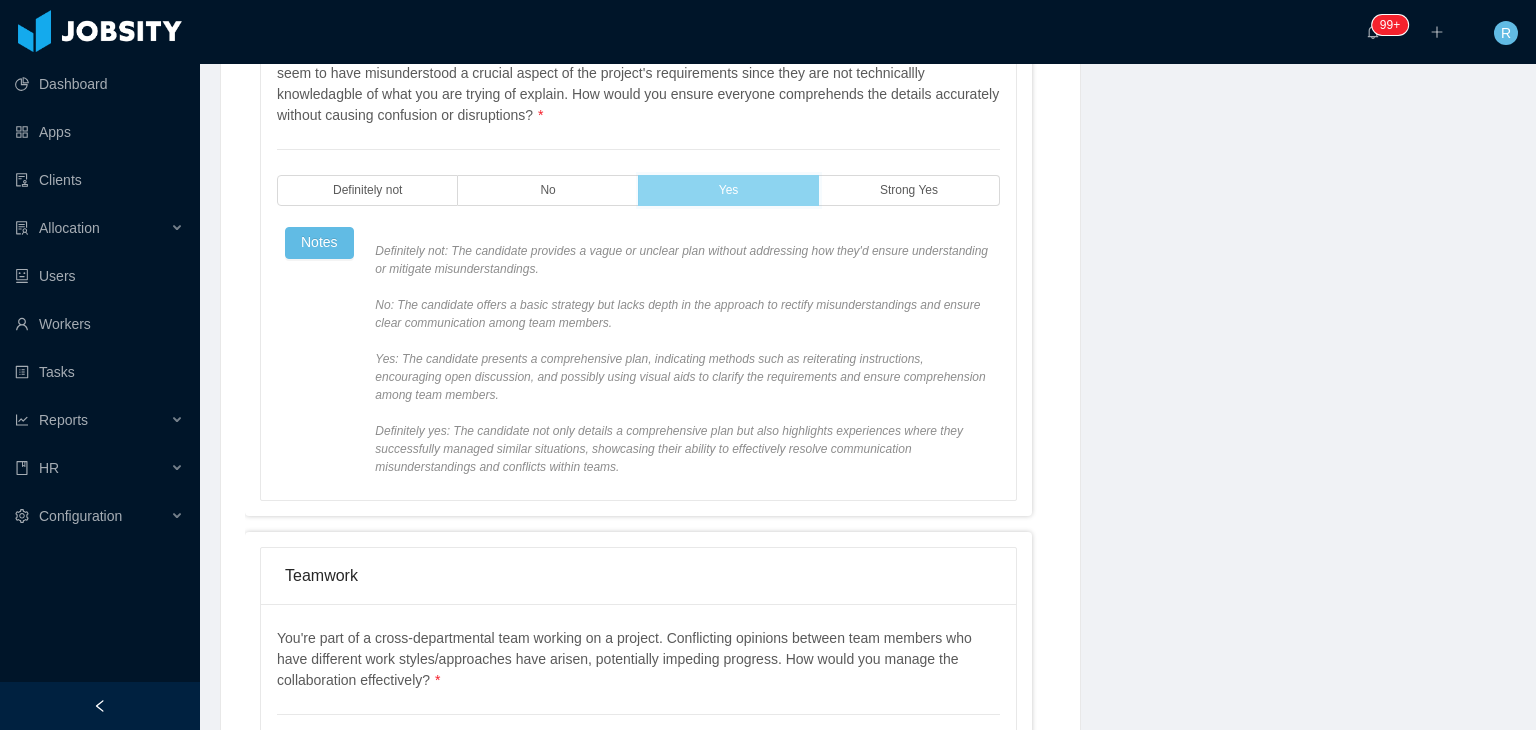 scroll, scrollTop: 1476, scrollLeft: 0, axis: vertical 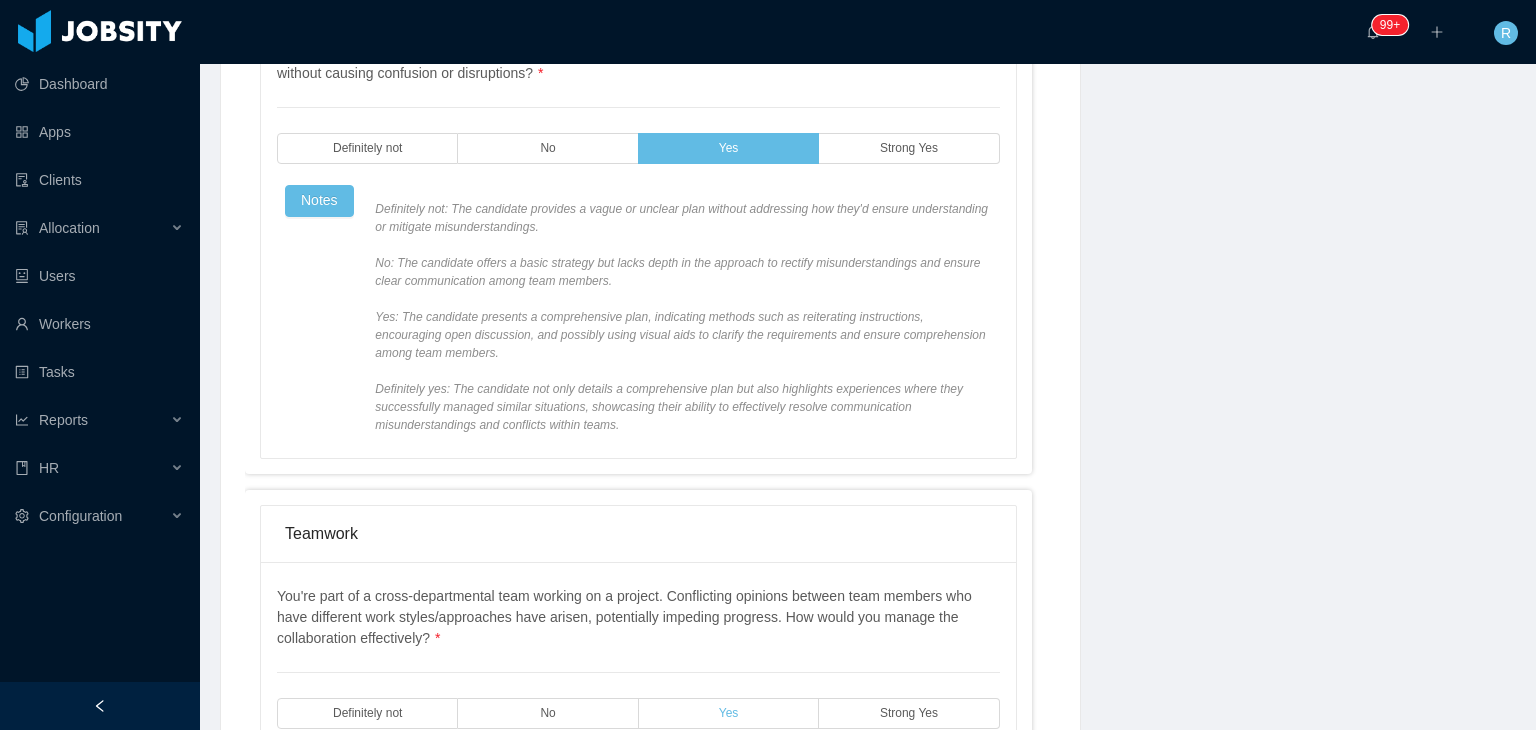 click on "Yes" at bounding box center [729, 713] 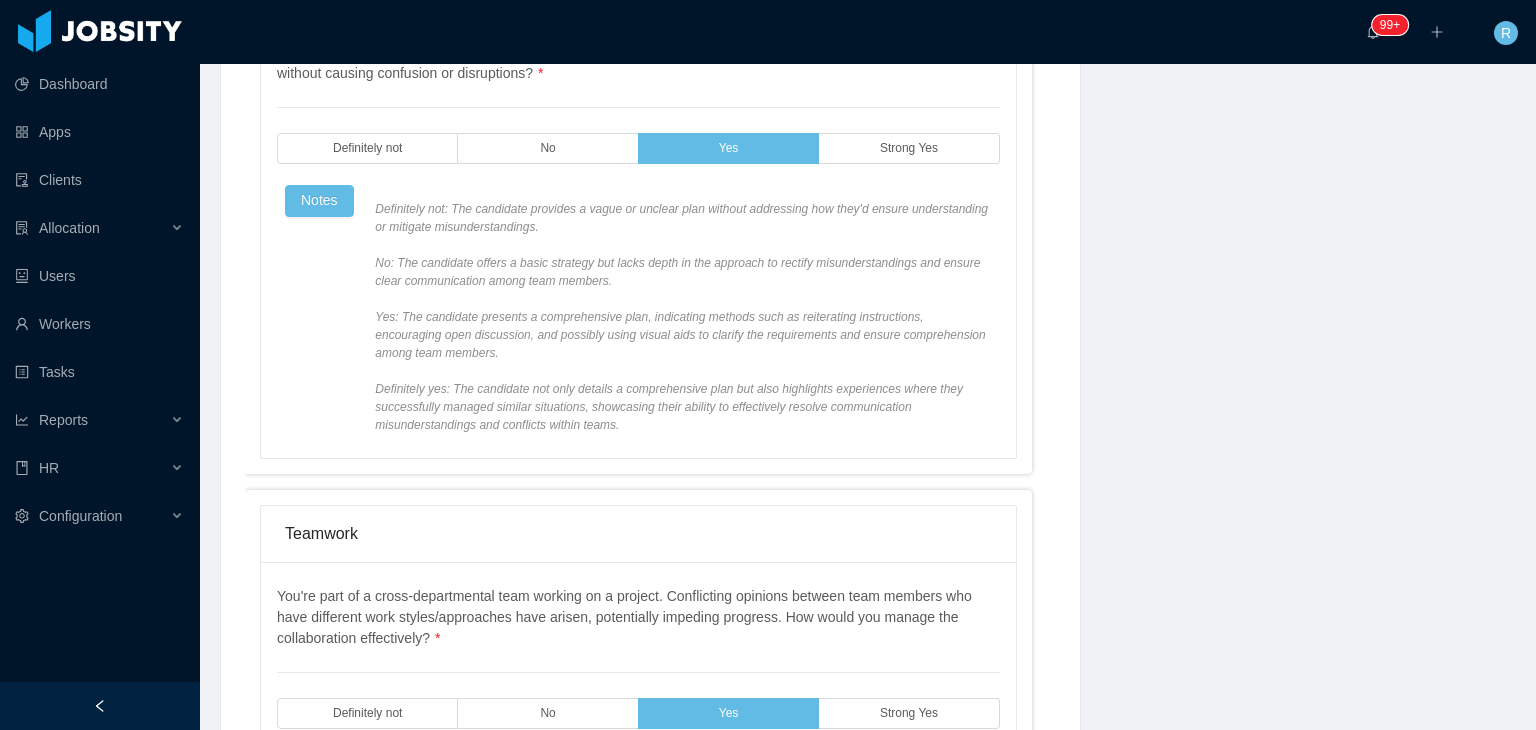 click on "**********" at bounding box center [868, -107] 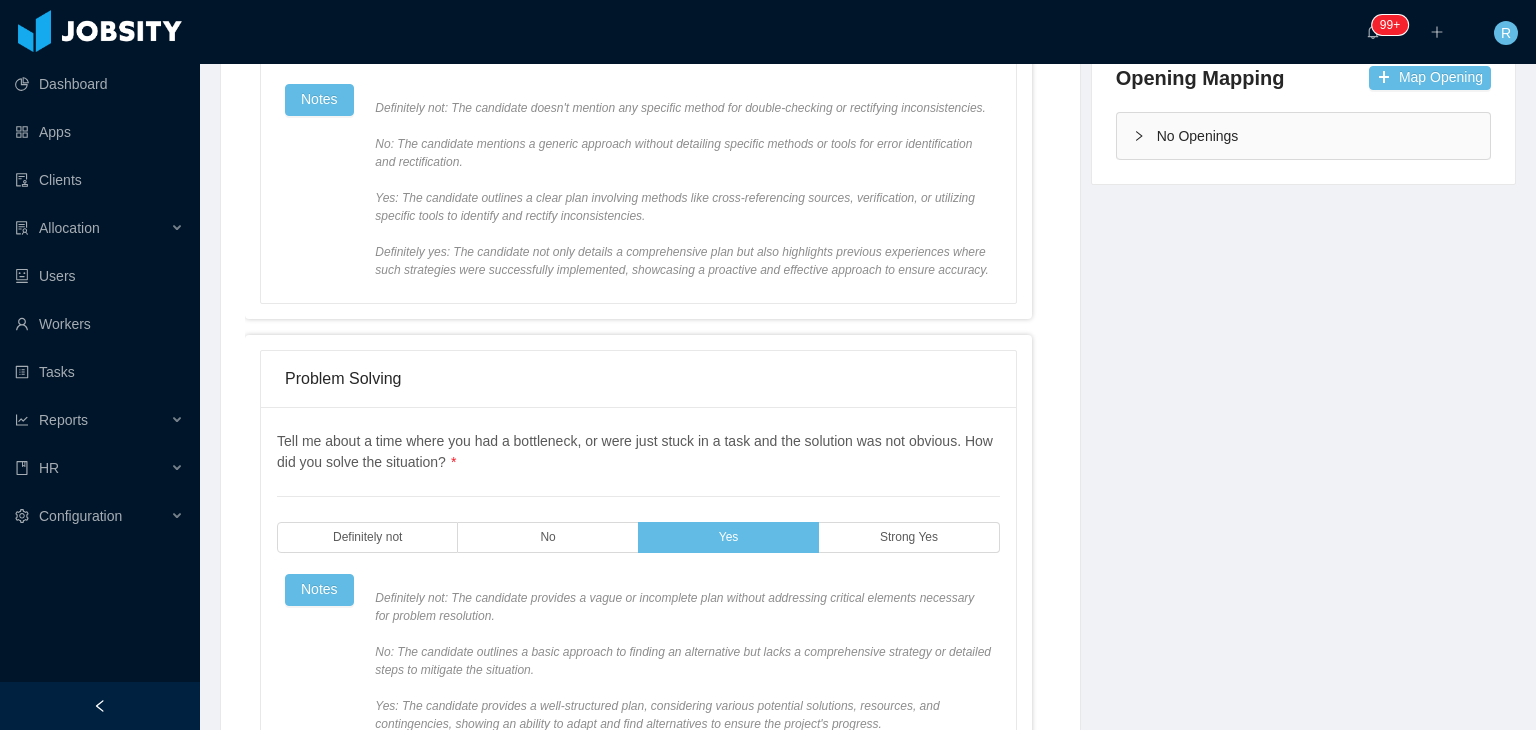 scroll, scrollTop: 0, scrollLeft: 0, axis: both 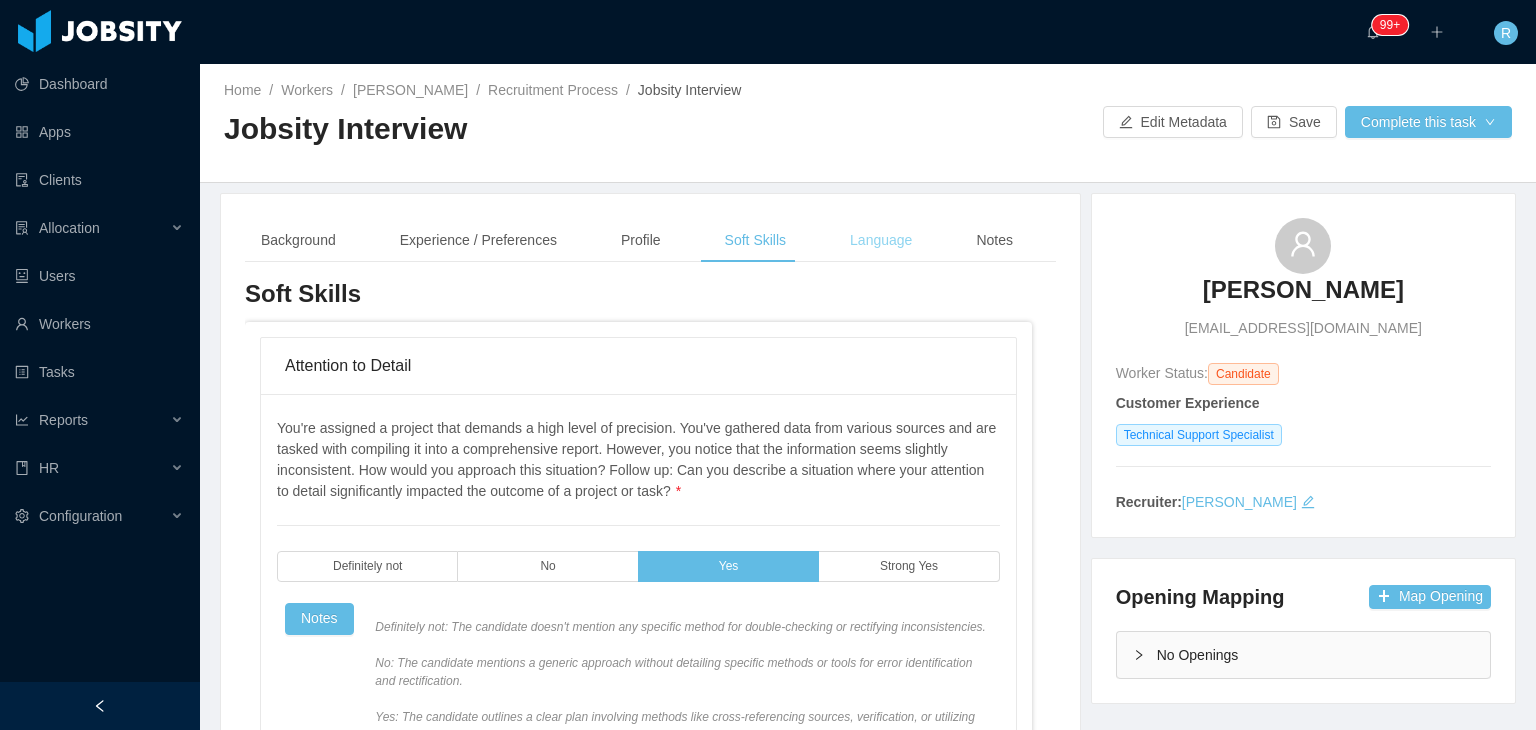 click on "Language" at bounding box center (881, 240) 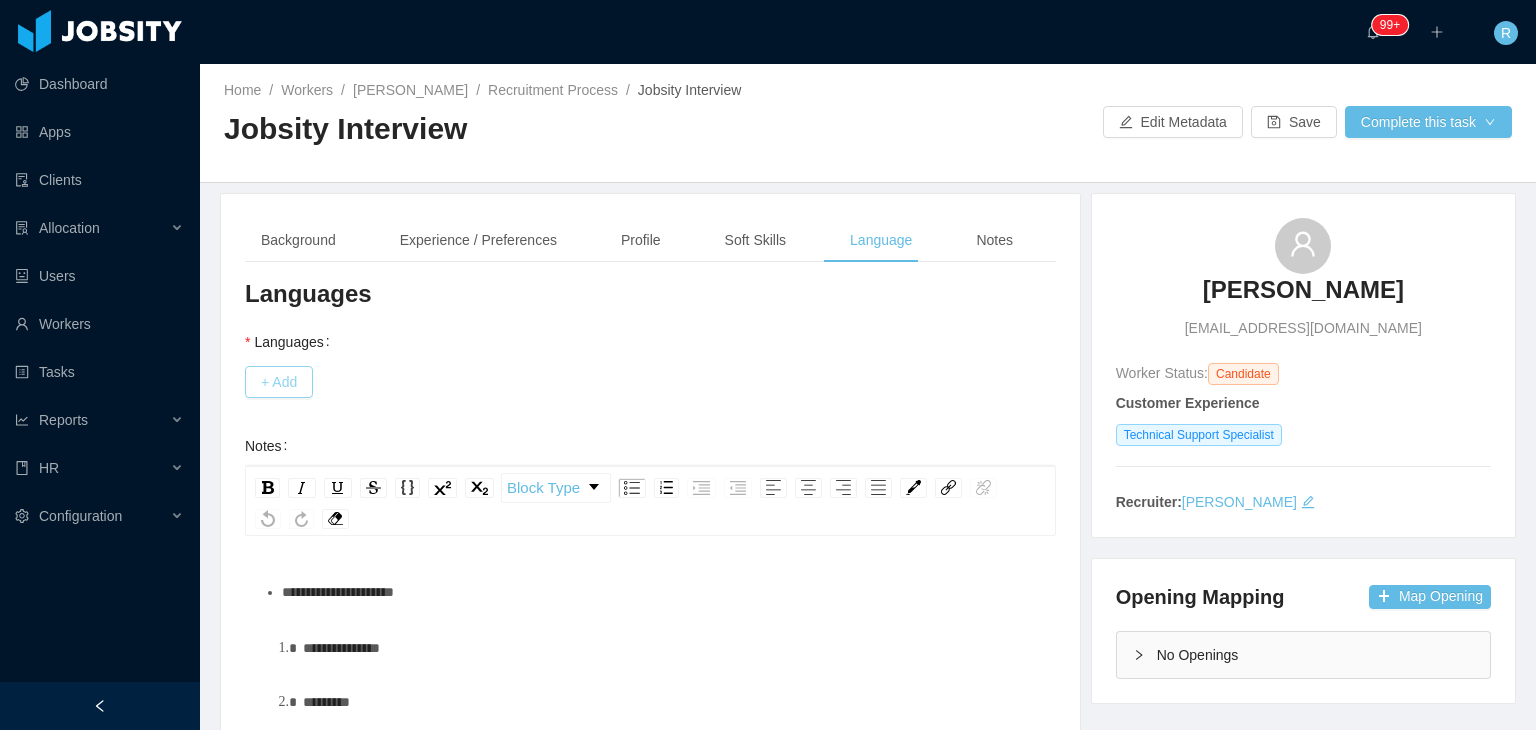 click on "+ Add" at bounding box center [279, 382] 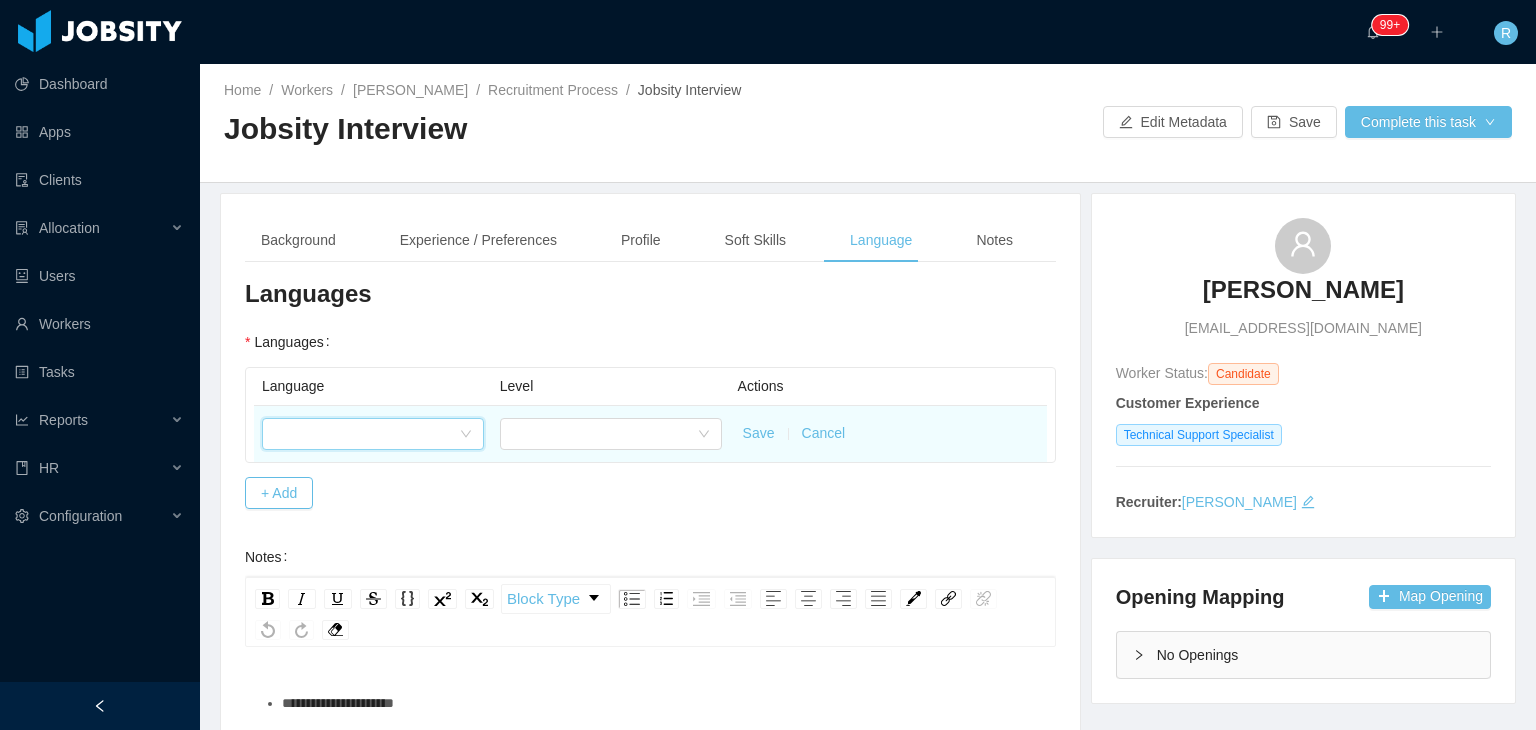 click at bounding box center (366, 434) 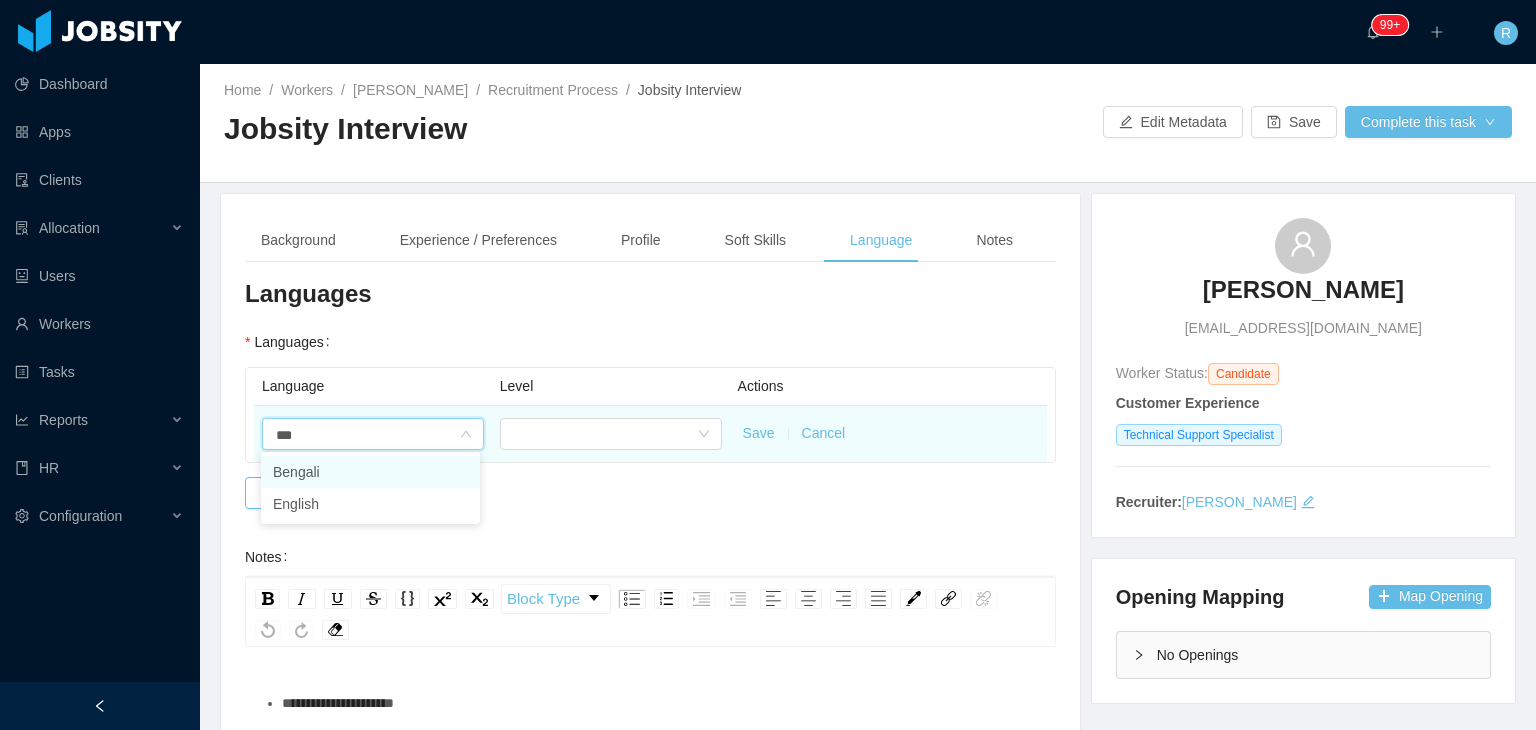 type on "****" 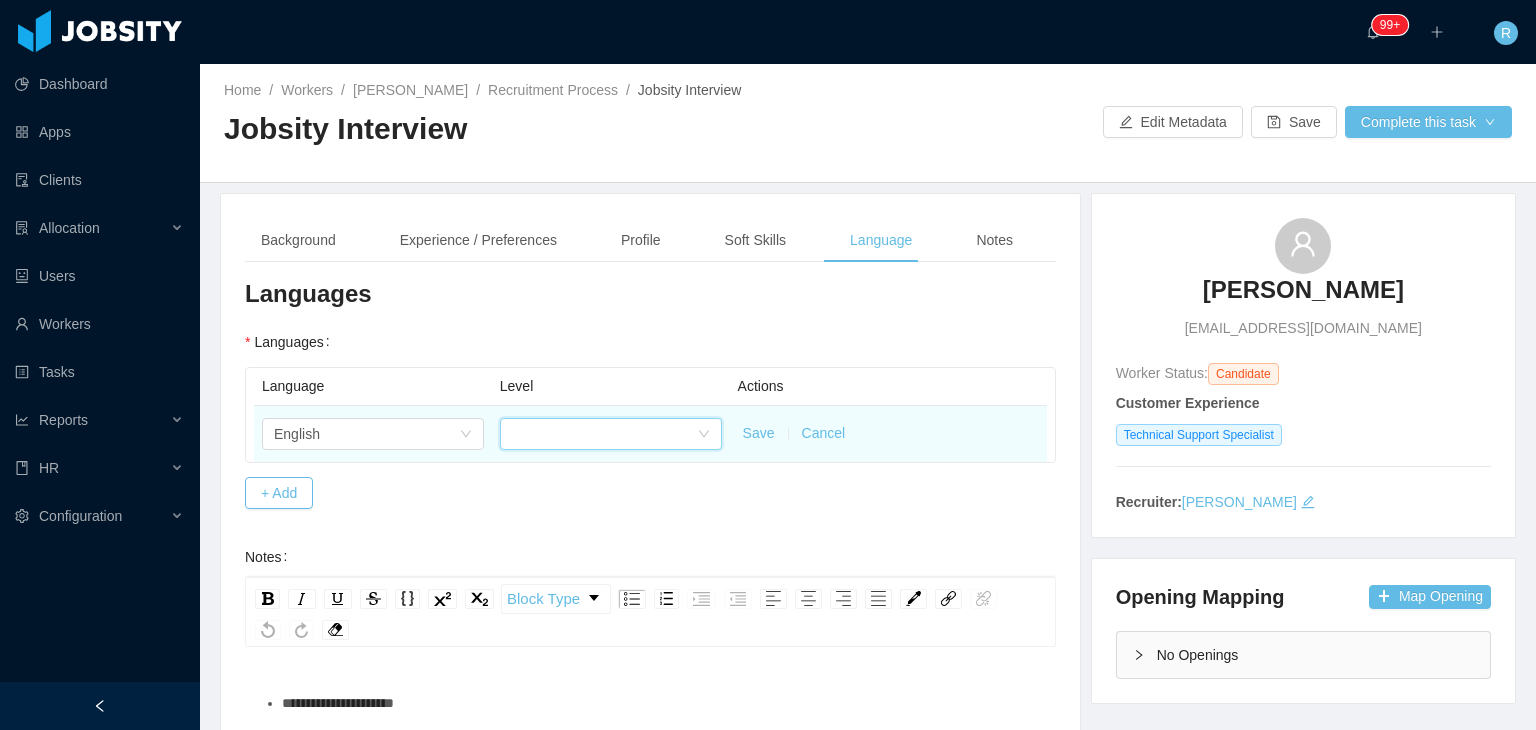 click at bounding box center [604, 434] 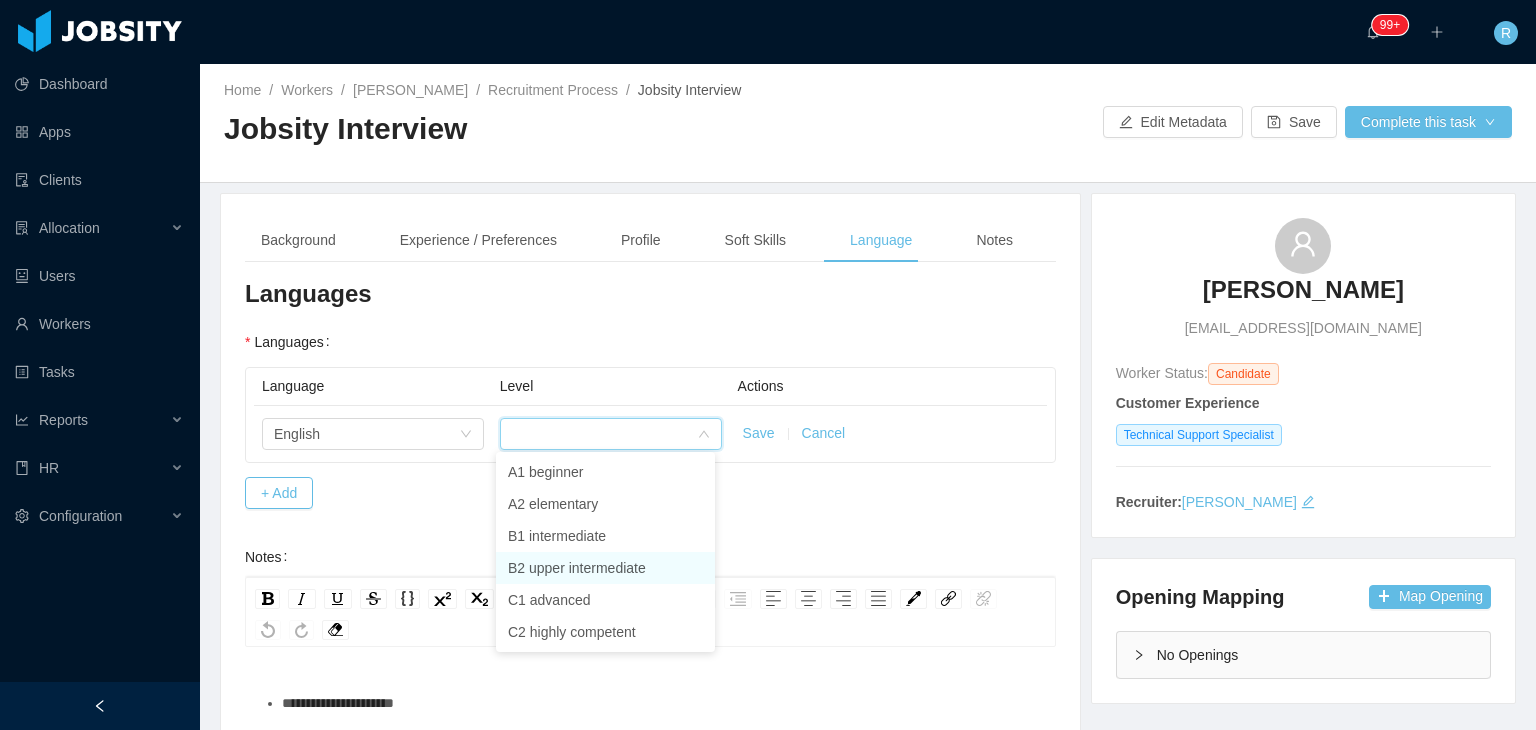 click on "B2 upper intermediate" at bounding box center (605, 568) 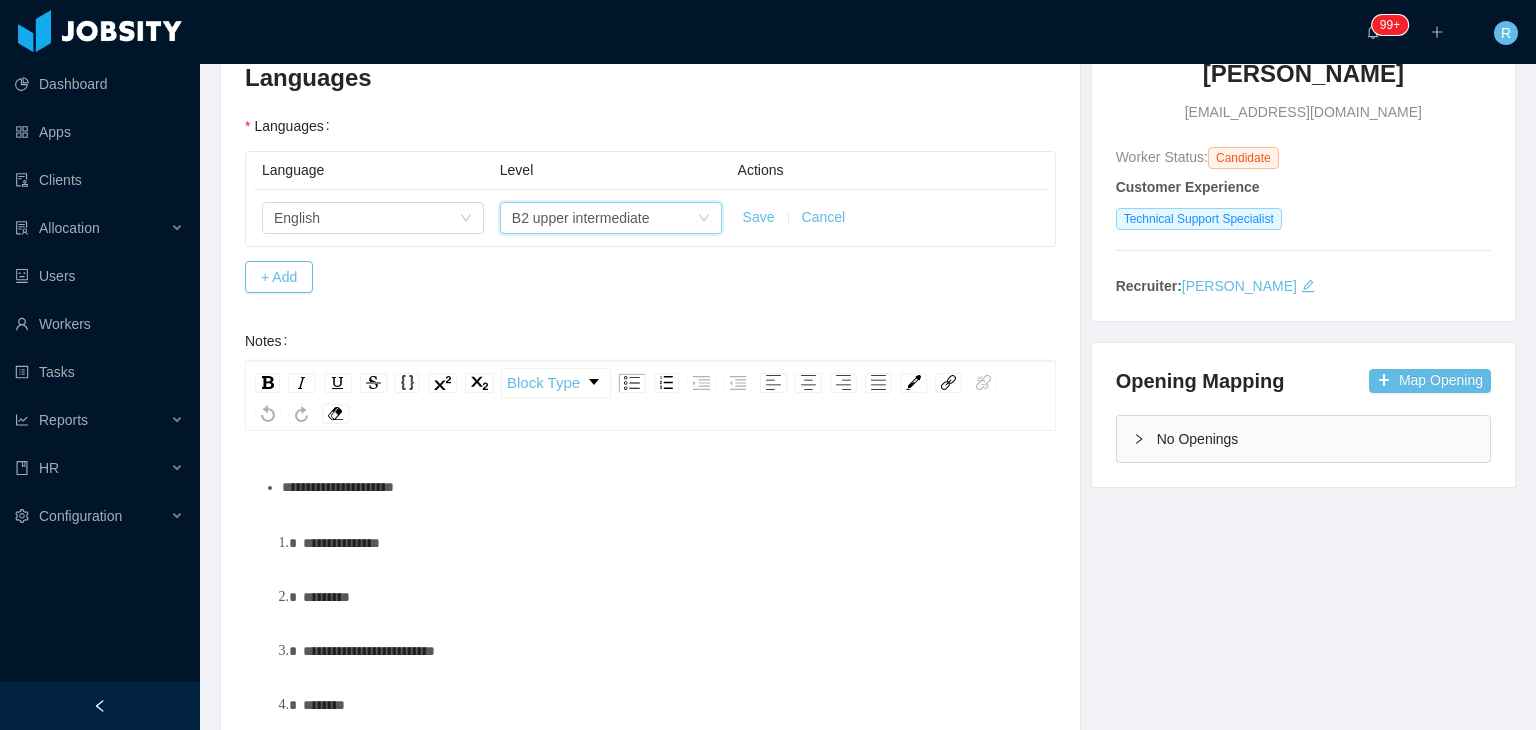 scroll, scrollTop: 223, scrollLeft: 0, axis: vertical 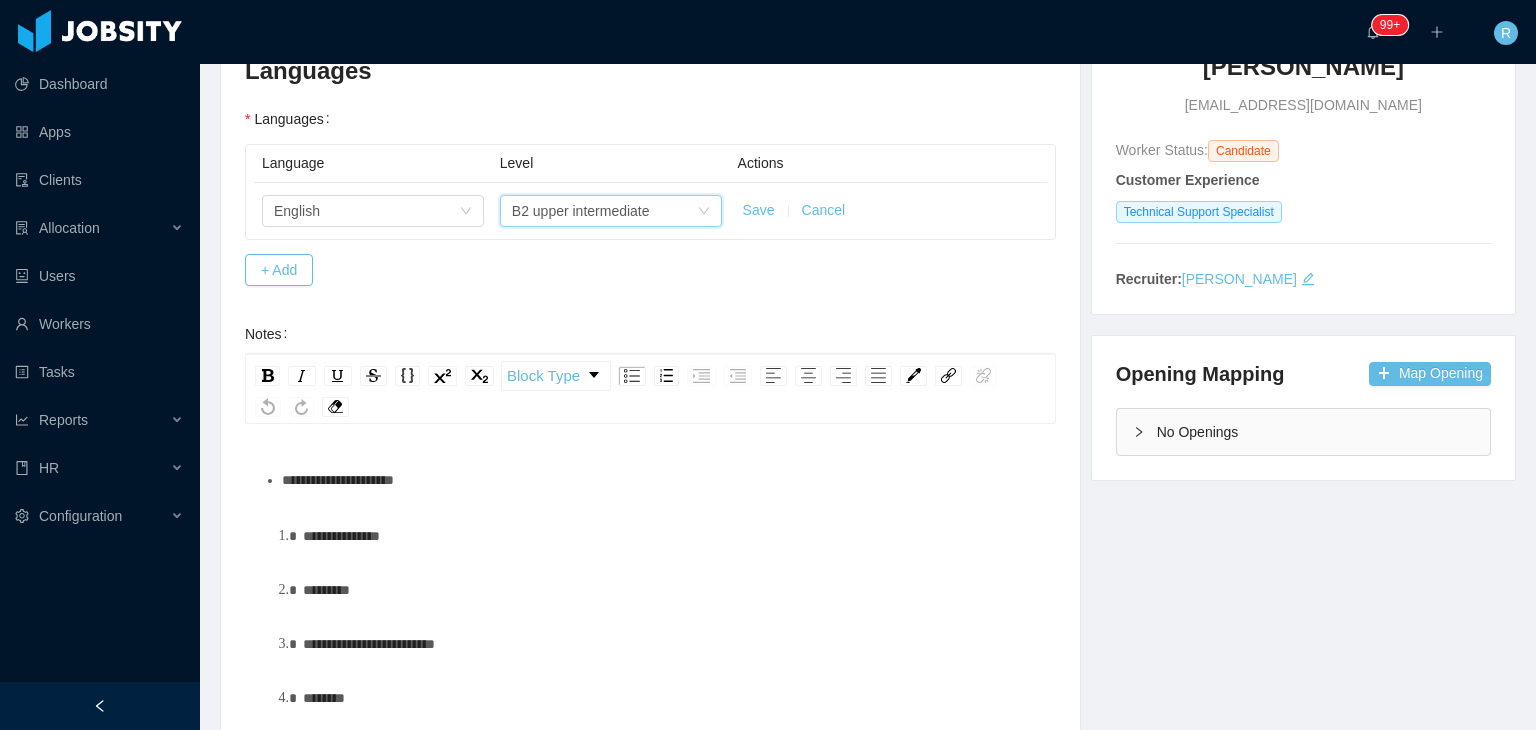 click on "**********" at bounding box center [661, 480] 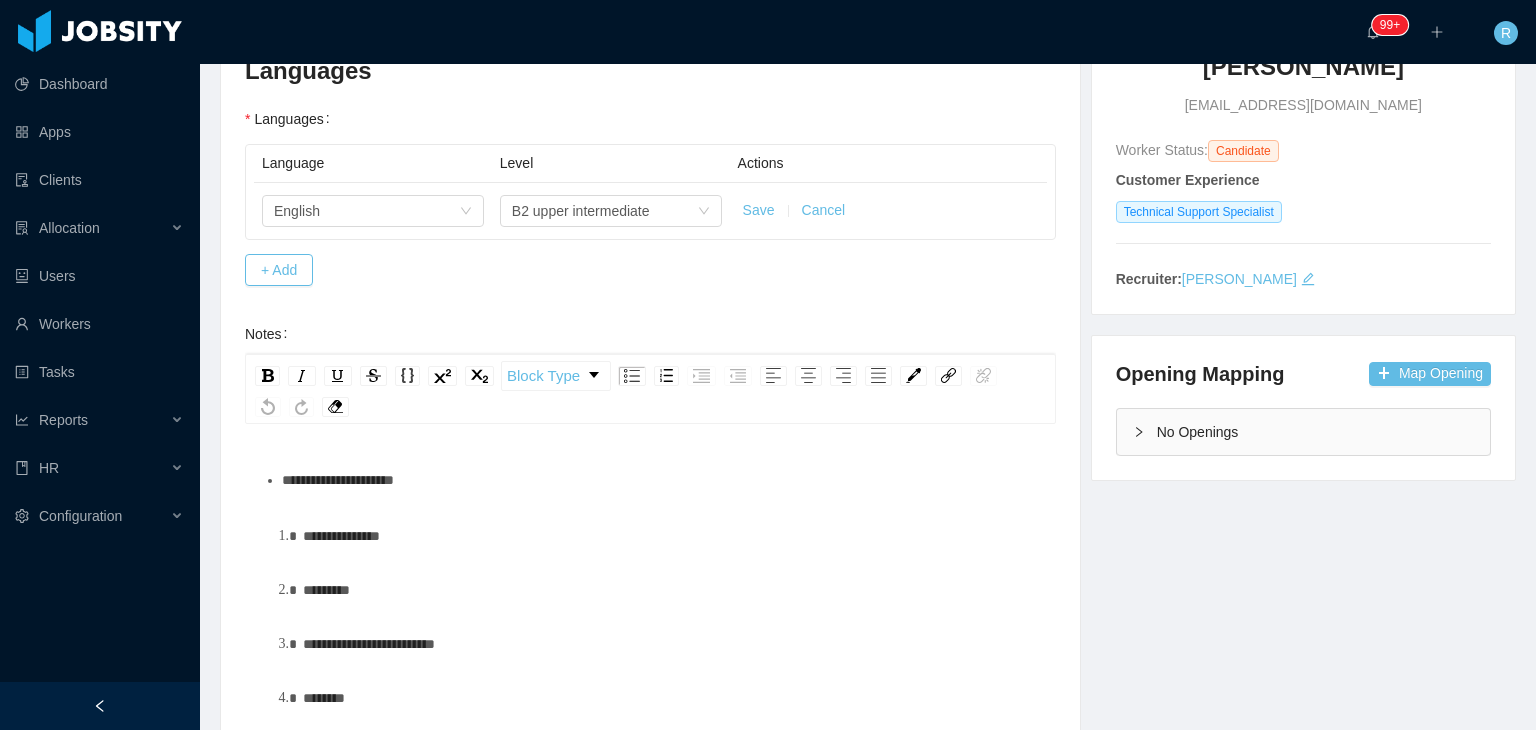 type 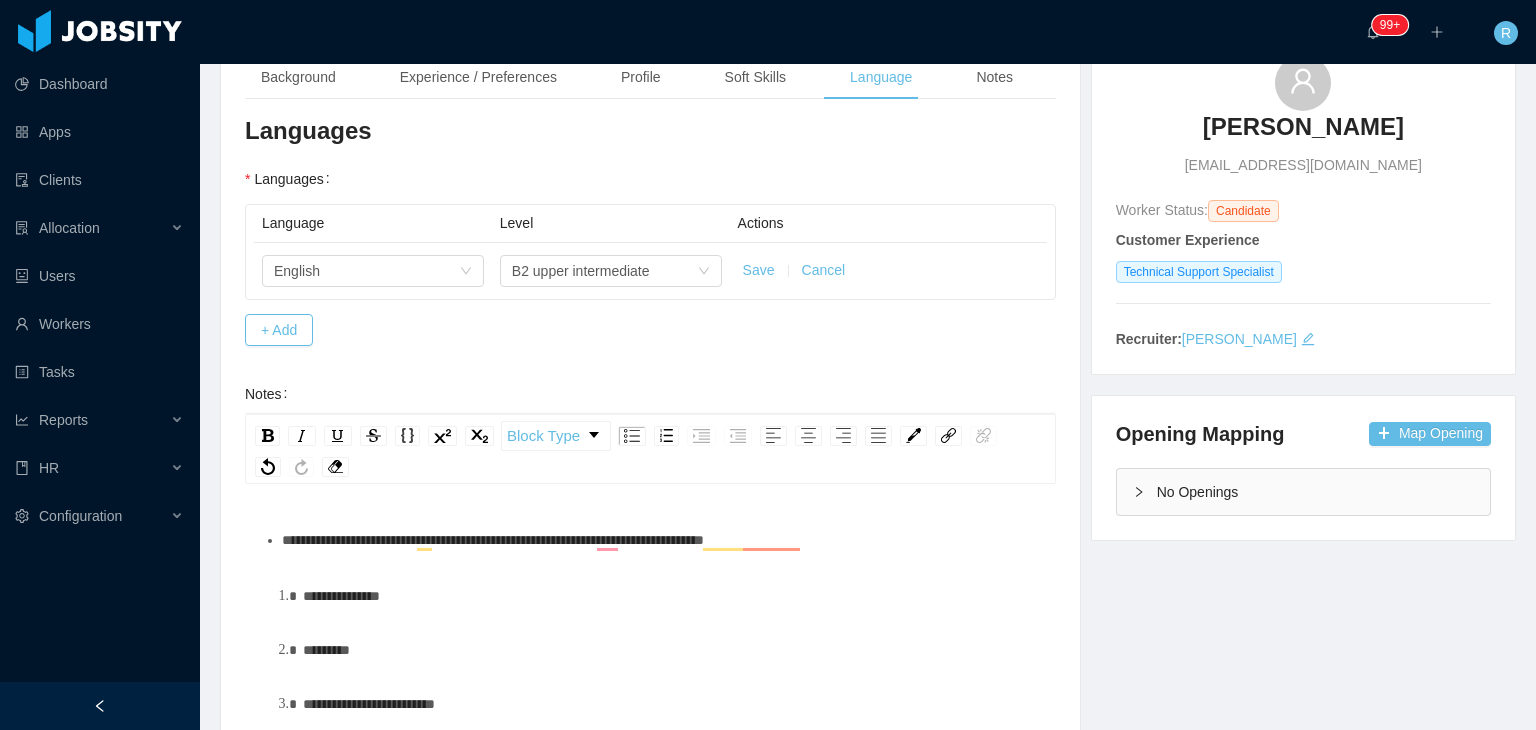 scroll, scrollTop: 167, scrollLeft: 0, axis: vertical 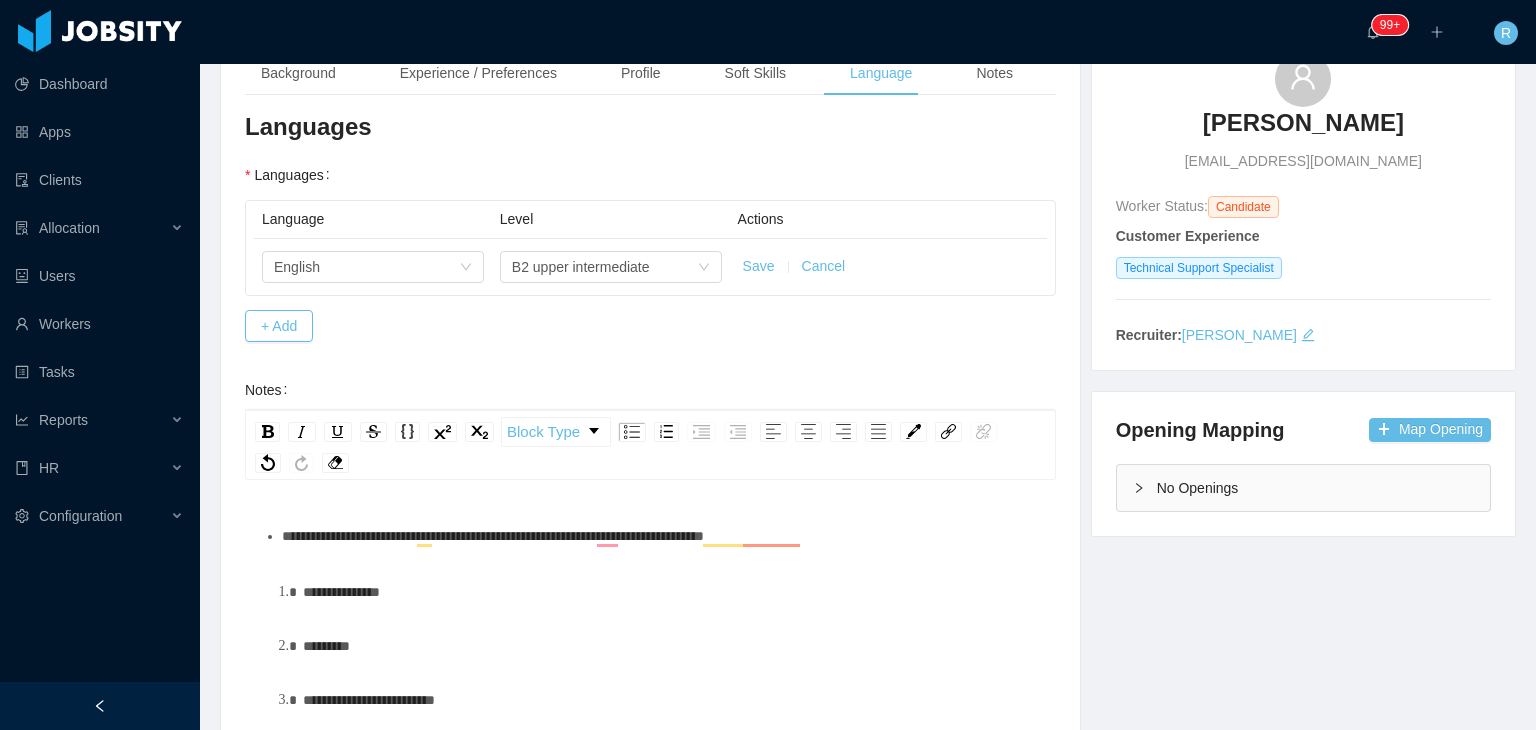 click on "**********" at bounding box center (493, 536) 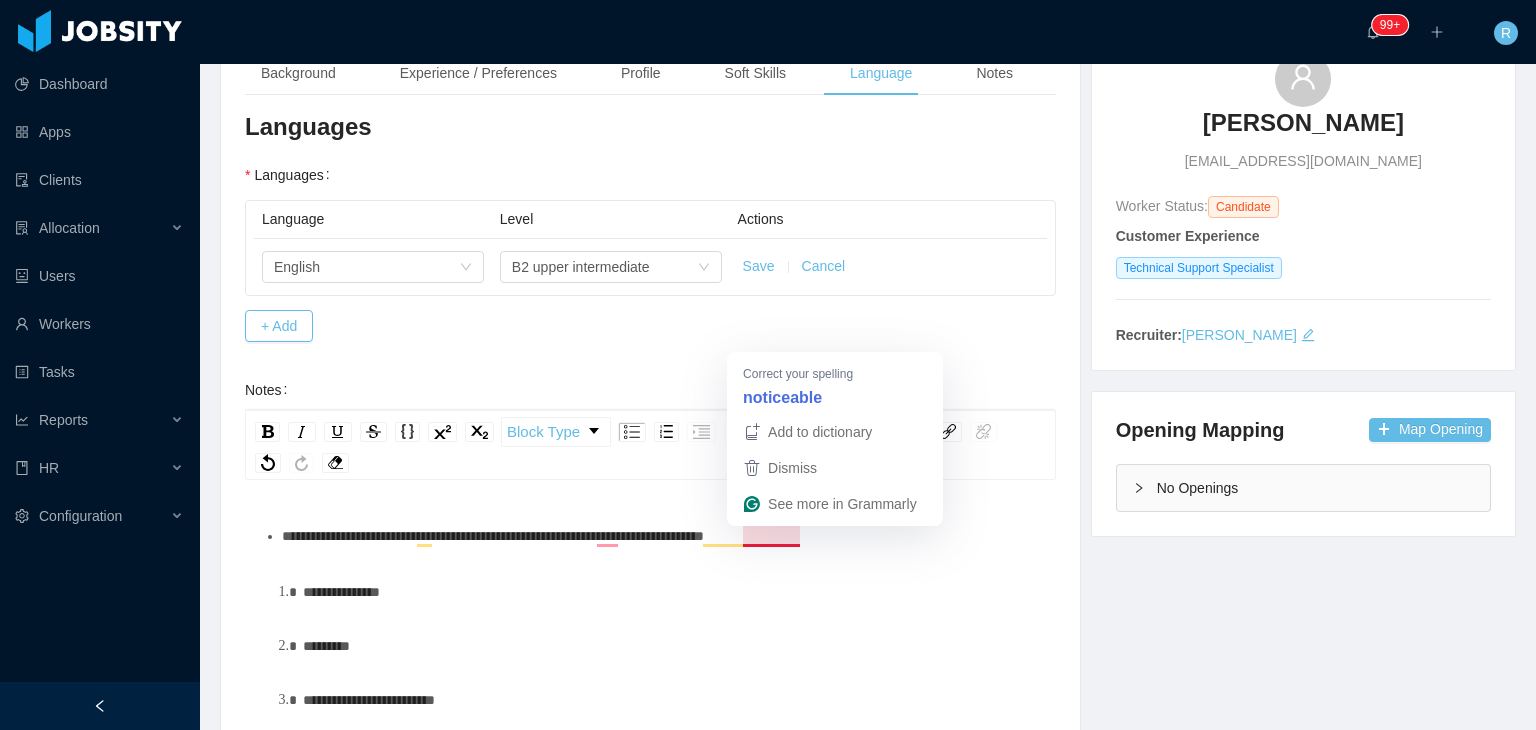 click on "**********" at bounding box center (493, 536) 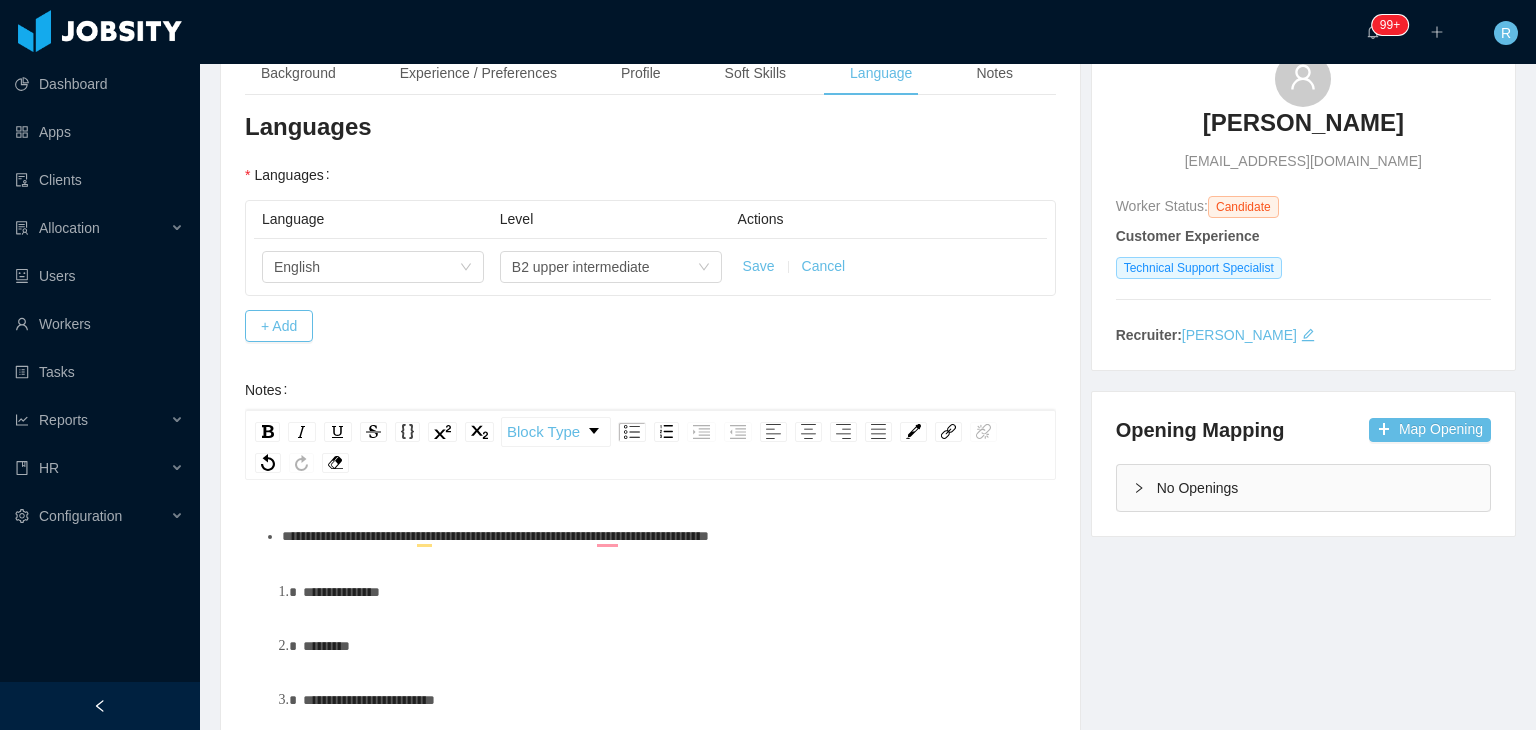 click on "**********" at bounding box center [650, 602] 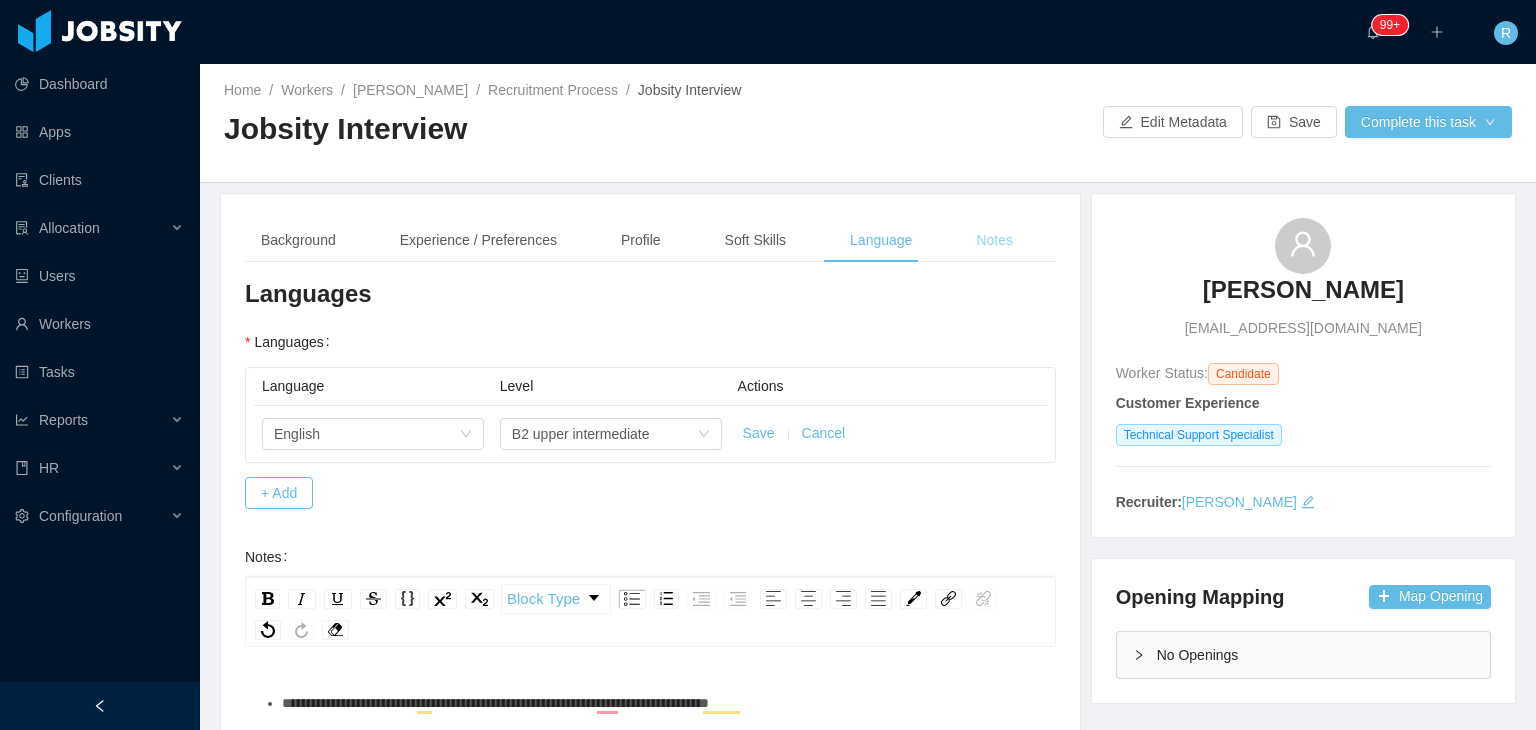 click on "Notes" at bounding box center (994, 240) 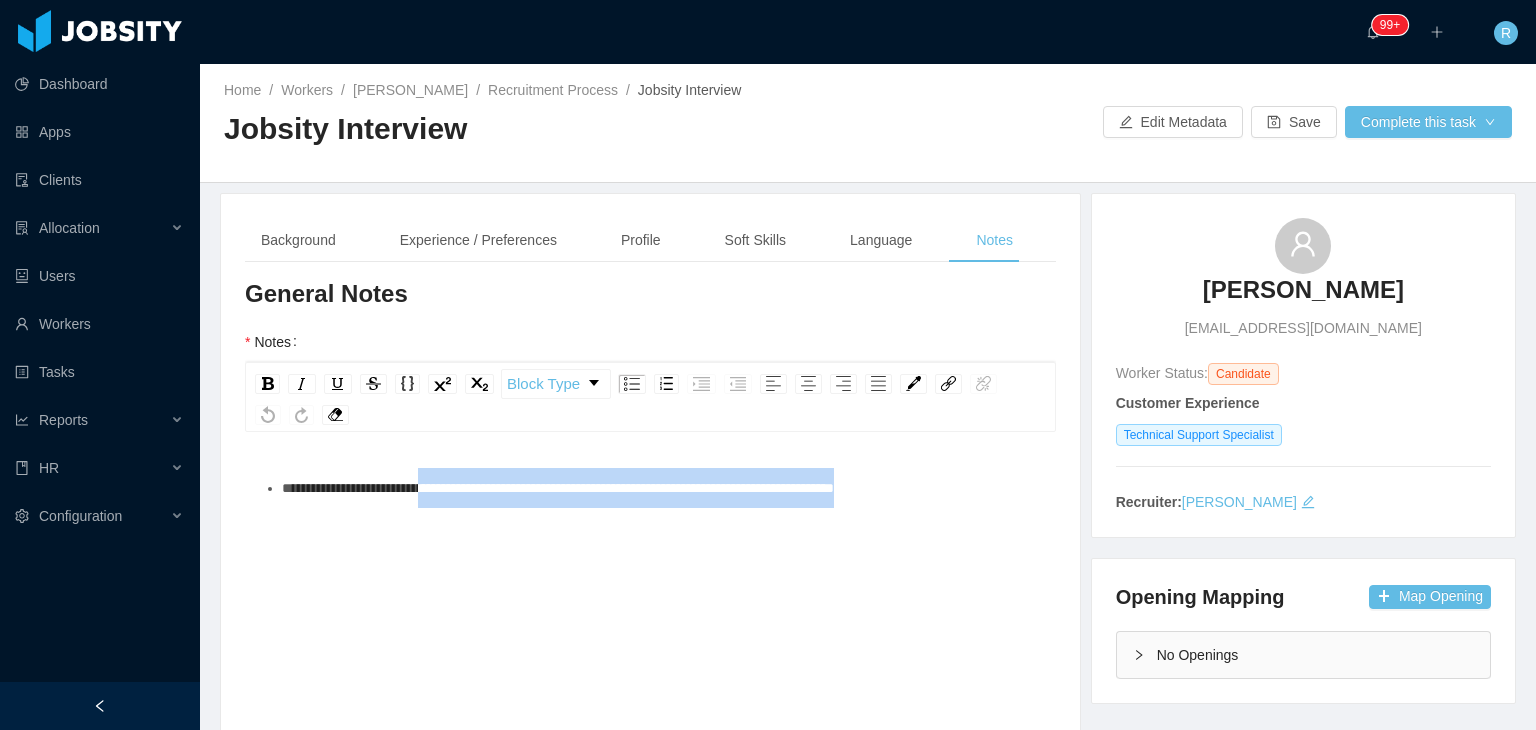 drag, startPoint x: 983, startPoint y: 482, endPoint x: 450, endPoint y: 494, distance: 533.1351 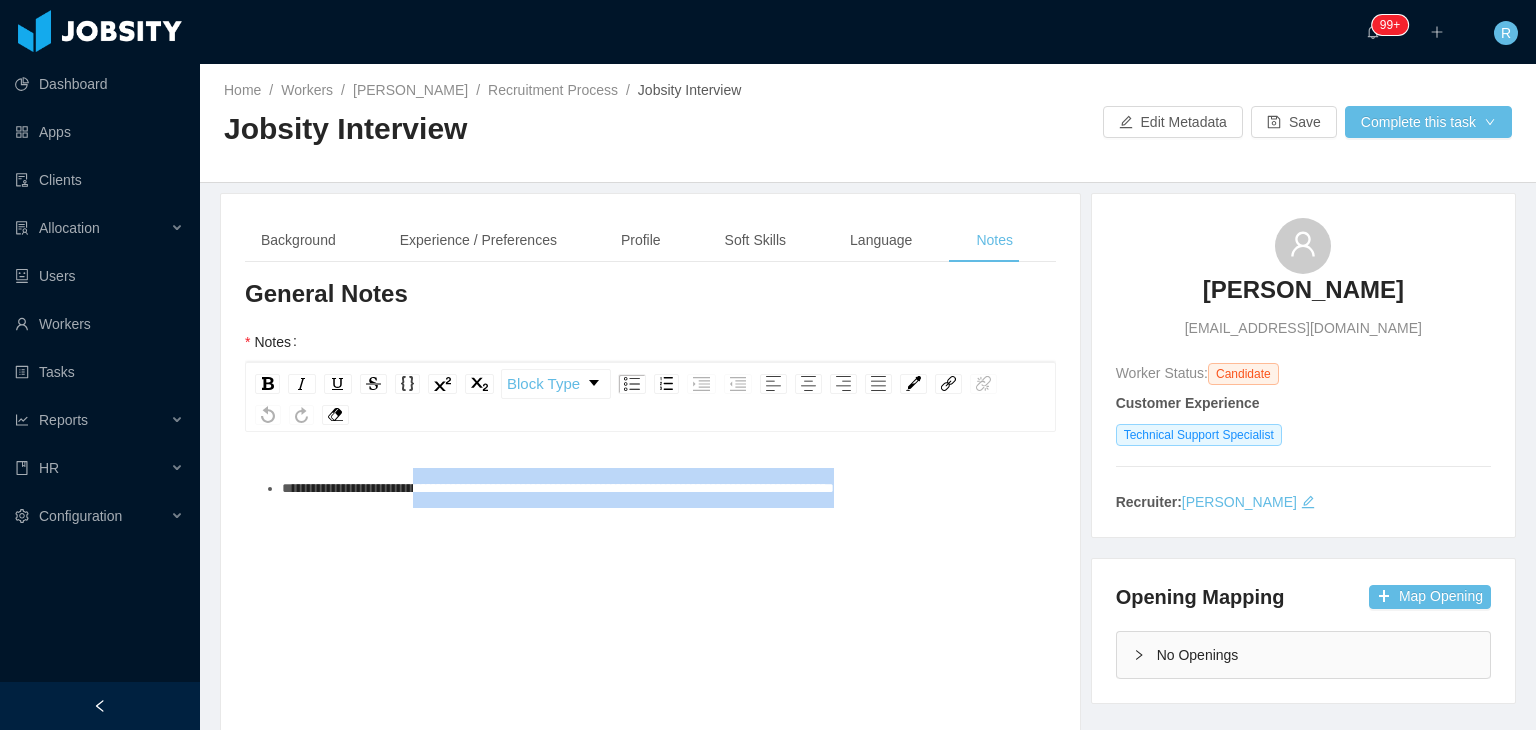 click on "**********" at bounding box center [661, 488] 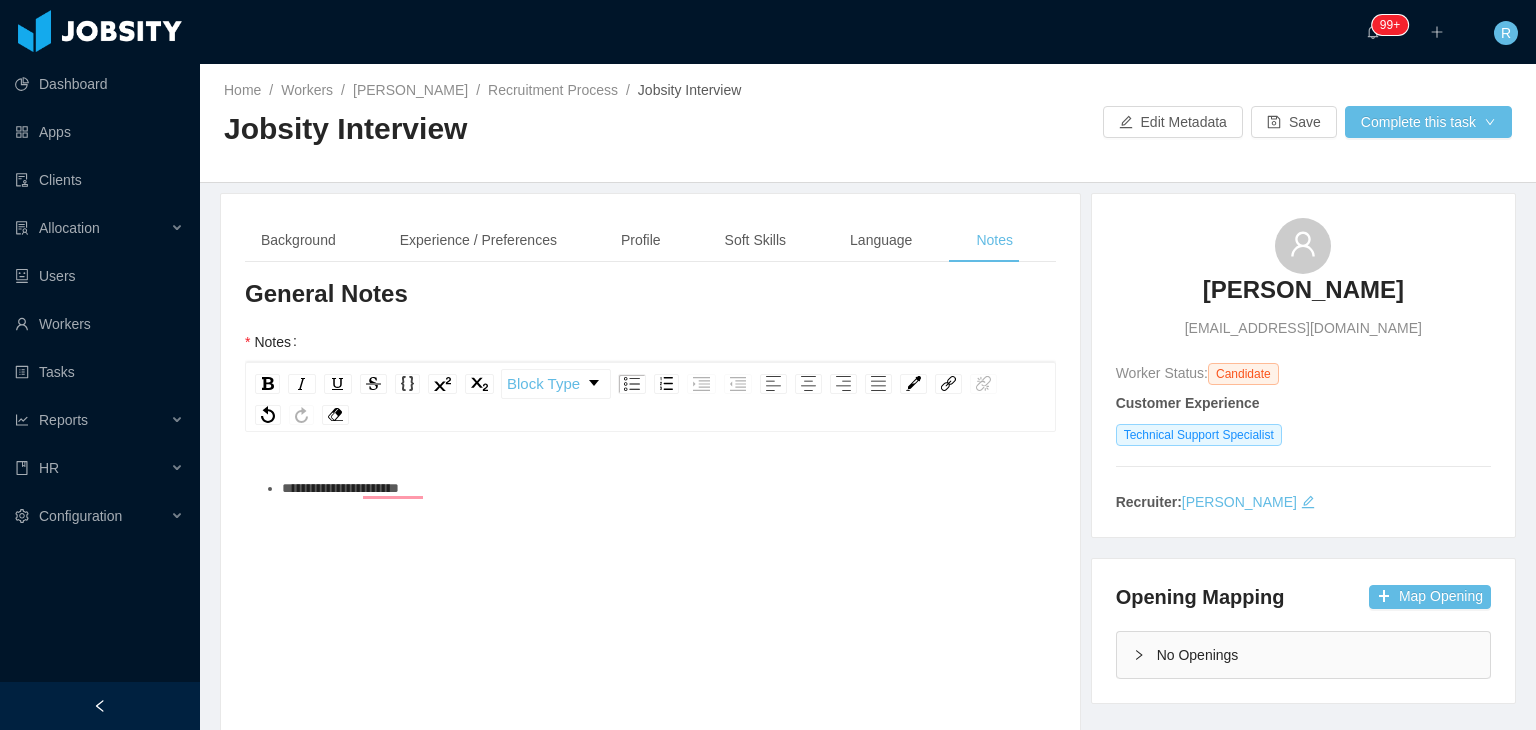 click on "**********" at bounding box center (650, 612) 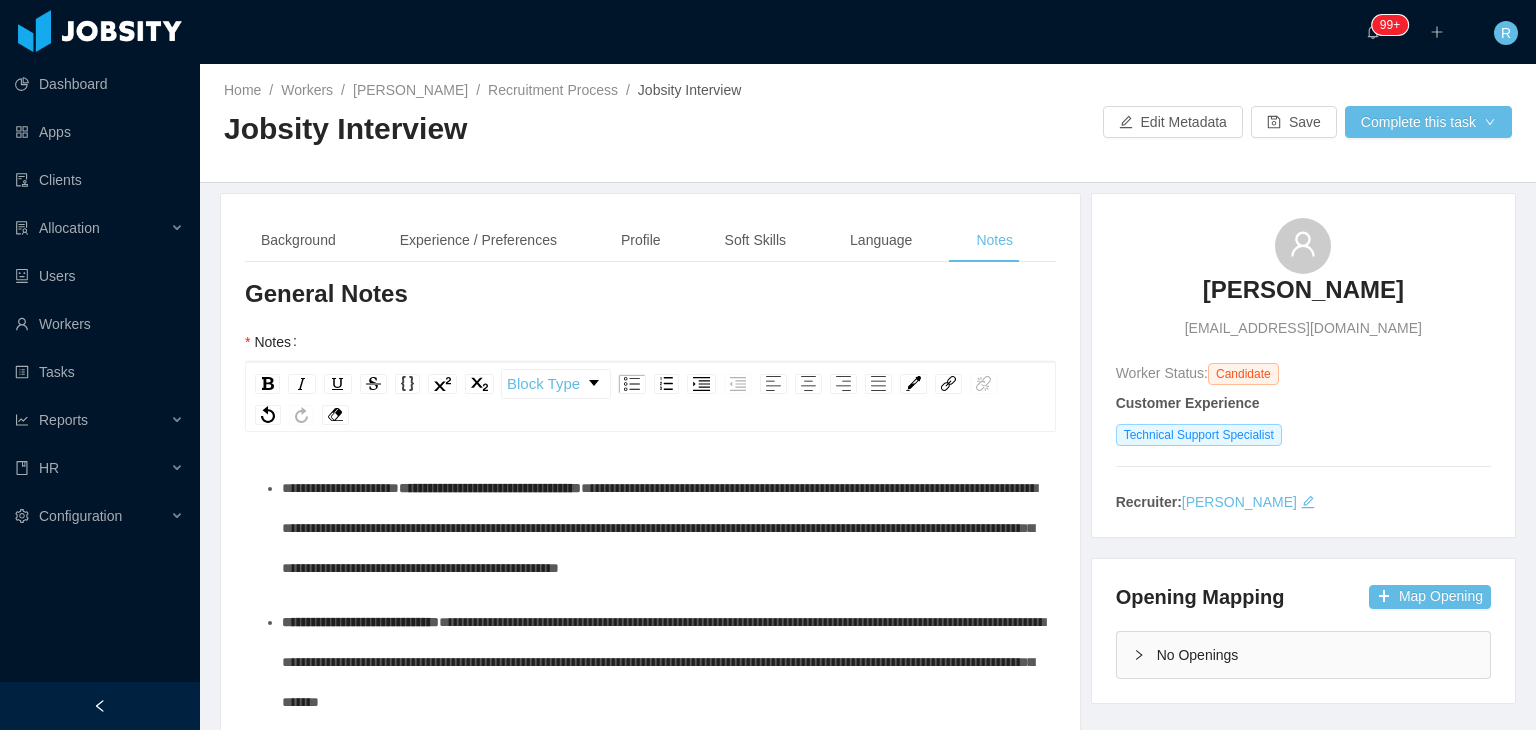 click on "**********" at bounding box center [490, 488] 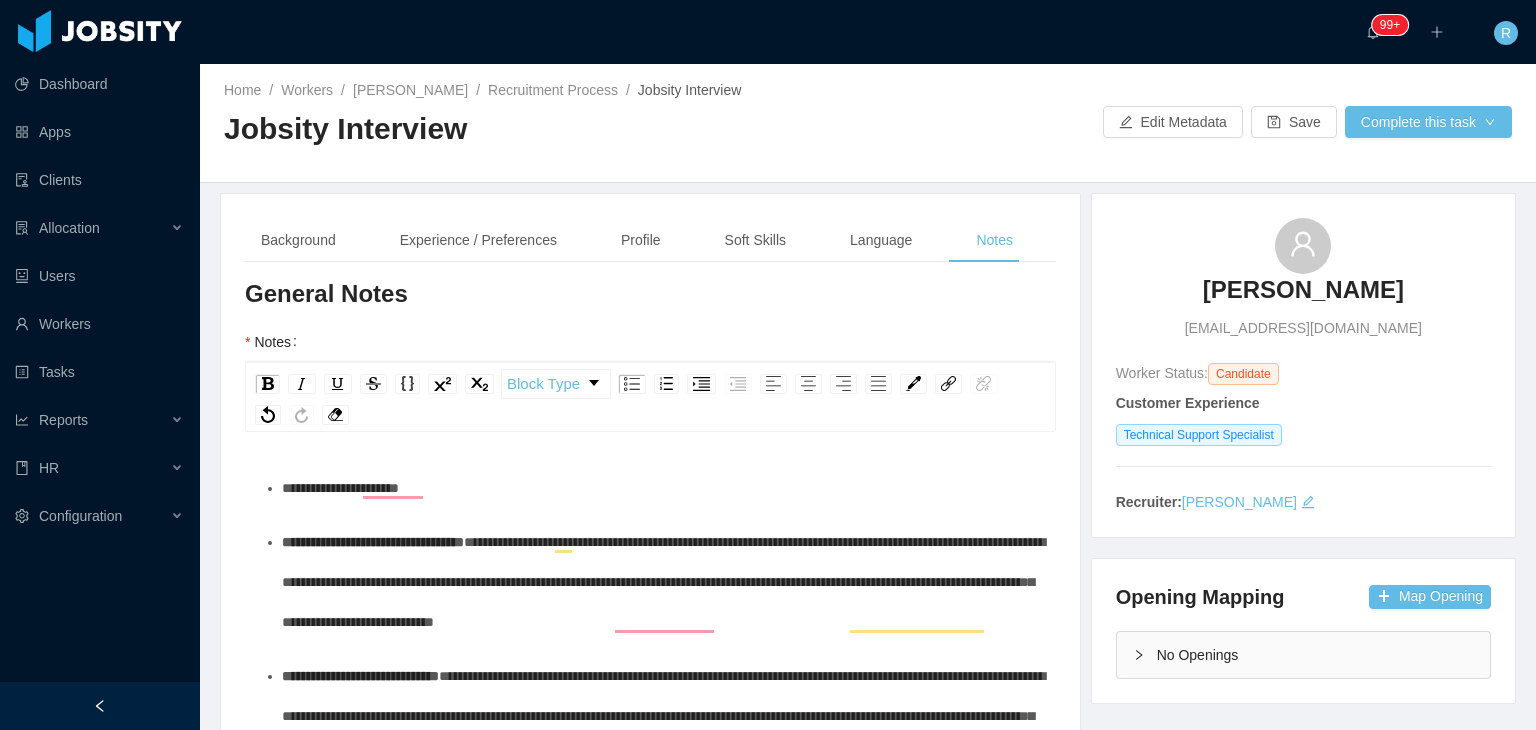 click on "**********" at bounding box center (373, 542) 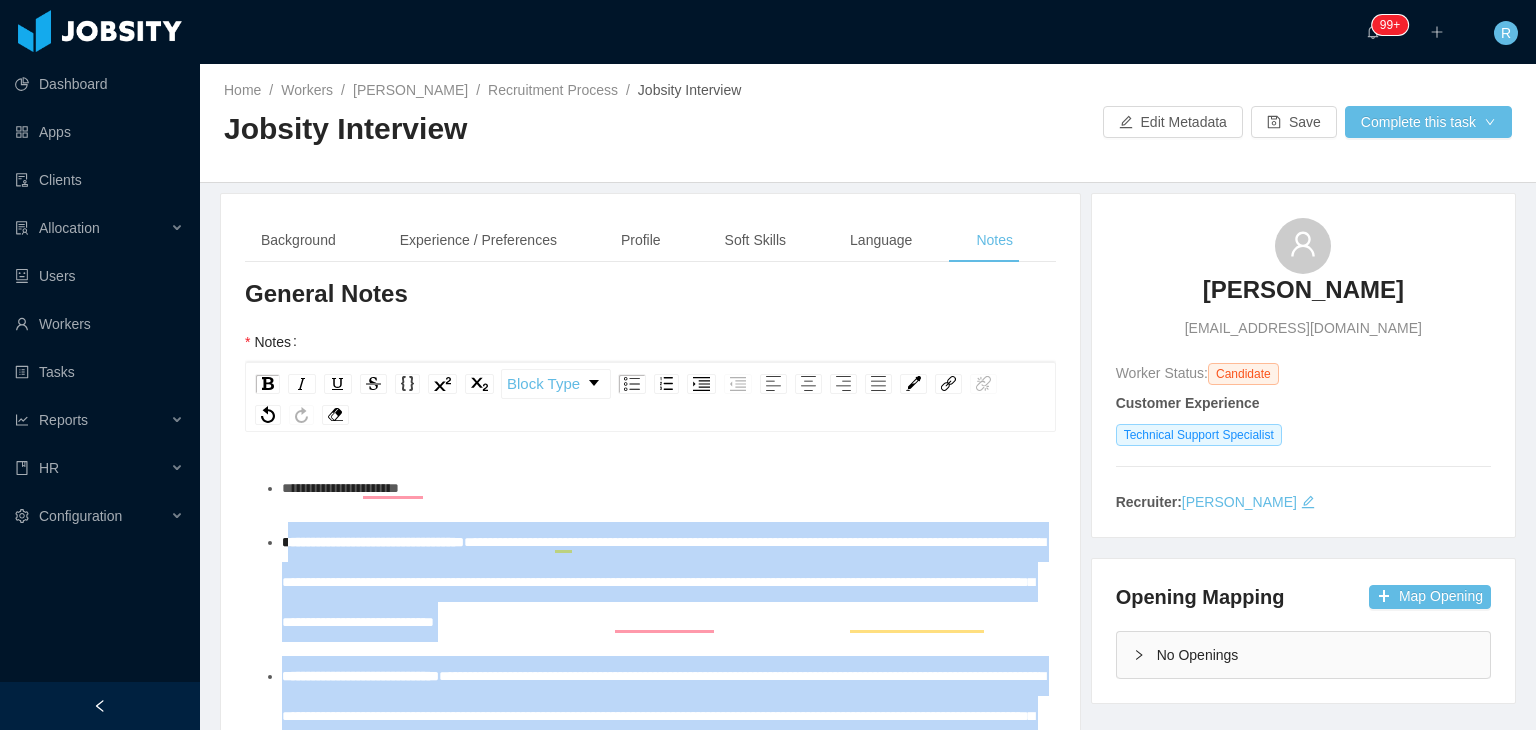 scroll, scrollTop: 201, scrollLeft: 0, axis: vertical 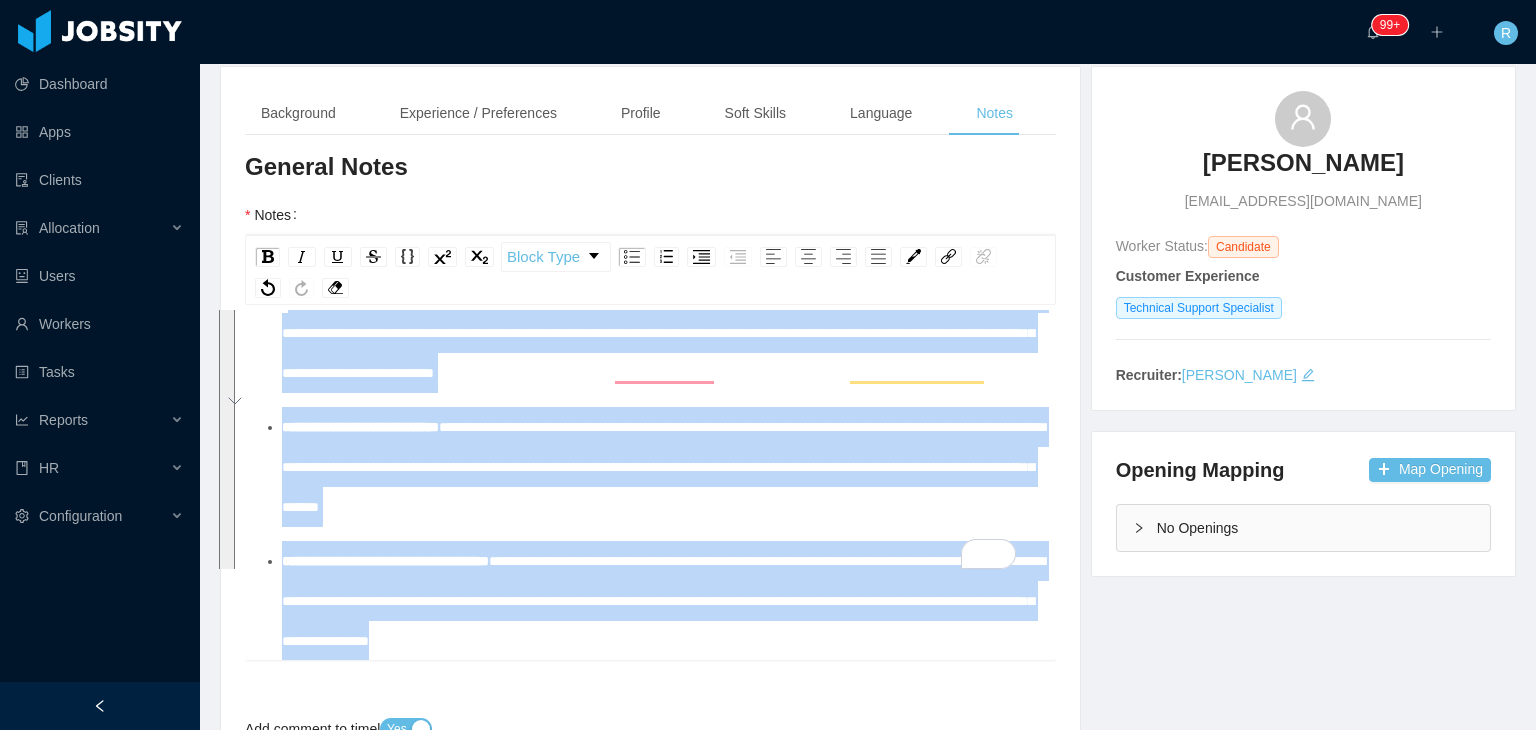 drag, startPoint x: 284, startPoint y: 537, endPoint x: 836, endPoint y: 643, distance: 562.0854 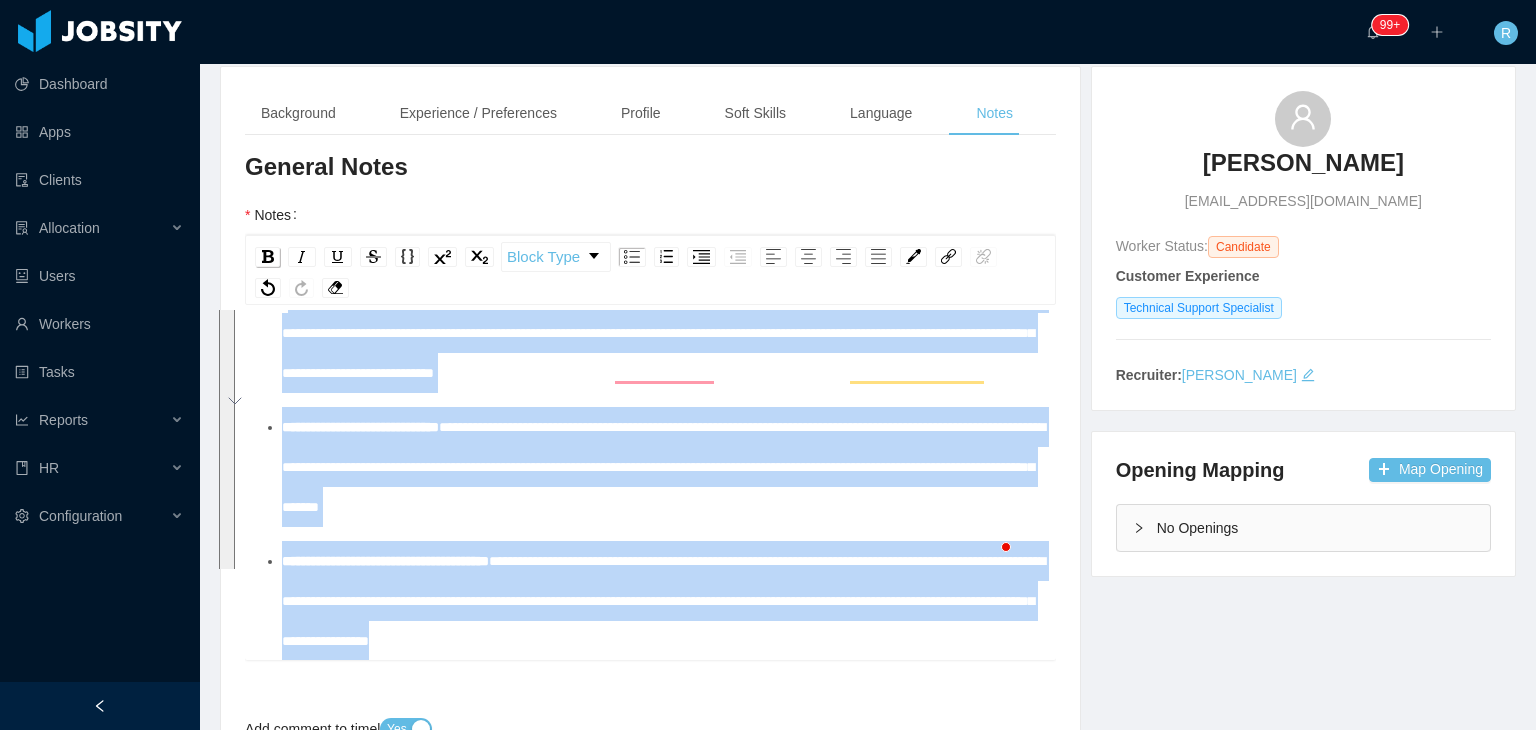 click at bounding box center [267, 257] 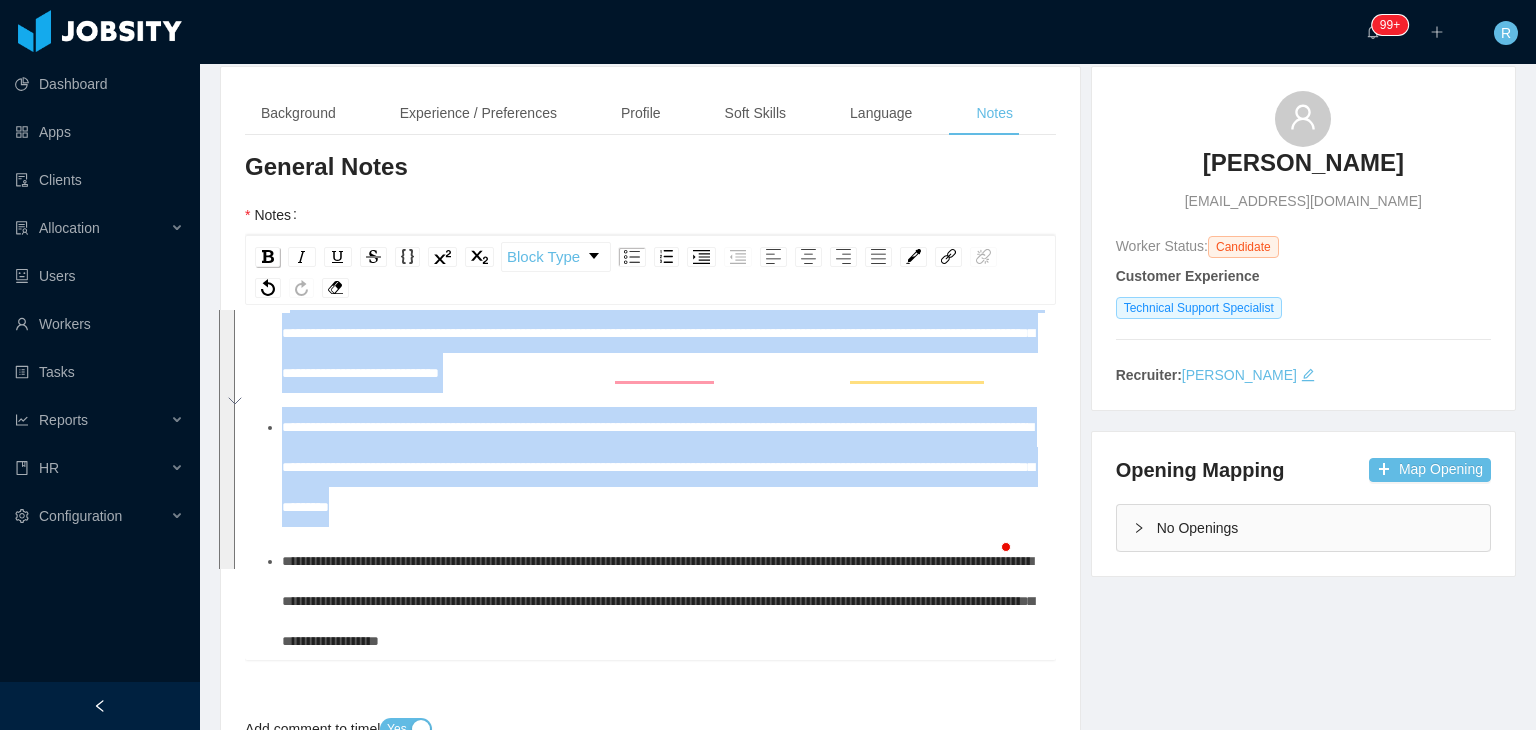 click at bounding box center [267, 257] 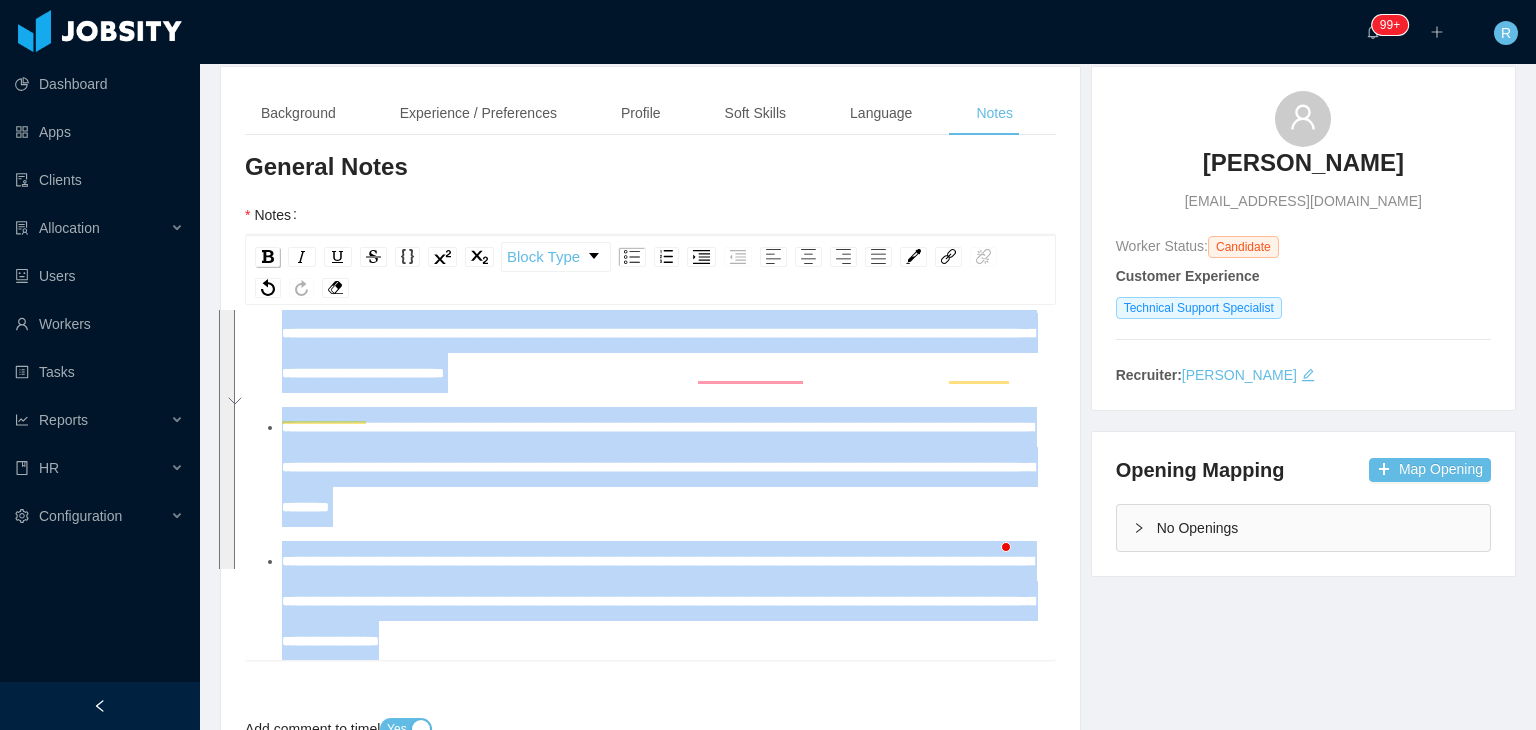 click at bounding box center (268, 256) 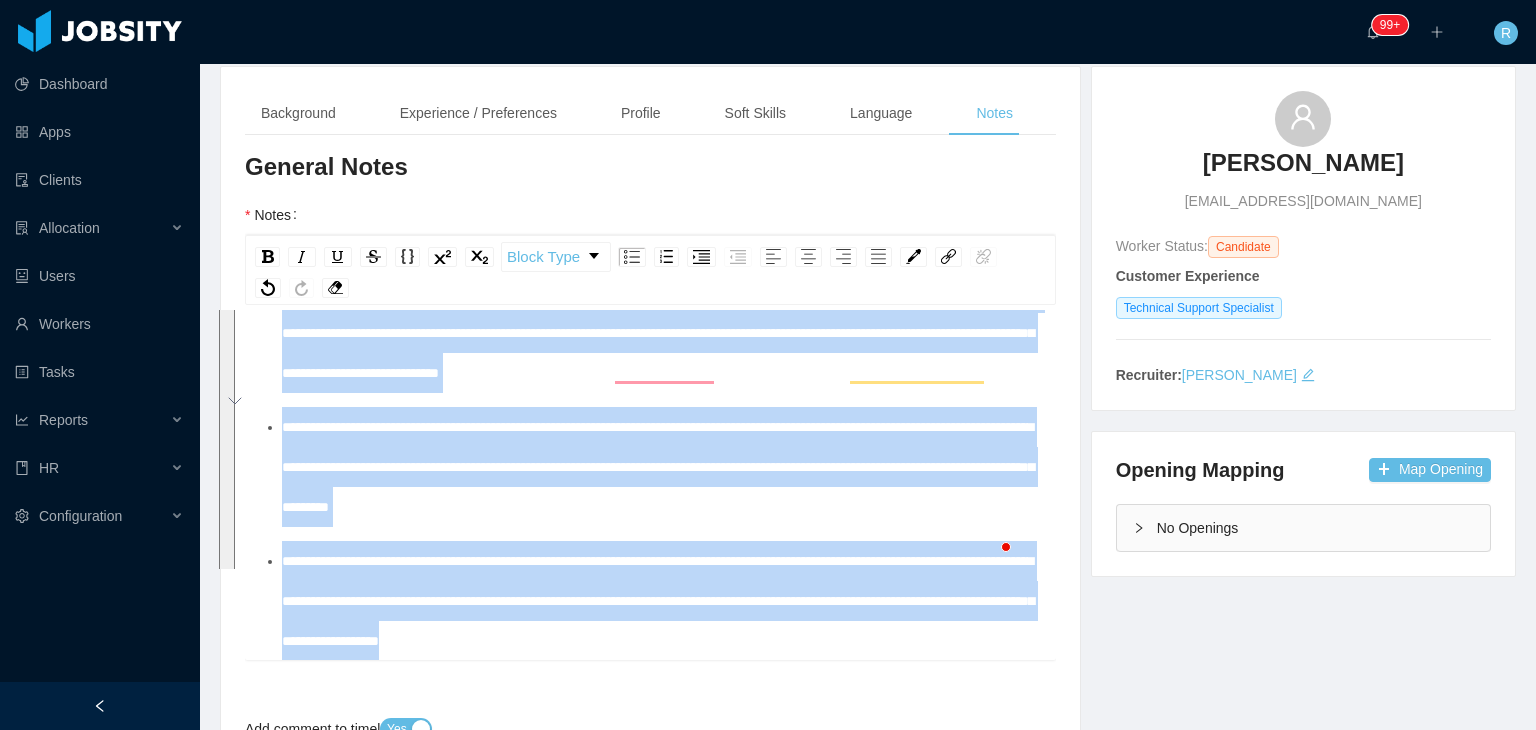scroll, scrollTop: 0, scrollLeft: 0, axis: both 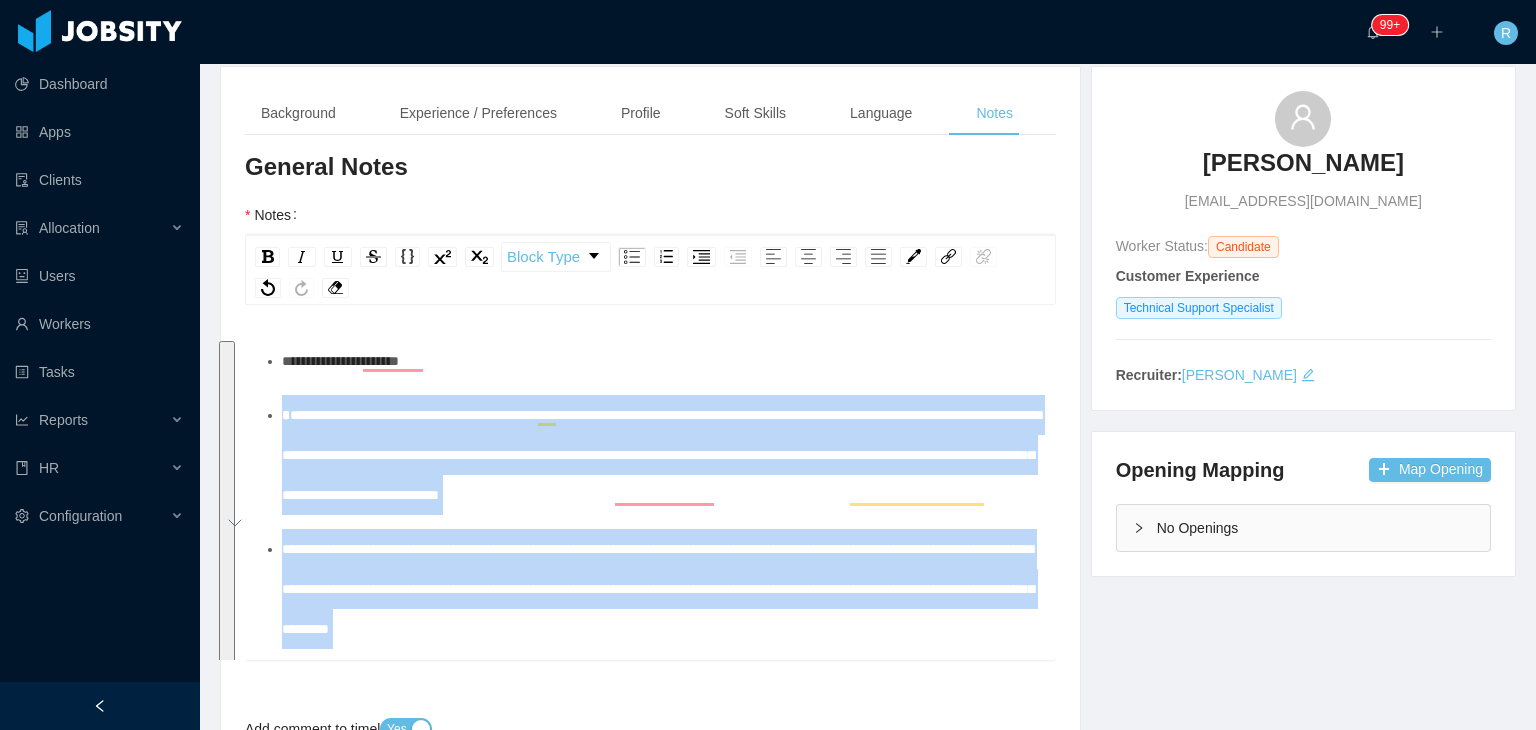 click on "**********" at bounding box center [661, 455] 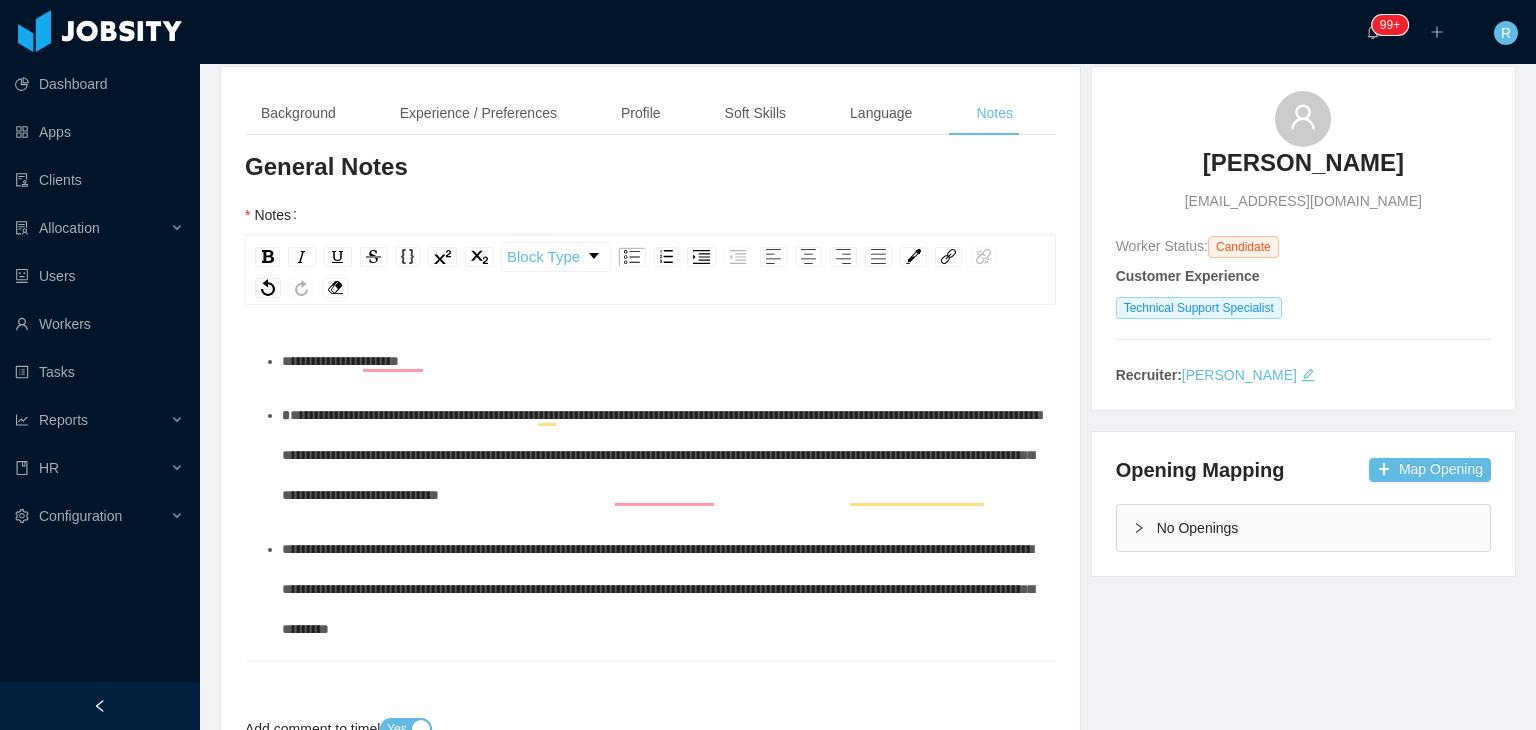 click on "*" at bounding box center (286, 415) 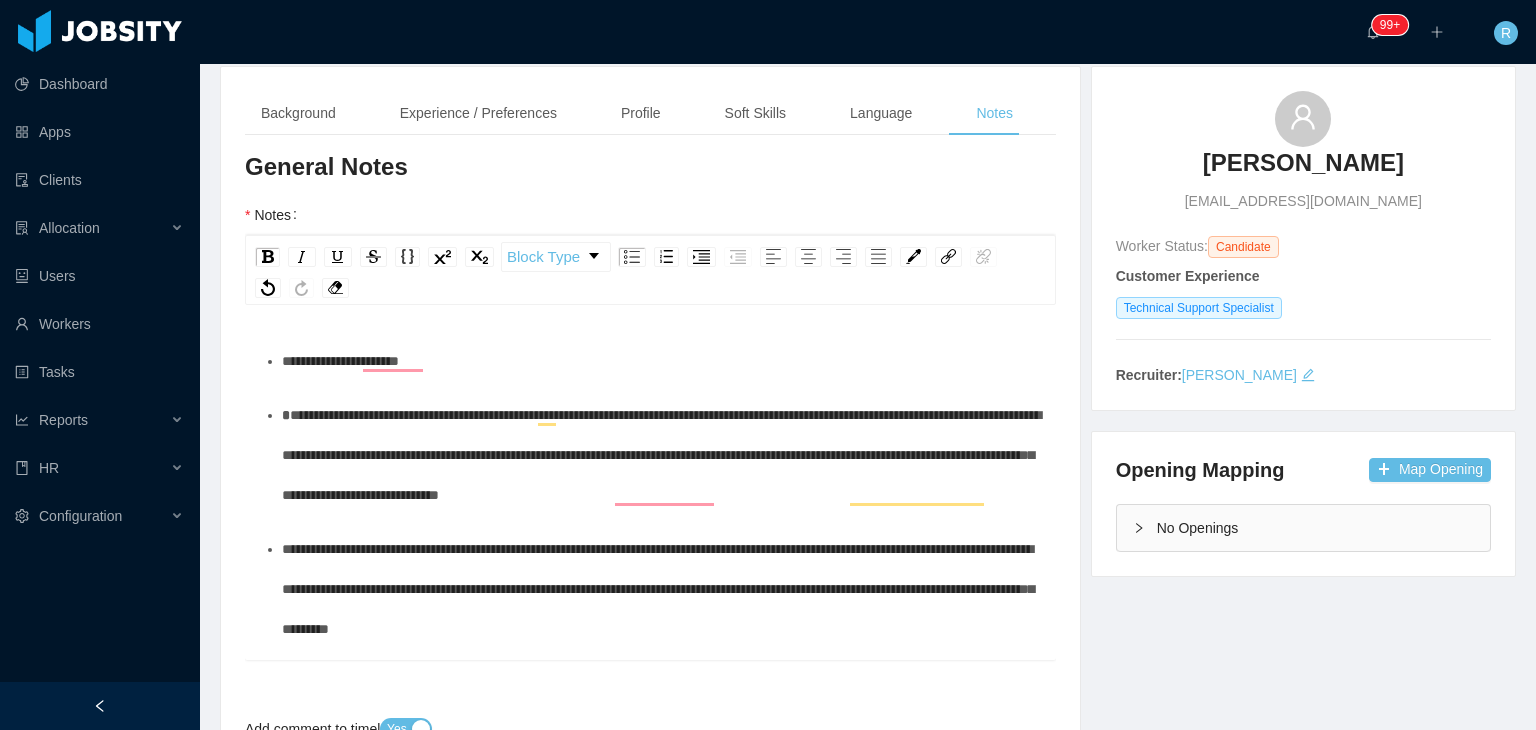 scroll, scrollTop: 122, scrollLeft: 0, axis: vertical 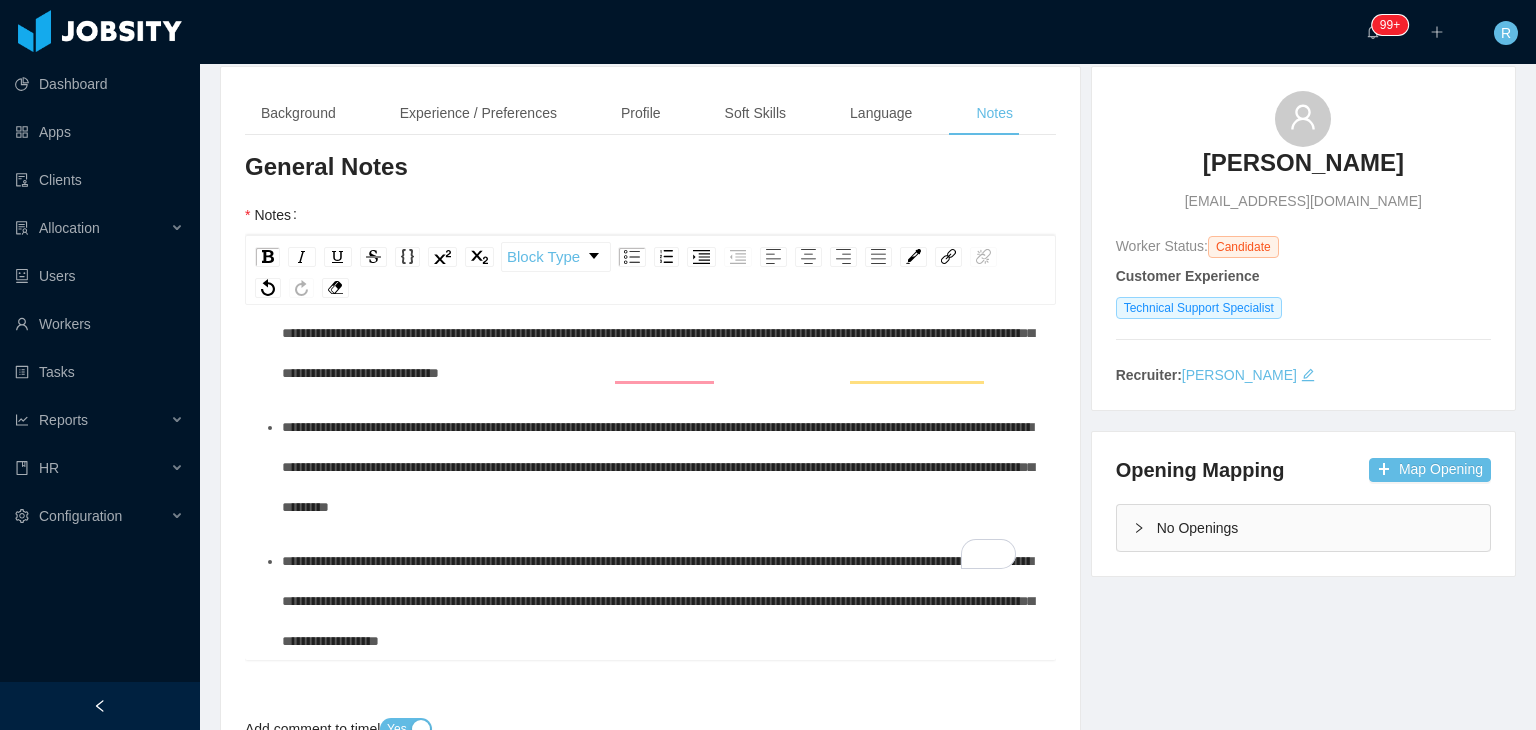 click on "**********" at bounding box center (661, 601) 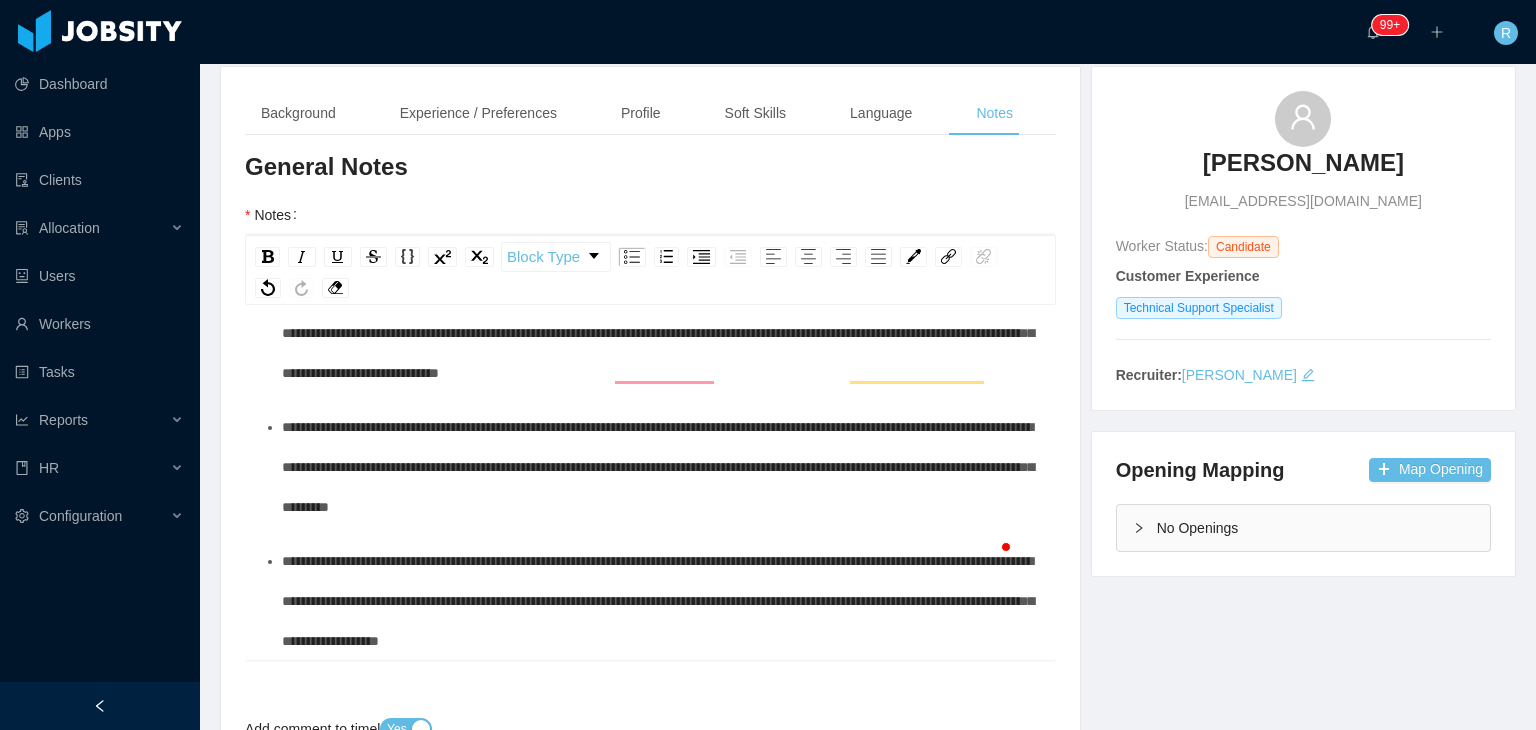 scroll, scrollTop: 176, scrollLeft: 0, axis: vertical 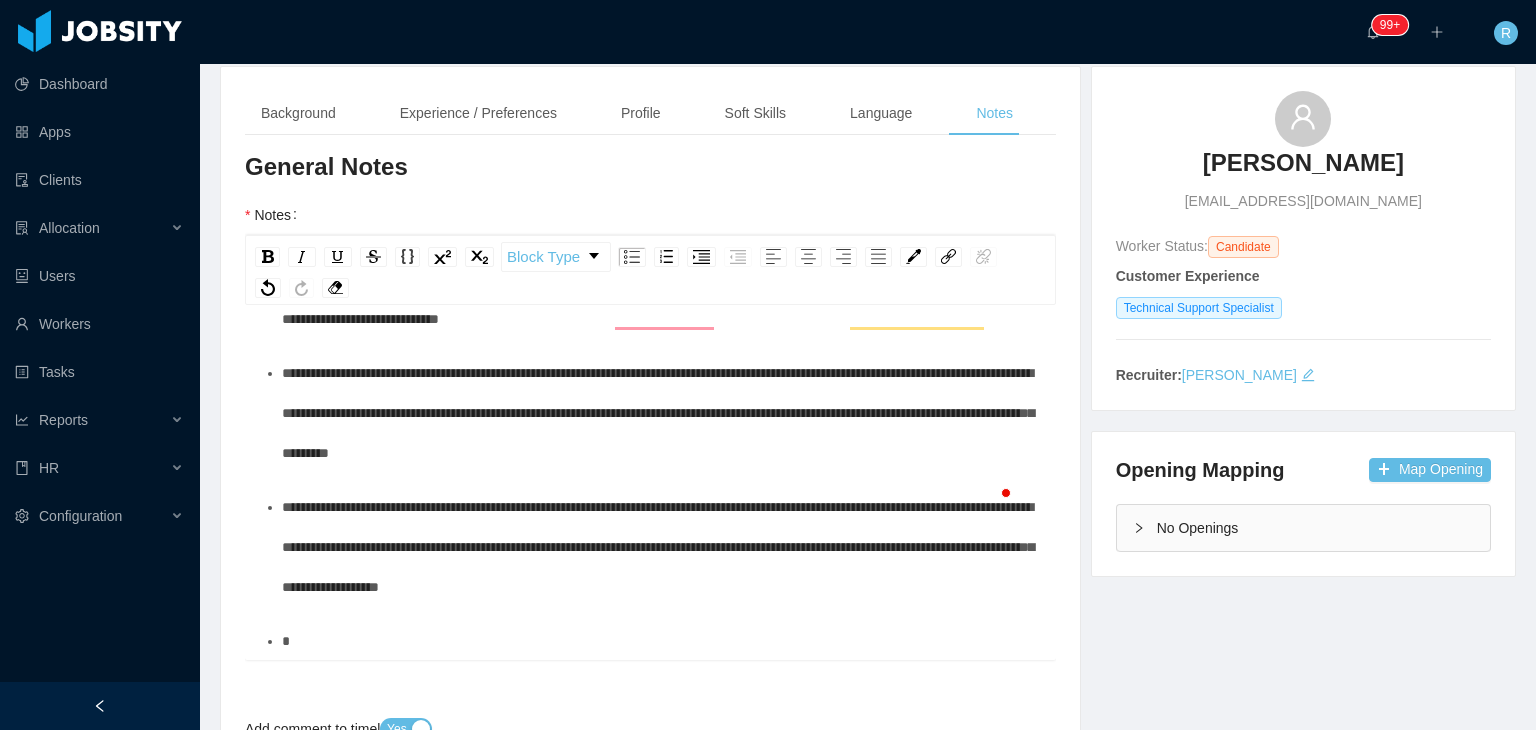 type 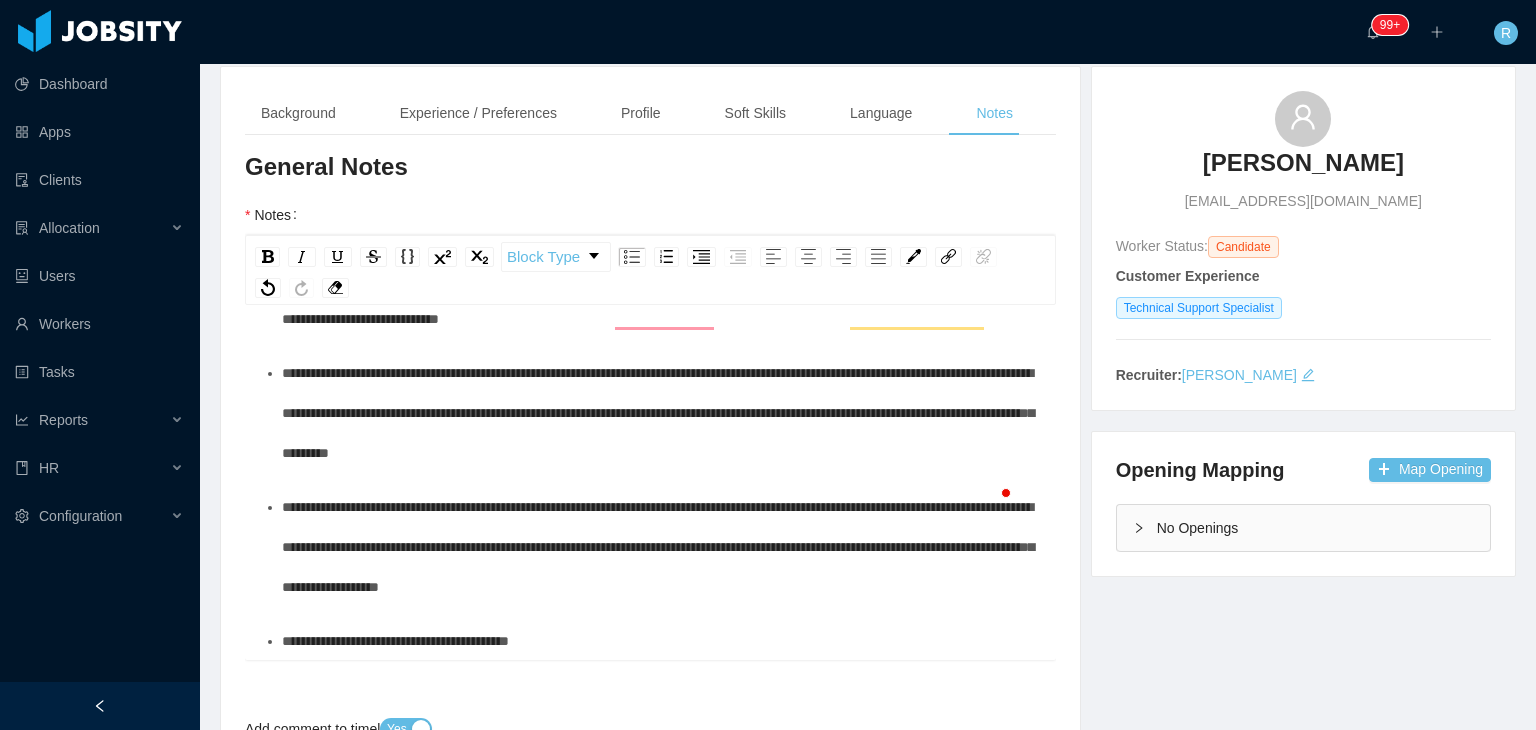 scroll, scrollTop: 0, scrollLeft: 0, axis: both 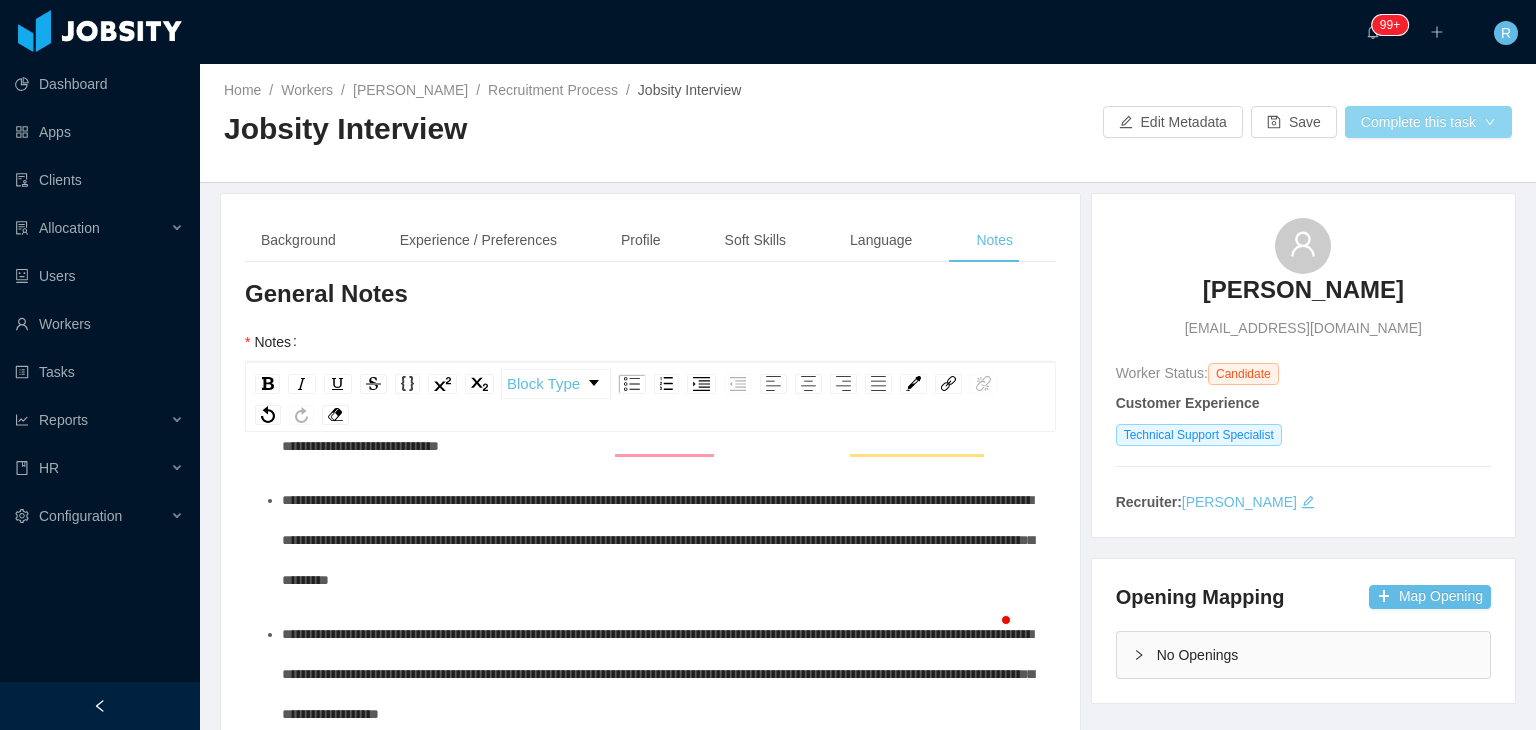 click on "Complete this task" at bounding box center [1428, 122] 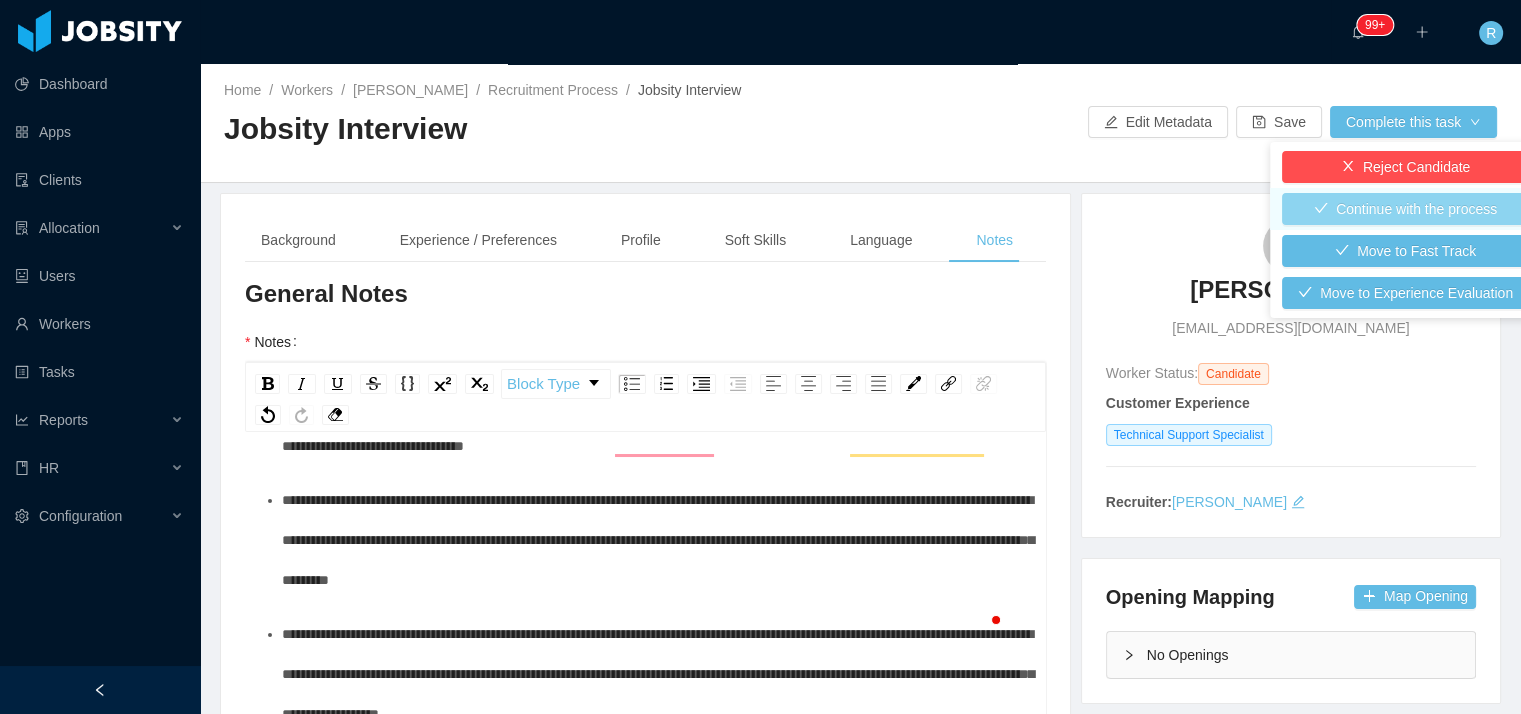 click on "Continue with the process" at bounding box center (1405, 209) 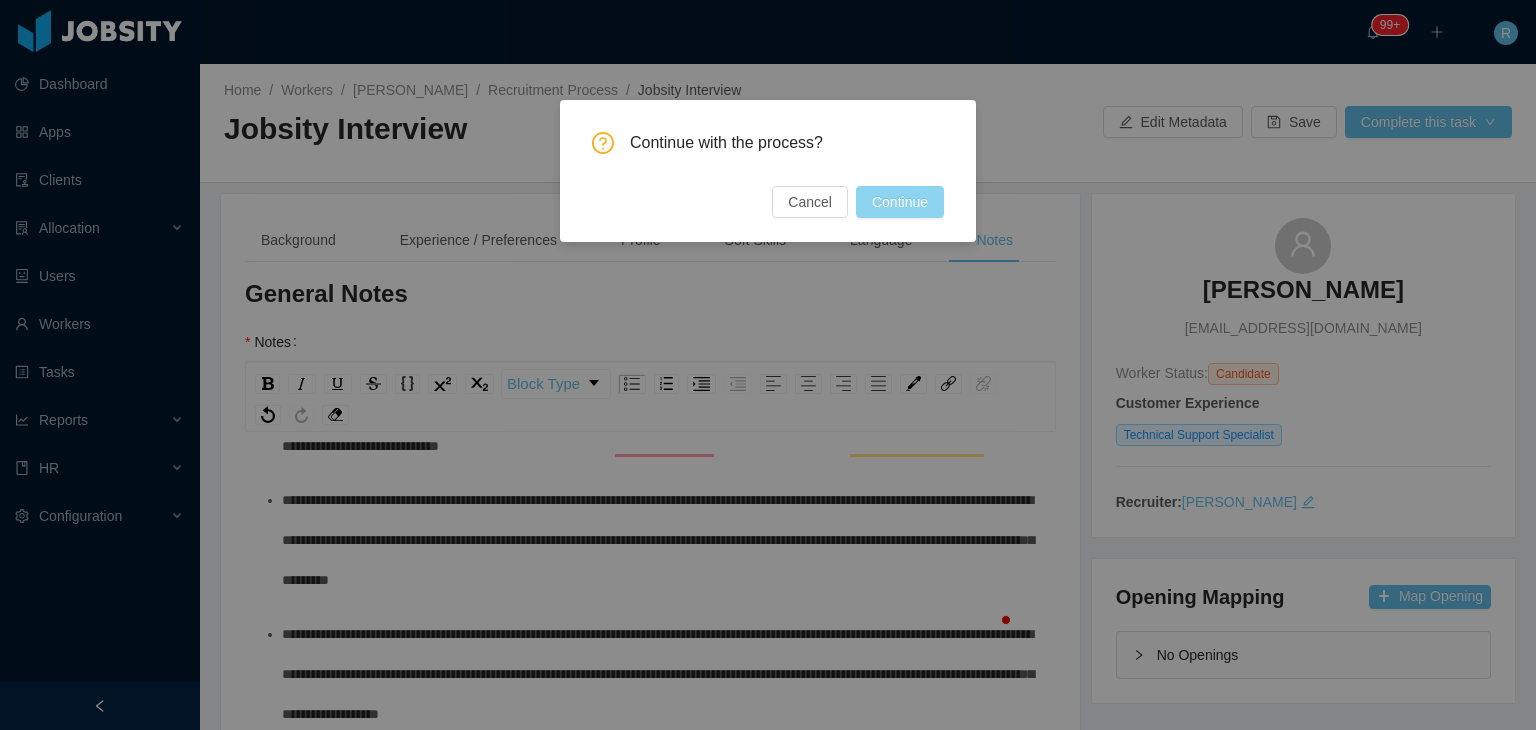 click on "Continue" at bounding box center (900, 202) 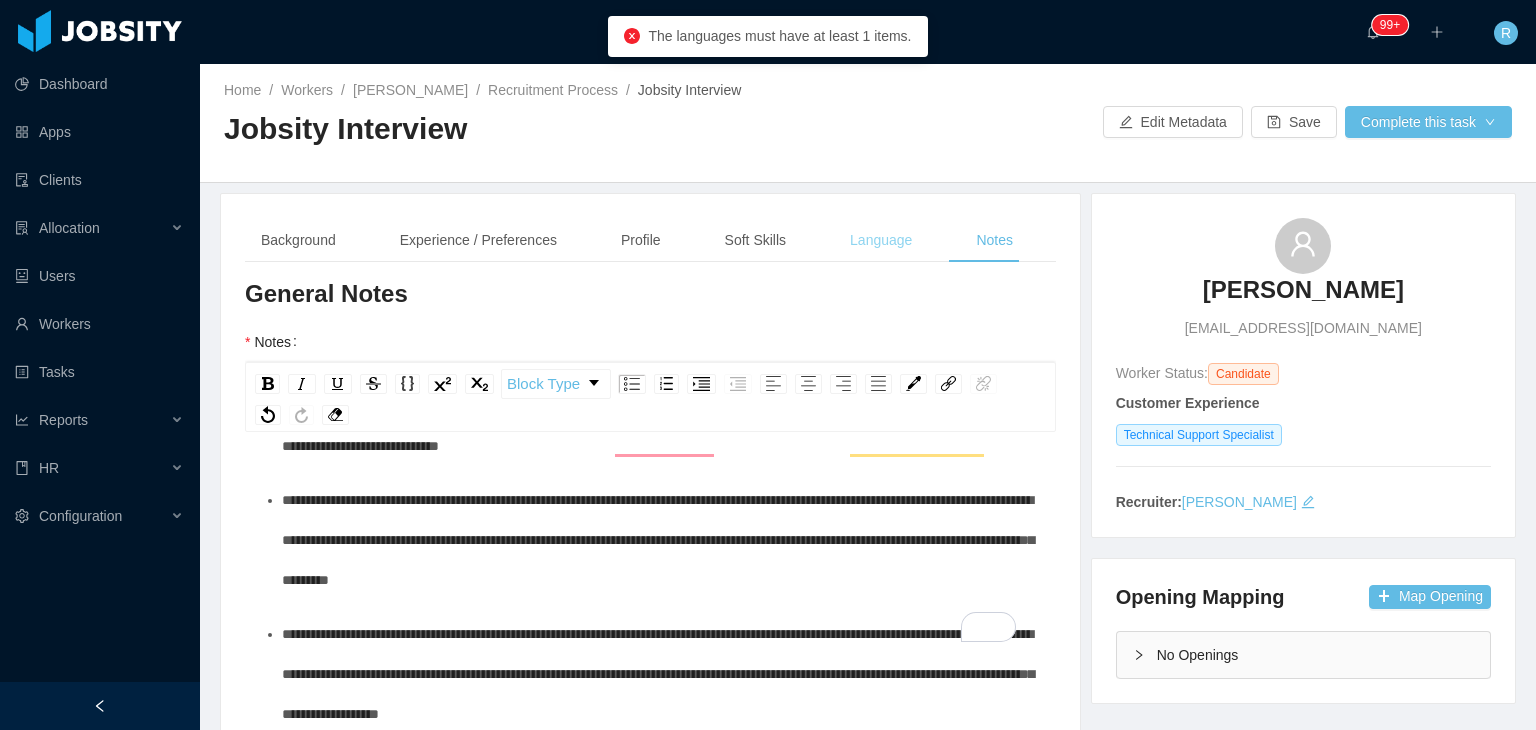 click on "Language" at bounding box center (881, 240) 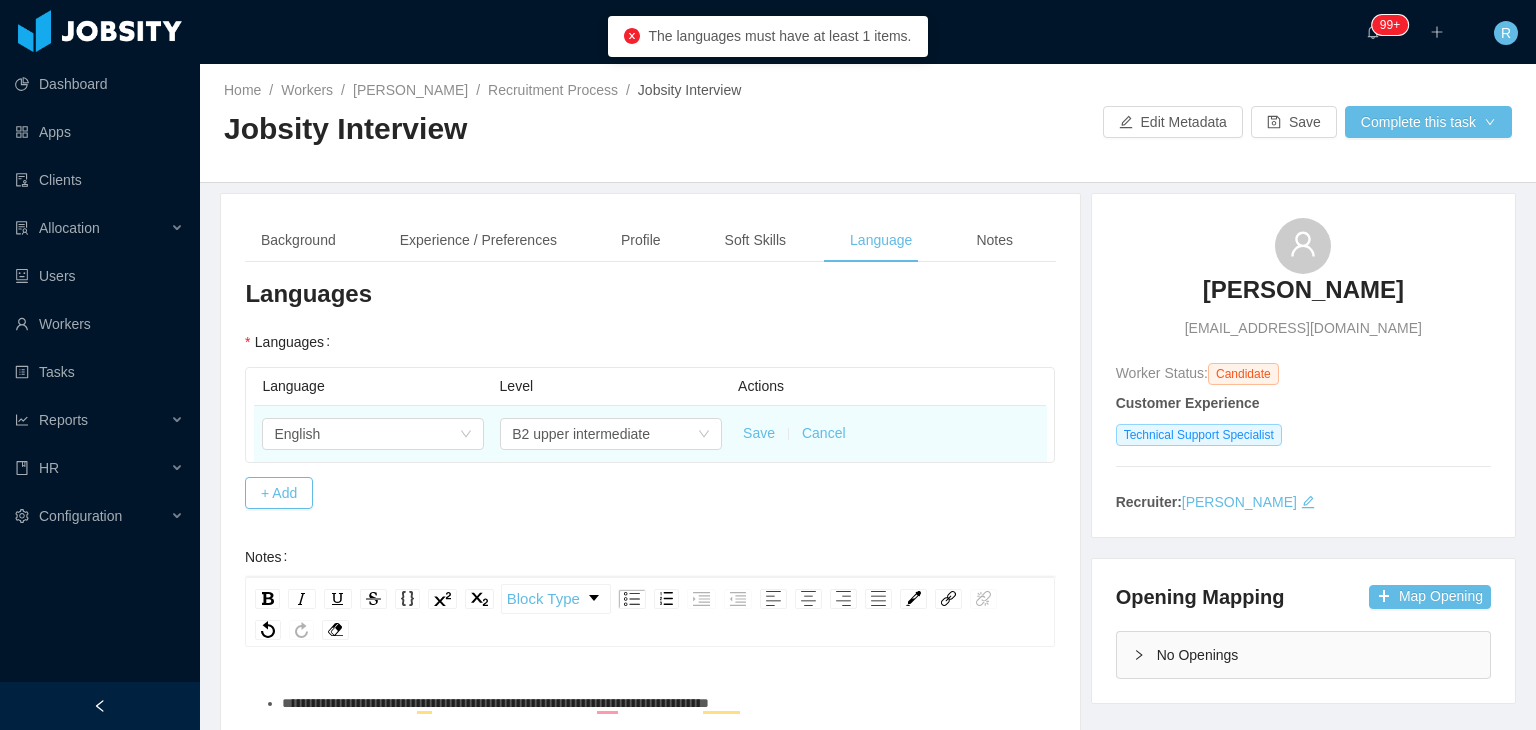 click on "Save" at bounding box center (759, 433) 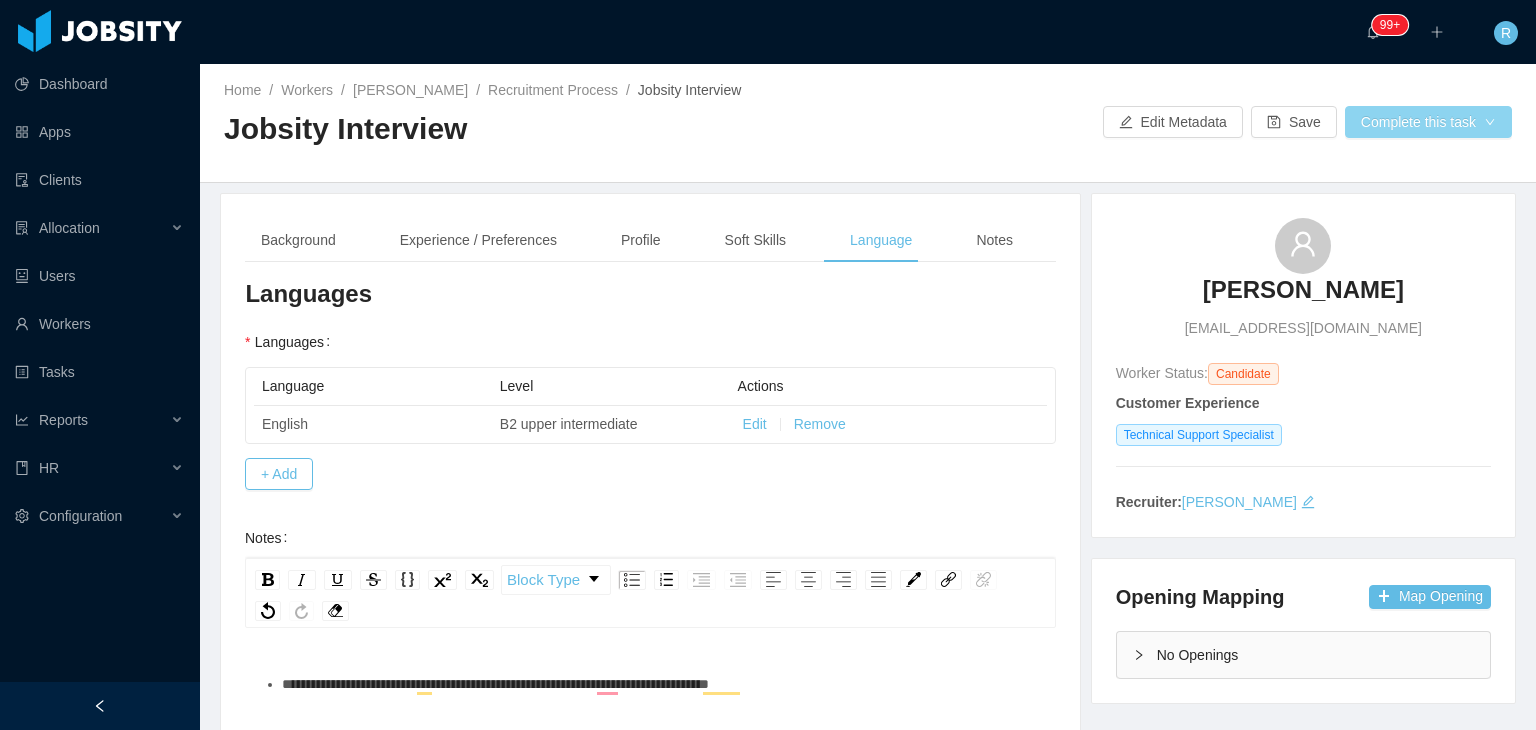 click on "Complete this task" at bounding box center (1428, 122) 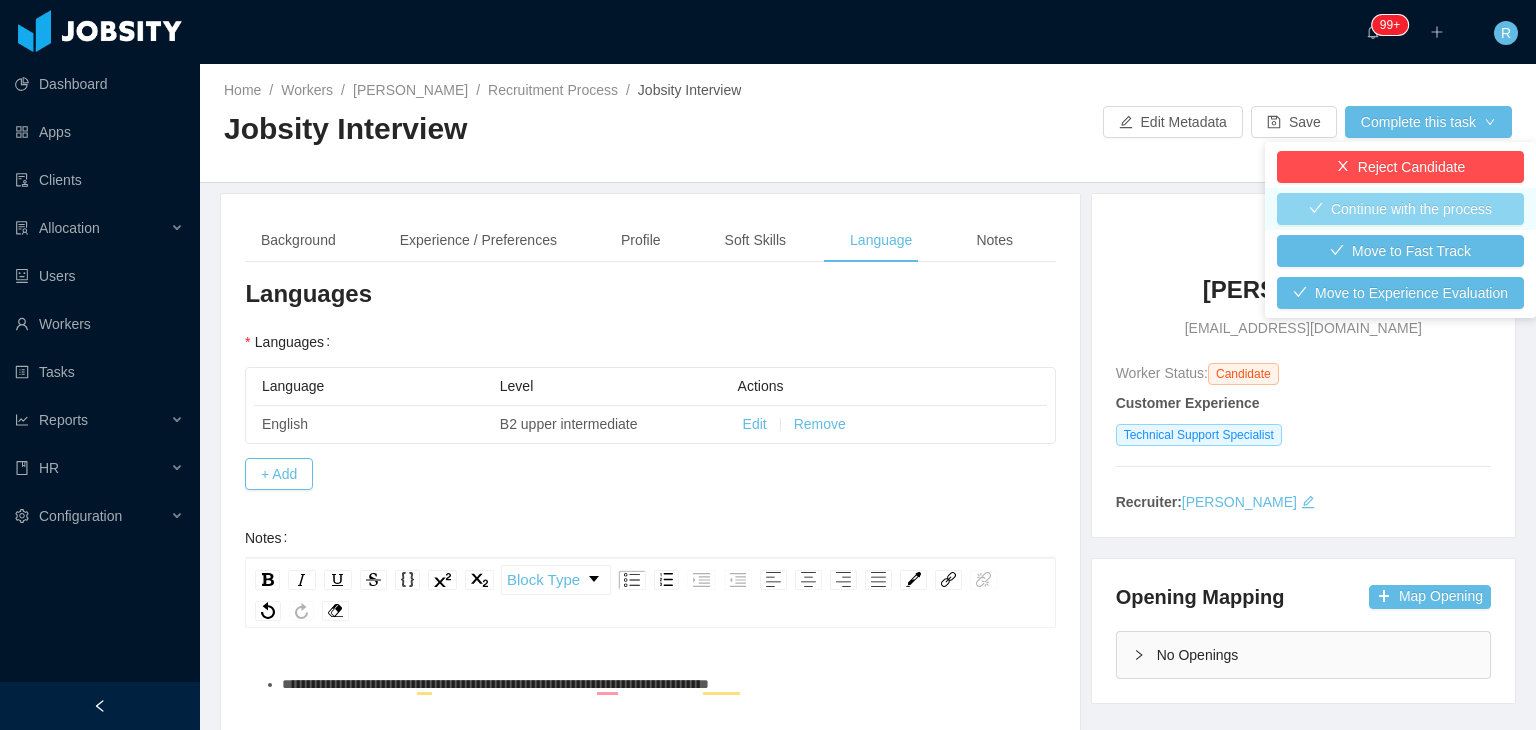 click on "Continue with the process" at bounding box center [1400, 209] 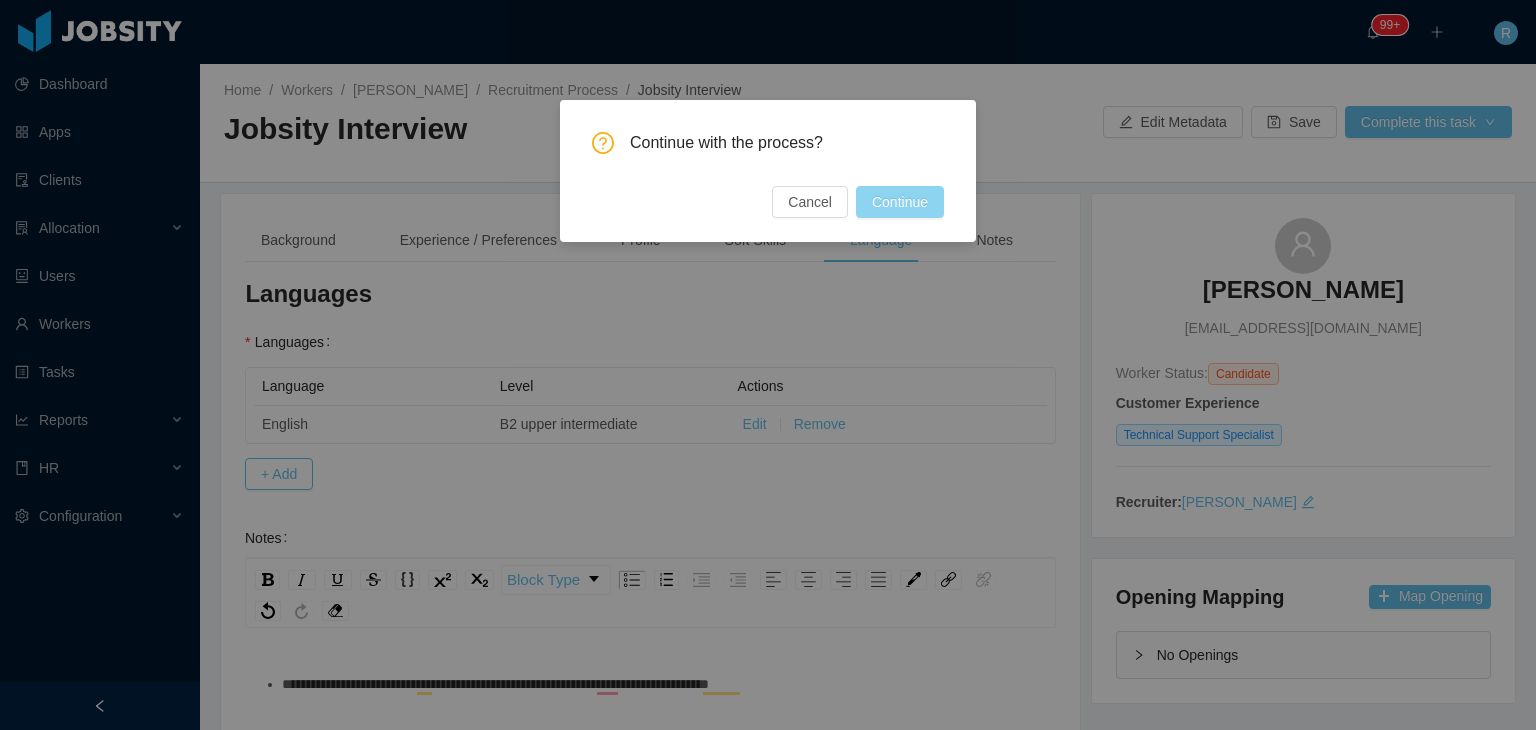 click on "Continue" at bounding box center (900, 202) 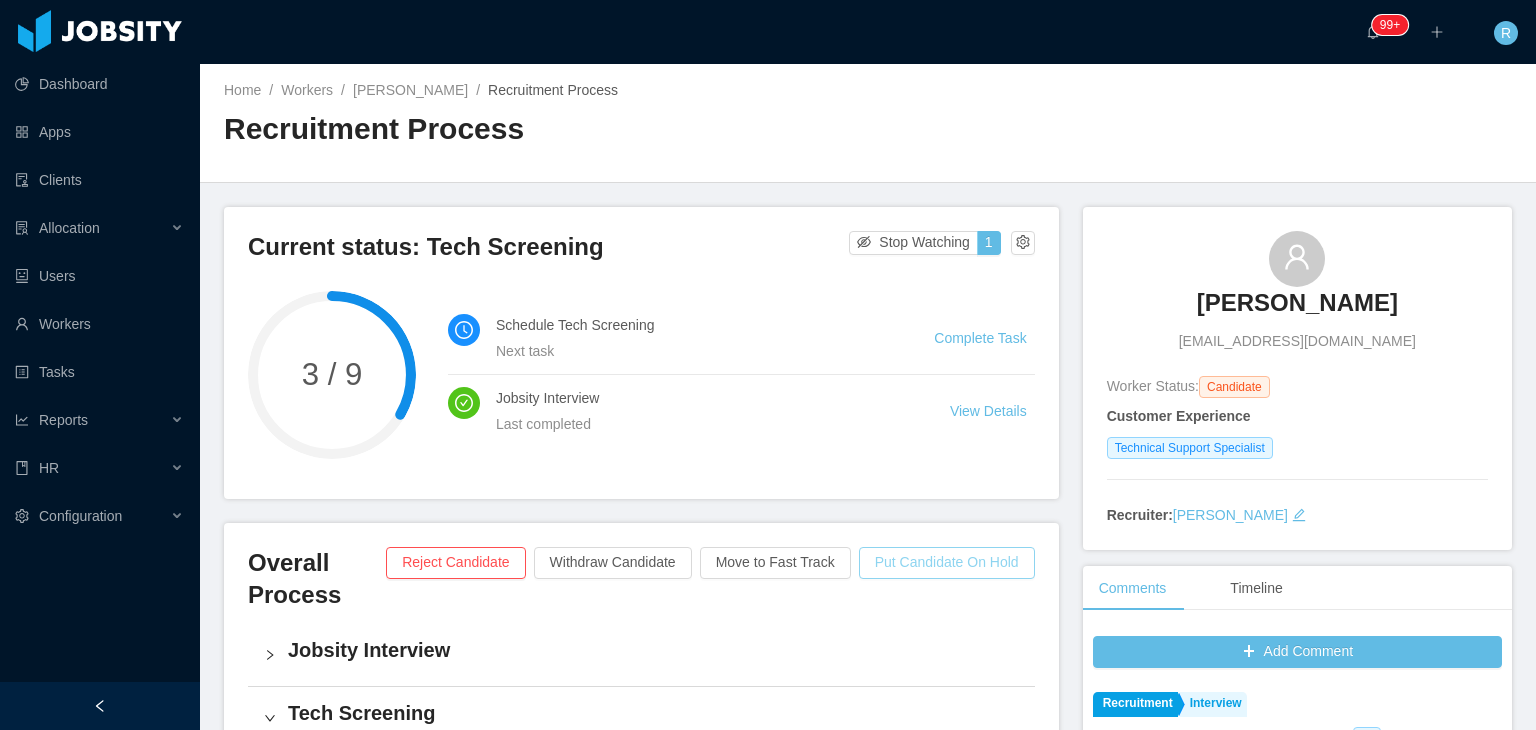 click on "Put Candidate On Hold" at bounding box center [947, 563] 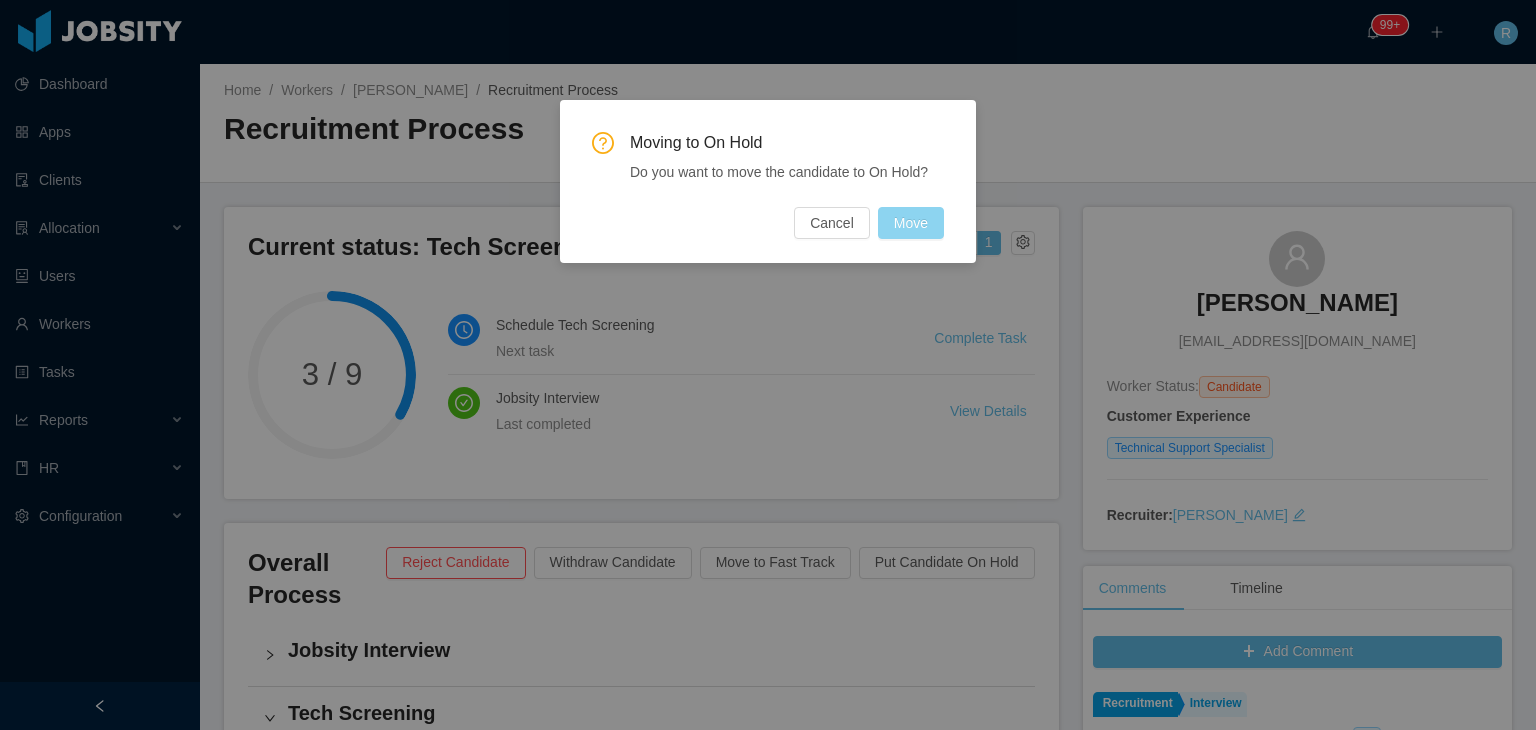 click on "Move" at bounding box center (911, 223) 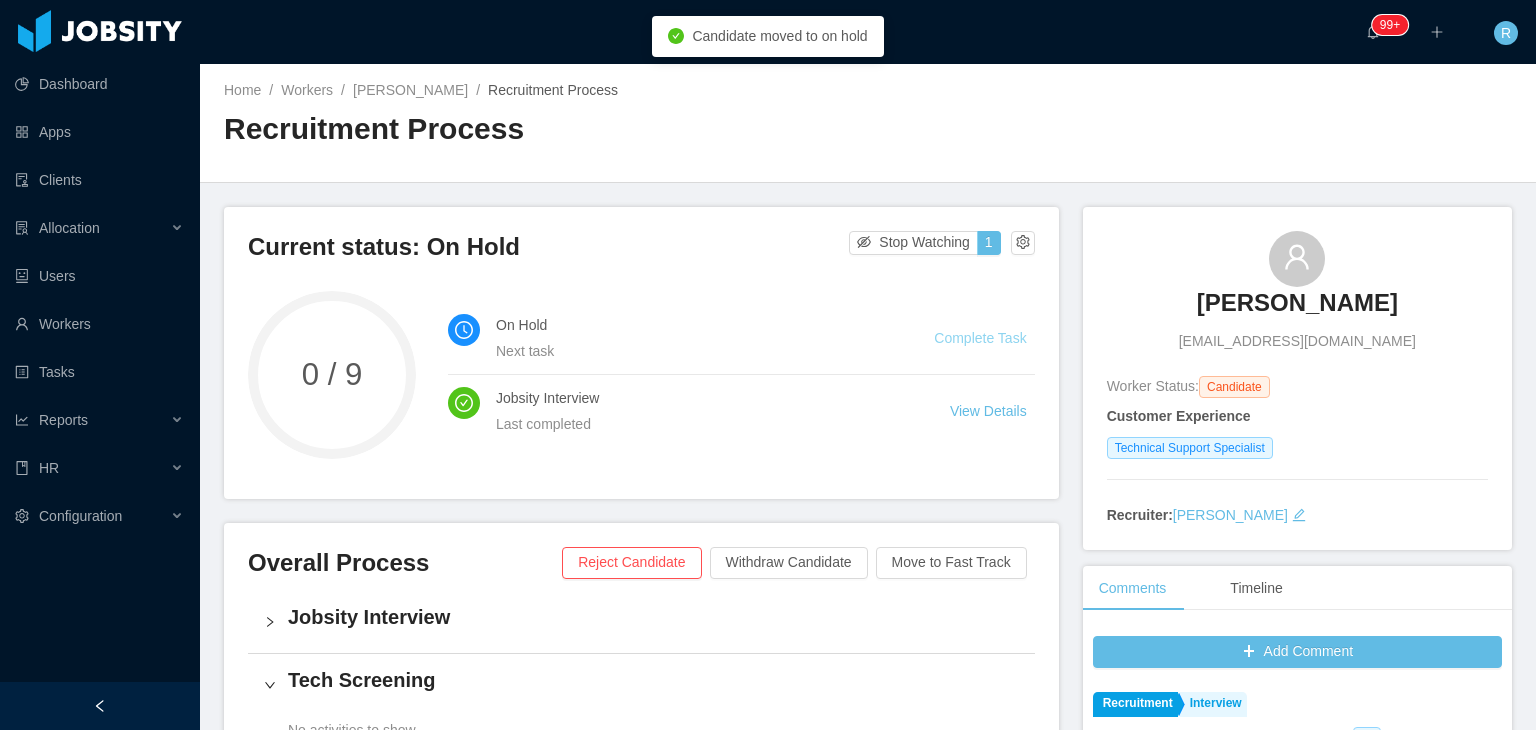 click on "Complete Task" at bounding box center [980, 338] 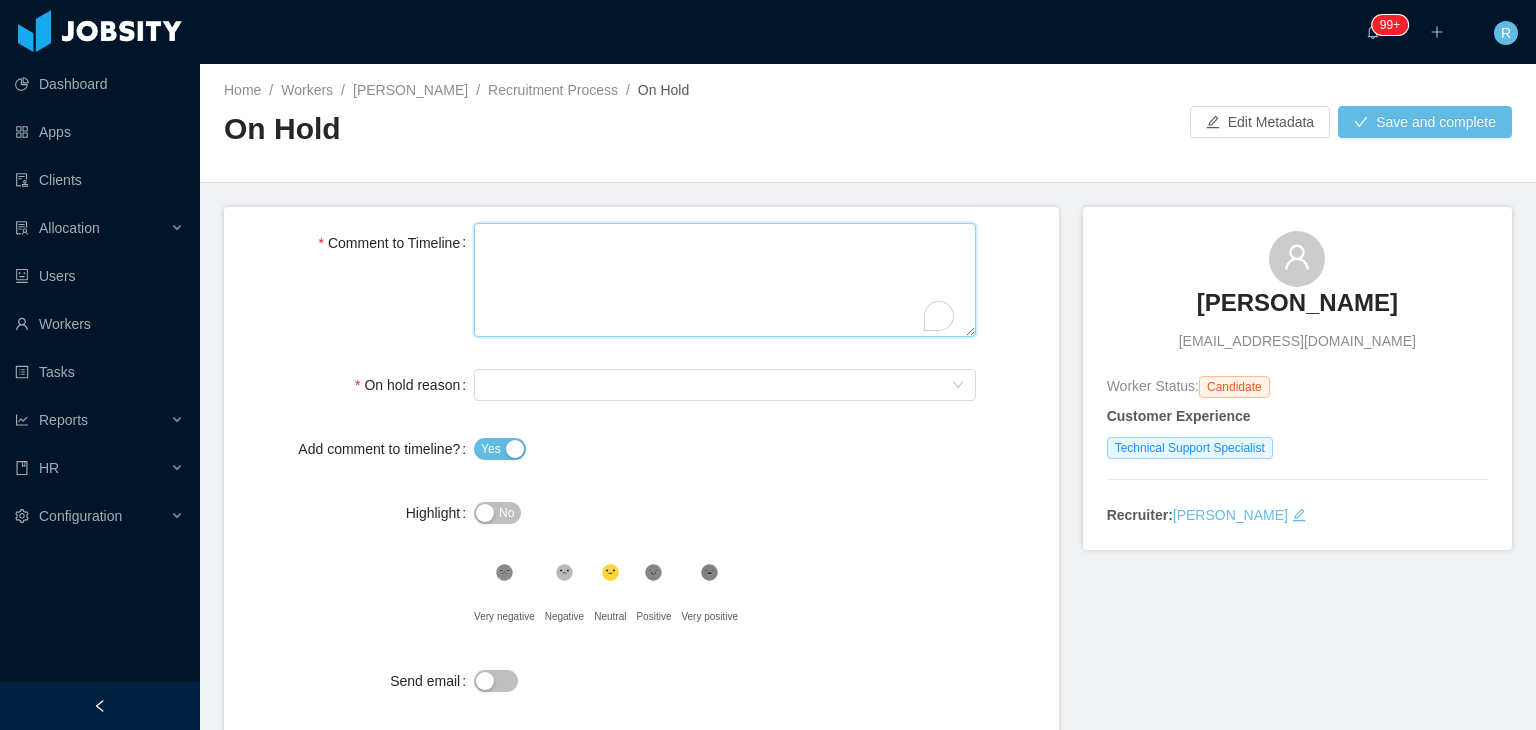 click on "Comment to Timeline" at bounding box center [725, 280] 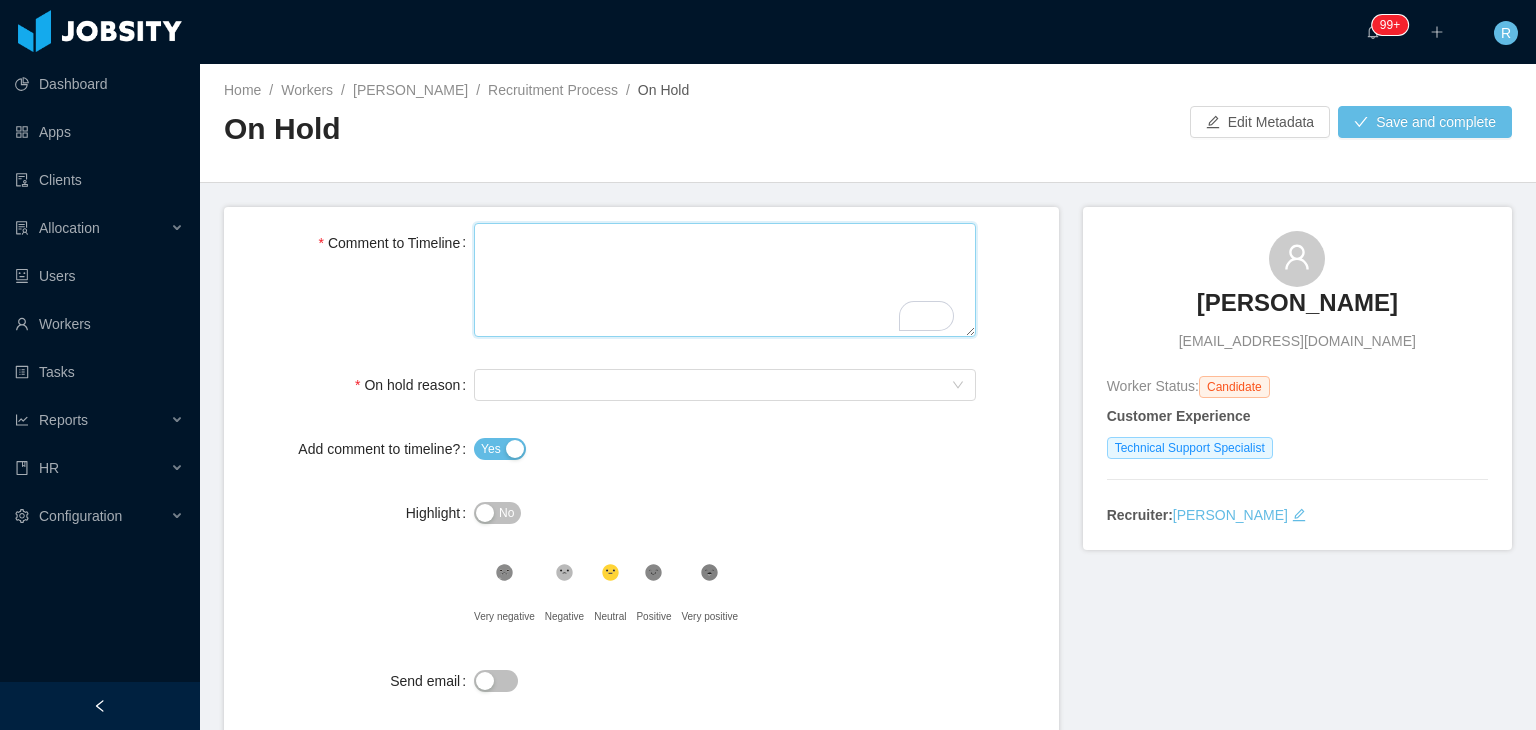 type 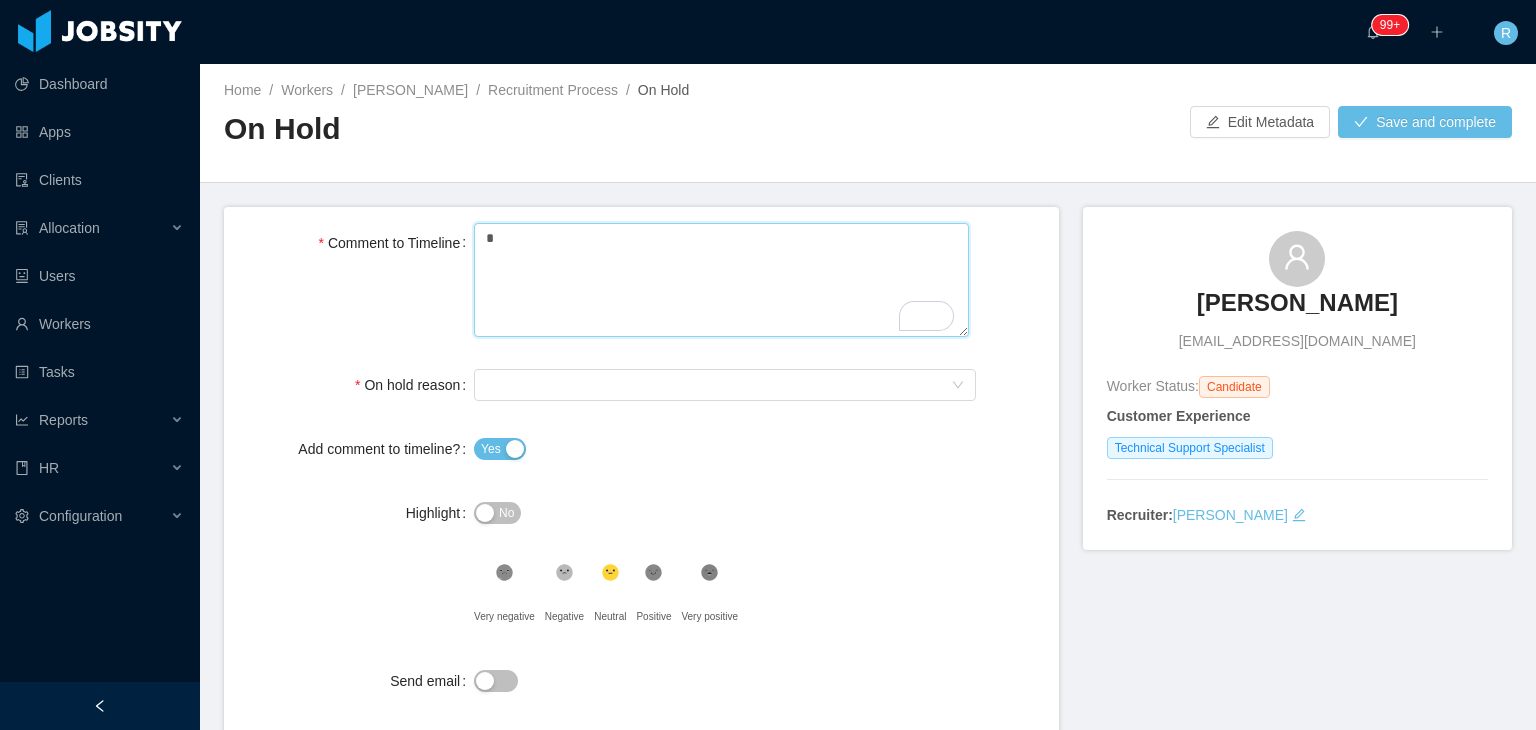 type 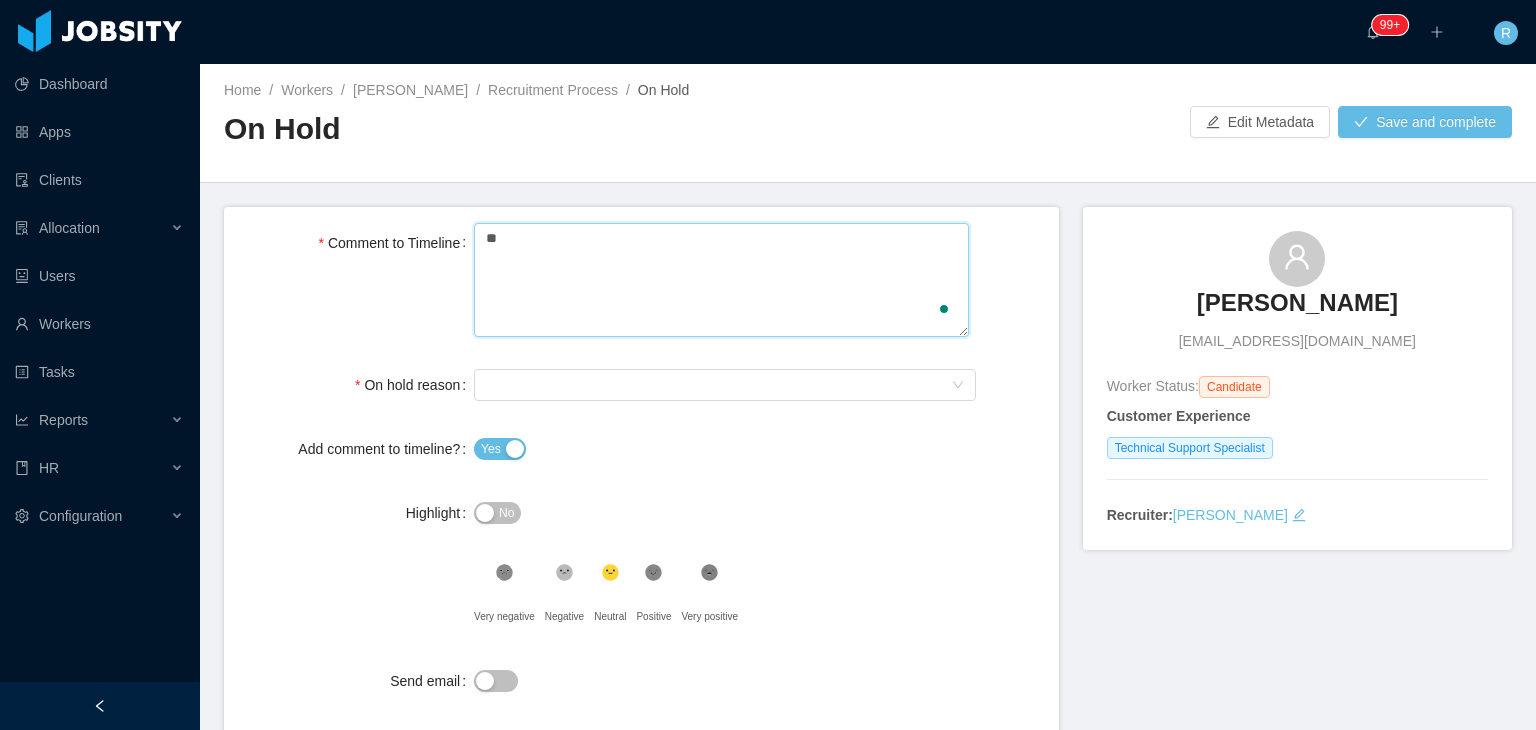 type 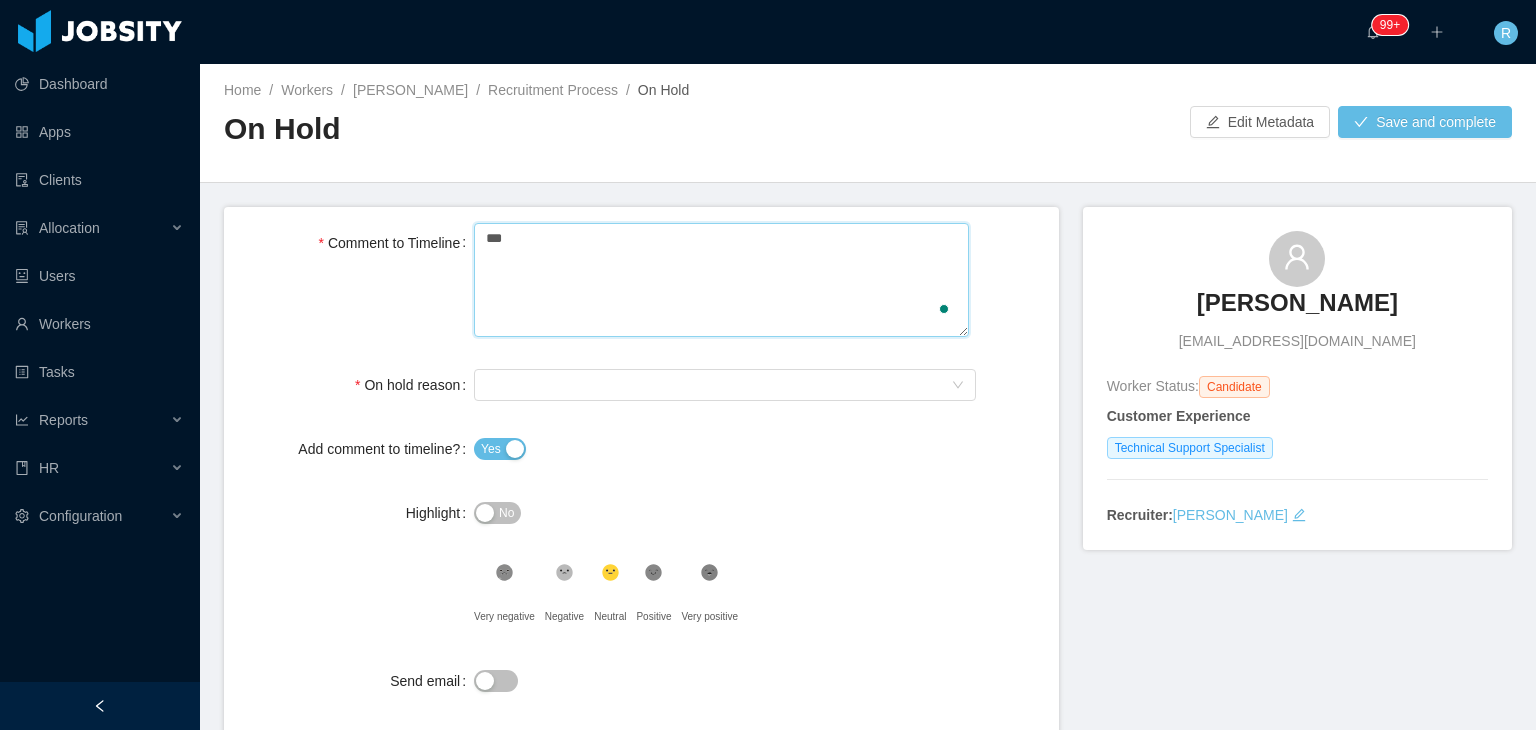 type 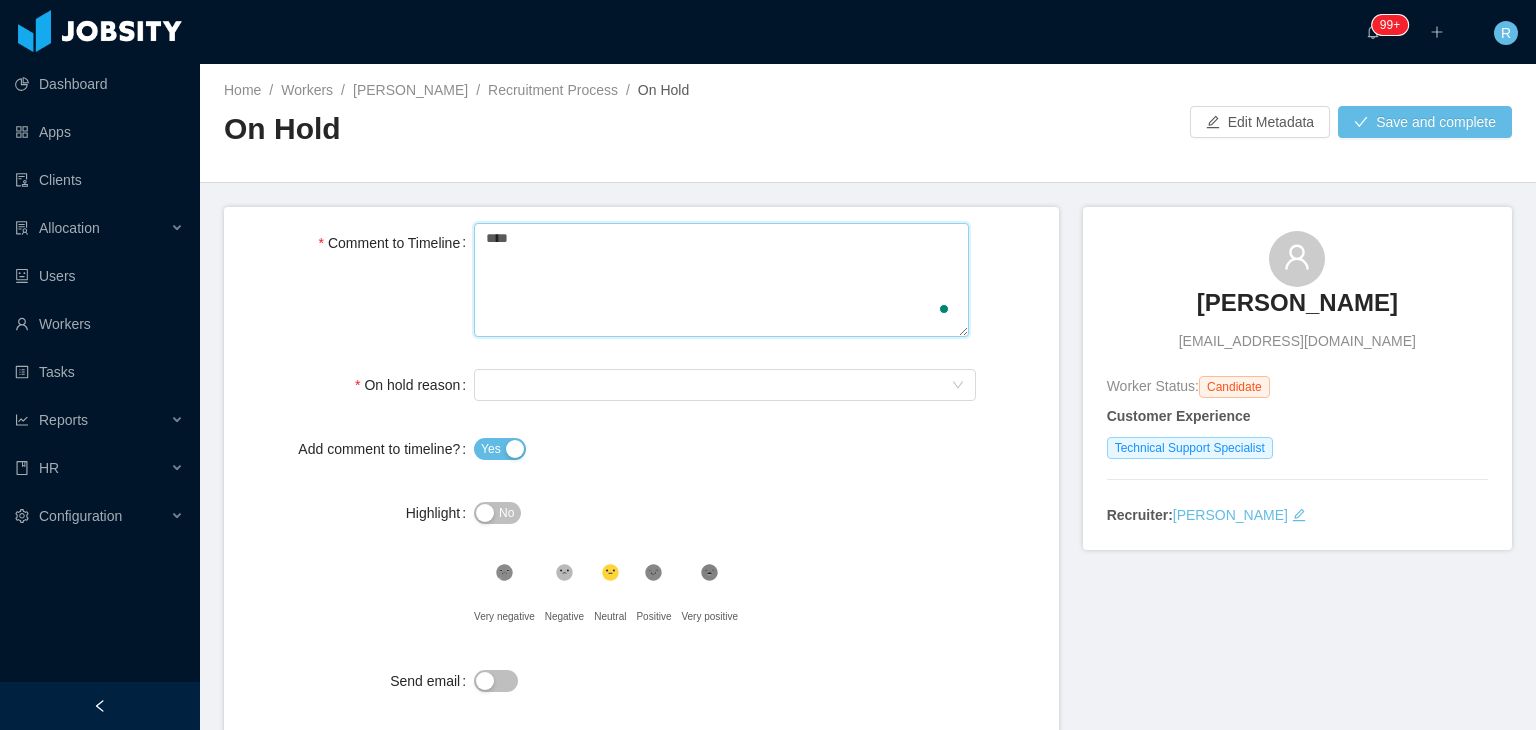 type 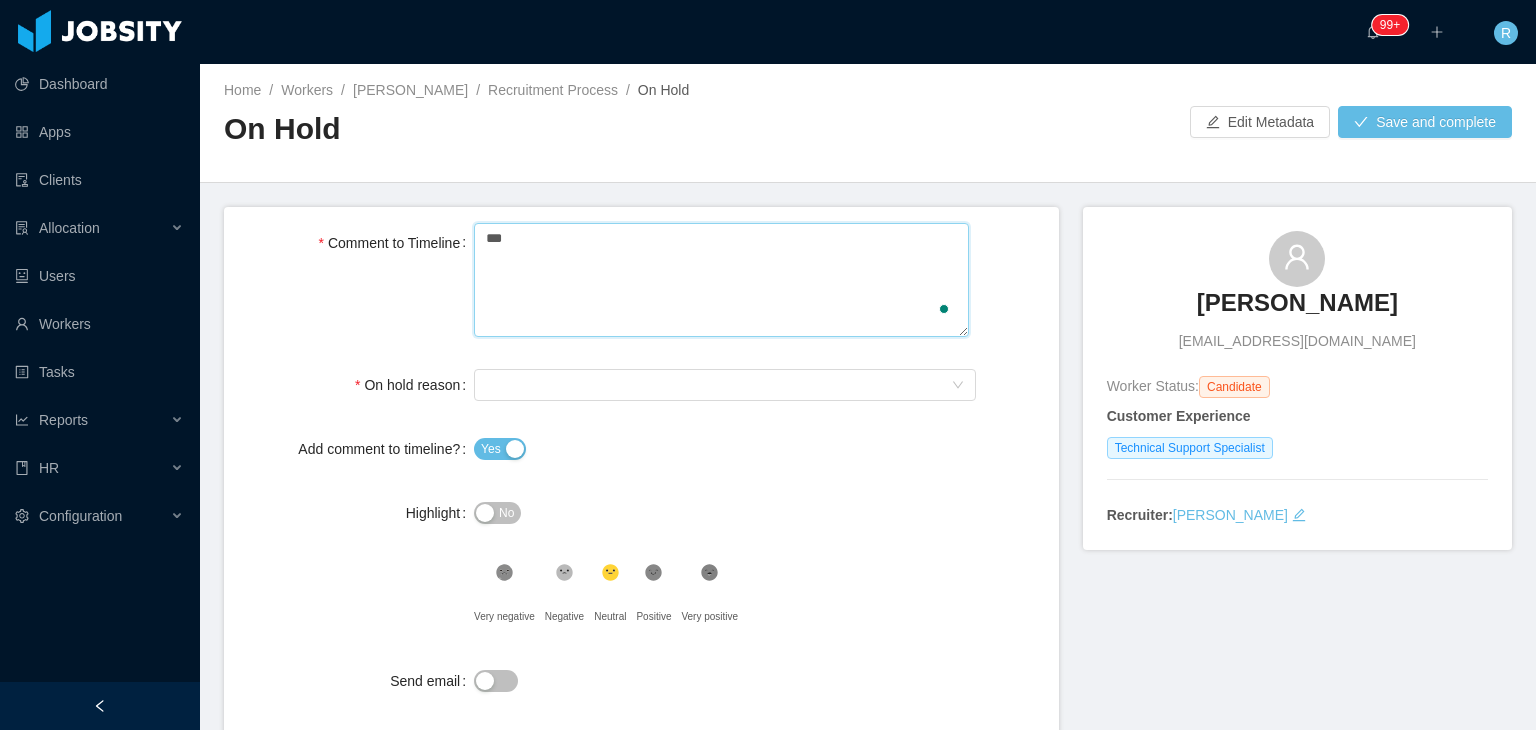 type 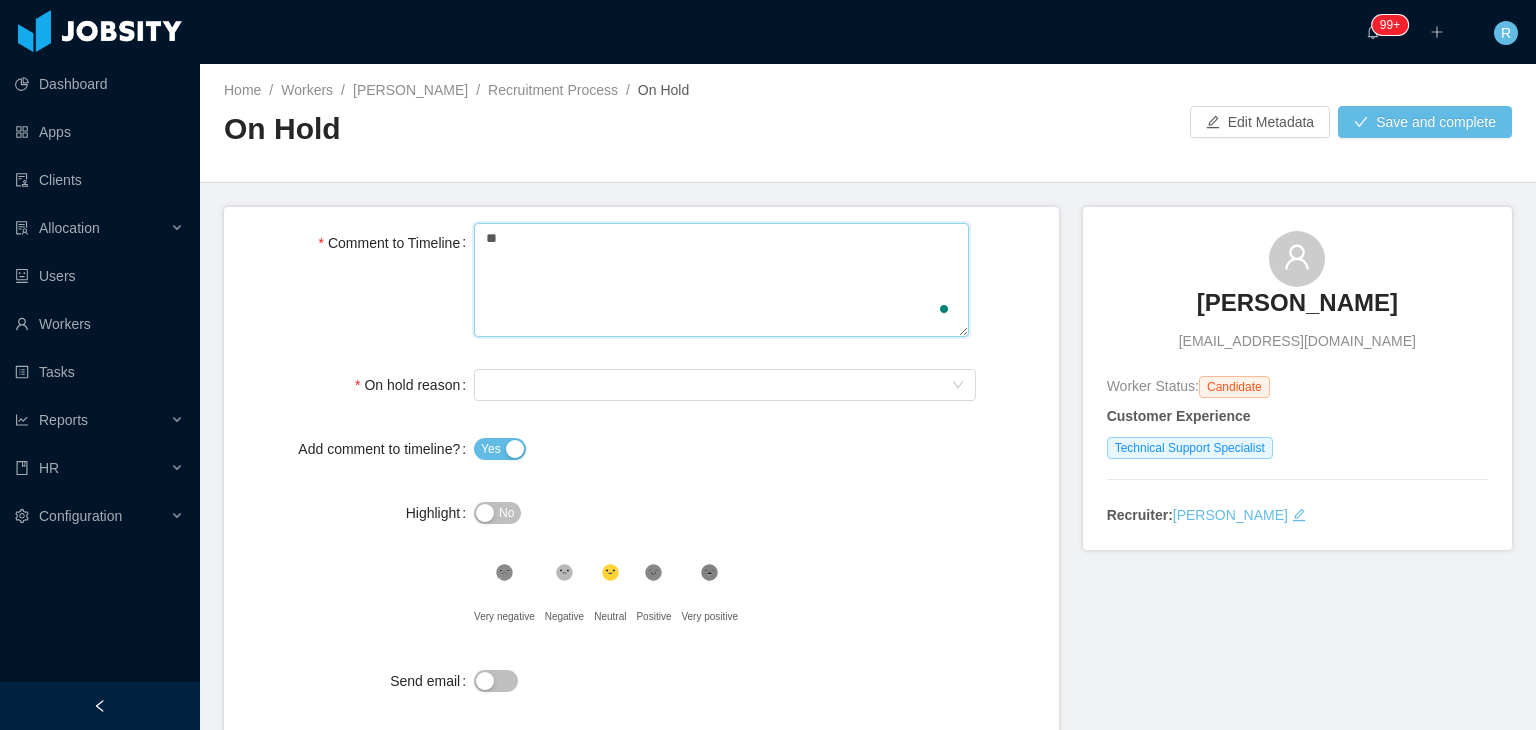 type 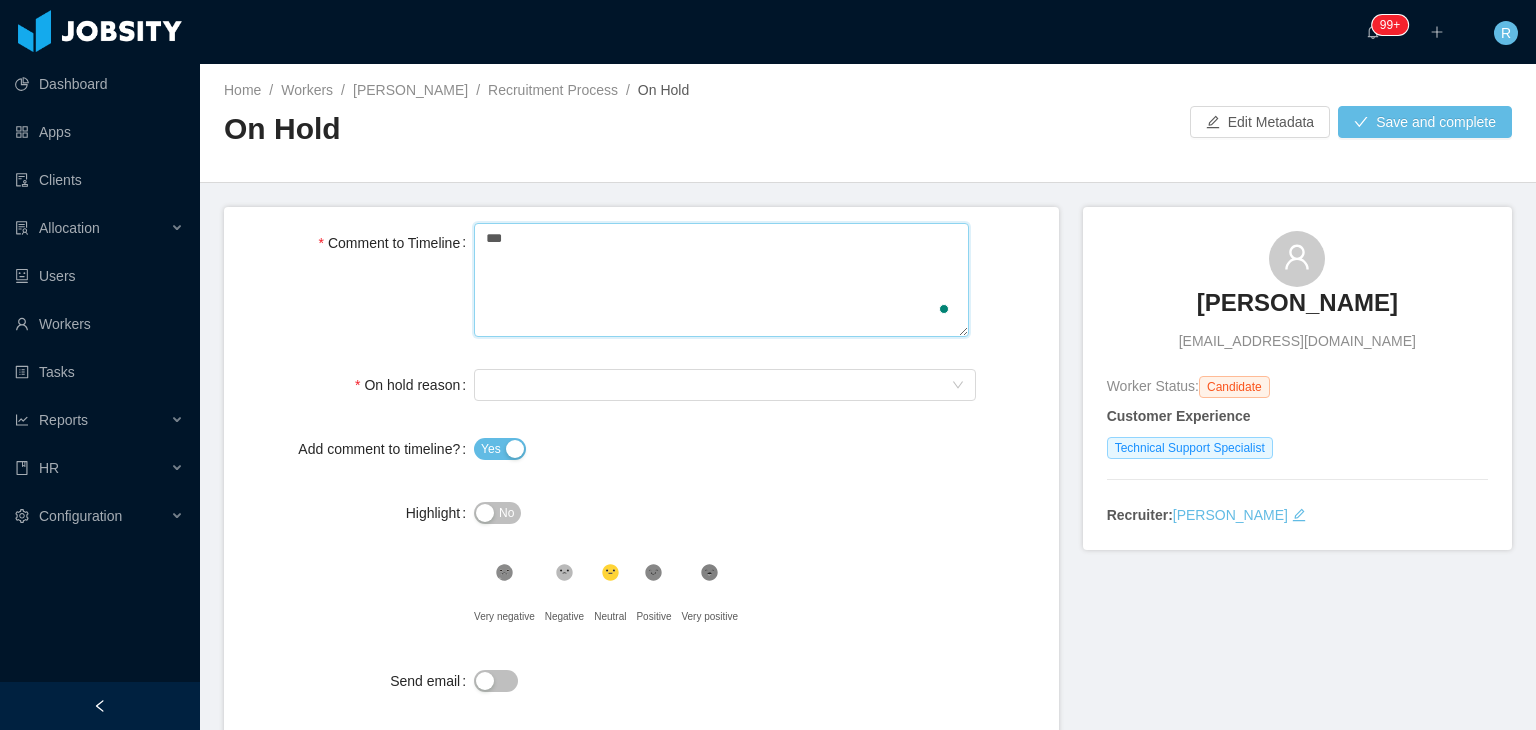 type 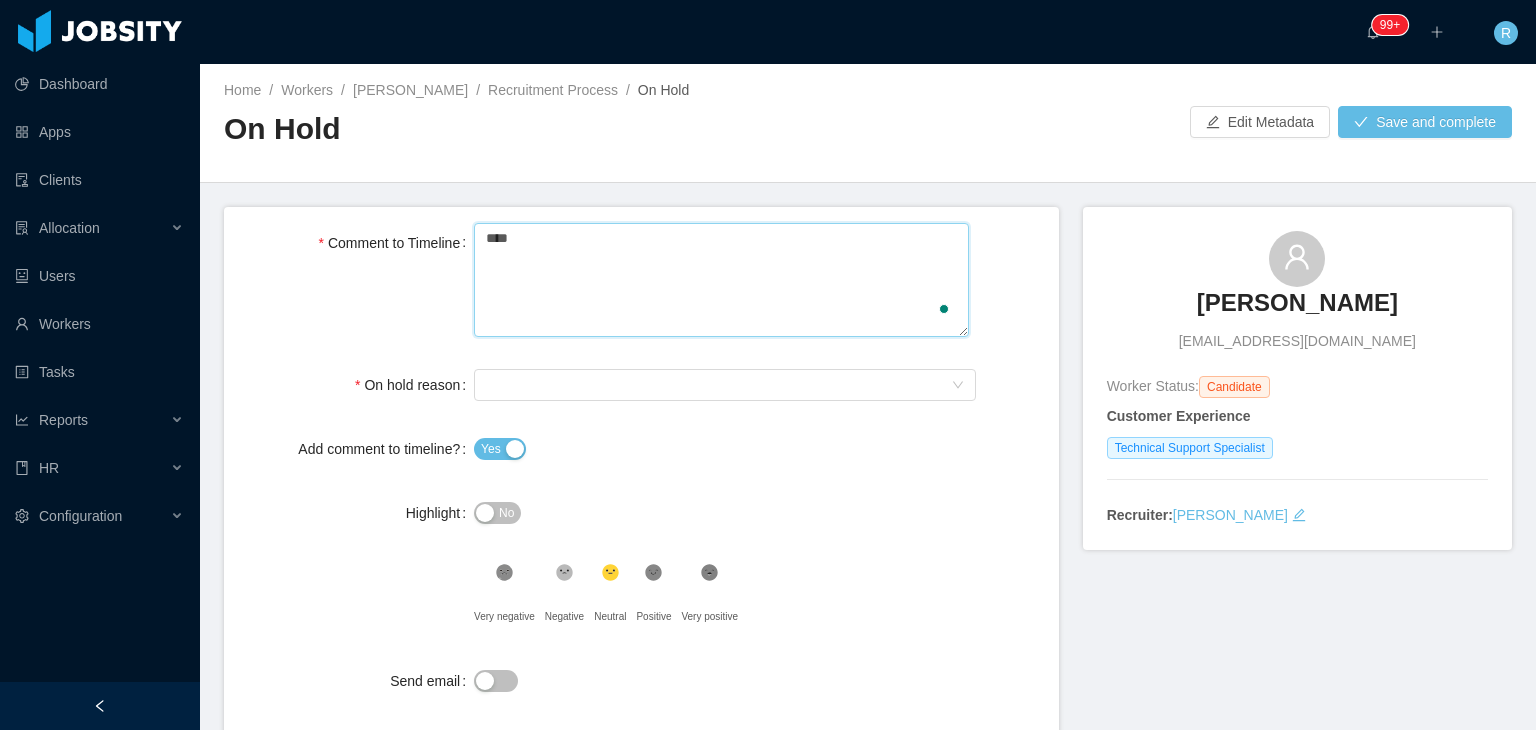 type 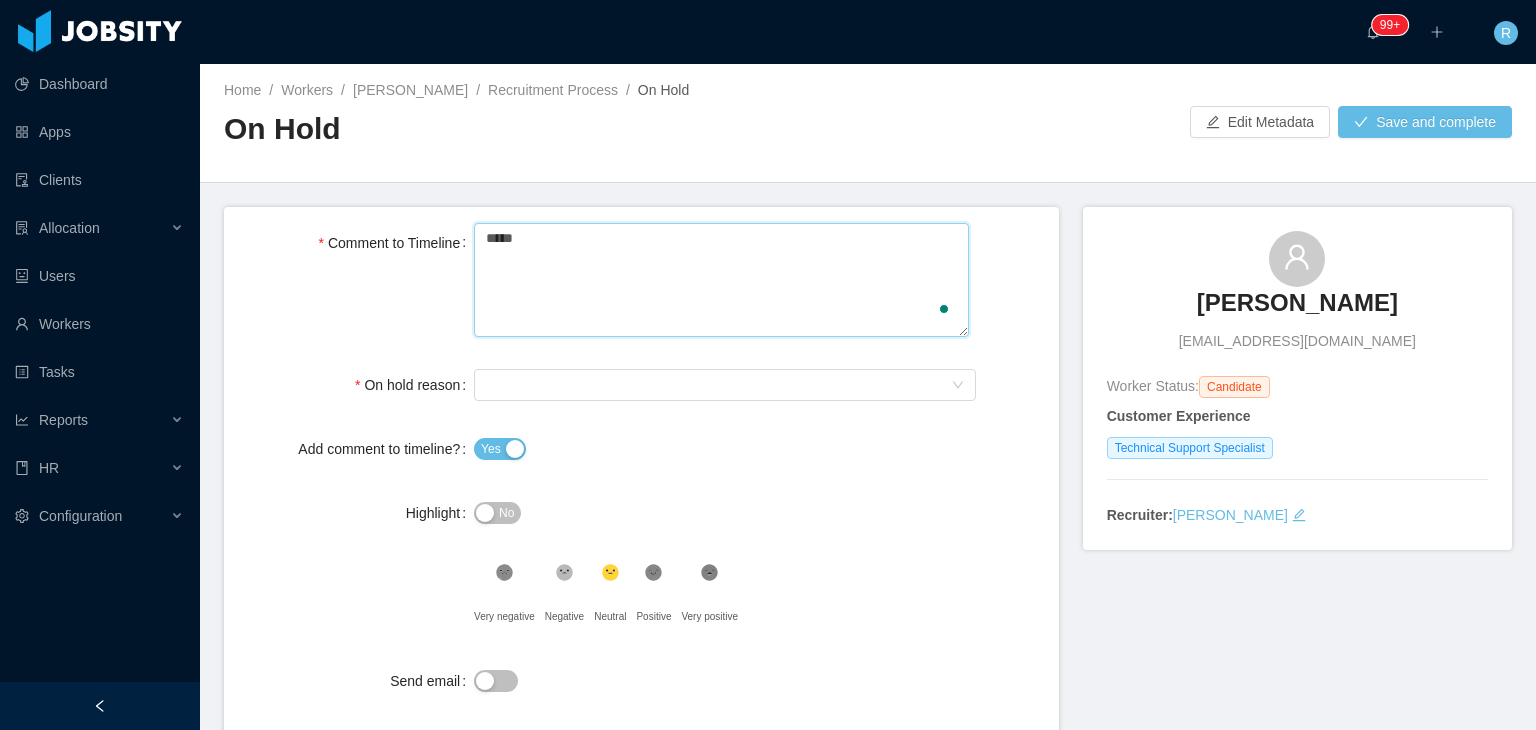type 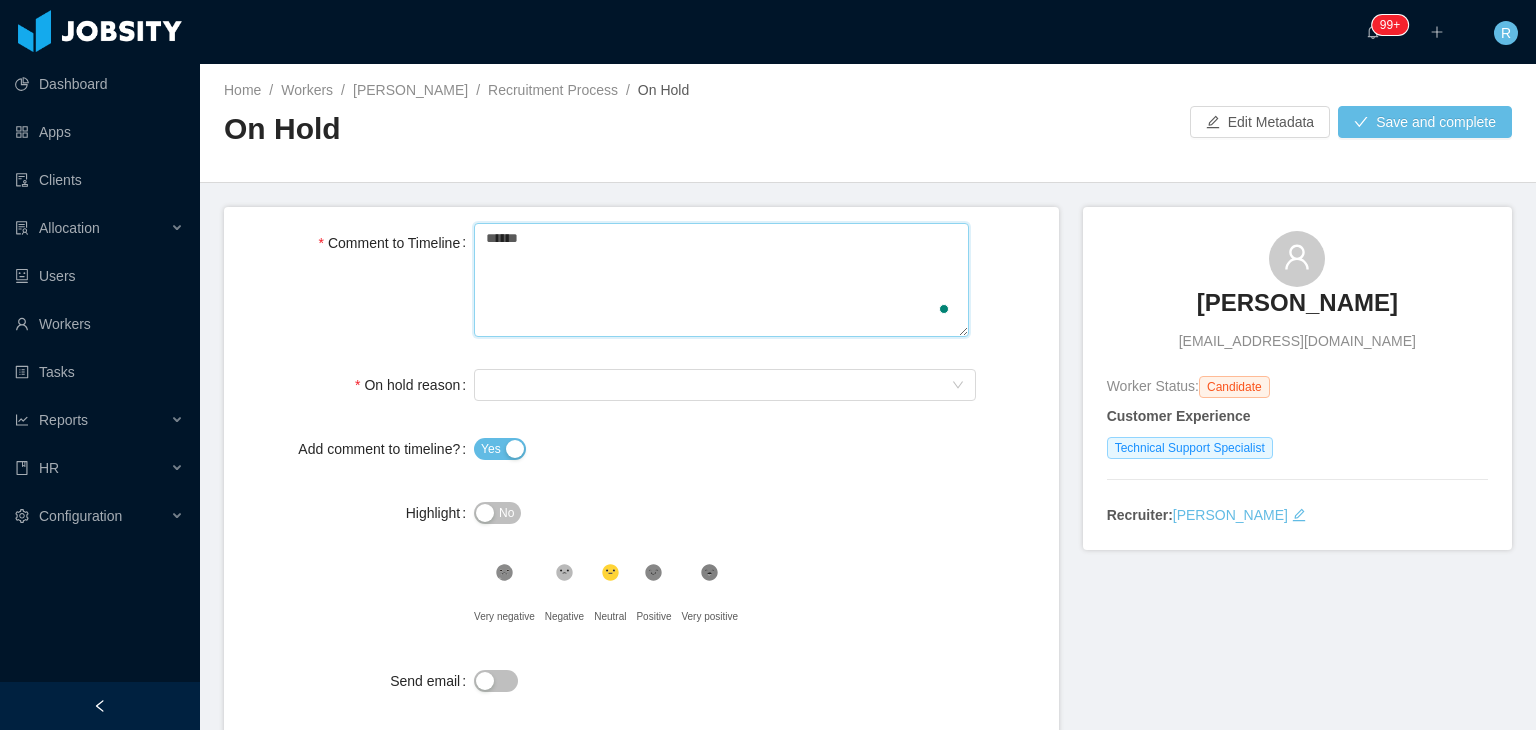 type 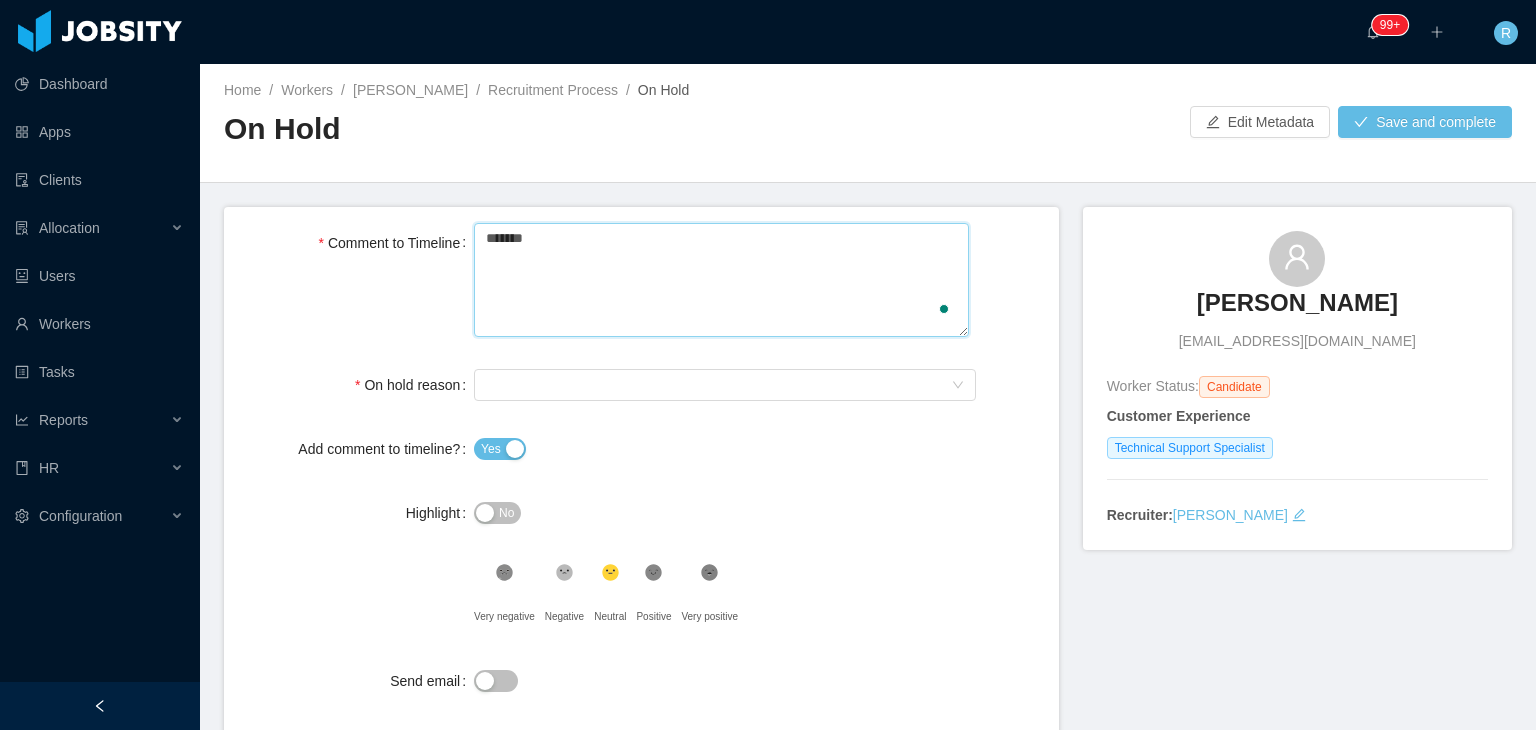 type 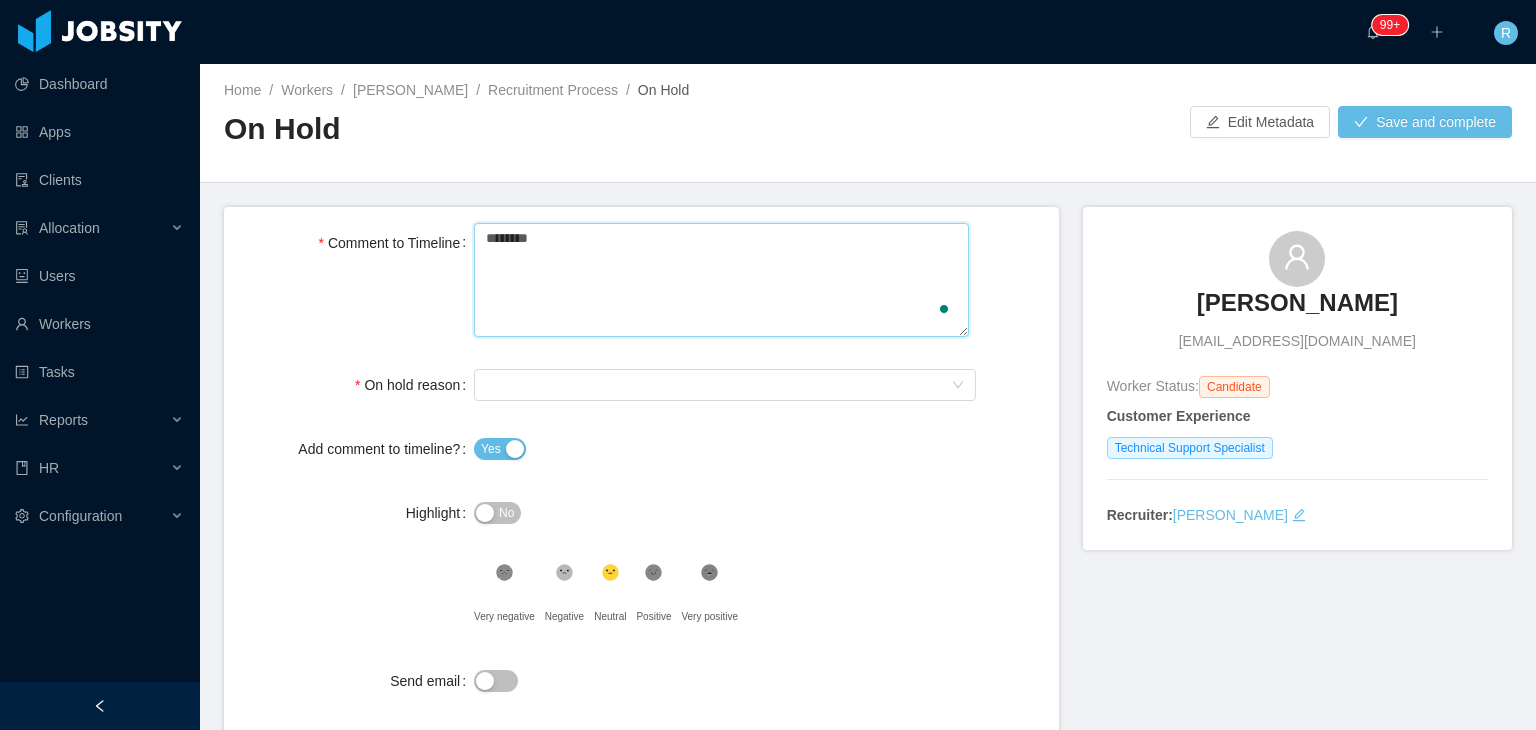 type 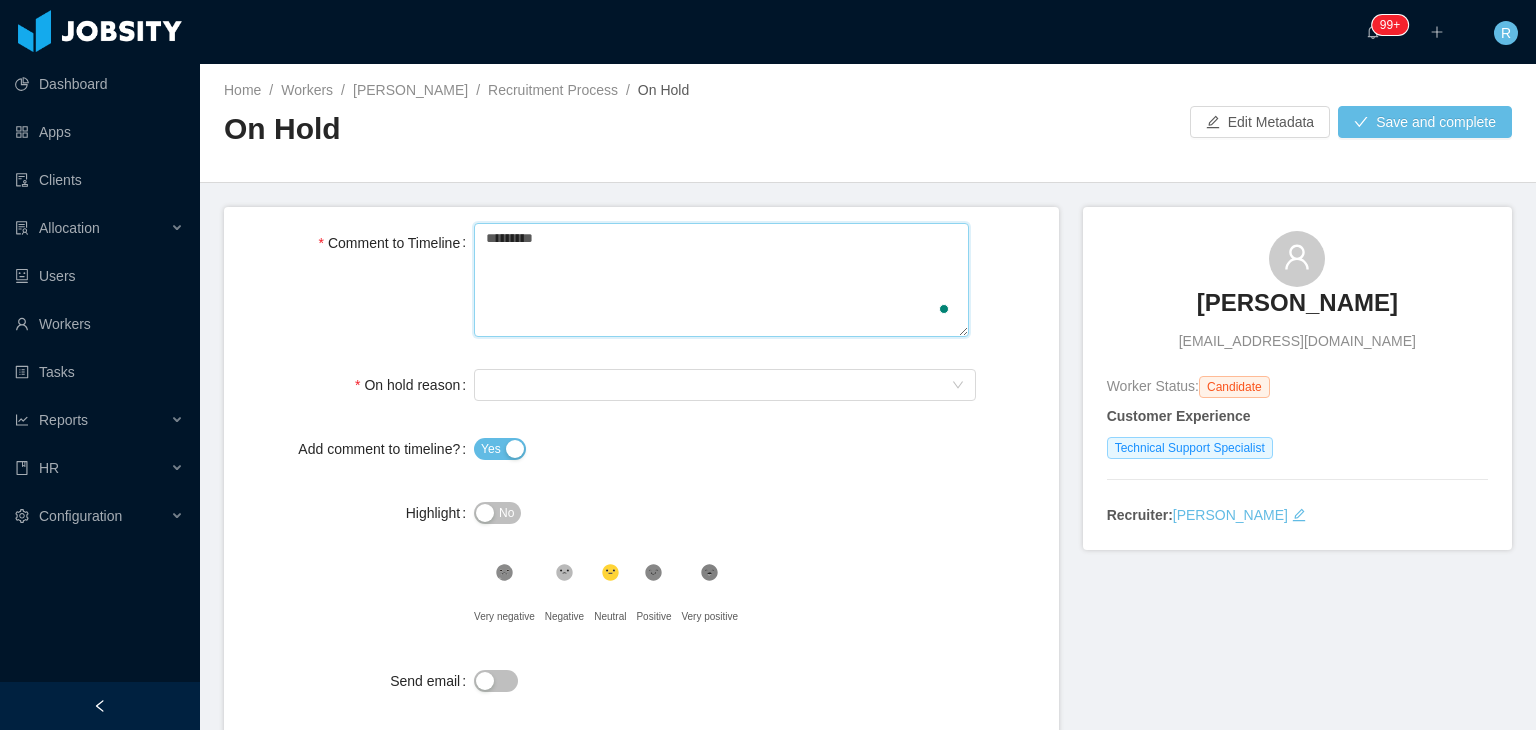 type 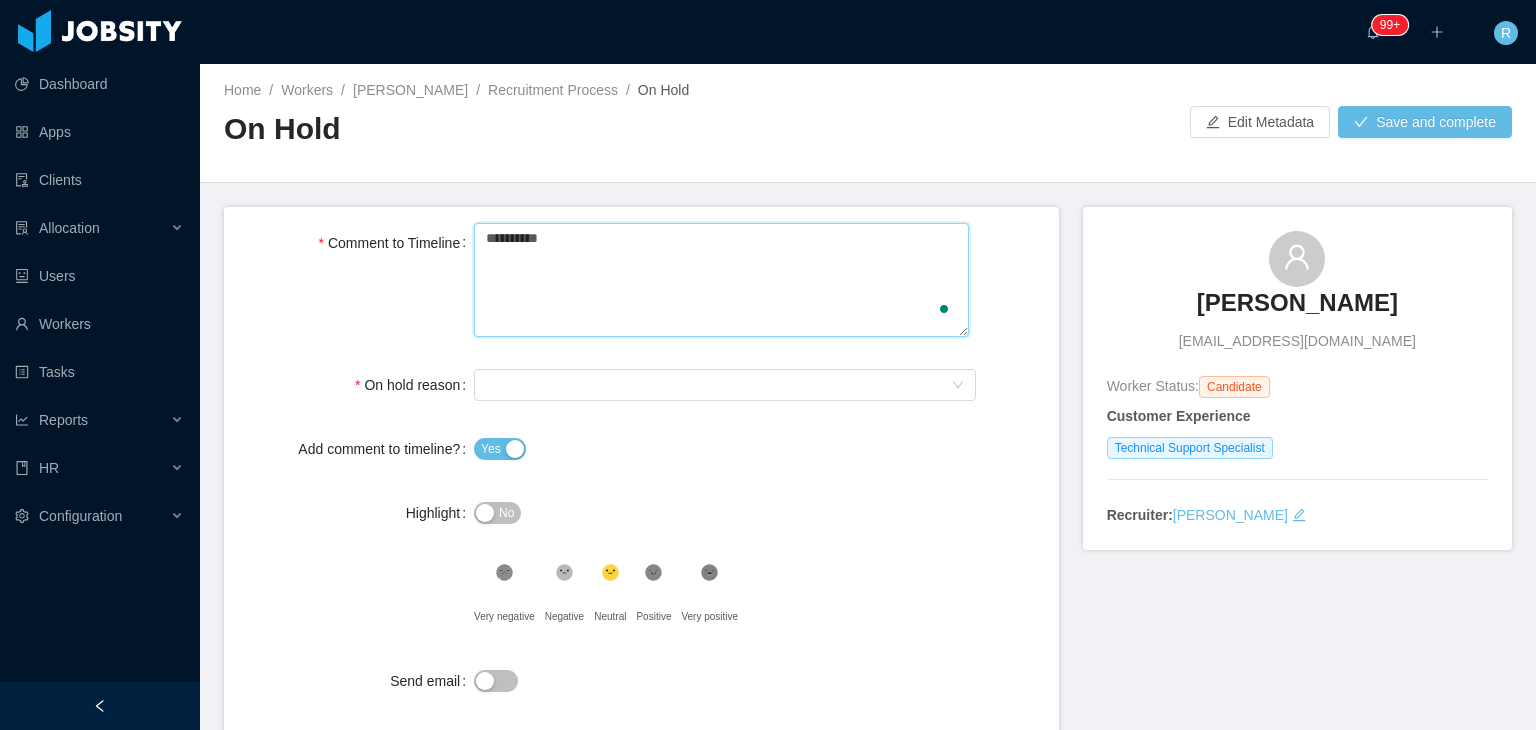 type on "**********" 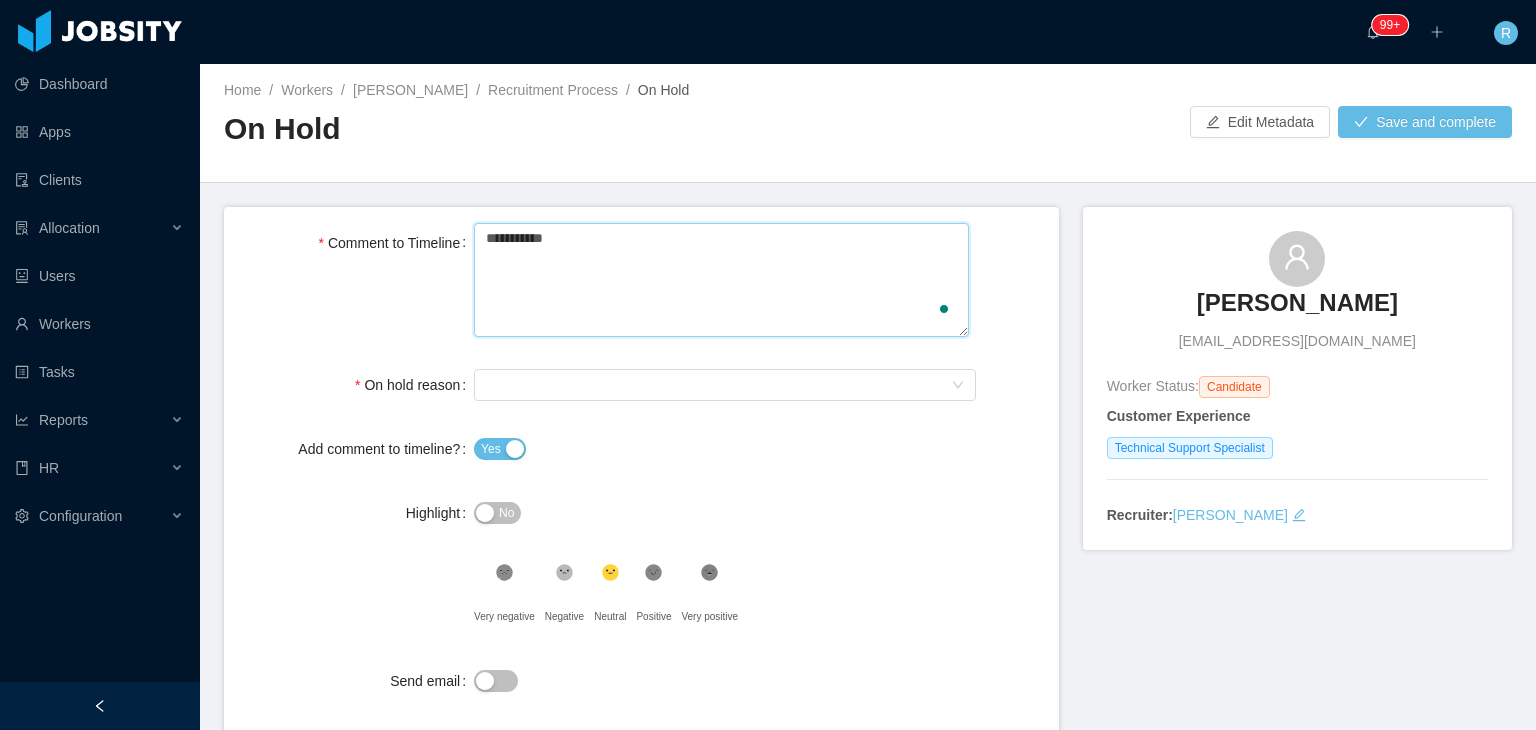 type 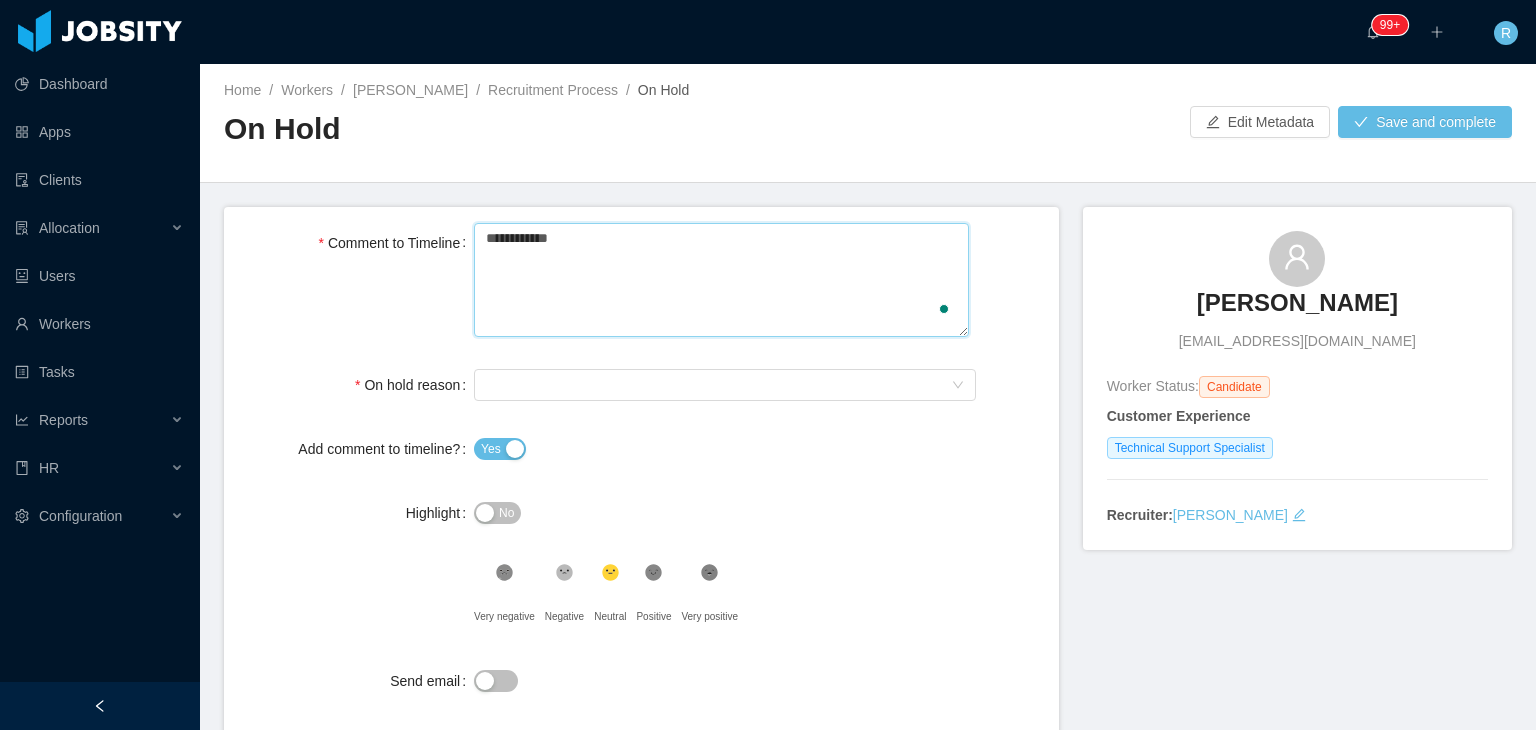 type 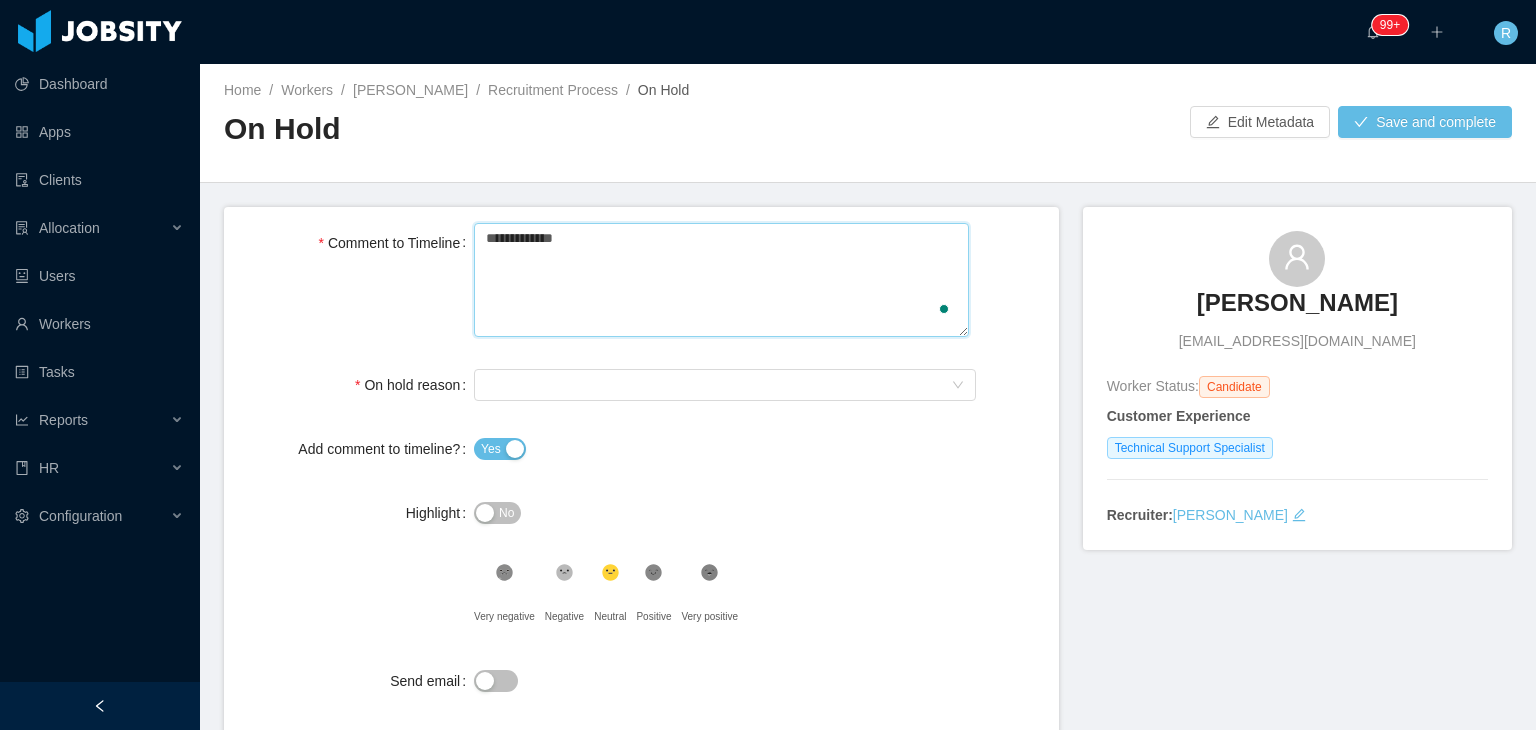type 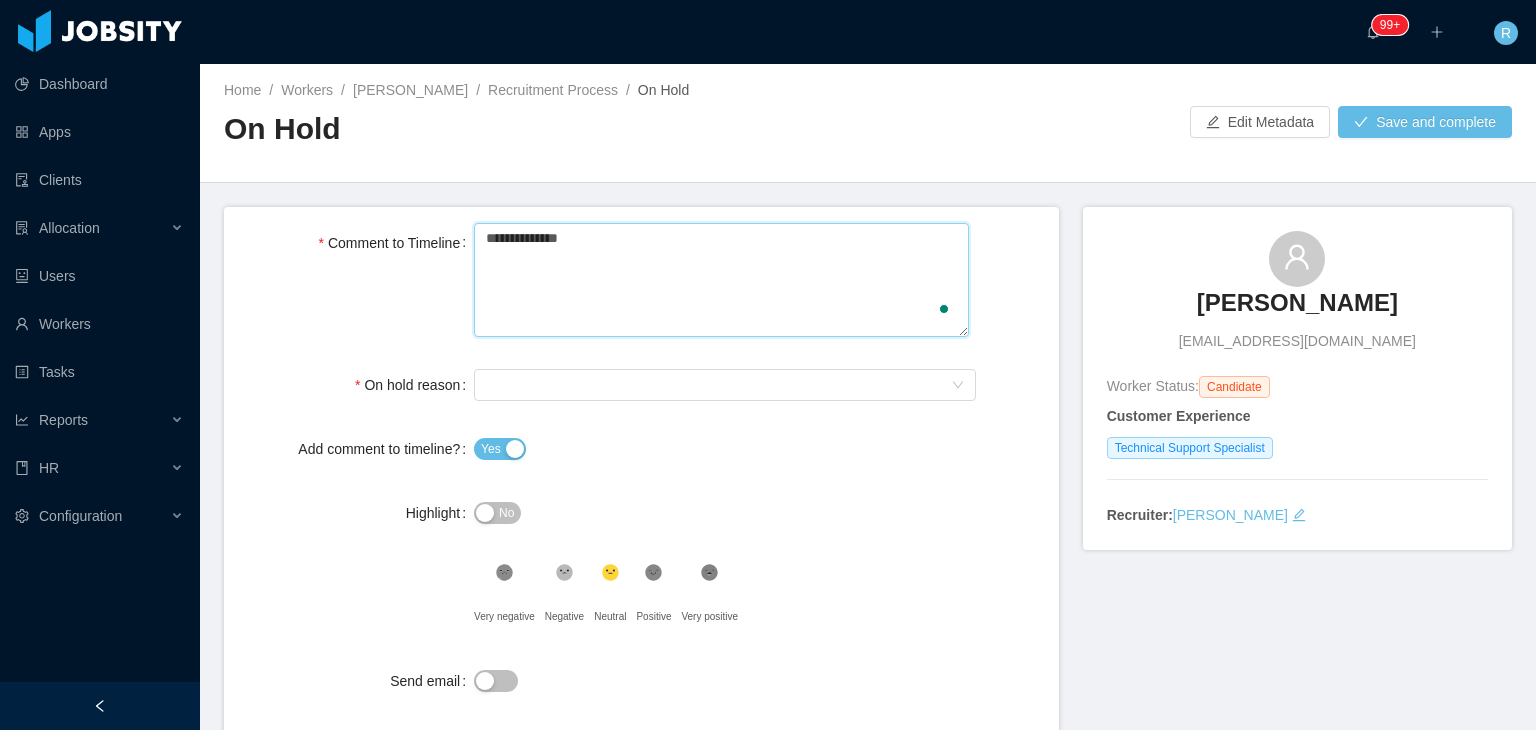 type 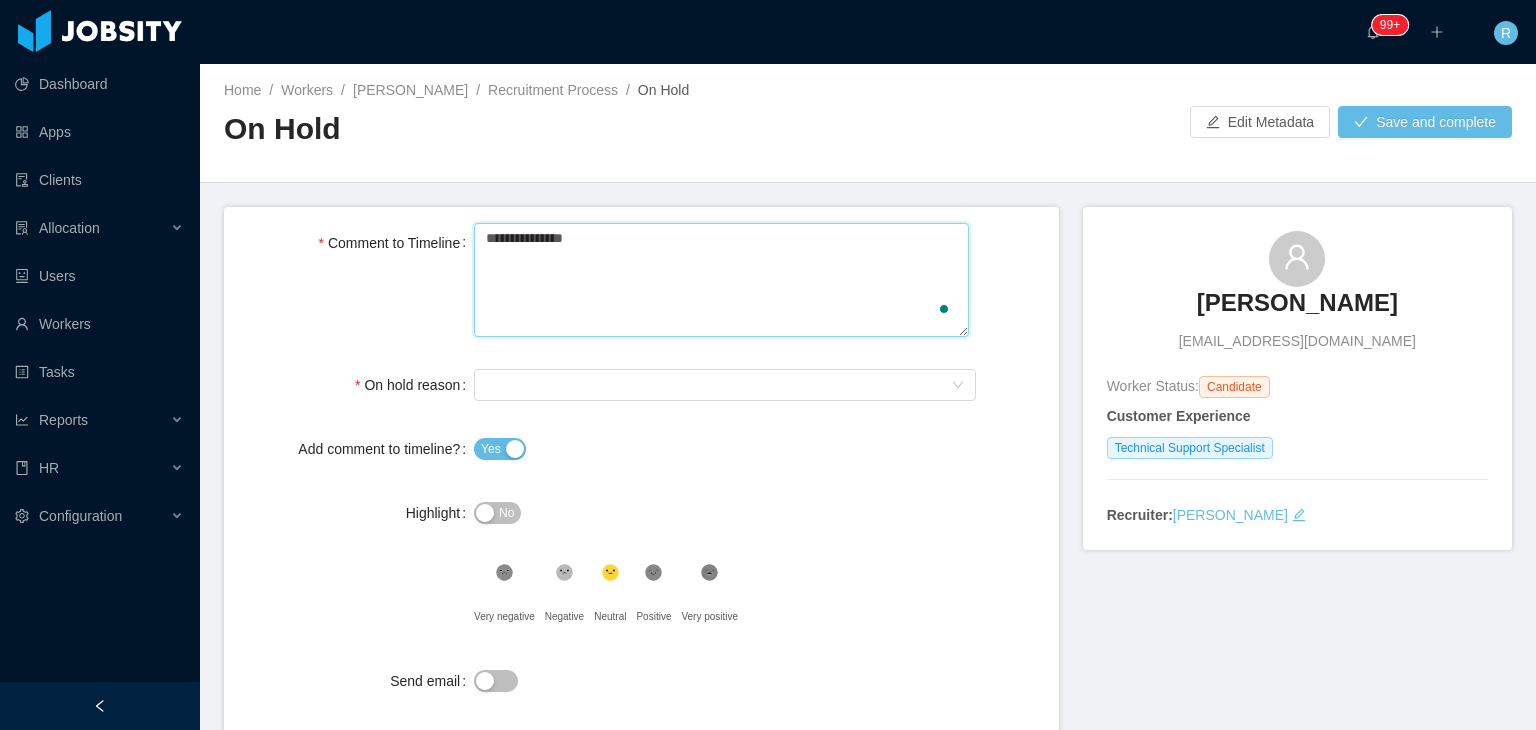 type 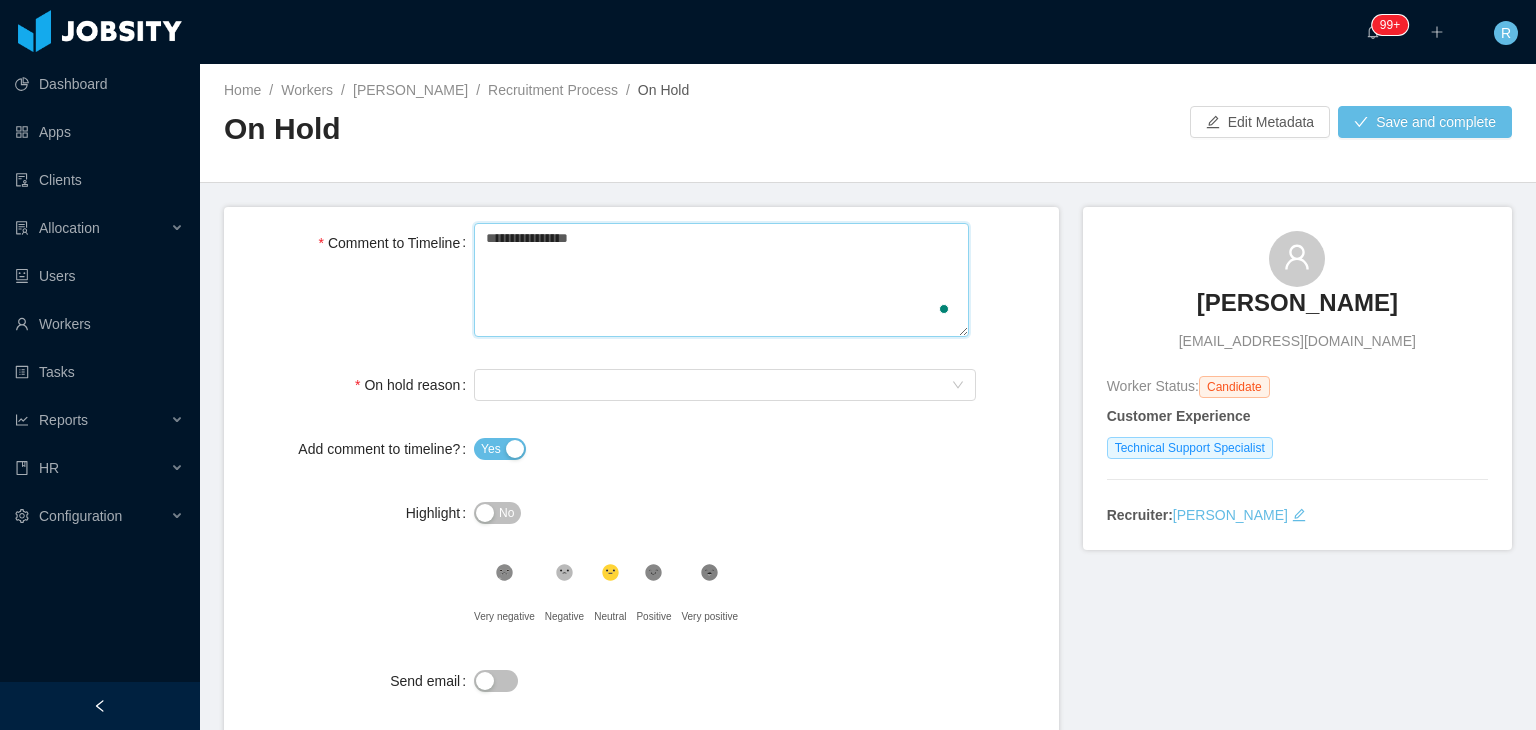 type 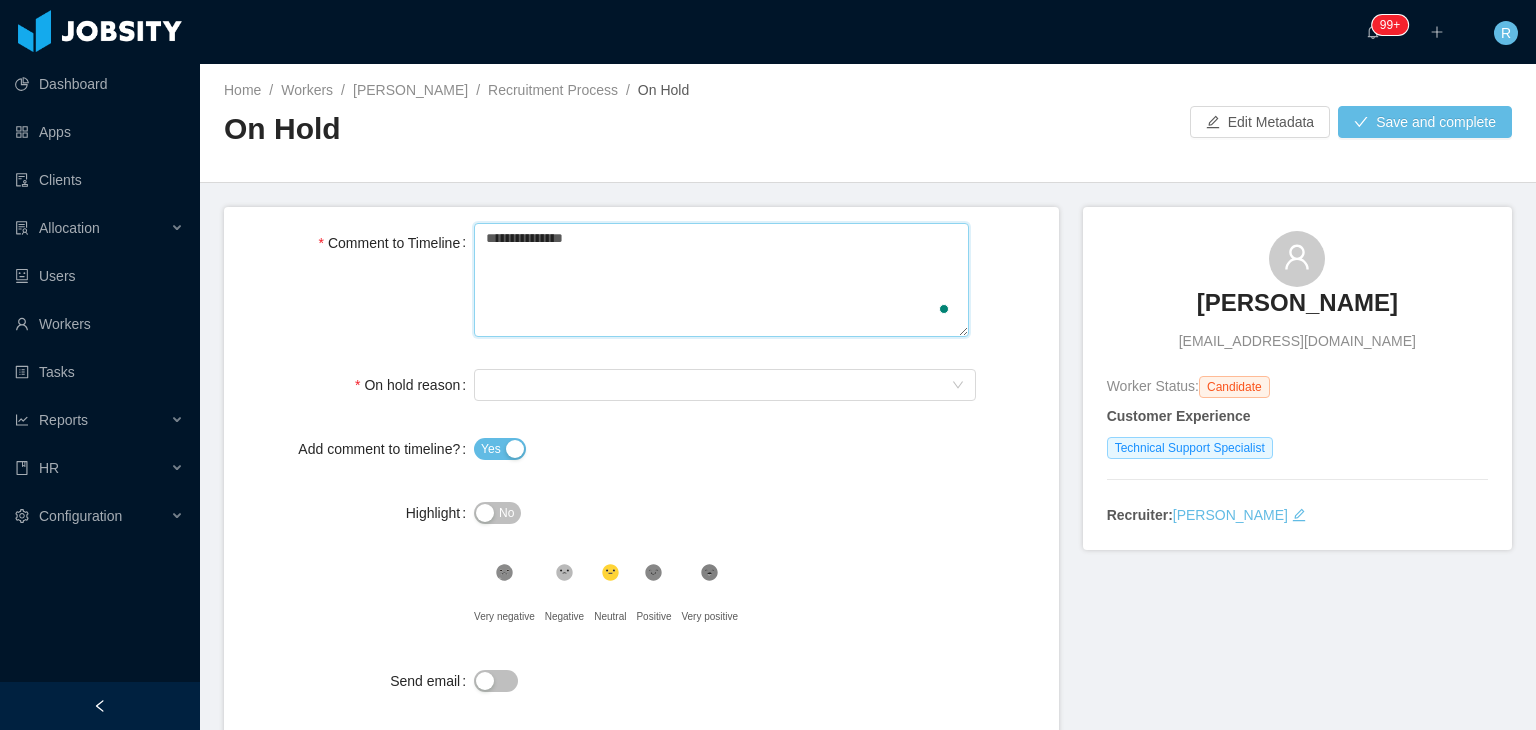 type 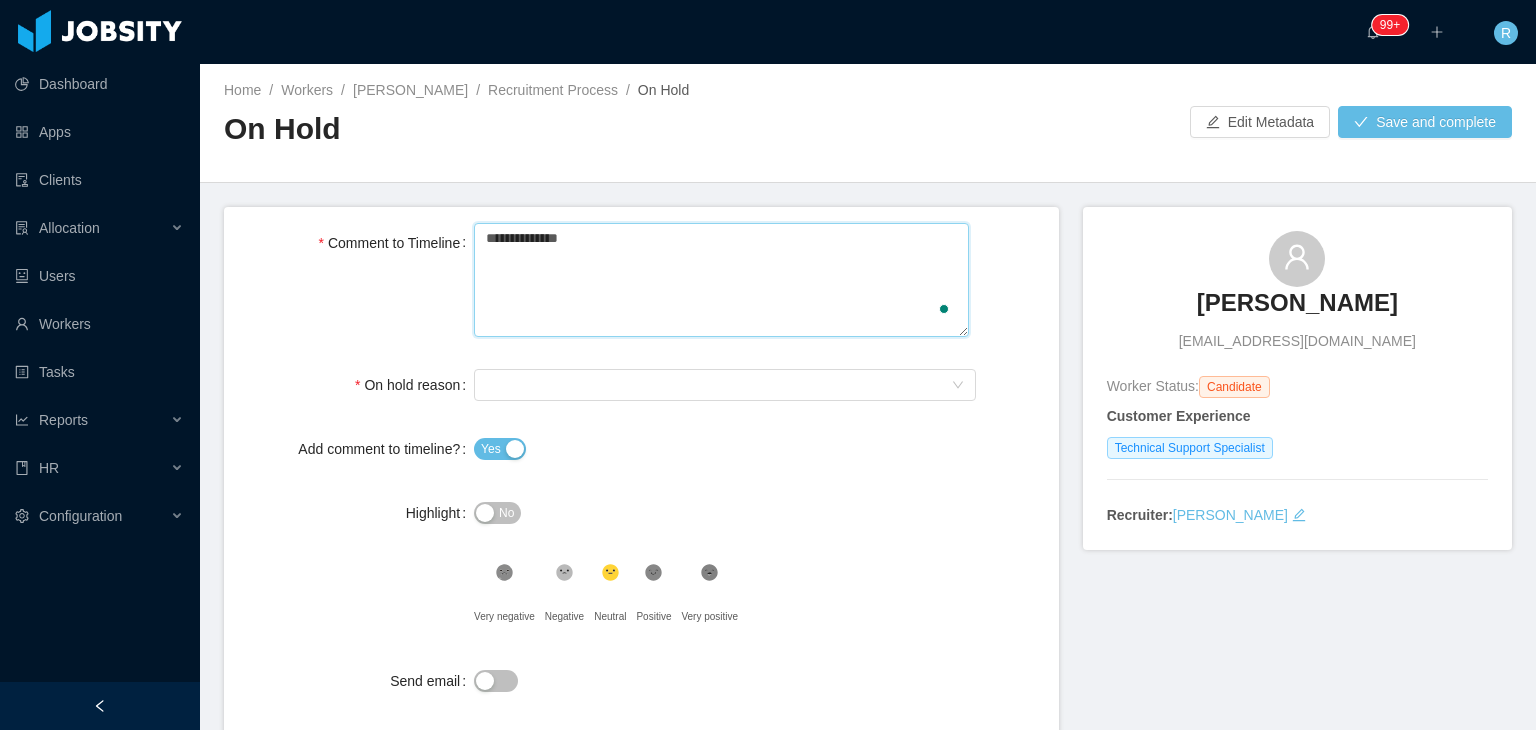 type 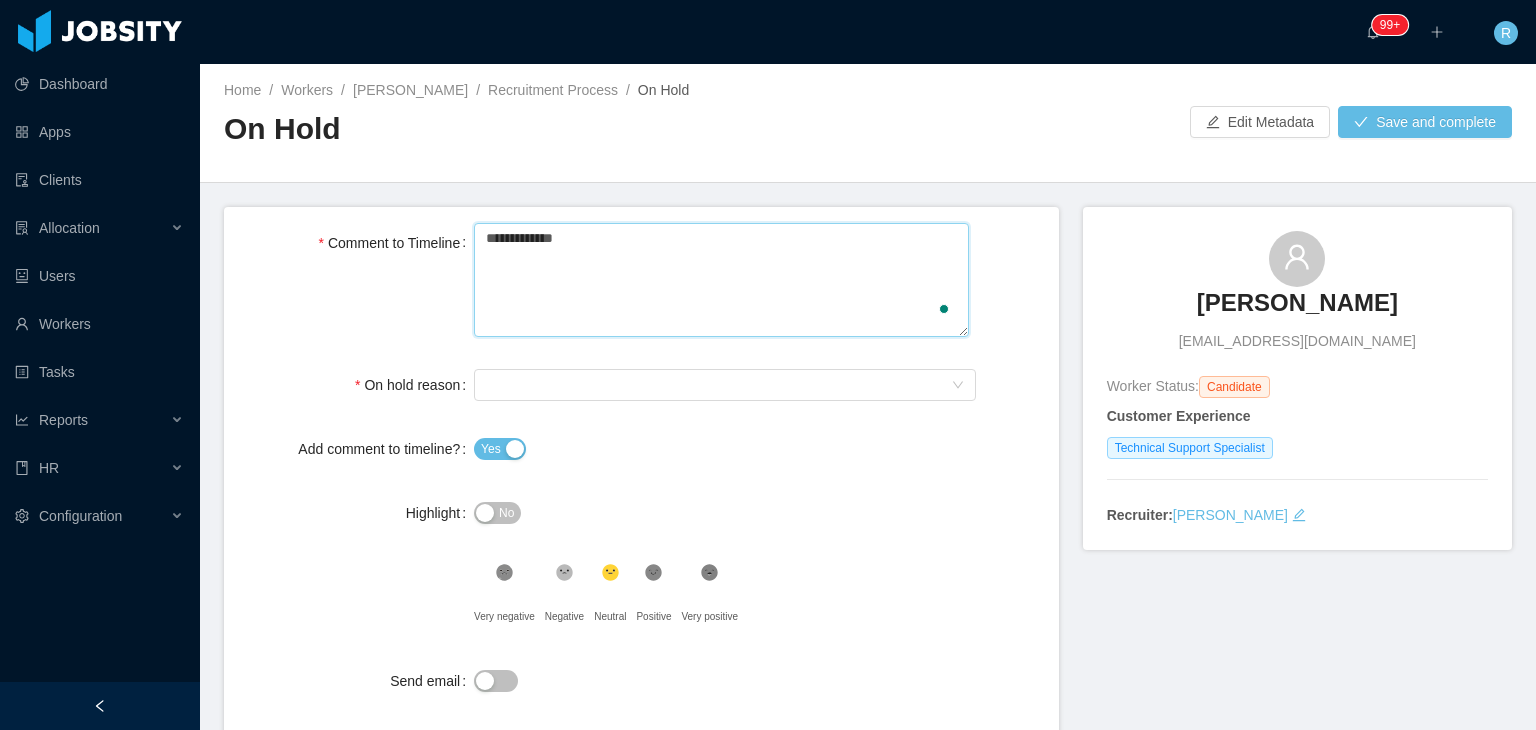 type 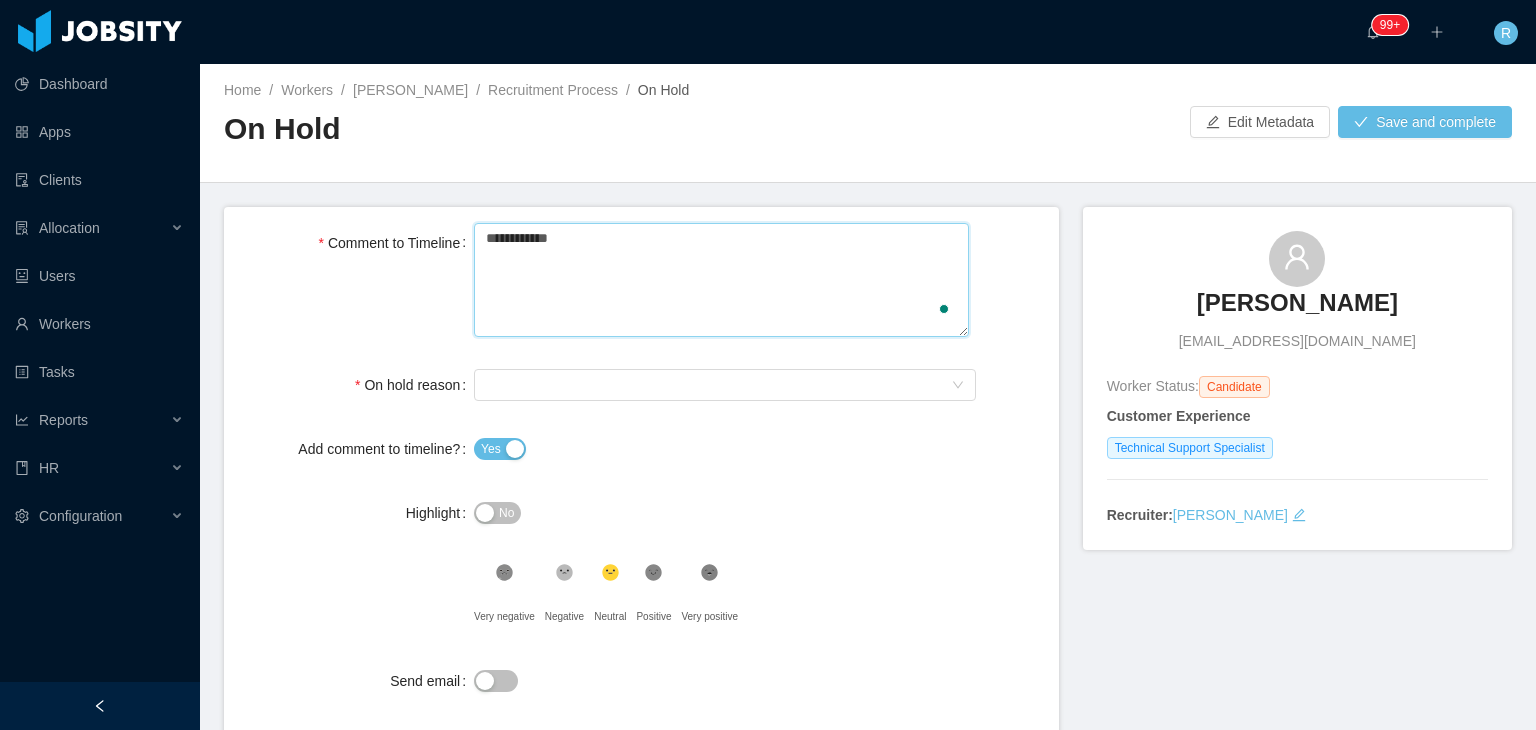 type 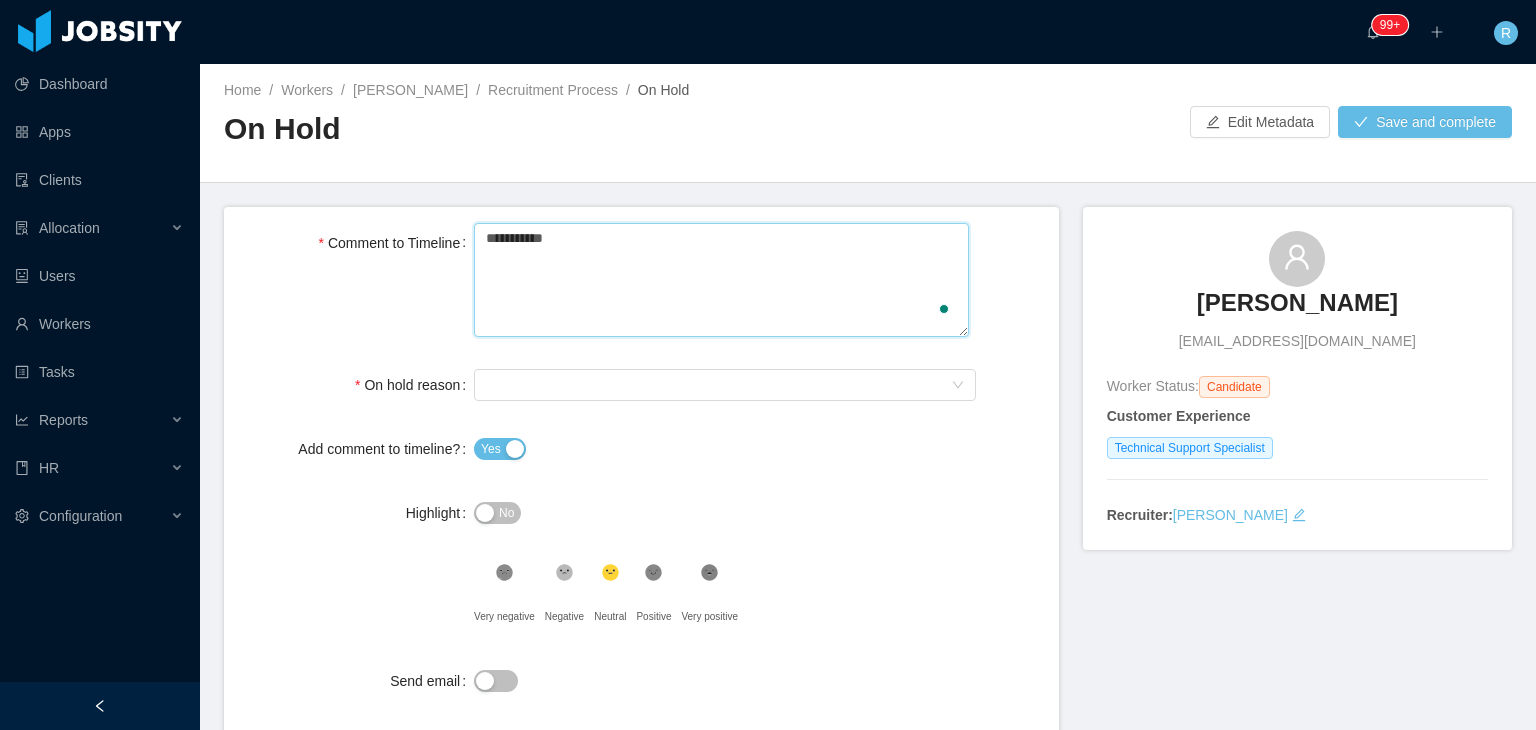 type 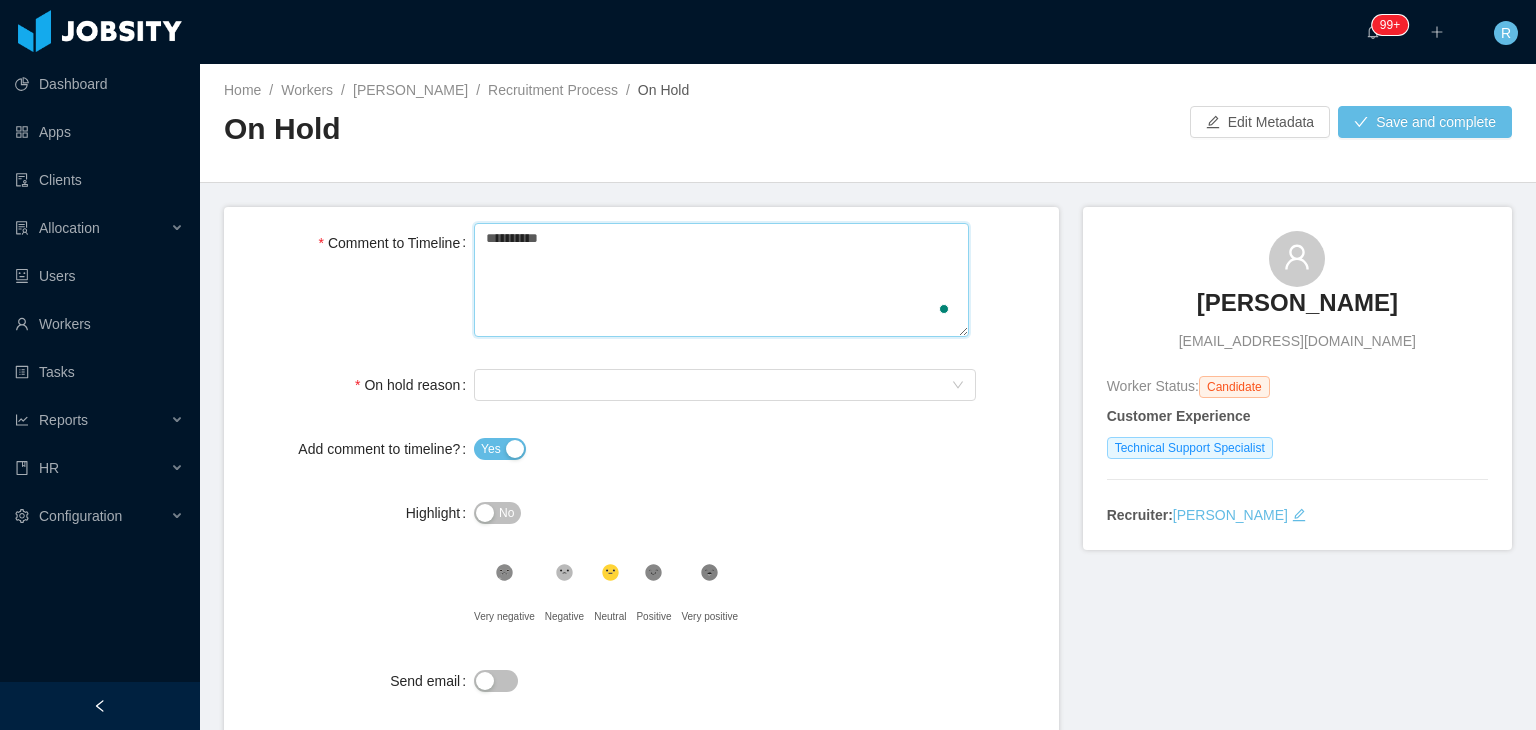 type 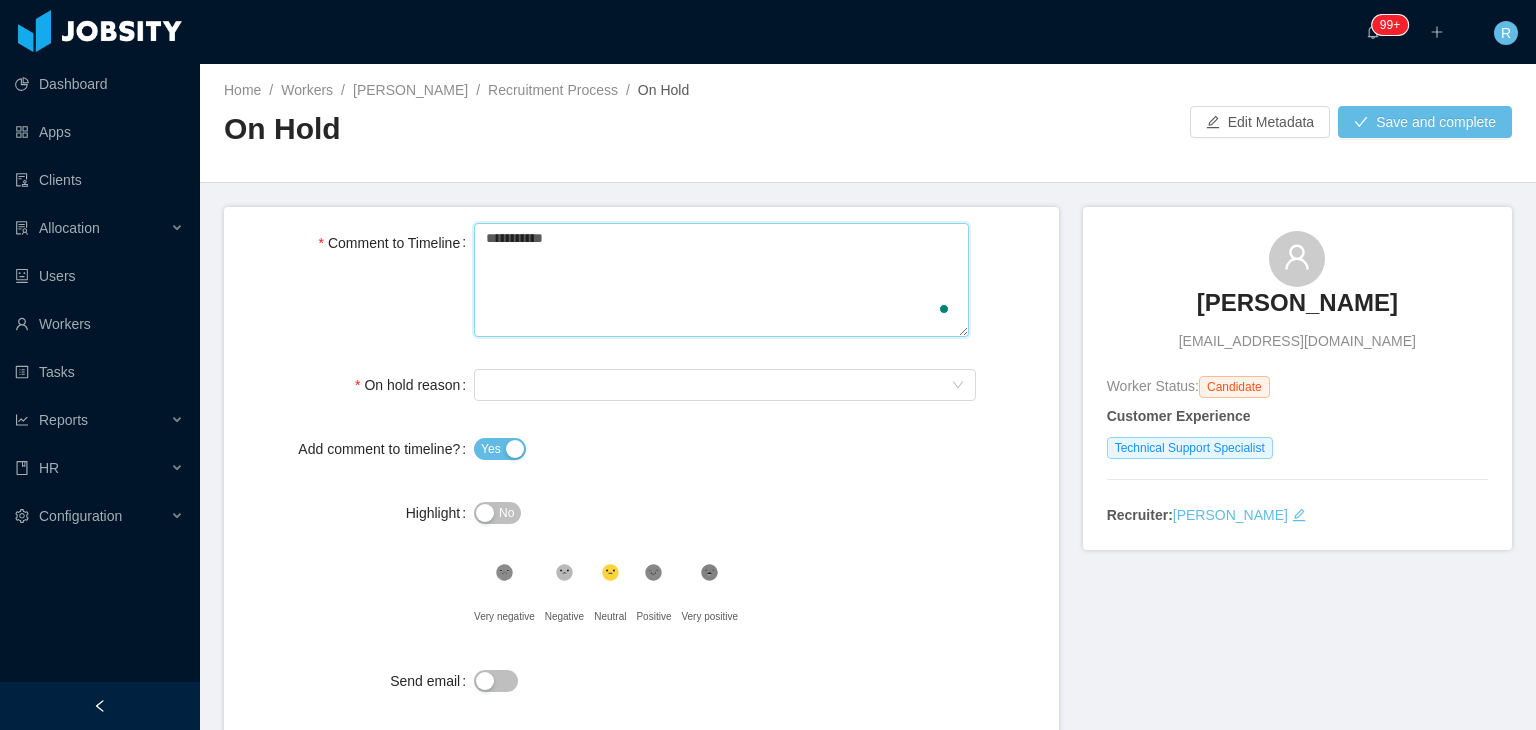 type 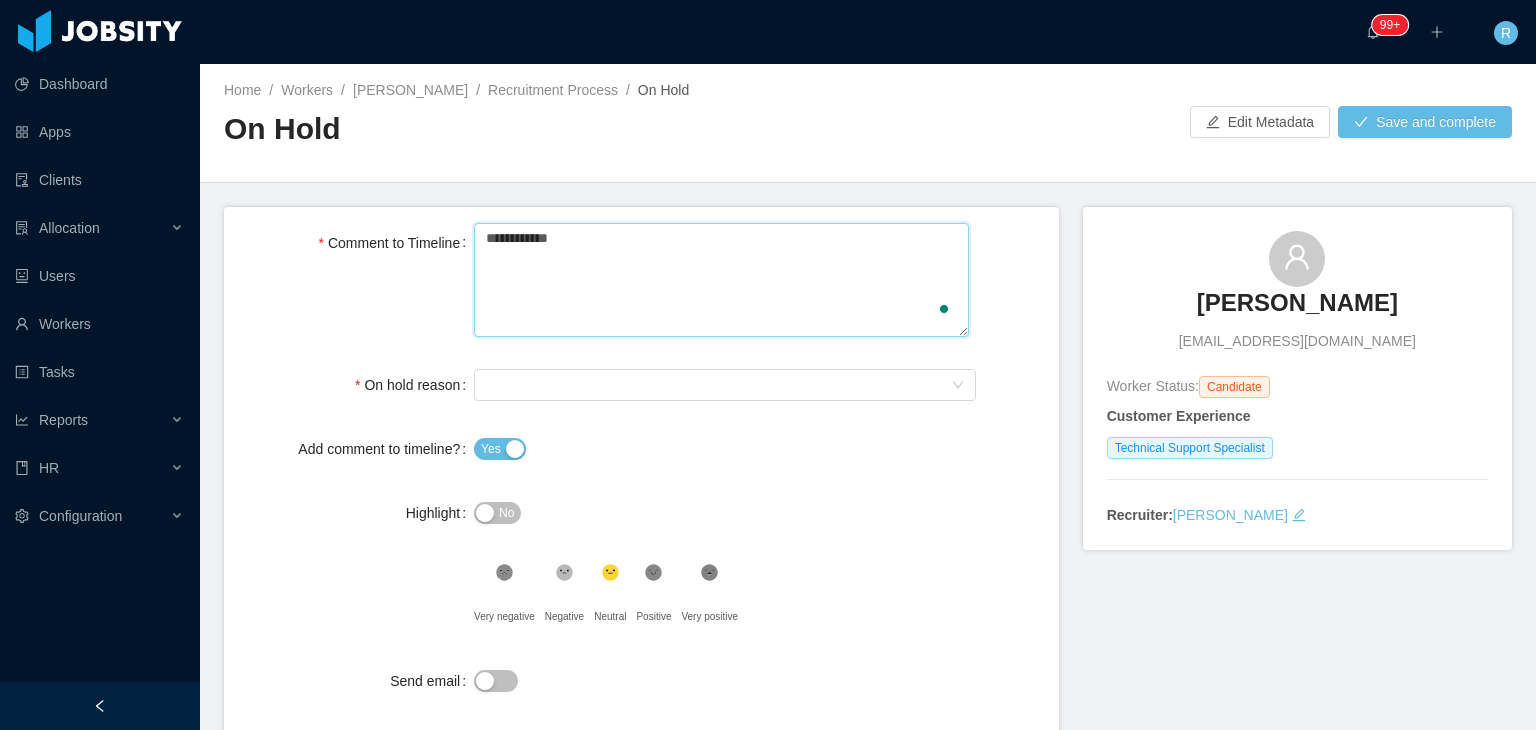 type 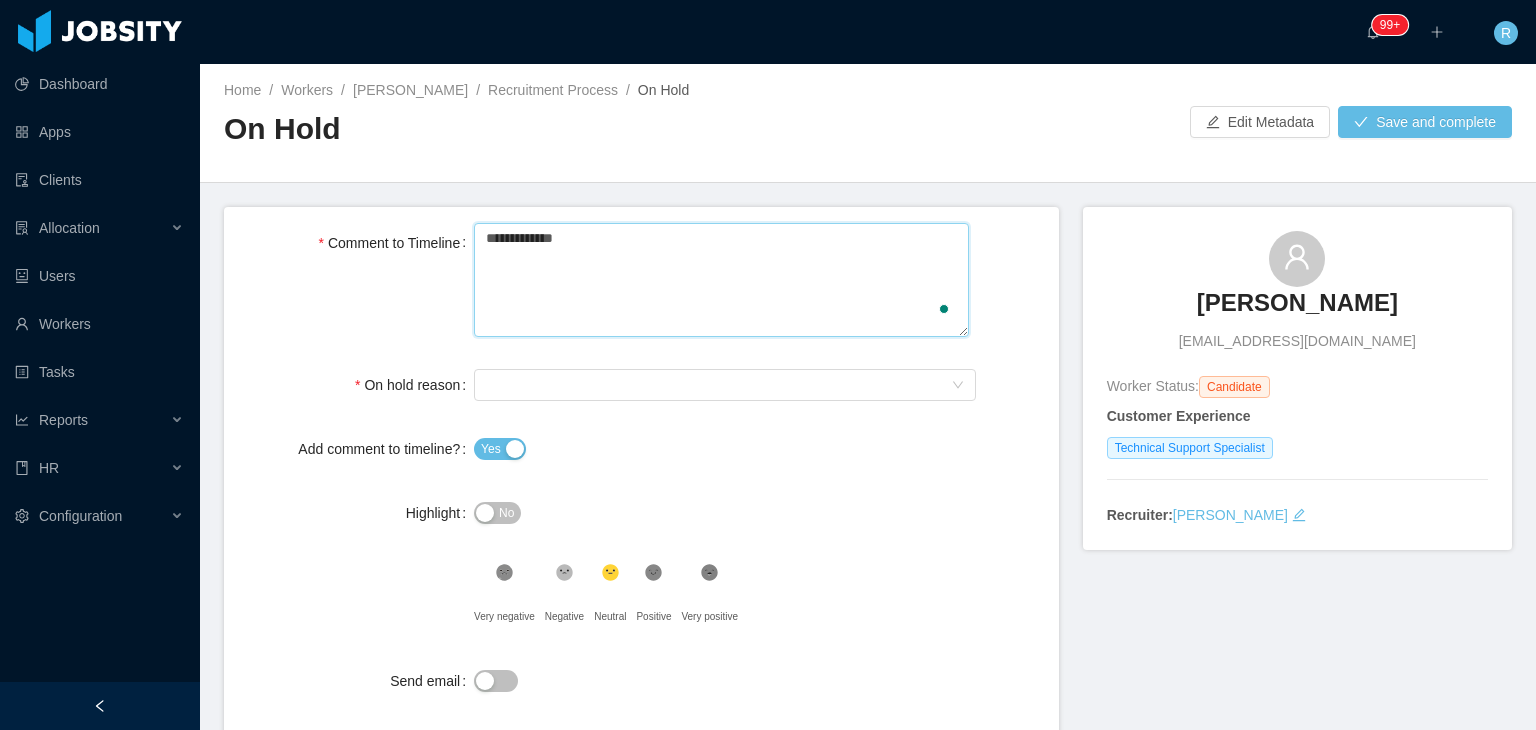 type 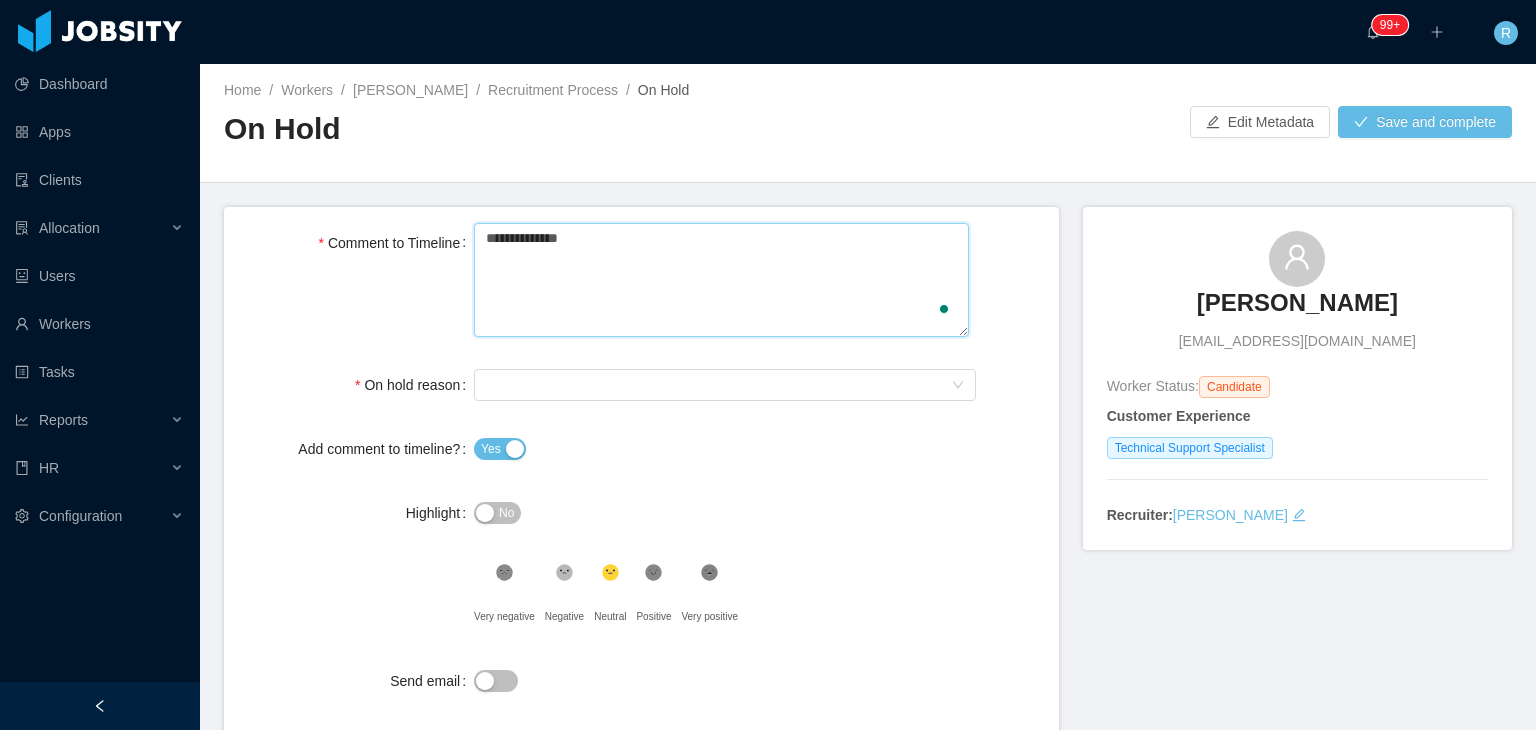 type 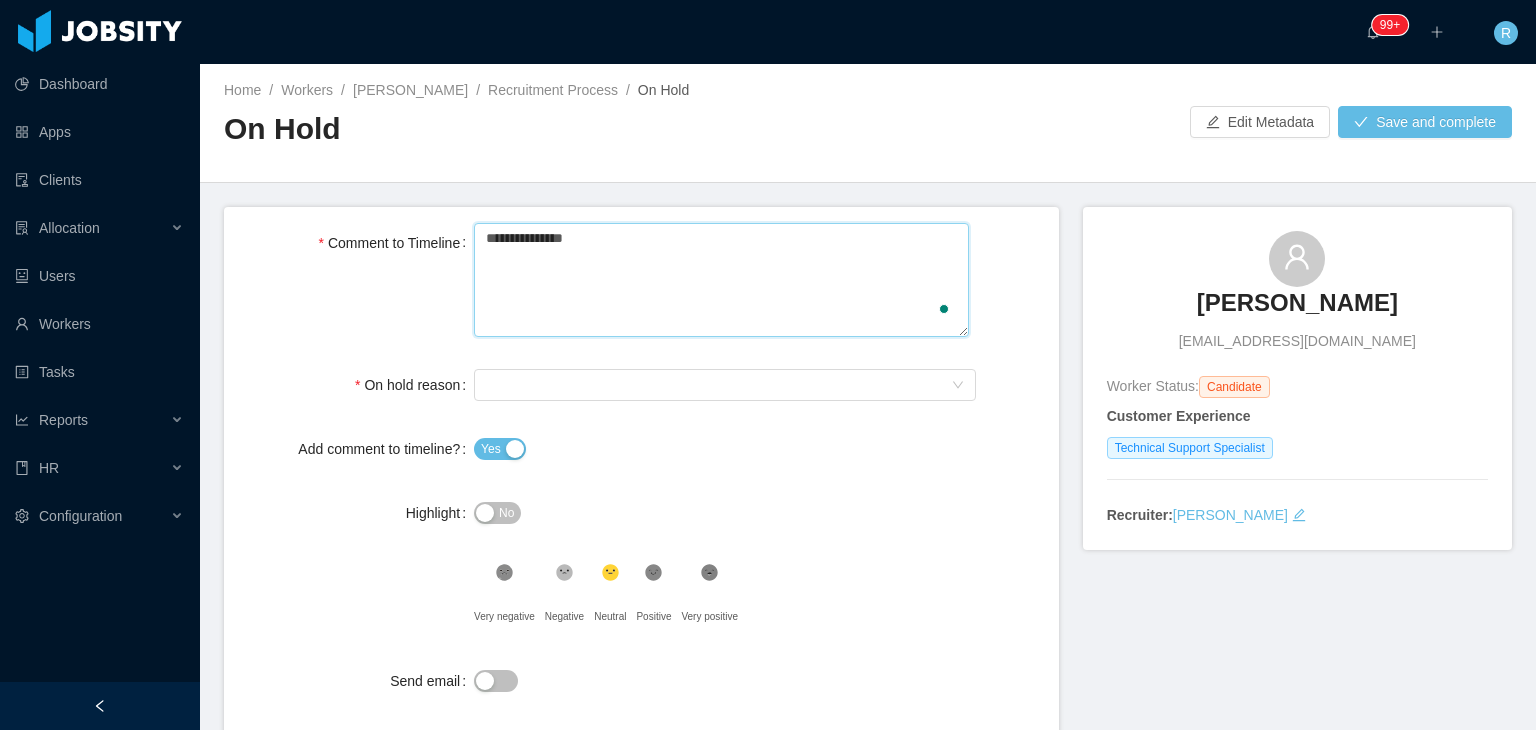type 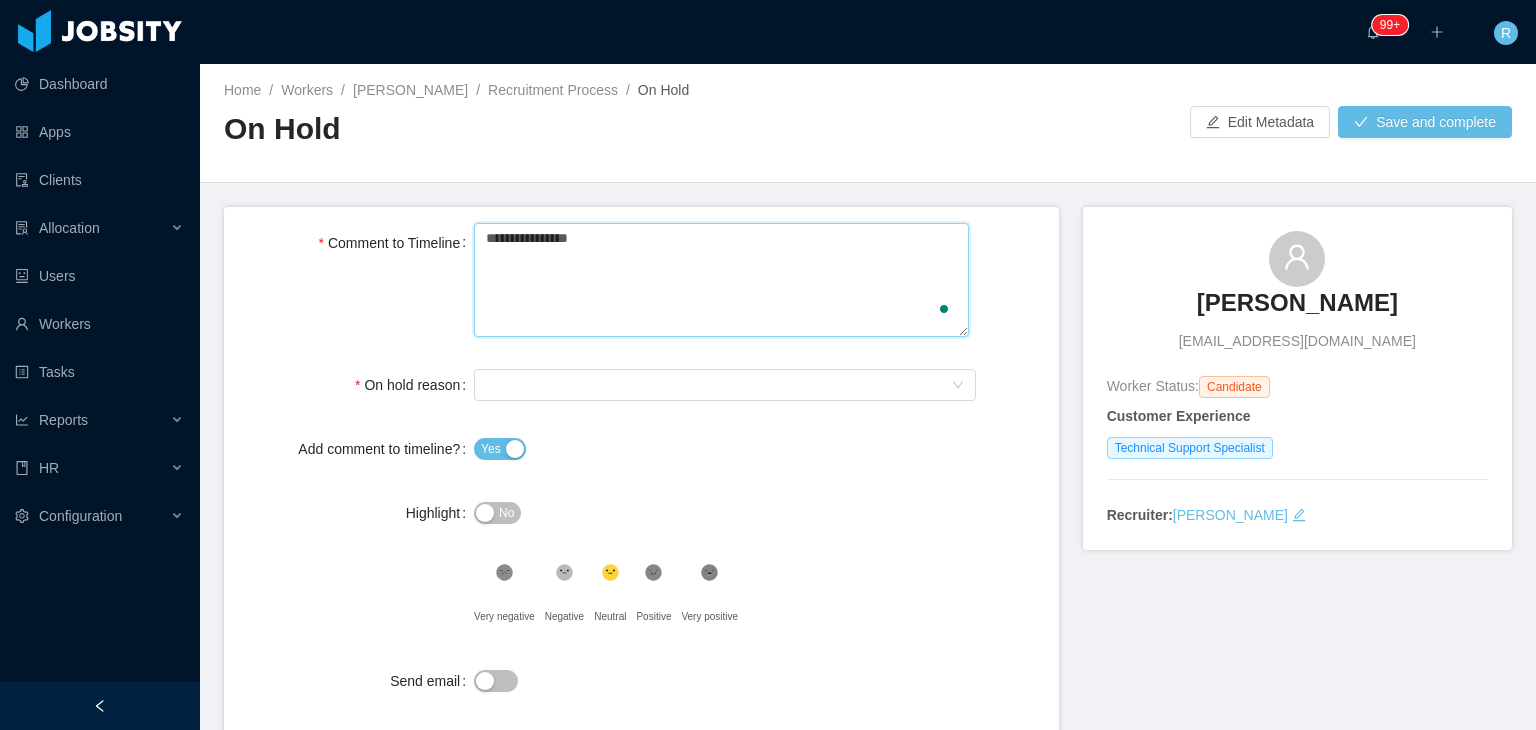 type 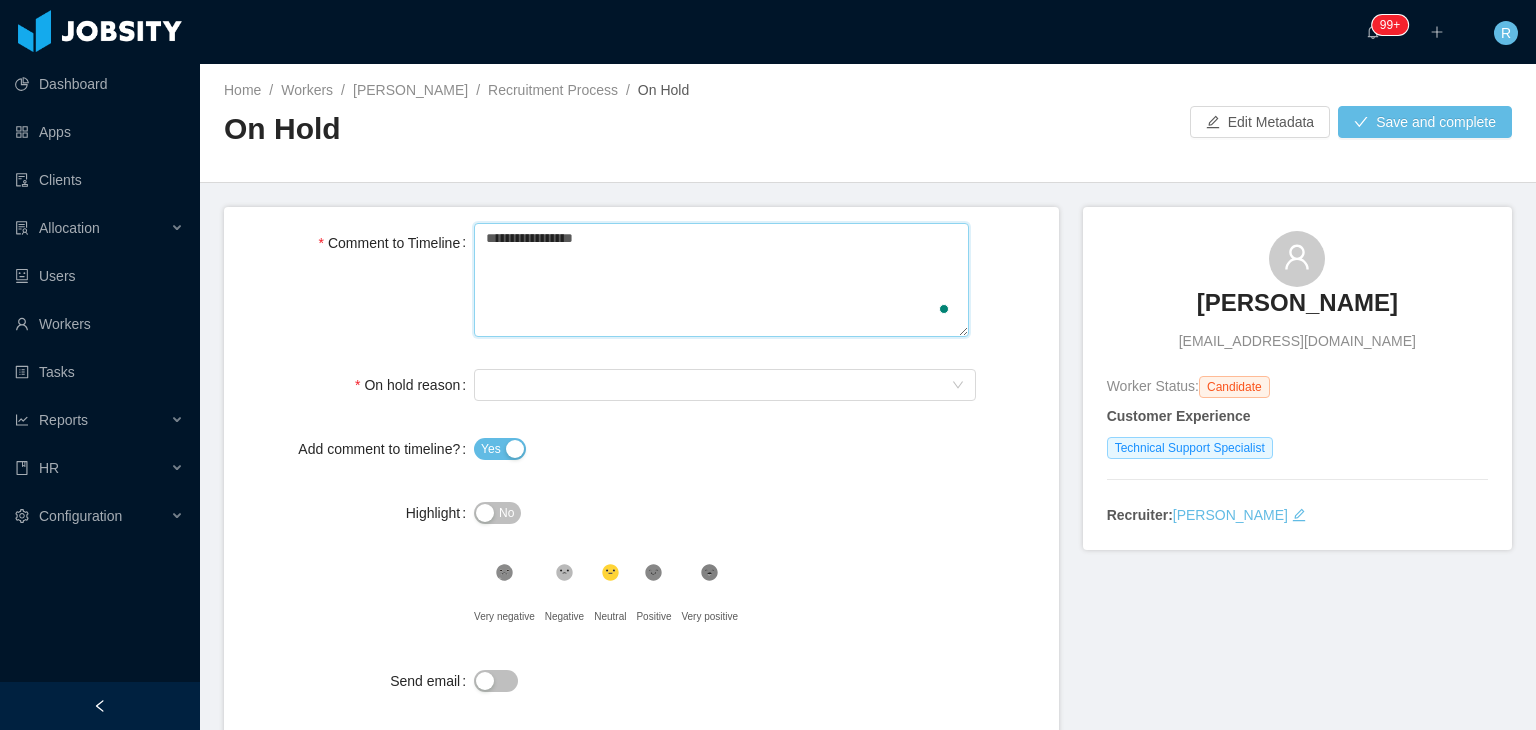 type 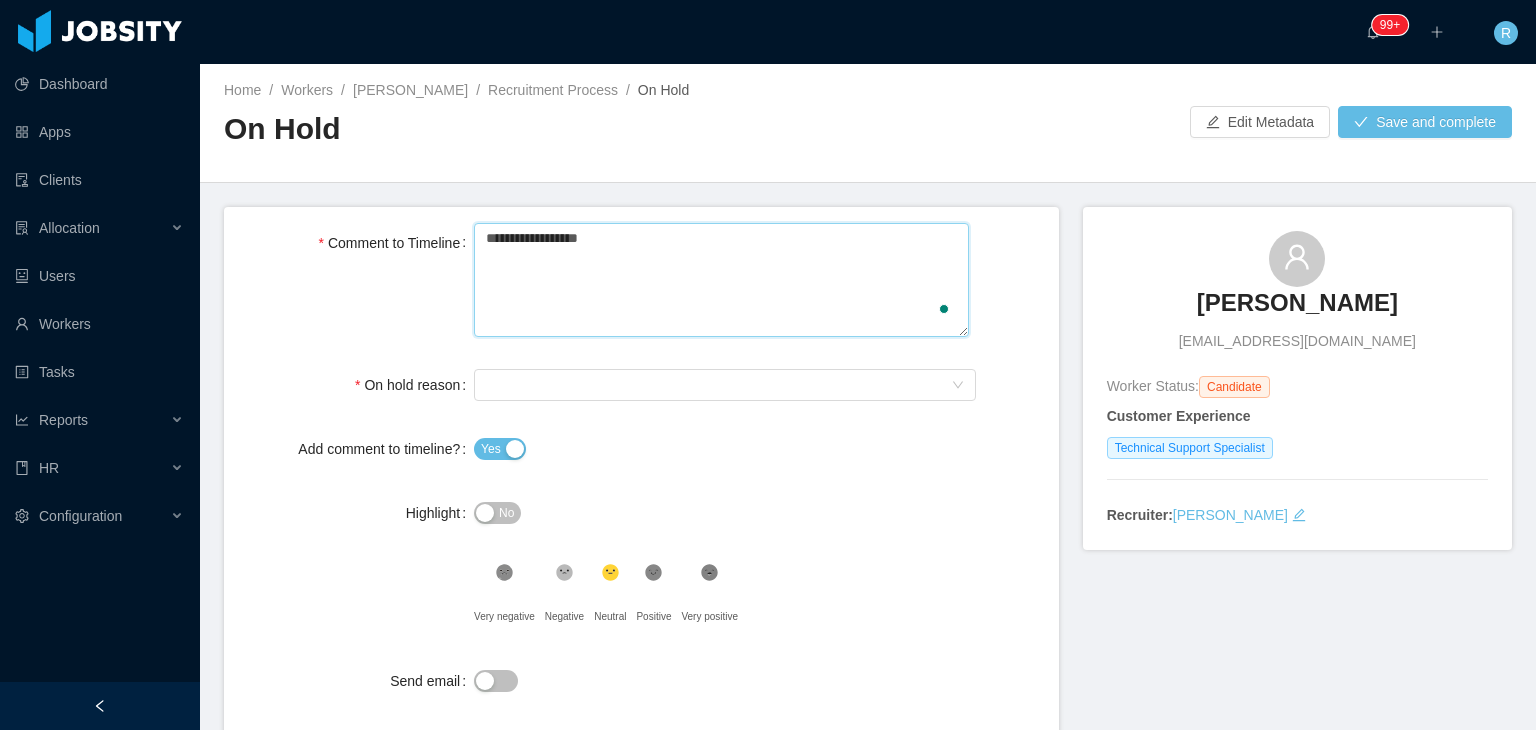 type 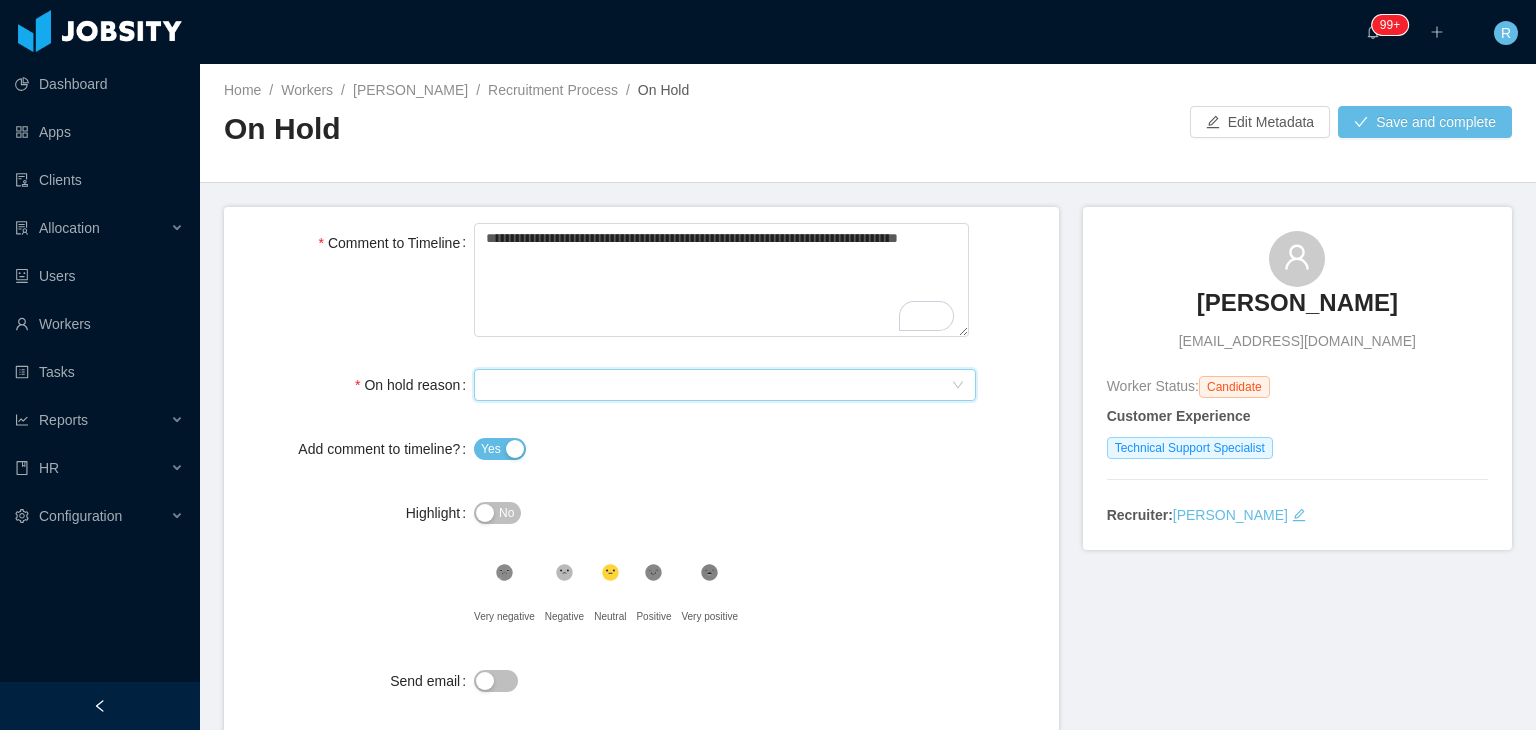 click on "Select On Hold reason" at bounding box center (718, 385) 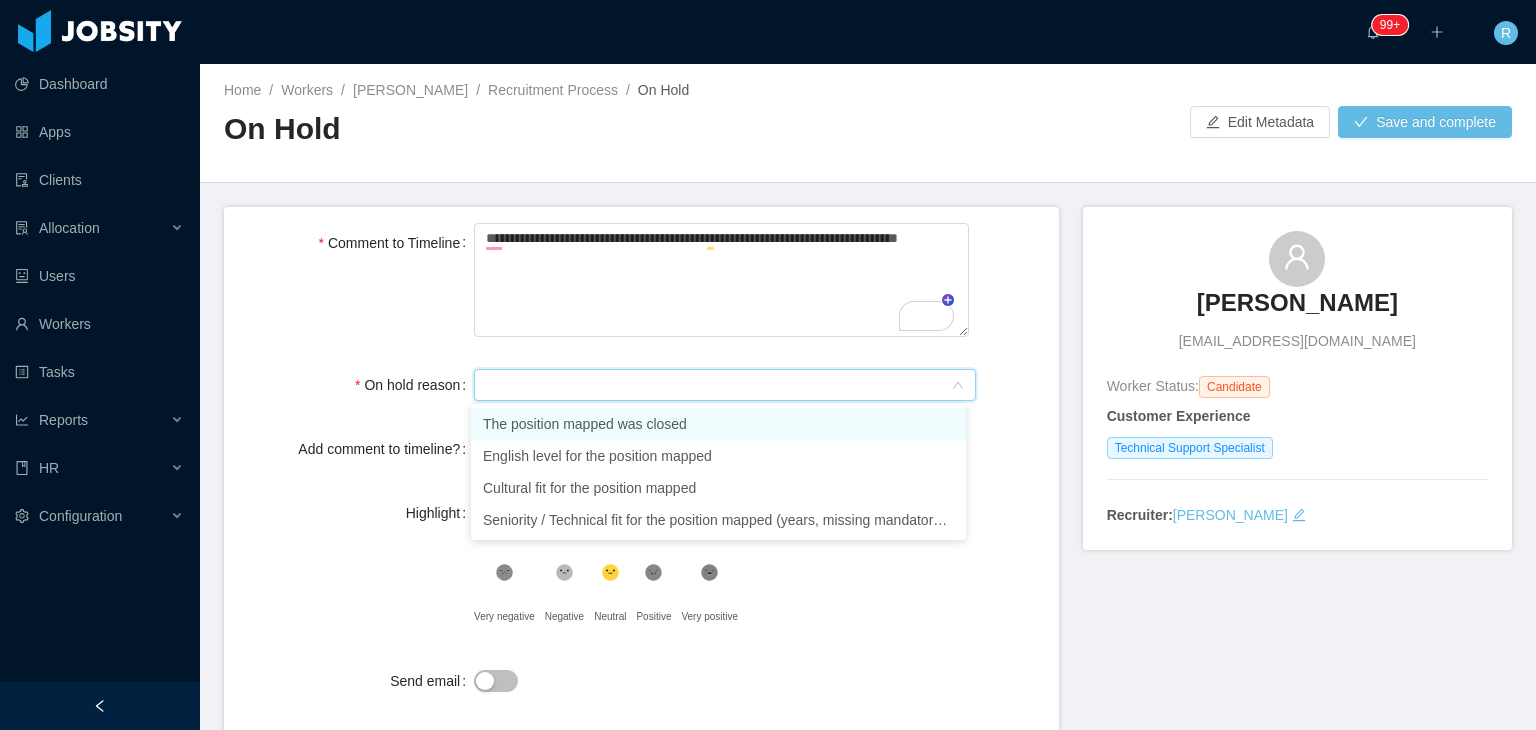 click on "The position mapped was closed" at bounding box center (718, 424) 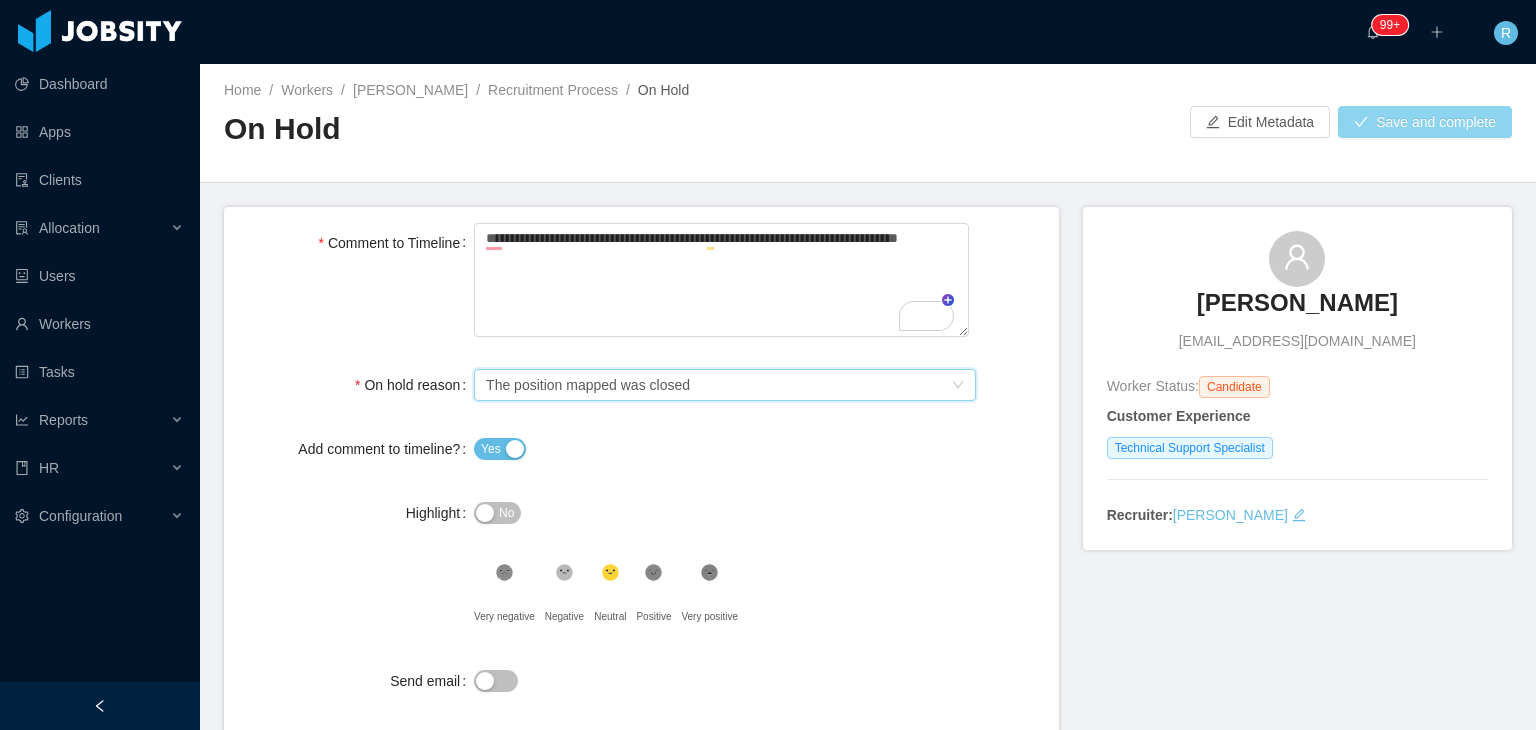 click on "Save and complete" at bounding box center [1425, 122] 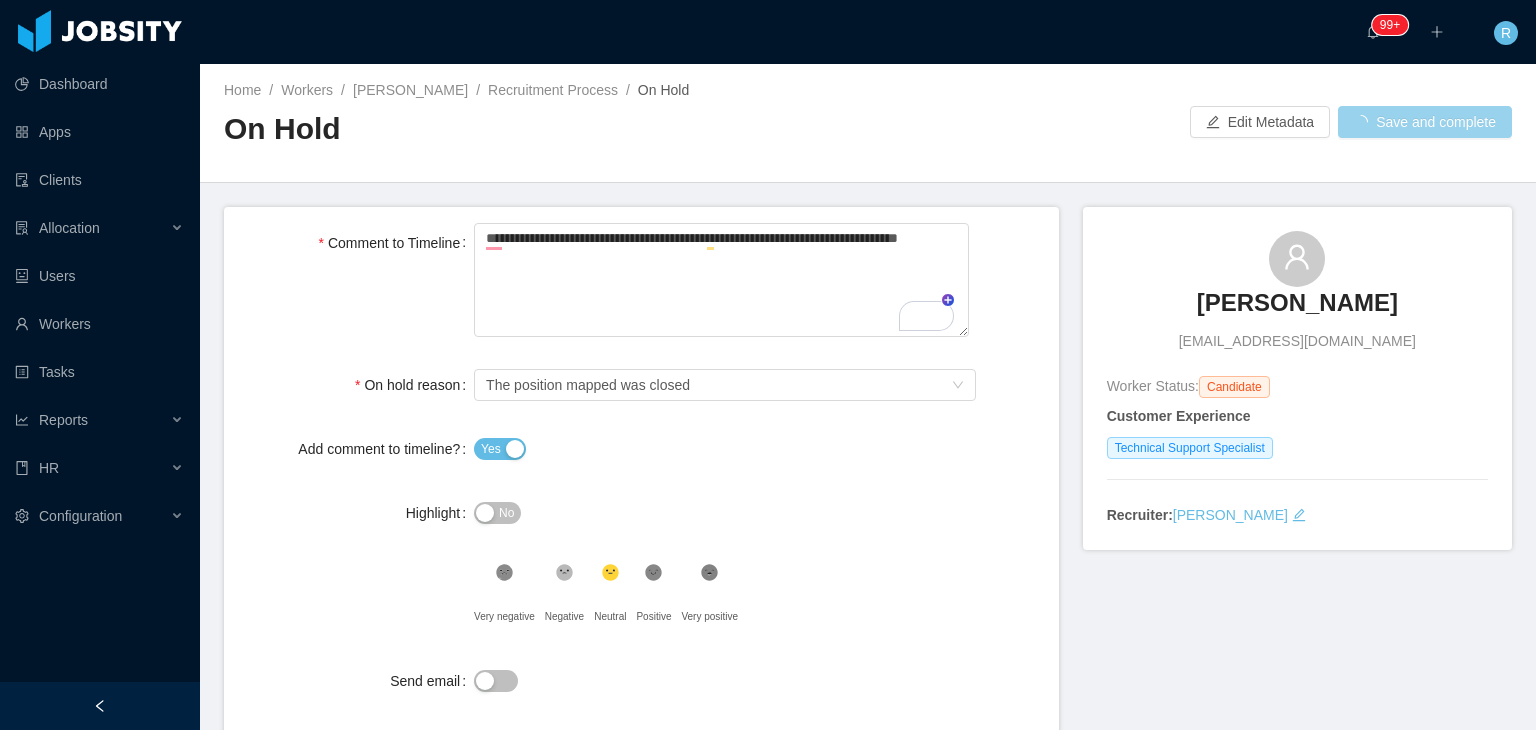 scroll, scrollTop: 0, scrollLeft: 0, axis: both 